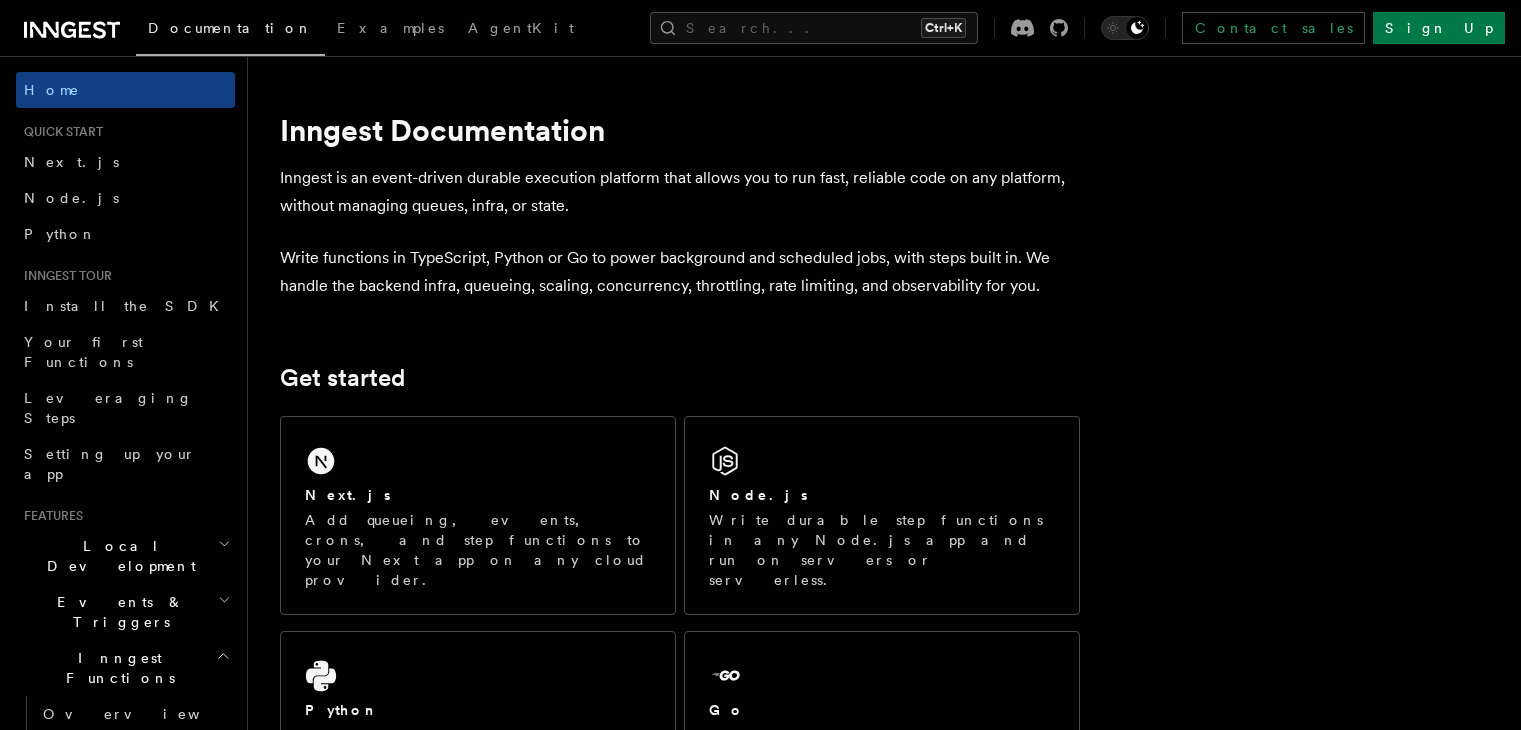 scroll, scrollTop: 163, scrollLeft: 0, axis: vertical 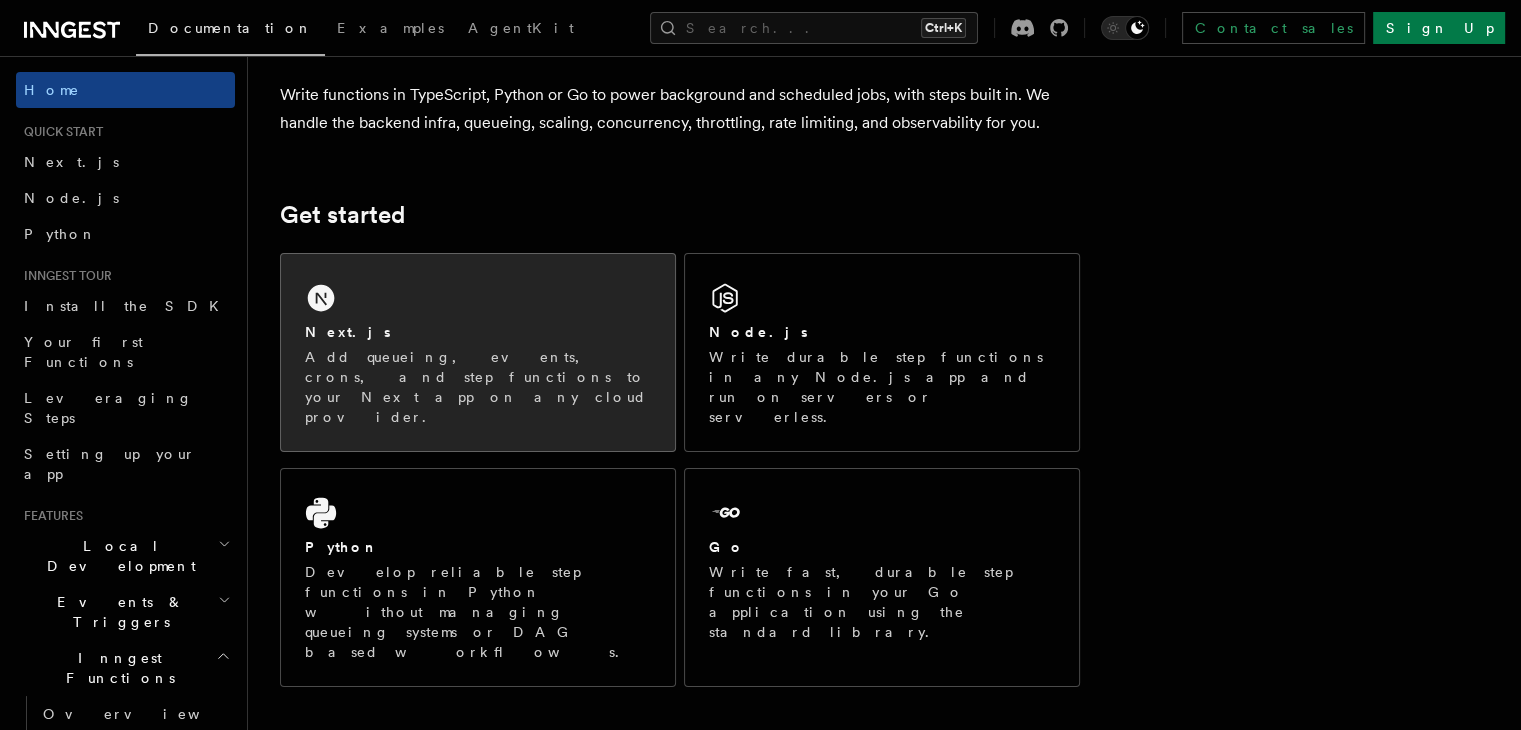 click on "Next.js Add queueing, events, crons, and step functions to your Next app on any cloud provider." at bounding box center [478, 352] 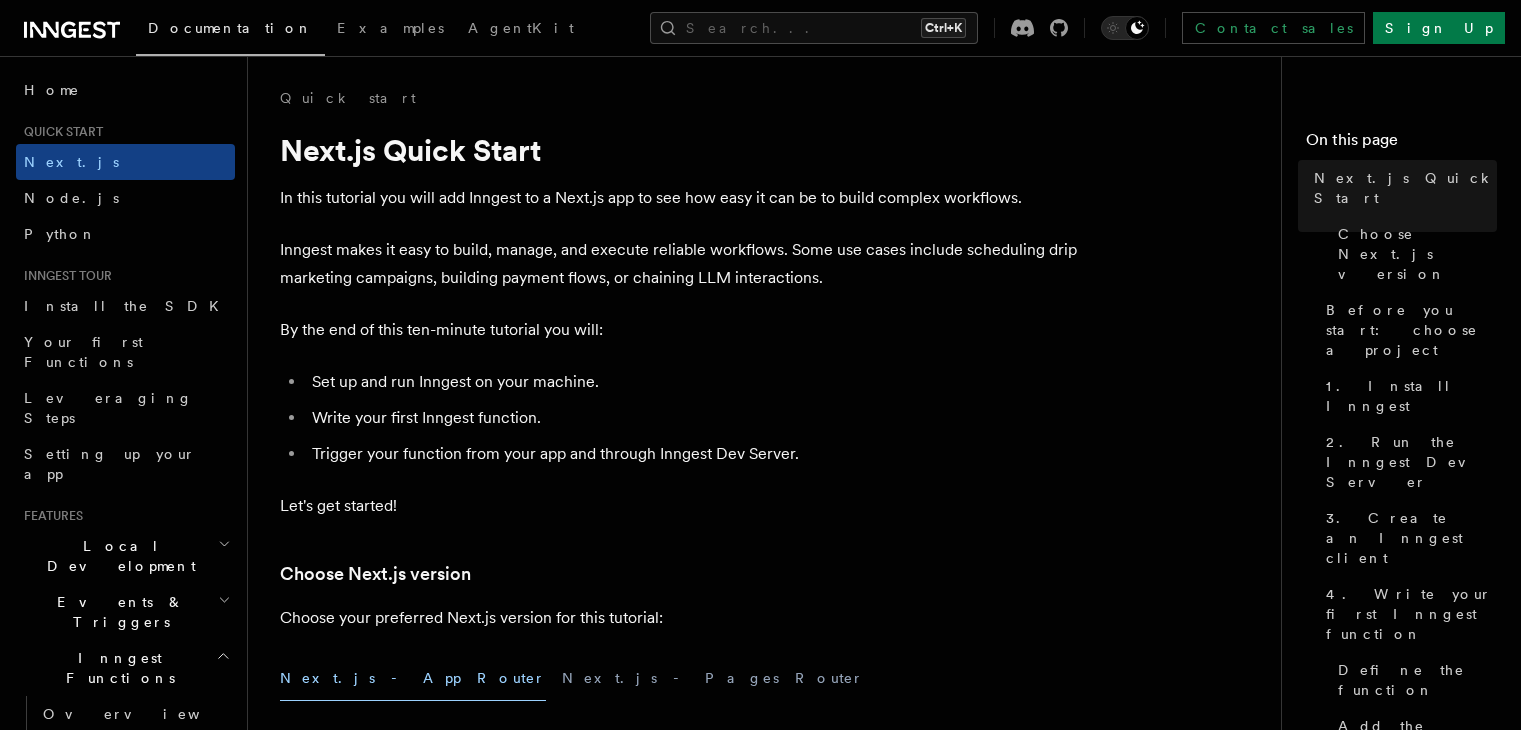 scroll, scrollTop: 0, scrollLeft: 0, axis: both 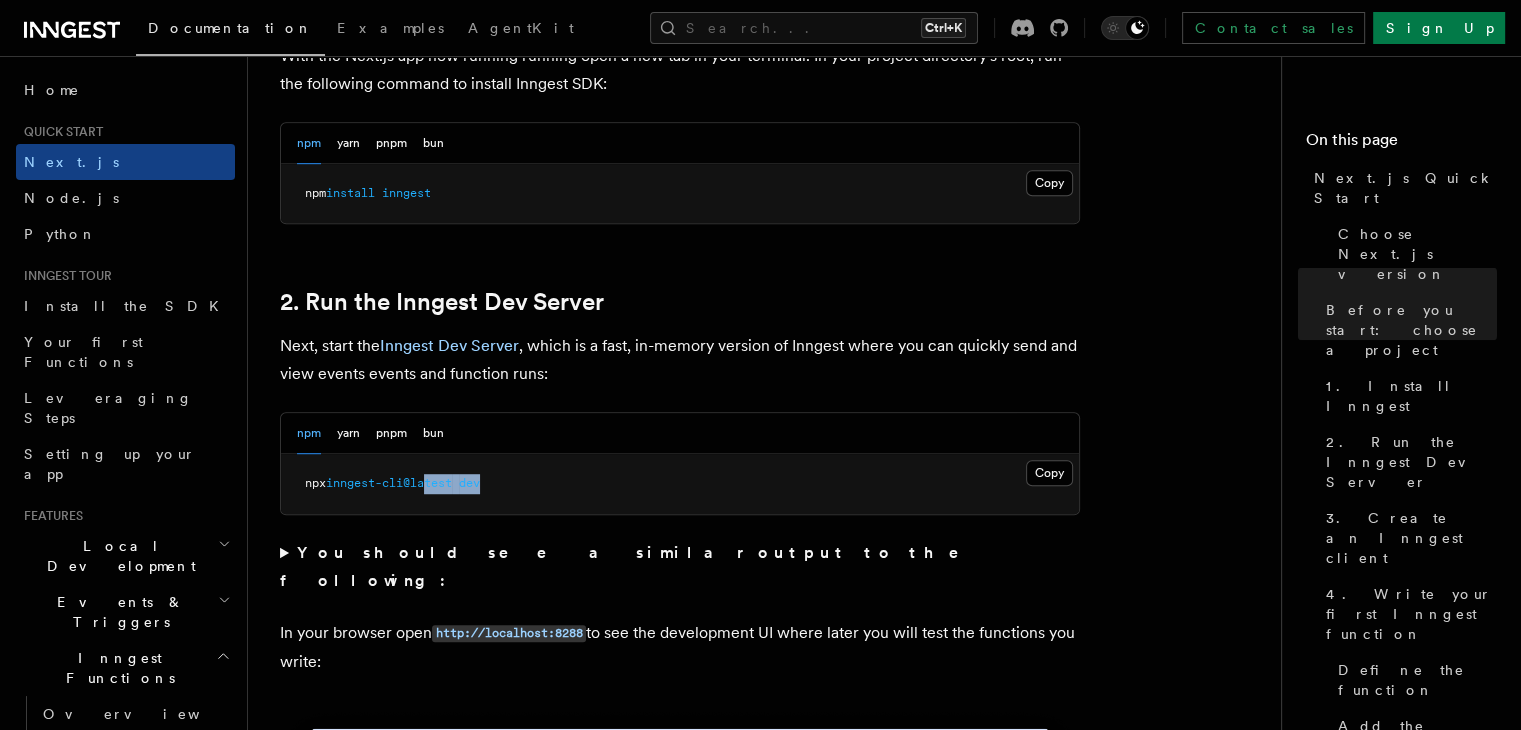 drag, startPoint x: 540, startPoint y: 493, endPoint x: 456, endPoint y: 486, distance: 84.29116 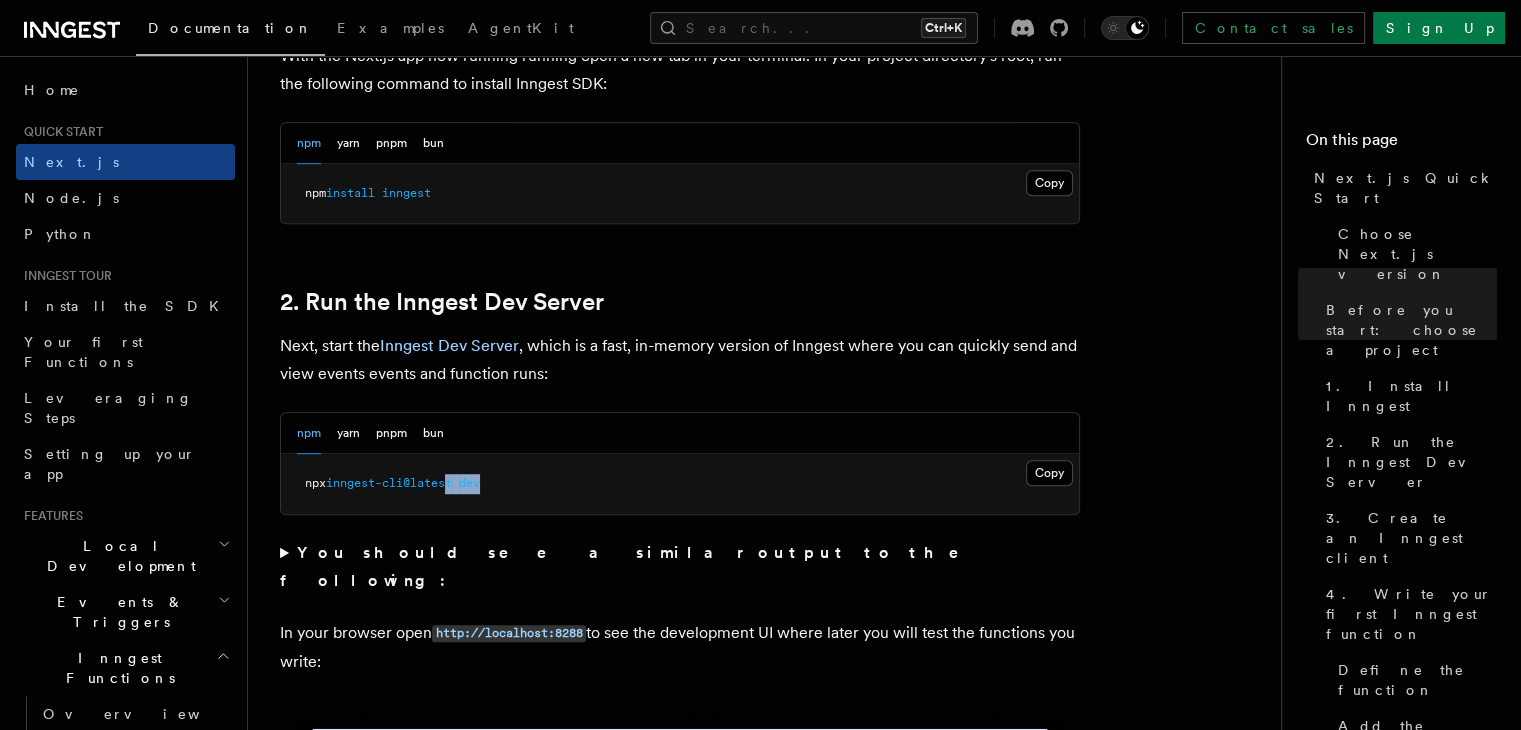 click on "inngest-cli@latest" at bounding box center [389, 483] 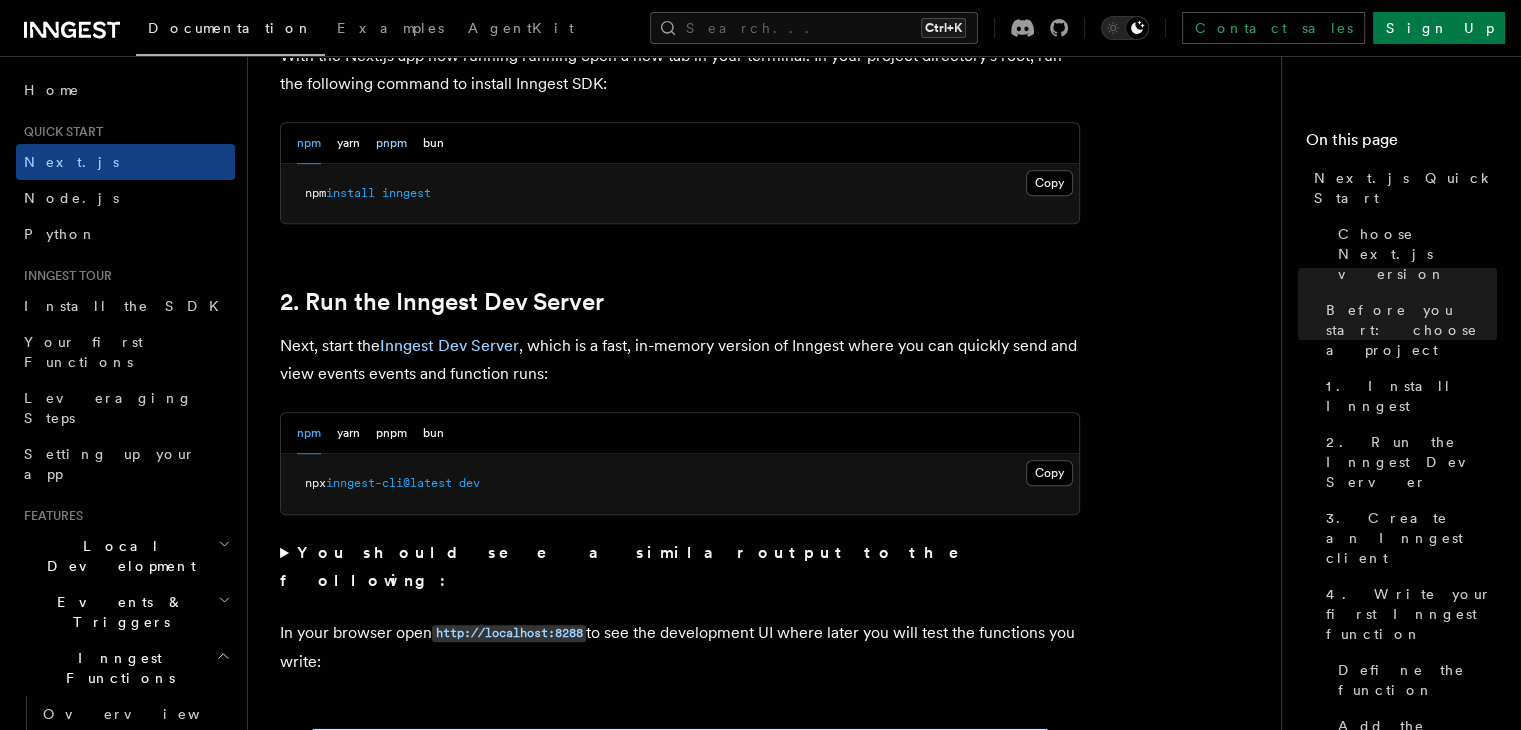 click on "pnpm" at bounding box center (391, 143) 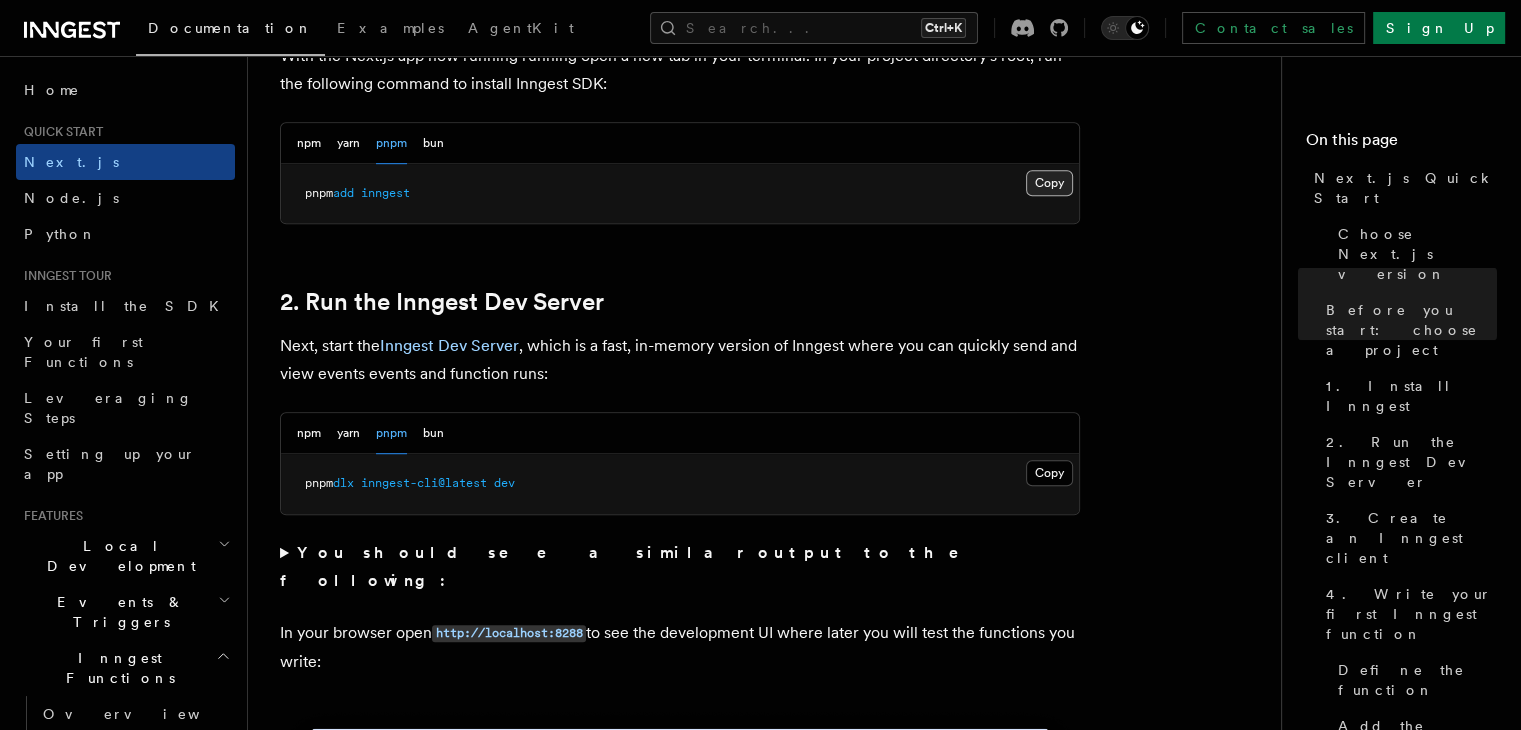click on "Copy Copied" at bounding box center (1049, 183) 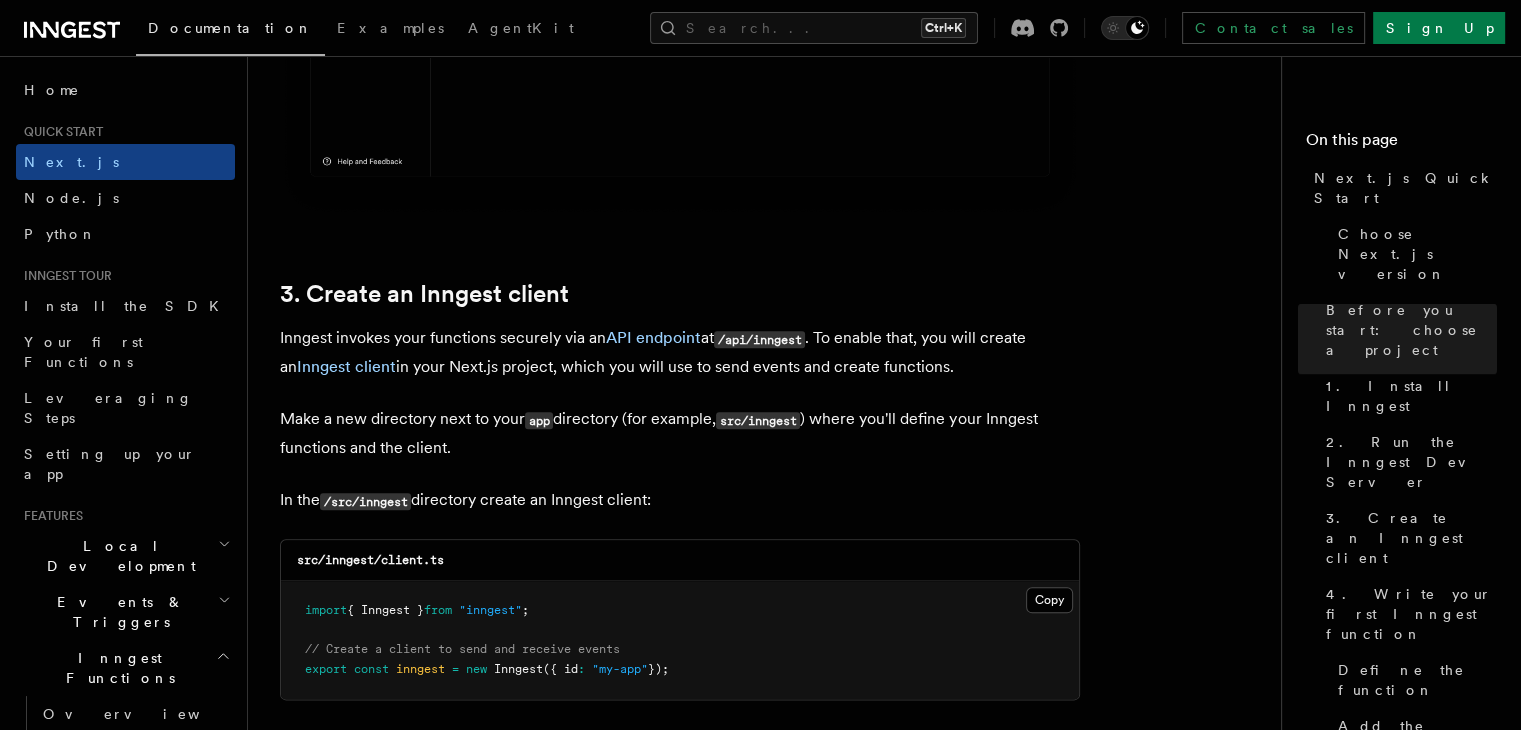 scroll, scrollTop: 2192, scrollLeft: 0, axis: vertical 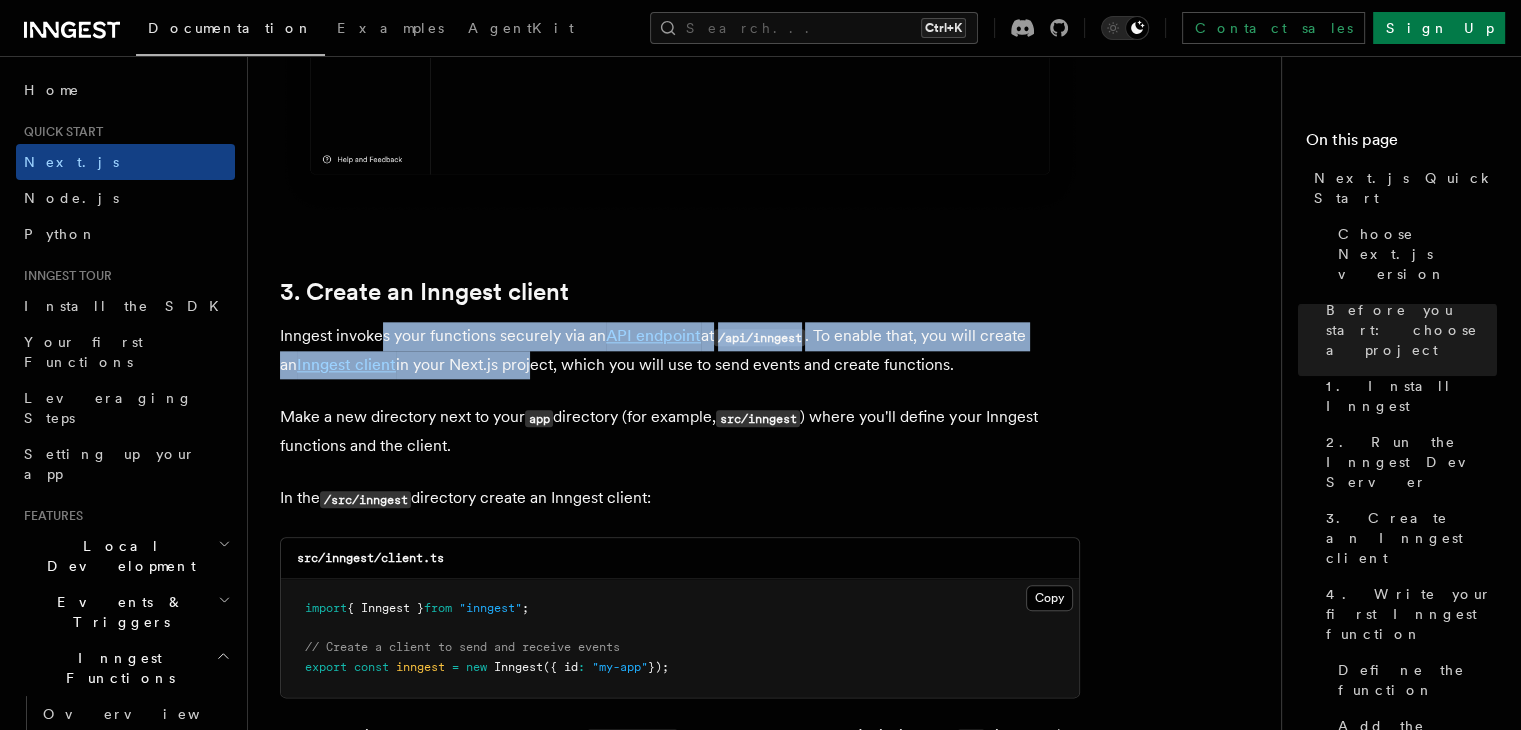 drag, startPoint x: 384, startPoint y: 286, endPoint x: 528, endPoint y: 333, distance: 151.47607 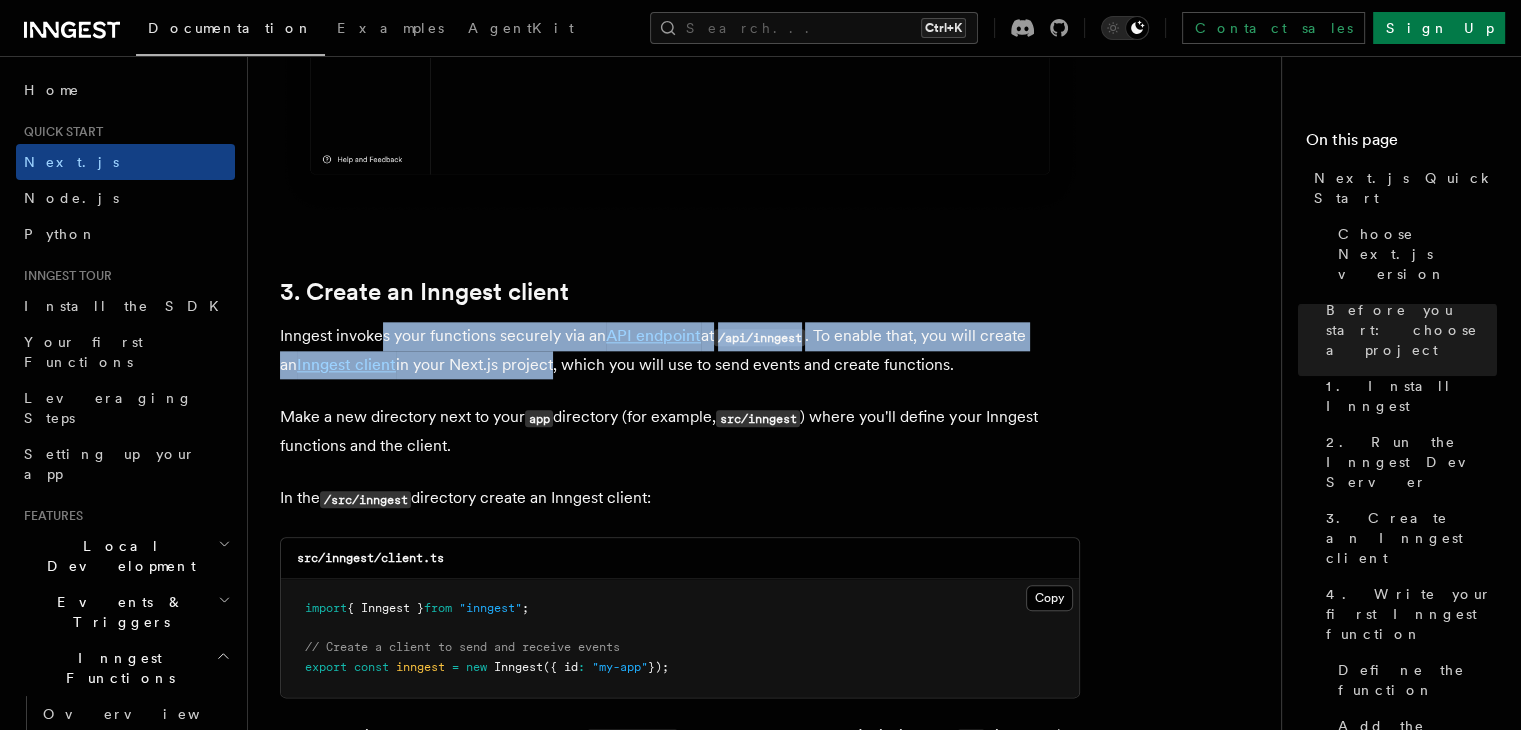 click on "Inngest invokes your functions securely via an  API endpoint  at  /api/inngest . To enable that, you will create an  Inngest client  in your Next.js project, which you will use to send events and create functions." at bounding box center [680, 350] 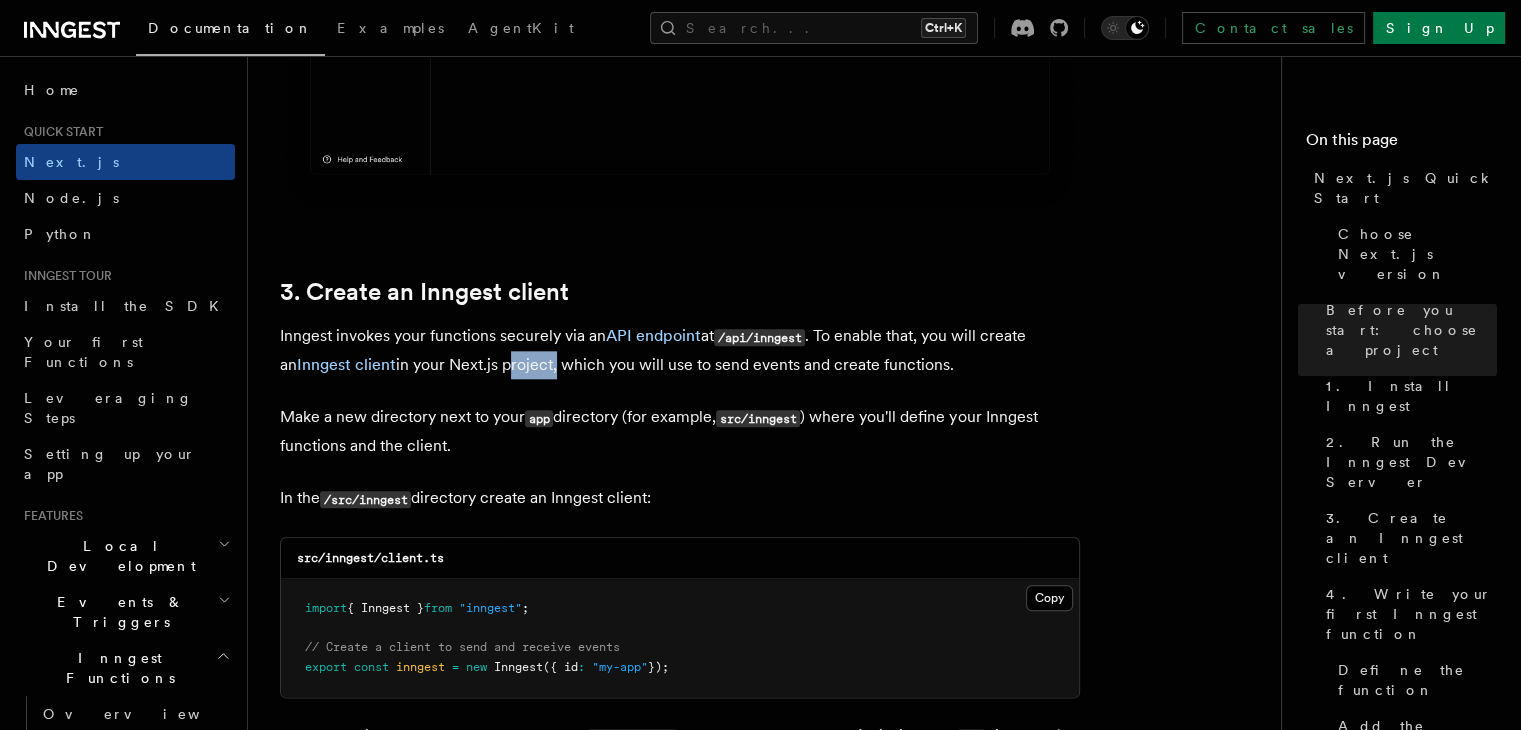 click on "Inngest invokes your functions securely via an  API endpoint  at  /api/inngest . To enable that, you will create an  Inngest client  in your Next.js project, which you will use to send events and create functions." at bounding box center [680, 350] 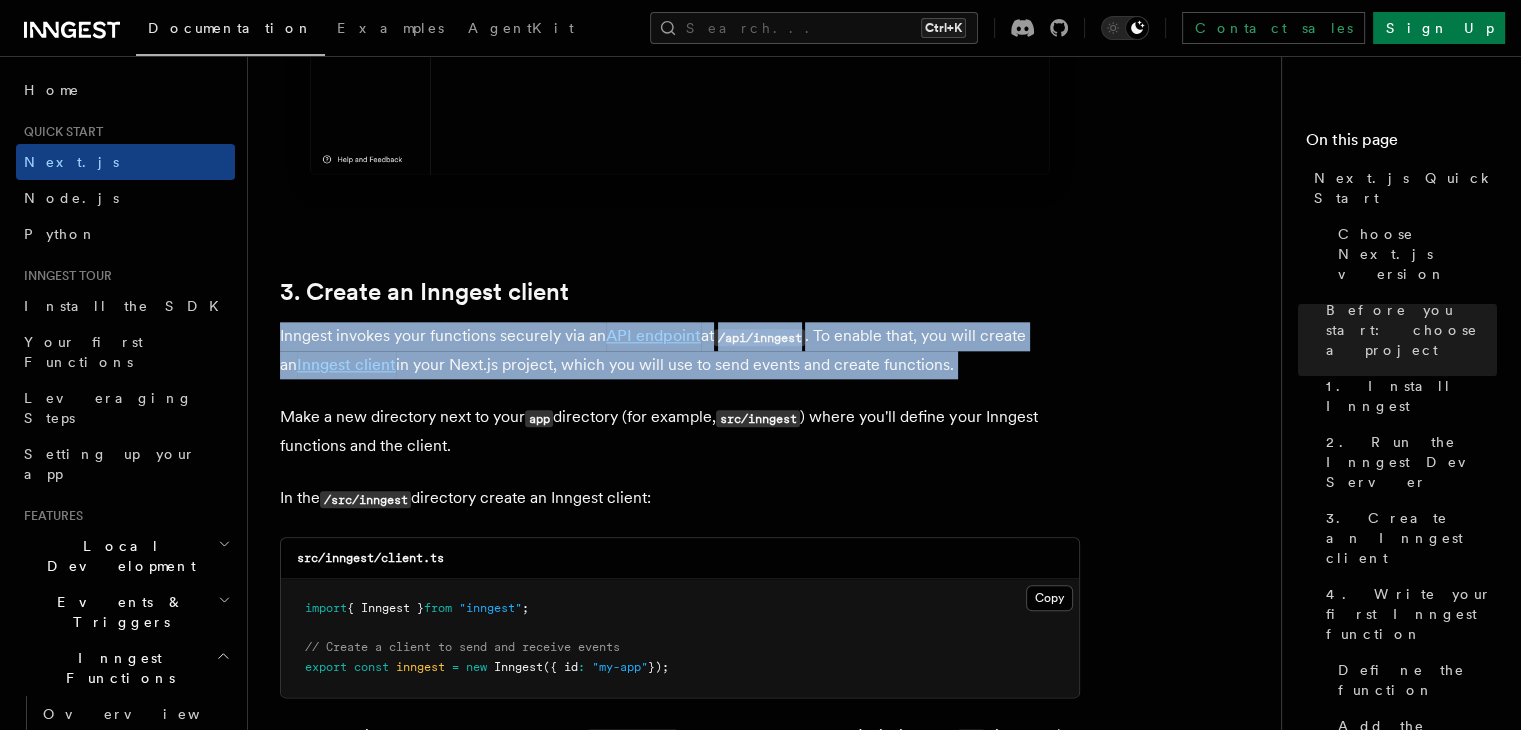 click on "Inngest invokes your functions securely via an  API endpoint  at  /api/inngest . To enable that, you will create an  Inngest client  in your Next.js project, which you will use to send events and create functions." at bounding box center [680, 350] 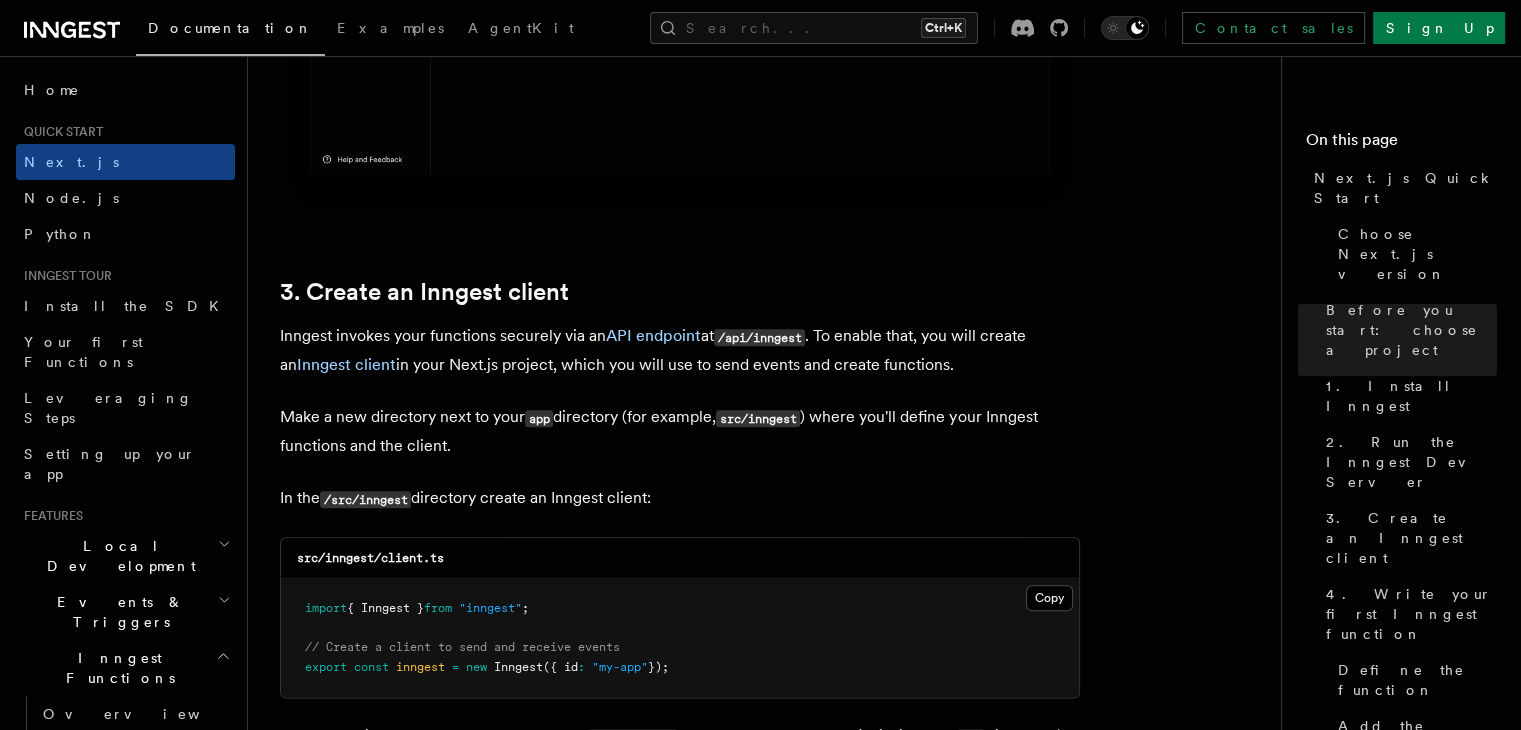 click on "Quick start Next.js Quick Start
In this tutorial you will add Inngest to a Next.js app to see how easy it can be to build complex workflows.
Inngest makes it easy to build, manage, and execute reliable workflows. Some use cases include scheduling drip marketing campaigns, building payment flows, or chaining LLM interactions.
By the end of this ten-minute tutorial you will:
Set up and run Inngest on your machine.
Write your first Inngest function.
Trigger your function from your app and through Inngest Dev Server.
Let's get started!
Choose Next.js version
Choose your preferred Next.js version for this tutorial:
Next.js - App Router Next.js - Pages Router Before you start: choose a project In this tutorial you can use any existing Next.js project, or you can create a new one. Instructions for creating a new Next.js project  Run the following command in your terminal to create a new Next.js project: Copy Copied npx  create-next-app@latest   --ts   --eslint   --tailwind   --src-dir   --app" at bounding box center (772, 4601) 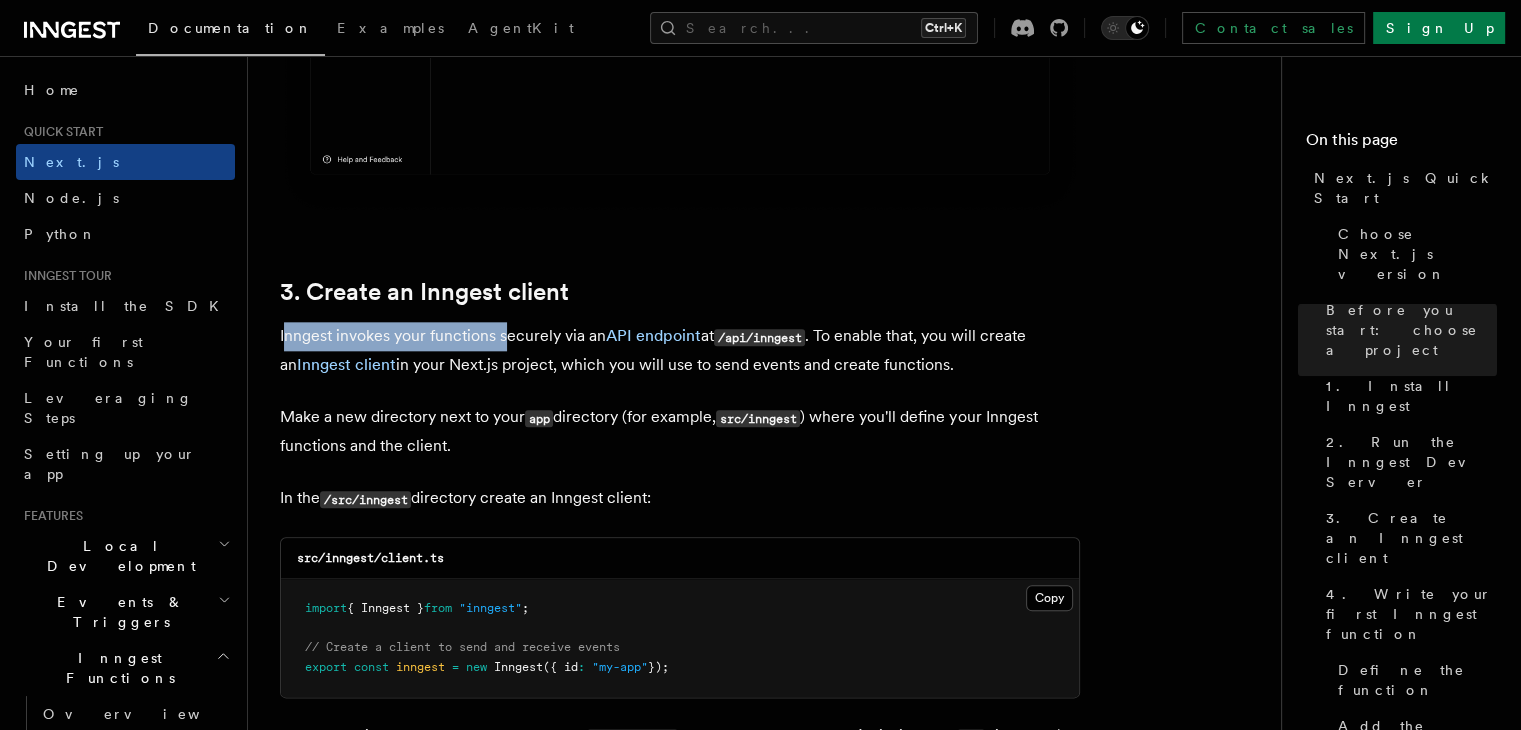 drag, startPoint x: 286, startPoint y: 307, endPoint x: 528, endPoint y: 309, distance: 242.00827 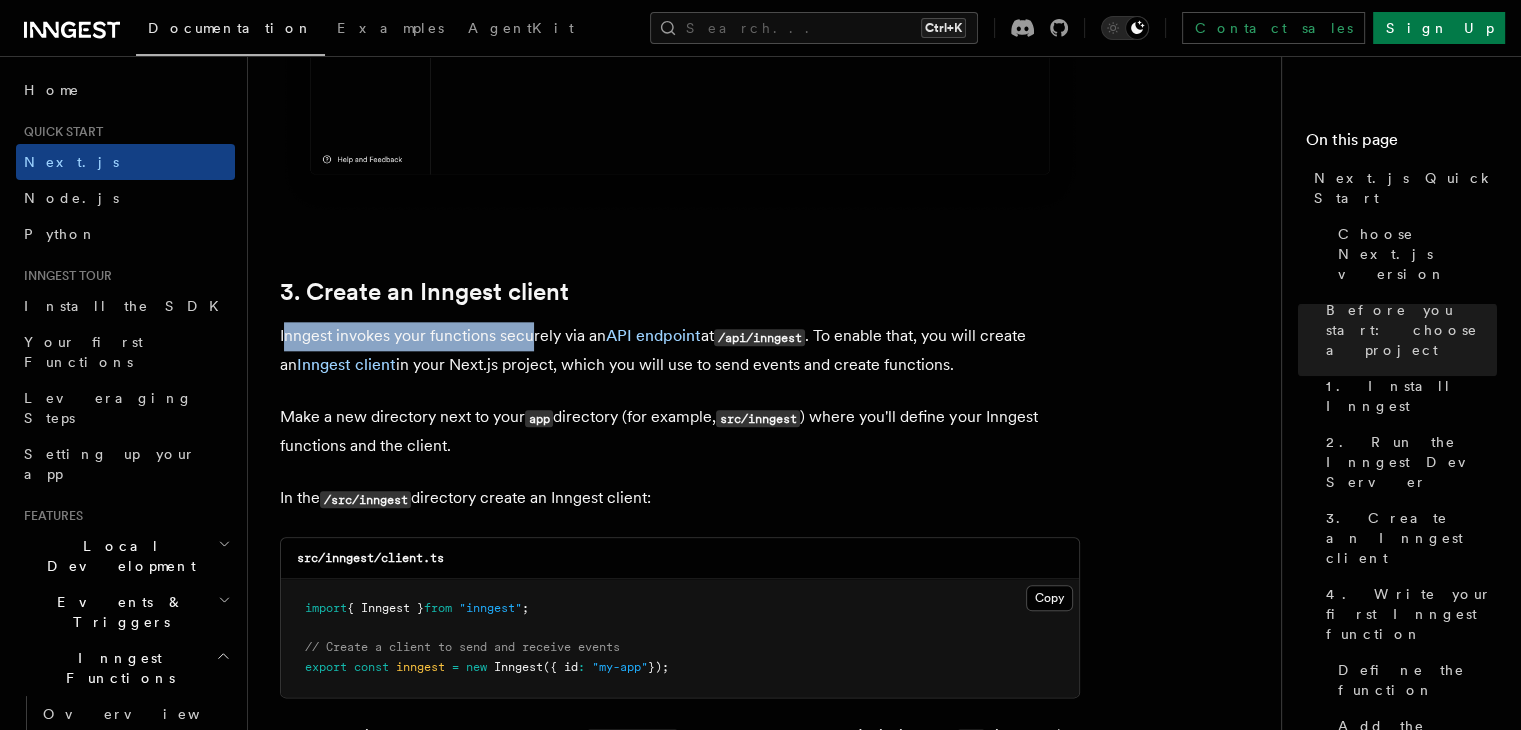 click on "Inngest invokes your functions securely via an  API endpoint  at  /api/inngest . To enable that, you will create an  Inngest client  in your Next.js project, which you will use to send events and create functions." at bounding box center (680, 350) 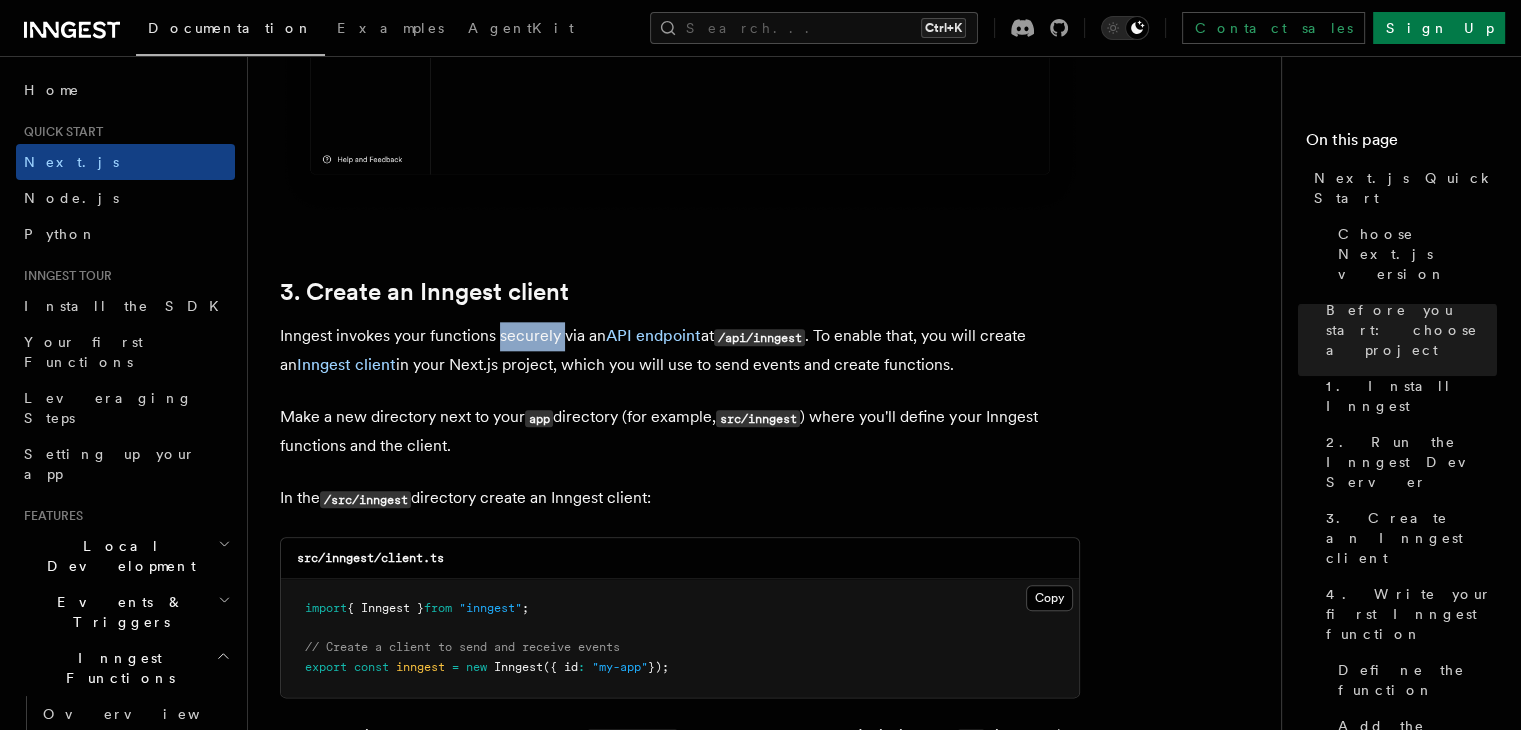 click on "Inngest invokes your functions securely via an  API endpoint  at  /api/inngest . To enable that, you will create an  Inngest client  in your Next.js project, which you will use to send events and create functions." at bounding box center [680, 350] 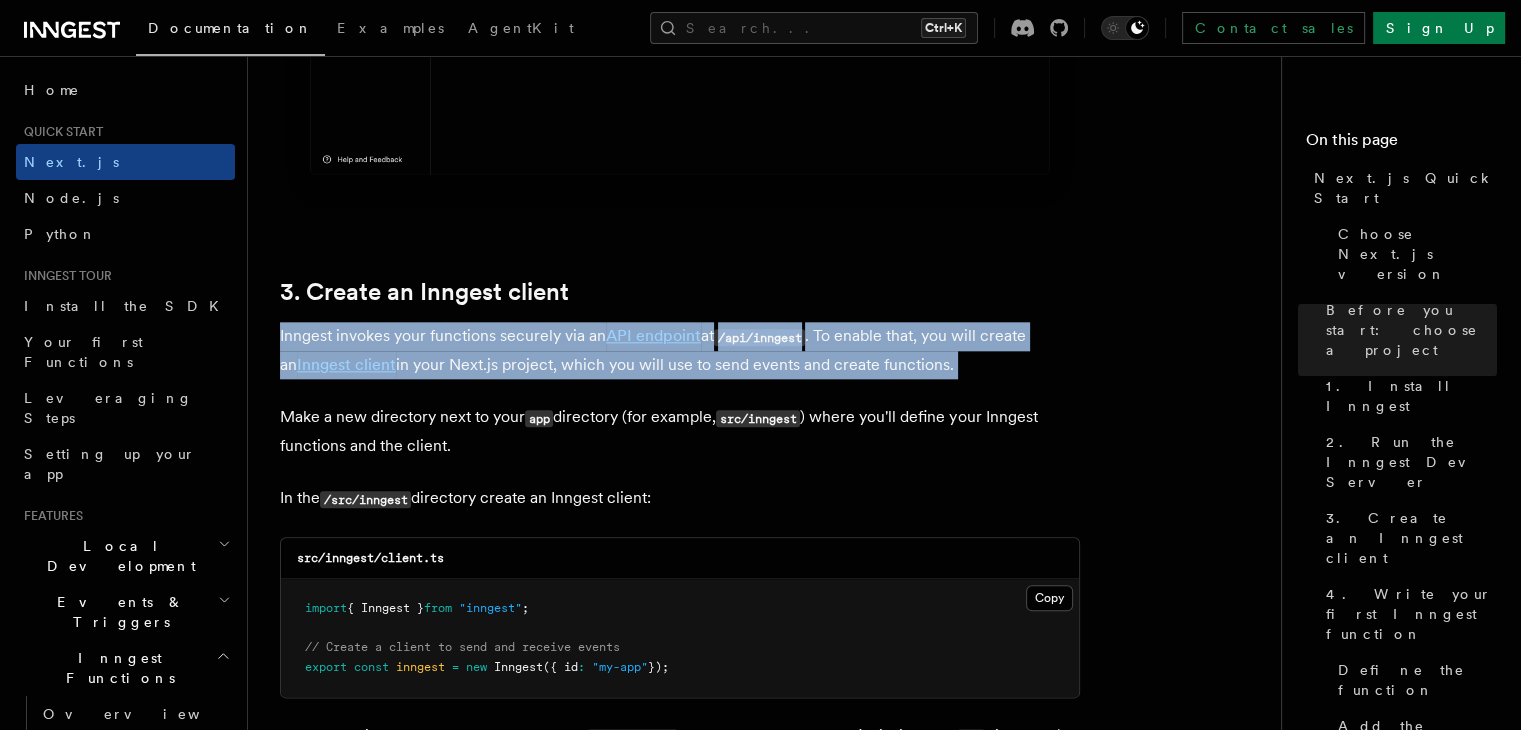 click on "Inngest invokes your functions securely via an  API endpoint  at  /api/inngest . To enable that, you will create an  Inngest client  in your Next.js project, which you will use to send events and create functions." at bounding box center (680, 350) 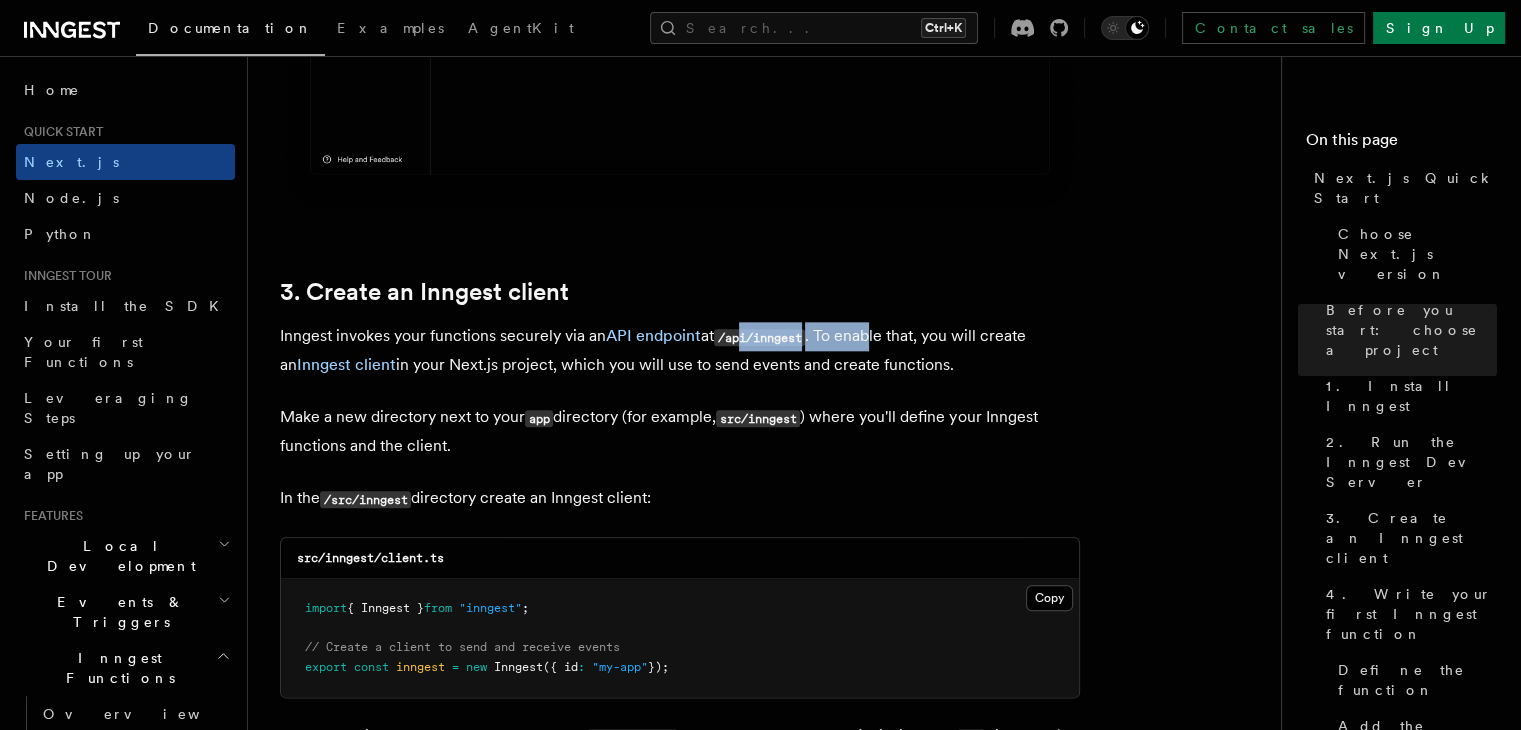 drag, startPoint x: 744, startPoint y: 302, endPoint x: 891, endPoint y: 317, distance: 147.76332 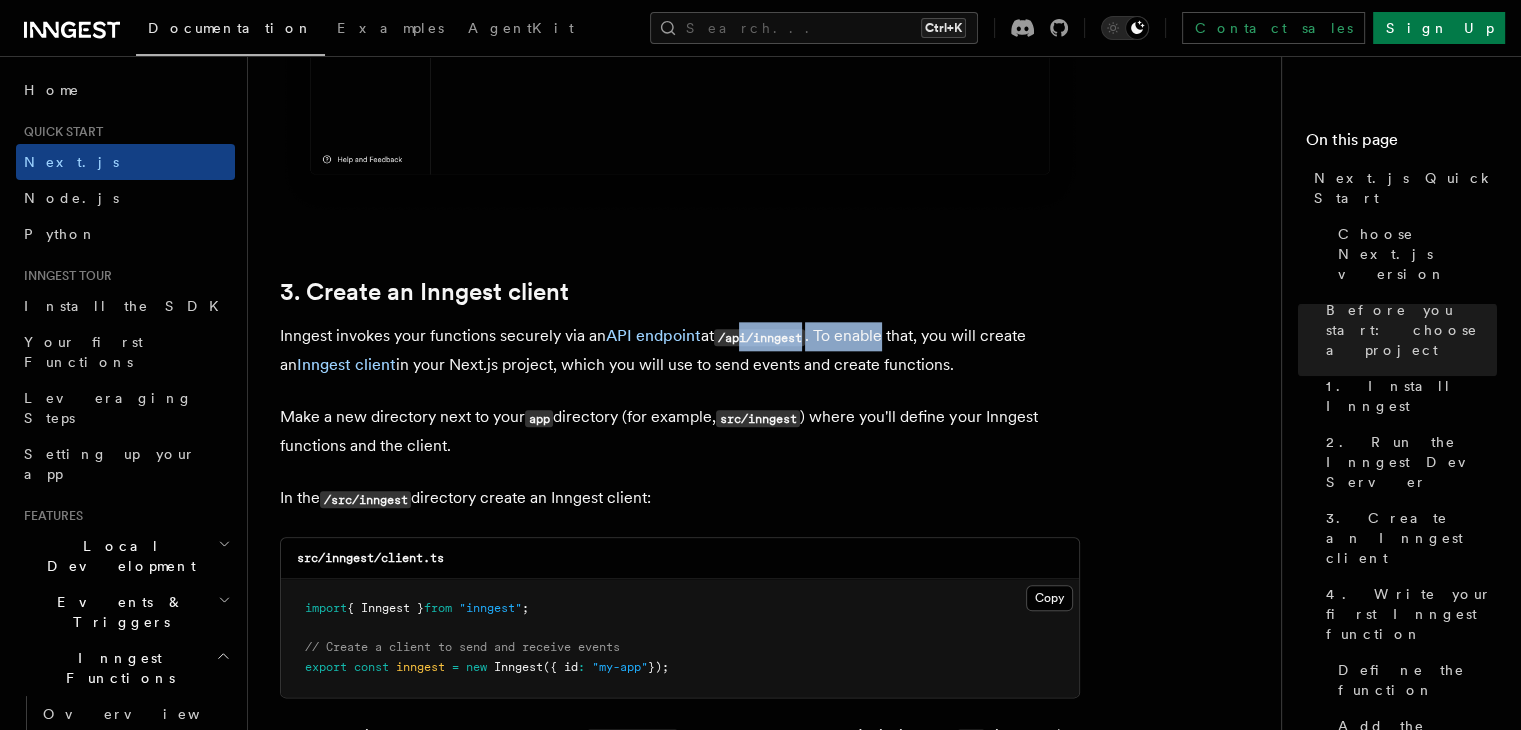 click on "Inngest invokes your functions securely via an  API endpoint  at  /api/inngest . To enable that, you will create an  Inngest client  in your Next.js project, which you will use to send events and create functions." at bounding box center [680, 350] 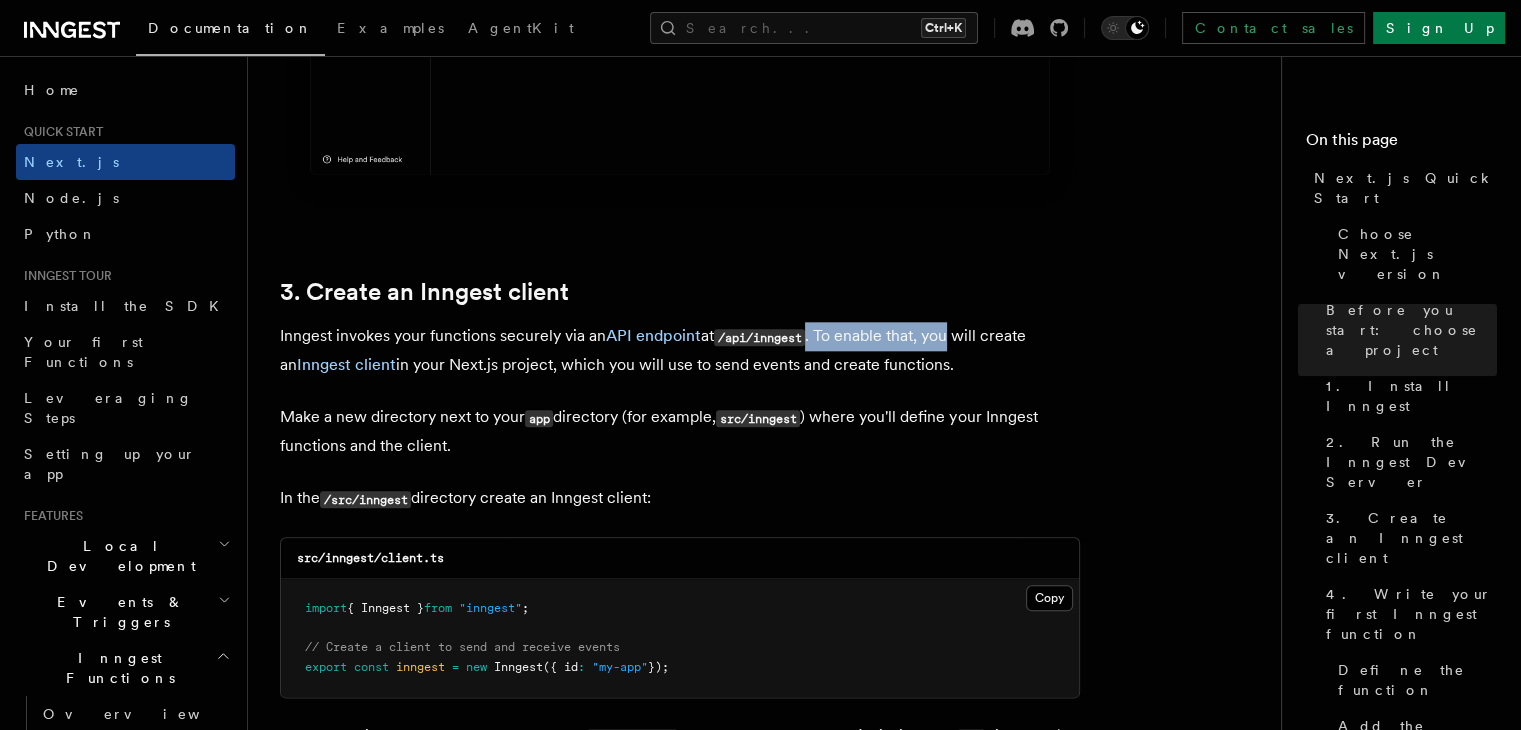 drag, startPoint x: 813, startPoint y: 305, endPoint x: 948, endPoint y: 306, distance: 135.00371 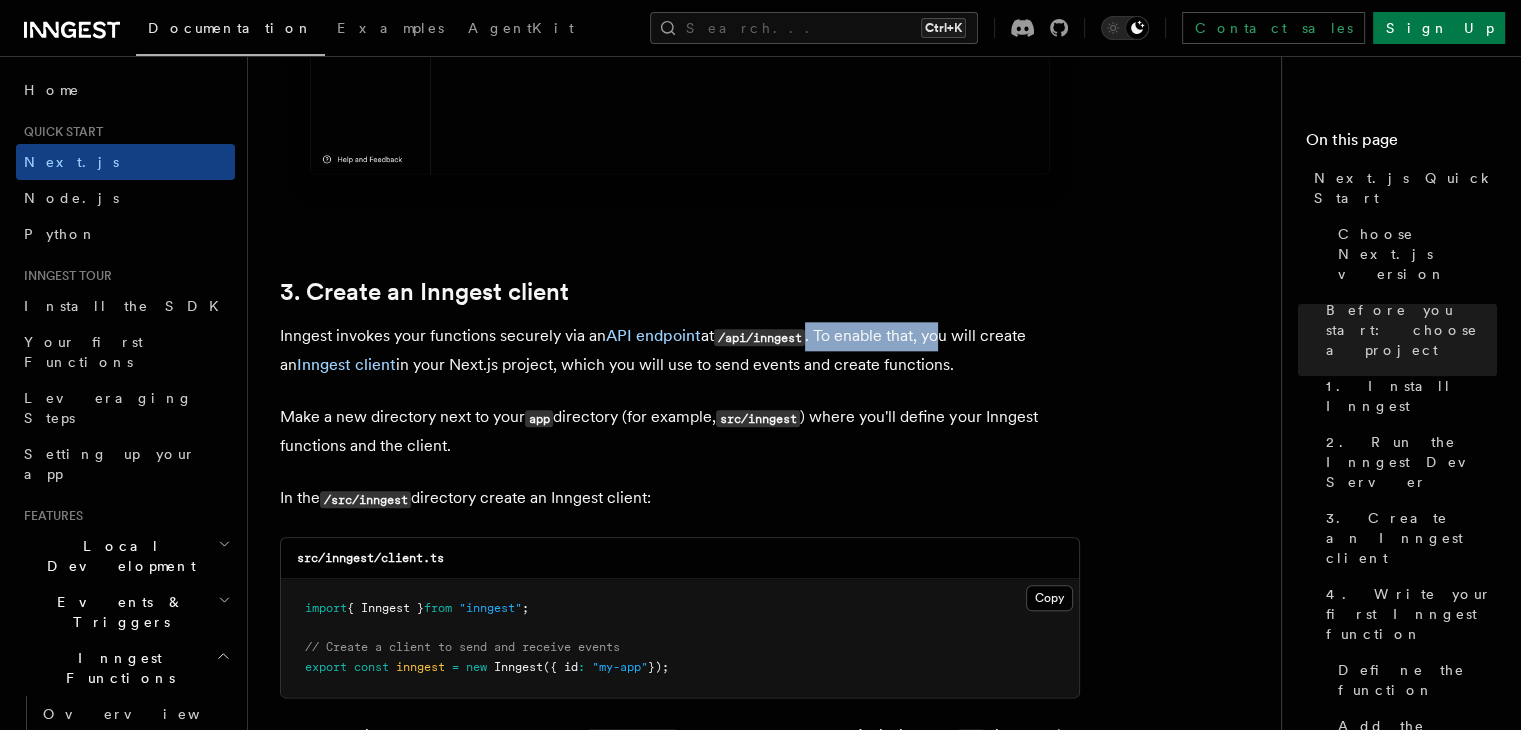 click on "Inngest invokes your functions securely via an  API endpoint  at  /api/inngest . To enable that, you will create an  Inngest client  in your Next.js project, which you will use to send events and create functions." at bounding box center [680, 350] 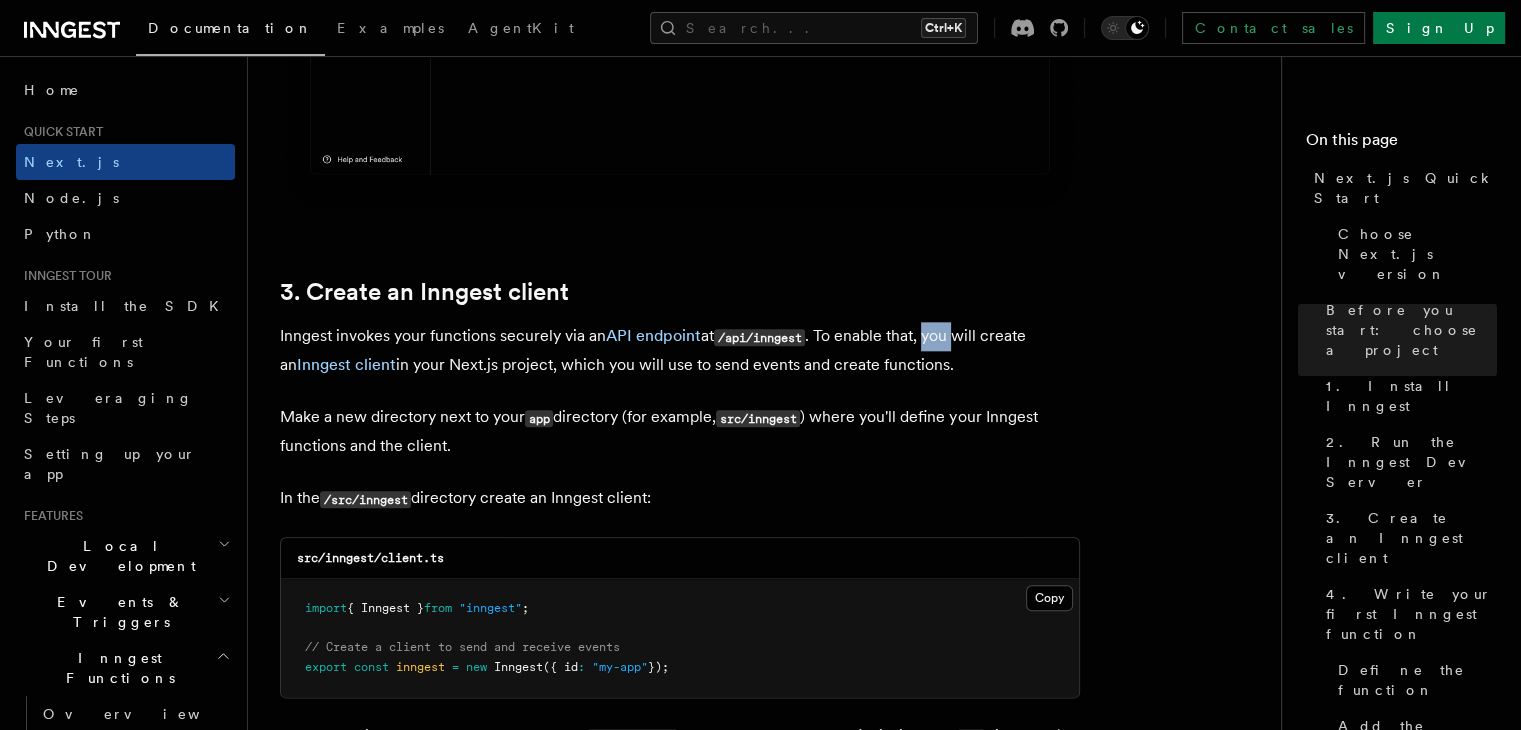 click on "Inngest invokes your functions securely via an  API endpoint  at  /api/inngest . To enable that, you will create an  Inngest client  in your Next.js project, which you will use to send events and create functions." at bounding box center (680, 350) 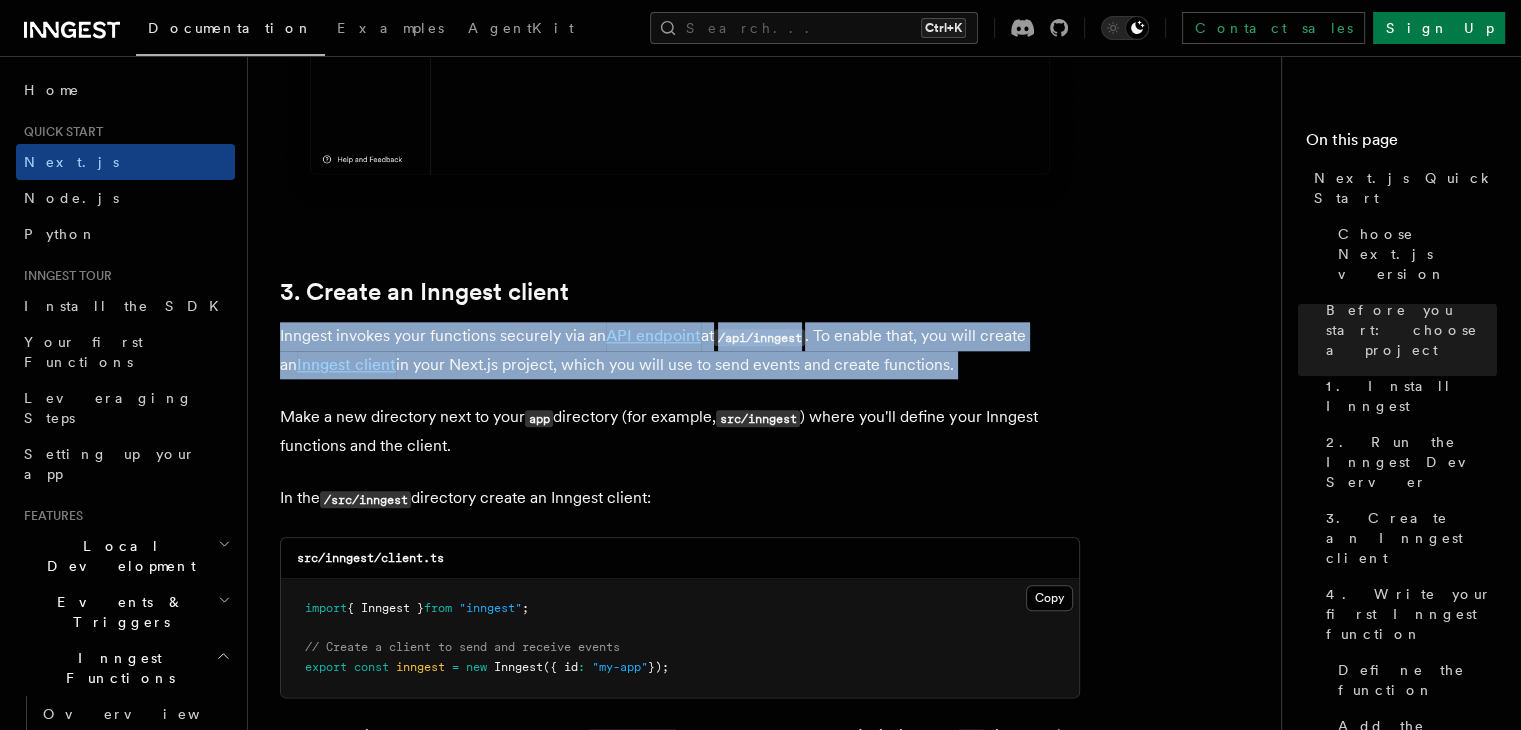 click on "Inngest invokes your functions securely via an  API endpoint  at  /api/inngest . To enable that, you will create an  Inngest client  in your Next.js project, which you will use to send events and create functions." at bounding box center [680, 350] 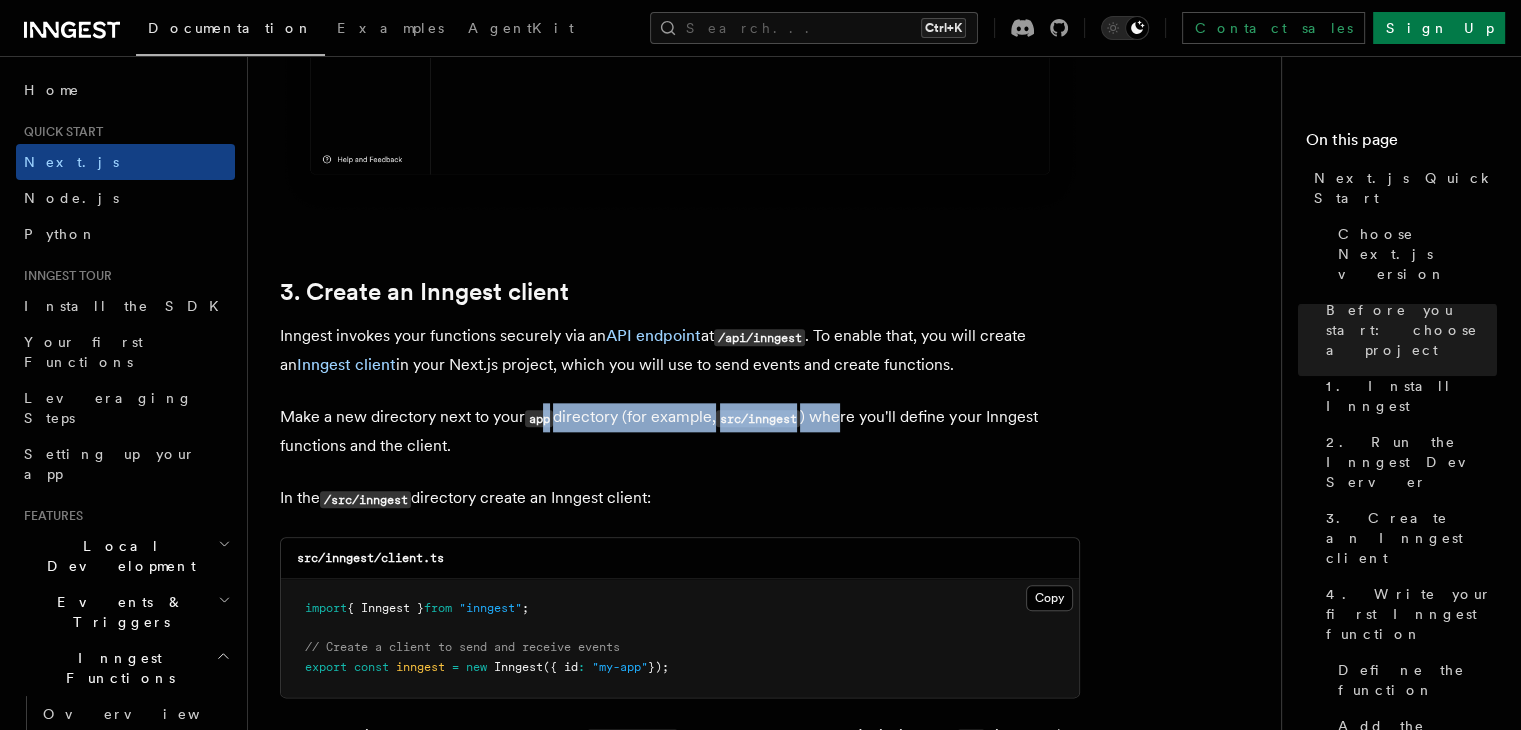 drag, startPoint x: 544, startPoint y: 353, endPoint x: 867, endPoint y: 357, distance: 323.02478 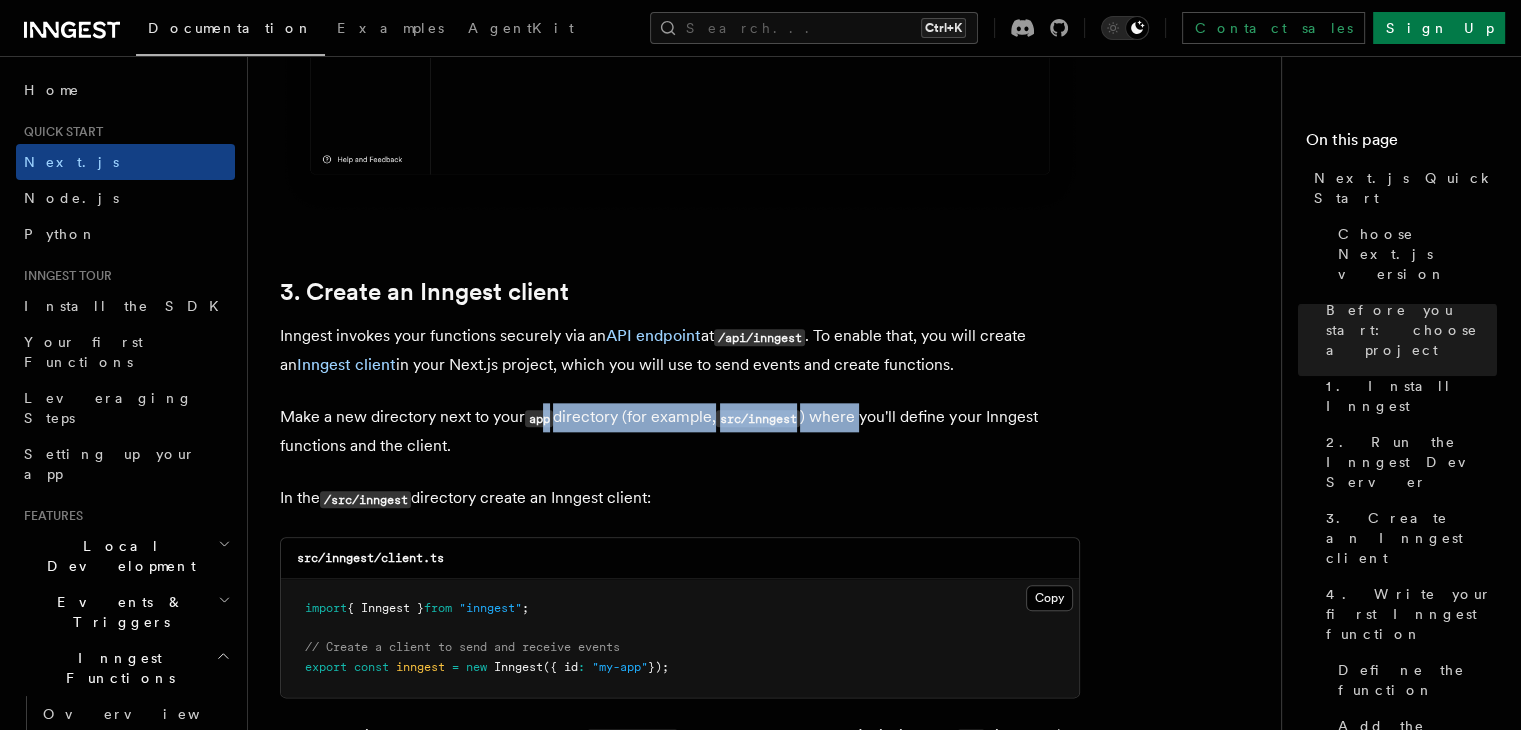 click on "Quick start Next.js Quick Start
In this tutorial you will add Inngest to a Next.js app to see how easy it can be to build complex workflows.
Inngest makes it easy to build, manage, and execute reliable workflows. Some use cases include scheduling drip marketing campaigns, building payment flows, or chaining LLM interactions.
By the end of this ten-minute tutorial you will:
Set up and run Inngest on your machine.
Write your first Inngest function.
Trigger your function from your app and through Inngest Dev Server.
Let's get started!
Choose Next.js version
Choose your preferred Next.js version for this tutorial:
Next.js - App Router Next.js - Pages Router Before you start: choose a project In this tutorial you can use any existing Next.js project, or you can create a new one. Instructions for creating a new Next.js project  Run the following command in your terminal to create a new Next.js project: Copy Copied npx  create-next-app@latest   --ts   --eslint   --tailwind   --src-dir   --app" at bounding box center (772, 4601) 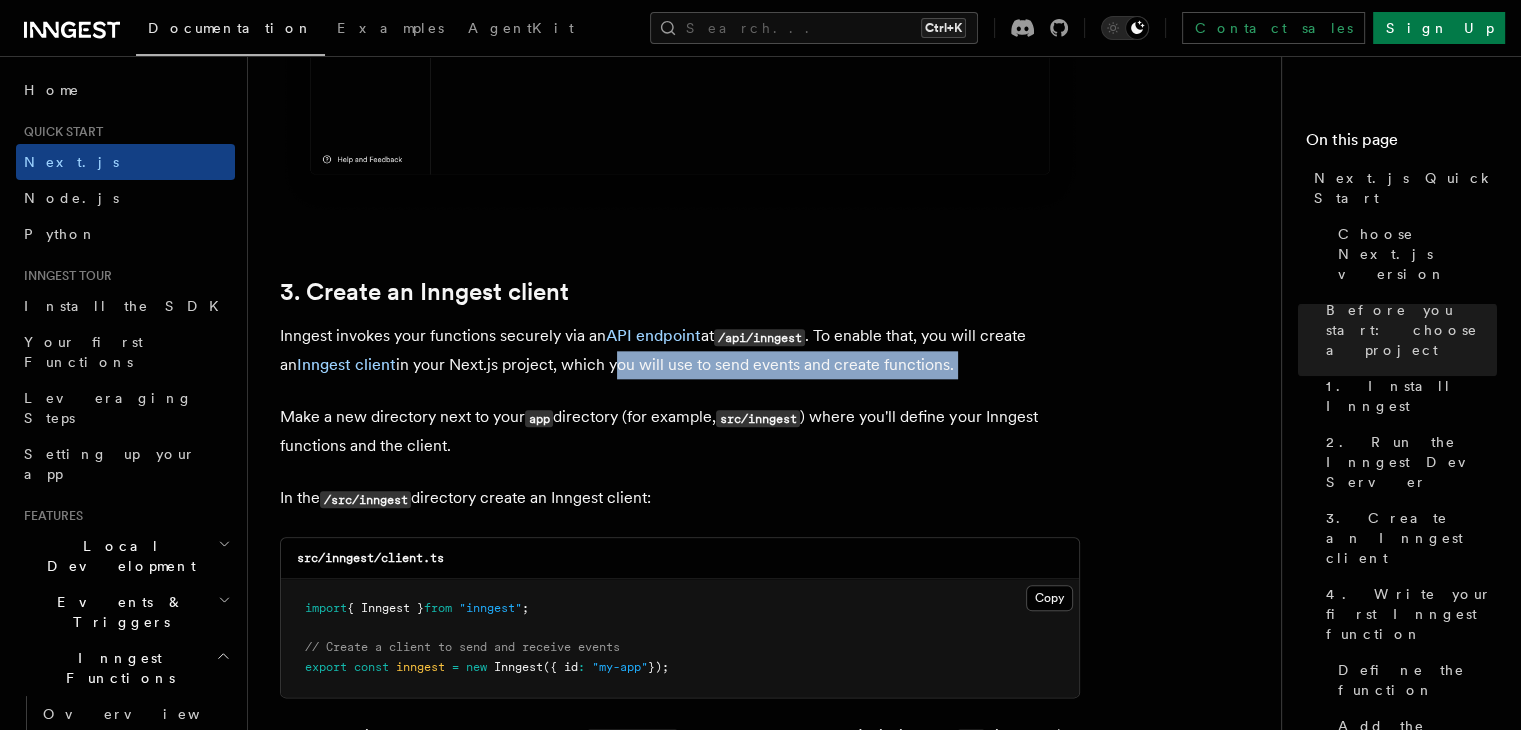 drag, startPoint x: 935, startPoint y: 348, endPoint x: 615, endPoint y: 337, distance: 320.189 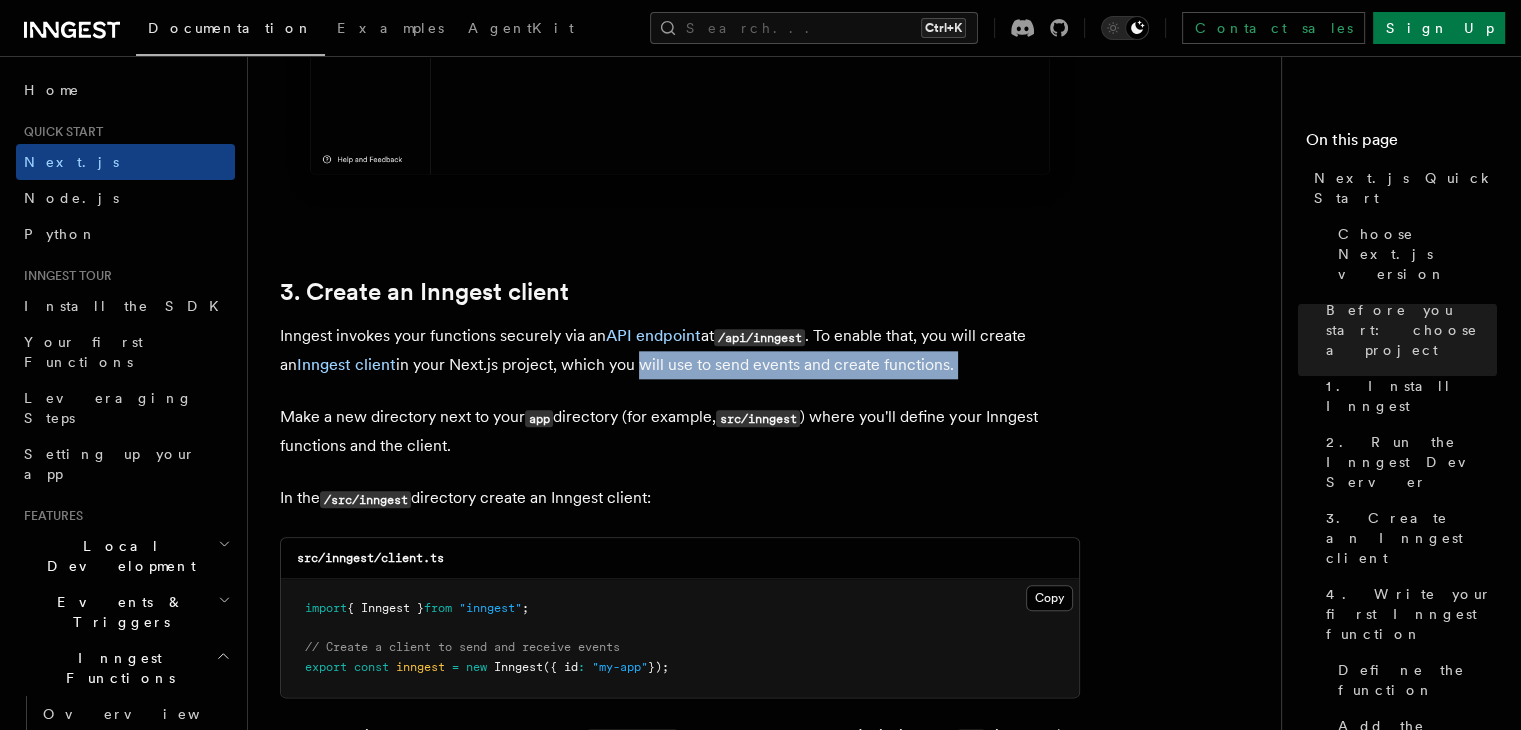 click on "Inngest invokes your functions securely via an  API endpoint  at  /api/inngest . To enable that, you will create an  Inngest client  in your Next.js project, which you will use to send events and create functions." at bounding box center (680, 350) 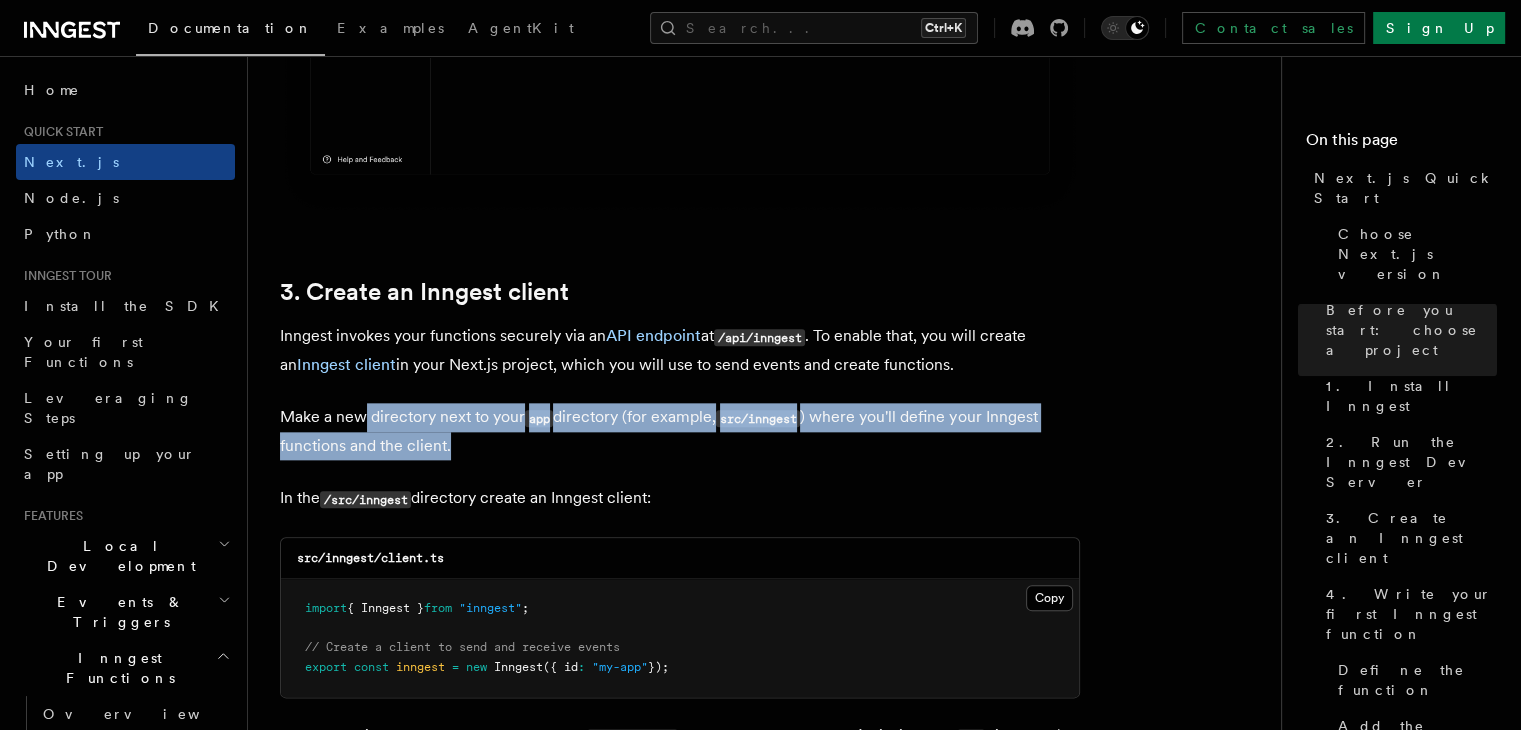 drag, startPoint x: 364, startPoint y: 389, endPoint x: 532, endPoint y: 412, distance: 169.5671 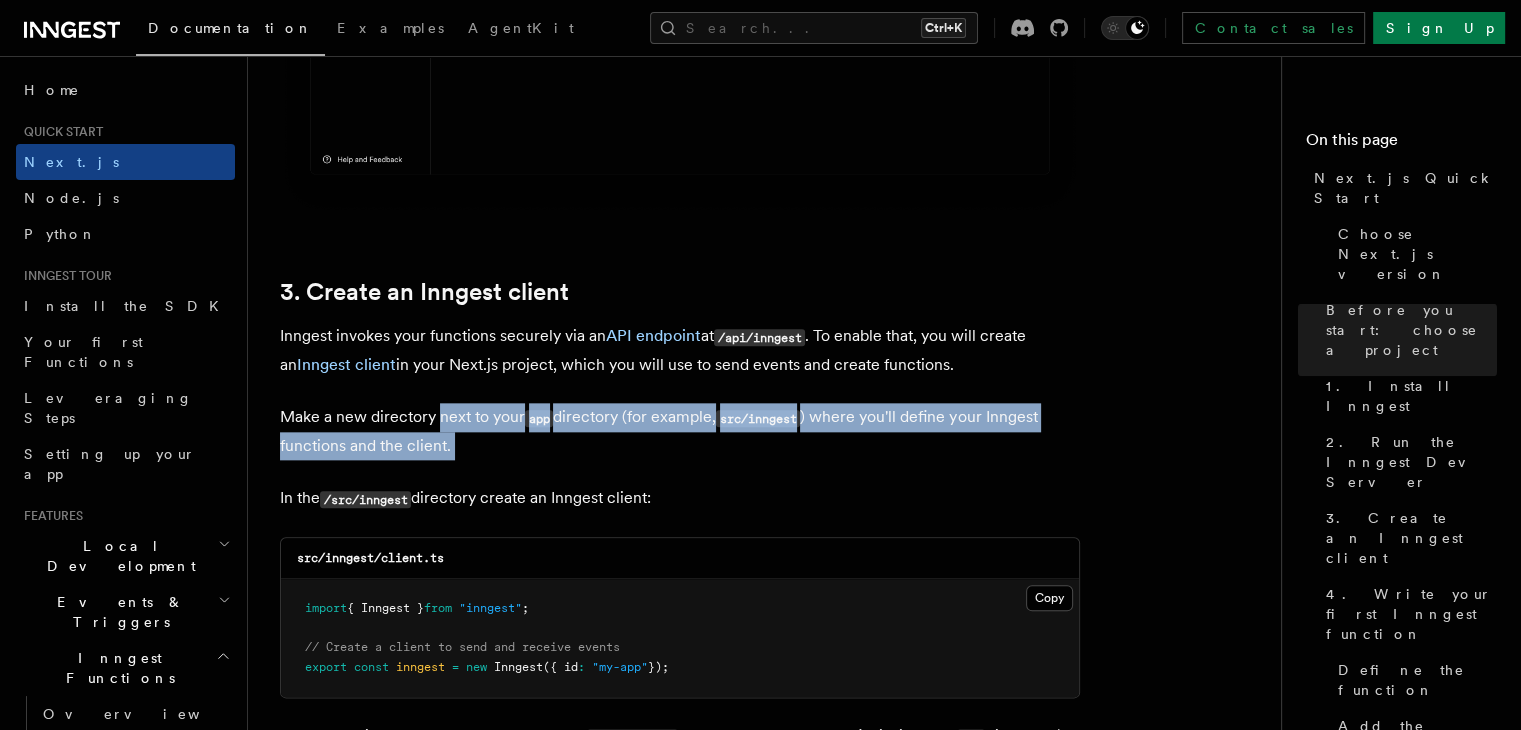 drag, startPoint x: 532, startPoint y: 412, endPoint x: 461, endPoint y: 385, distance: 75.96052 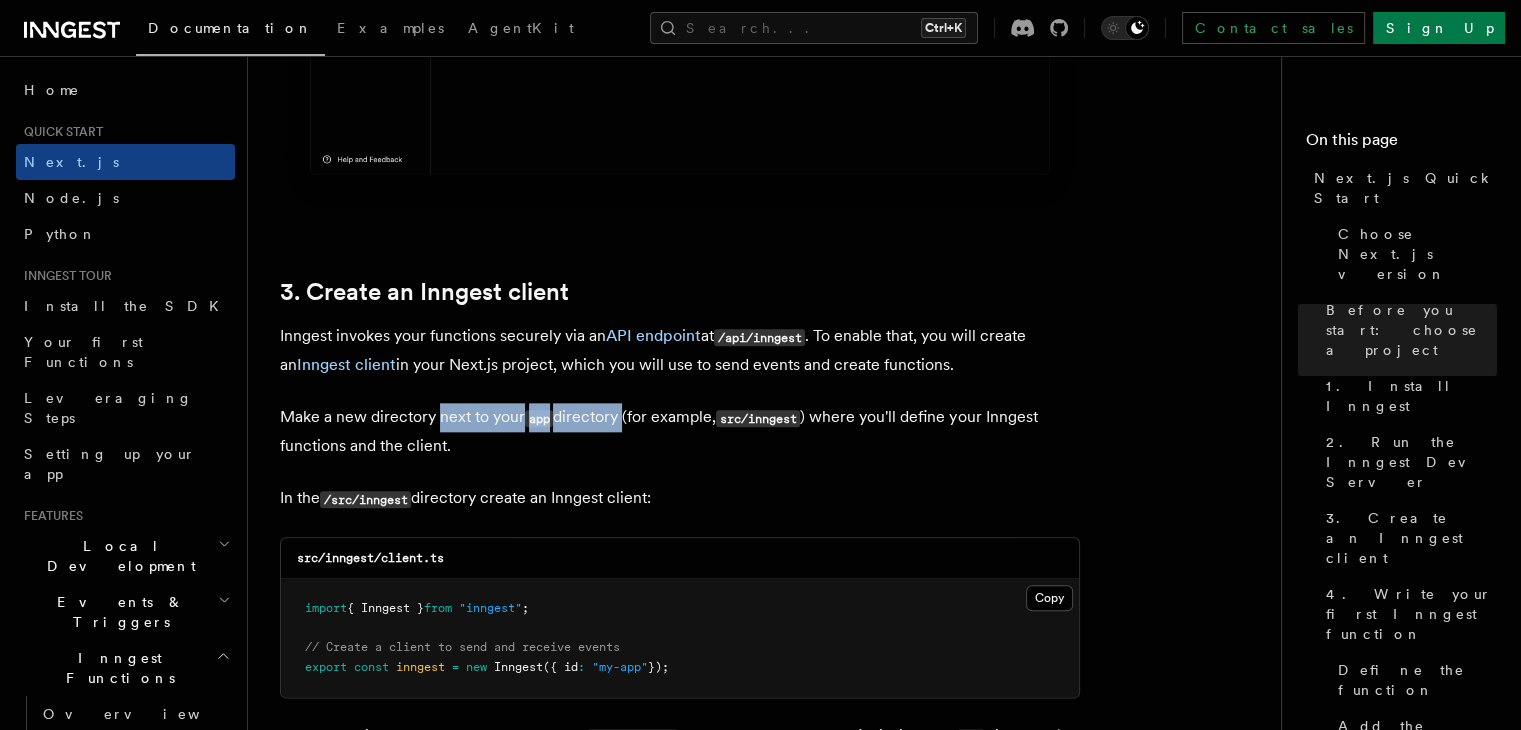 drag, startPoint x: 461, startPoint y: 385, endPoint x: 640, endPoint y: 407, distance: 180.3469 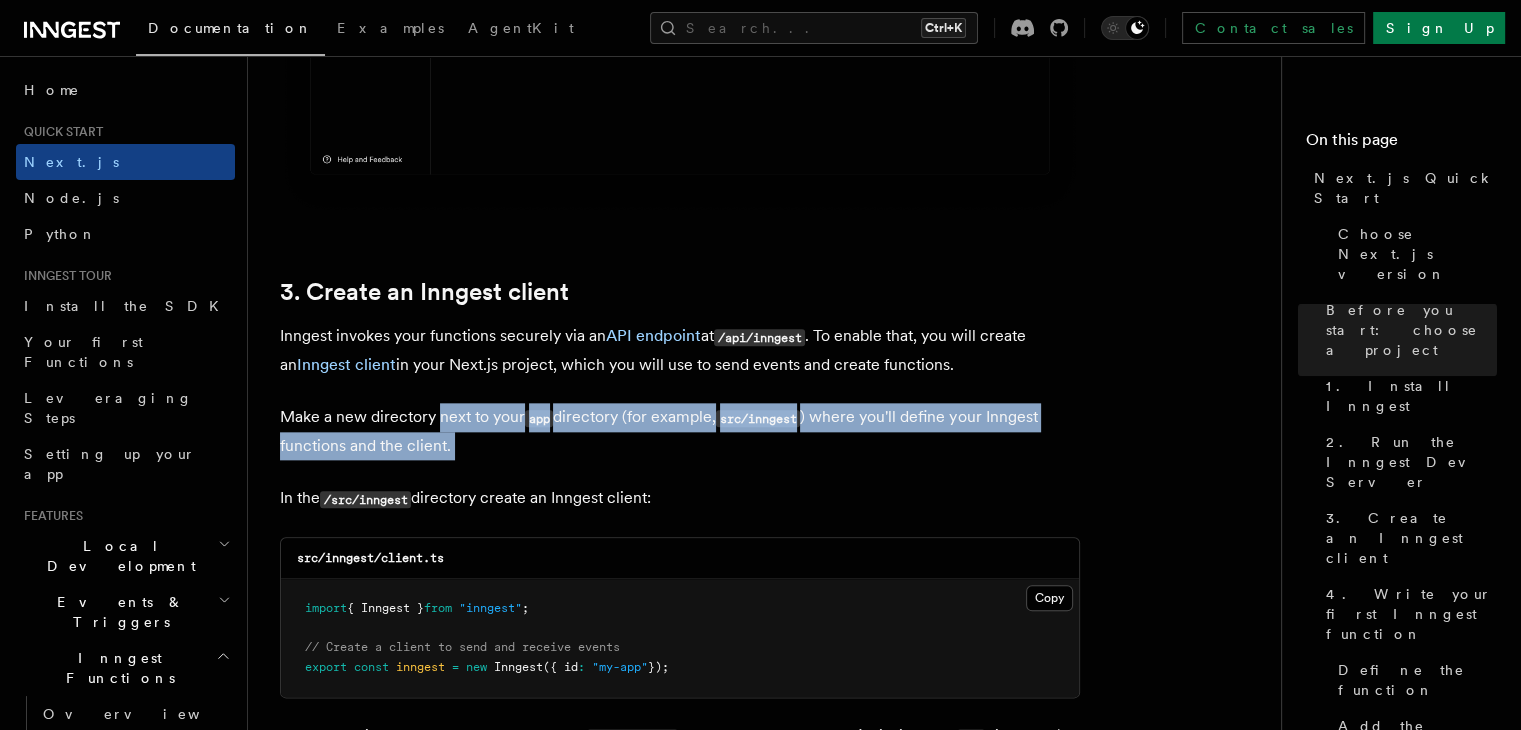 click on "Make a new directory next to your  app  directory (for example,  src/inngest ) where you'll define your Inngest functions and the client." at bounding box center [680, 431] 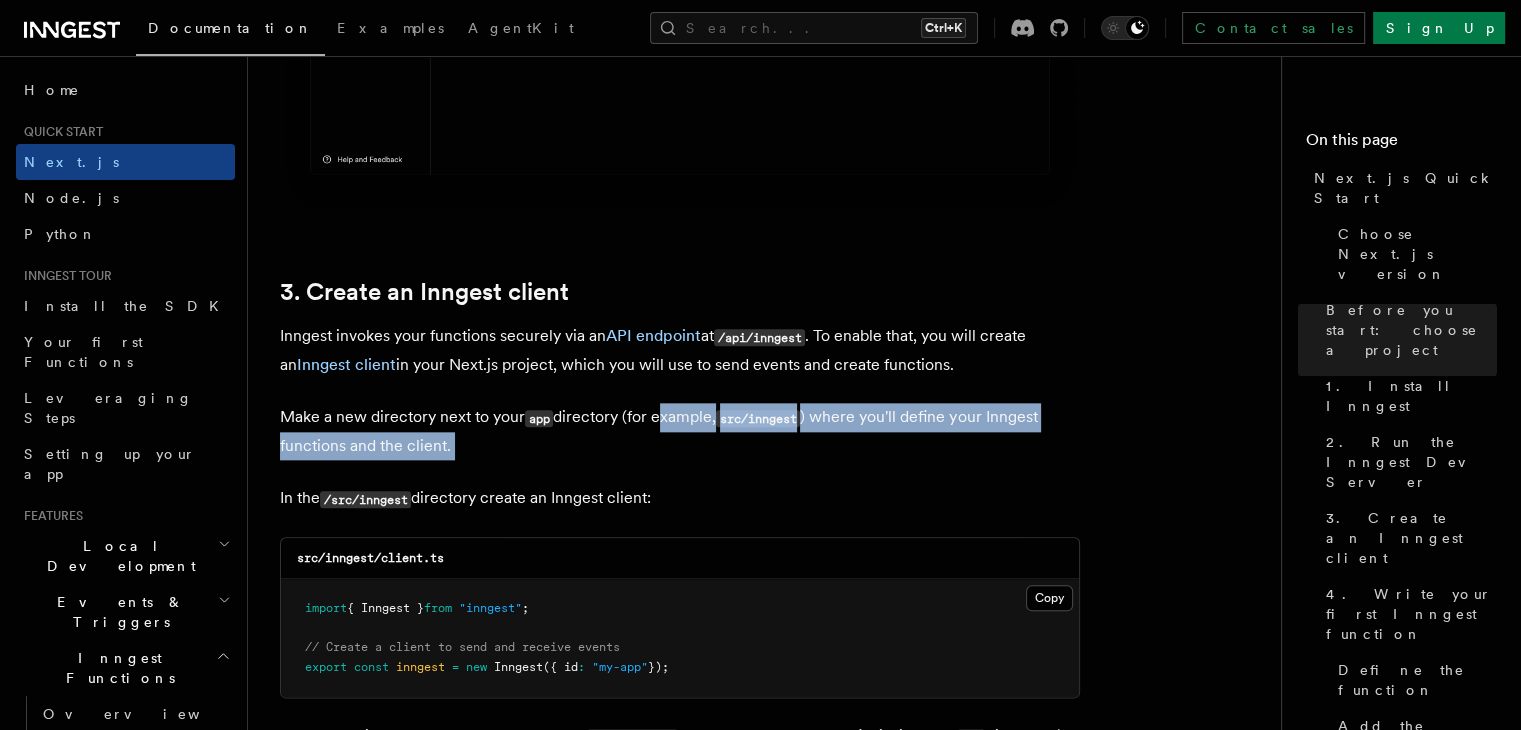 drag, startPoint x: 640, startPoint y: 407, endPoint x: 666, endPoint y: 395, distance: 28.635643 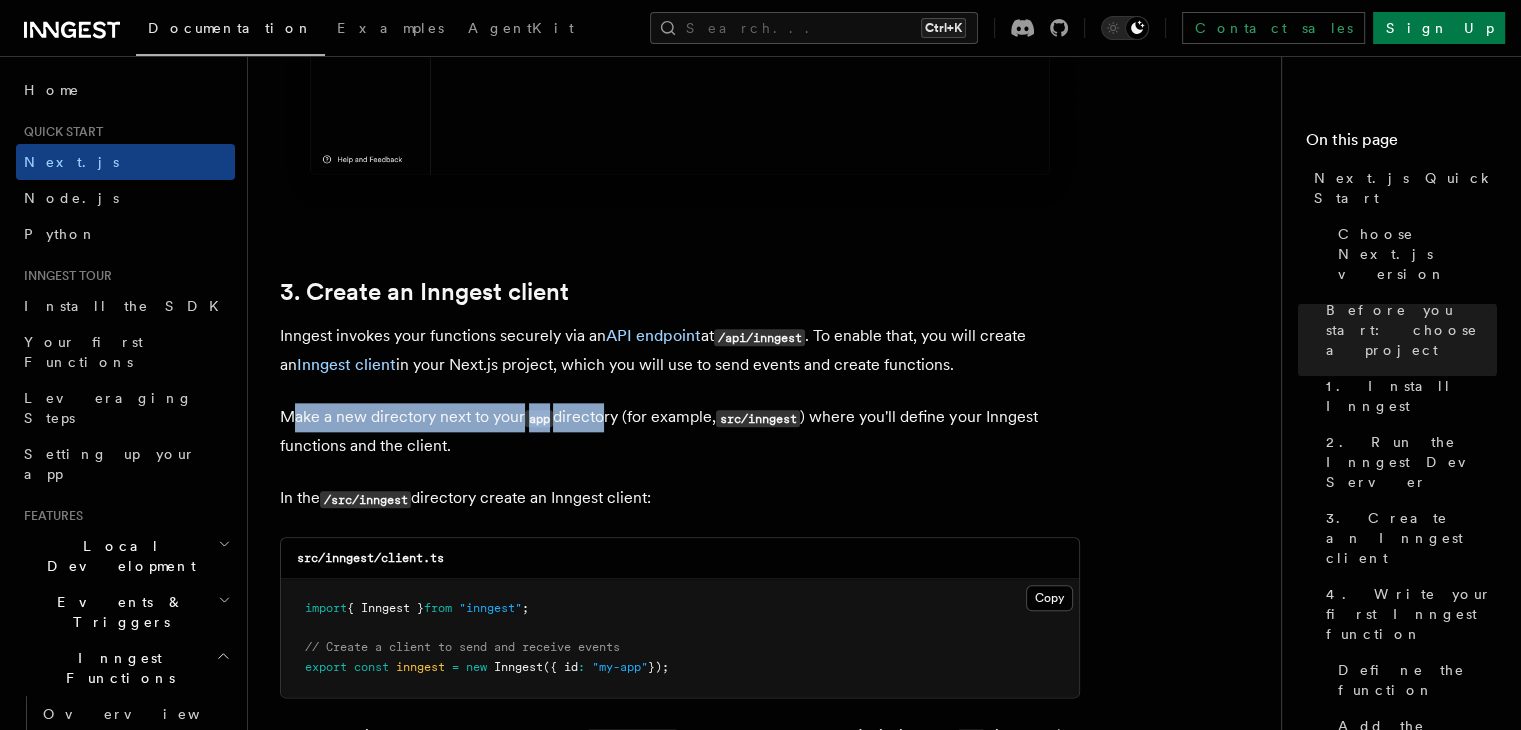 drag, startPoint x: 299, startPoint y: 389, endPoint x: 605, endPoint y: 390, distance: 306.00165 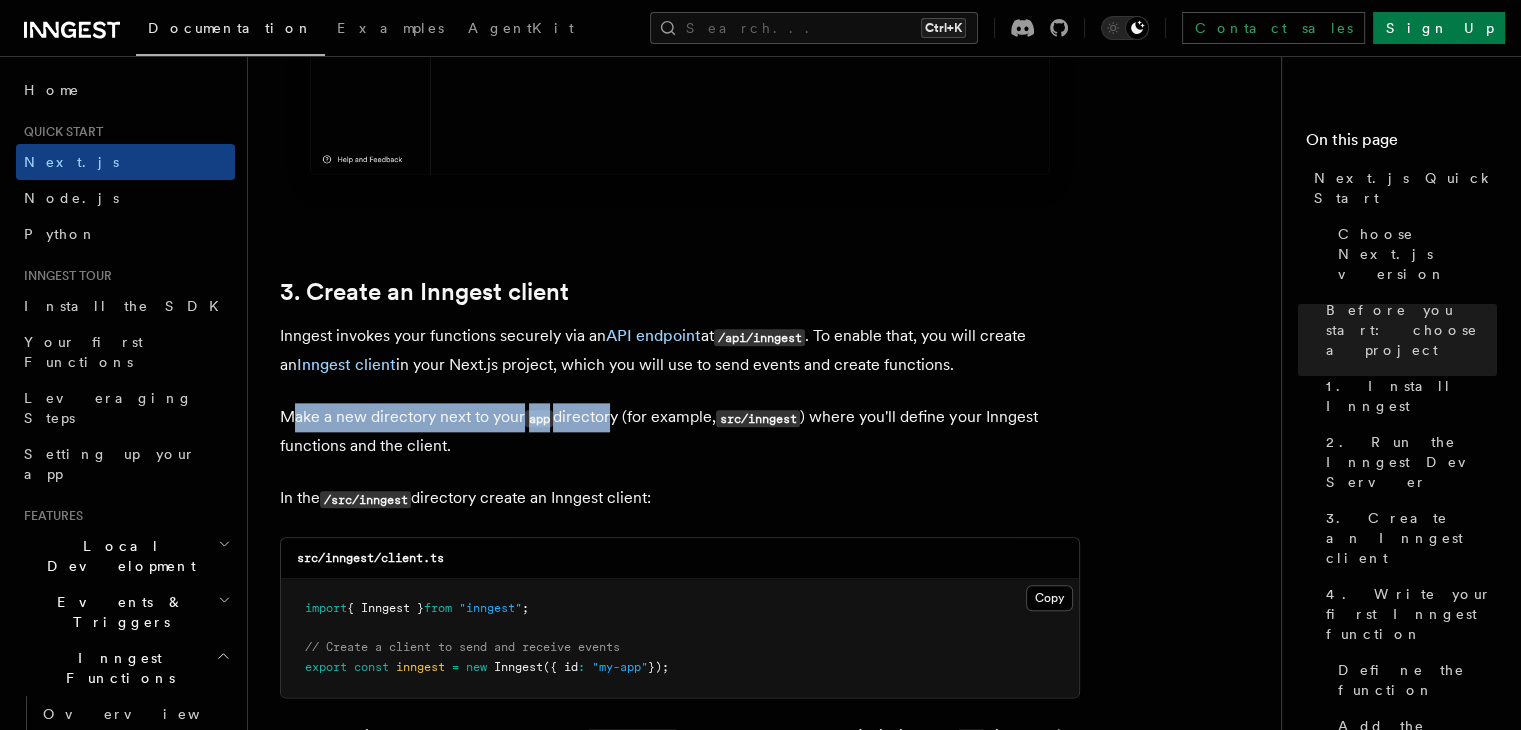 click on "Make a new directory next to your  app  directory (for example,  src/inngest ) where you'll define your Inngest functions and the client." at bounding box center (680, 431) 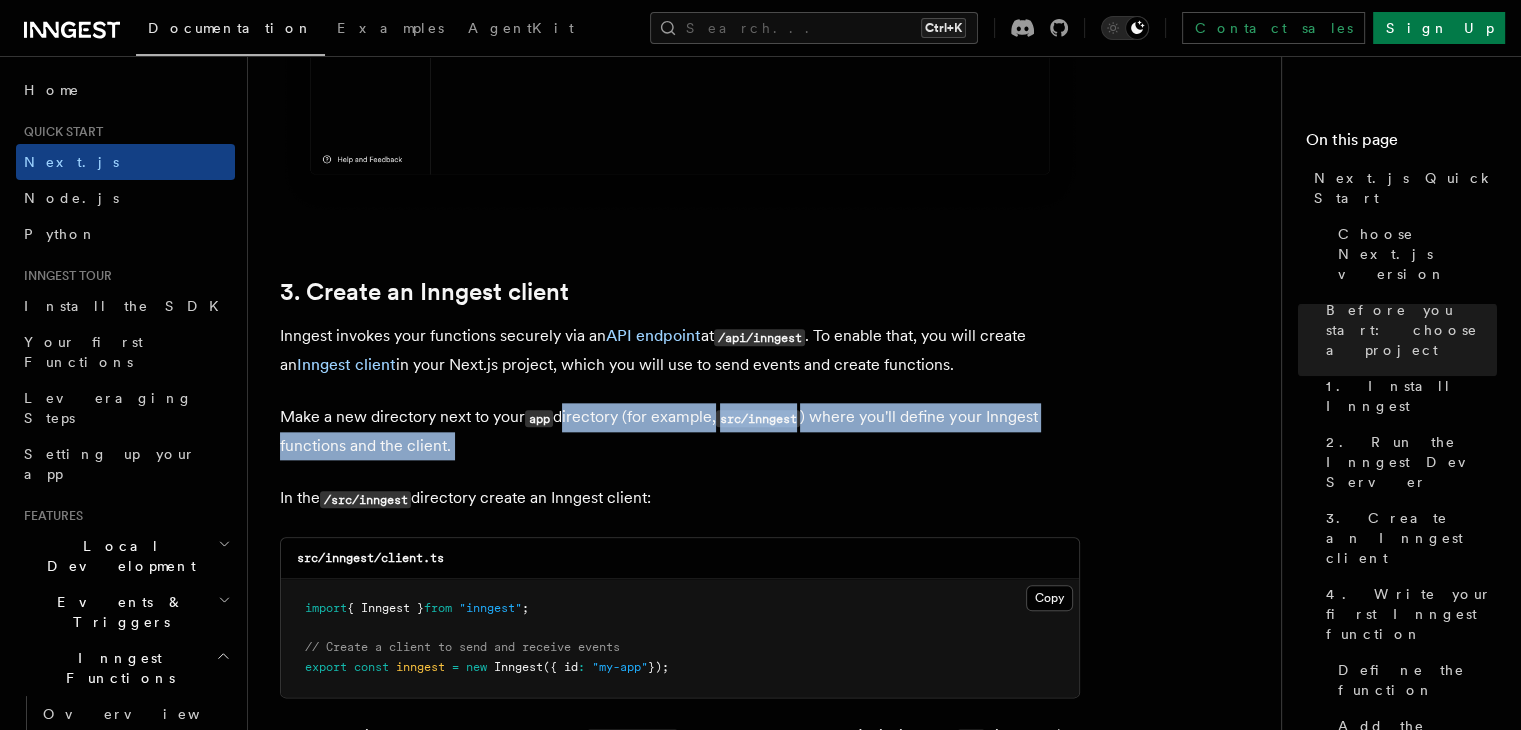 drag, startPoint x: 605, startPoint y: 390, endPoint x: 726, endPoint y: 405, distance: 121.92621 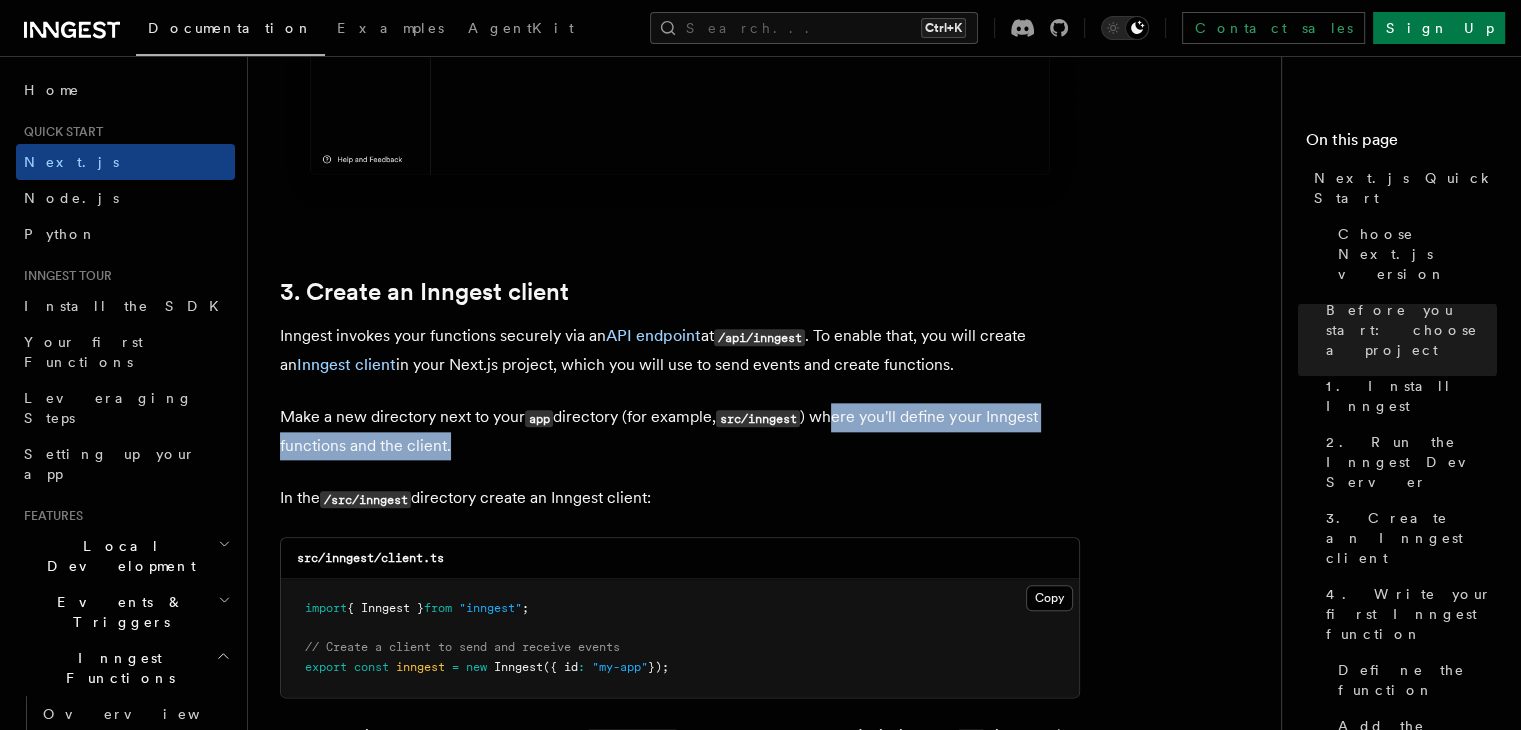 drag, startPoint x: 837, startPoint y: 389, endPoint x: 972, endPoint y: 407, distance: 136.19472 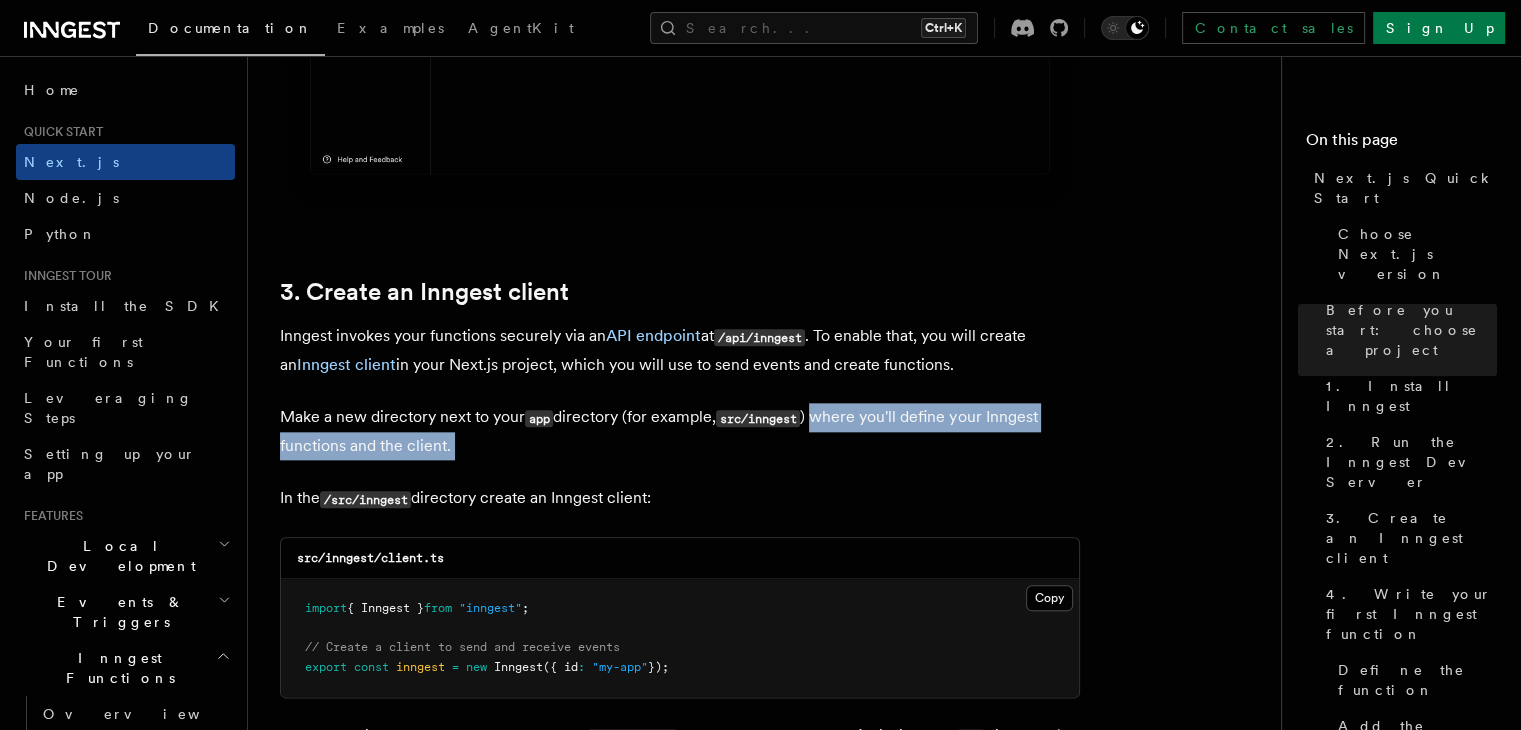 drag, startPoint x: 972, startPoint y: 407, endPoint x: 865, endPoint y: 404, distance: 107.042046 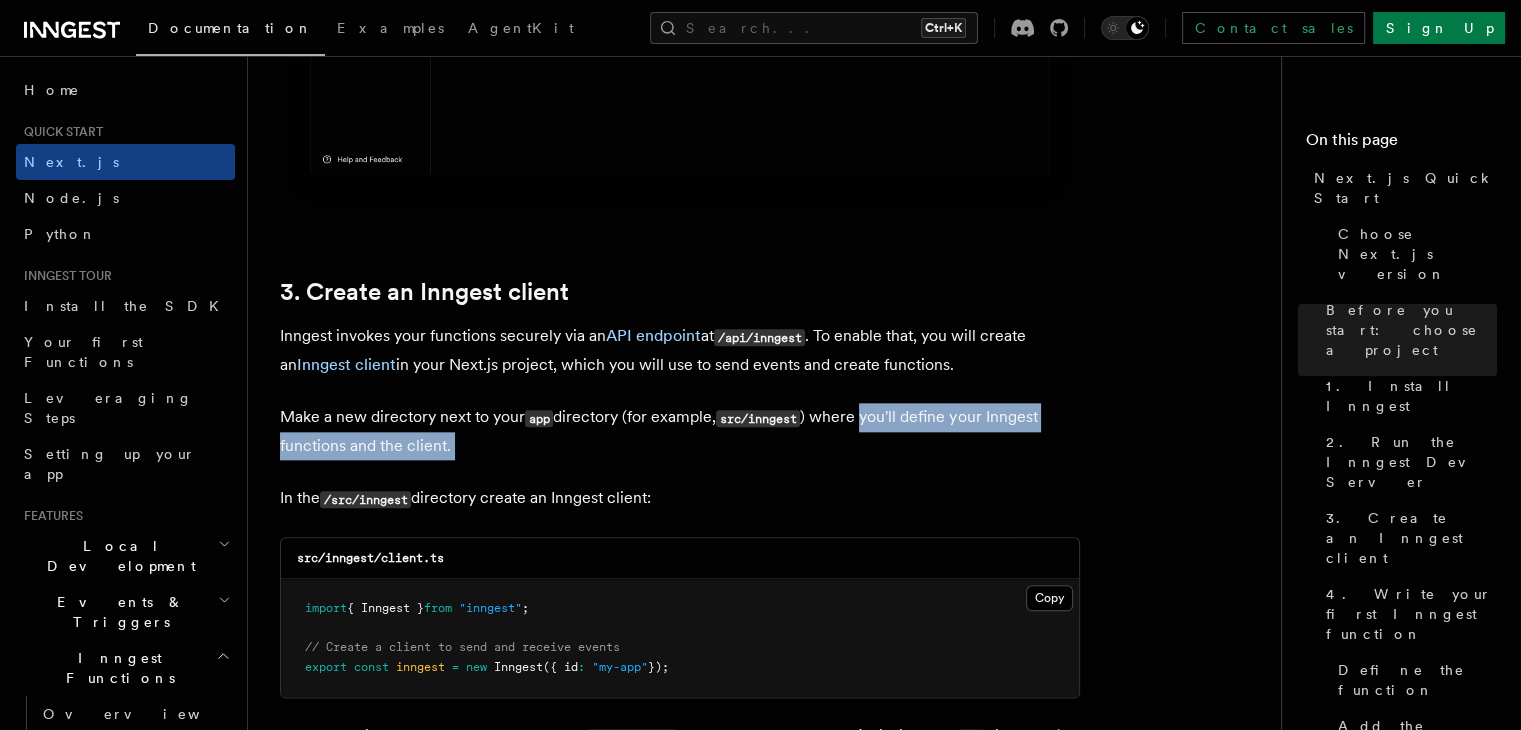click on "Make a new directory next to your  app  directory (for example,  src/inngest ) where you'll define your Inngest functions and the client." at bounding box center (680, 431) 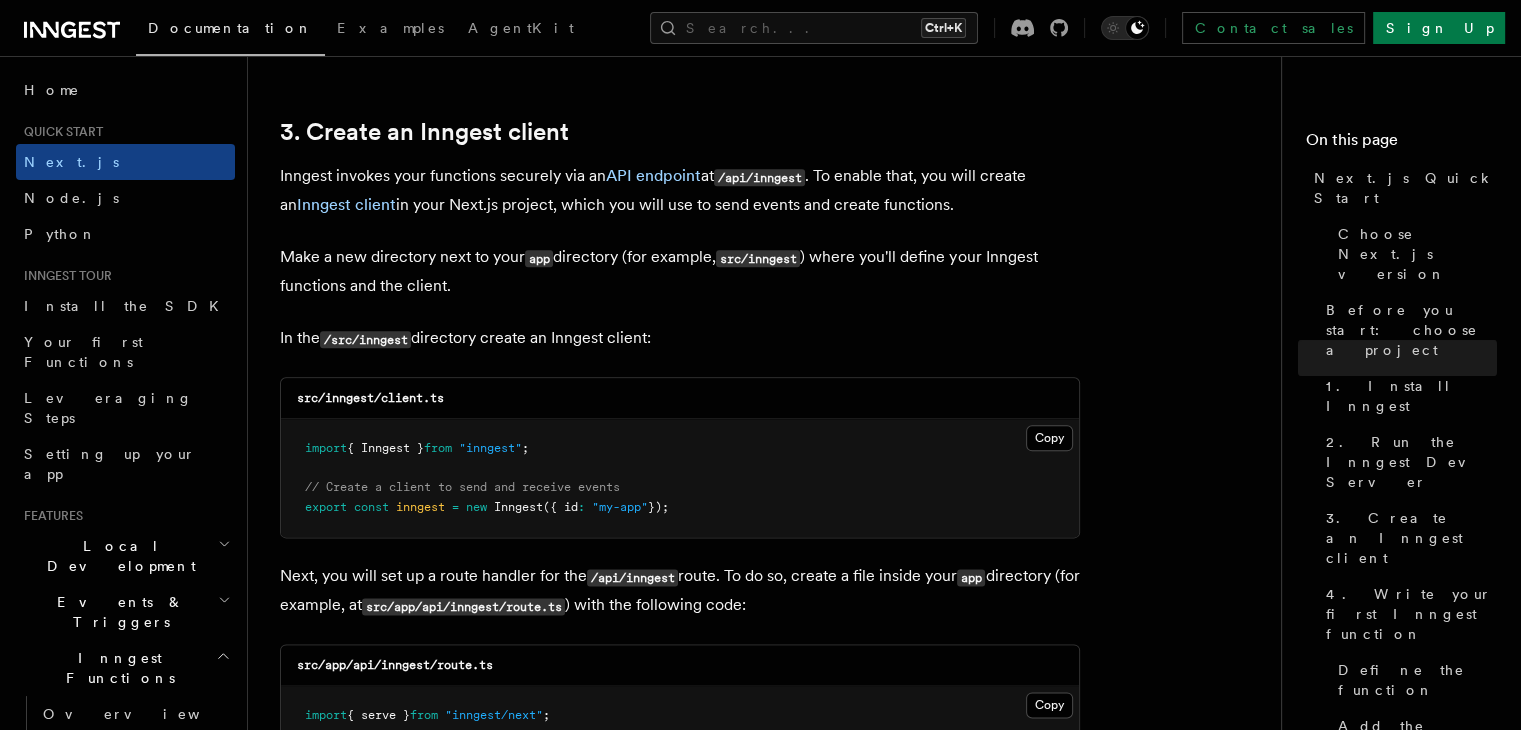 scroll, scrollTop: 2352, scrollLeft: 0, axis: vertical 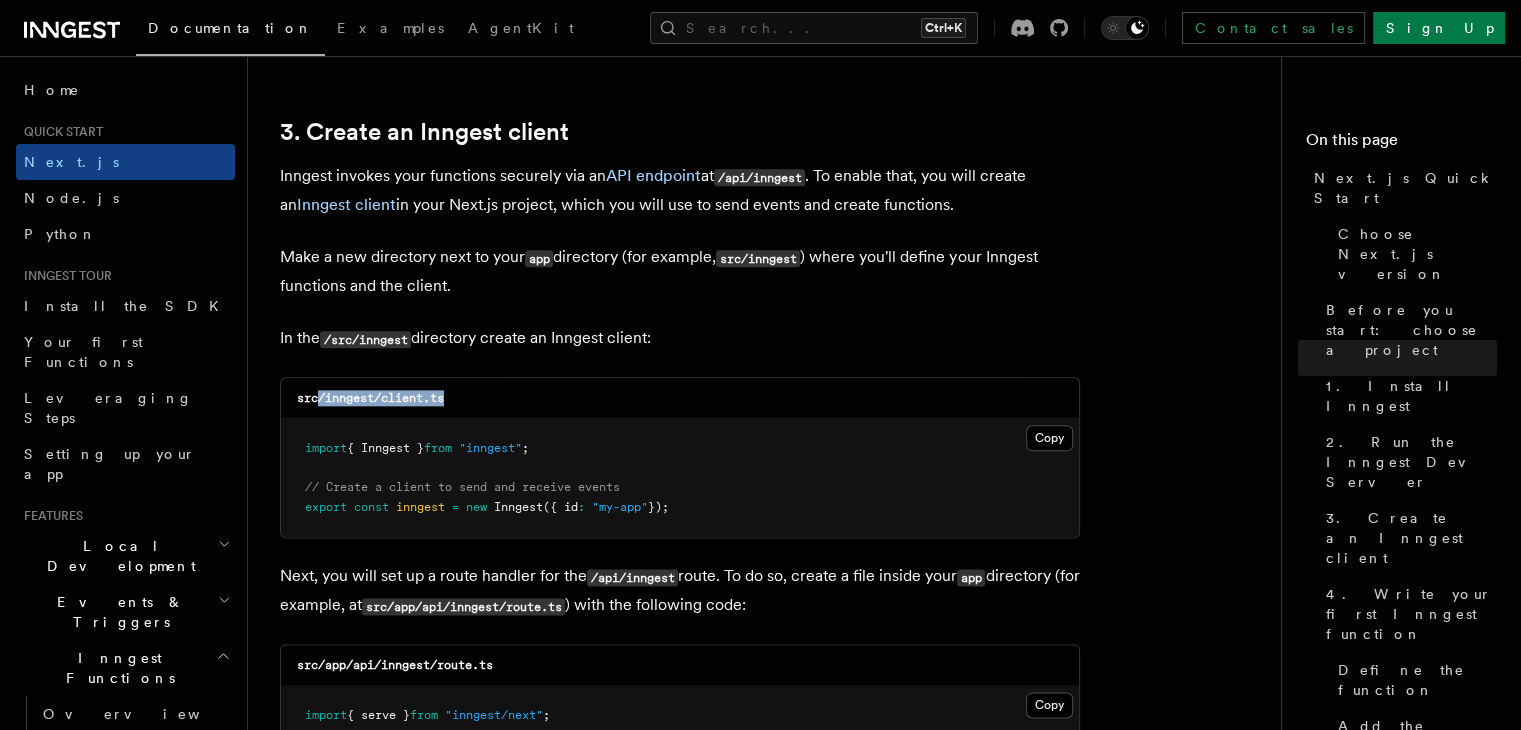 drag, startPoint x: 318, startPoint y: 369, endPoint x: 498, endPoint y: 384, distance: 180.62392 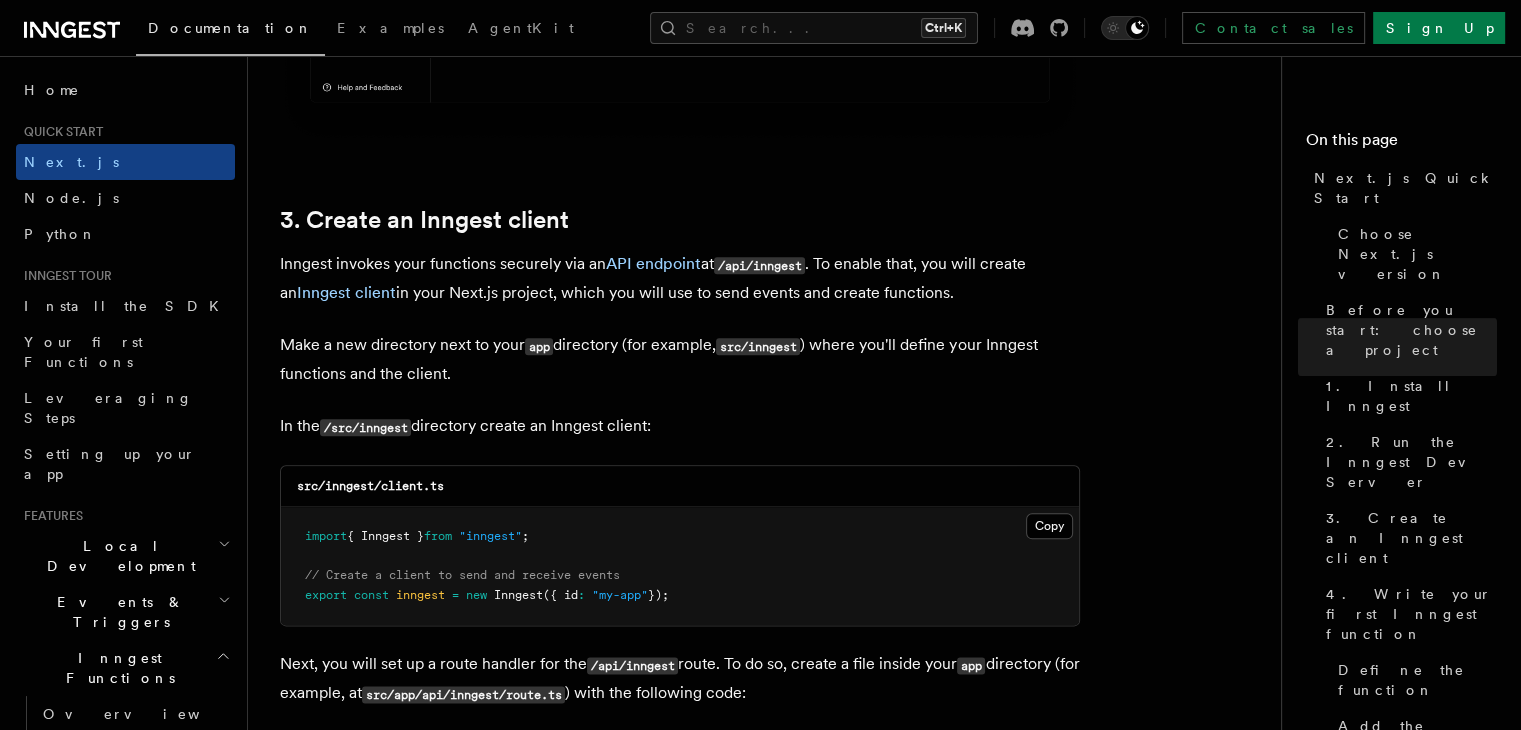 scroll, scrollTop: 2260, scrollLeft: 0, axis: vertical 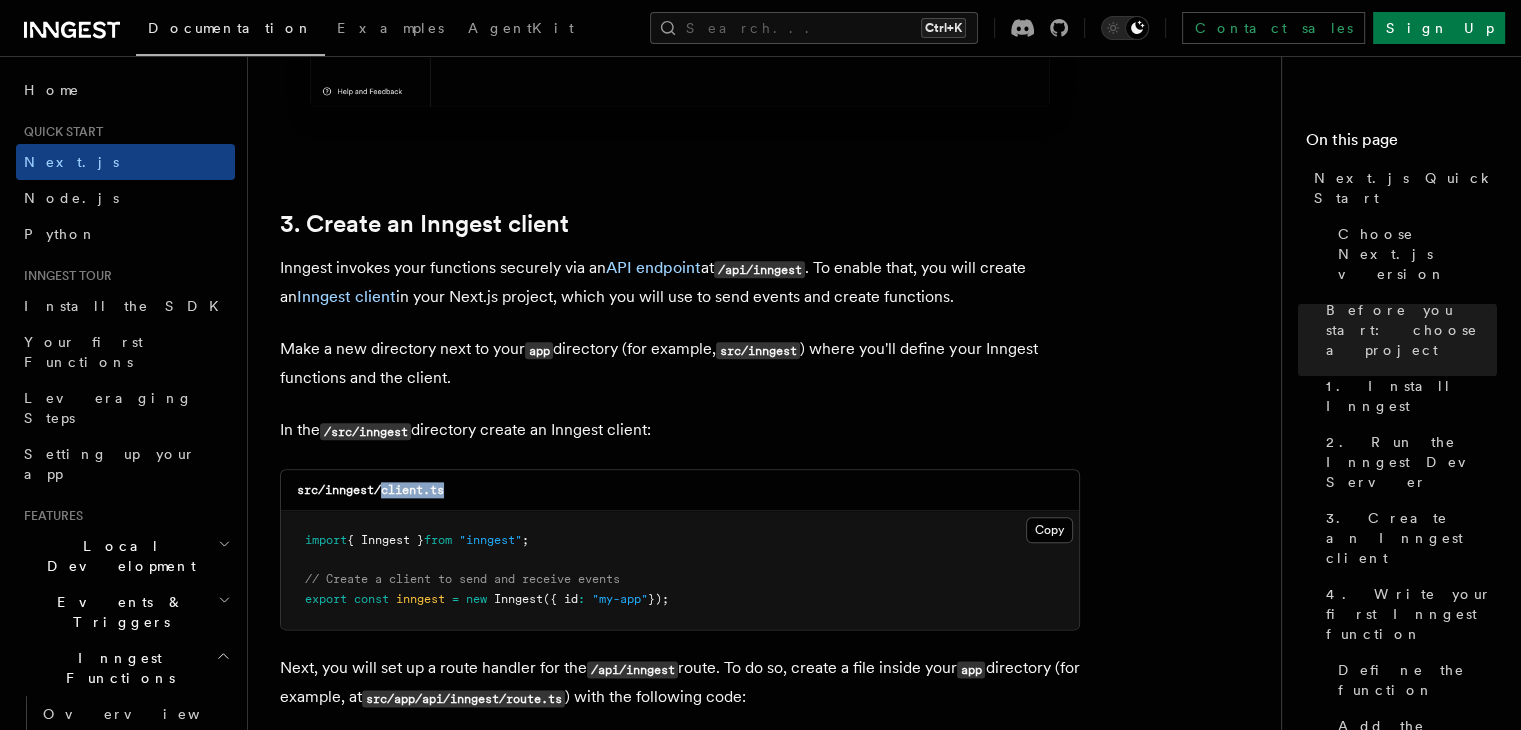 drag, startPoint x: 383, startPoint y: 465, endPoint x: 496, endPoint y: 450, distance: 113.99123 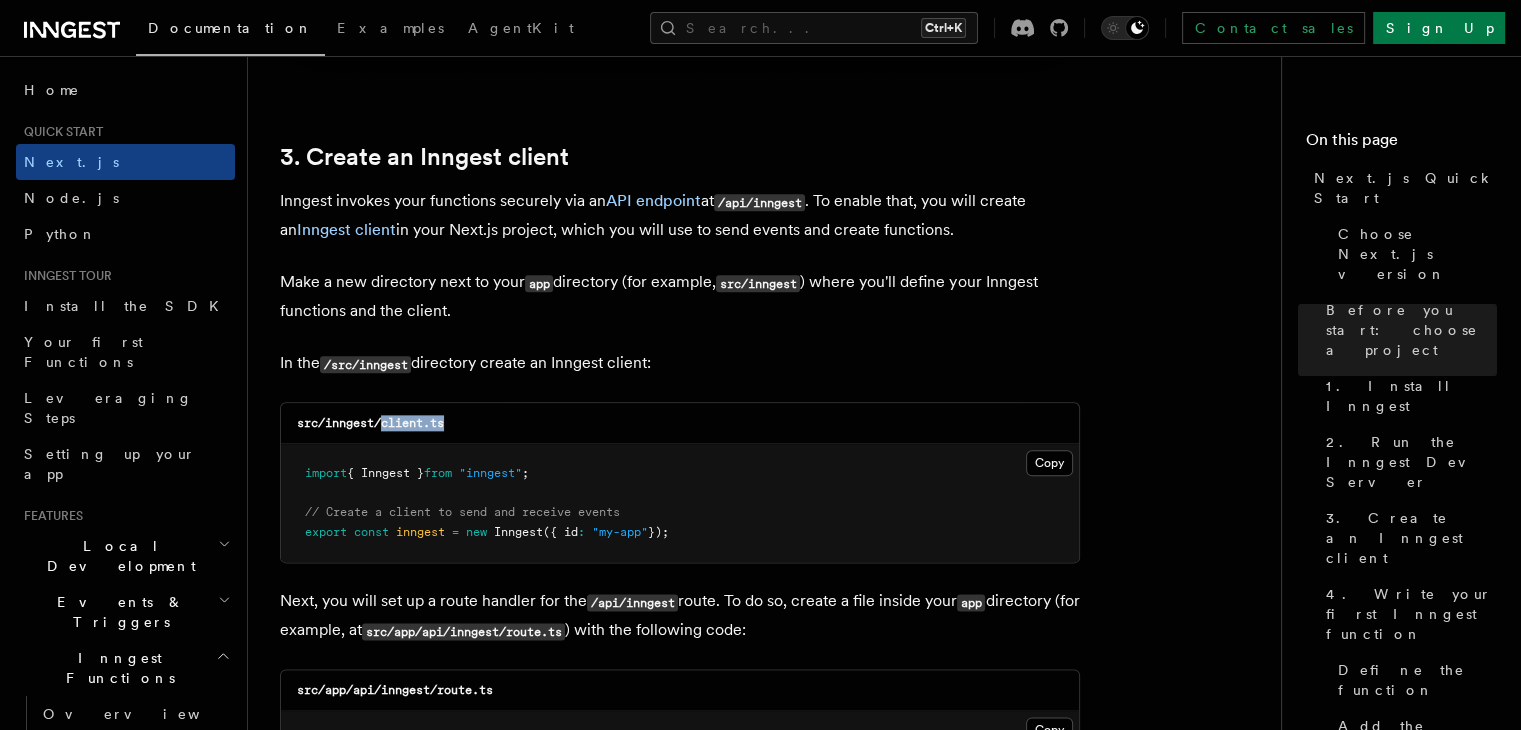 scroll, scrollTop: 2328, scrollLeft: 0, axis: vertical 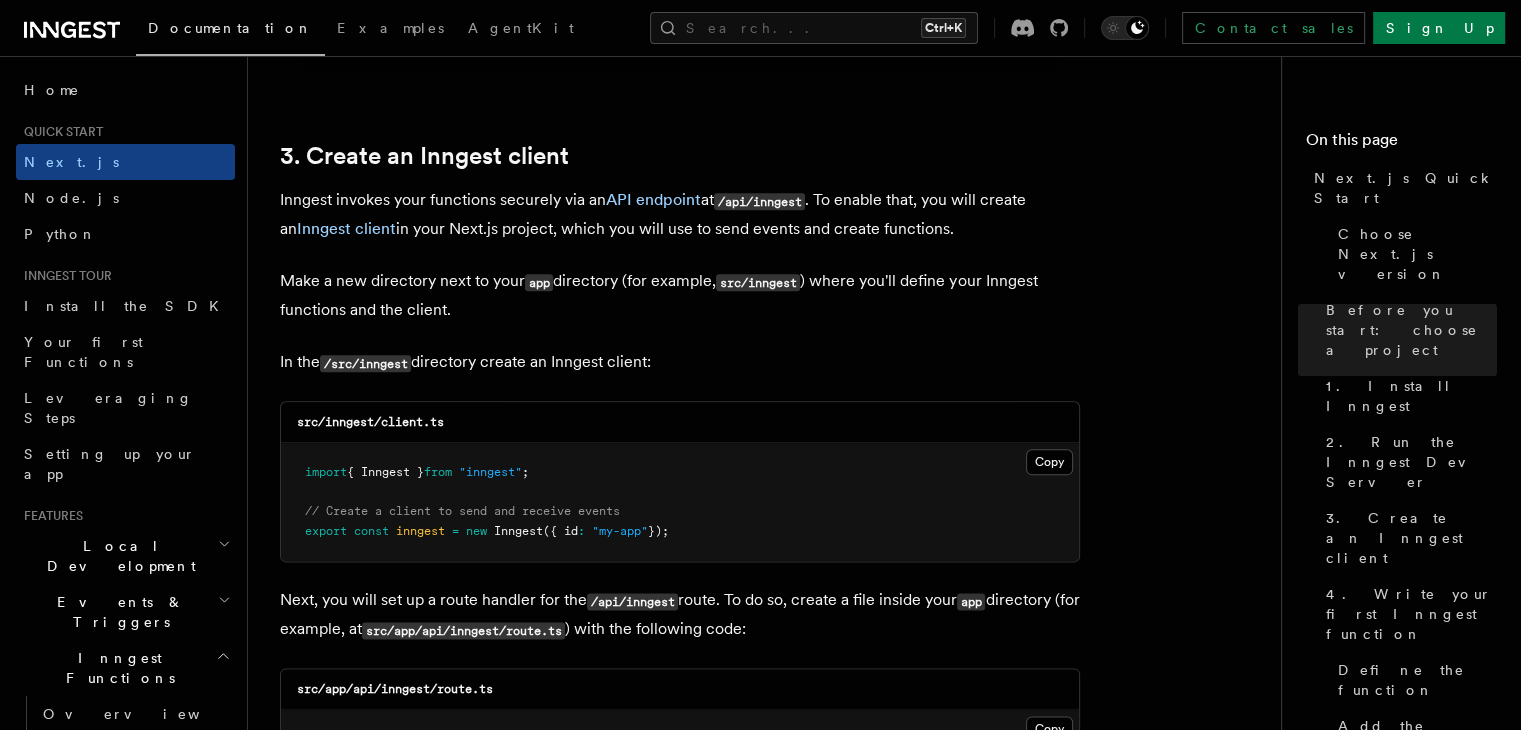 click on "import  { Inngest }  from   "inngest" ;
// Create a client to send and receive events
export   const   inngest   =   new   Inngest ({ id :   "my-app"  });" at bounding box center (680, 502) 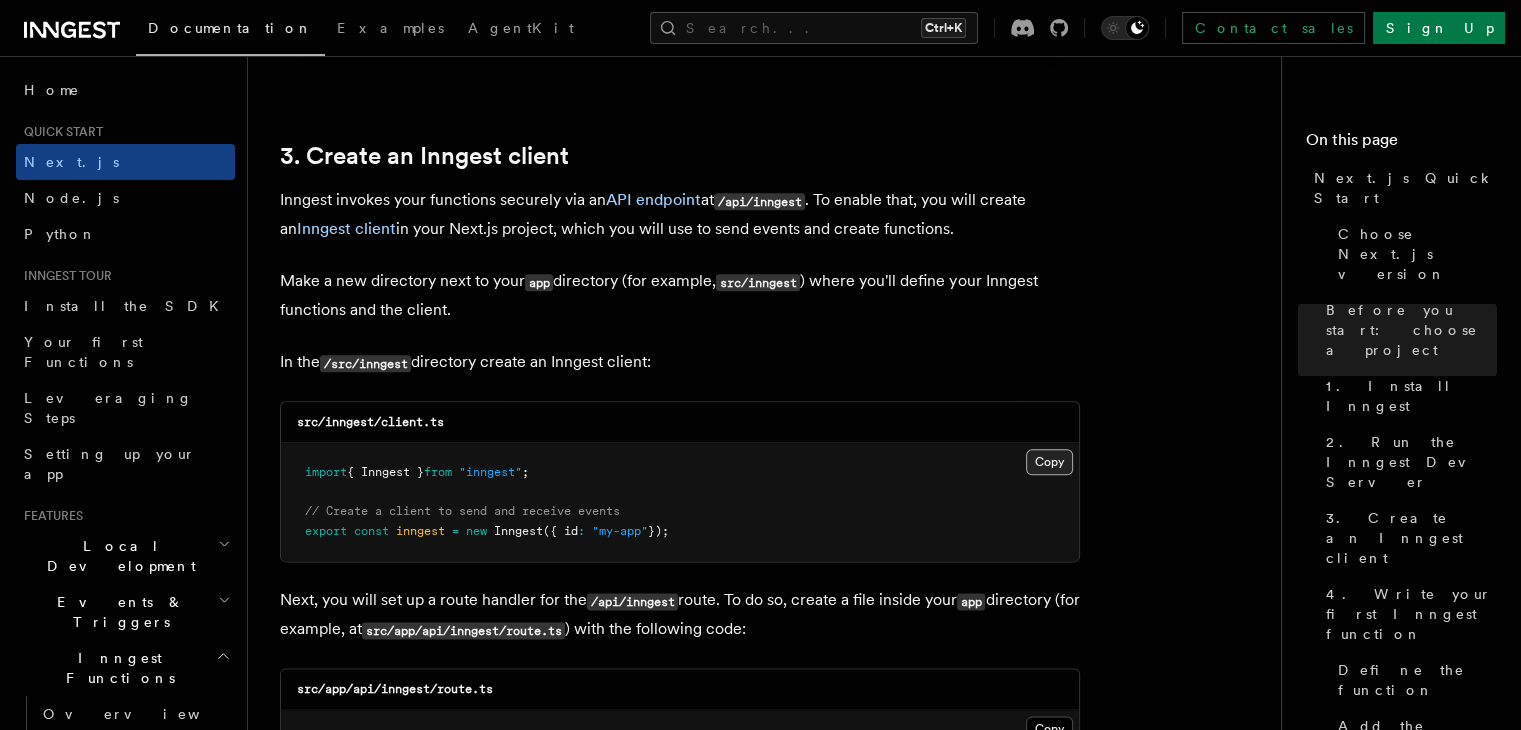 click on "Copy Copied" at bounding box center [1049, 462] 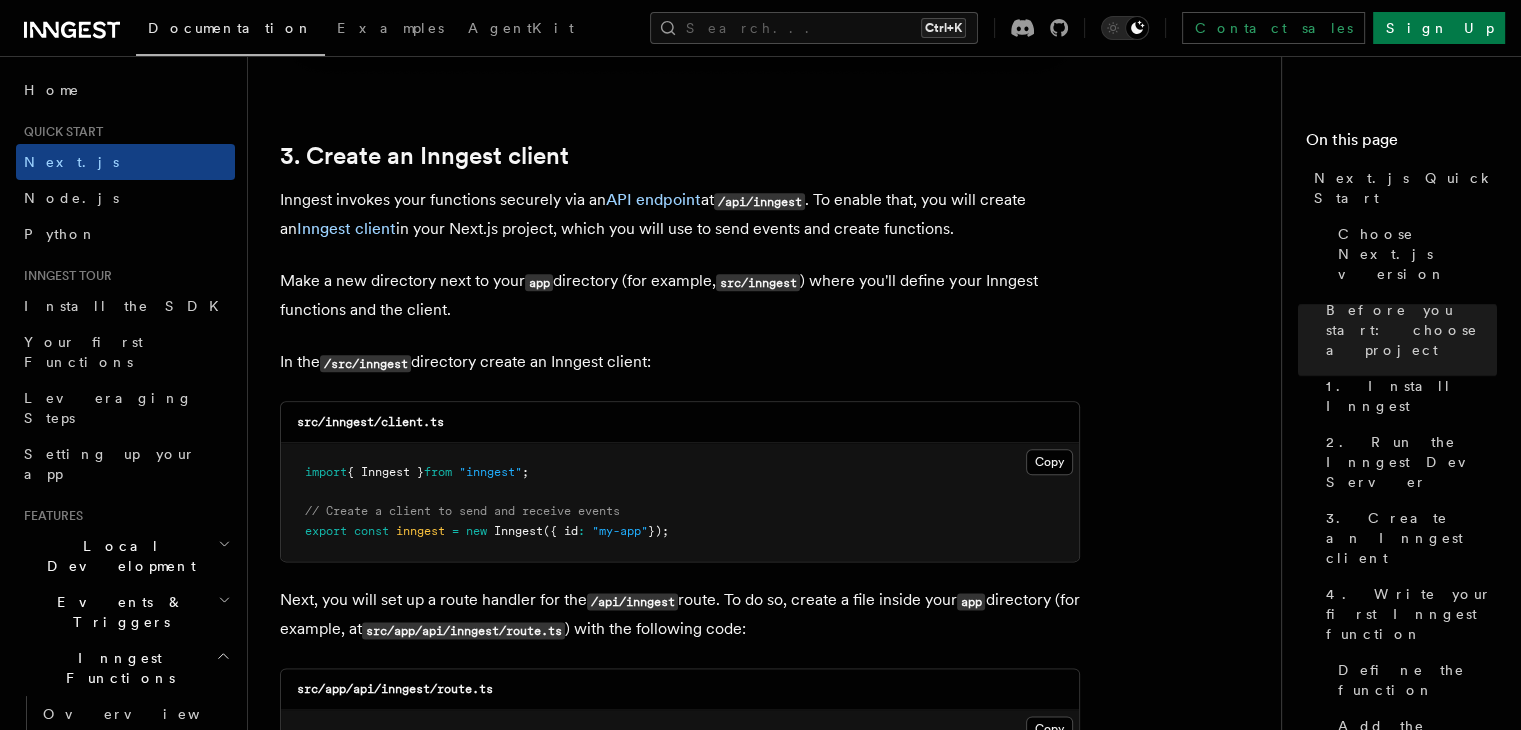 scroll, scrollTop: 2438, scrollLeft: 0, axis: vertical 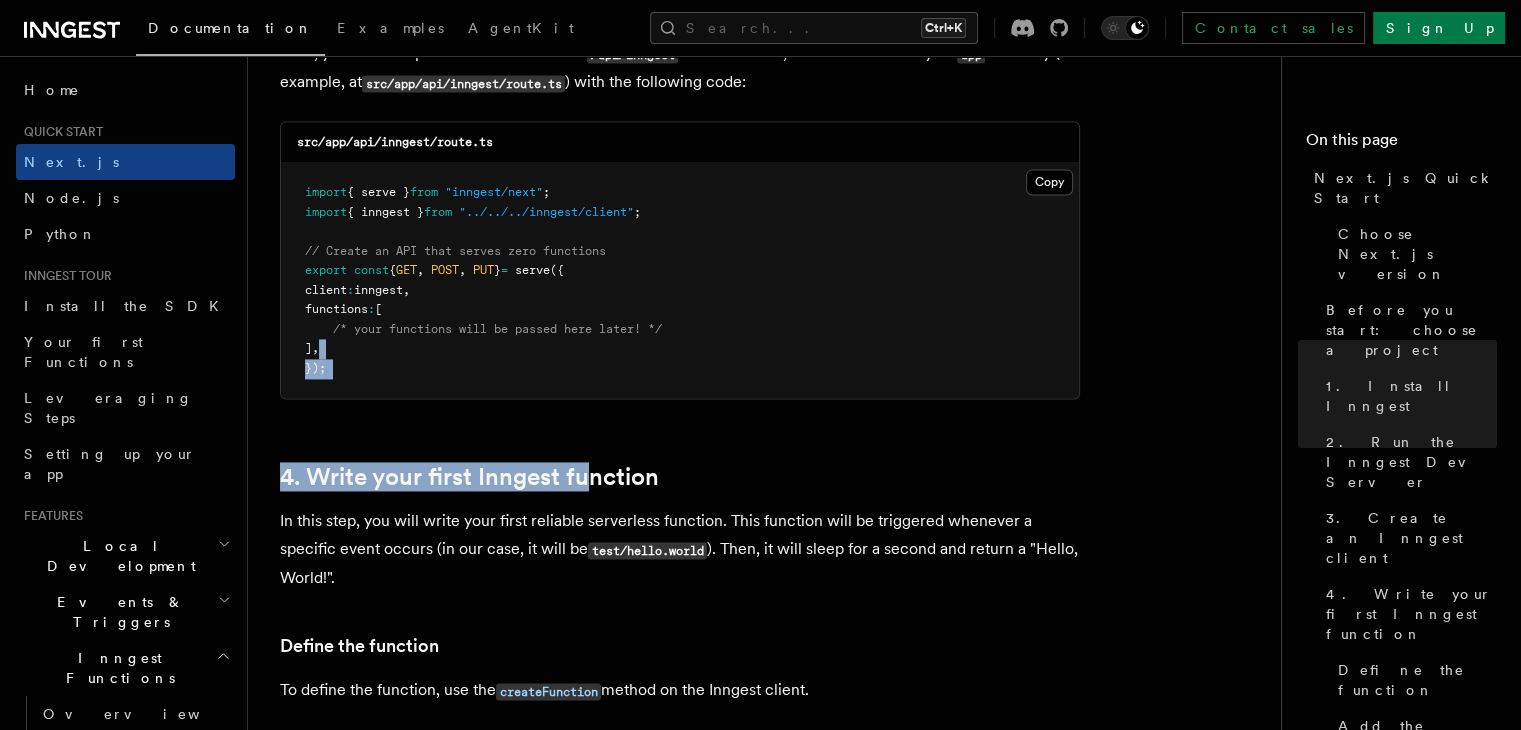 drag, startPoint x: 592, startPoint y: 323, endPoint x: 586, endPoint y: 399, distance: 76.23647 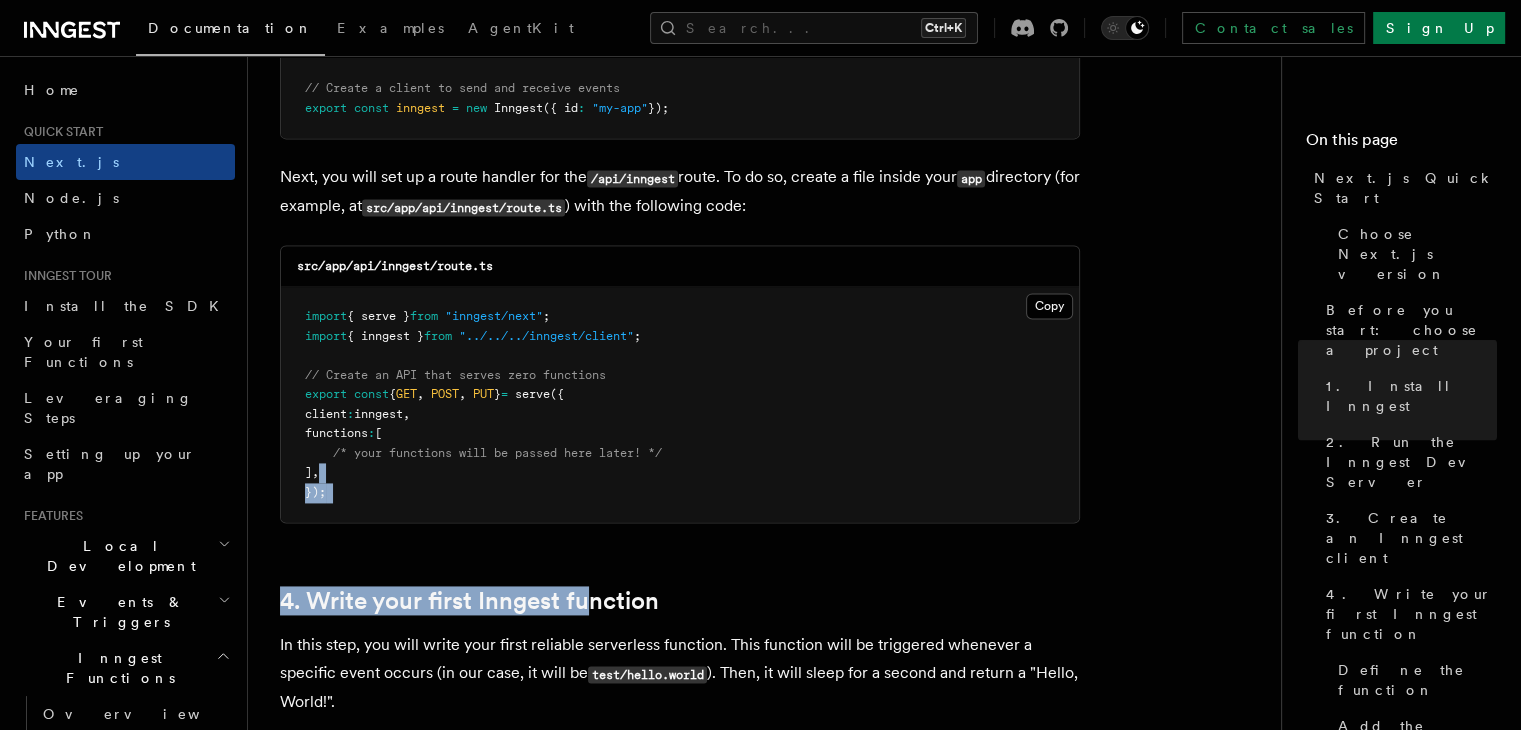 scroll, scrollTop: 2750, scrollLeft: 0, axis: vertical 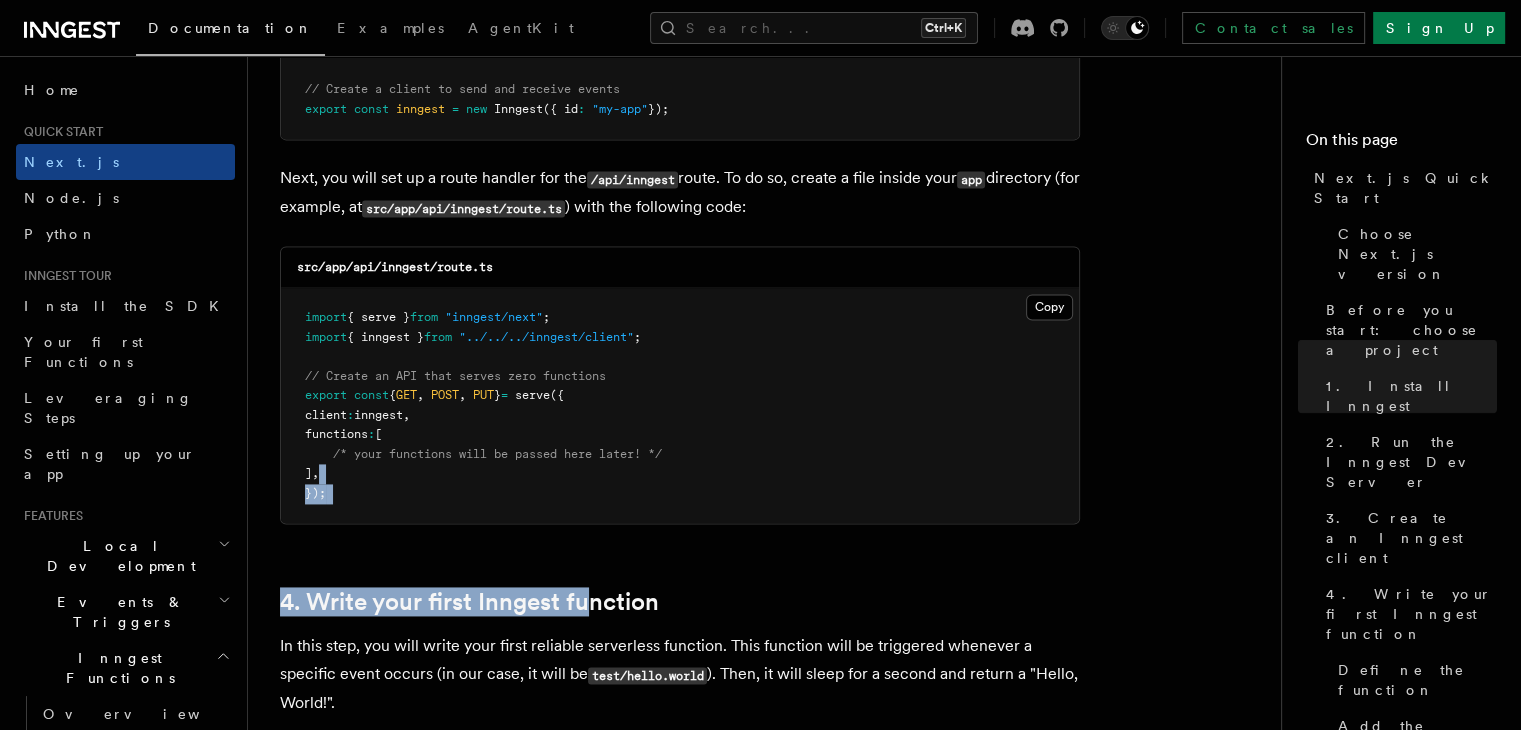 click on "import  { serve }  from   "inngest/next" ;
import  { inngest }  from   "../../../inngest/client" ;
// Create an API that serves zero functions
export   const  {  GET ,   POST ,   PUT  }  =   serve ({
client :  inngest ,
functions :  [
/* your functions will be passed here later! */
] ,
});" at bounding box center (680, 405) 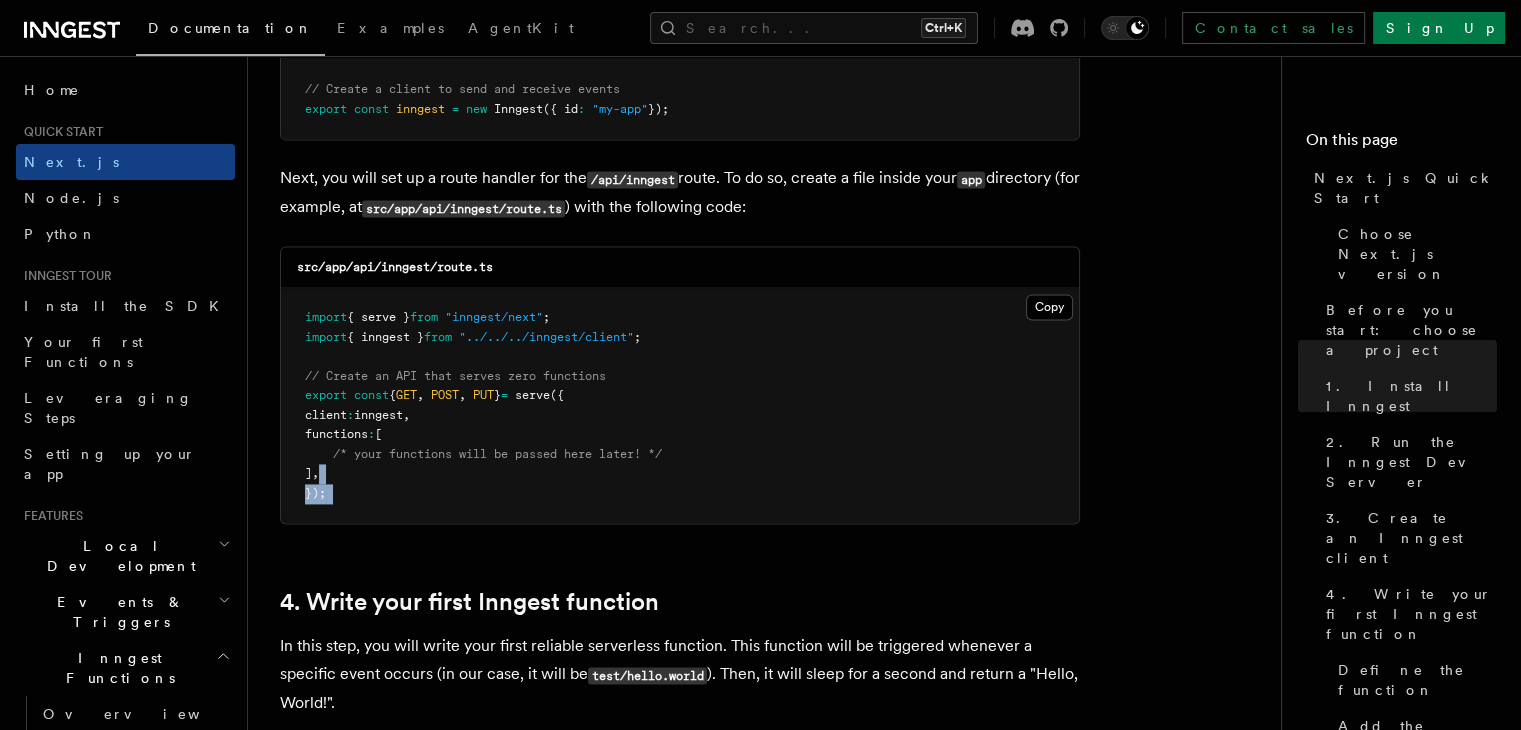 drag, startPoint x: 518, startPoint y: 465, endPoint x: 554, endPoint y: 485, distance: 41.18252 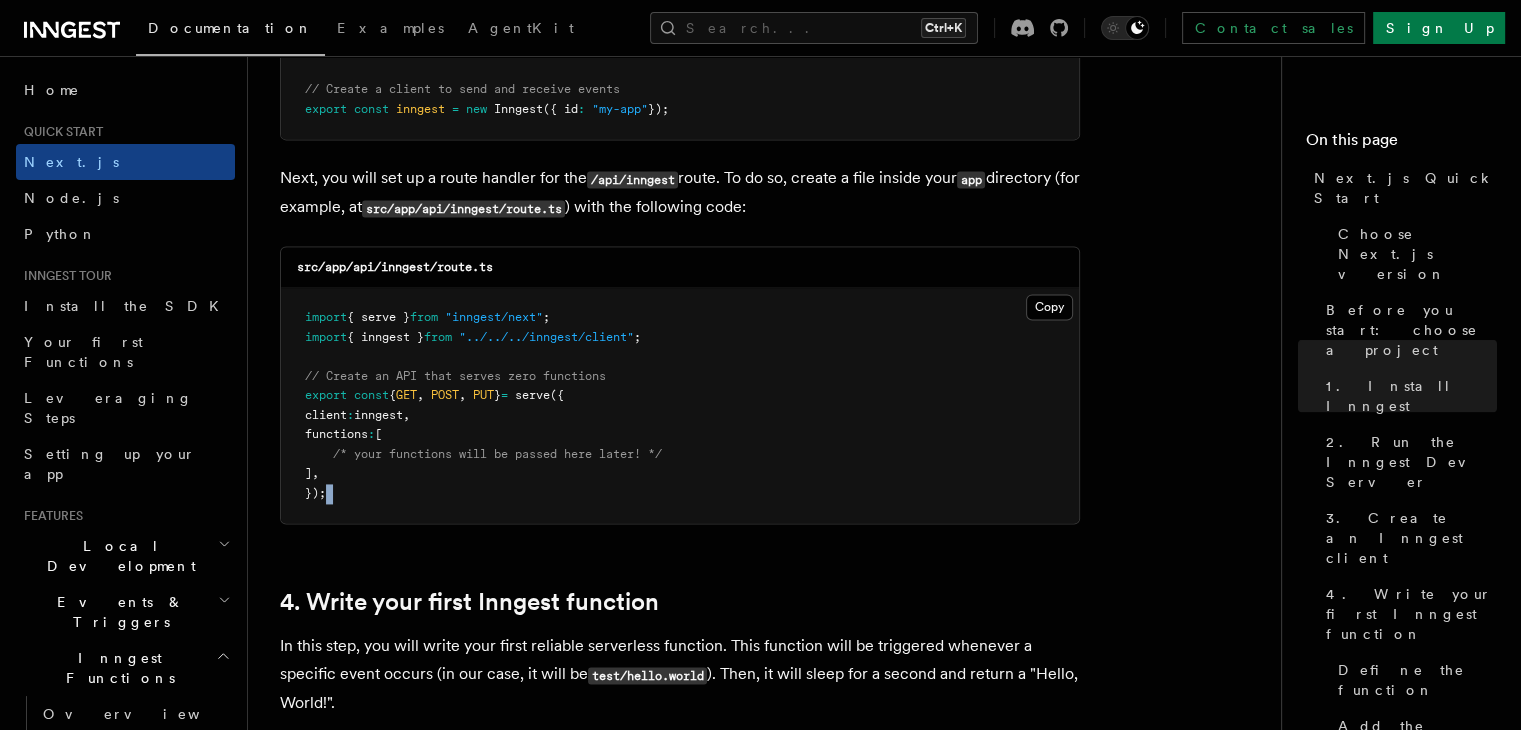 click on "import  { serve }  from   "inngest/next" ;
import  { inngest }  from   "../../../inngest/client" ;
// Create an API that serves zero functions
export   const  {  GET ,   POST ,   PUT  }  =   serve ({
client :  inngest ,
functions :  [
/* your functions will be passed here later! */
] ,
});" at bounding box center [680, 405] 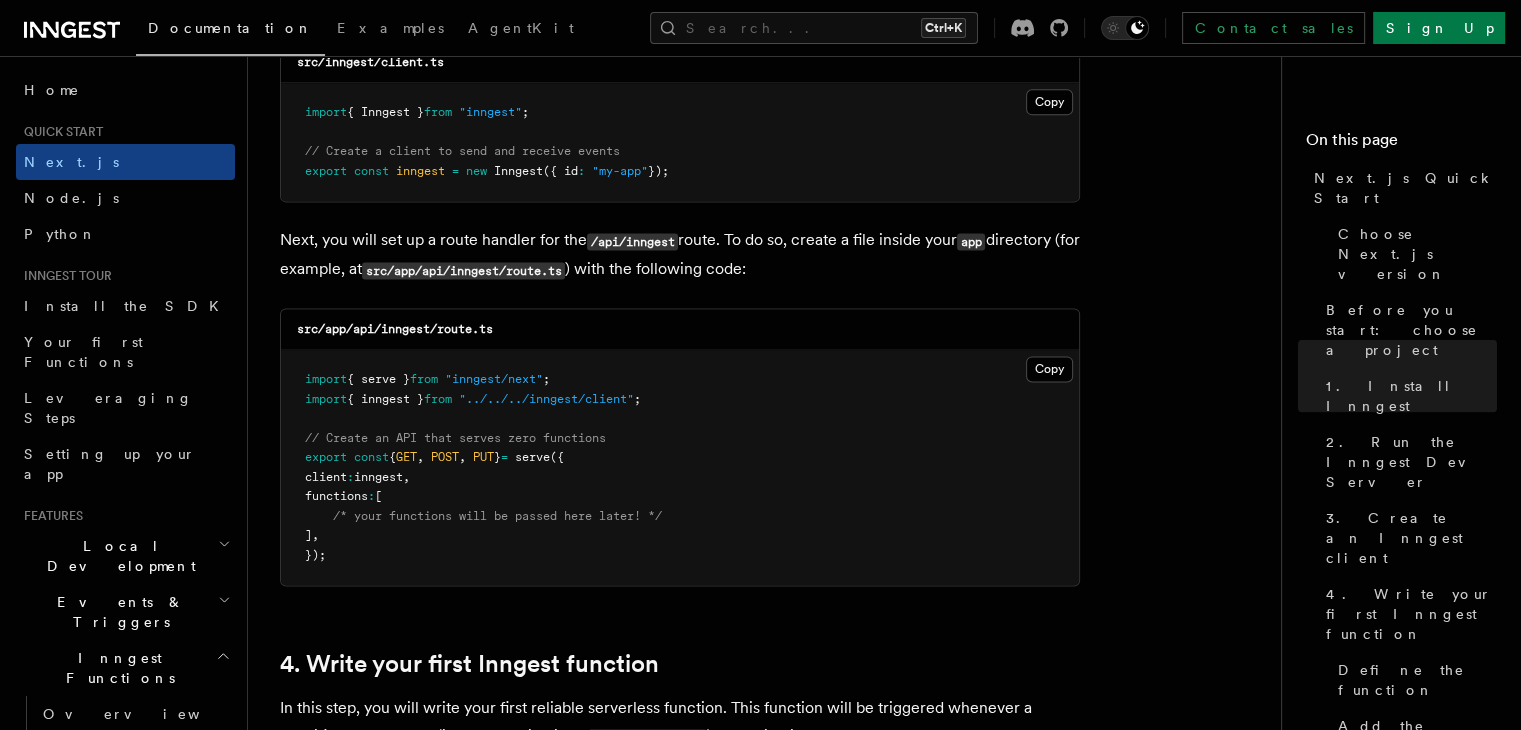 scroll, scrollTop: 2684, scrollLeft: 0, axis: vertical 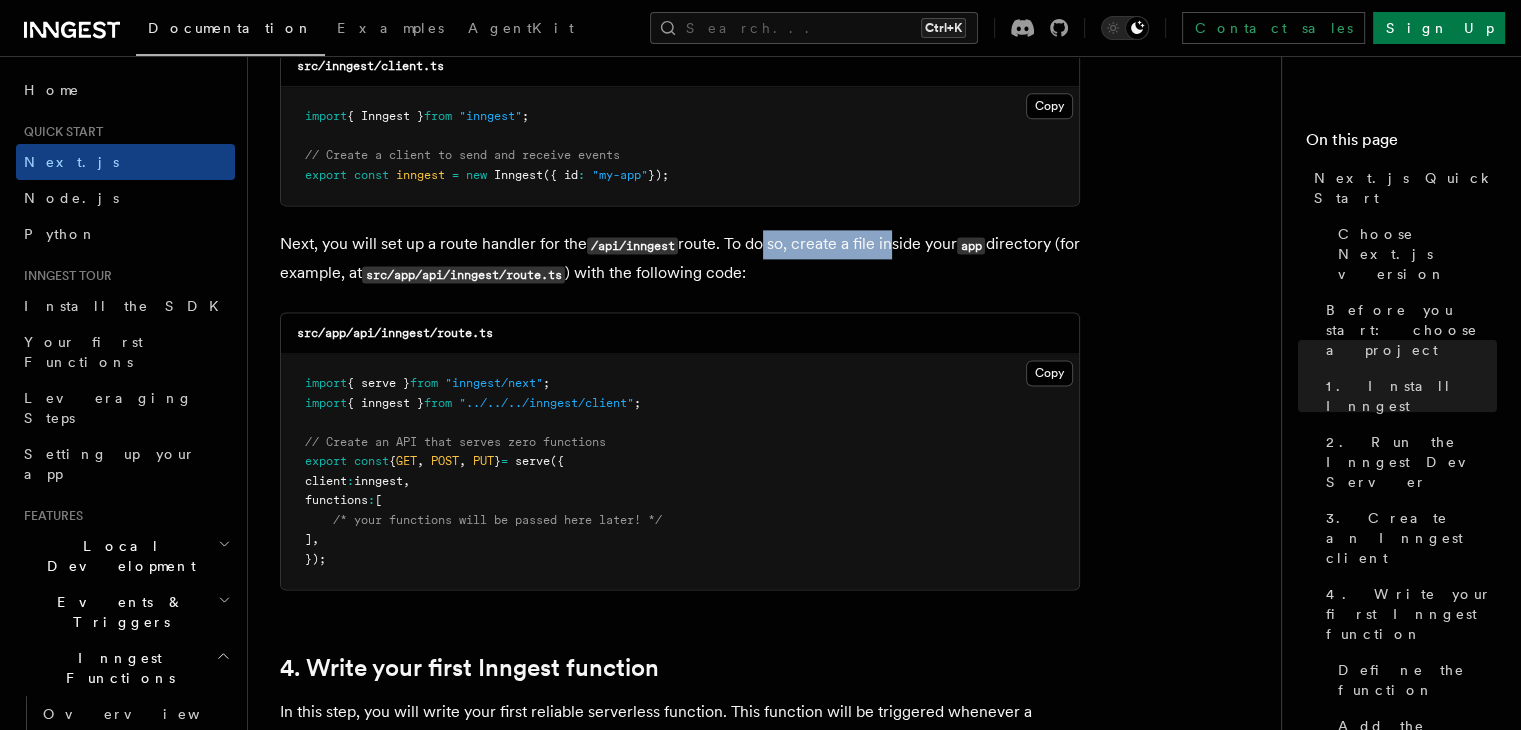 drag, startPoint x: 764, startPoint y: 197, endPoint x: 887, endPoint y: 226, distance: 126.37247 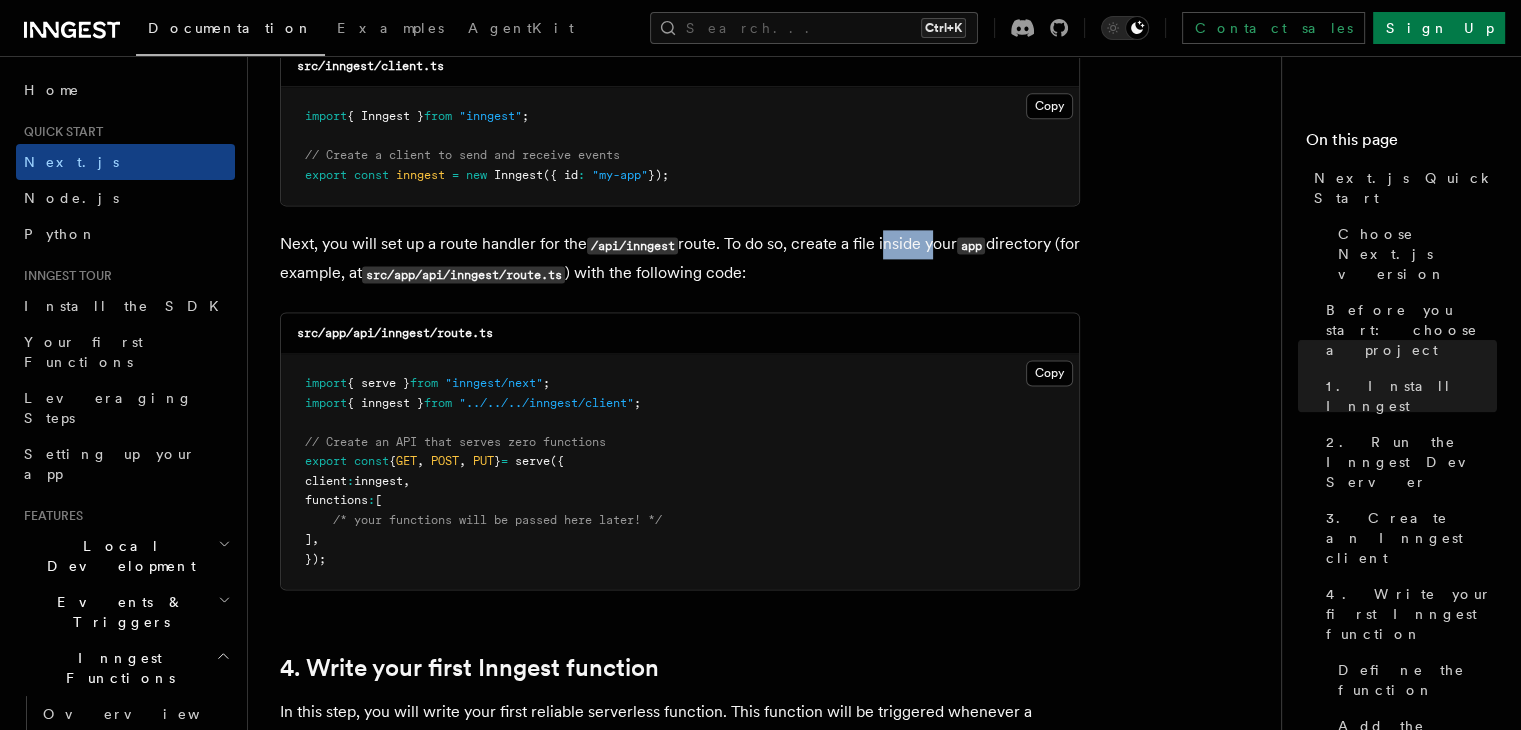 click on "Next, you will set up a route handler for the  /api/inngest  route. To do so, create a file inside your  app  directory (for example, at  src/app/api/inngest/route.ts ) with the following code:" at bounding box center [680, 259] 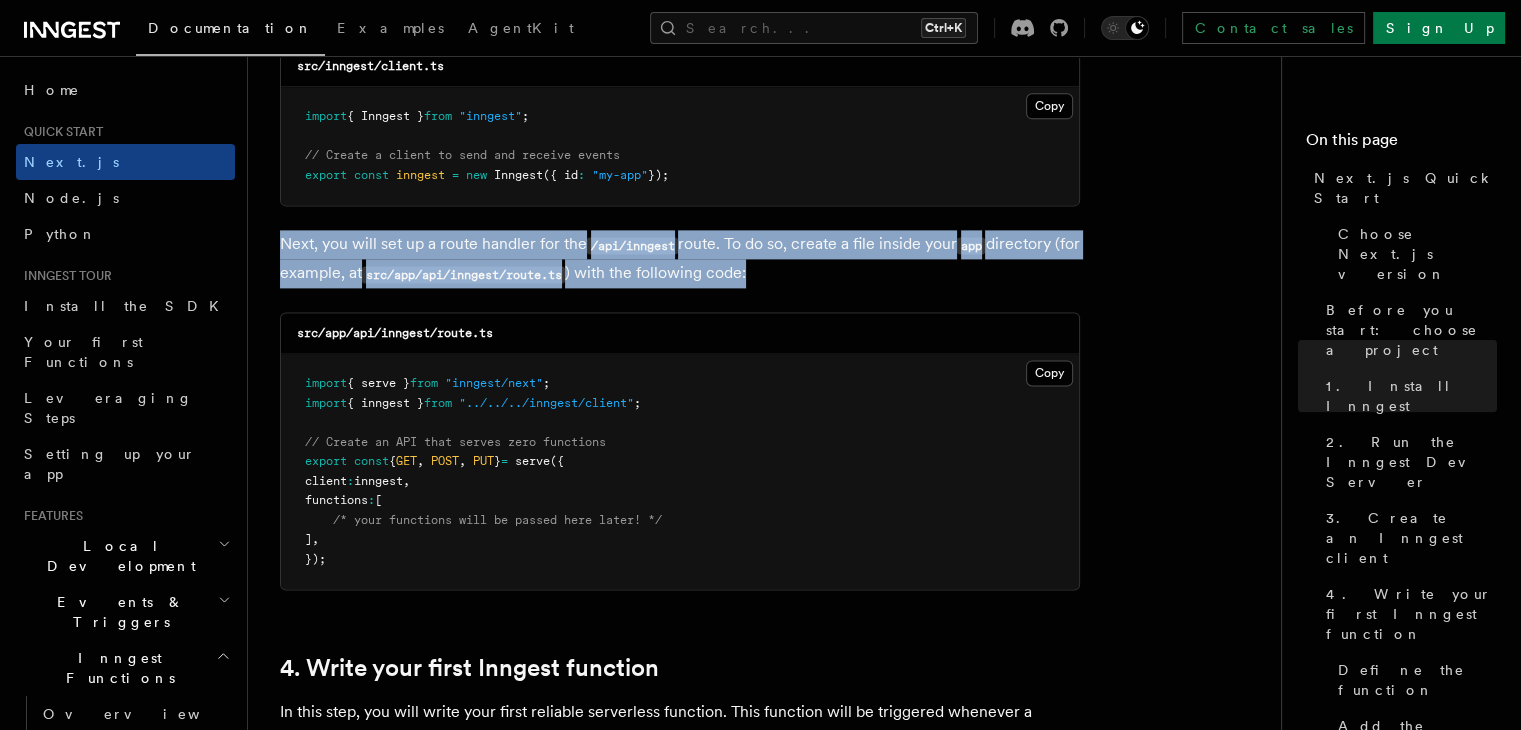 click on "Next, you will set up a route handler for the  /api/inngest  route. To do so, create a file inside your  app  directory (for example, at  src/app/api/inngest/route.ts ) with the following code:" at bounding box center [680, 259] 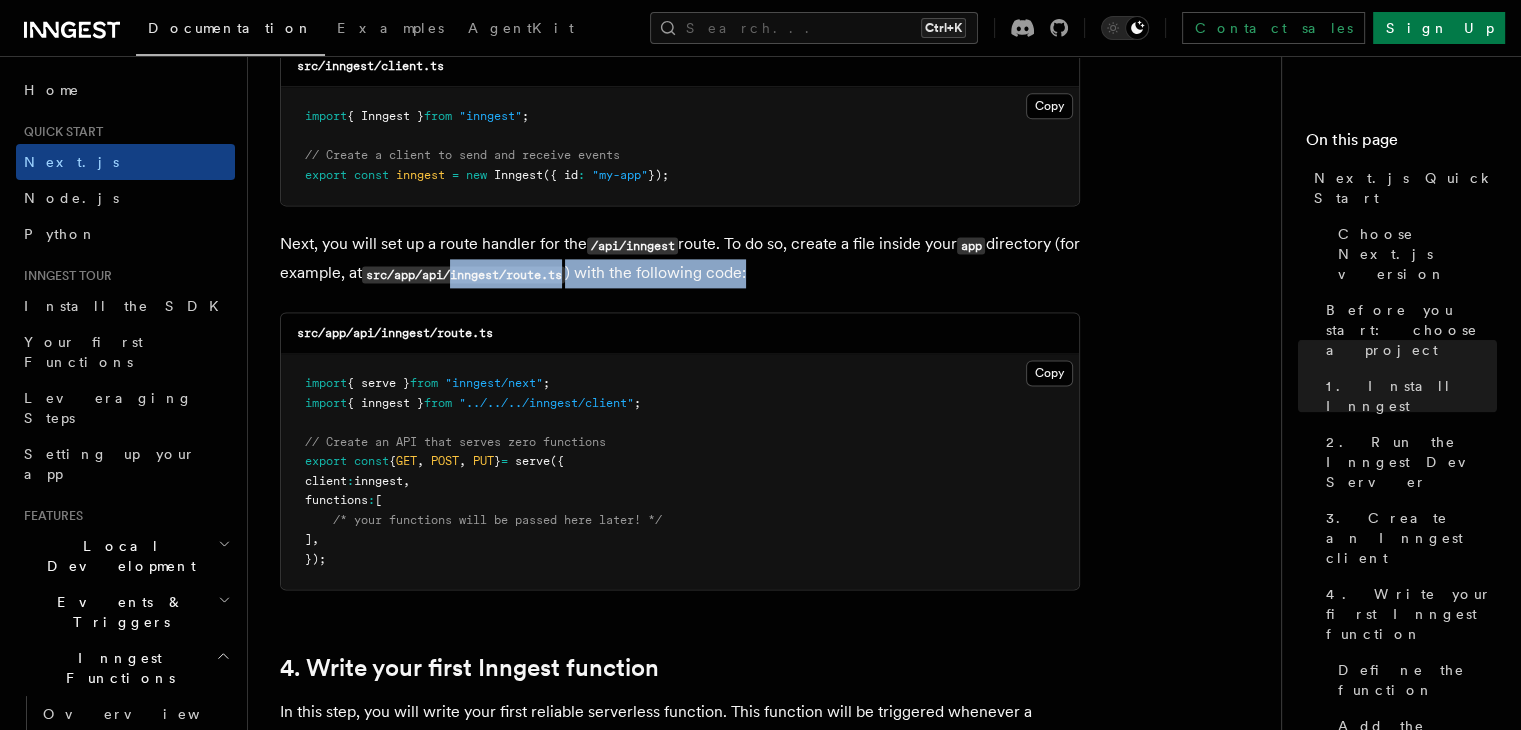 drag, startPoint x: 932, startPoint y: 245, endPoint x: 489, endPoint y: 236, distance: 443.0914 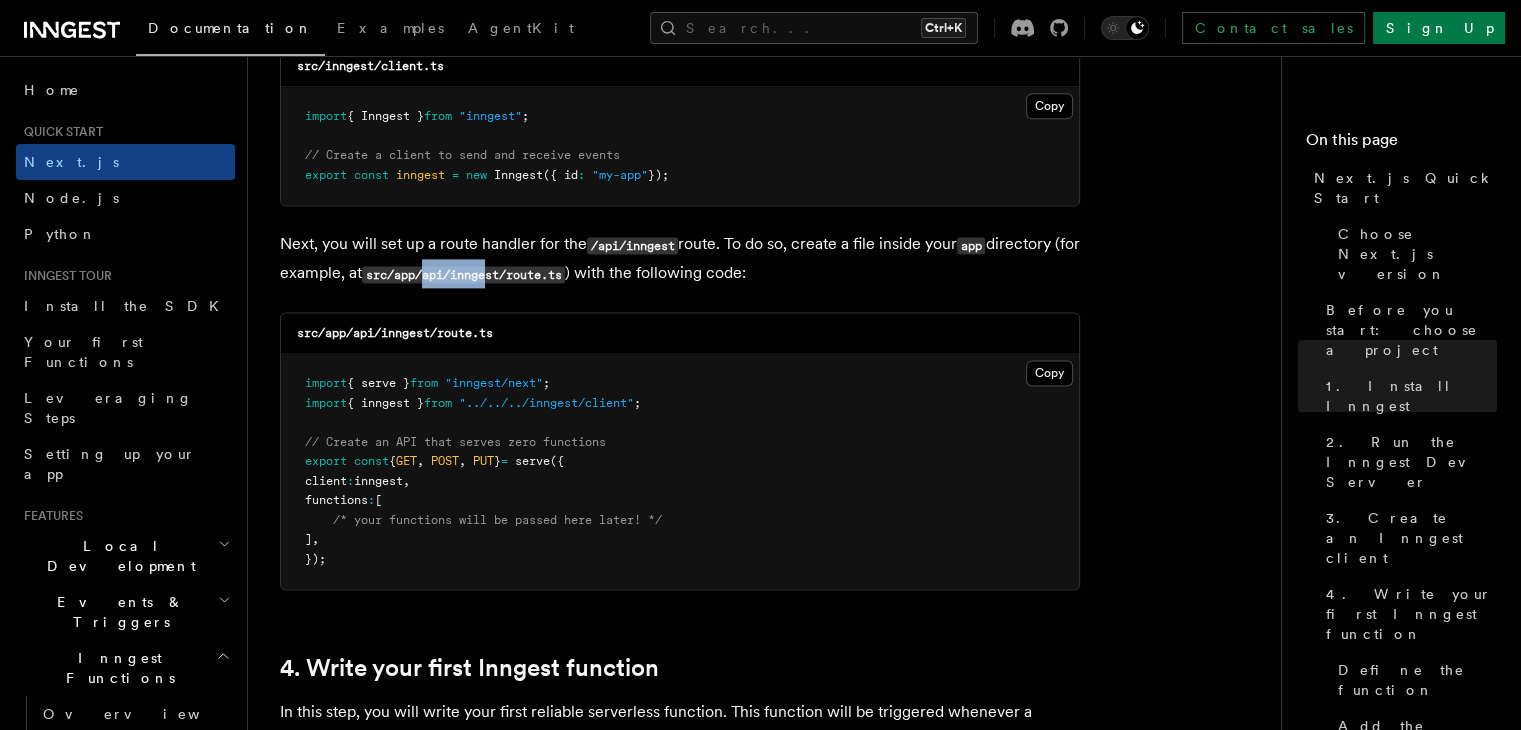 drag, startPoint x: 453, startPoint y: 248, endPoint x: 516, endPoint y: 245, distance: 63.07139 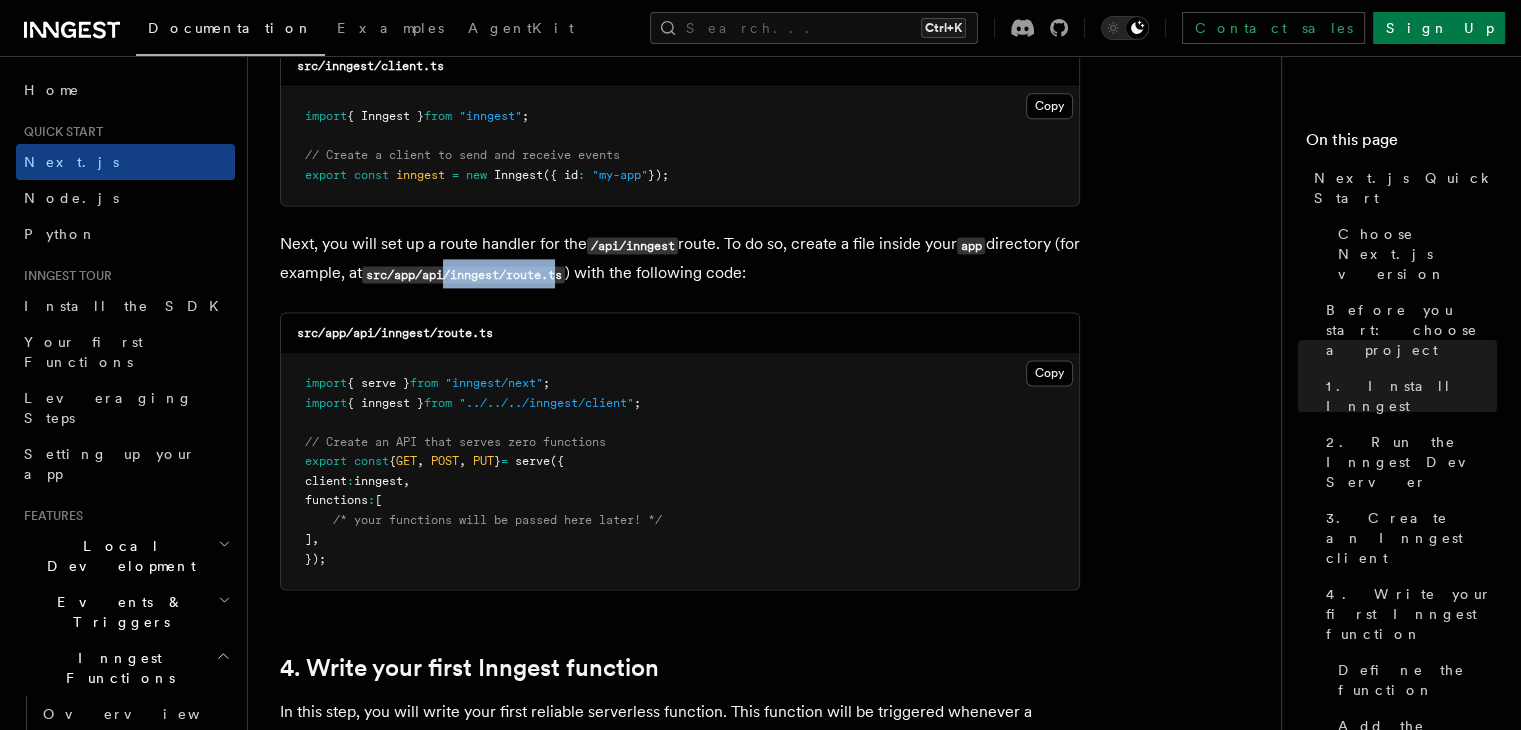 drag, startPoint x: 478, startPoint y: 257, endPoint x: 610, endPoint y: 253, distance: 132.0606 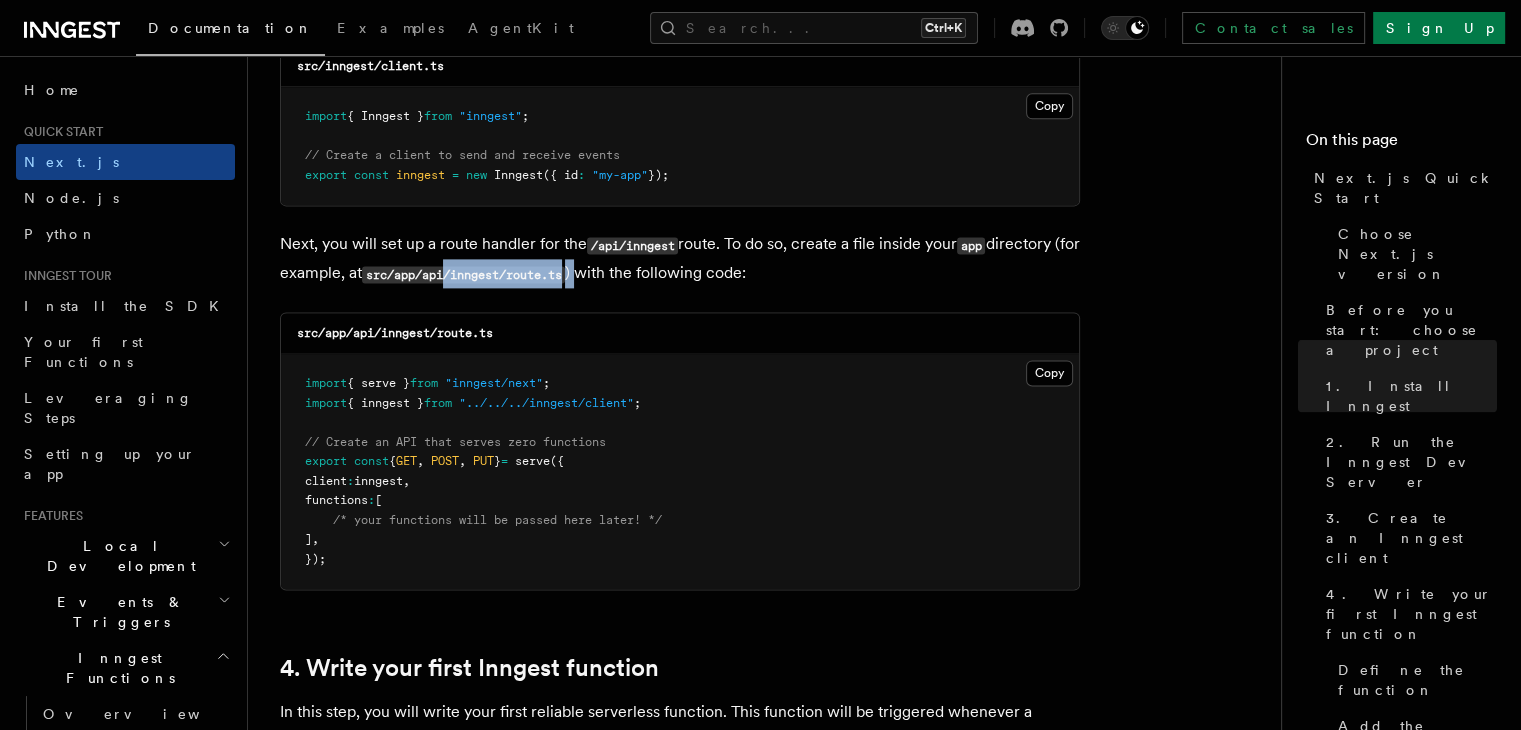 click on "Next, you will set up a route handler for the  /api/inngest  route. To do so, create a file inside your  app  directory (for example, at  src/app/api/inngest/route.ts ) with the following code:" at bounding box center [680, 259] 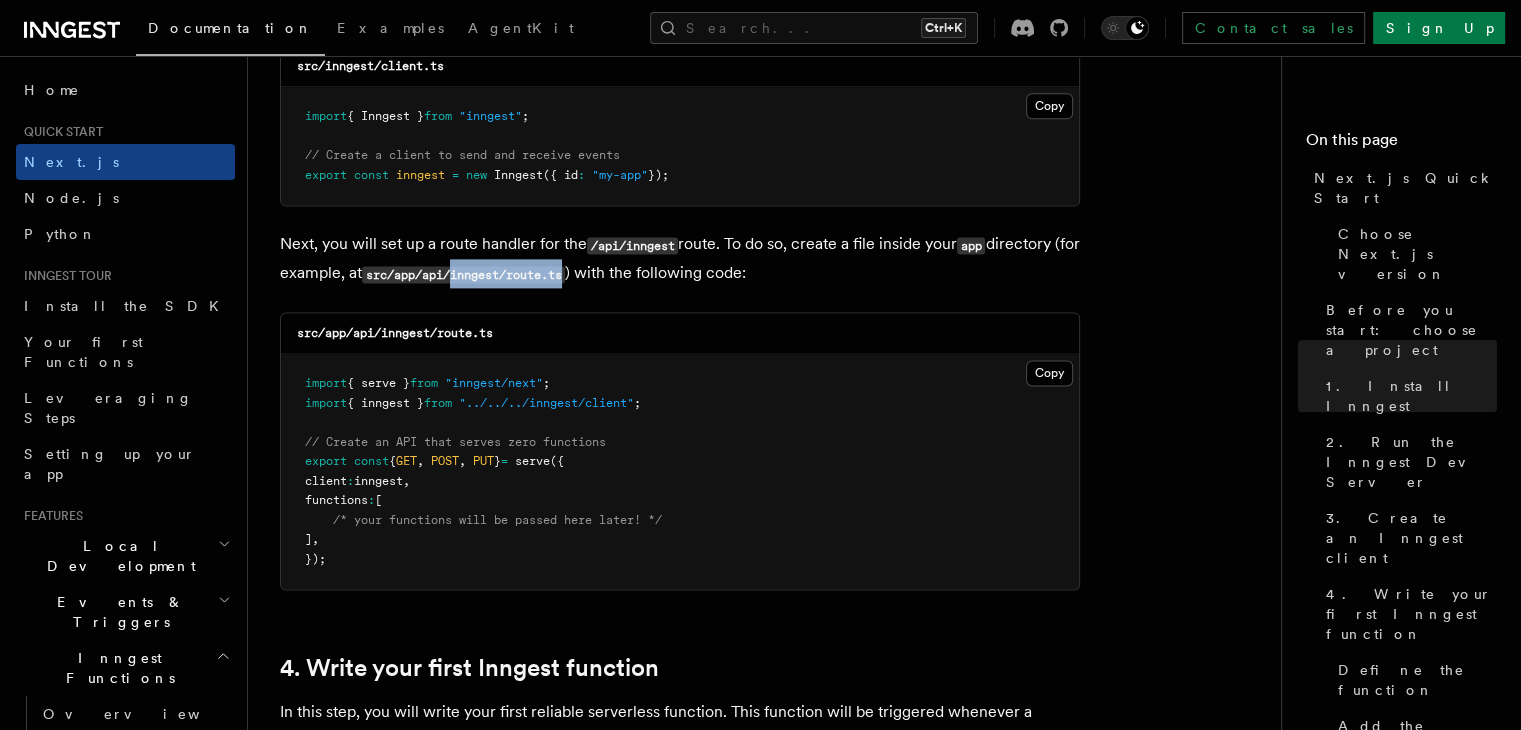 drag, startPoint x: 483, startPoint y: 248, endPoint x: 599, endPoint y: 257, distance: 116.34862 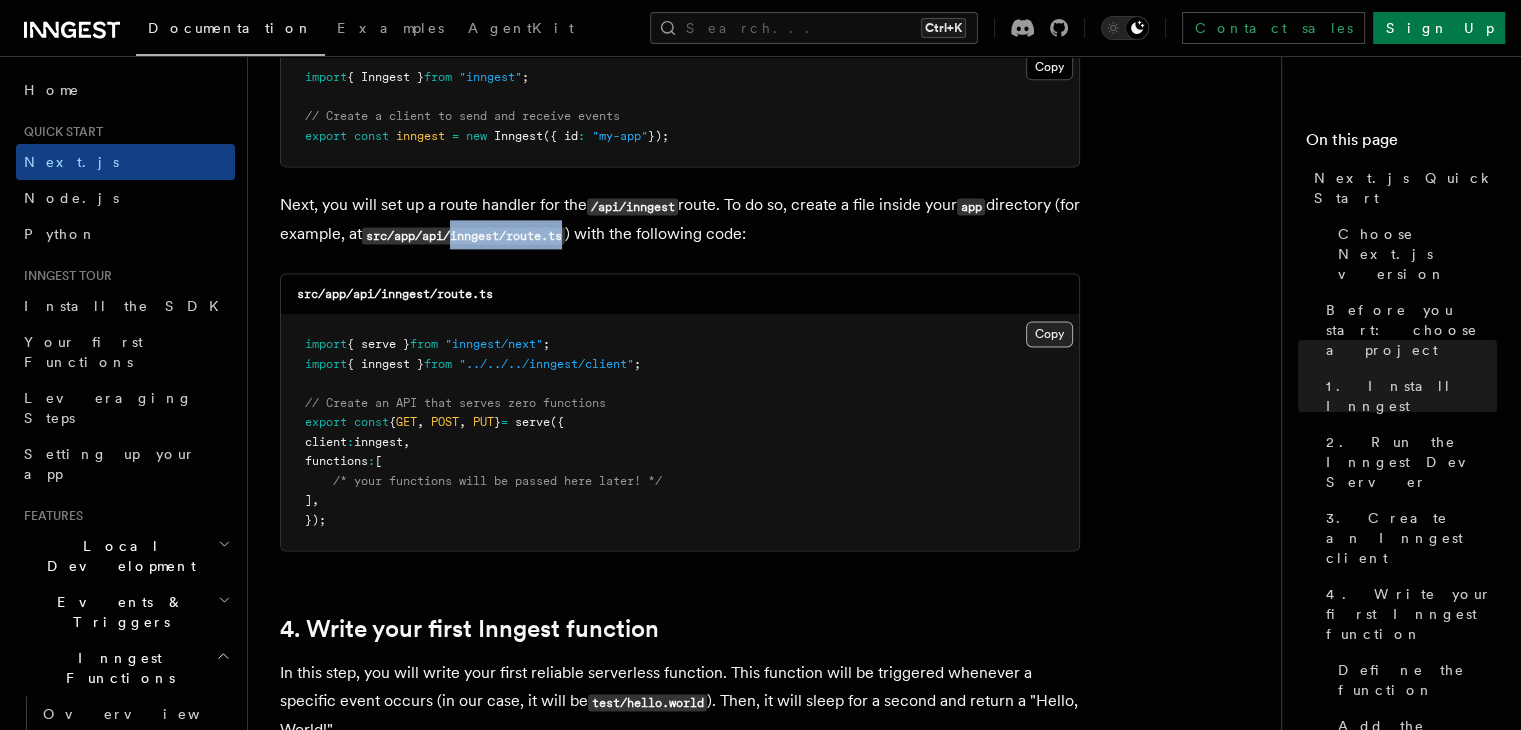 click on "Copy Copied" at bounding box center (1049, 334) 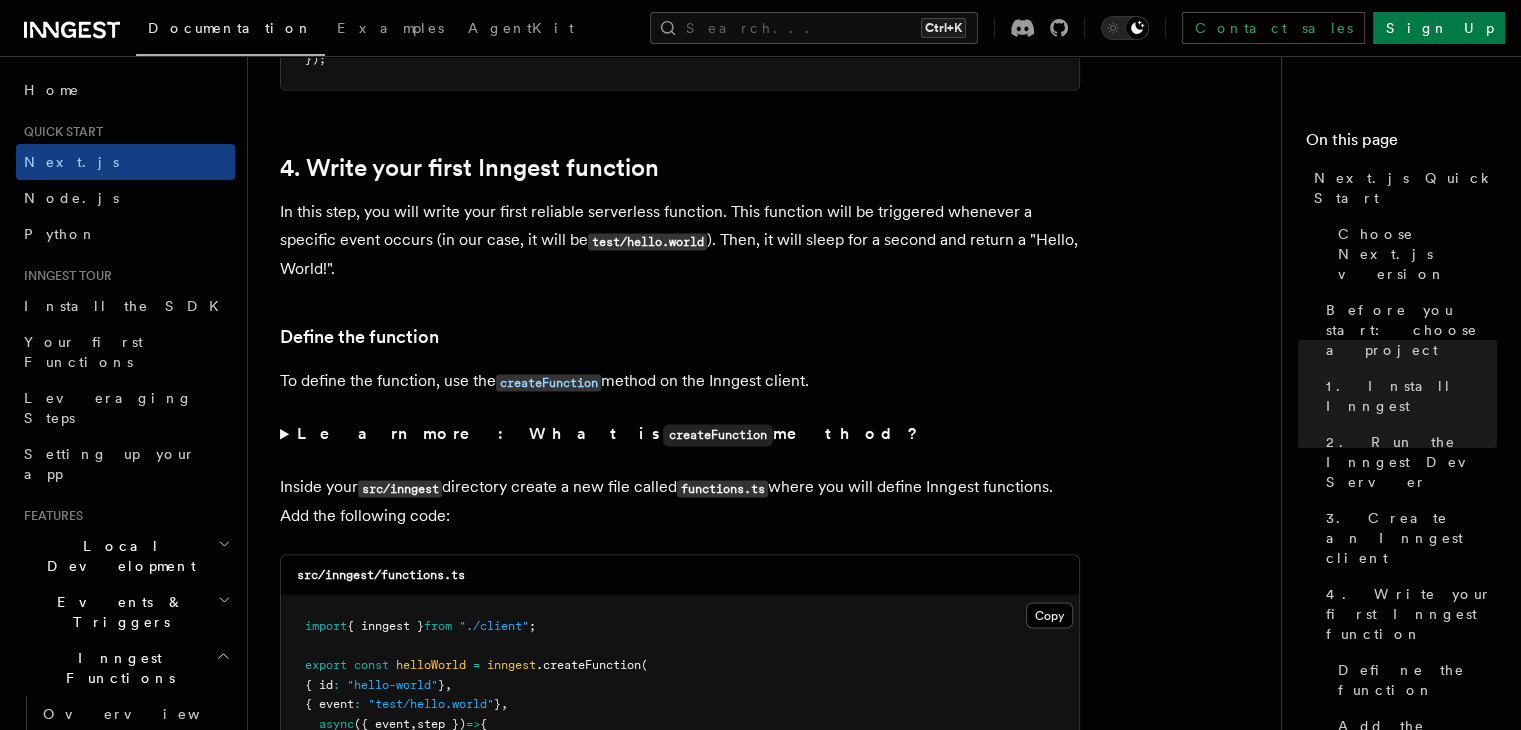 scroll, scrollTop: 3183, scrollLeft: 0, axis: vertical 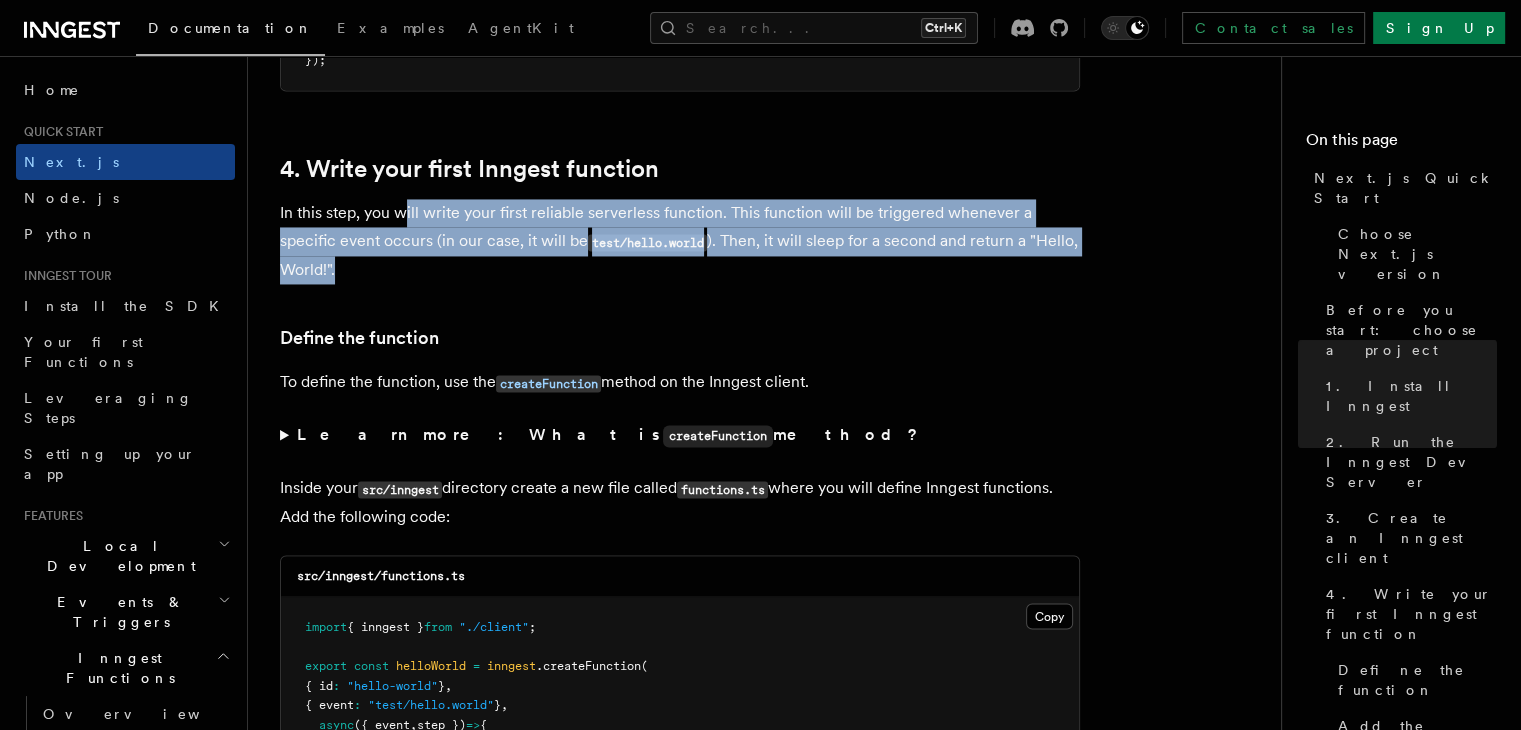 drag, startPoint x: 408, startPoint y: 185, endPoint x: 556, endPoint y: 267, distance: 169.1981 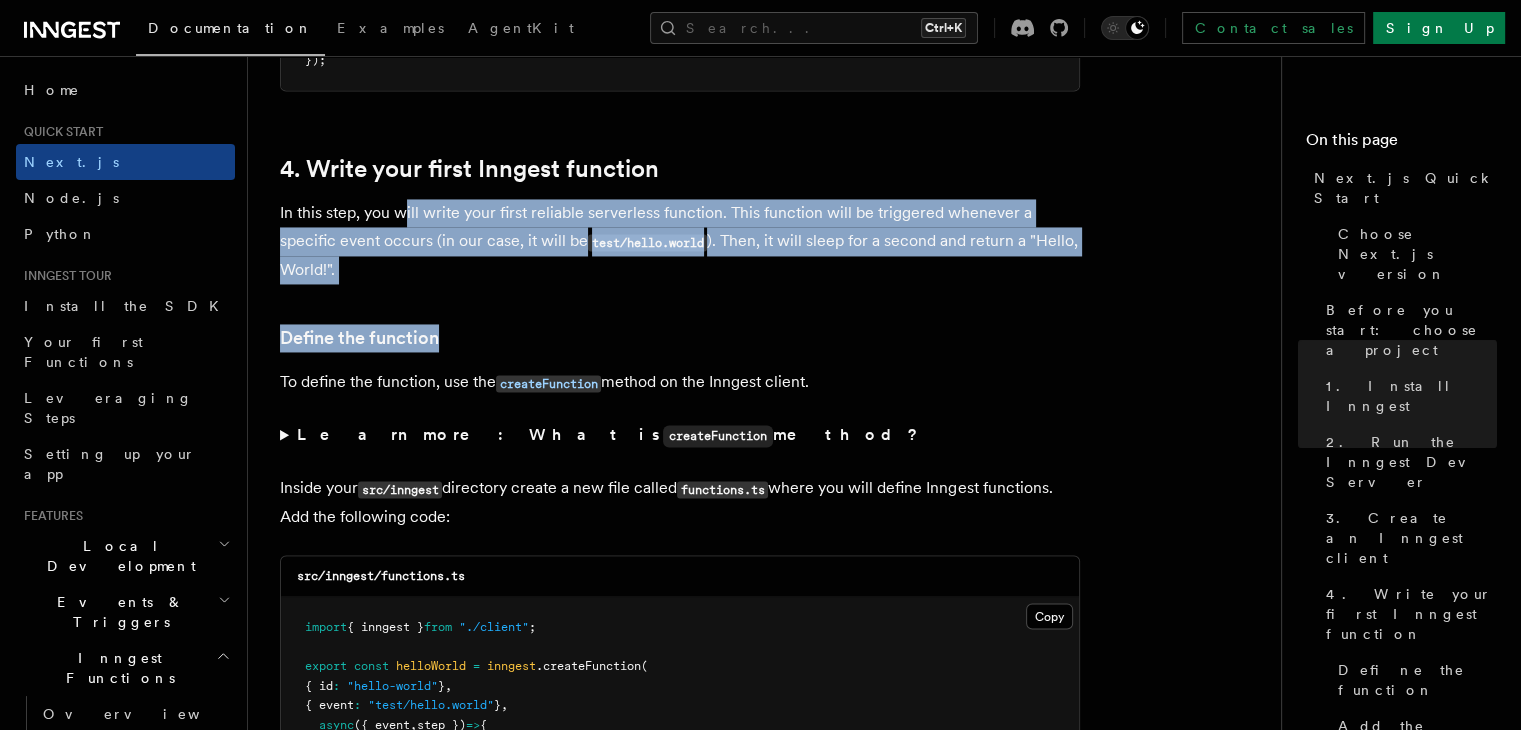 click on "Quick start Next.js Quick Start
In this tutorial you will add Inngest to a Next.js app to see how easy it can be to build complex workflows.
Inngest makes it easy to build, manage, and execute reliable workflows. Some use cases include scheduling drip marketing campaigns, building payment flows, or chaining LLM interactions.
By the end of this ten-minute tutorial you will:
Set up and run Inngest on your machine.
Write your first Inngest function.
Trigger your function from your app and through Inngest Dev Server.
Let's get started!
Choose Next.js version
Choose your preferred Next.js version for this tutorial:
Next.js - App Router Next.js - Pages Router Before you start: choose a project In this tutorial you can use any existing Next.js project, or you can create a new one. Instructions for creating a new Next.js project  Run the following command in your terminal to create a new Next.js project: Copy Copied npx  create-next-app@latest   --ts   --eslint   --tailwind   --src-dir   --app" at bounding box center [772, 3610] 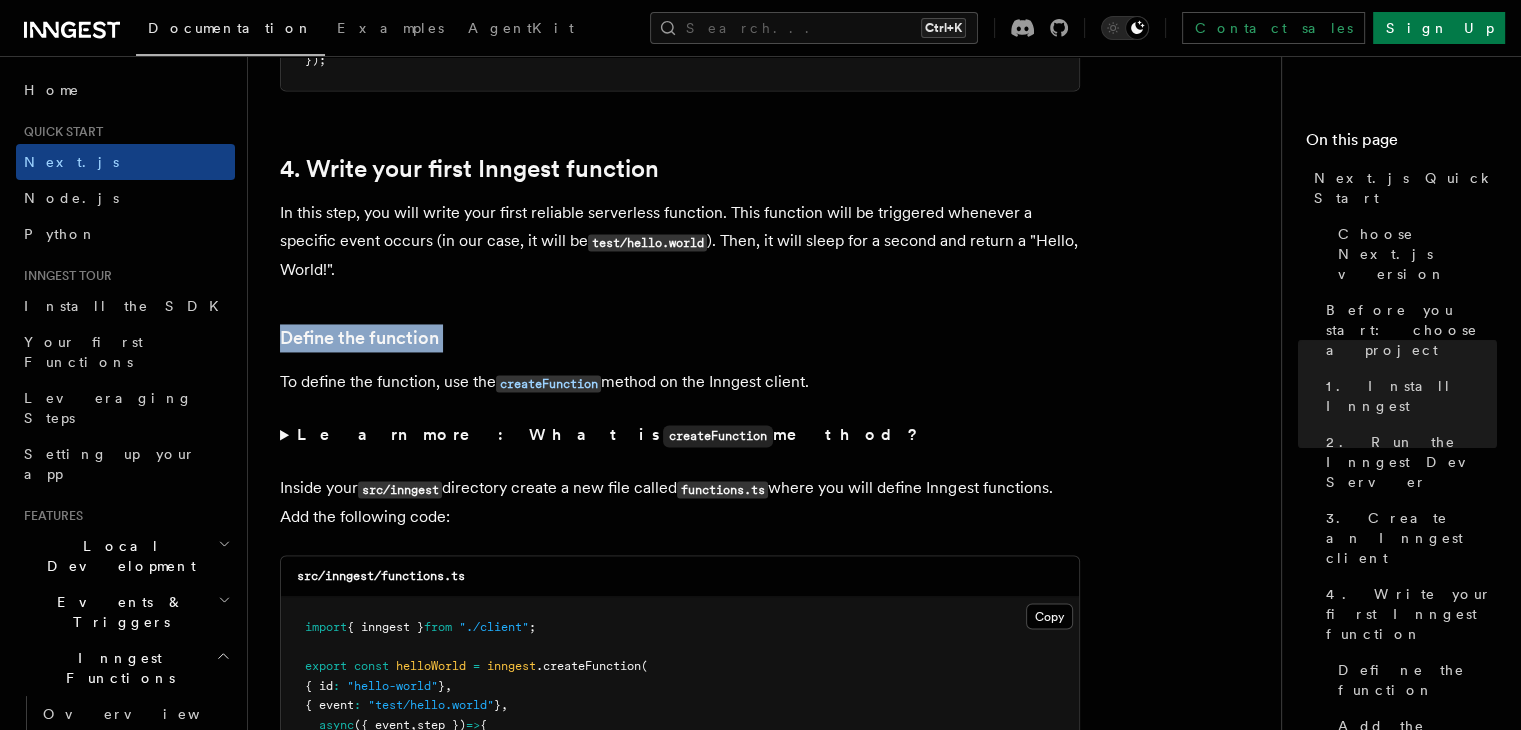 drag, startPoint x: 556, startPoint y: 267, endPoint x: 428, endPoint y: 255, distance: 128.56126 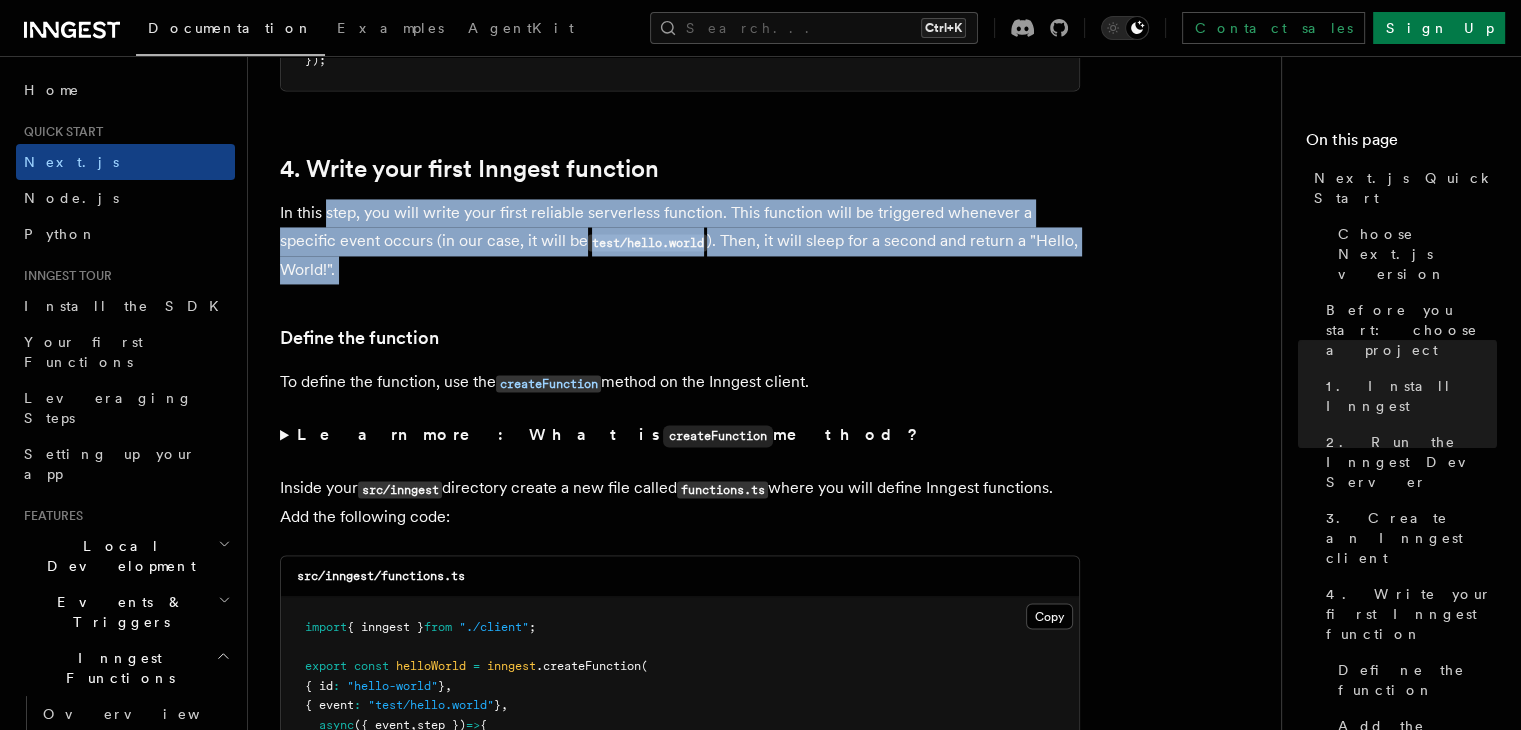 drag, startPoint x: 428, startPoint y: 255, endPoint x: 355, endPoint y: 172, distance: 110.535065 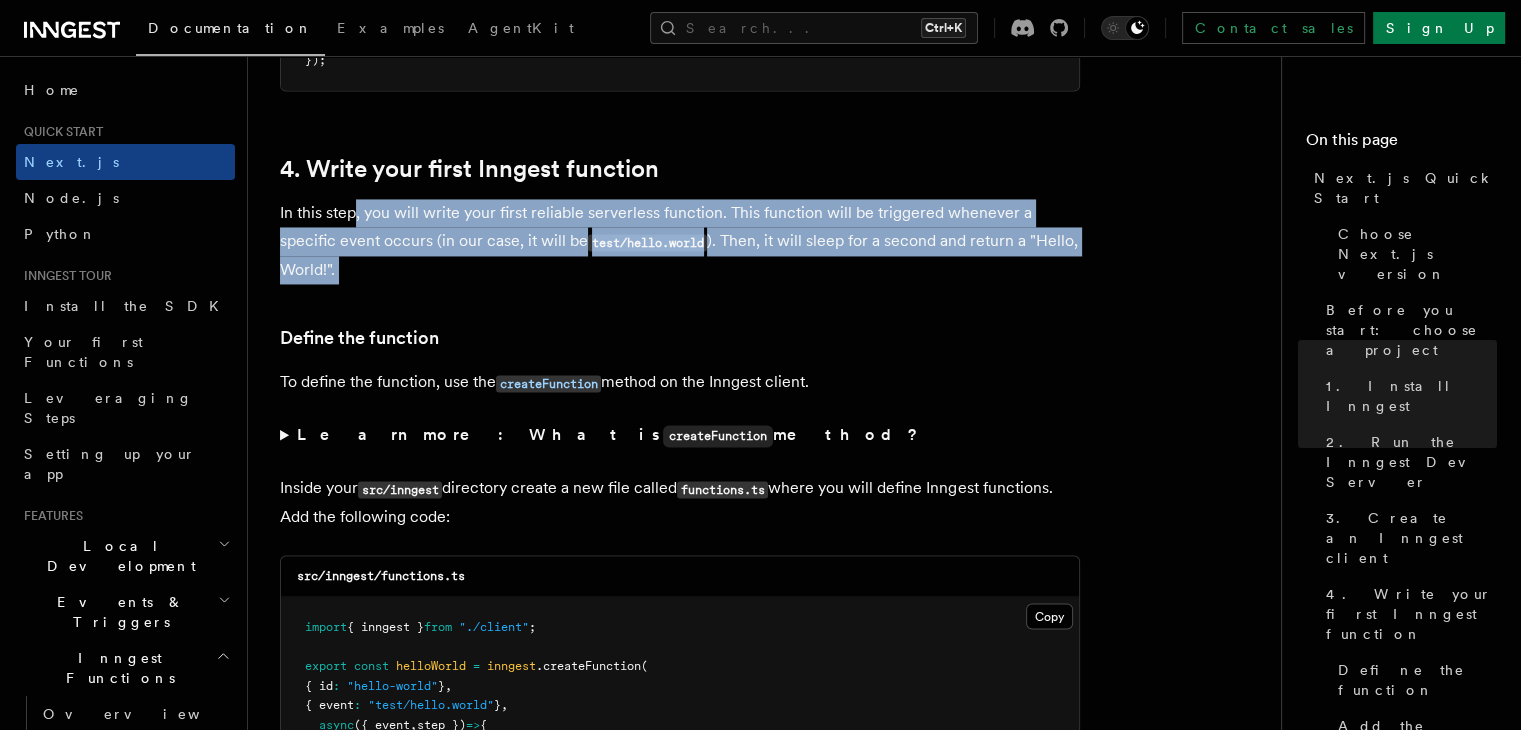 click on "In this step, you will write your first reliable serverless function. This function will be triggered whenever a specific event occurs (in our case, it will be  test/hello.world ). Then, it will sleep for a second and return a "Hello, World!"." at bounding box center [680, 241] 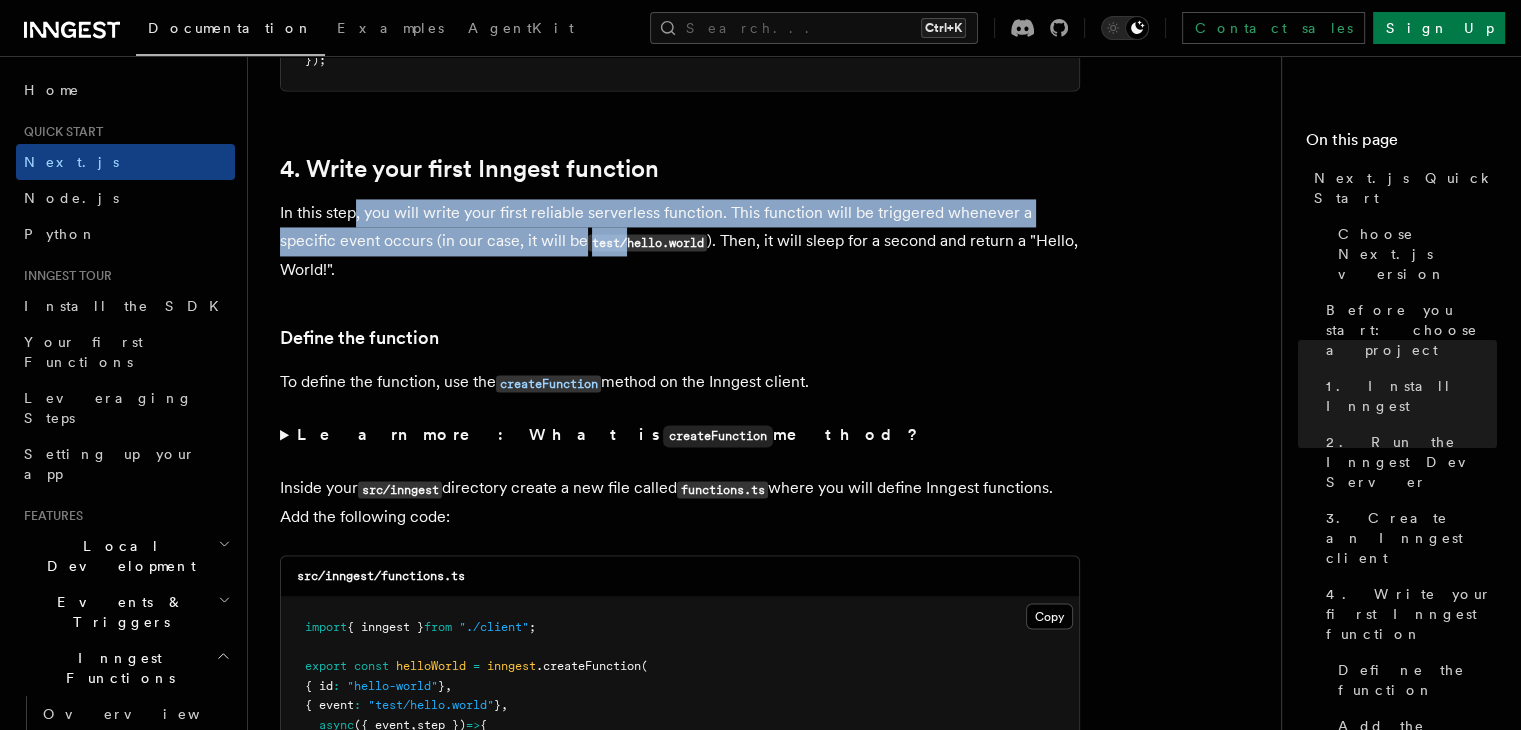 drag, startPoint x: 355, startPoint y: 172, endPoint x: 624, endPoint y: 210, distance: 271.67075 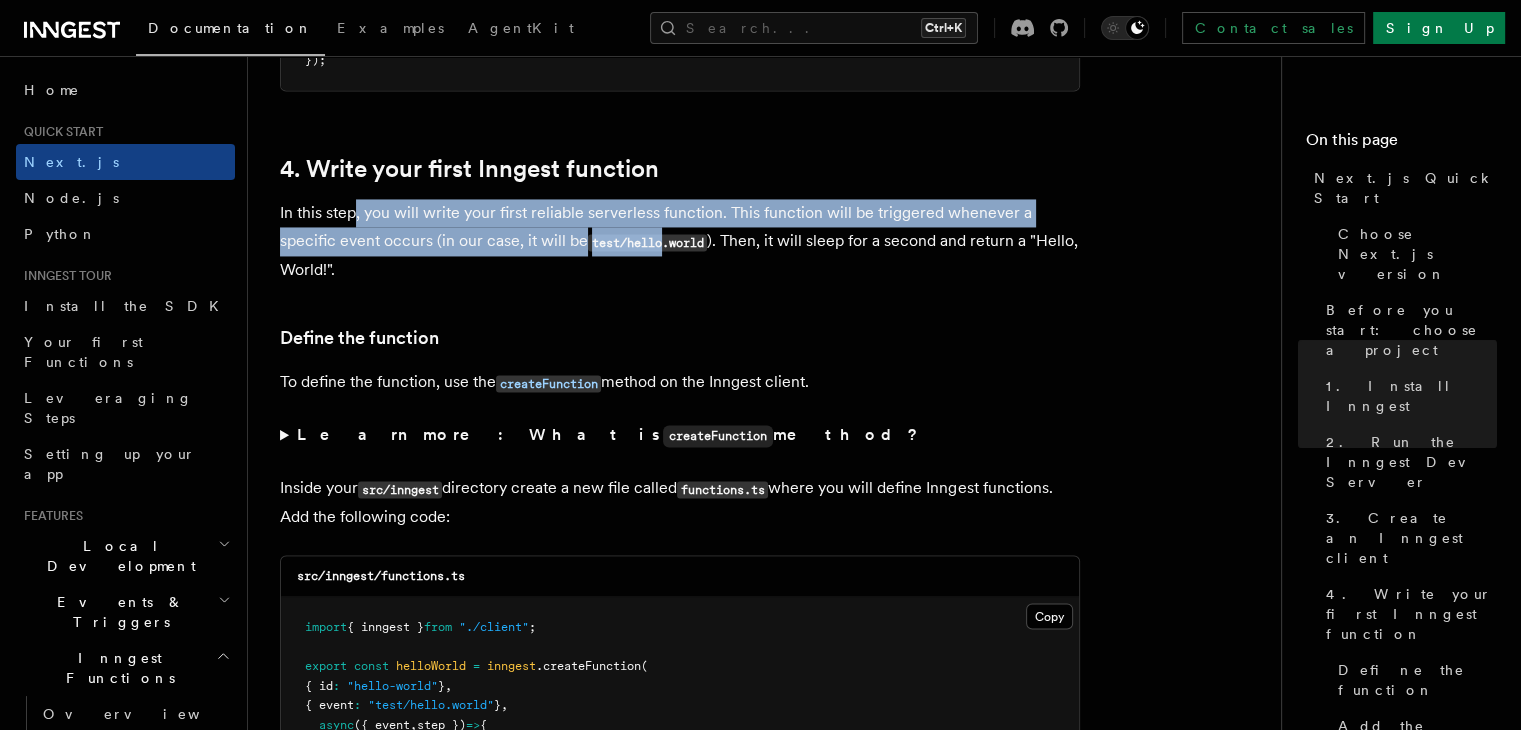 click on "test/hello.world" at bounding box center (647, 242) 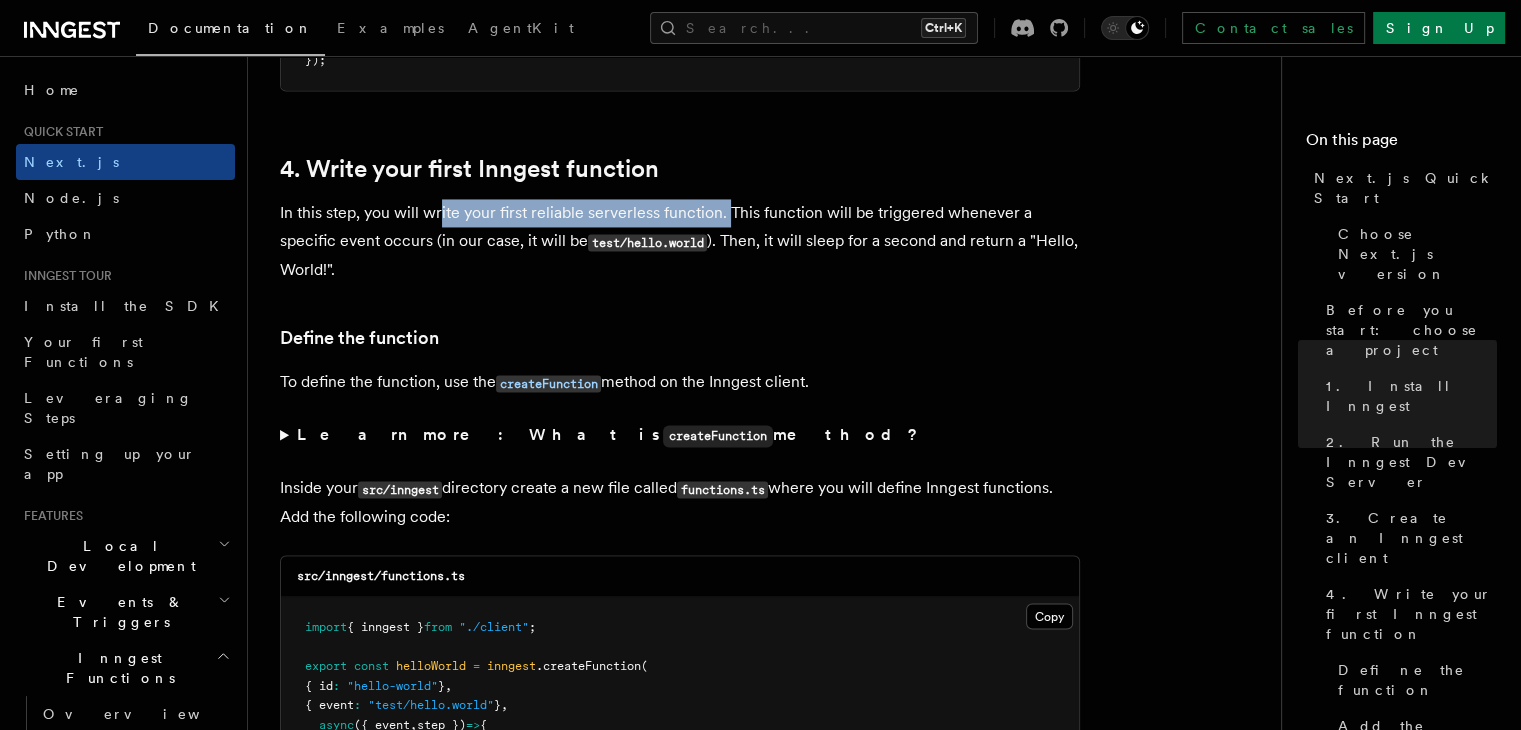 drag, startPoint x: 442, startPoint y: 173, endPoint x: 729, endPoint y: 169, distance: 287.02786 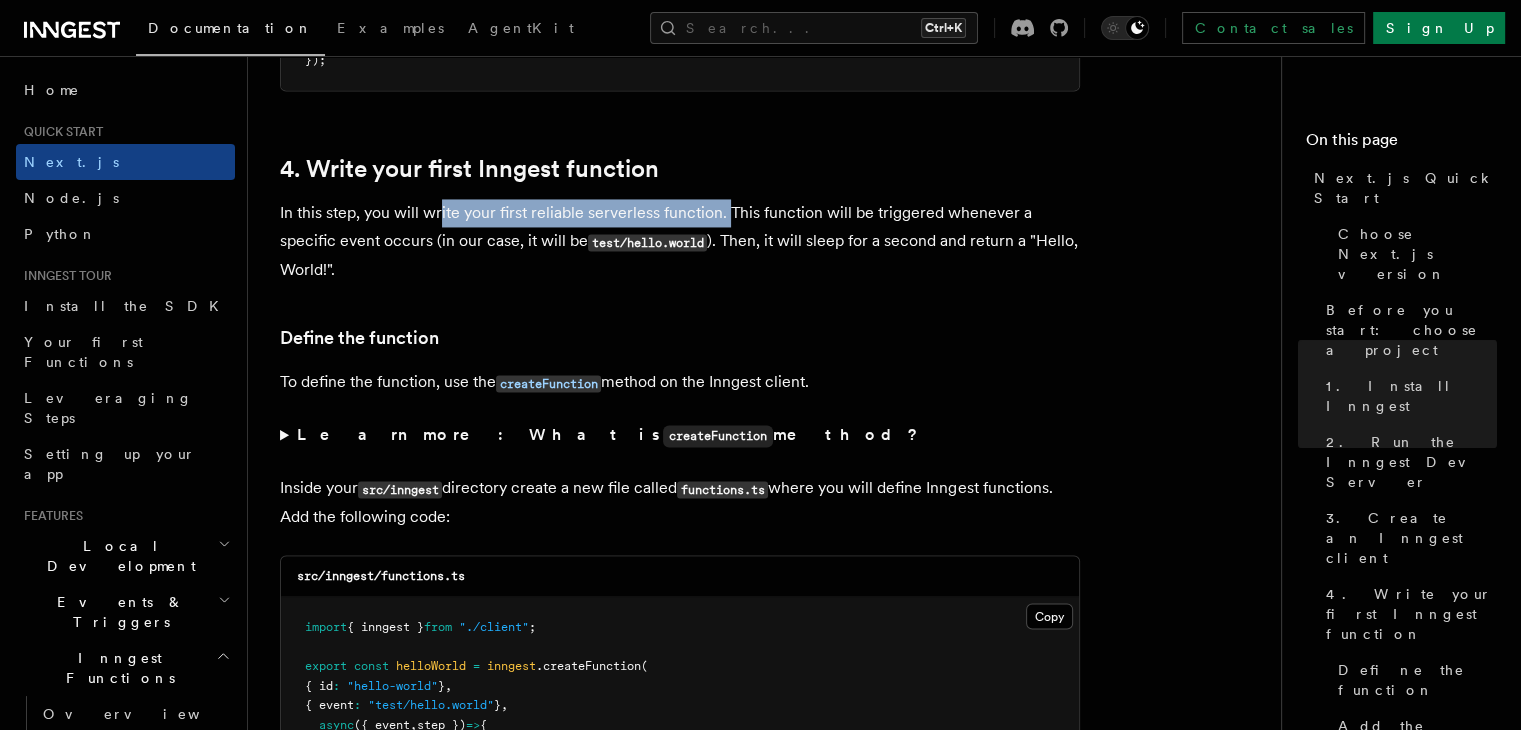 click on "In this step, you will write your first reliable serverless function. This function will be triggered whenever a specific event occurs (in our case, it will be  test/hello.world ). Then, it will sleep for a second and return a "Hello, World!"." at bounding box center [680, 241] 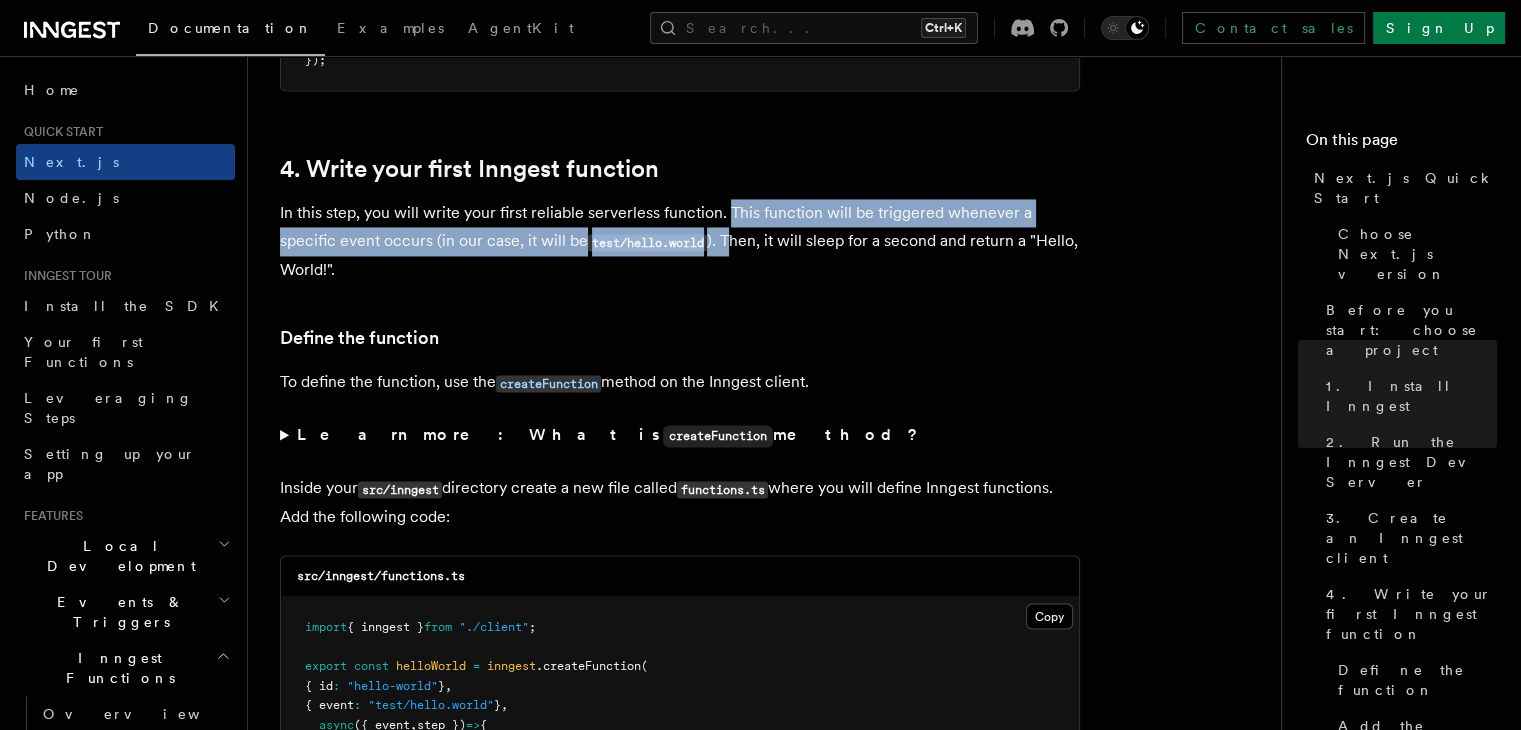 drag, startPoint x: 729, startPoint y: 189, endPoint x: 735, endPoint y: 220, distance: 31.575306 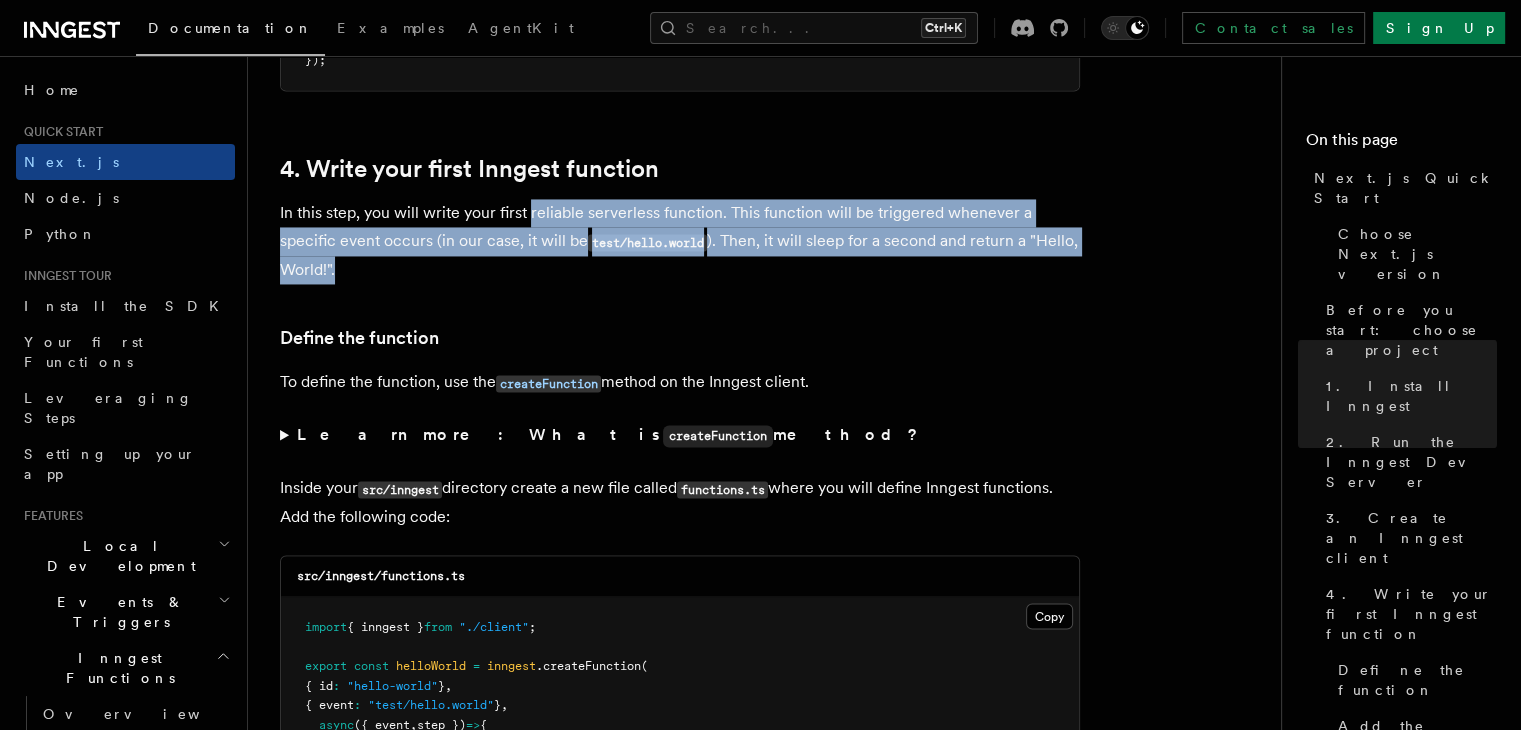 drag, startPoint x: 530, startPoint y: 190, endPoint x: 764, endPoint y: 237, distance: 238.67342 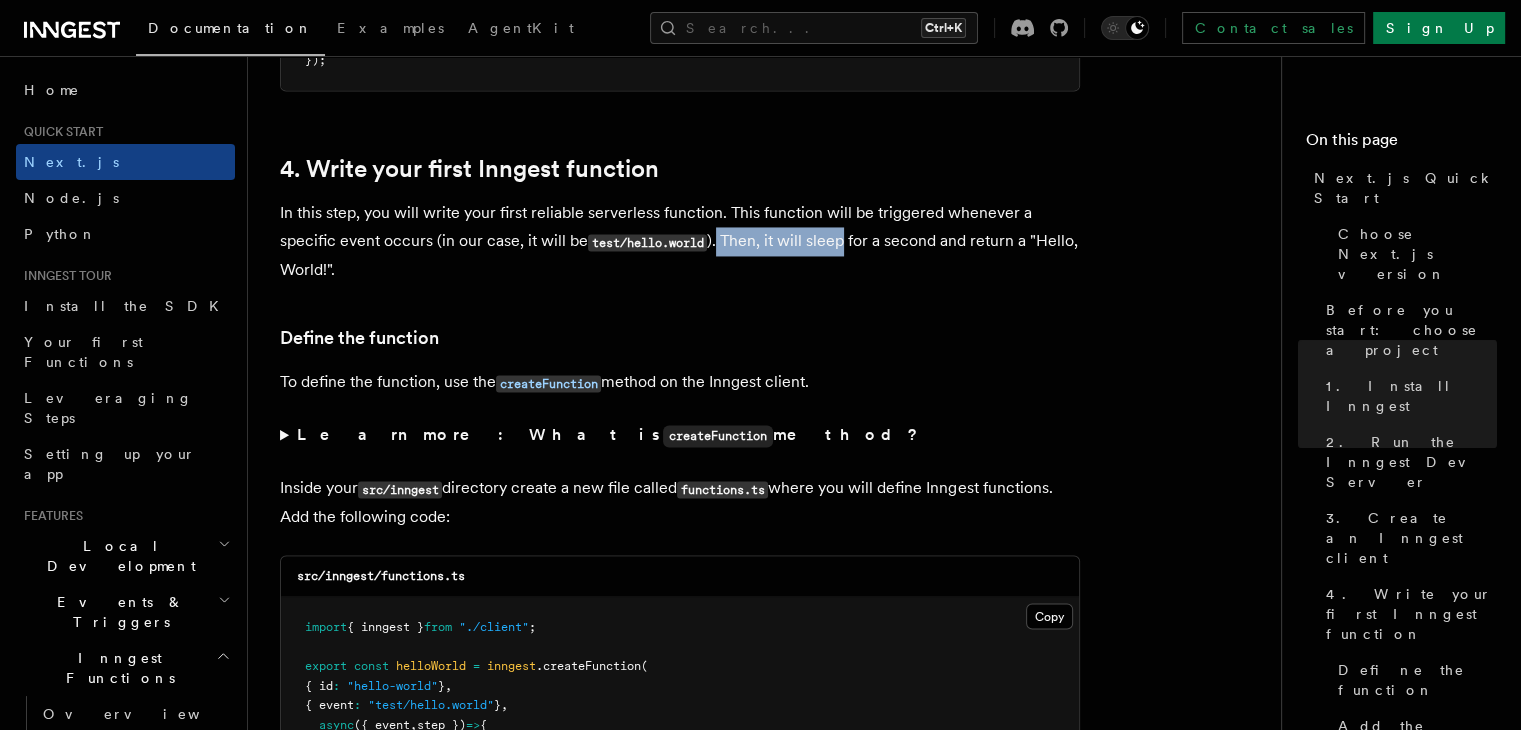 drag, startPoint x: 719, startPoint y: 211, endPoint x: 841, endPoint y: 214, distance: 122.03688 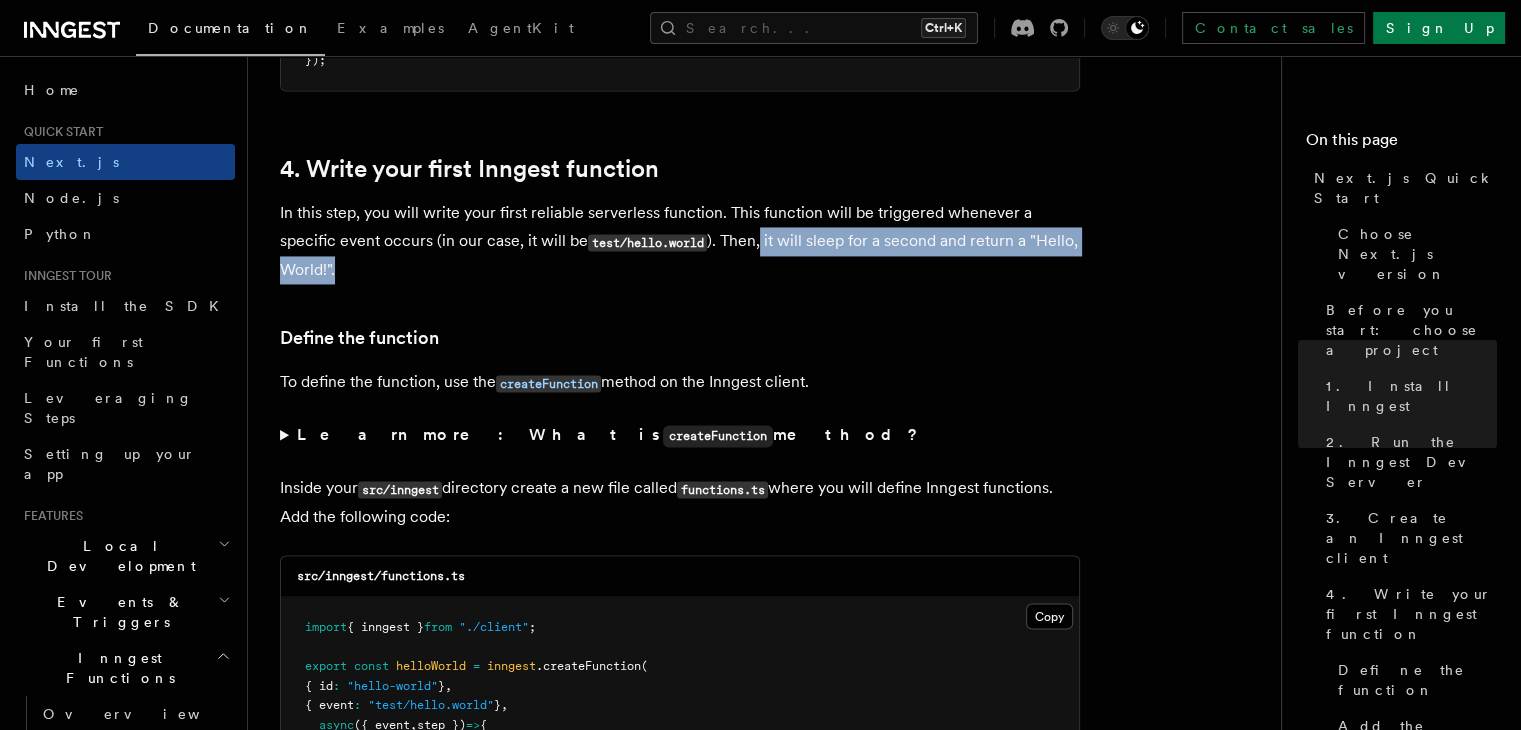 drag, startPoint x: 760, startPoint y: 217, endPoint x: 931, endPoint y: 227, distance: 171.29214 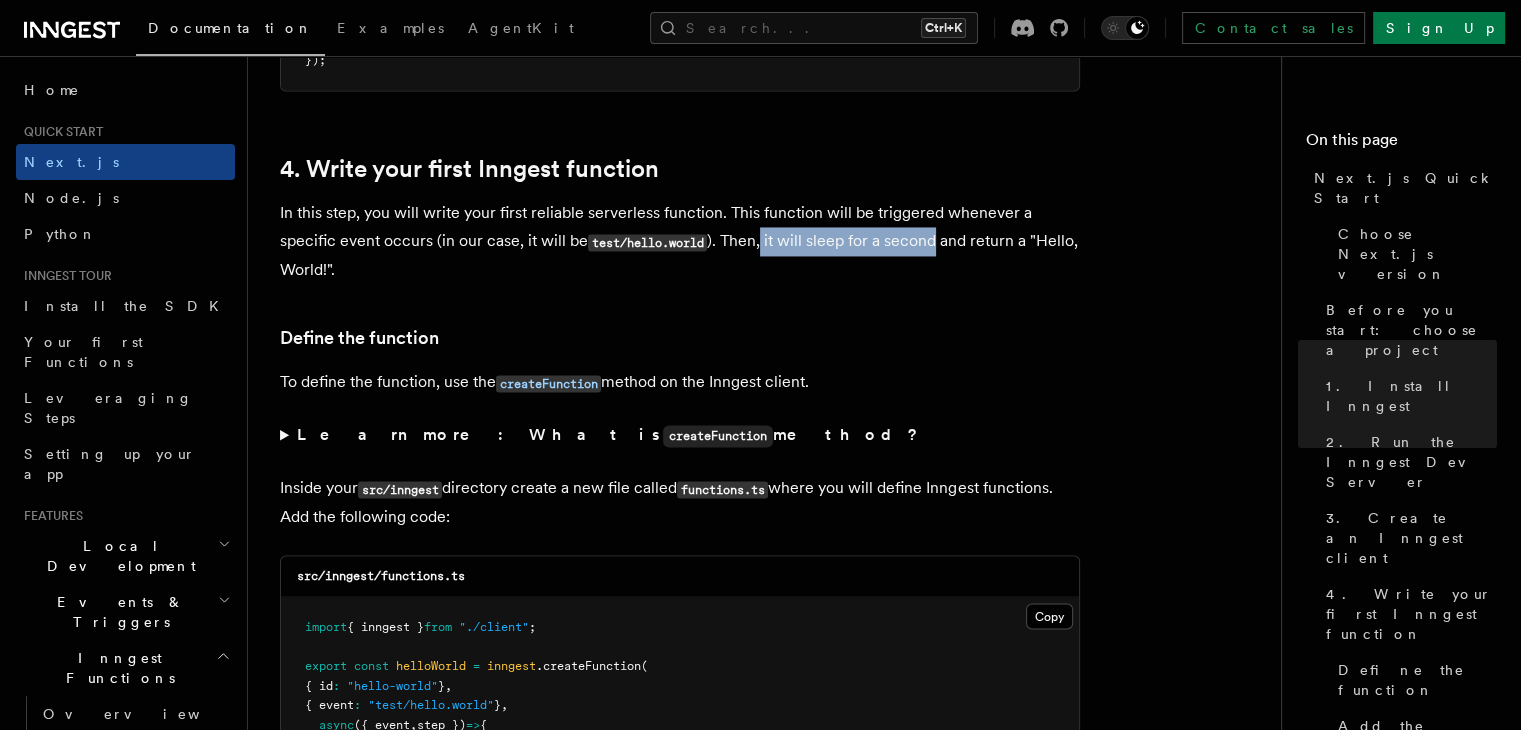 click on "In this step, you will write your first reliable serverless function. This function will be triggered whenever a specific event occurs (in our case, it will be  test/hello.world ). Then, it will sleep for a second and return a "Hello, World!"." at bounding box center [680, 241] 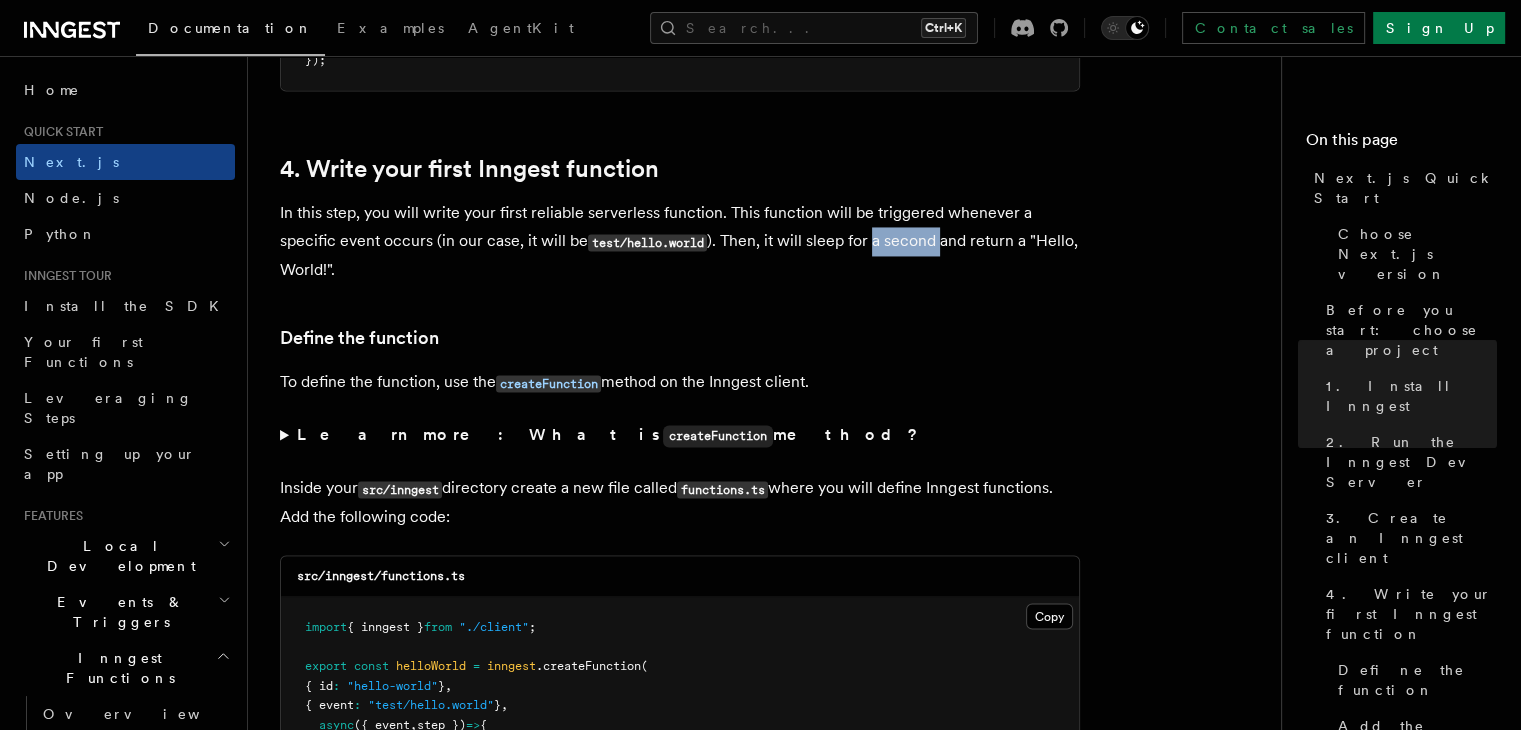 drag, startPoint x: 931, startPoint y: 227, endPoint x: 869, endPoint y: 221, distance: 62.289646 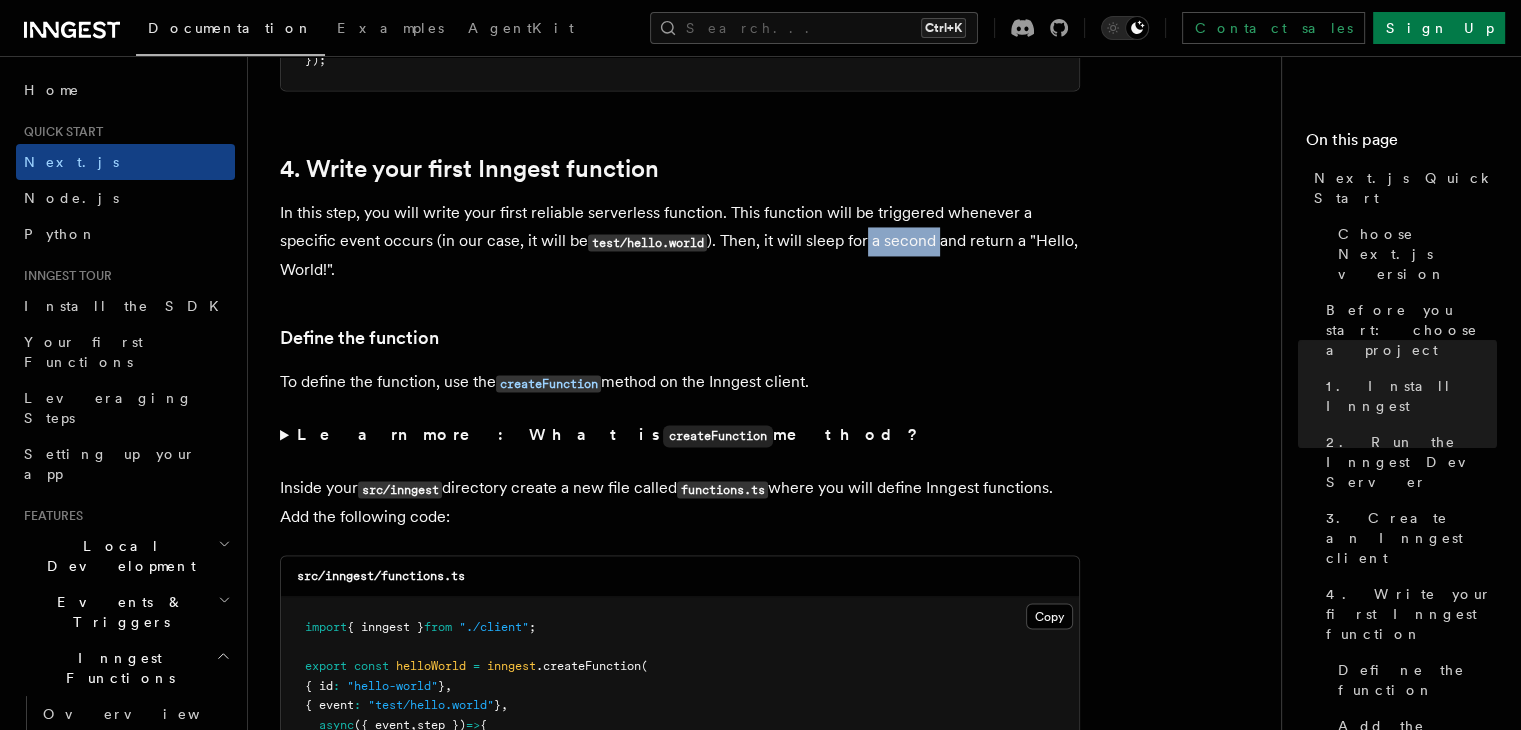 click on "In this step, you will write your first reliable serverless function. This function will be triggered whenever a specific event occurs (in our case, it will be  test/hello.world ). Then, it will sleep for a second and return a "Hello, World!"." at bounding box center [680, 241] 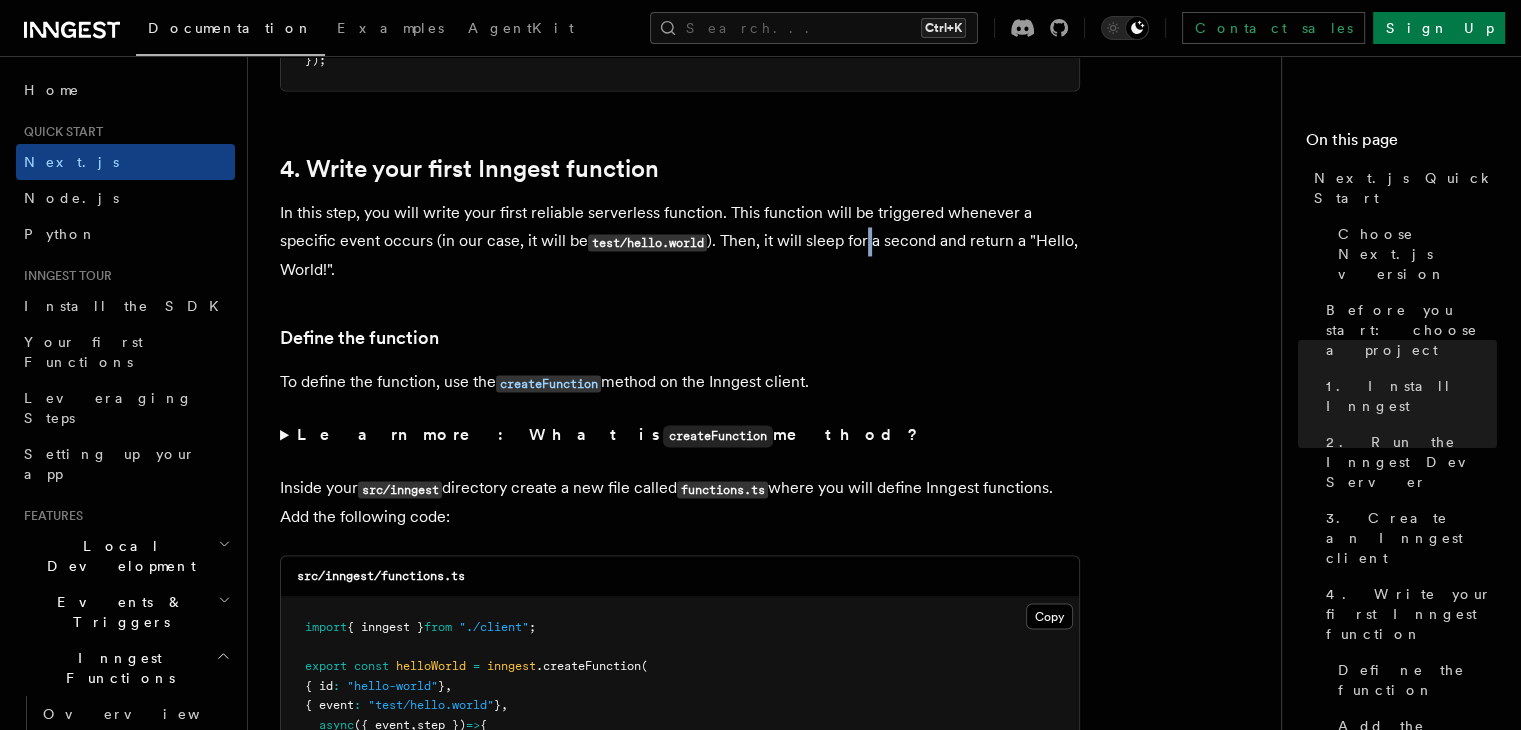 click on "In this step, you will write your first reliable serverless function. This function will be triggered whenever a specific event occurs (in our case, it will be  test/hello.world ). Then, it will sleep for a second and return a "Hello, World!"." at bounding box center [680, 241] 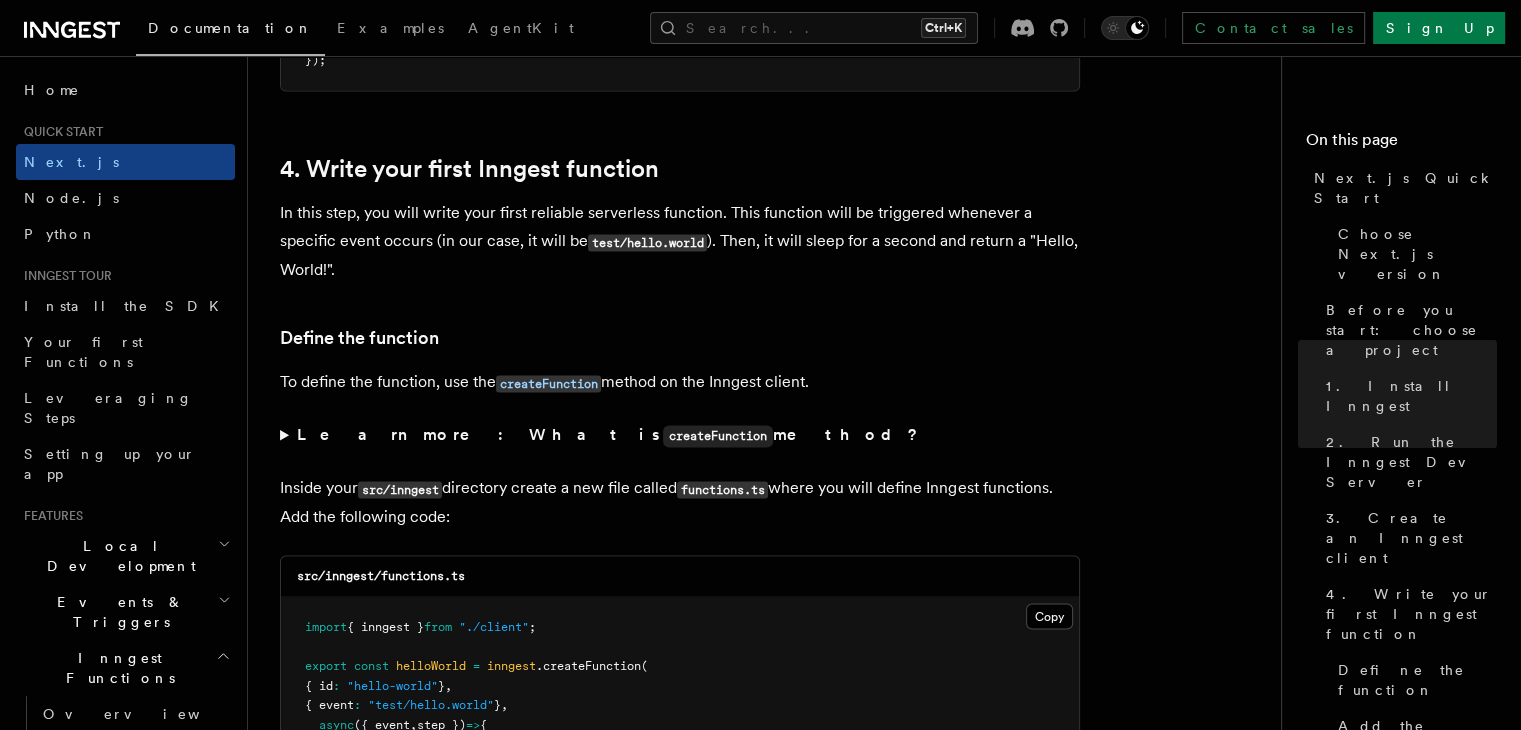 click on "In this step, you will write your first reliable serverless function. This function will be triggered whenever a specific event occurs (in our case, it will be  test/hello.world ). Then, it will sleep for a second and return a "Hello, World!"." at bounding box center [680, 241] 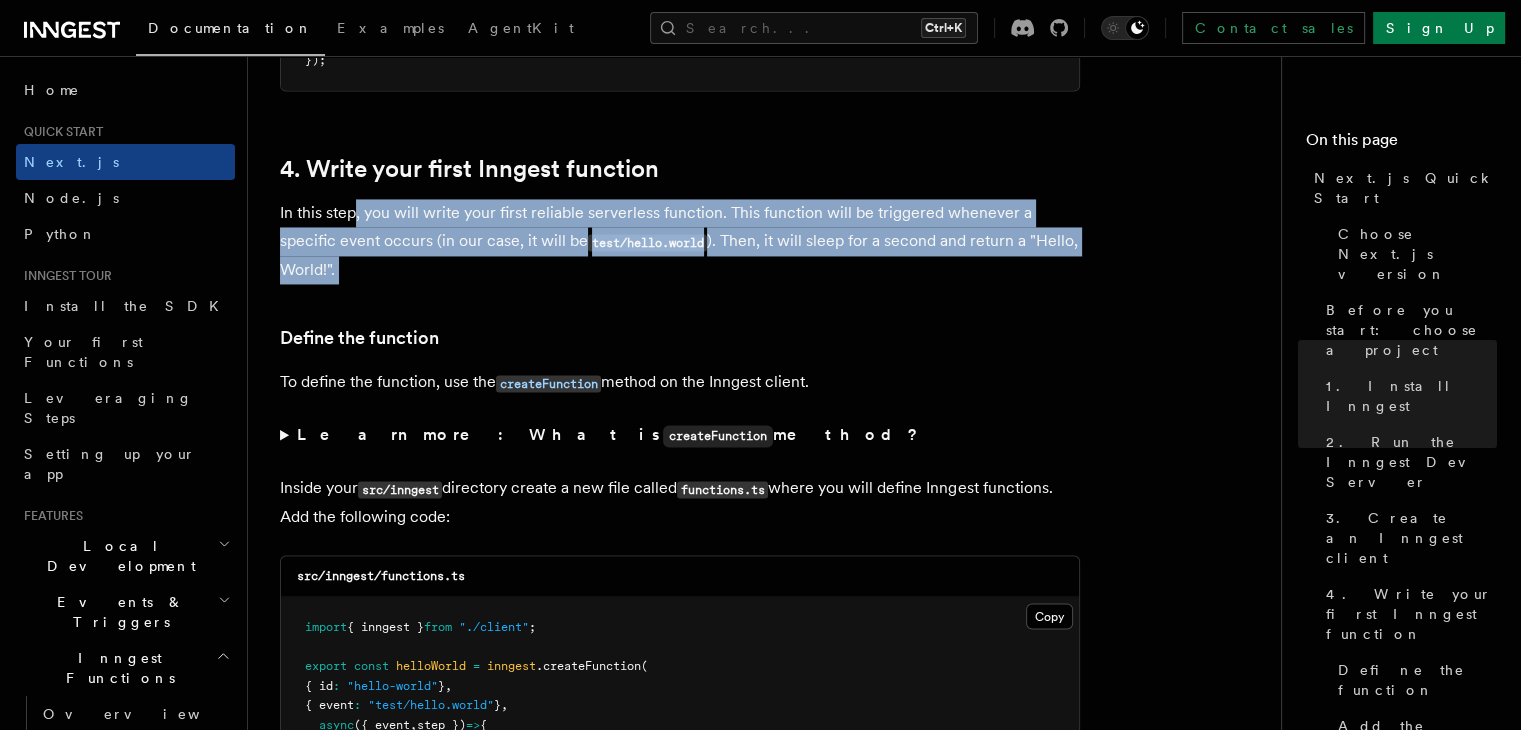 drag, startPoint x: 908, startPoint y: 248, endPoint x: 357, endPoint y: 172, distance: 556.2167 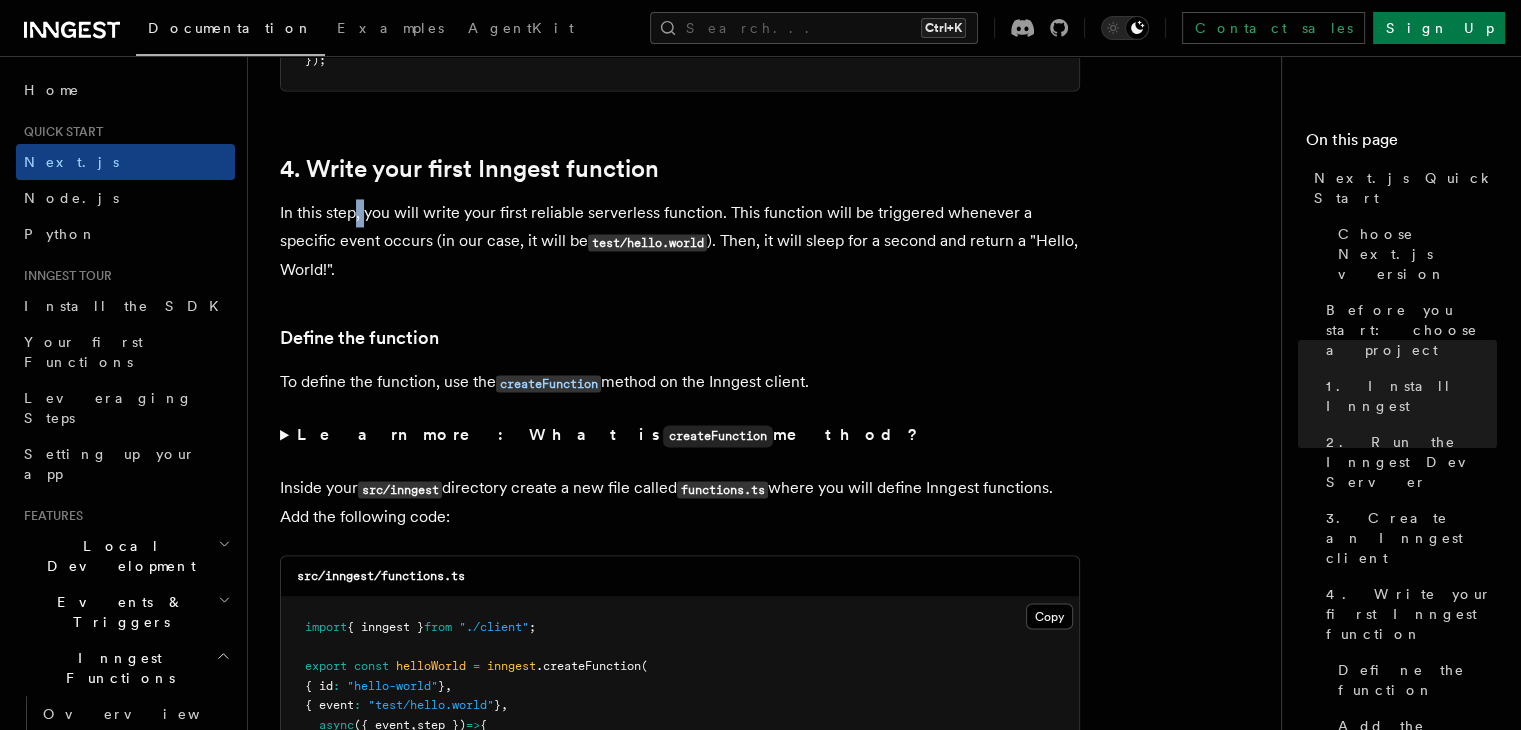 click on "In this step, you will write your first reliable serverless function. This function will be triggered whenever a specific event occurs (in our case, it will be  test/hello.world ). Then, it will sleep for a second and return a "Hello, World!"." at bounding box center [680, 241] 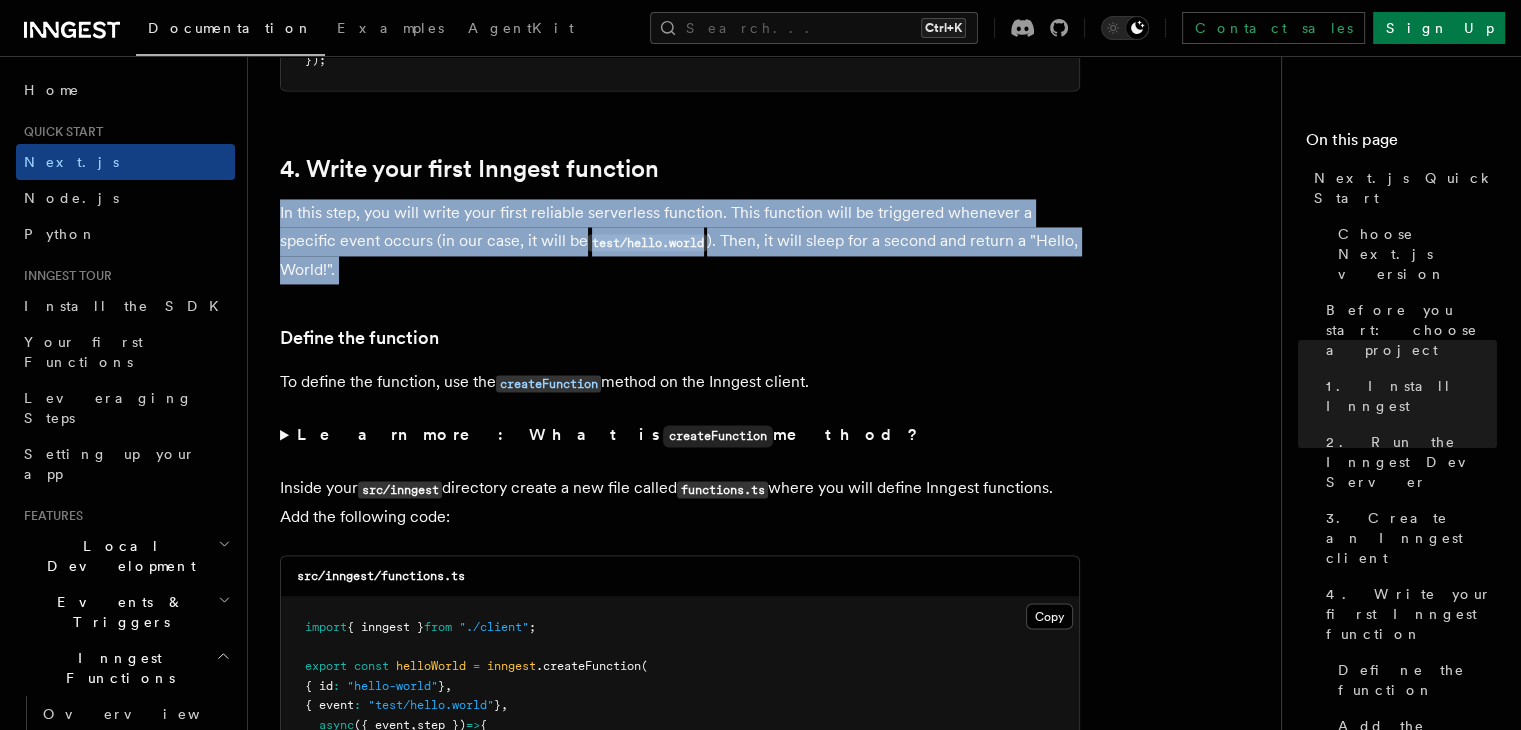 click on "In this step, you will write your first reliable serverless function. This function will be triggered whenever a specific event occurs (in our case, it will be  test/hello.world ). Then, it will sleep for a second and return a "Hello, World!"." at bounding box center (680, 241) 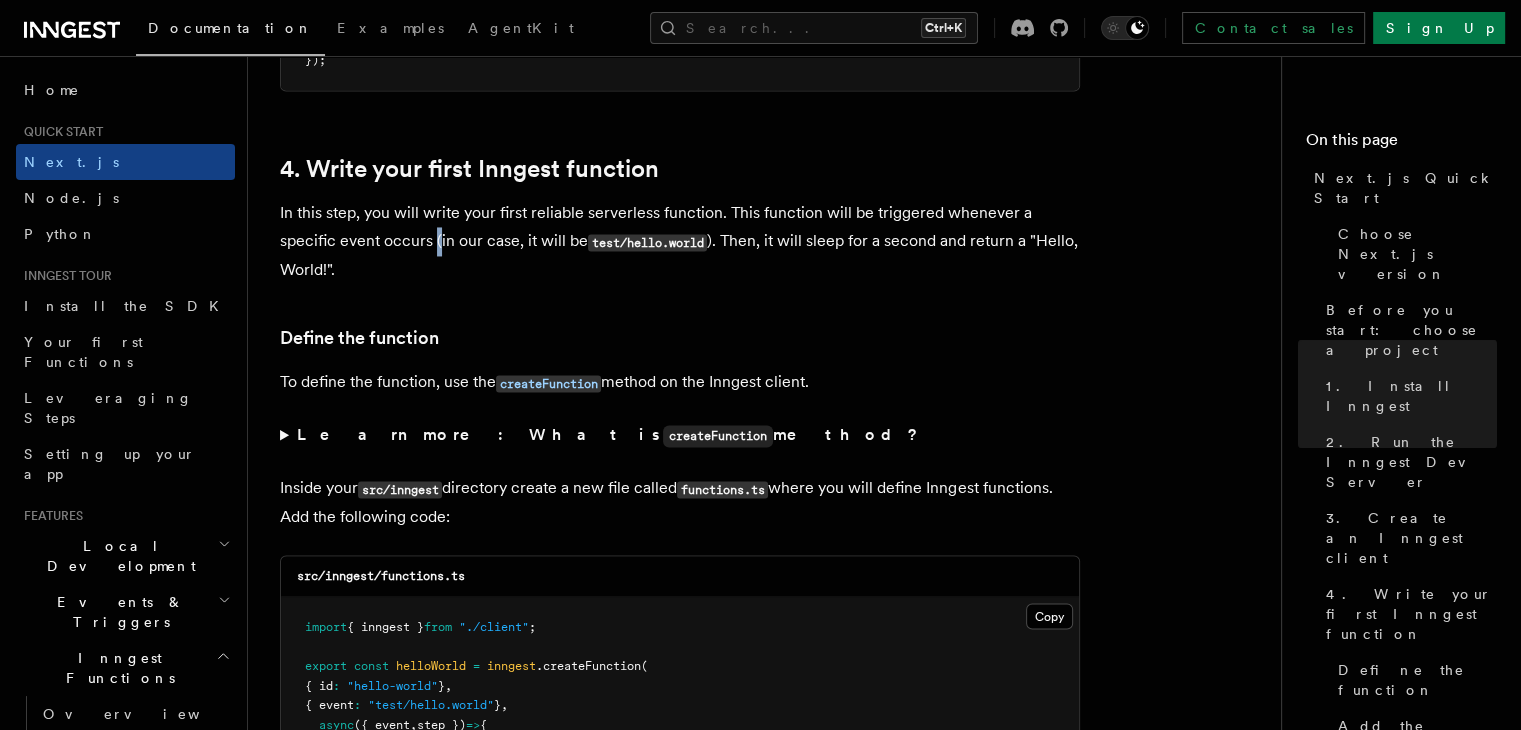click on "In this step, you will write your first reliable serverless function. This function will be triggered whenever a specific event occurs (in our case, it will be  test/hello.world ). Then, it will sleep for a second and return a "Hello, World!"." at bounding box center [680, 241] 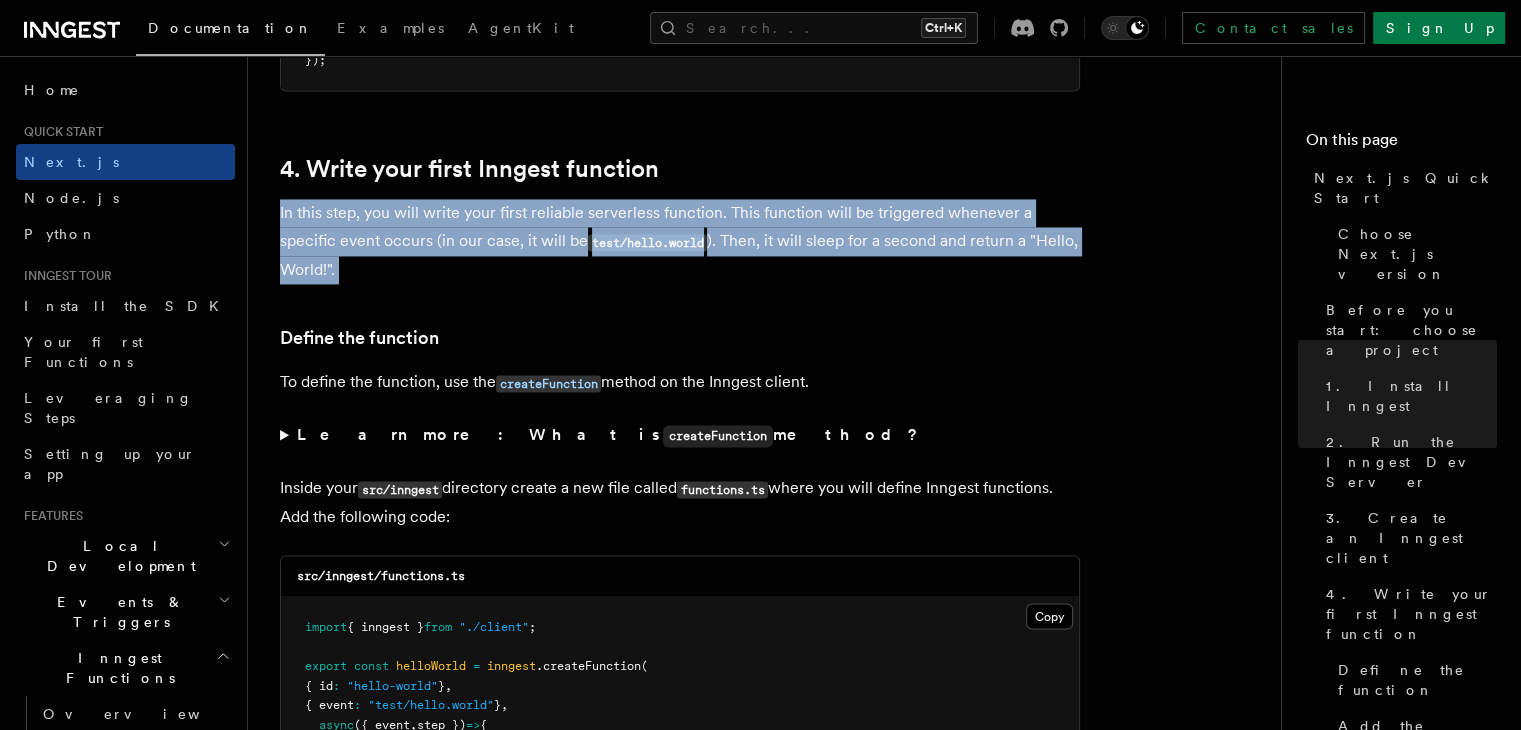 click on "In this step, you will write your first reliable serverless function. This function will be triggered whenever a specific event occurs (in our case, it will be  test/hello.world ). Then, it will sleep for a second and return a "Hello, World!"." at bounding box center (680, 241) 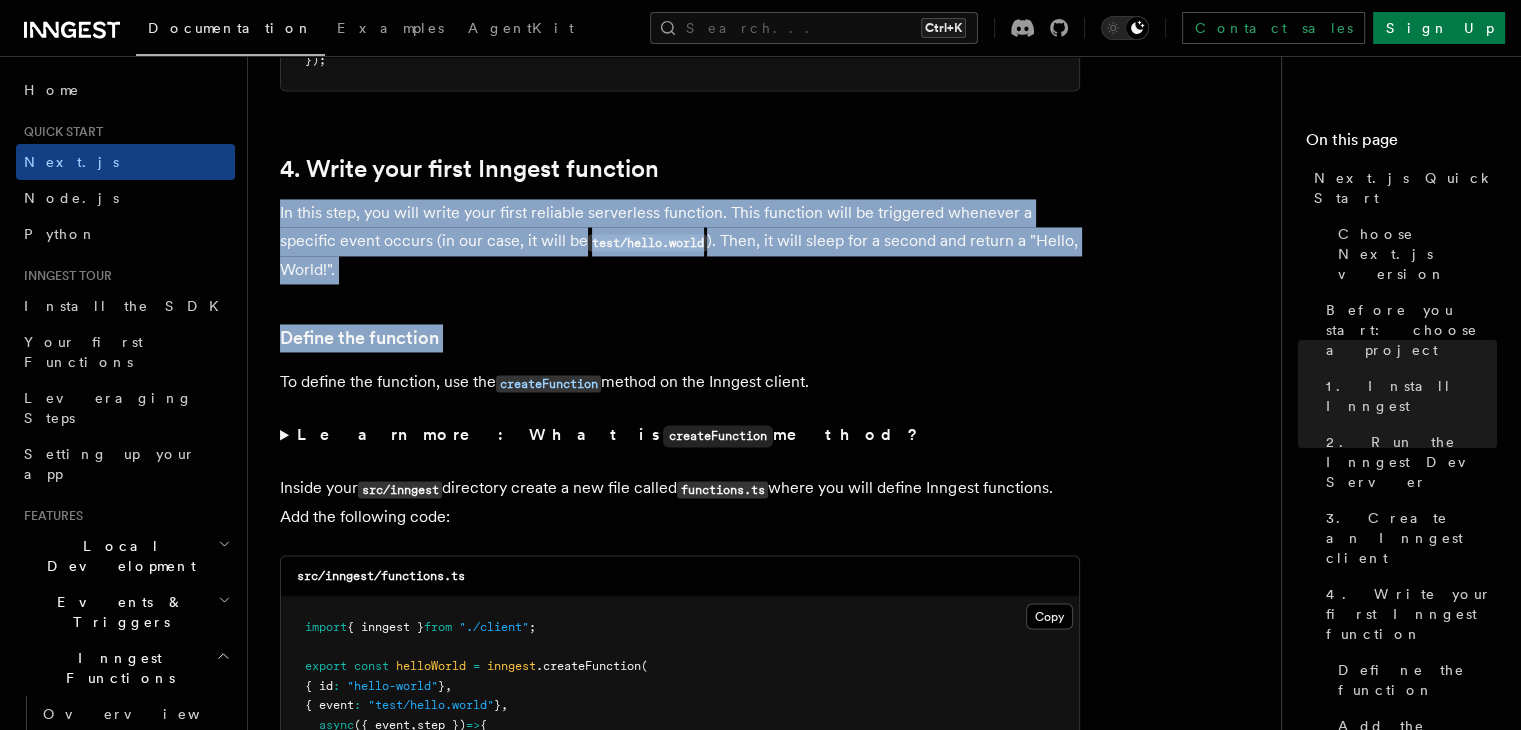 click on "Quick start Next.js Quick Start
In this tutorial you will add Inngest to a Next.js app to see how easy it can be to build complex workflows.
Inngest makes it easy to build, manage, and execute reliable workflows. Some use cases include scheduling drip marketing campaigns, building payment flows, or chaining LLM interactions.
By the end of this ten-minute tutorial you will:
Set up and run Inngest on your machine.
Write your first Inngest function.
Trigger your function from your app and through Inngest Dev Server.
Let's get started!
Choose Next.js version
Choose your preferred Next.js version for this tutorial:
Next.js - App Router Next.js - Pages Router Before you start: choose a project In this tutorial you can use any existing Next.js project, or you can create a new one. Instructions for creating a new Next.js project  Run the following command in your terminal to create a new Next.js project: Copy Copied npx  create-next-app@latest   --ts   --eslint   --tailwind   --src-dir   --app" at bounding box center (772, 3610) 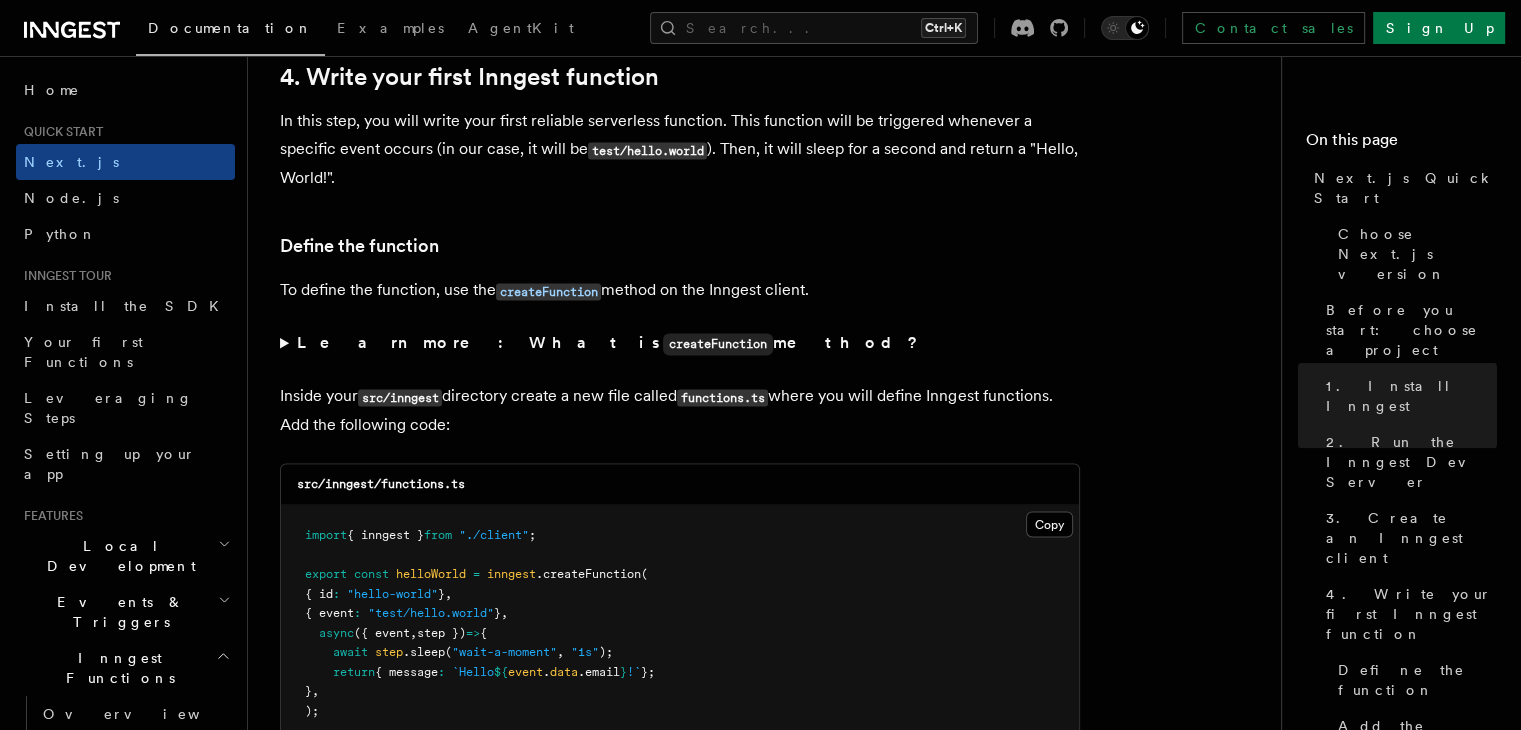 scroll, scrollTop: 3276, scrollLeft: 0, axis: vertical 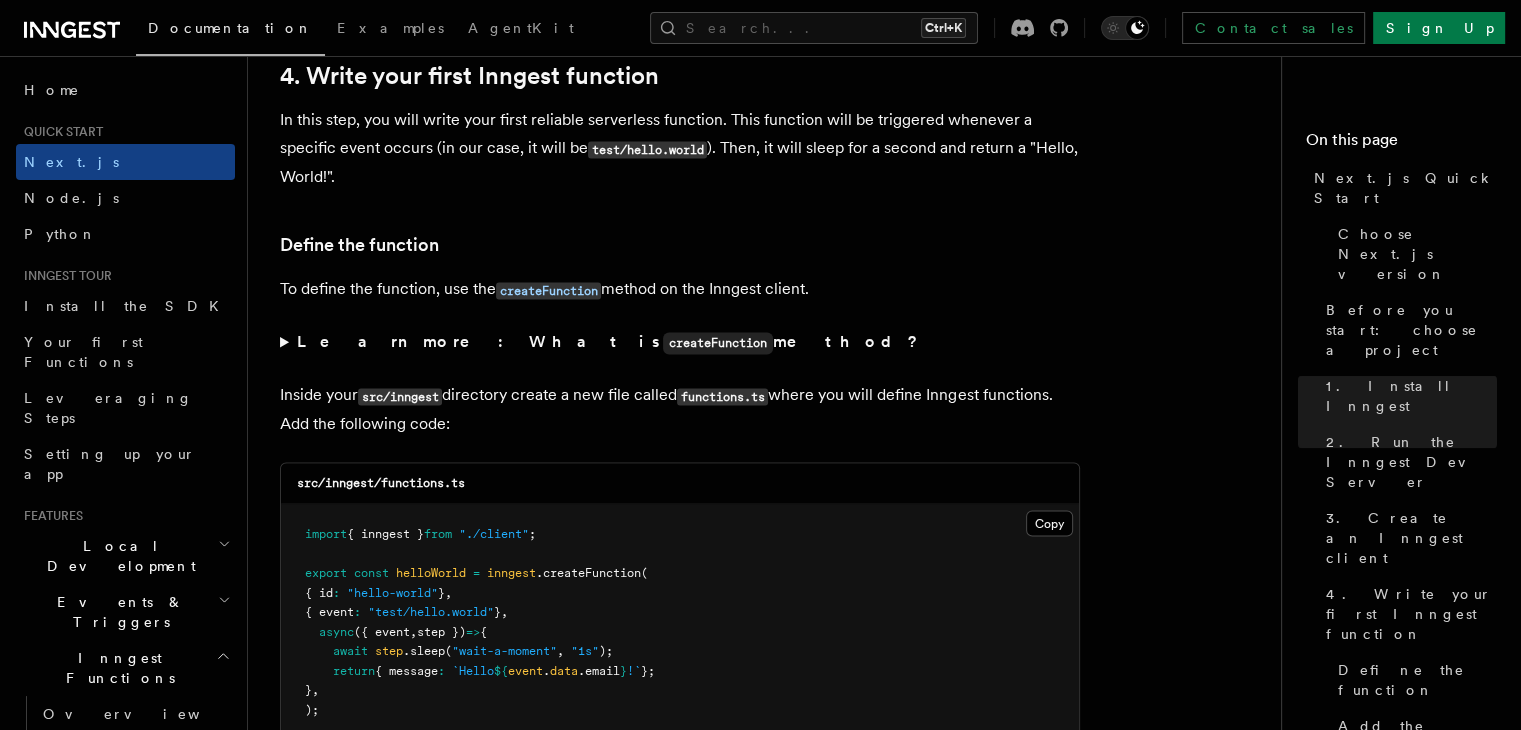 click on "To define the function, use the  createFunction  method on the Inngest client." at bounding box center (680, 289) 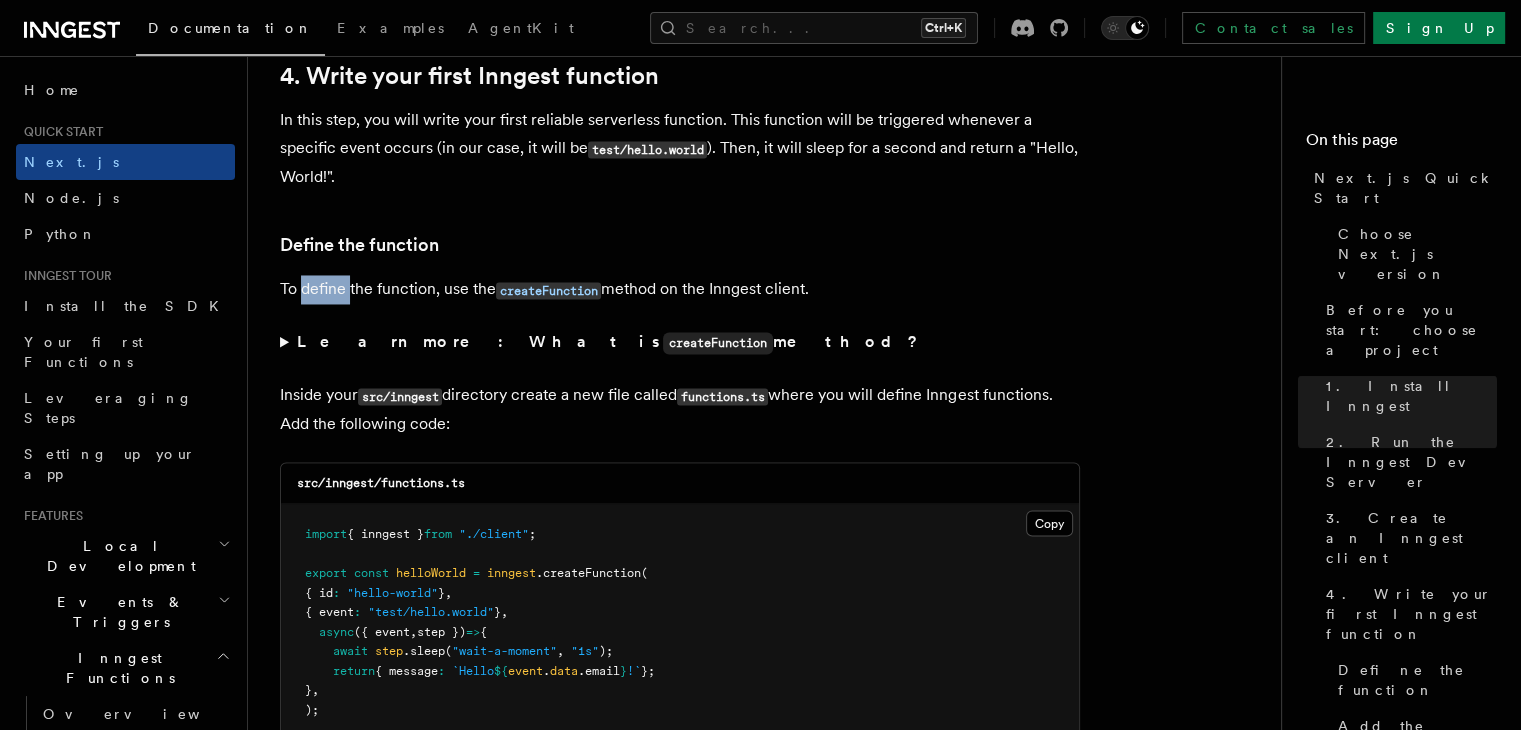 click on "To define the function, use the  createFunction  method on the Inngest client." at bounding box center (680, 289) 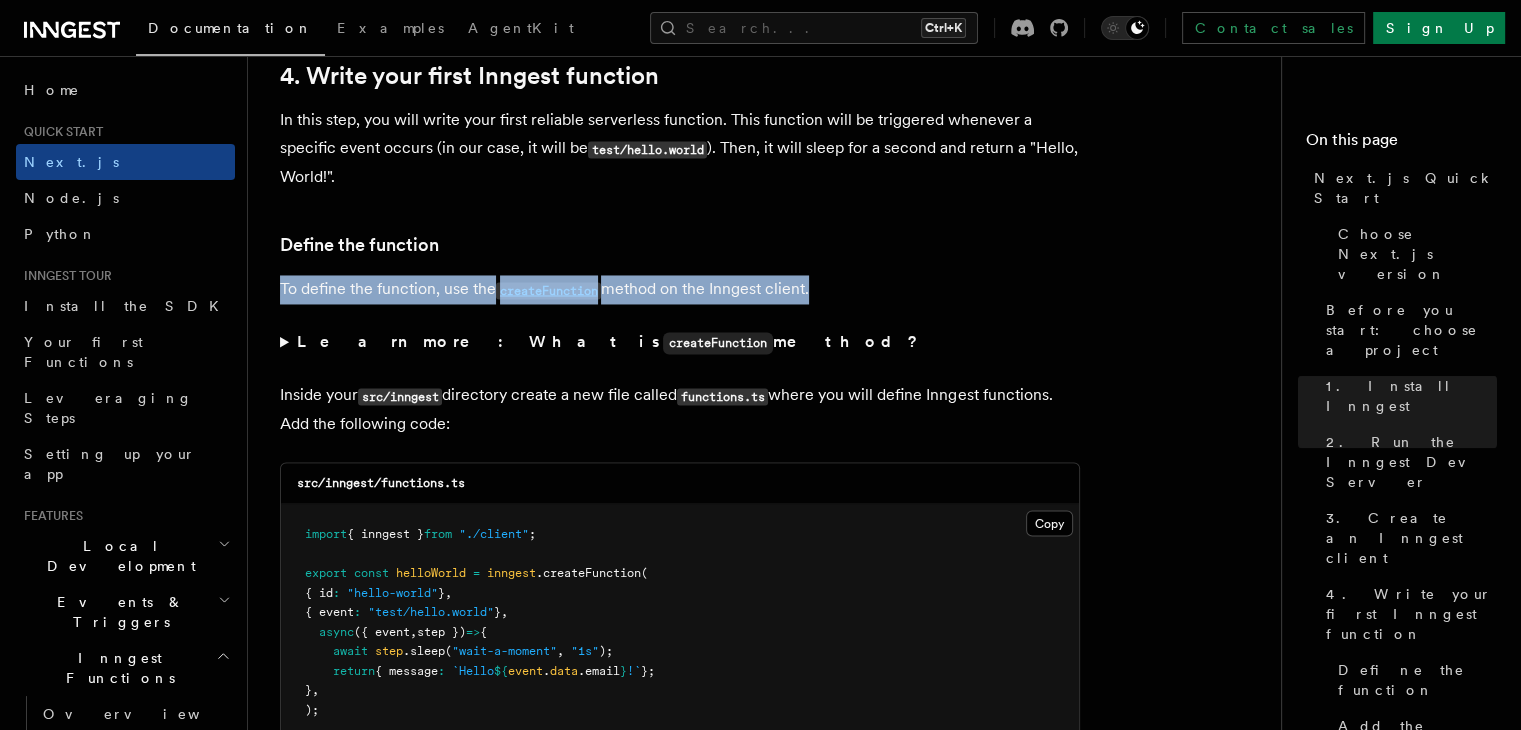click on "To define the function, use the  createFunction  method on the Inngest client." at bounding box center [680, 289] 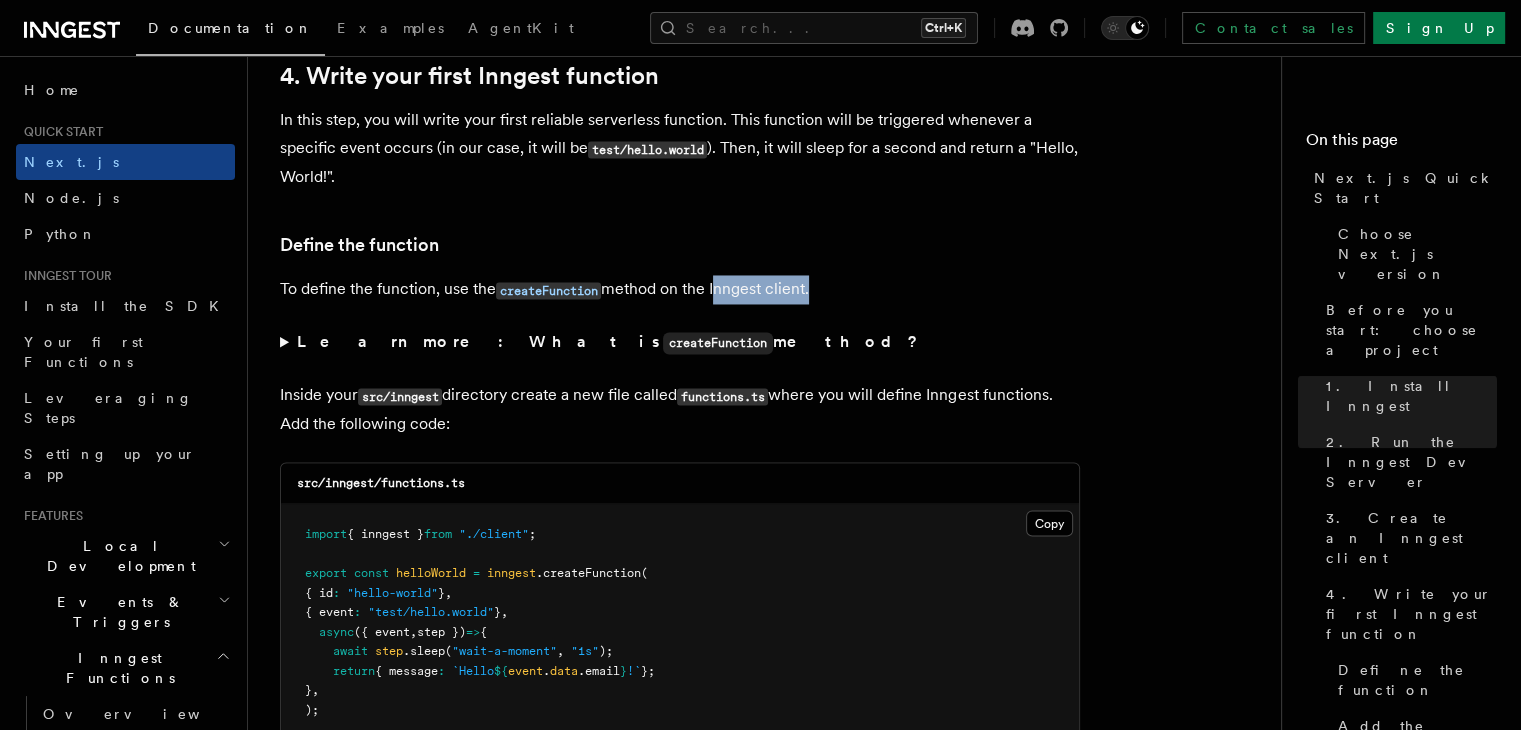 drag, startPoint x: 892, startPoint y: 266, endPoint x: 724, endPoint y: 240, distance: 170 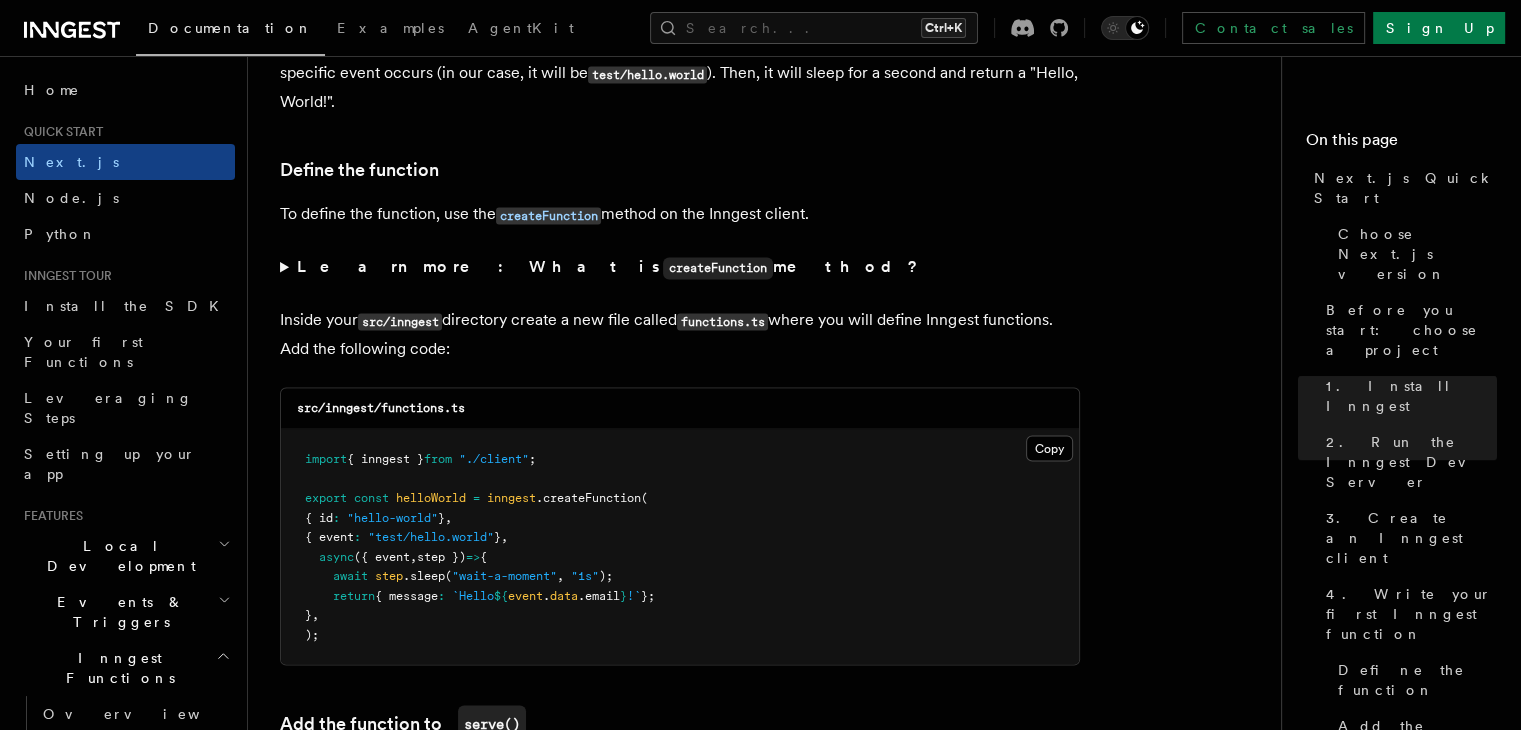 scroll, scrollTop: 3356, scrollLeft: 0, axis: vertical 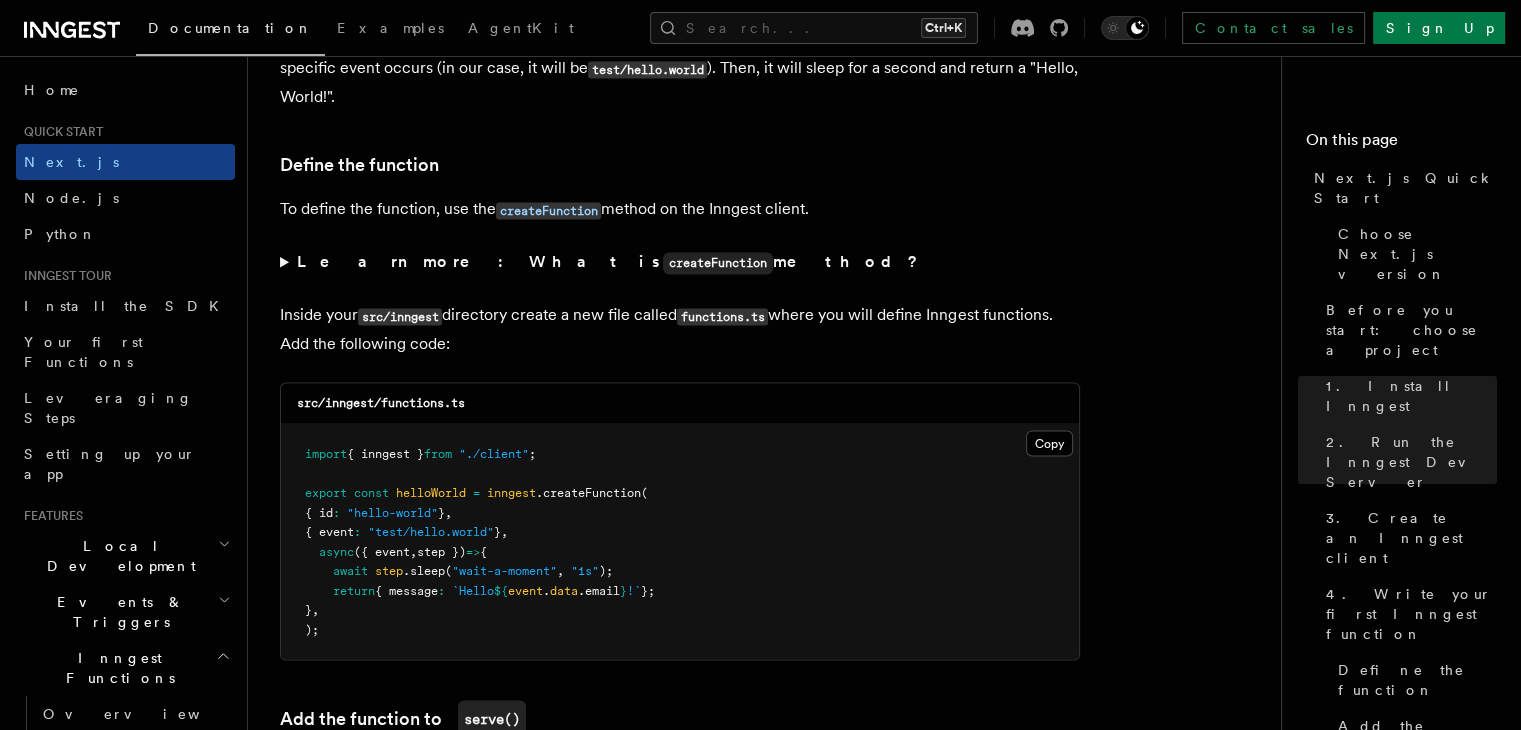 drag, startPoint x: 528, startPoint y: 425, endPoint x: 653, endPoint y: 541, distance: 170.53152 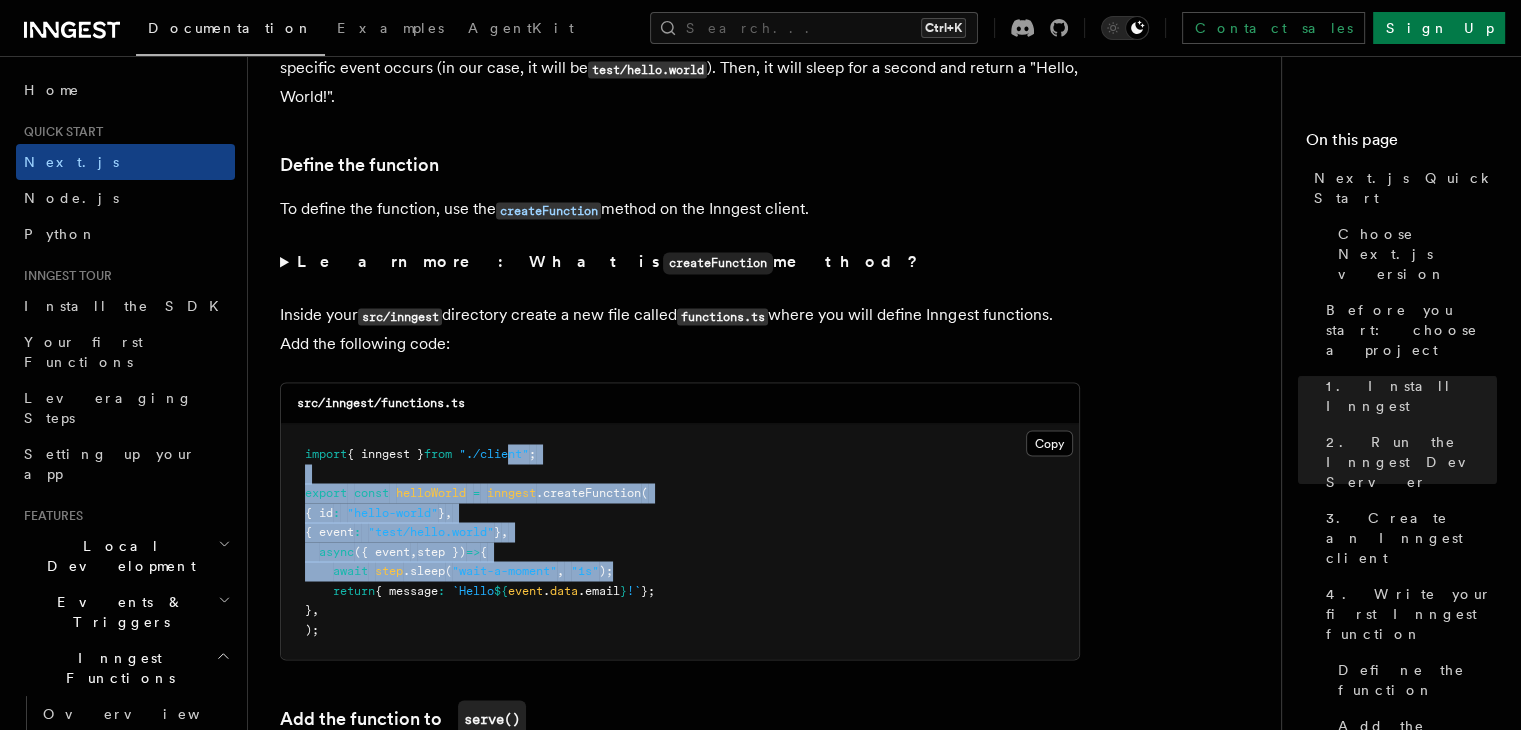 click on "import  { inngest }  from   "./client" ;
export   const   helloWorld   =   inngest .createFunction (
{ id :   "hello-world"  } ,
{ event :   "test/hello.world"  } ,
async  ({ event ,  step })  =>  {
await   step .sleep ( "wait-a-moment" ,   "1s" );
return  { message :   `Hello  ${ event . data .email } !`  };
} ,
);" at bounding box center (680, 541) 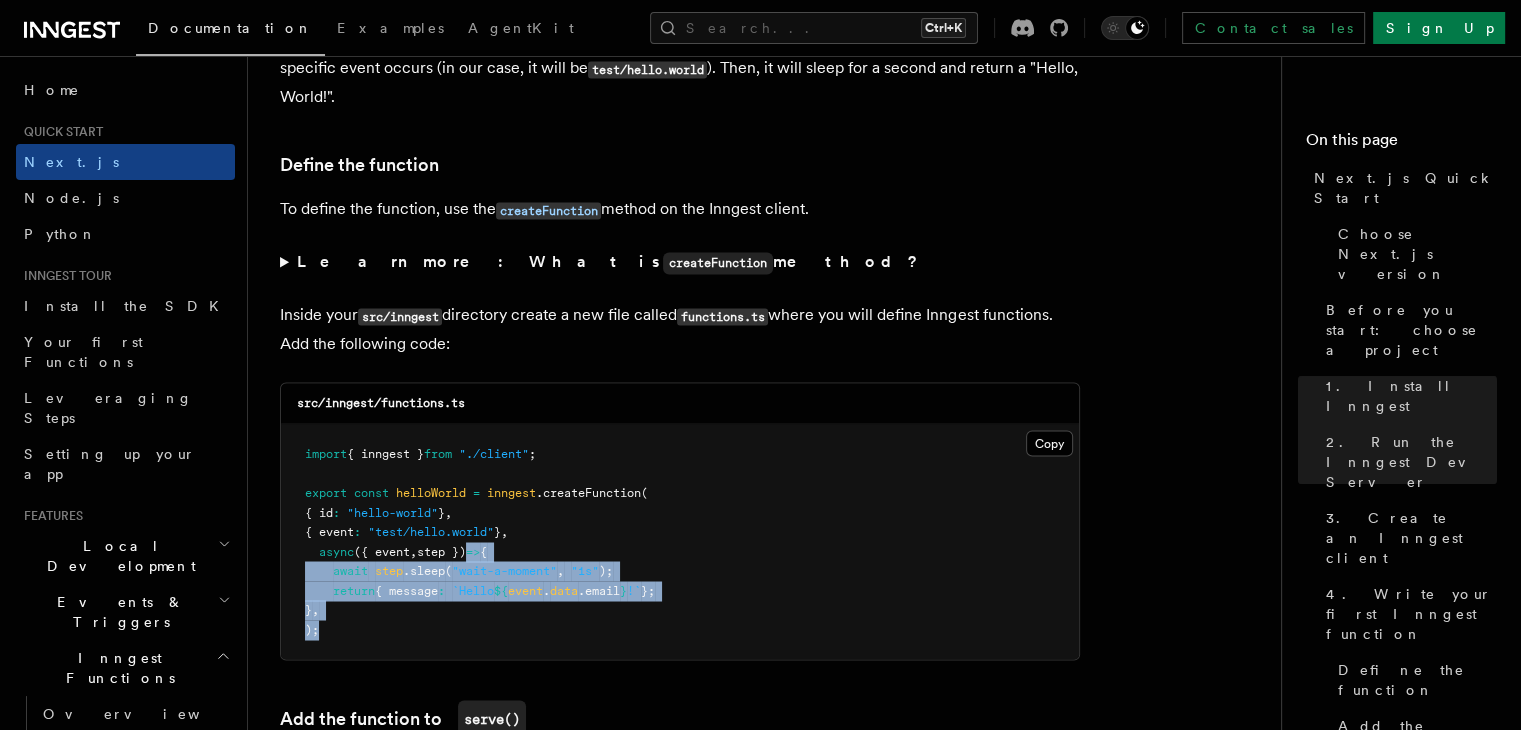 drag, startPoint x: 575, startPoint y: 596, endPoint x: 494, endPoint y: 521, distance: 110.39022 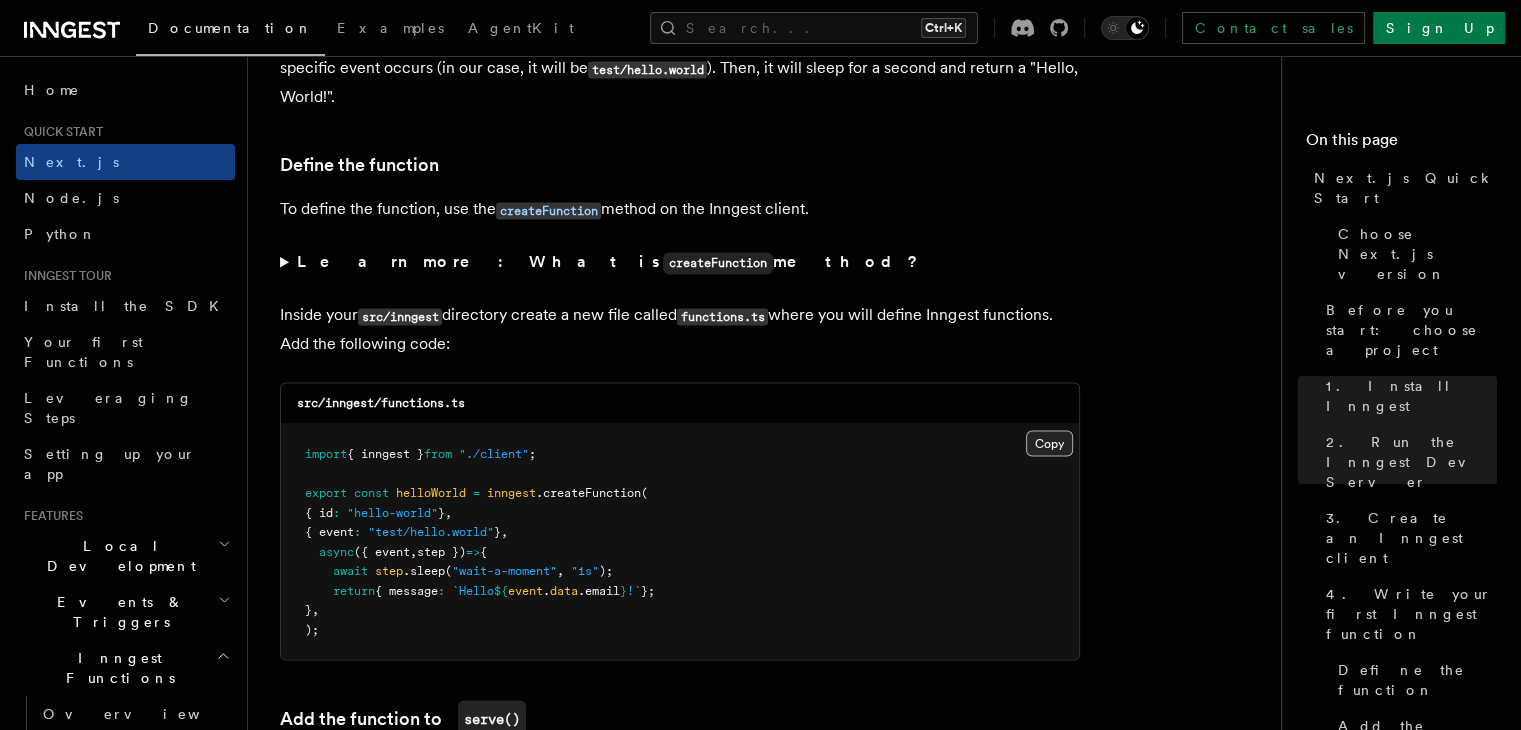 click on "Copy Copied" at bounding box center (1049, 443) 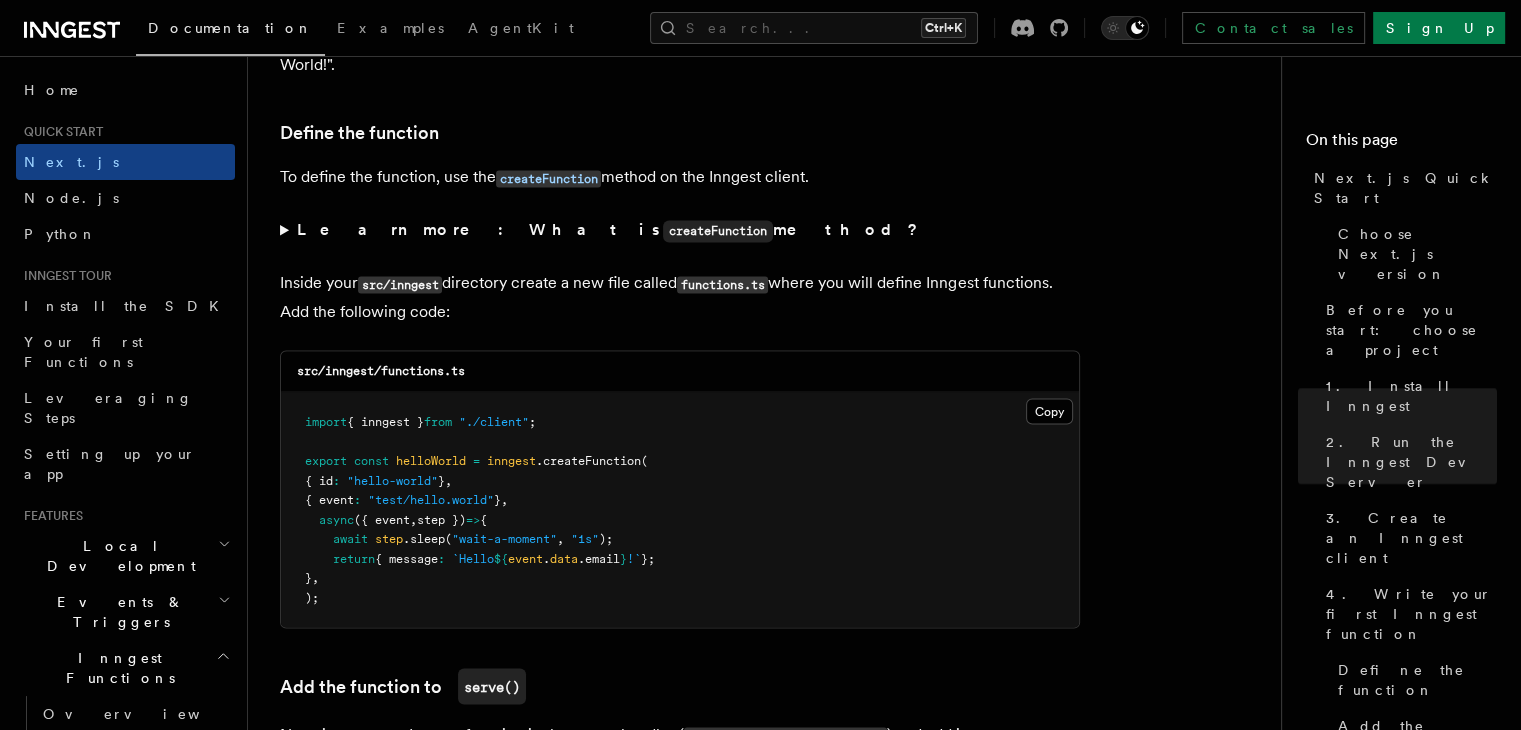 scroll, scrollTop: 3394, scrollLeft: 0, axis: vertical 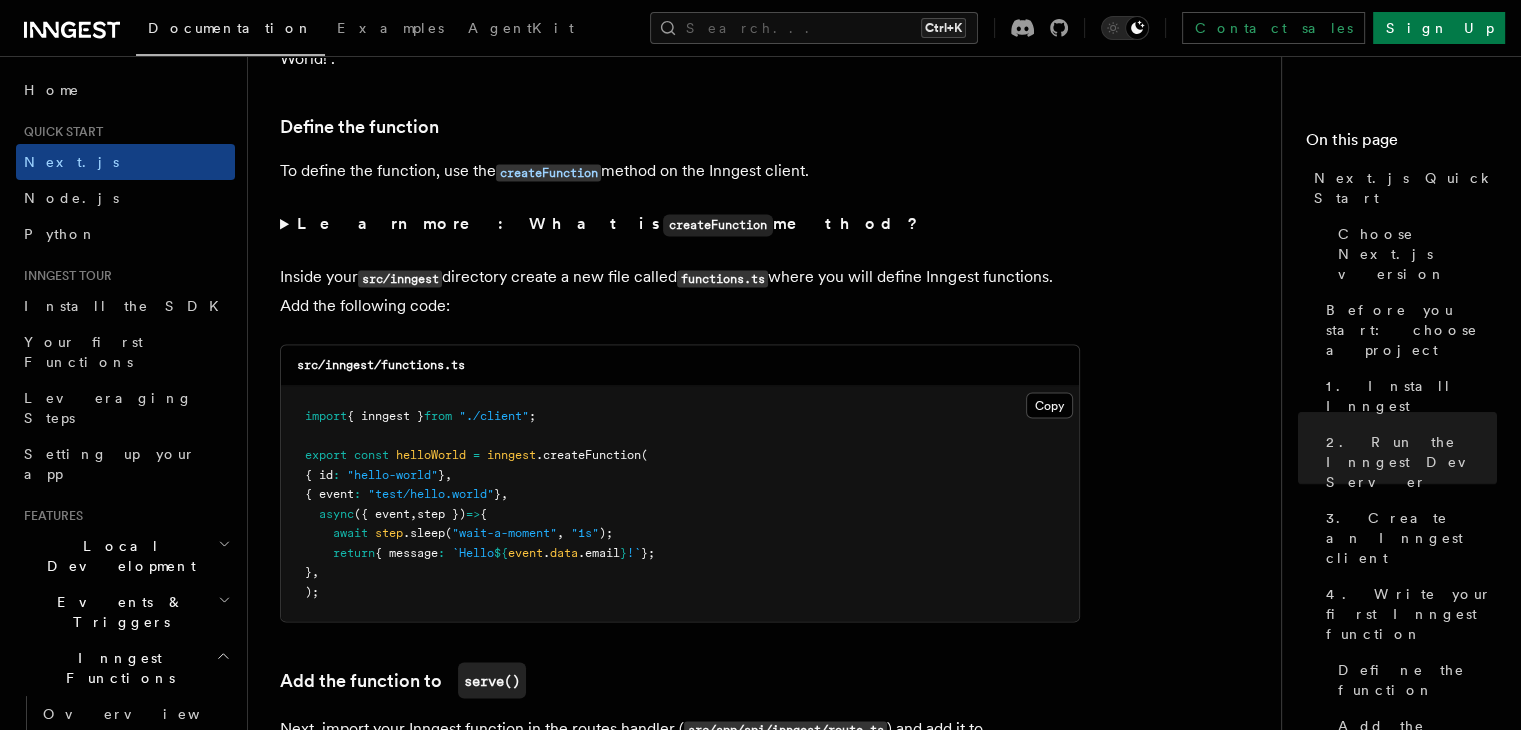 drag, startPoint x: 540, startPoint y: 244, endPoint x: 677, endPoint y: 282, distance: 142.17242 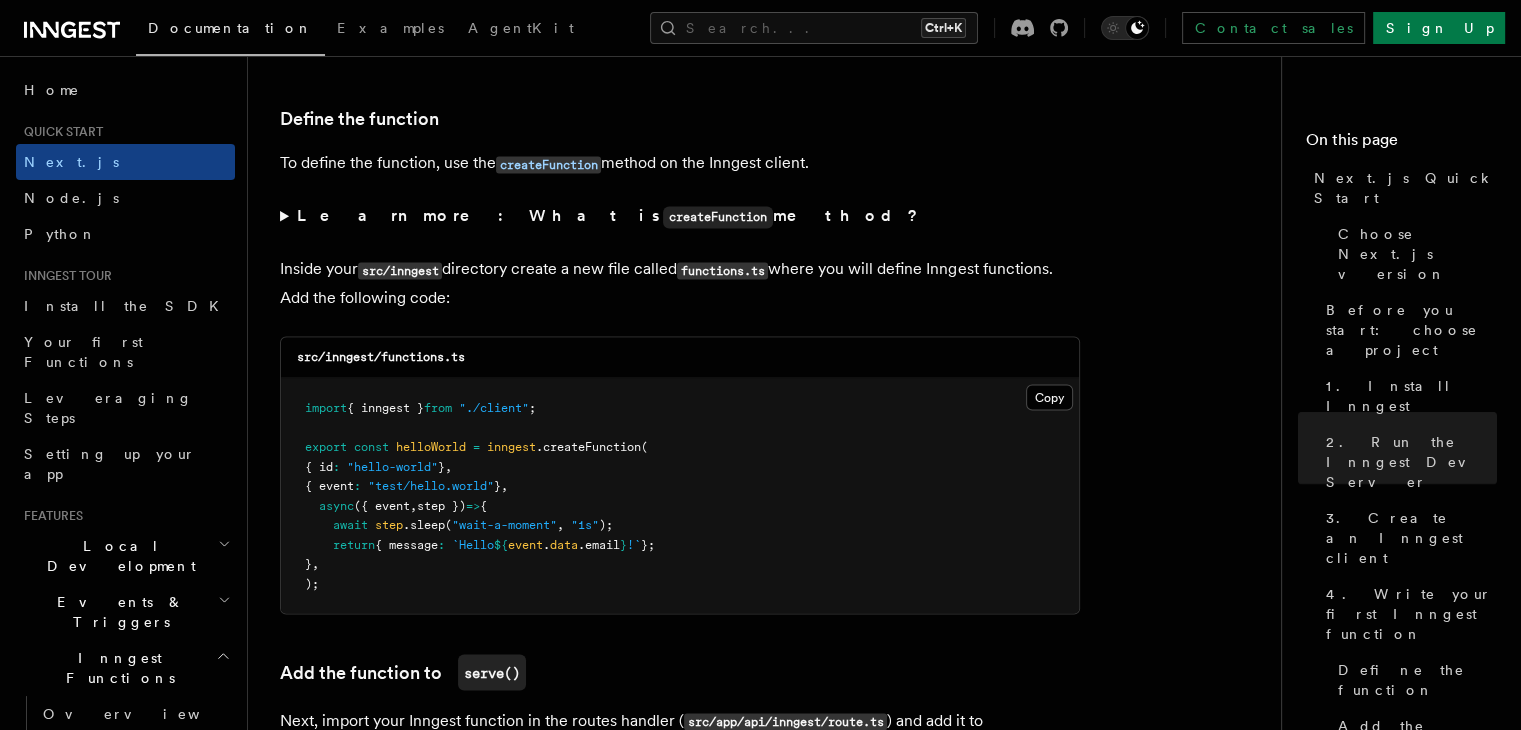 click on "Learn more: What is  createFunction  method?" at bounding box center [680, 216] 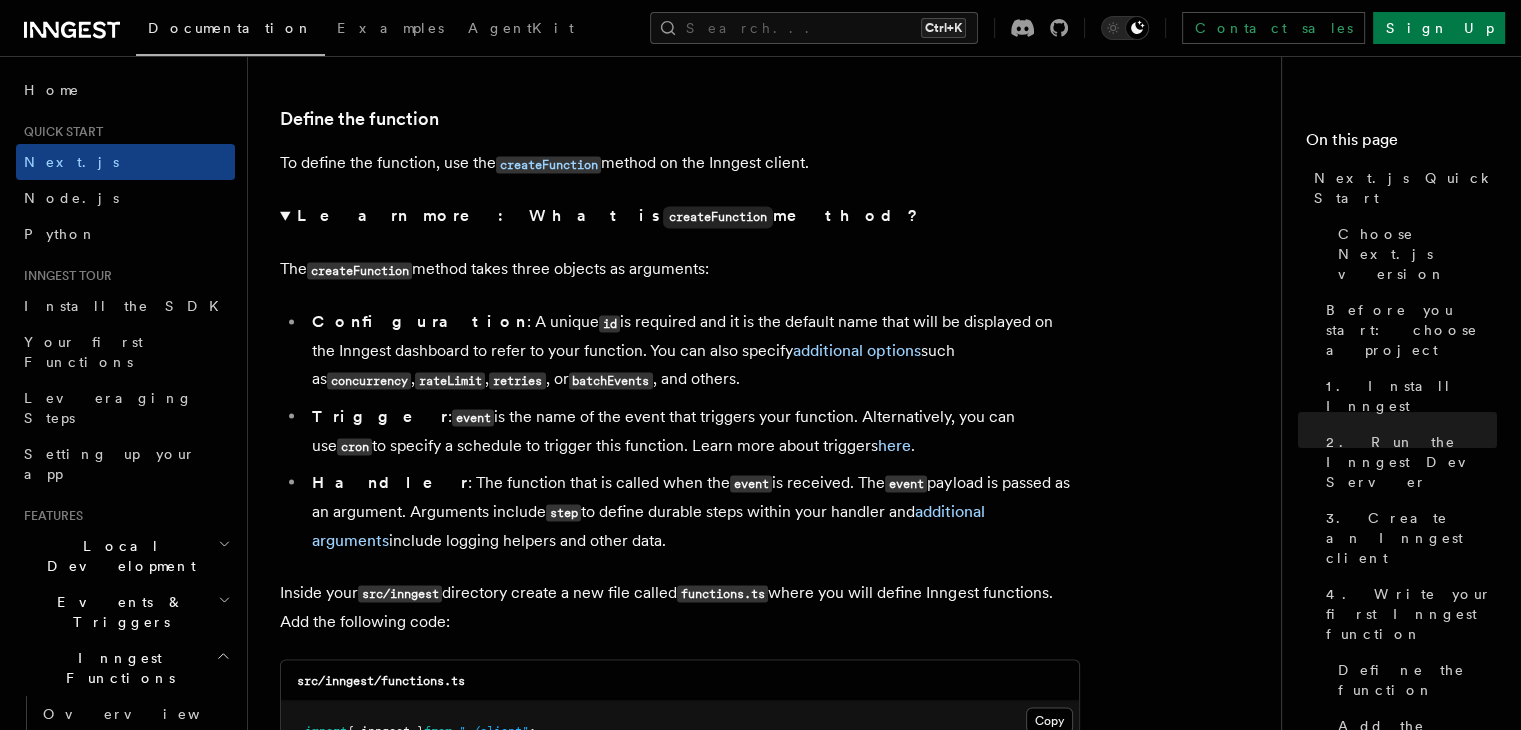 click on "createFunction" at bounding box center [359, 270] 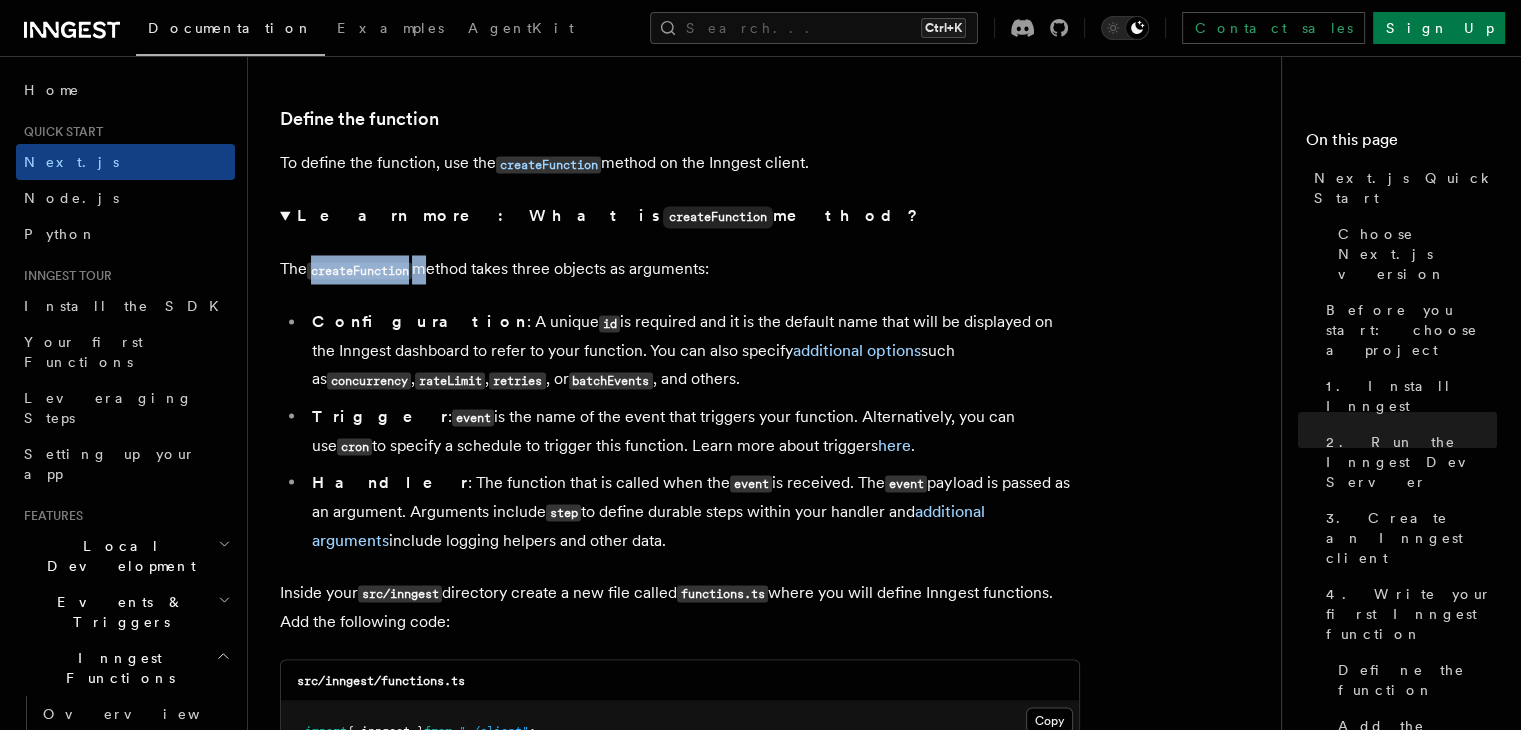 click on "createFunction" at bounding box center (359, 270) 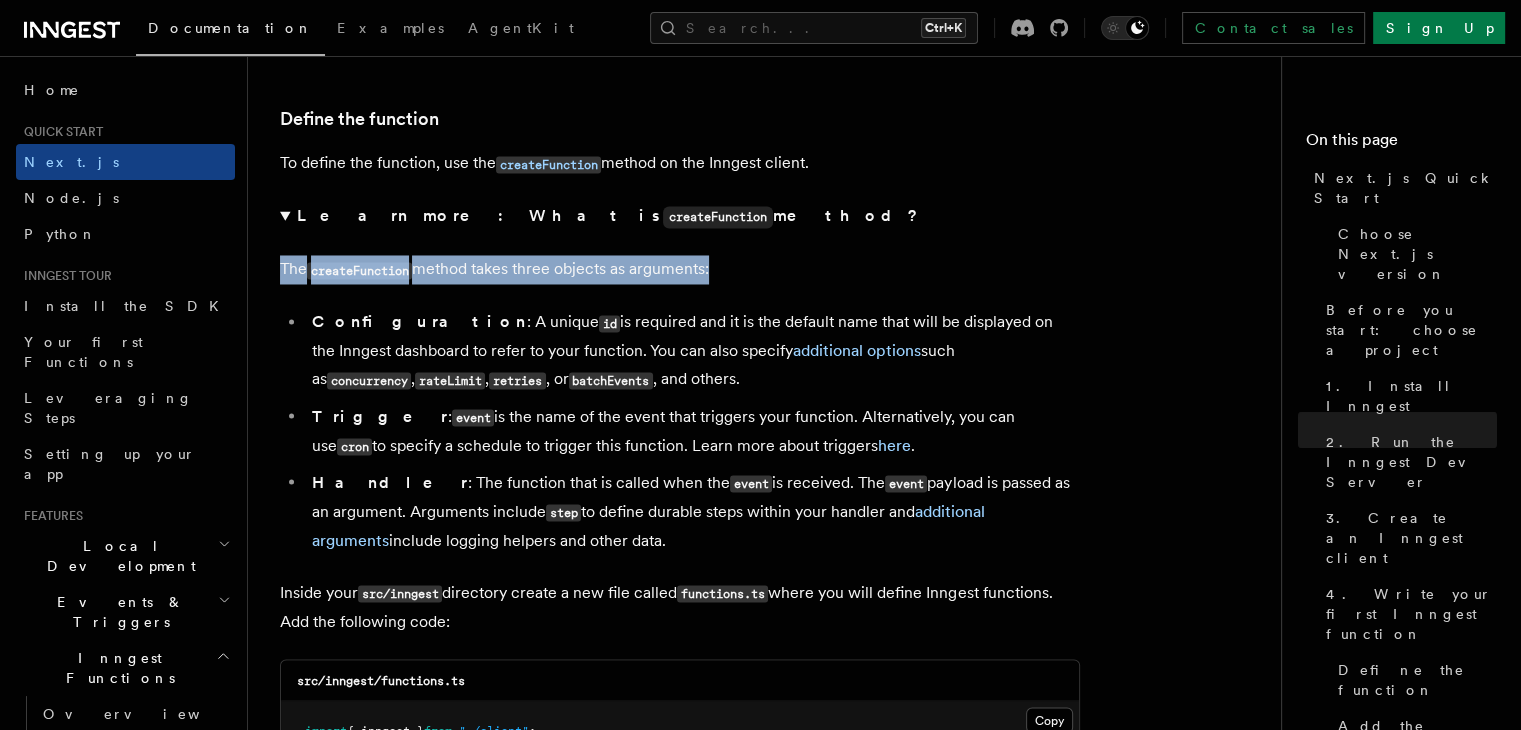 click on "createFunction" at bounding box center (359, 270) 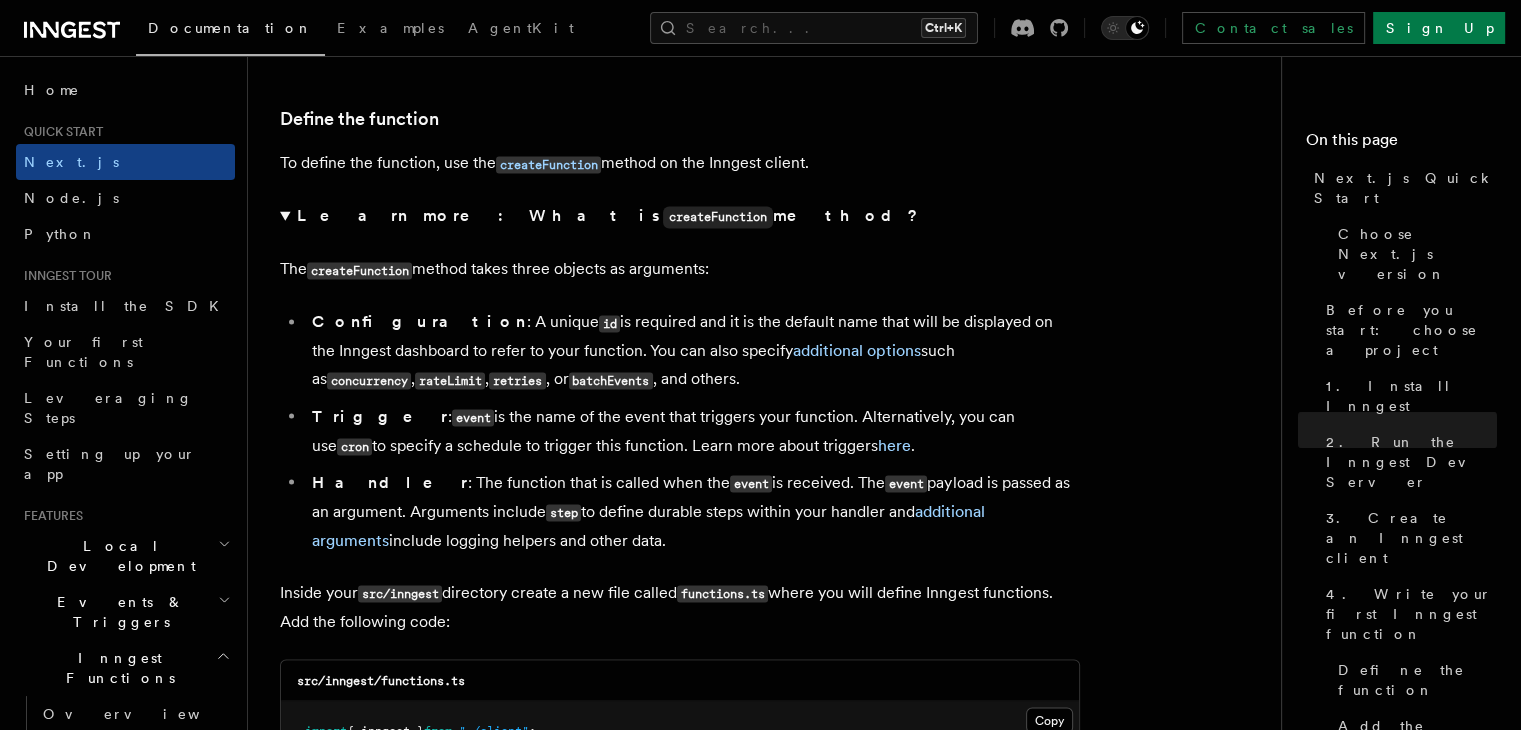 click on "Configuration : A unique  id  is required and it is the default name that will be displayed on the Inngest dashboard to refer to your function. You can also specify  additional options  such as  concurrency ,  rateLimit ,  retries , or  batchEvents , and others." at bounding box center (693, 351) 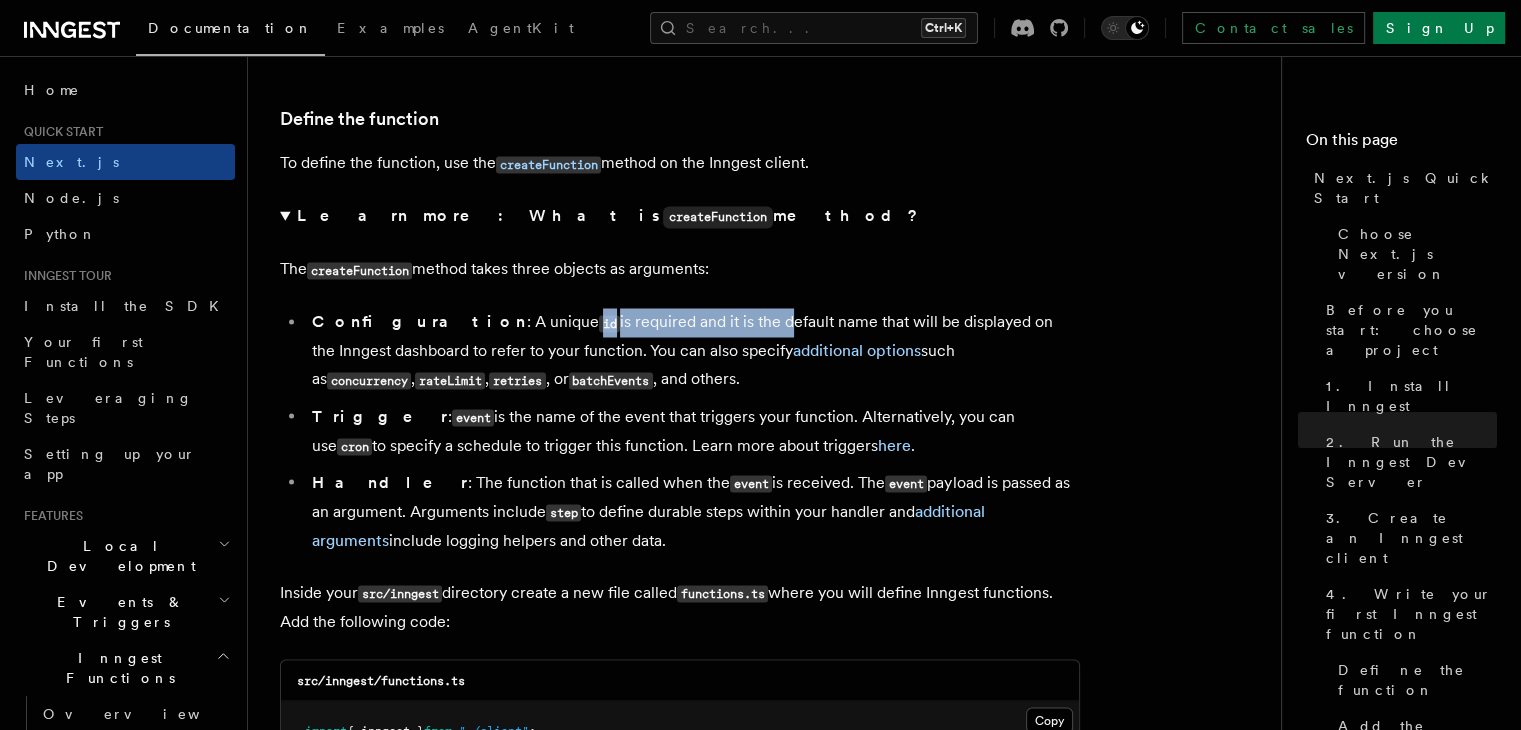 drag, startPoint x: 490, startPoint y: 301, endPoint x: 672, endPoint y: 297, distance: 182.04395 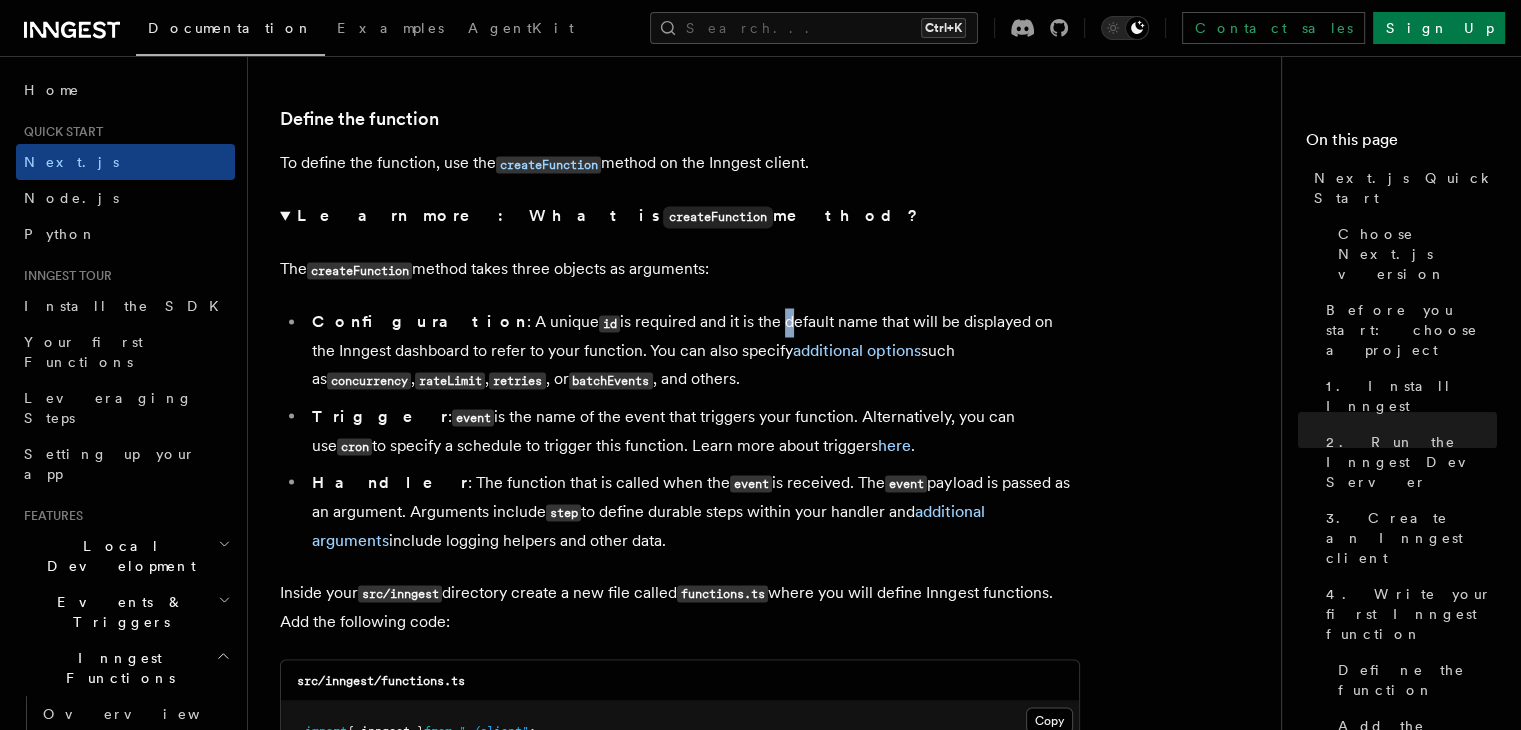click on "Configuration : A unique  id  is required and it is the default name that will be displayed on the Inngest dashboard to refer to your function. You can also specify  additional options  such as  concurrency ,  rateLimit ,  retries , or  batchEvents , and others." at bounding box center (693, 351) 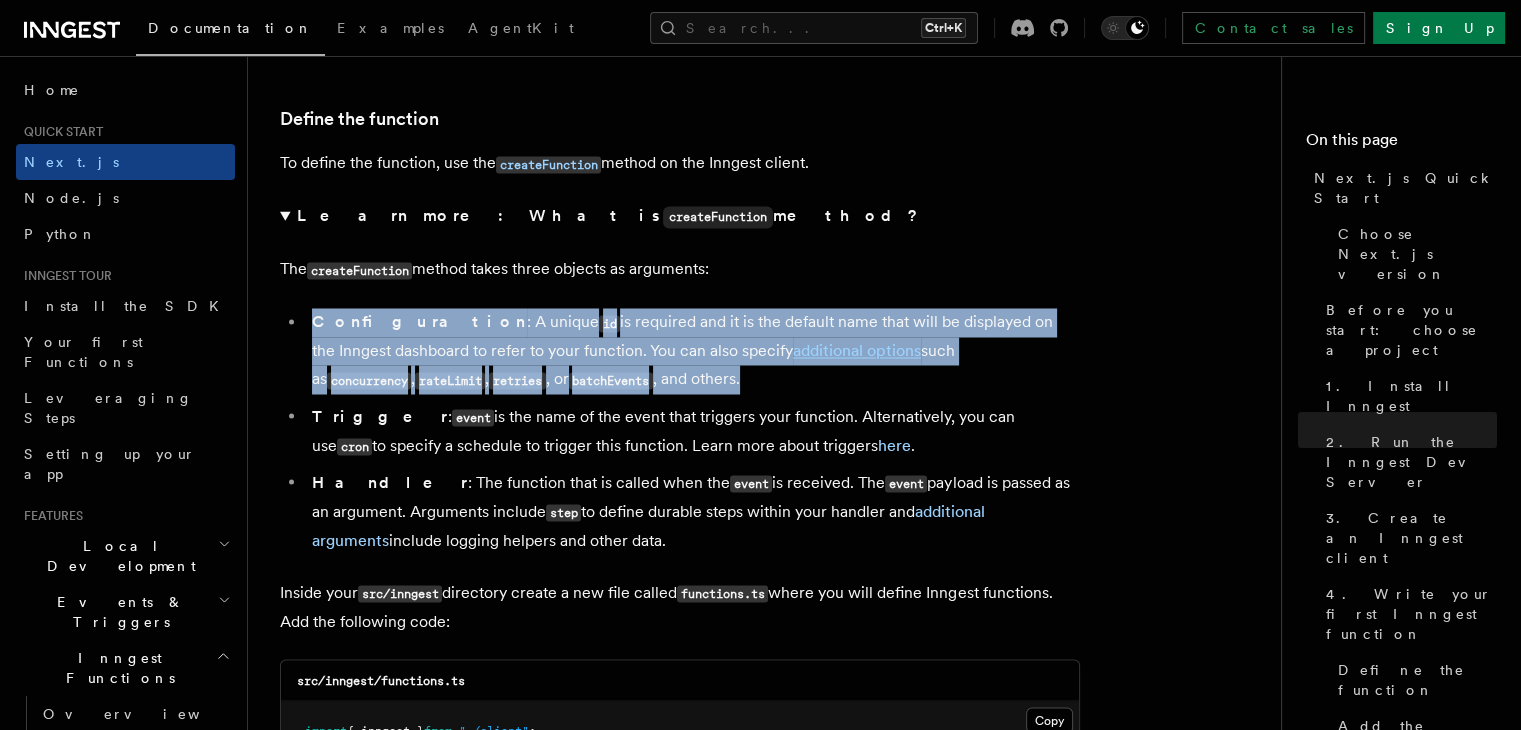 click on "Configuration : A unique  id  is required and it is the default name that will be displayed on the Inngest dashboard to refer to your function. You can also specify  additional options  such as  concurrency ,  rateLimit ,  retries , or  batchEvents , and others." at bounding box center (693, 351) 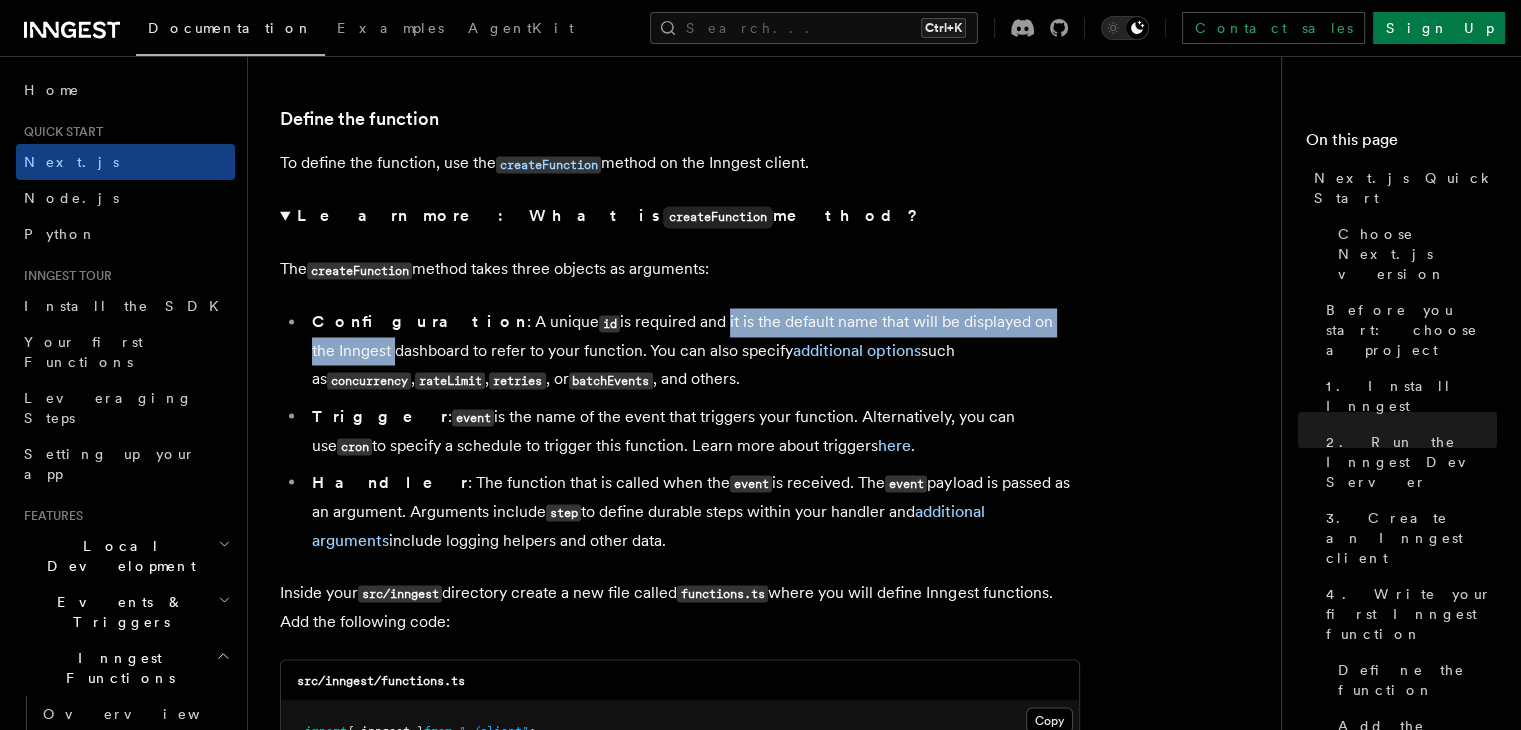 drag, startPoint x: 620, startPoint y: 291, endPoint x: 1029, endPoint y: 312, distance: 409.53876 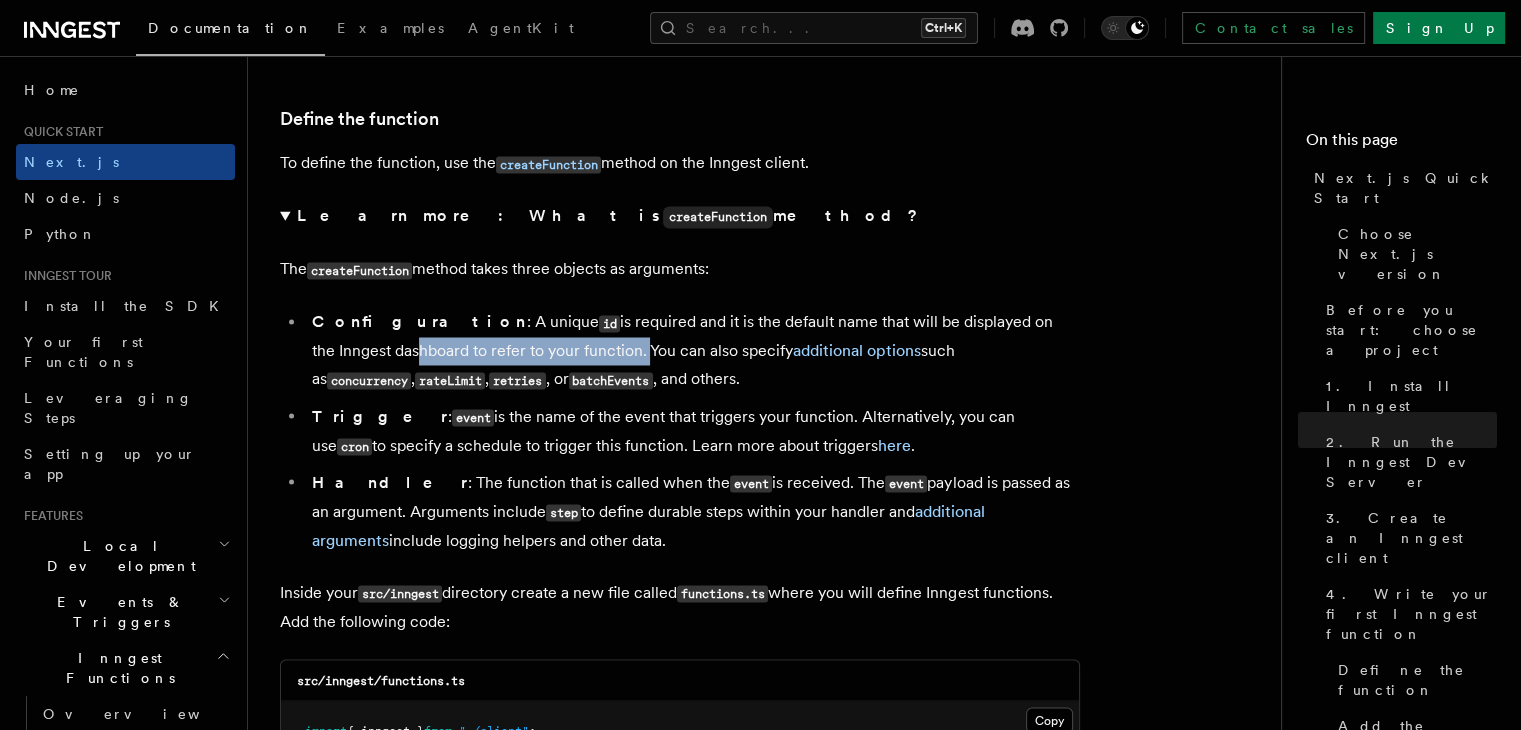 drag, startPoint x: 329, startPoint y: 320, endPoint x: 563, endPoint y: 324, distance: 234.03418 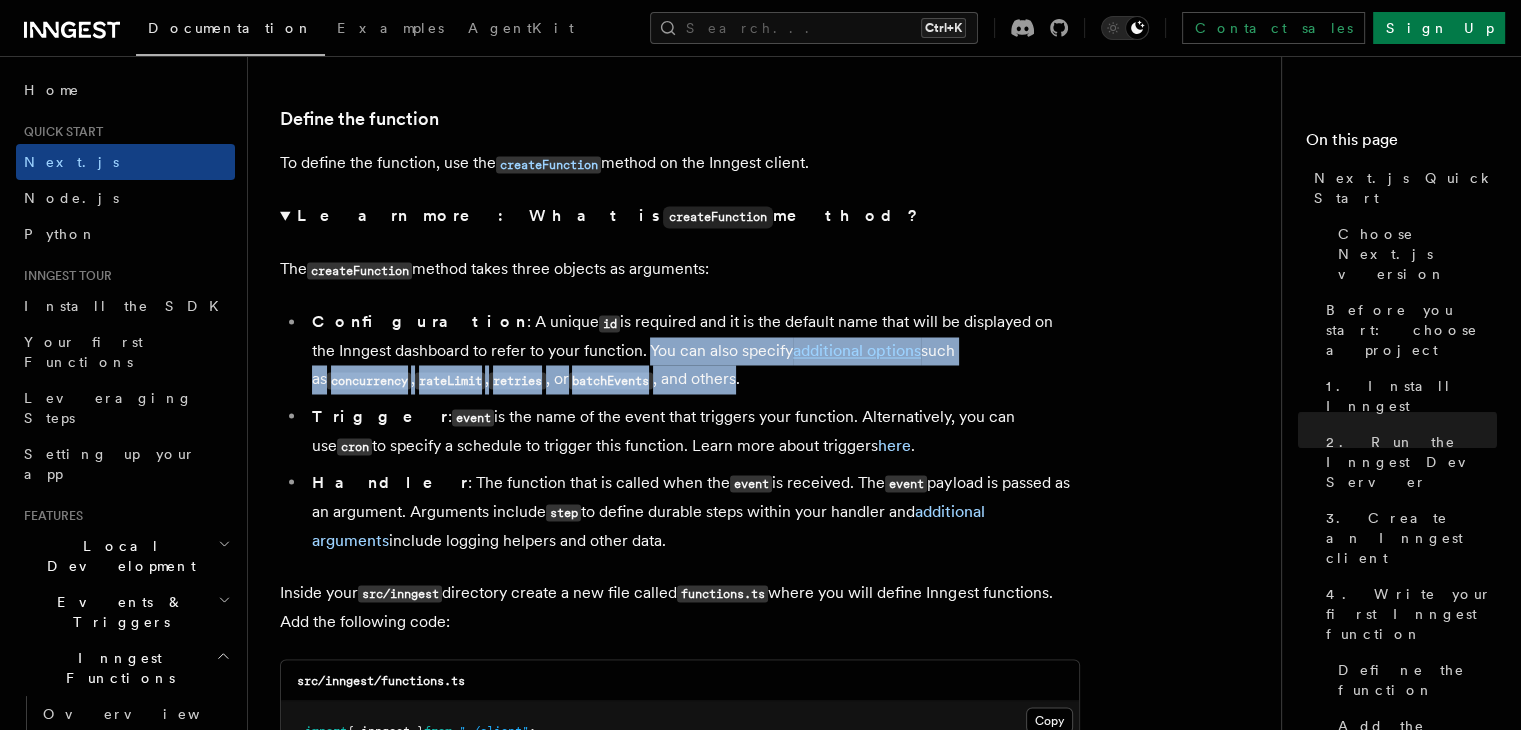 drag, startPoint x: 563, startPoint y: 324, endPoint x: 555, endPoint y: 357, distance: 33.955853 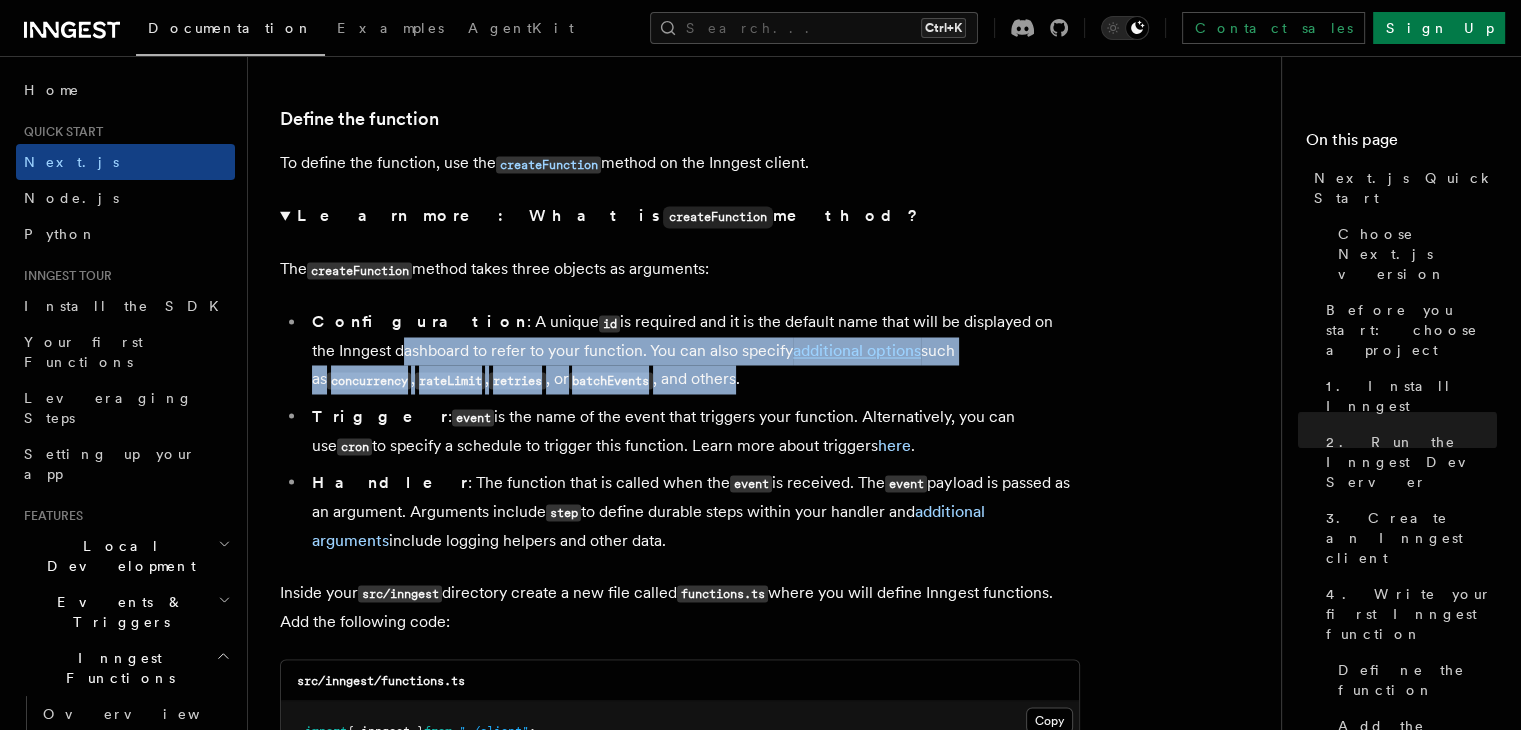 drag, startPoint x: 555, startPoint y: 357, endPoint x: 312, endPoint y: 321, distance: 245.65219 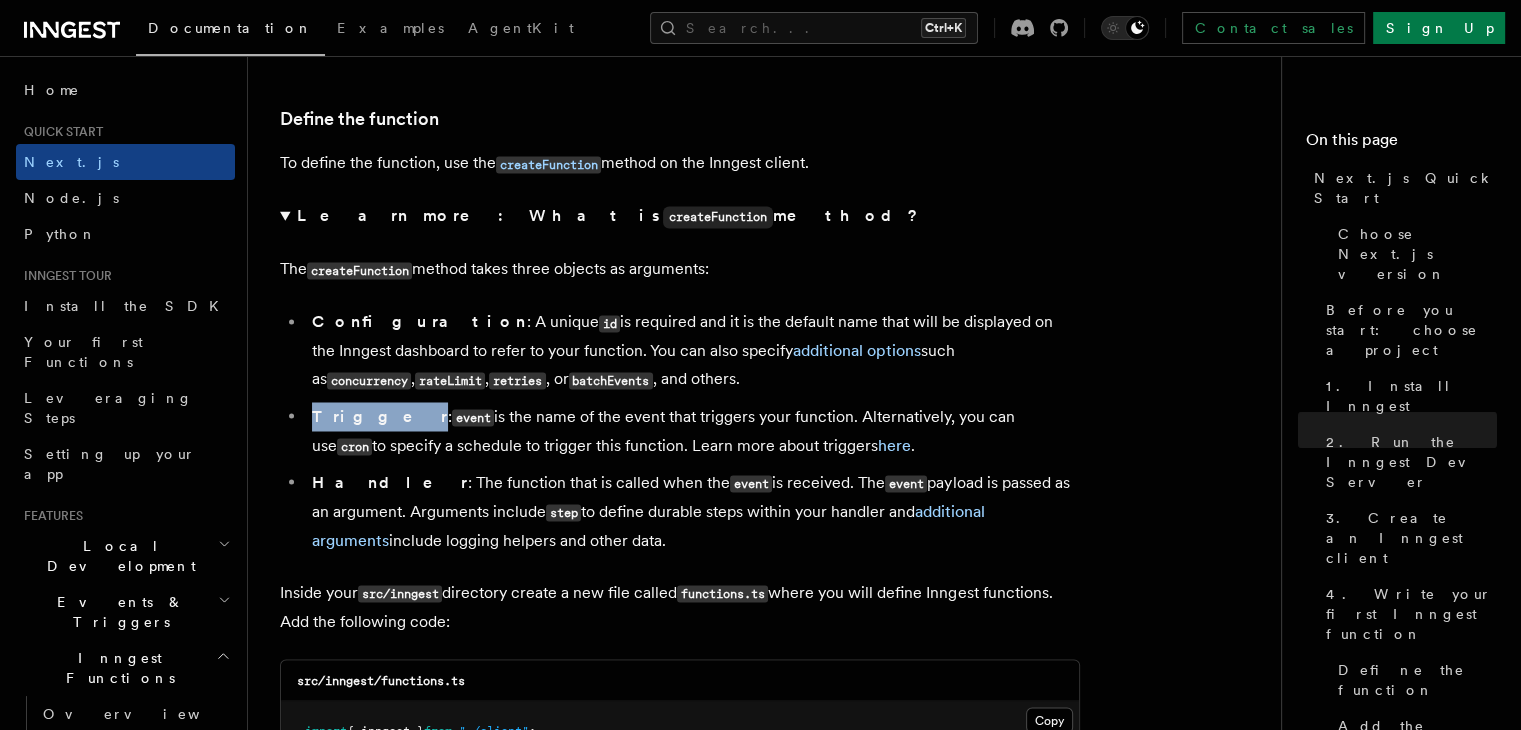 drag, startPoint x: 308, startPoint y: 395, endPoint x: 371, endPoint y: 400, distance: 63.1981 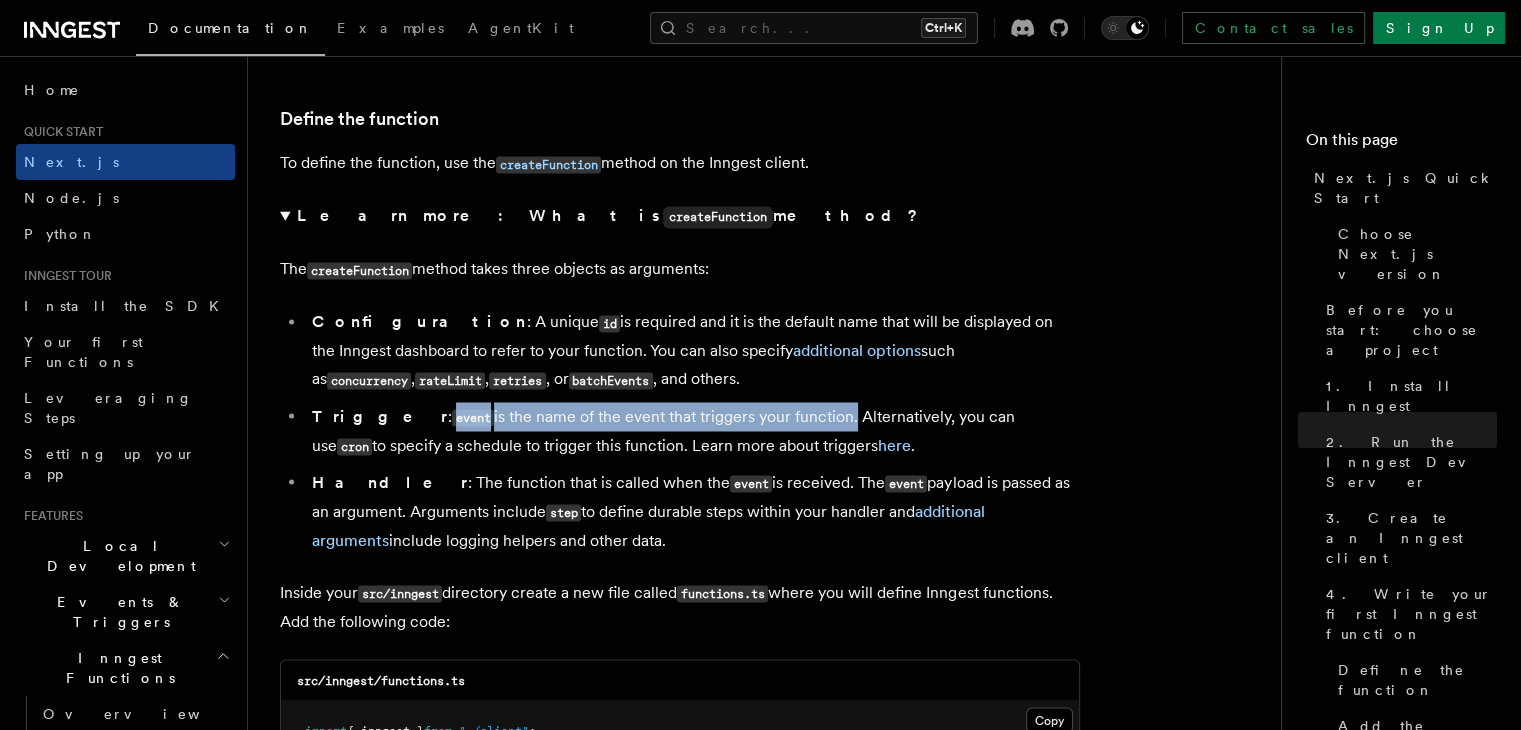 drag, startPoint x: 371, startPoint y: 400, endPoint x: 760, endPoint y: 401, distance: 389.00128 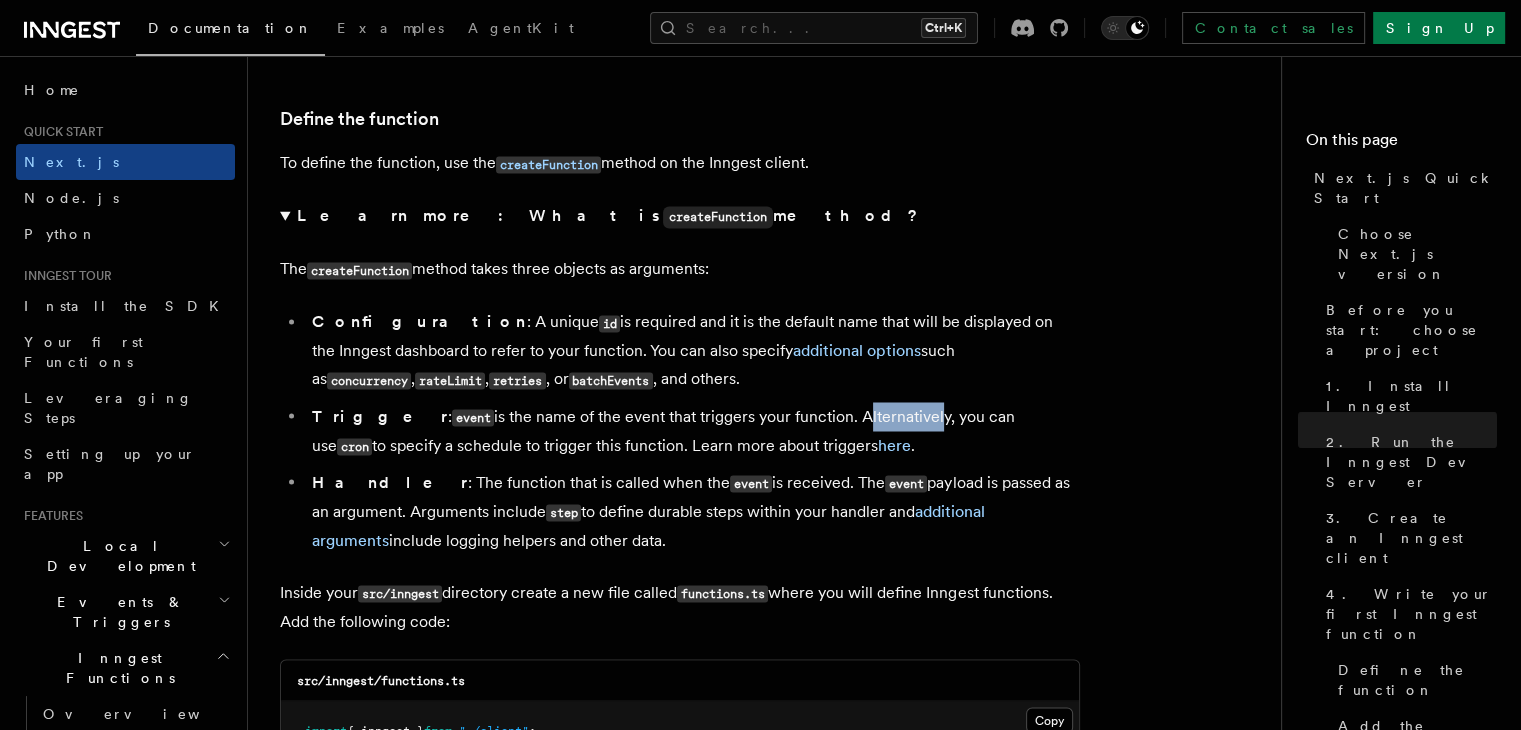 drag, startPoint x: 788, startPoint y: 397, endPoint x: 877, endPoint y: 398, distance: 89.005615 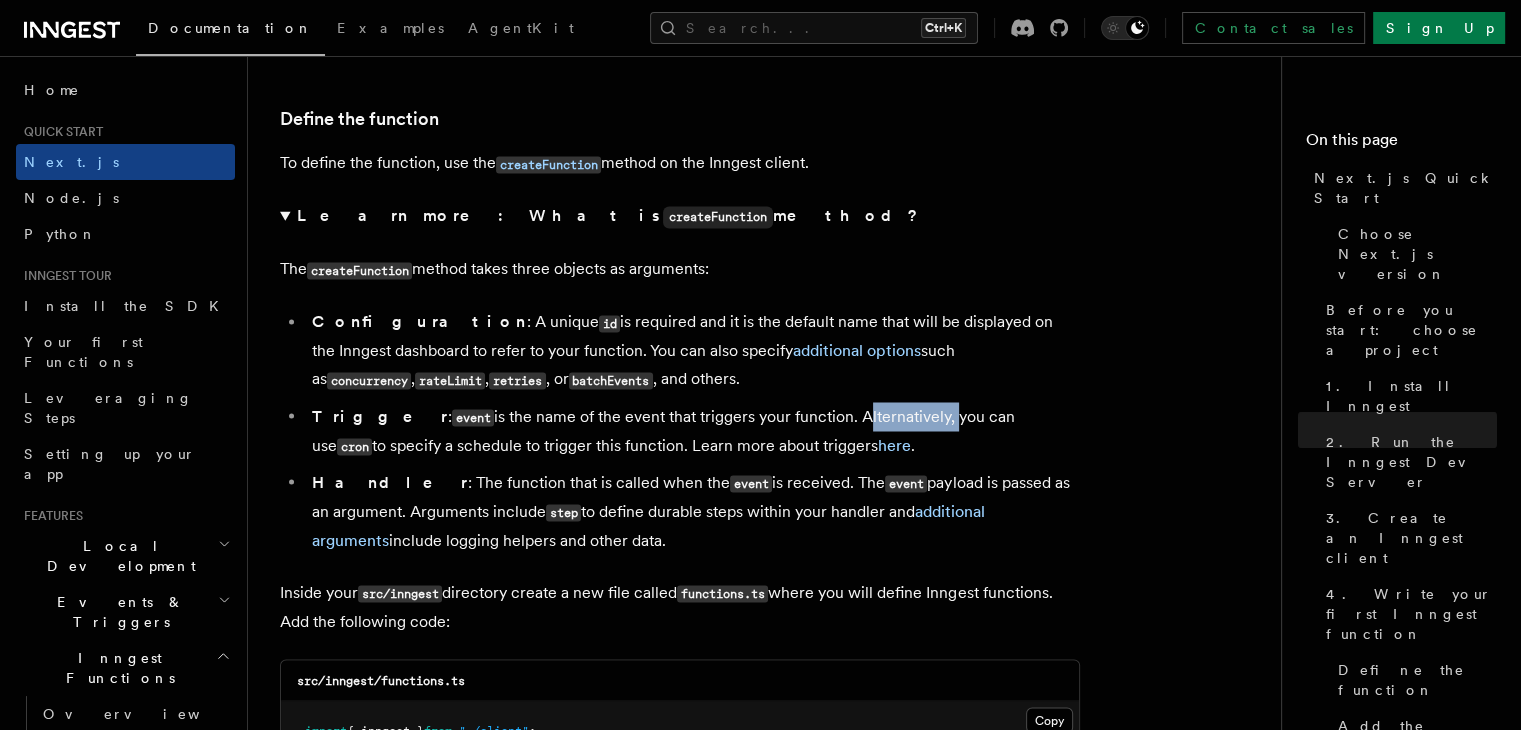 click on "Trigger :  event  is the name of the event that triggers your function. Alternatively, you can use  cron  to specify a schedule to trigger this function. Learn more about triggers  here ." at bounding box center (693, 431) 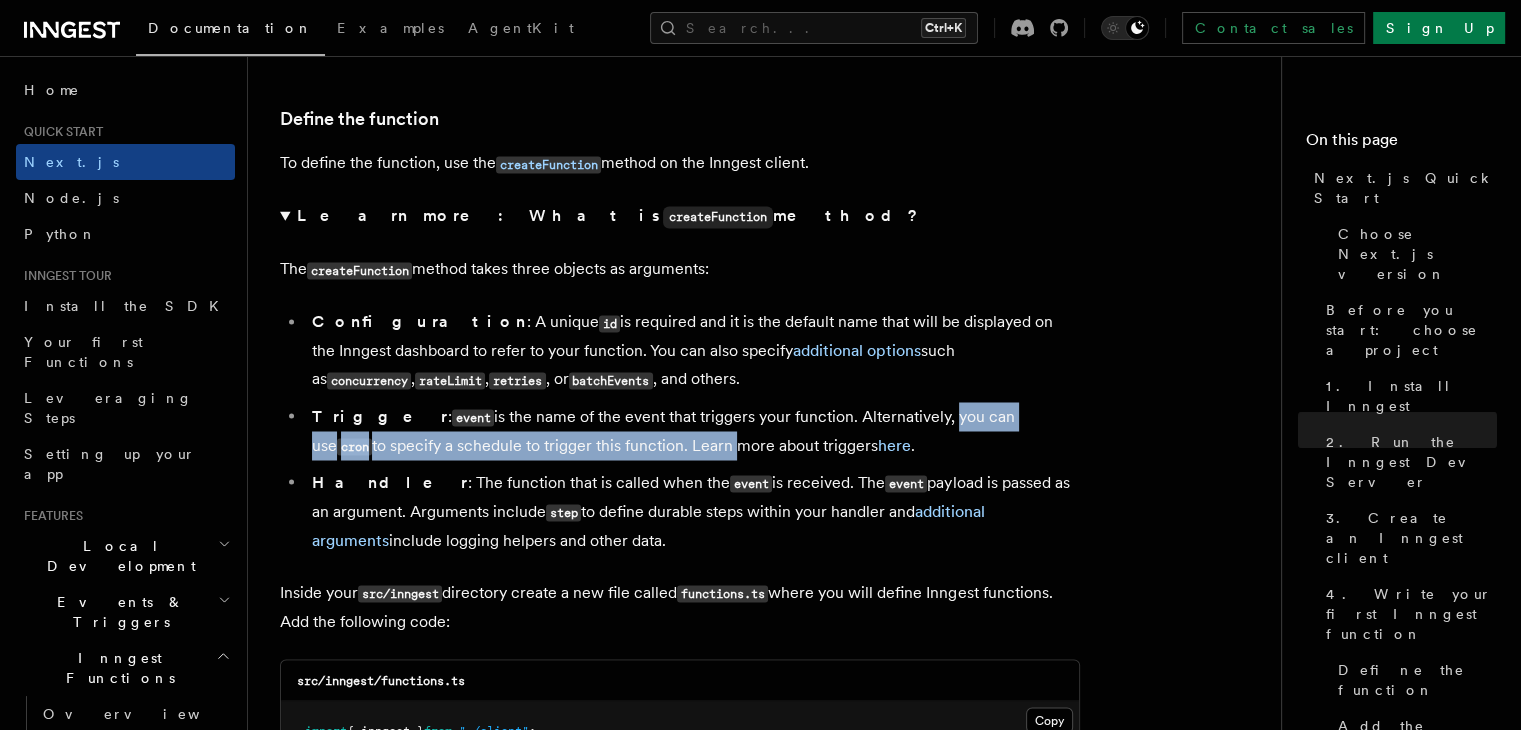 drag, startPoint x: 877, startPoint y: 398, endPoint x: 556, endPoint y: 430, distance: 322.59106 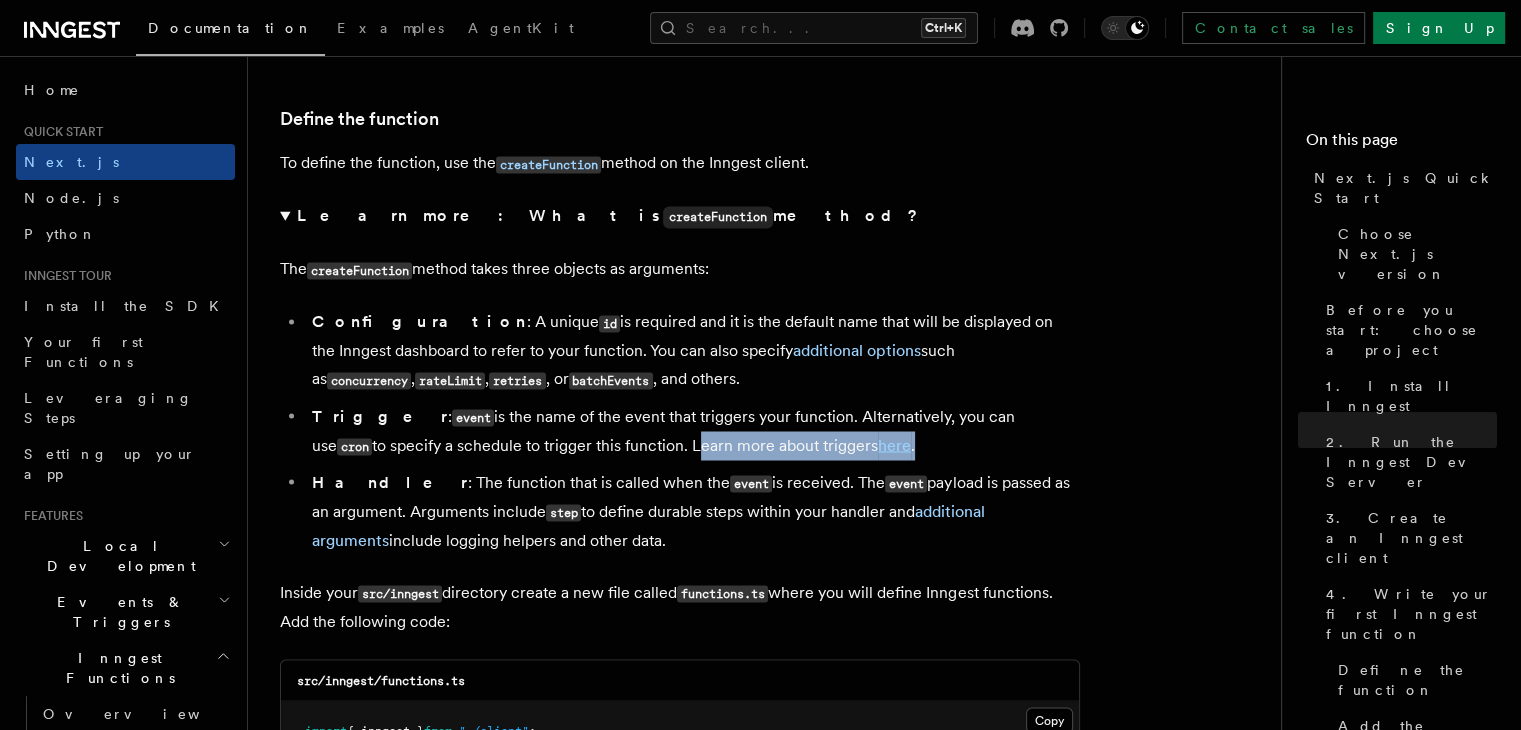 drag, startPoint x: 556, startPoint y: 430, endPoint x: 795, endPoint y: 431, distance: 239.00209 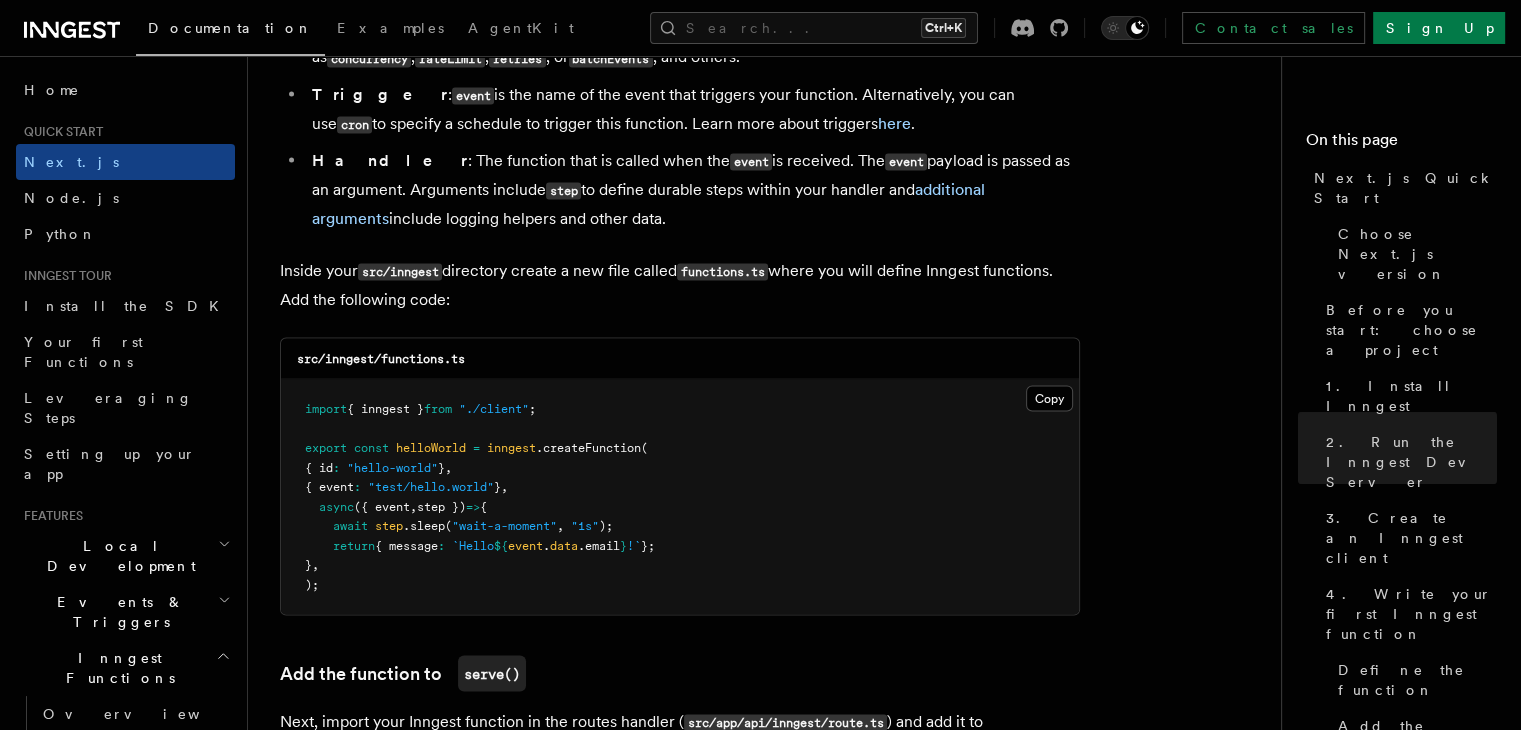 scroll, scrollTop: 3650, scrollLeft: 0, axis: vertical 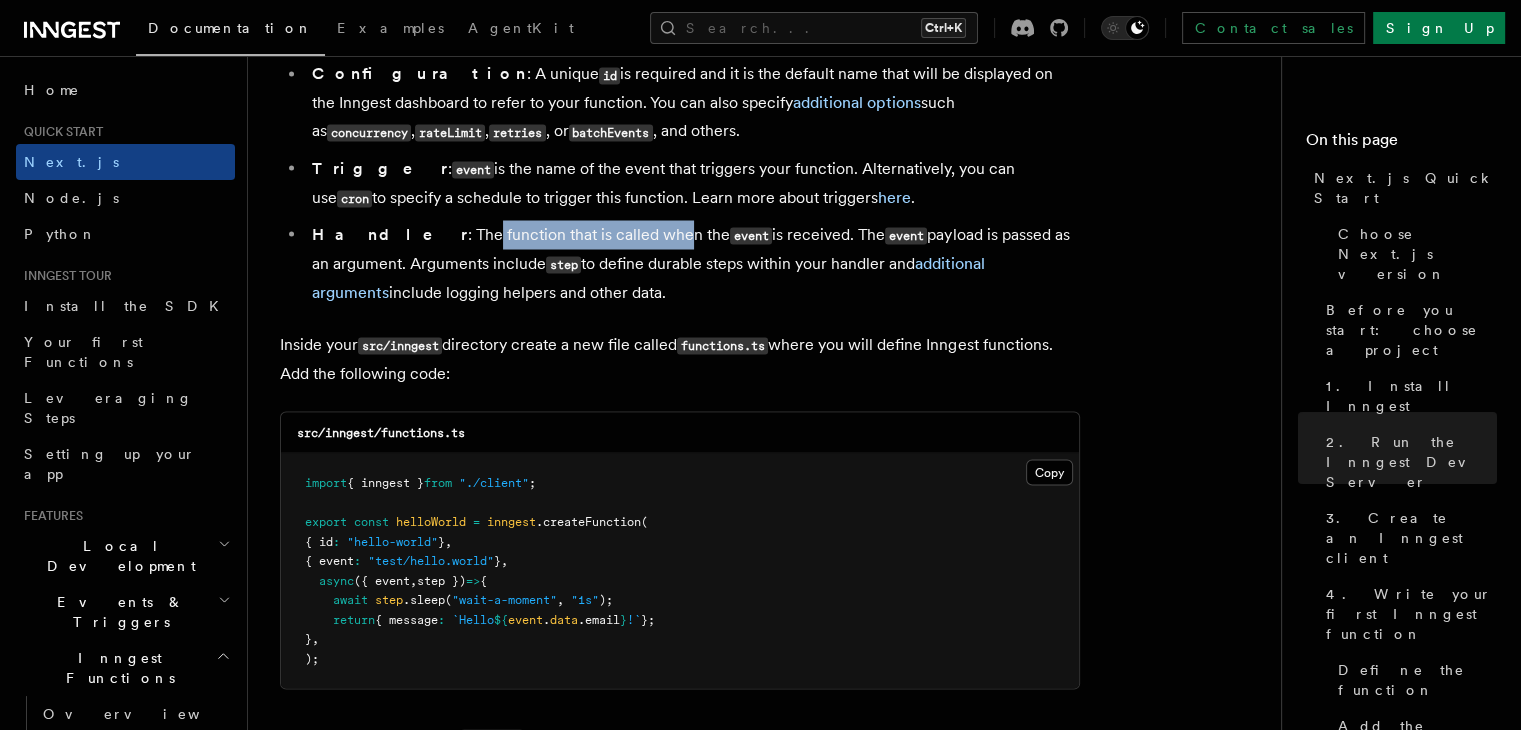 drag, startPoint x: 403, startPoint y: 218, endPoint x: 618, endPoint y: 205, distance: 215.39267 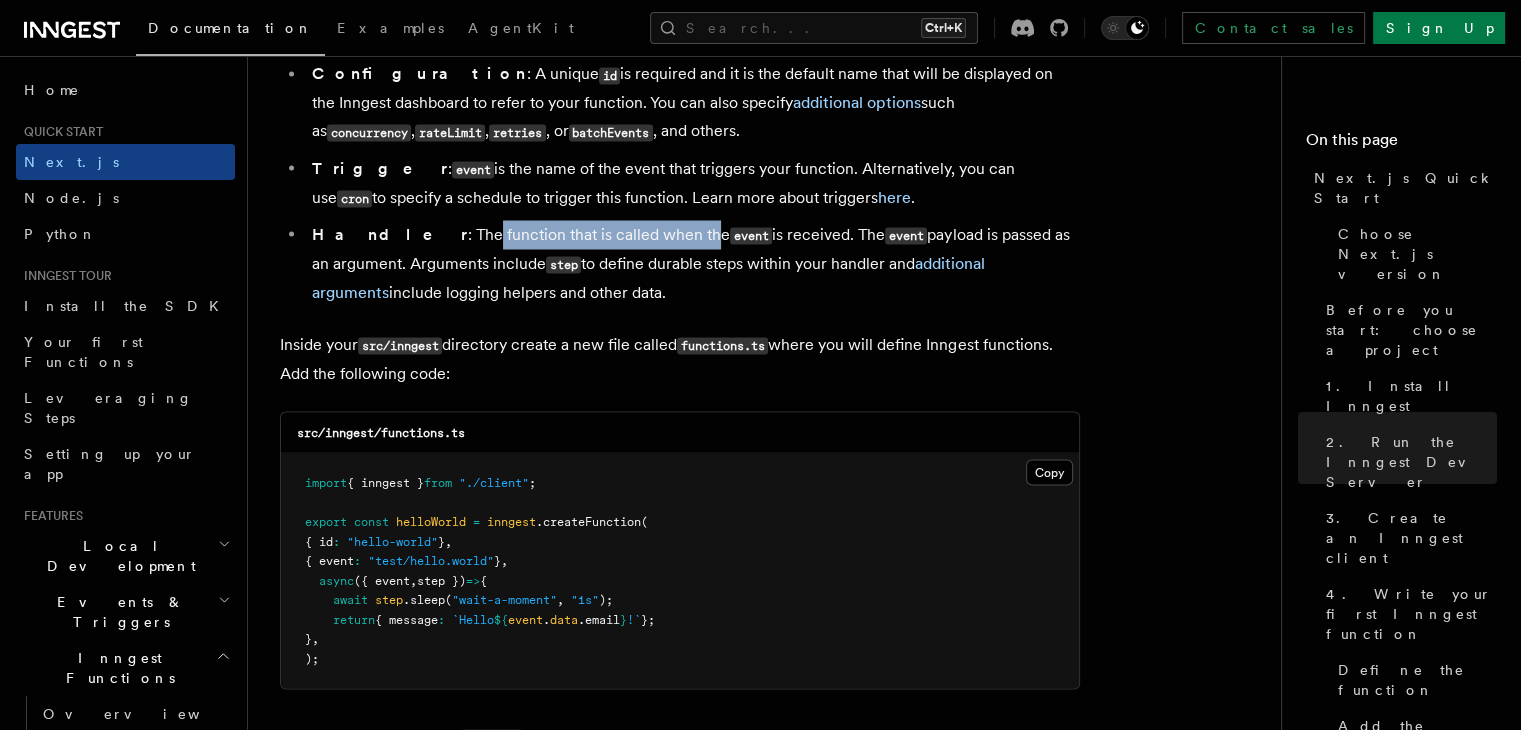 click on "Handler : The function that is called when the  event  is received. The  event  payload is passed as an argument. Arguments include  step  to define durable steps within your handler and  additional arguments  include logging helpers and other data." at bounding box center [693, 263] 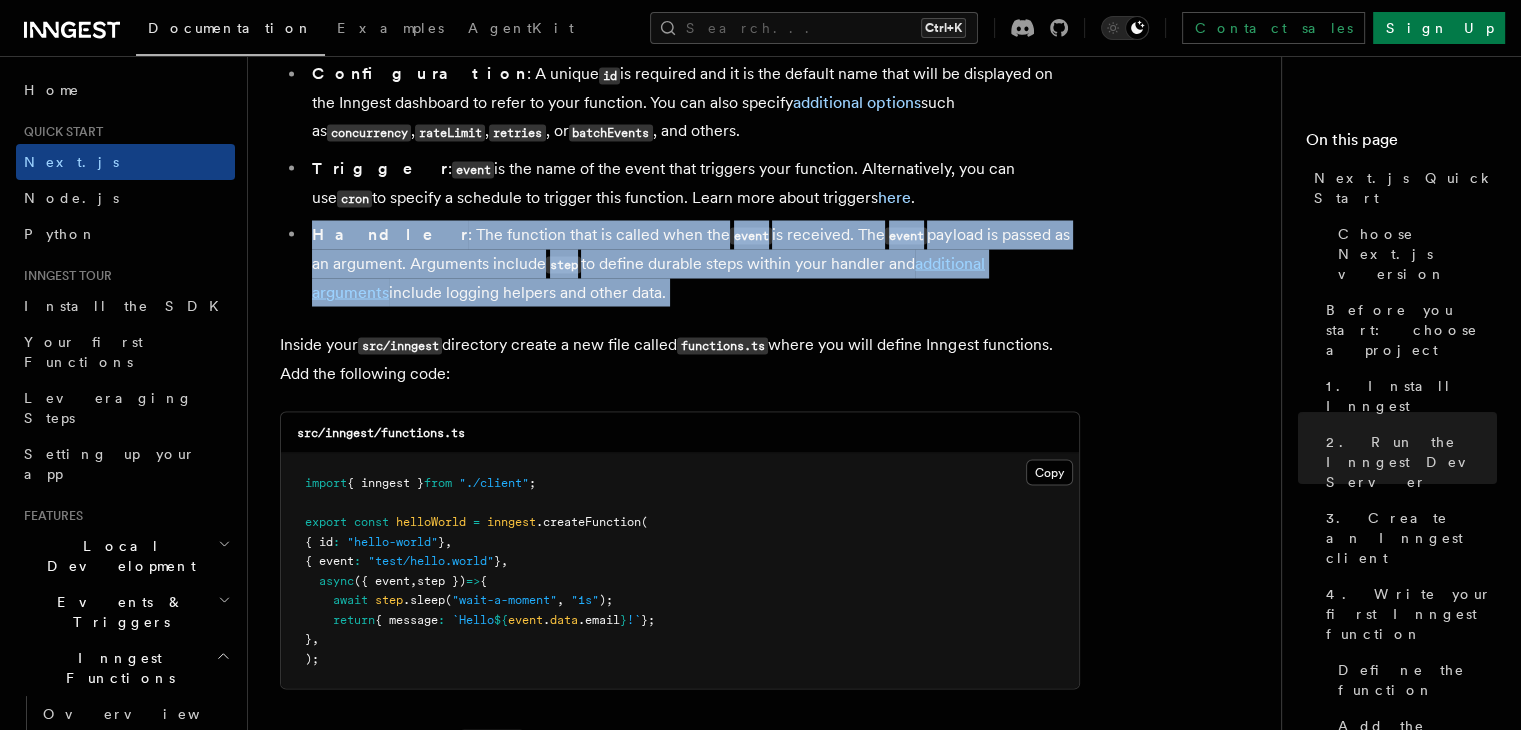 click on "Handler : The function that is called when the  event  is received. The  event  payload is passed as an argument. Arguments include  step  to define durable steps within your handler and  additional arguments  include logging helpers and other data." at bounding box center (693, 263) 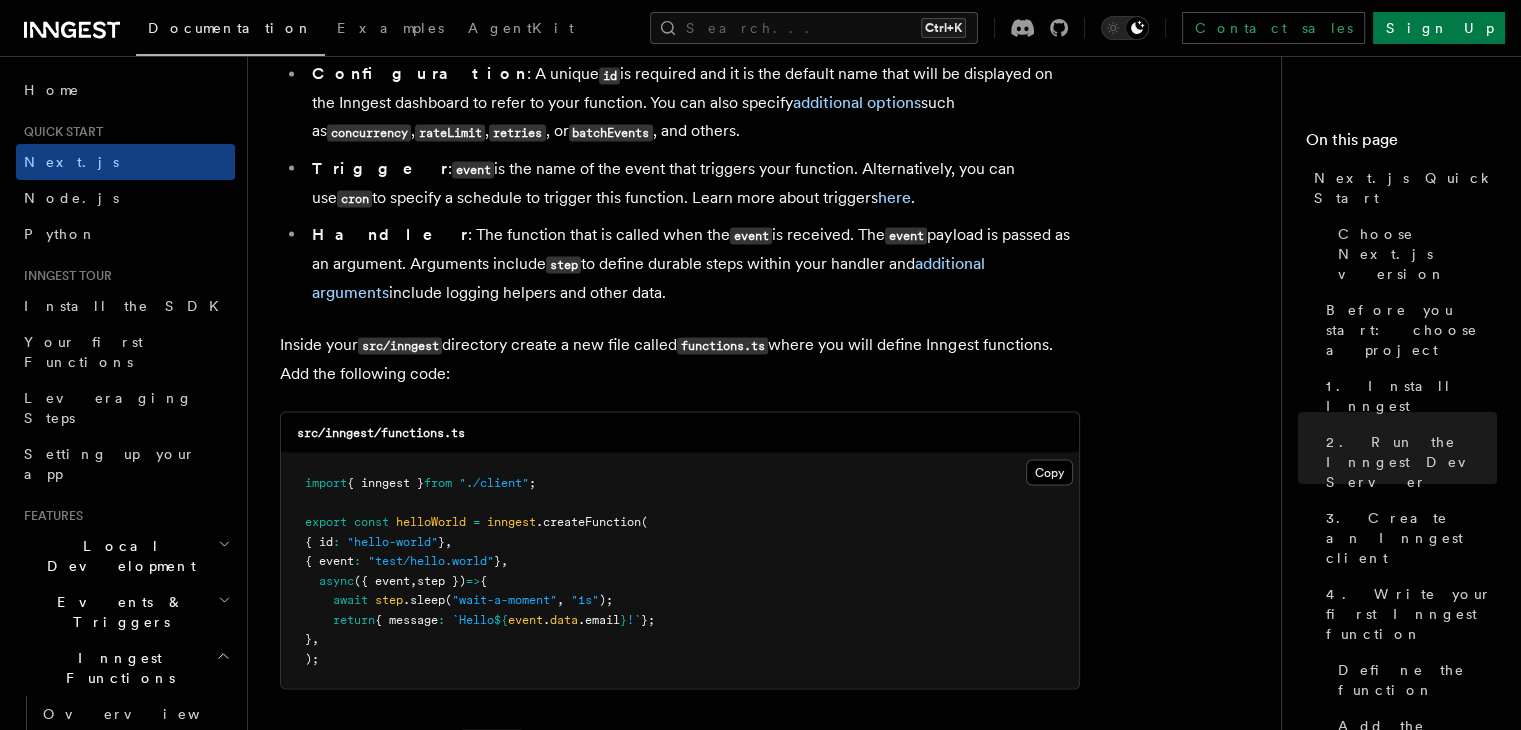 click on "Inside your  src/inngest  directory create a new file called  functions.ts  where you will define Inngest functions. Add the following code:" at bounding box center (680, 358) 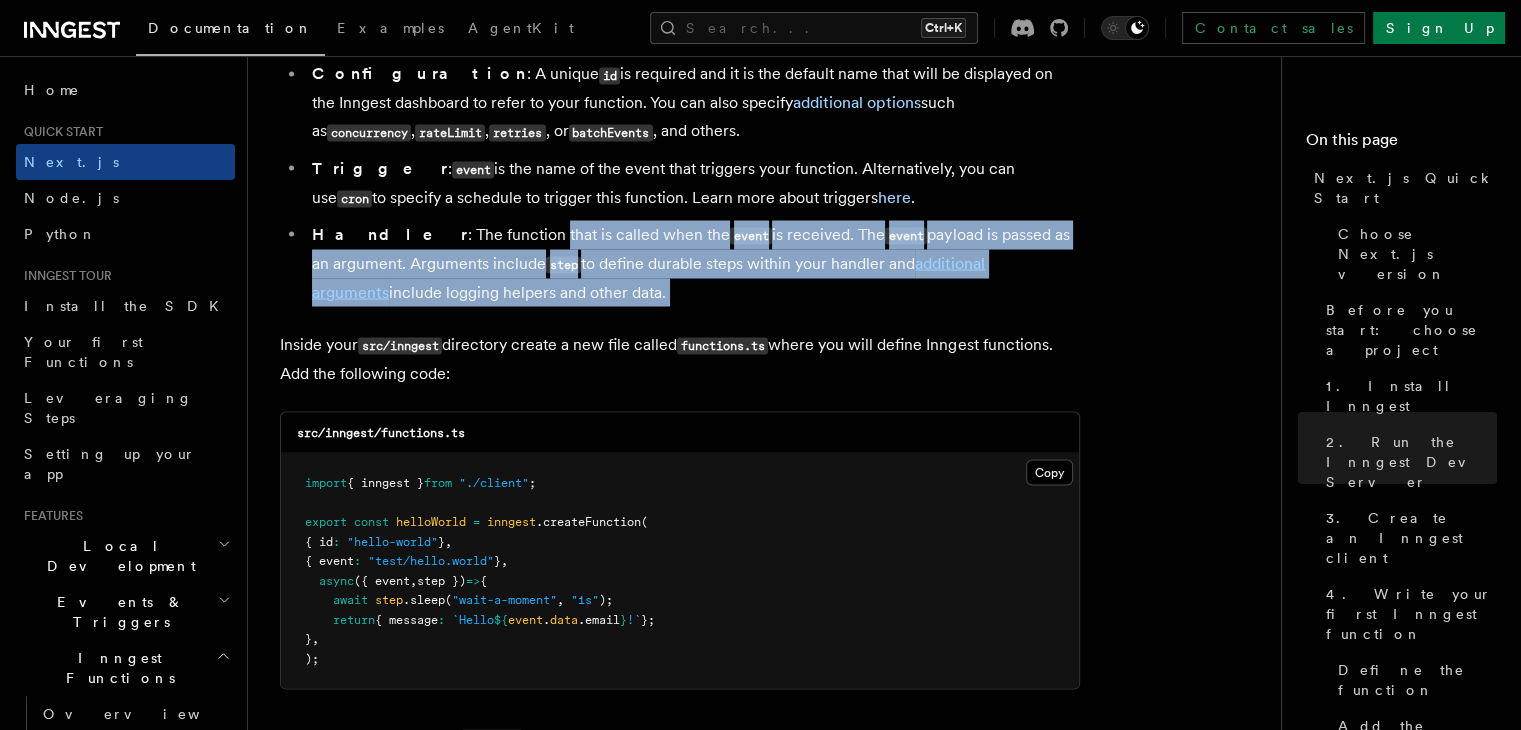 drag, startPoint x: 688, startPoint y: 271, endPoint x: 480, endPoint y: 221, distance: 213.92522 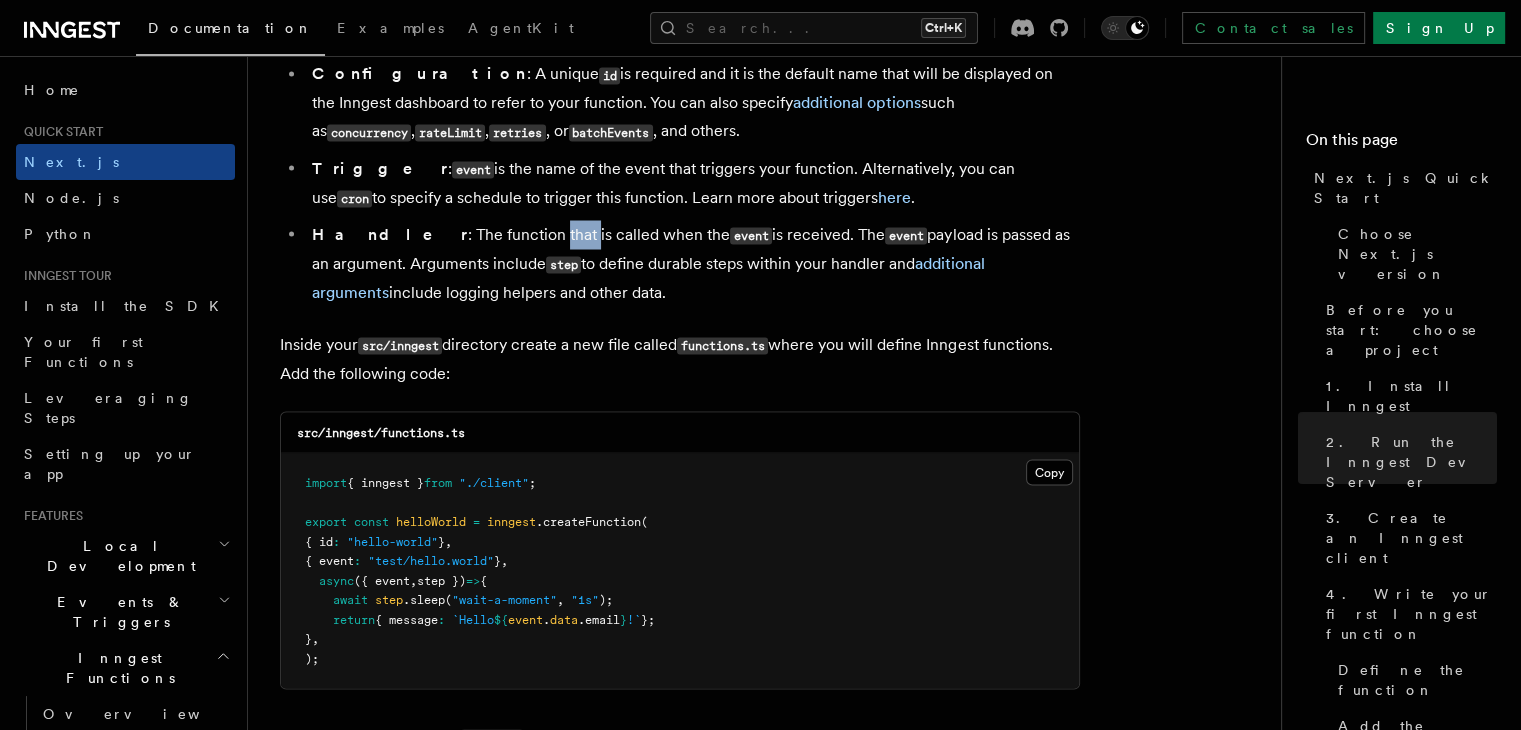 click on "Handler : The function that is called when the  event  is received. The  event  payload is passed as an argument. Arguments include  step  to define durable steps within your handler and  additional arguments  include logging helpers and other data." at bounding box center [693, 263] 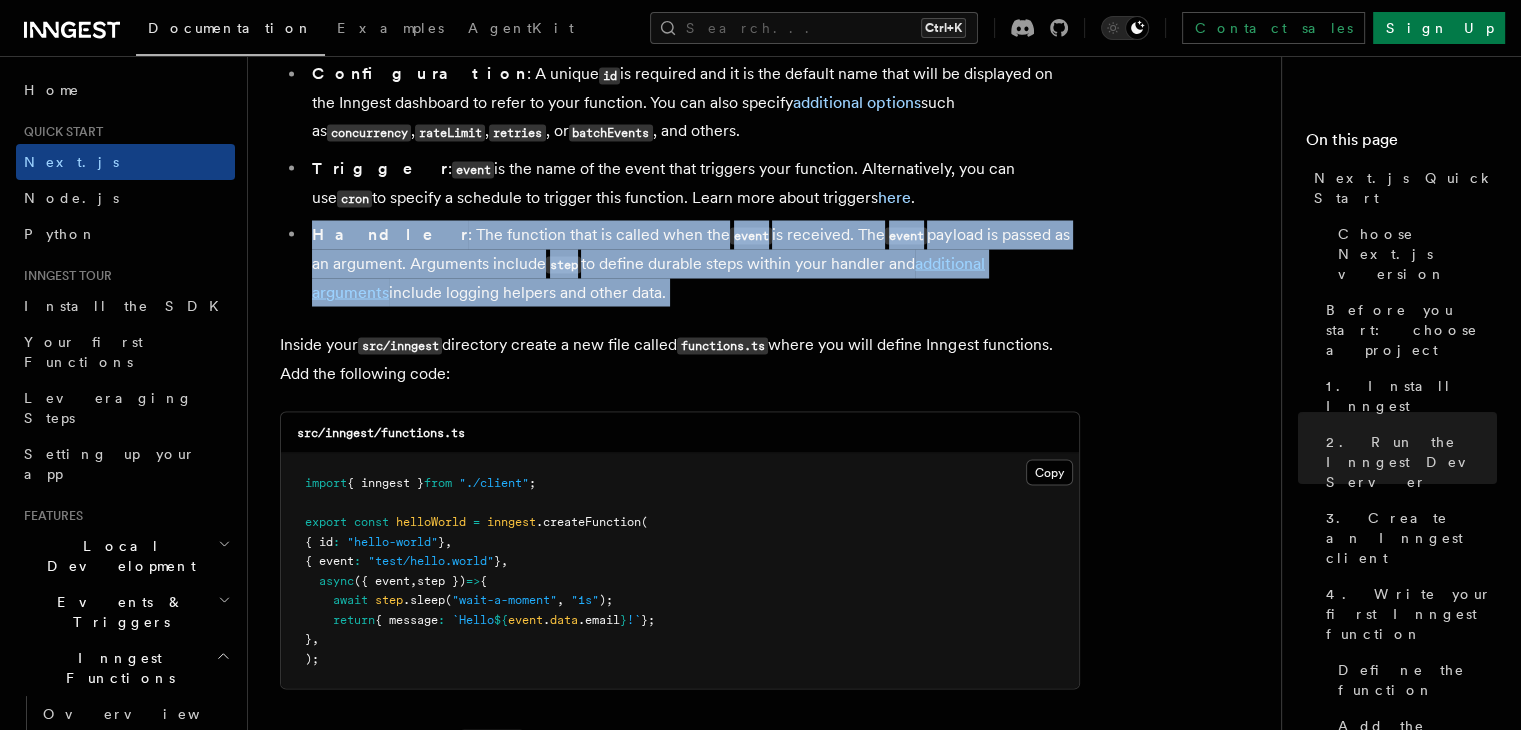 click on "Handler : The function that is called when the  event  is received. The  event  payload is passed as an argument. Arguments include  step  to define durable steps within your handler and  additional arguments  include logging helpers and other data." at bounding box center (693, 263) 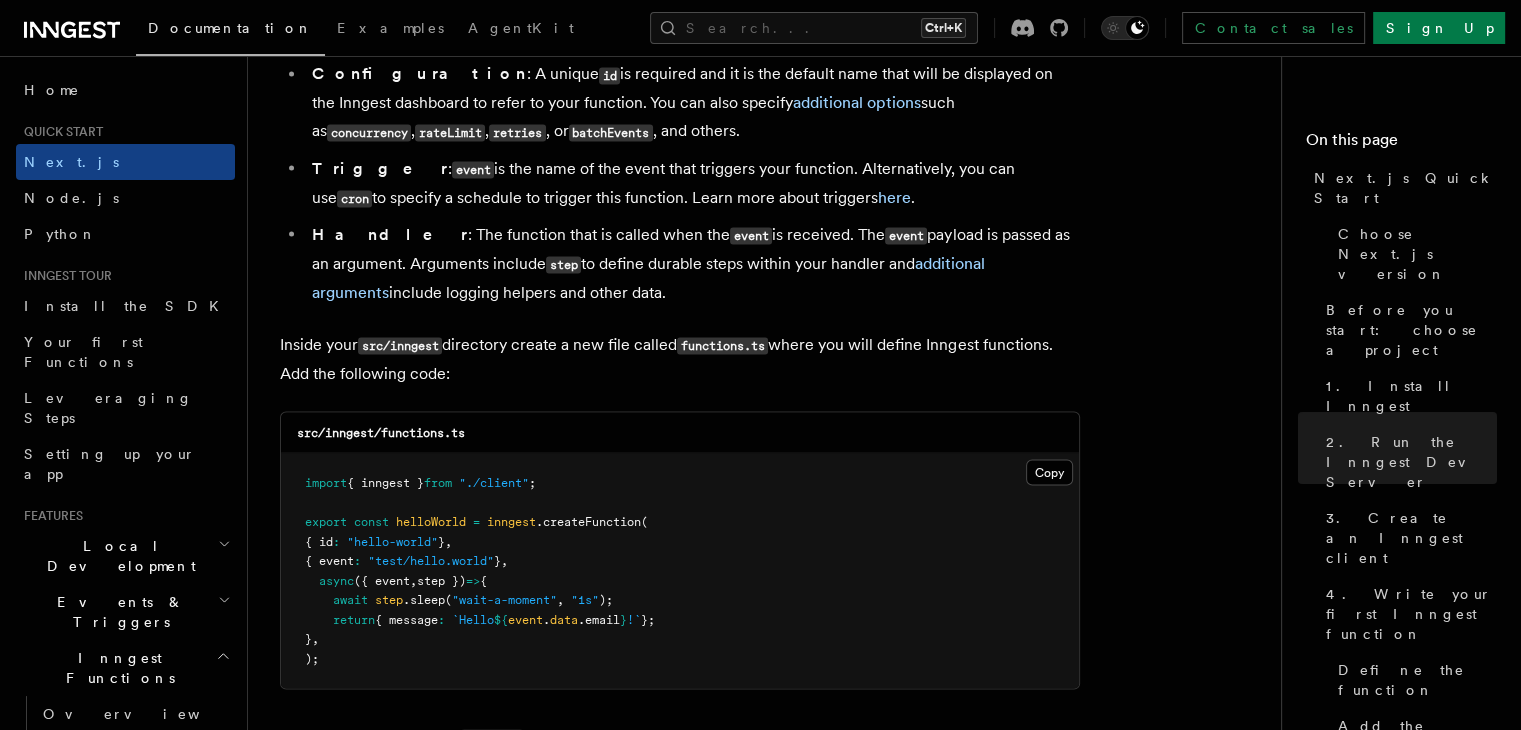 click on "Handler : The function that is called when the  event  is received. The  event  payload is passed as an argument. Arguments include  step  to define durable steps within your handler and  additional arguments  include logging helpers and other data." at bounding box center (693, 263) 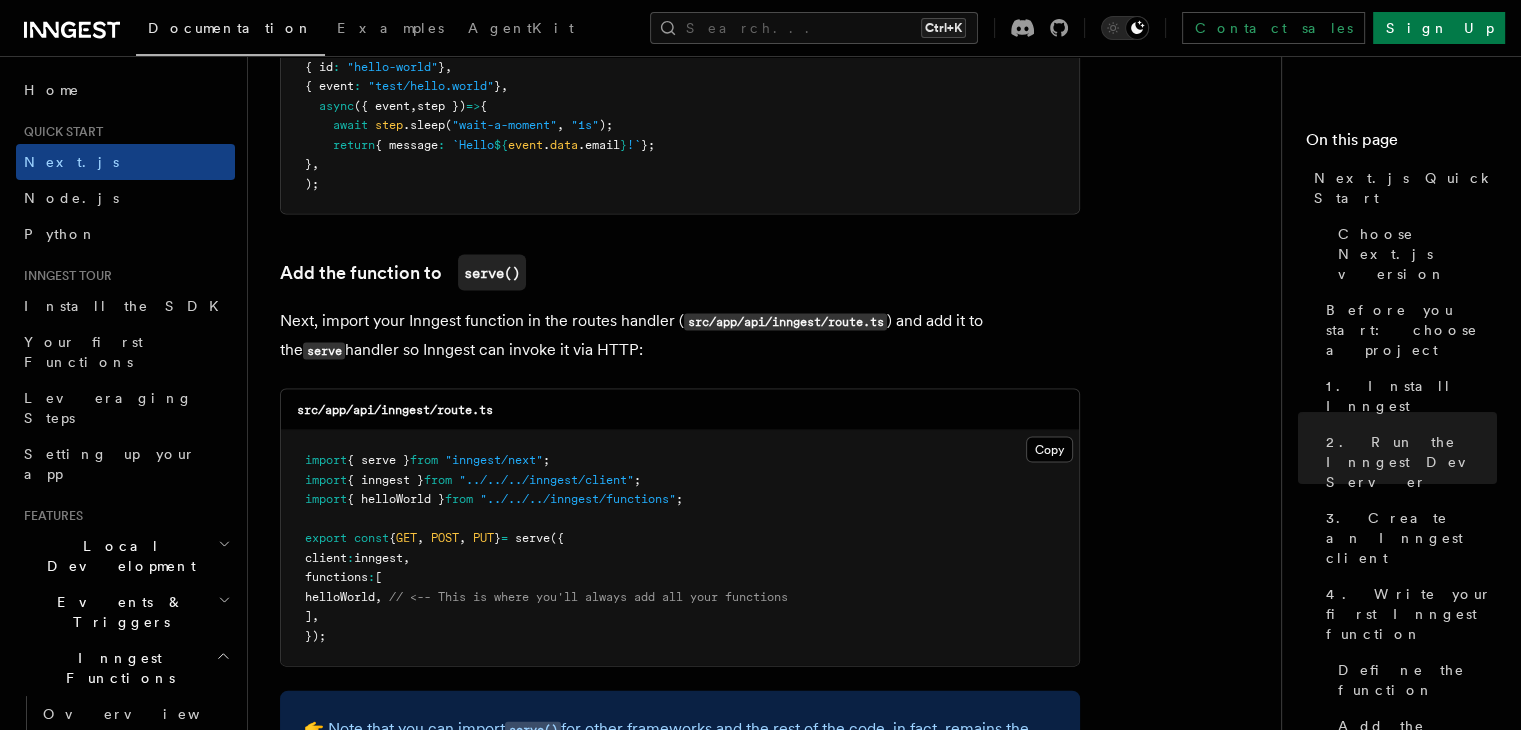 scroll, scrollTop: 4128, scrollLeft: 0, axis: vertical 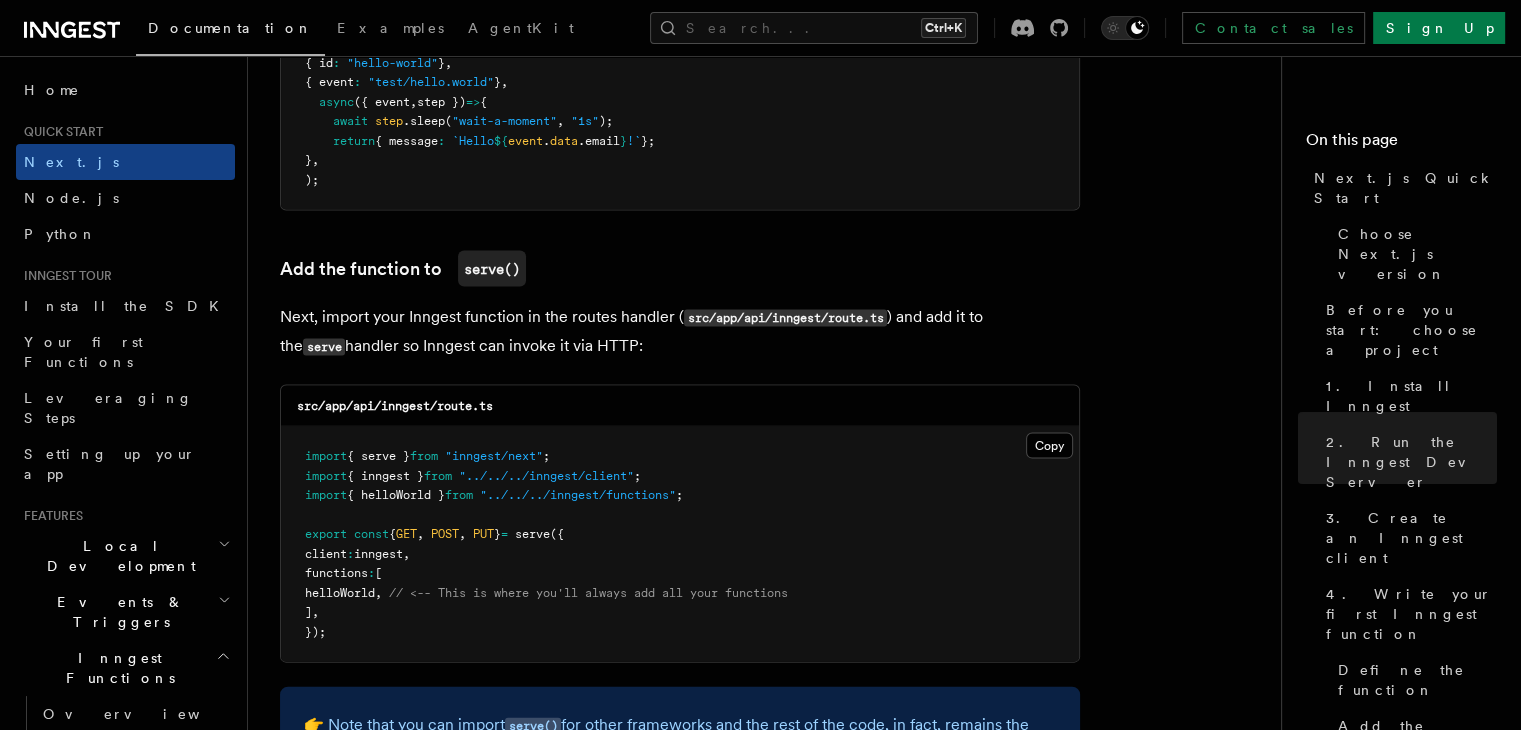 click on "Next, import your Inngest function in the routes handler ( src/app/api/inngest/route.ts ) and add it to the  serve  handler so Inngest can invoke it via HTTP:" at bounding box center [680, 332] 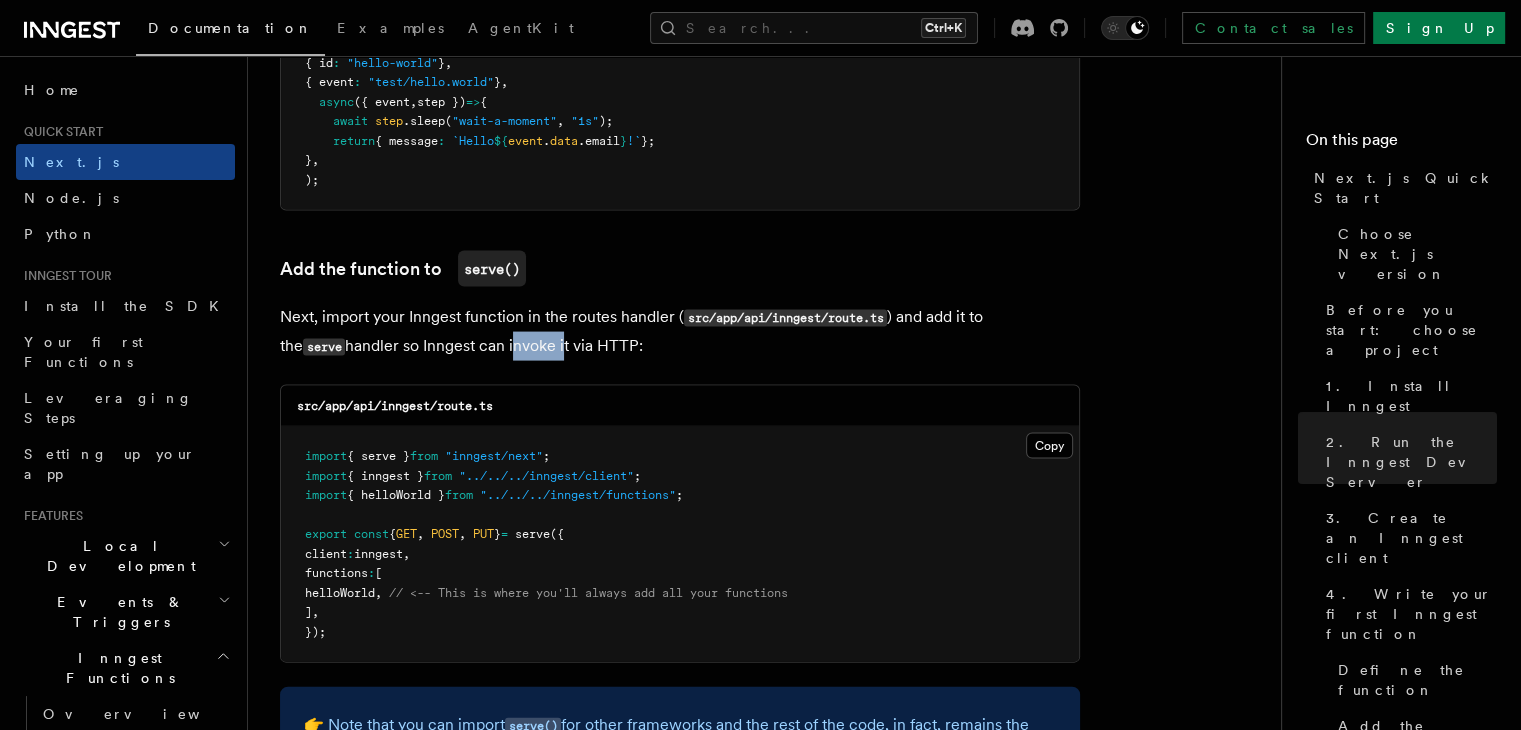 click on "Next, import your Inngest function in the routes handler ( src/app/api/inngest/route.ts ) and add it to the  serve  handler so Inngest can invoke it via HTTP:" at bounding box center [680, 332] 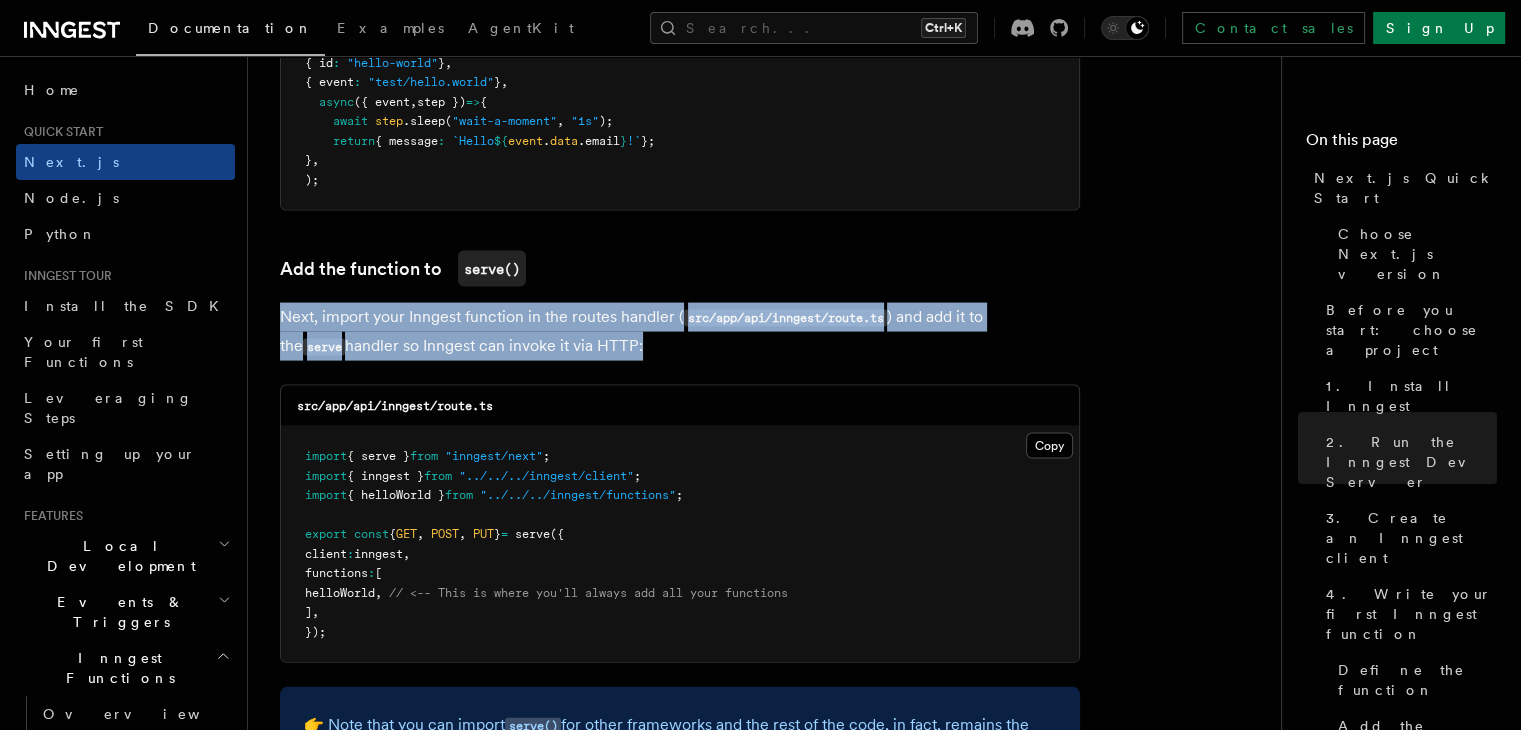 click on "Next, import your Inngest function in the routes handler ( src/app/api/inngest/route.ts ) and add it to the  serve  handler so Inngest can invoke it via HTTP:" at bounding box center [680, 332] 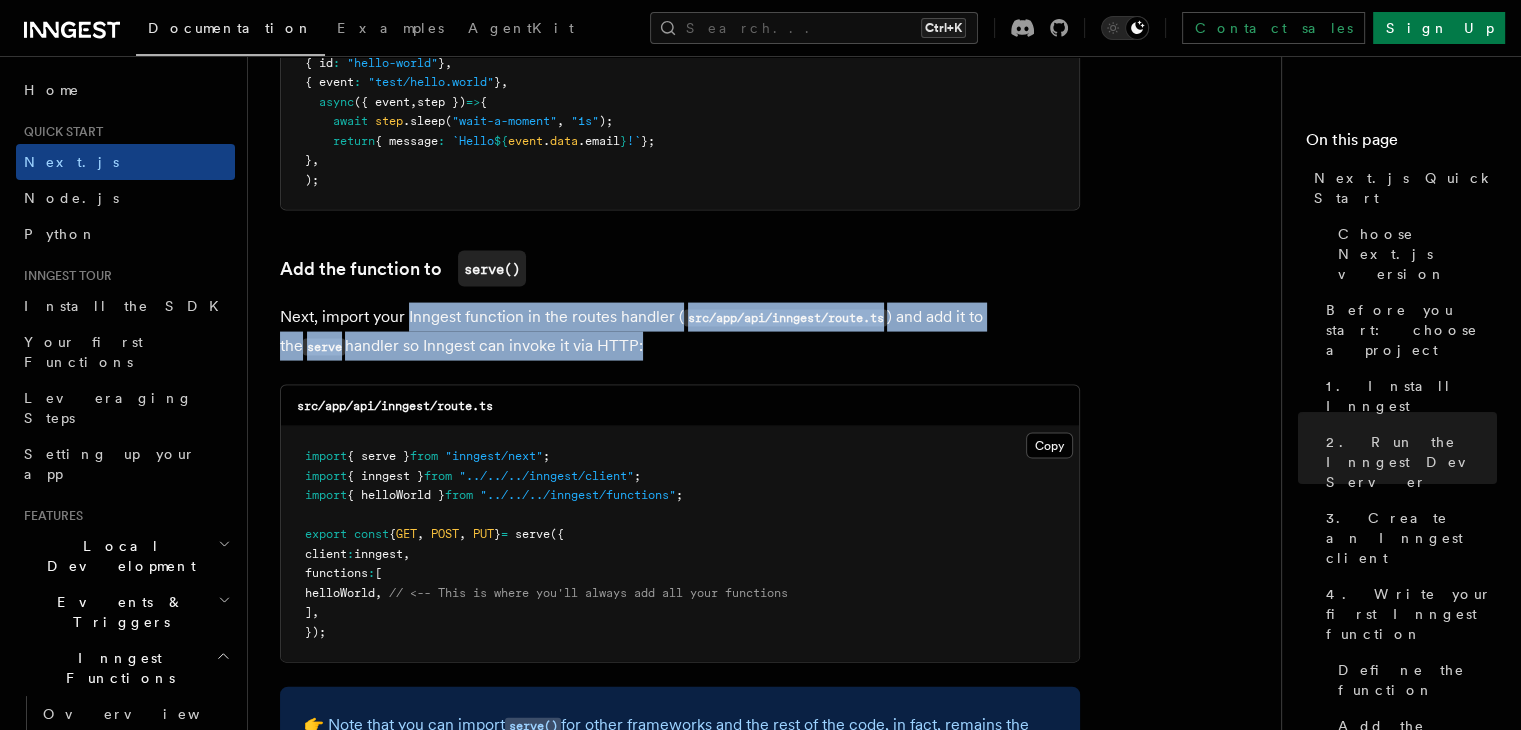drag, startPoint x: 602, startPoint y: 328, endPoint x: 405, endPoint y: 300, distance: 198.9799 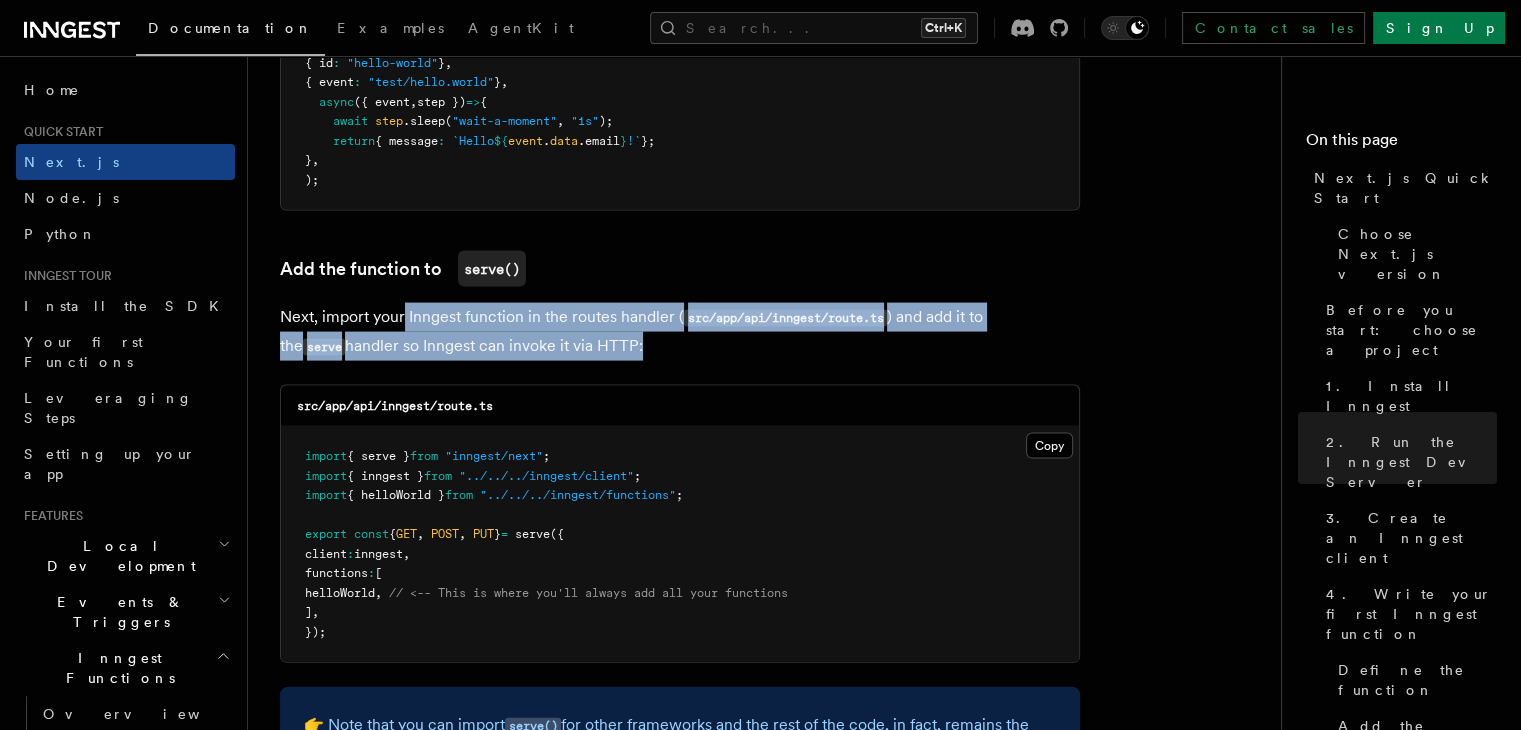 click on "Next, import your Inngest function in the routes handler ( src/app/api/inngest/route.ts ) and add it to the  serve  handler so Inngest can invoke it via HTTP:" at bounding box center [680, 332] 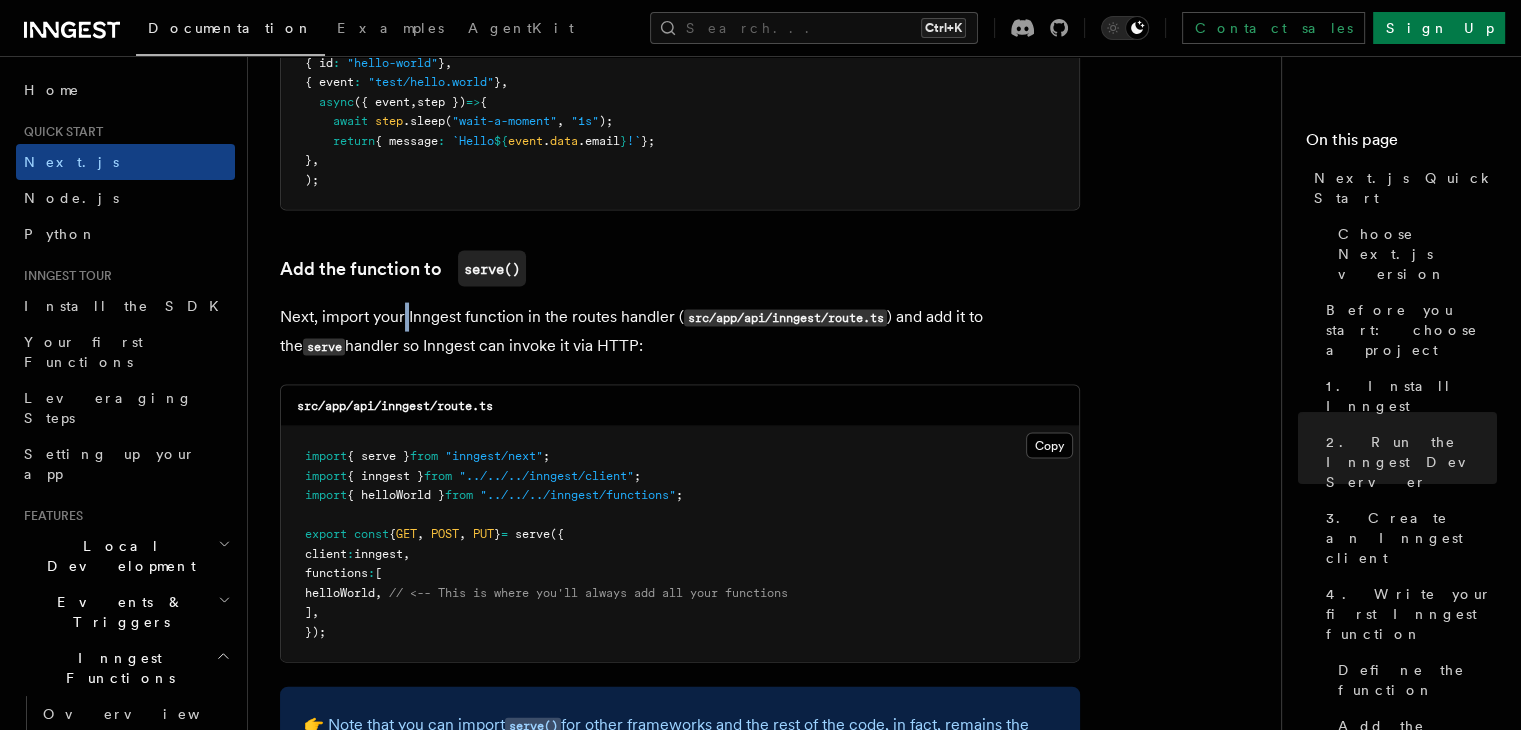 click on "Next, import your Inngest function in the routes handler ( src/app/api/inngest/route.ts ) and add it to the  serve  handler so Inngest can invoke it via HTTP:" at bounding box center (680, 332) 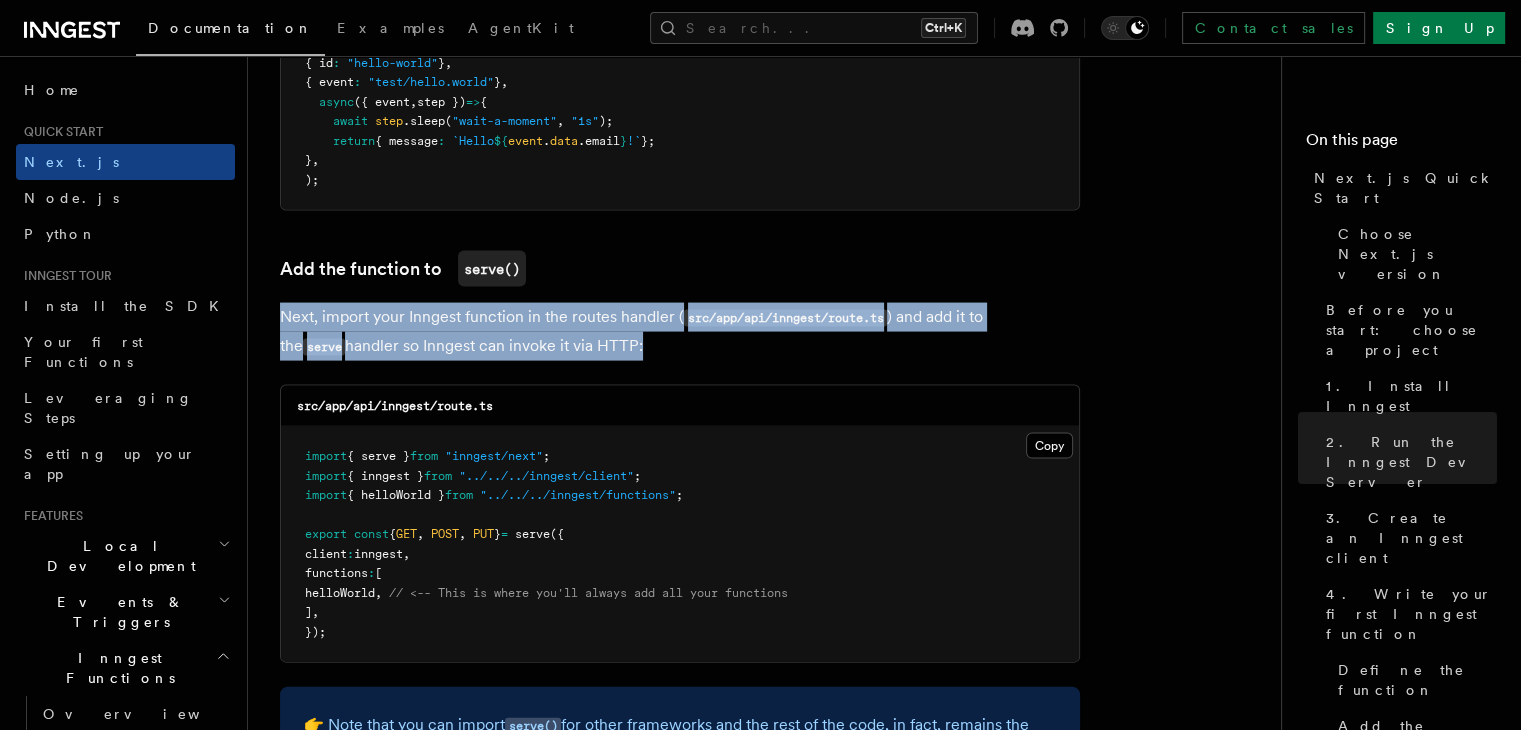 click on "Next, import your Inngest function in the routes handler ( src/app/api/inngest/route.ts ) and add it to the  serve  handler so Inngest can invoke it via HTTP:" at bounding box center (680, 332) 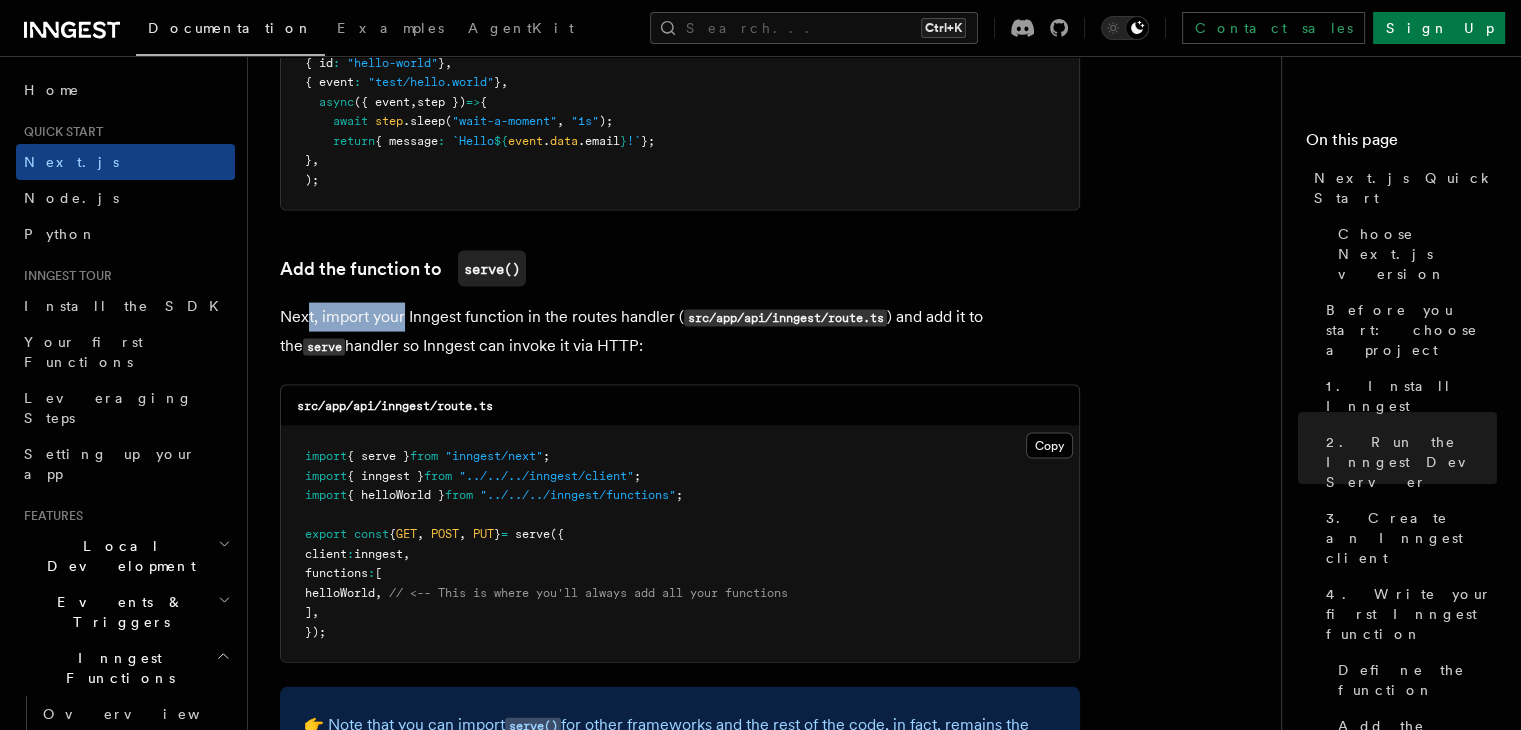 drag, startPoint x: 308, startPoint y: 298, endPoint x: 404, endPoint y: 304, distance: 96.18732 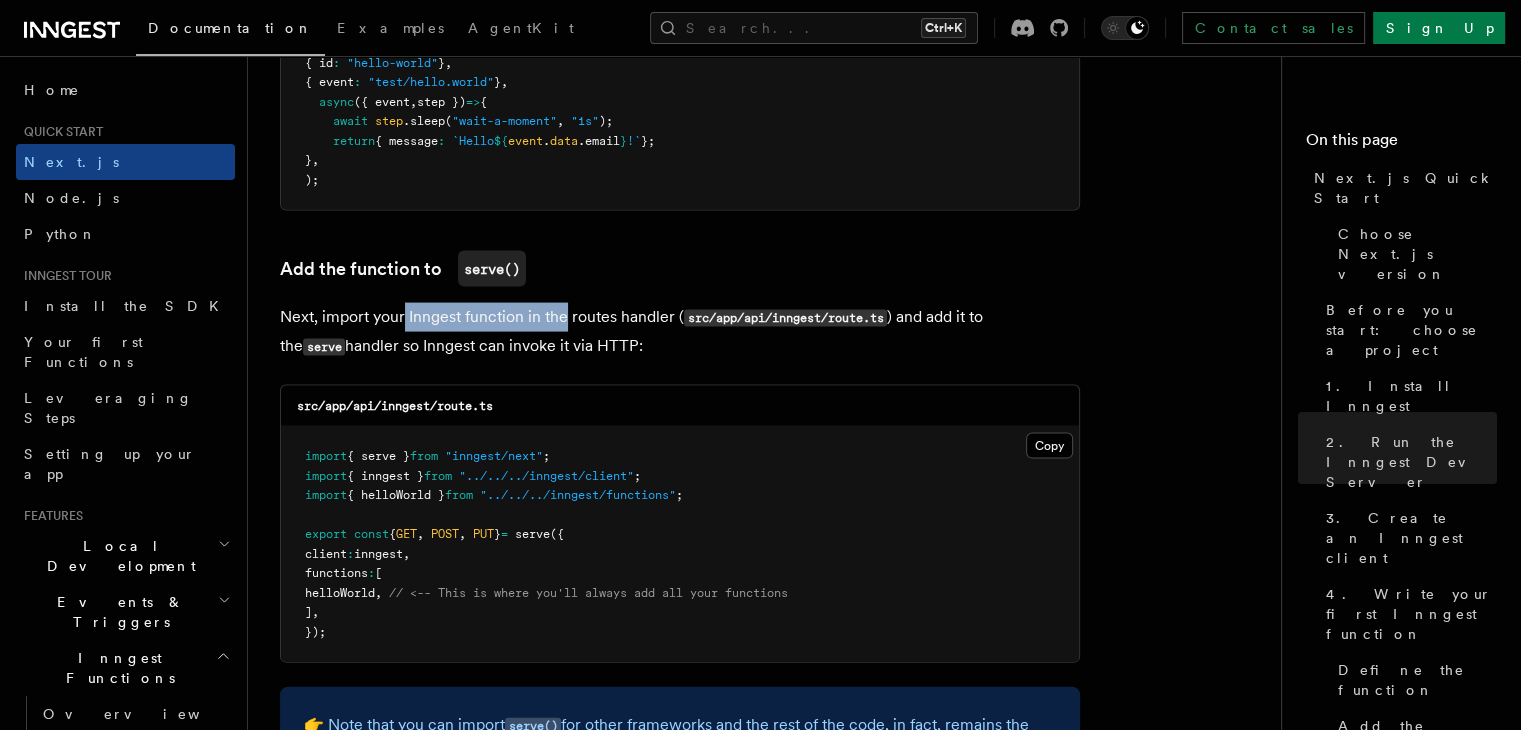 drag, startPoint x: 404, startPoint y: 304, endPoint x: 558, endPoint y: 291, distance: 154.54773 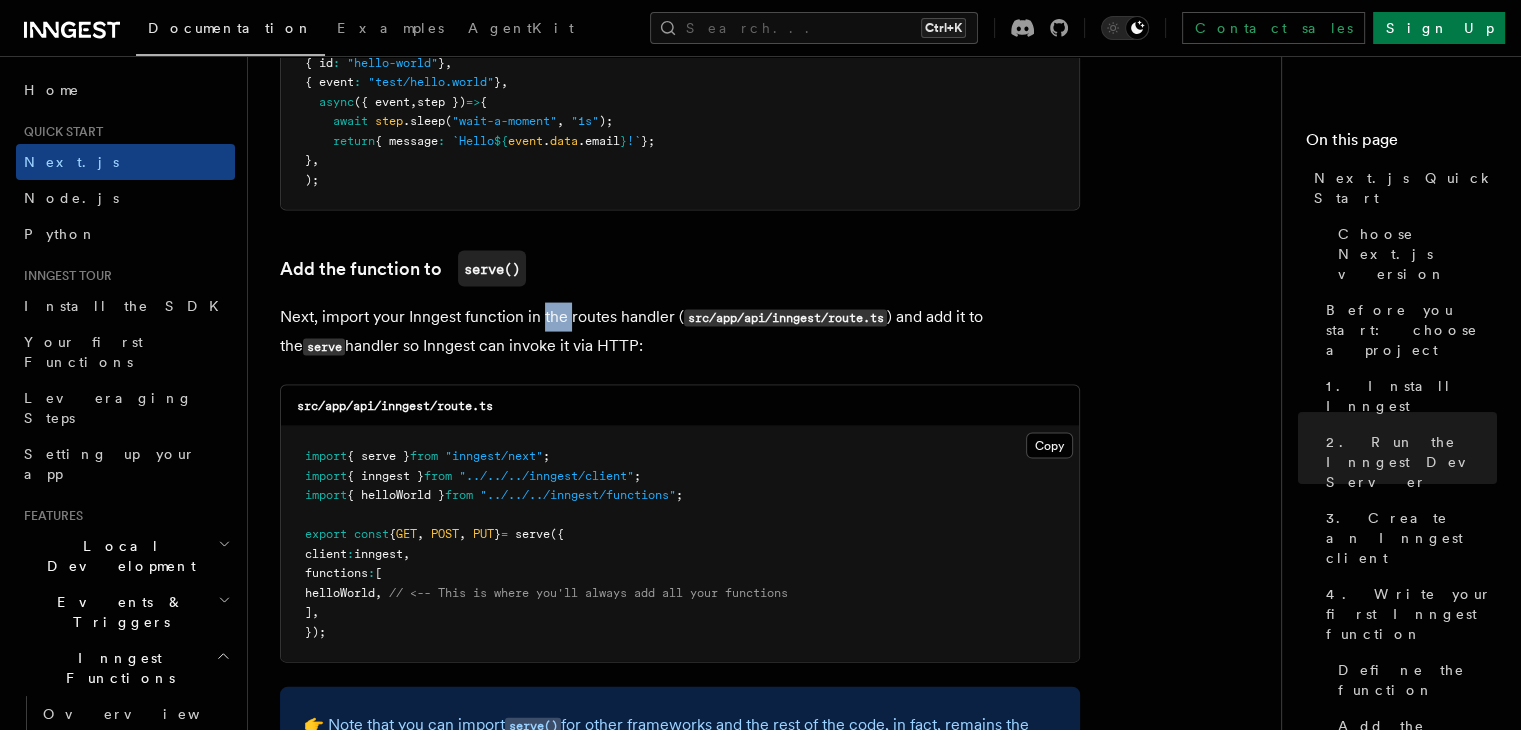 click on "Next, import your Inngest function in the routes handler ( src/app/api/inngest/route.ts ) and add it to the  serve  handler so Inngest can invoke it via HTTP:" at bounding box center [680, 332] 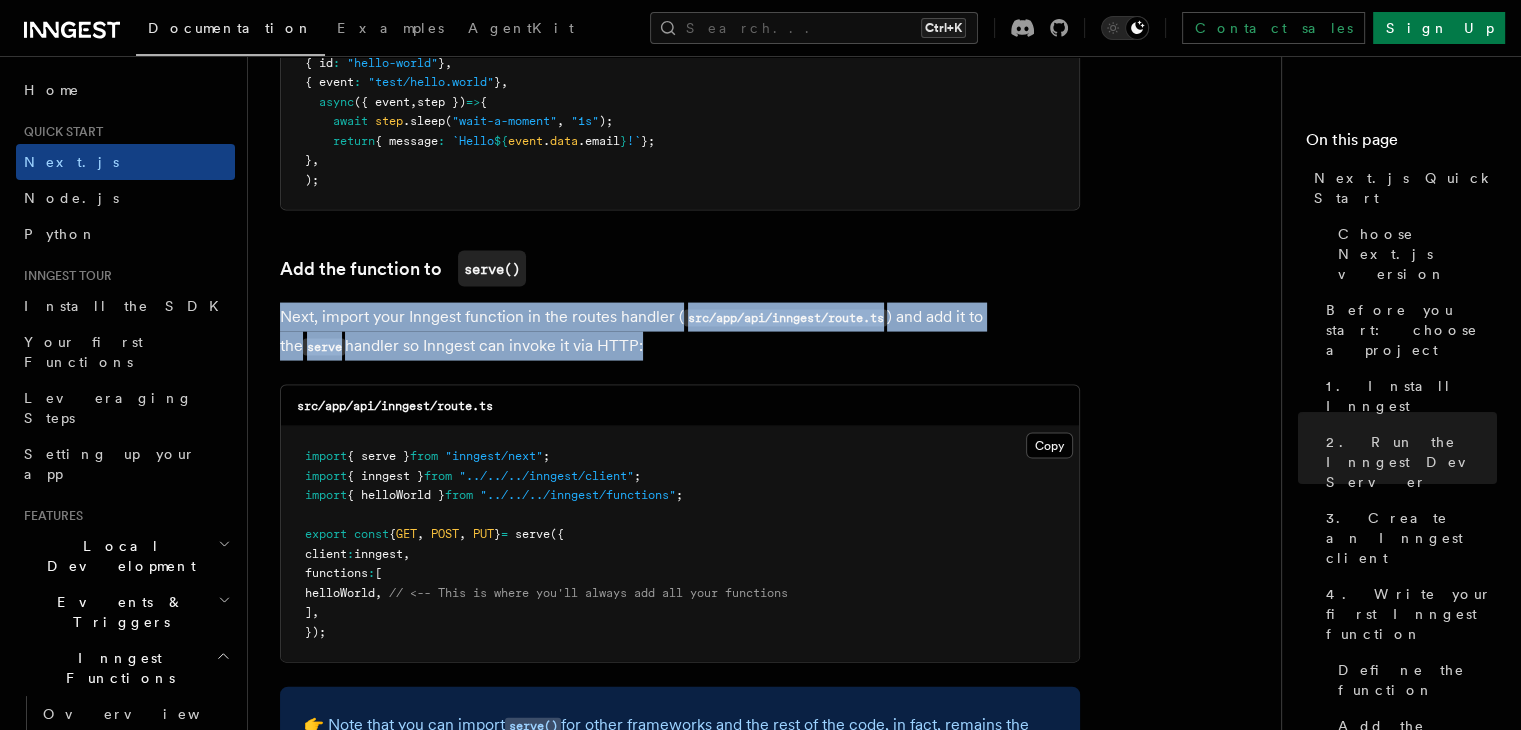click on "Next, import your Inngest function in the routes handler ( src/app/api/inngest/route.ts ) and add it to the  serve  handler so Inngest can invoke it via HTTP:" at bounding box center (680, 332) 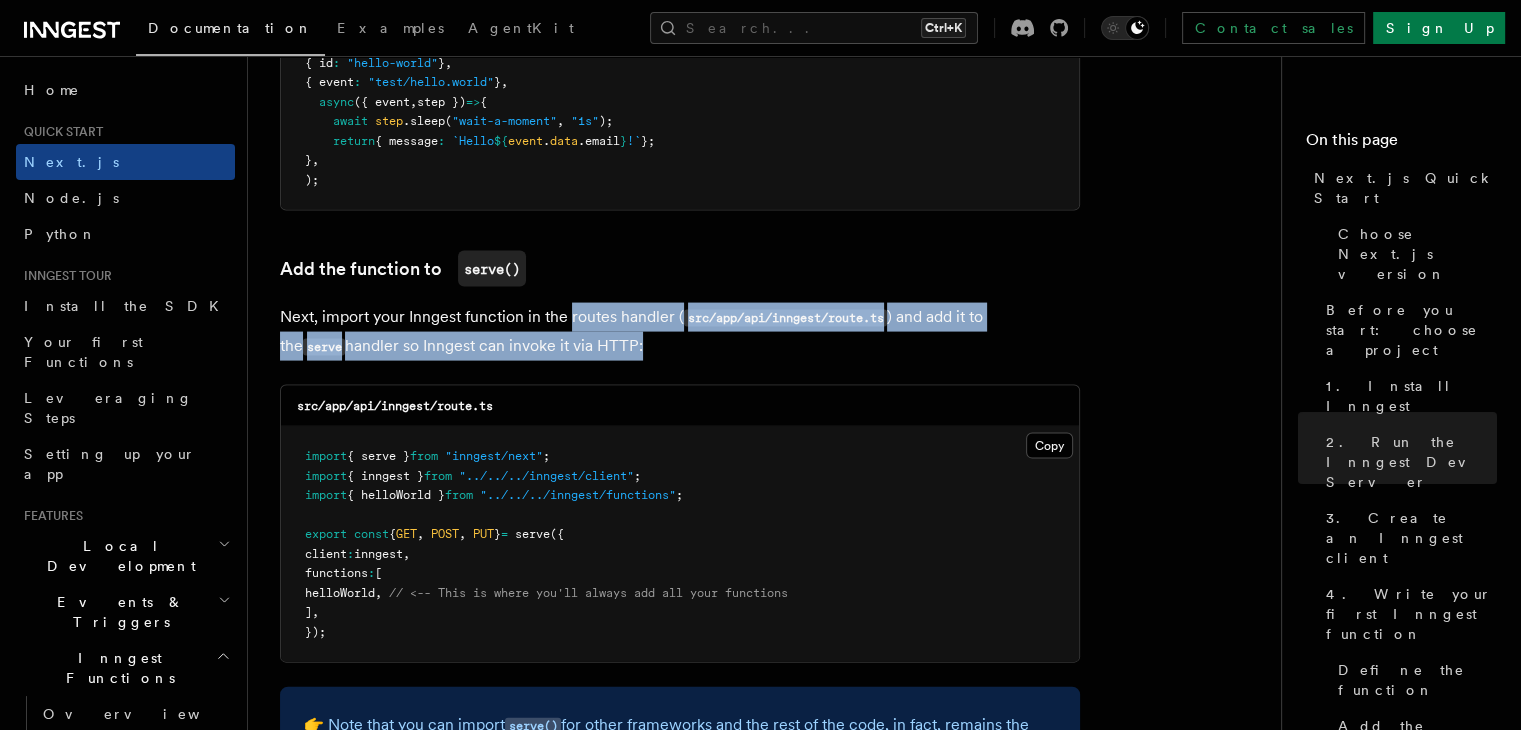 click on "Next, import your Inngest function in the routes handler ( src/app/api/inngest/route.ts ) and add it to the  serve  handler so Inngest can invoke it via HTTP:" at bounding box center (680, 332) 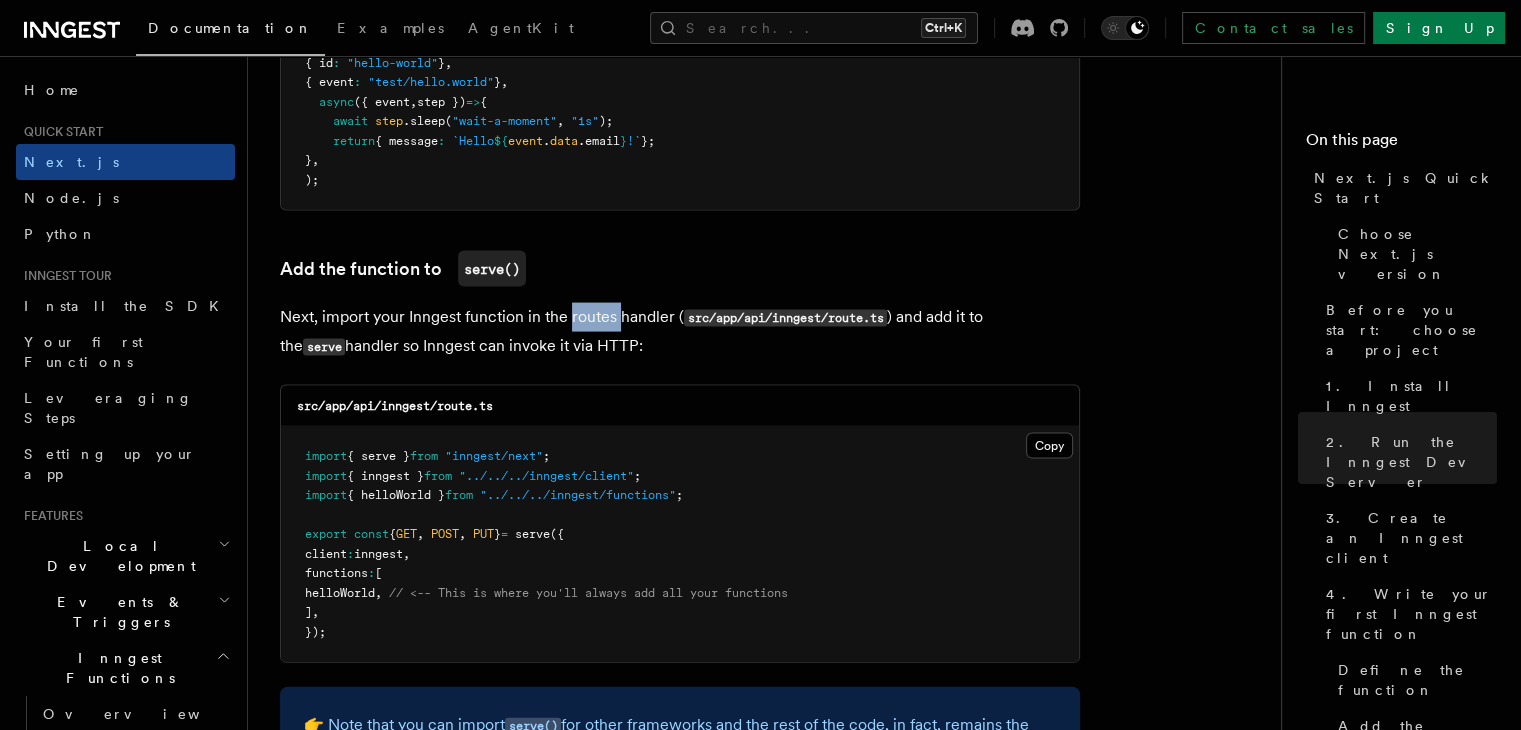 click on "Next, import your Inngest function in the routes handler ( src/app/api/inngest/route.ts ) and add it to the  serve  handler so Inngest can invoke it via HTTP:" at bounding box center (680, 332) 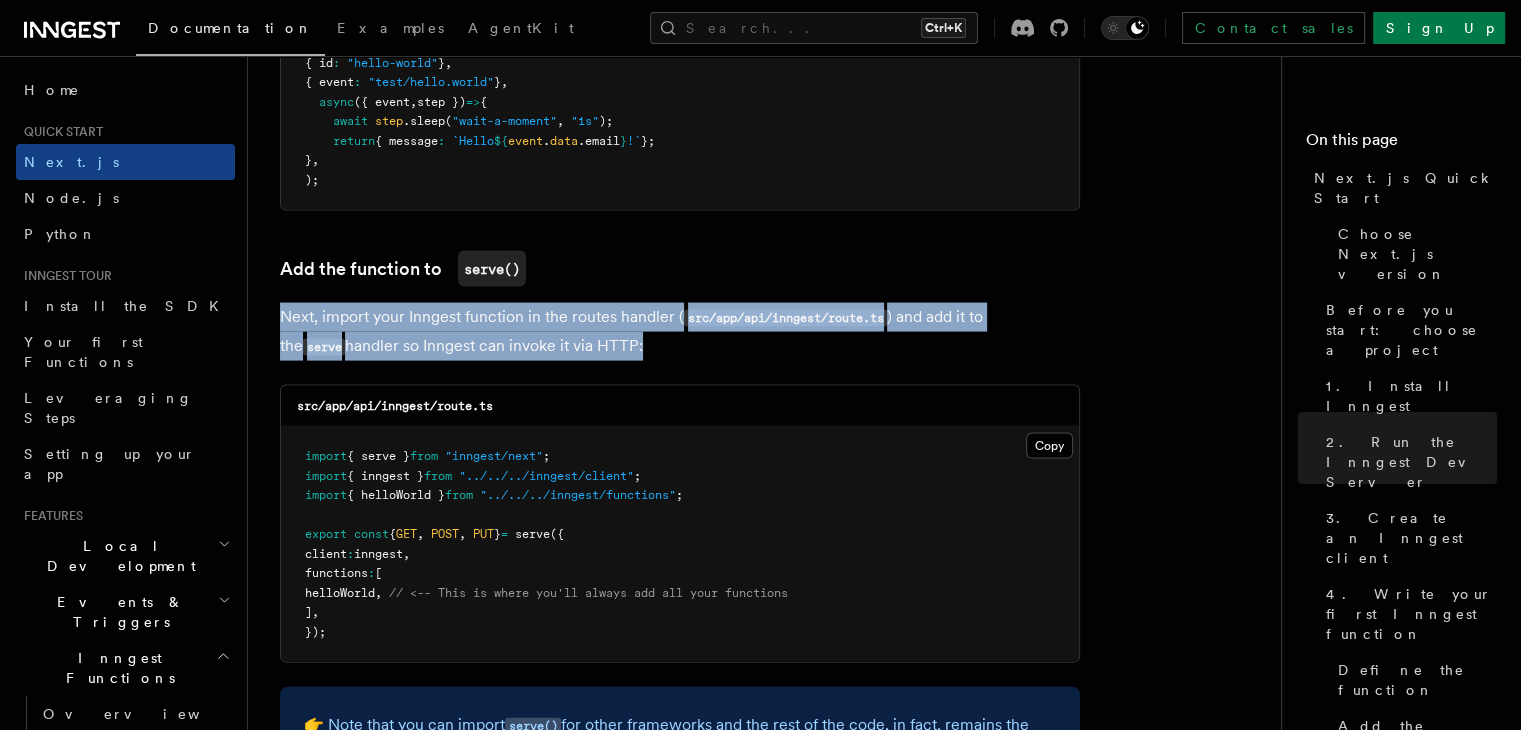 click on "Next, import your Inngest function in the routes handler ( src/app/api/inngest/route.ts ) and add it to the  serve  handler so Inngest can invoke it via HTTP:" at bounding box center (680, 332) 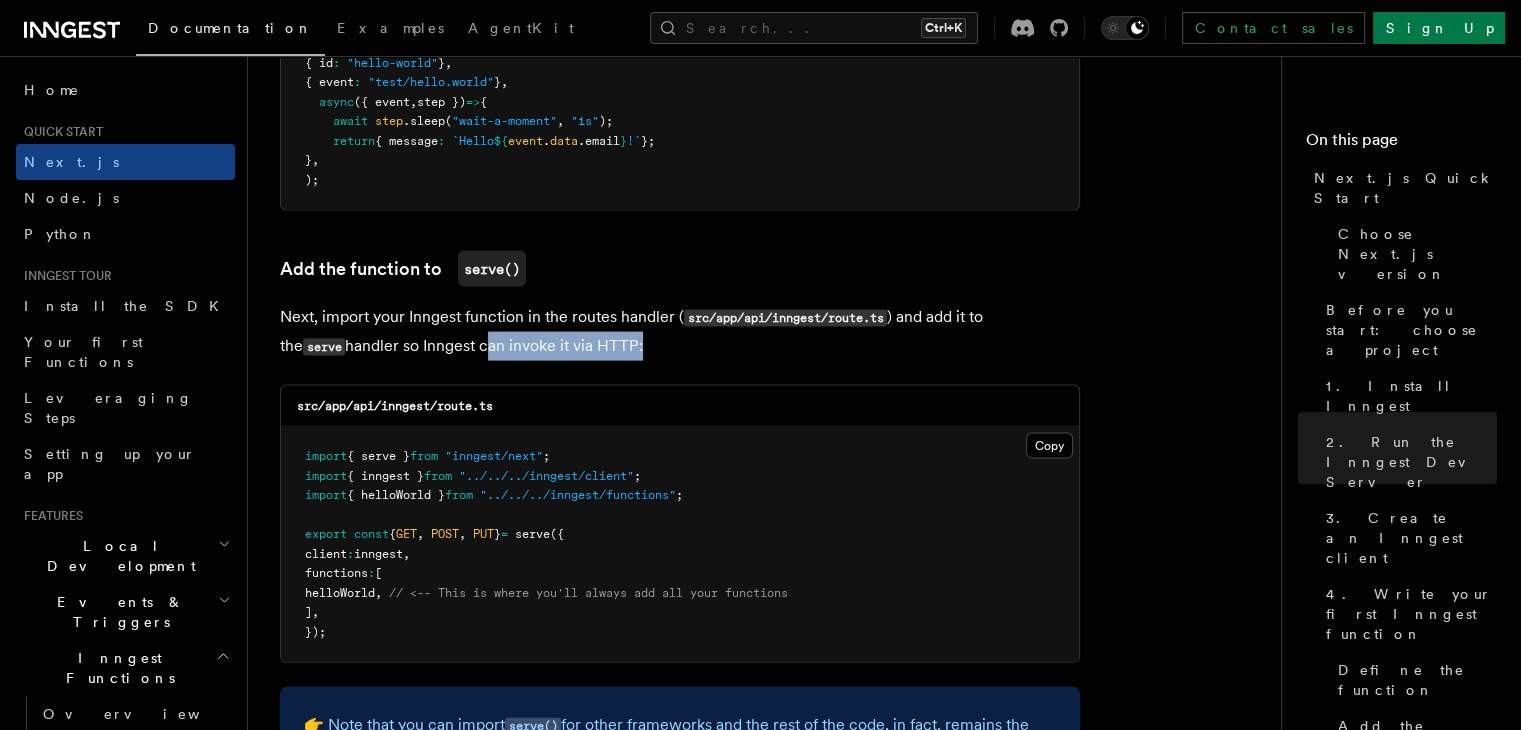 drag, startPoint x: 656, startPoint y: 324, endPoint x: 416, endPoint y: 315, distance: 240.16869 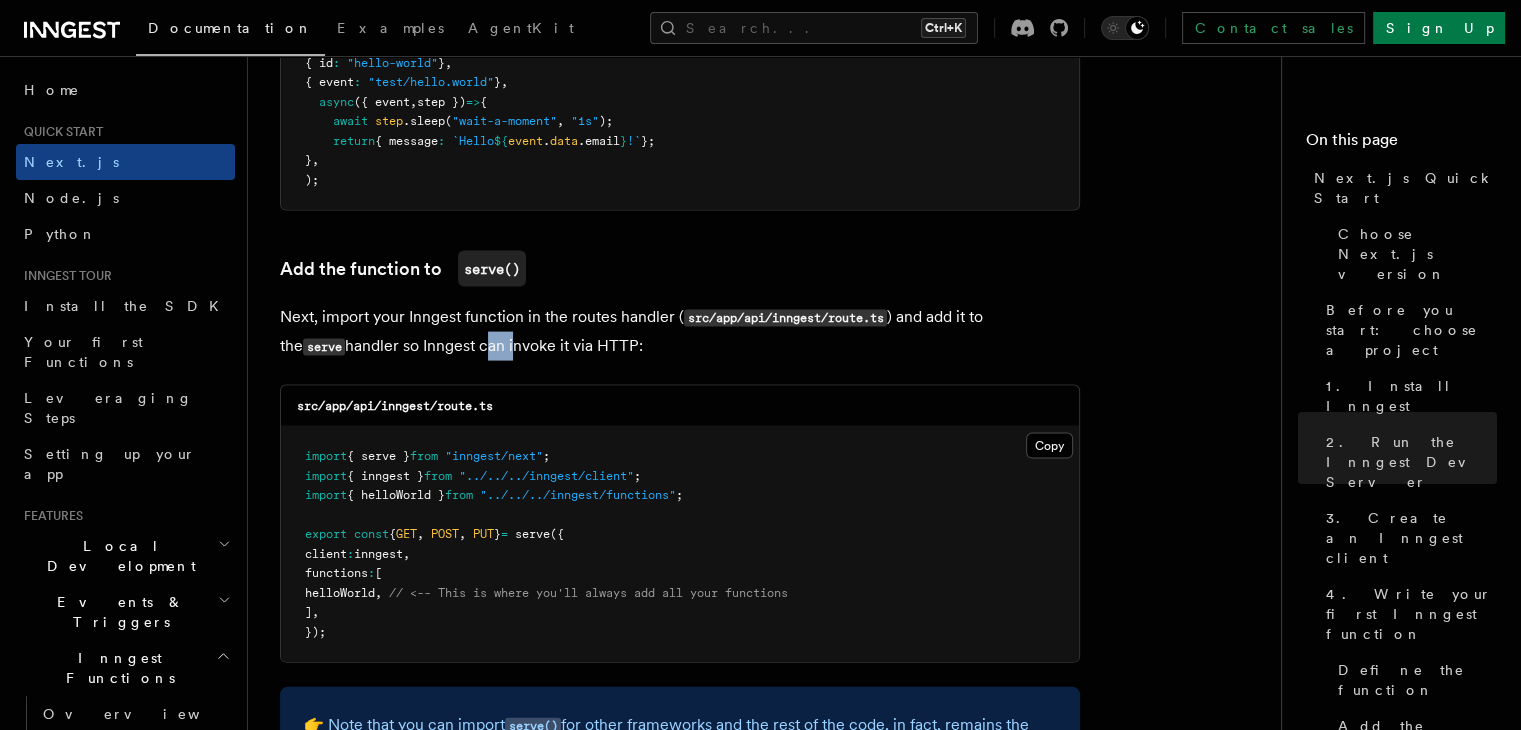 click on "Next, import your Inngest function in the routes handler ( src/app/api/inngest/route.ts ) and add it to the  serve  handler so Inngest can invoke it via HTTP:" at bounding box center [680, 332] 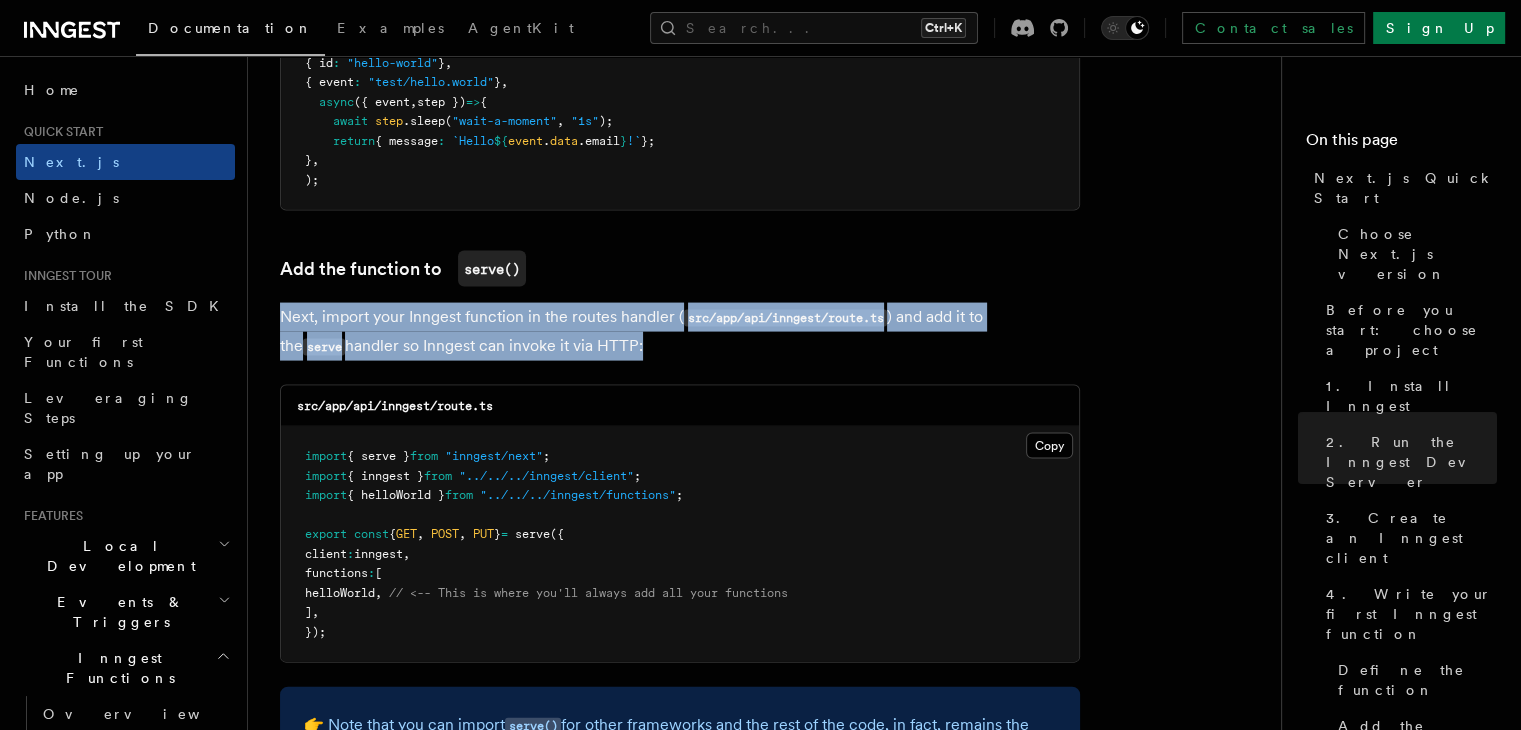 click on "Next, import your Inngest function in the routes handler ( src/app/api/inngest/route.ts ) and add it to the  serve  handler so Inngest can invoke it via HTTP:" at bounding box center [680, 332] 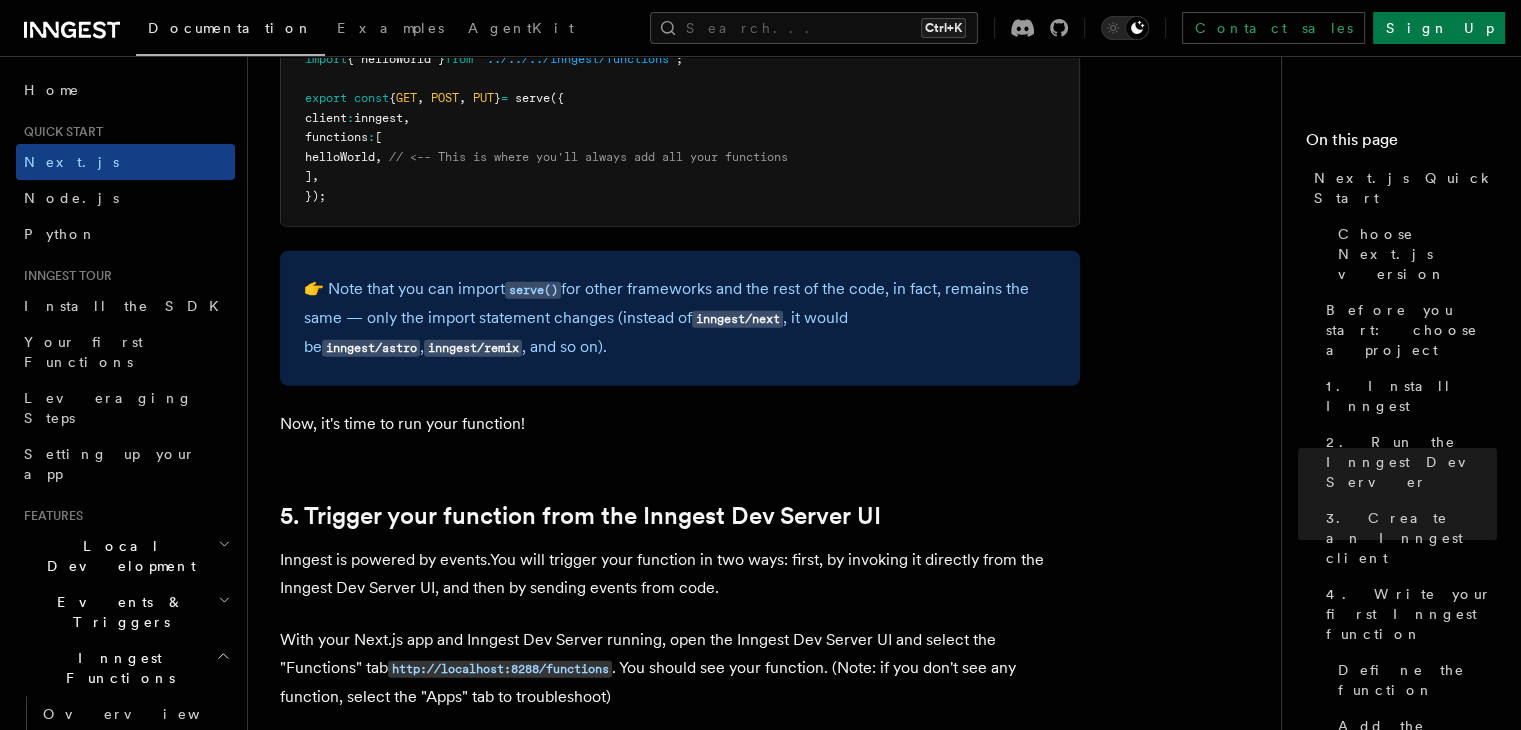 scroll, scrollTop: 4566, scrollLeft: 0, axis: vertical 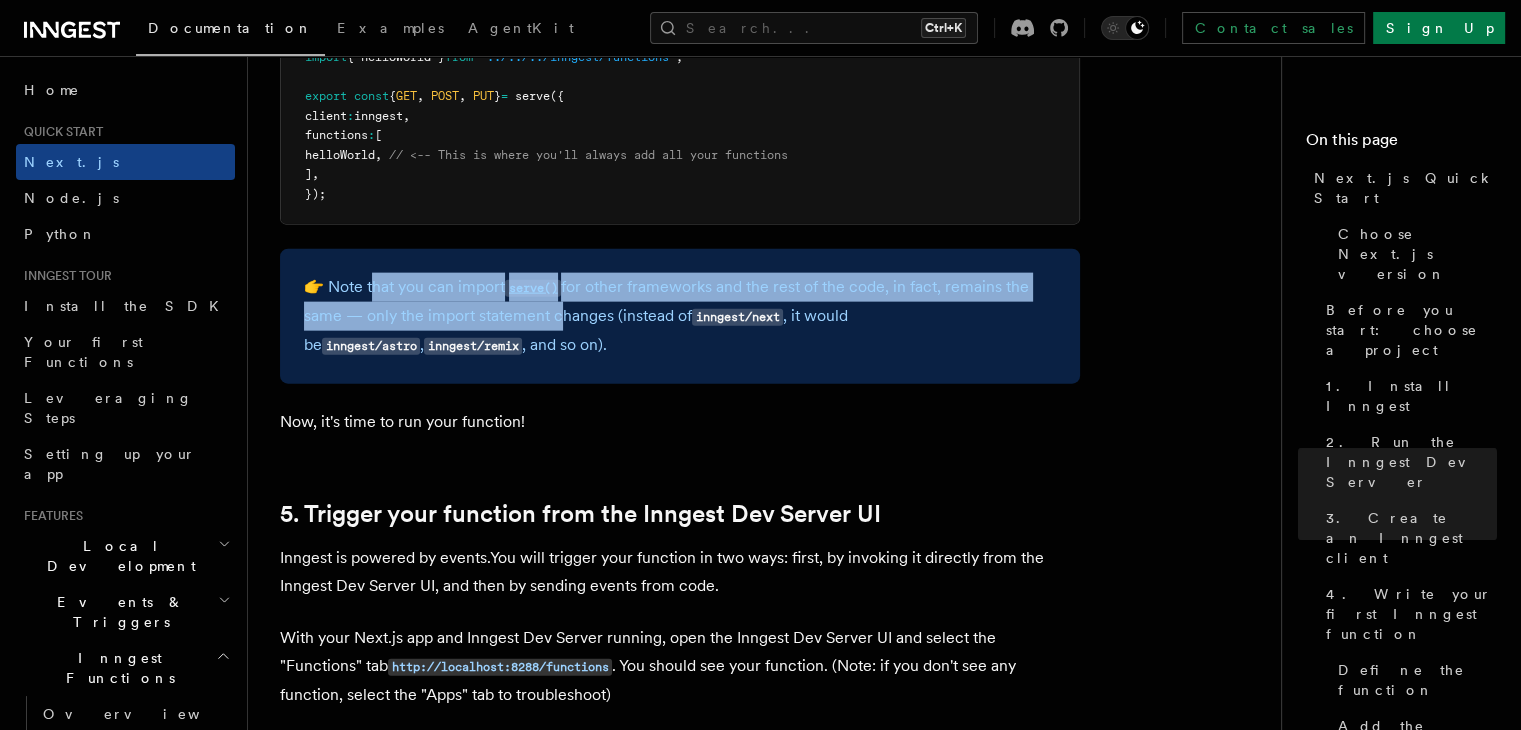 drag, startPoint x: 377, startPoint y: 262, endPoint x: 560, endPoint y: 301, distance: 187.10959 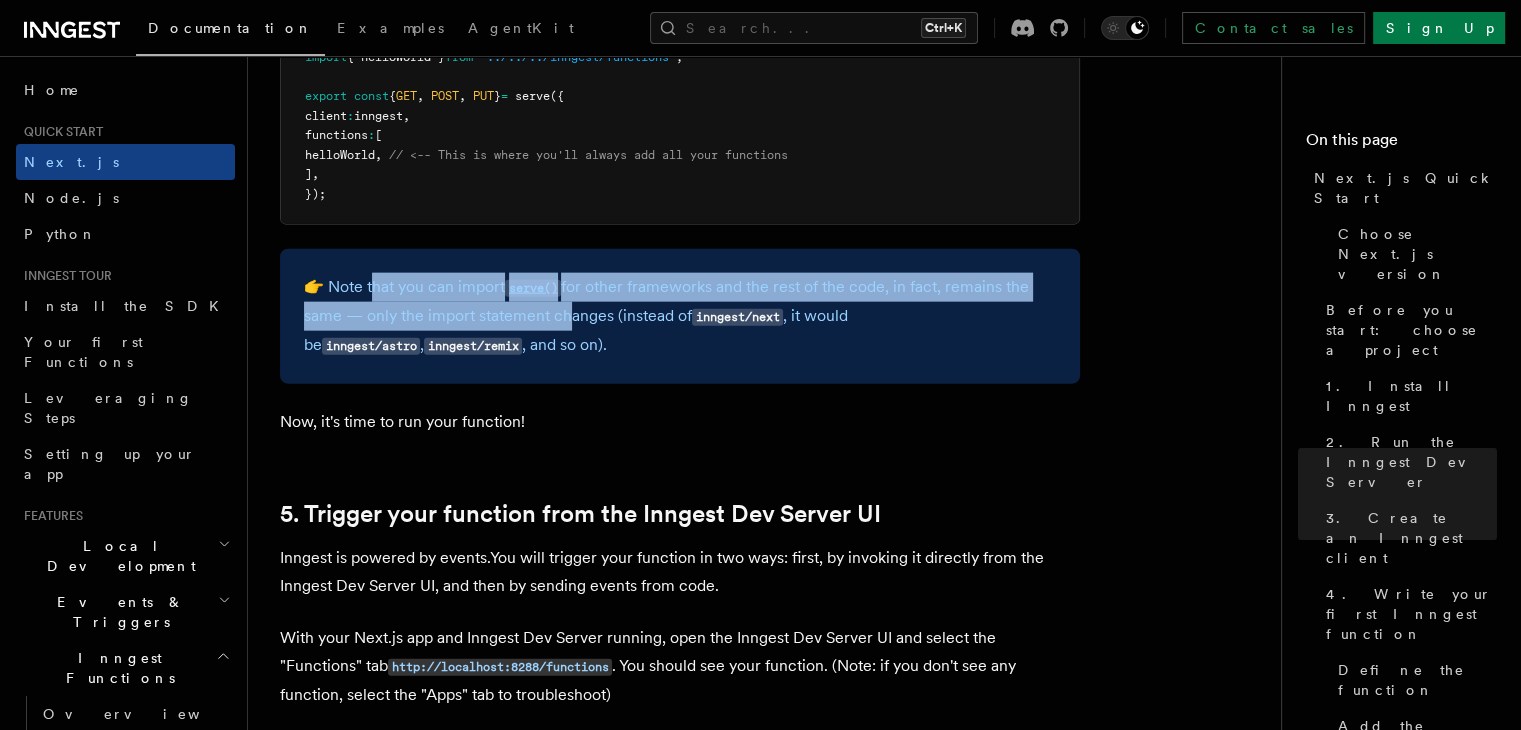 click on "👉 Note that you can import  serve()  for other frameworks and the rest of the code, in fact, remains the same — only the import statement changes (instead of  inngest/next , it would be  inngest/astro ,  inngest/remix , and so on)." at bounding box center (680, 316) 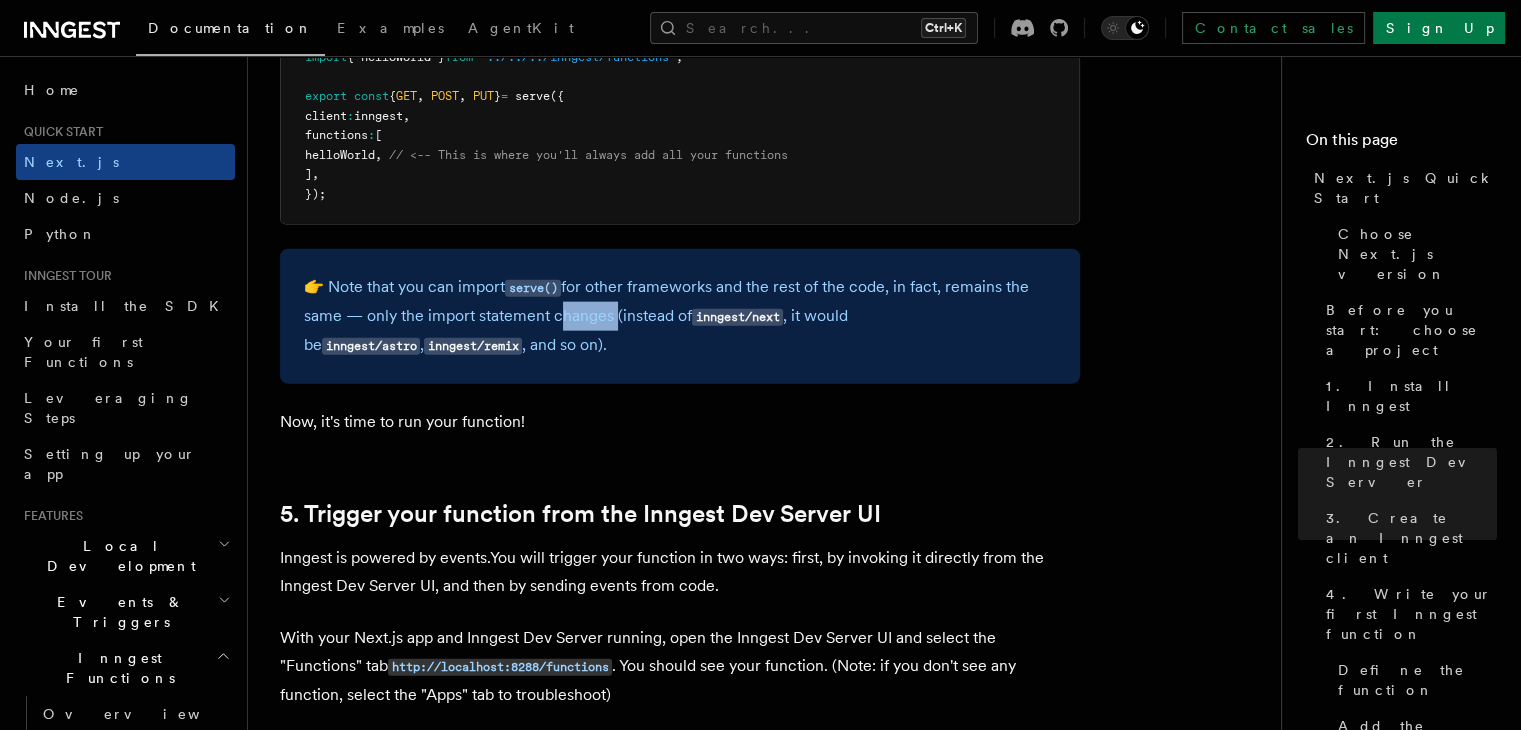 drag, startPoint x: 560, startPoint y: 301, endPoint x: 607, endPoint y: 301, distance: 47 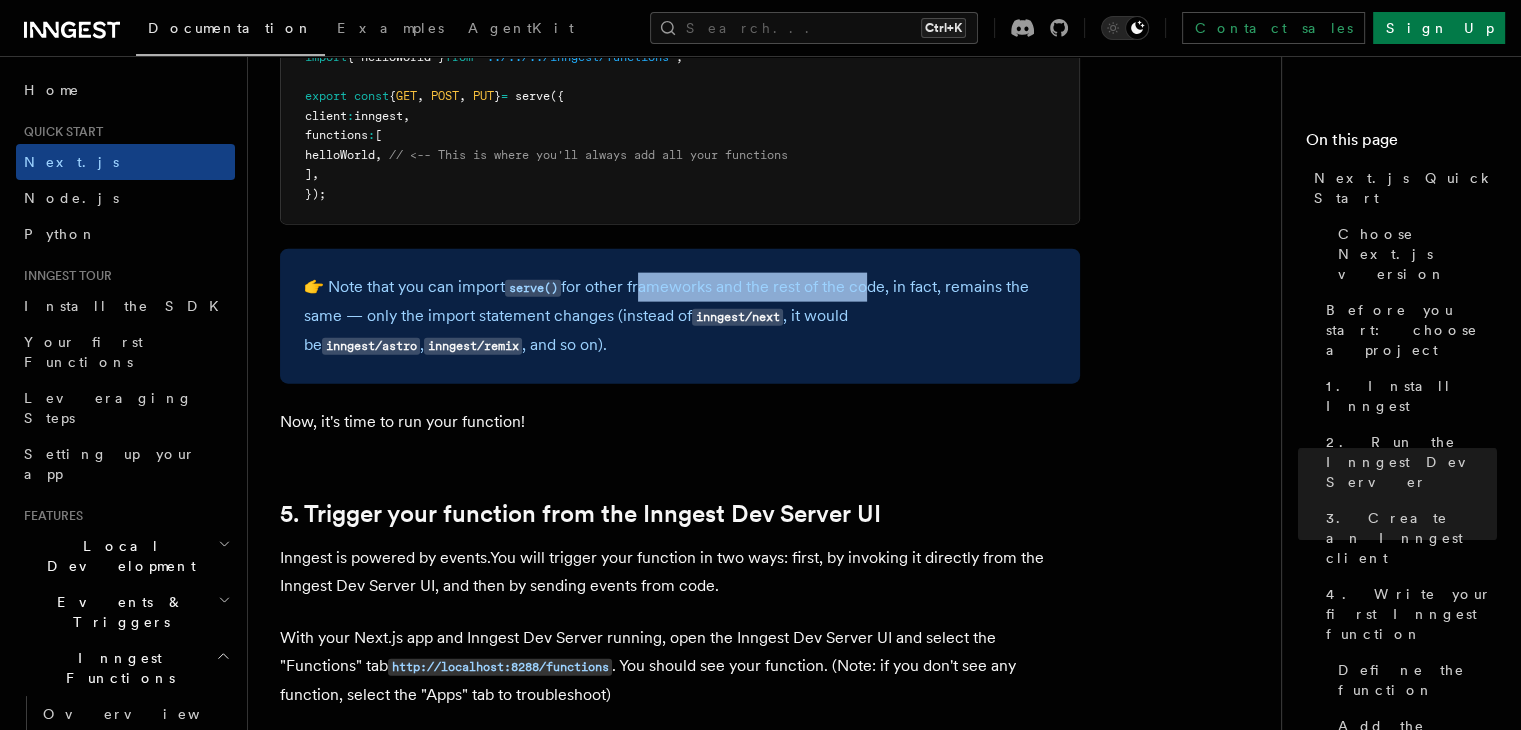 drag, startPoint x: 644, startPoint y: 261, endPoint x: 868, endPoint y: 263, distance: 224.00893 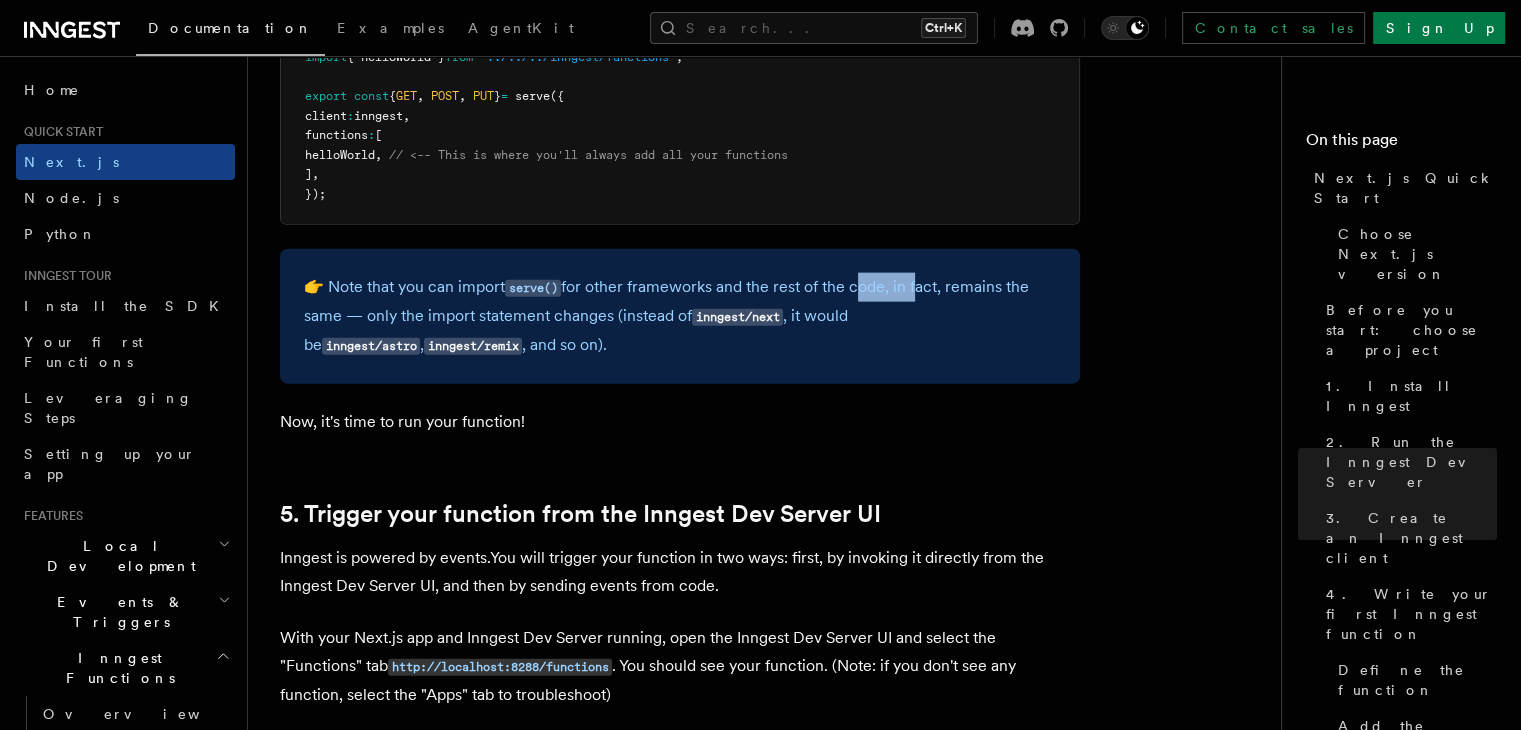drag, startPoint x: 868, startPoint y: 263, endPoint x: 915, endPoint y: 271, distance: 47.67599 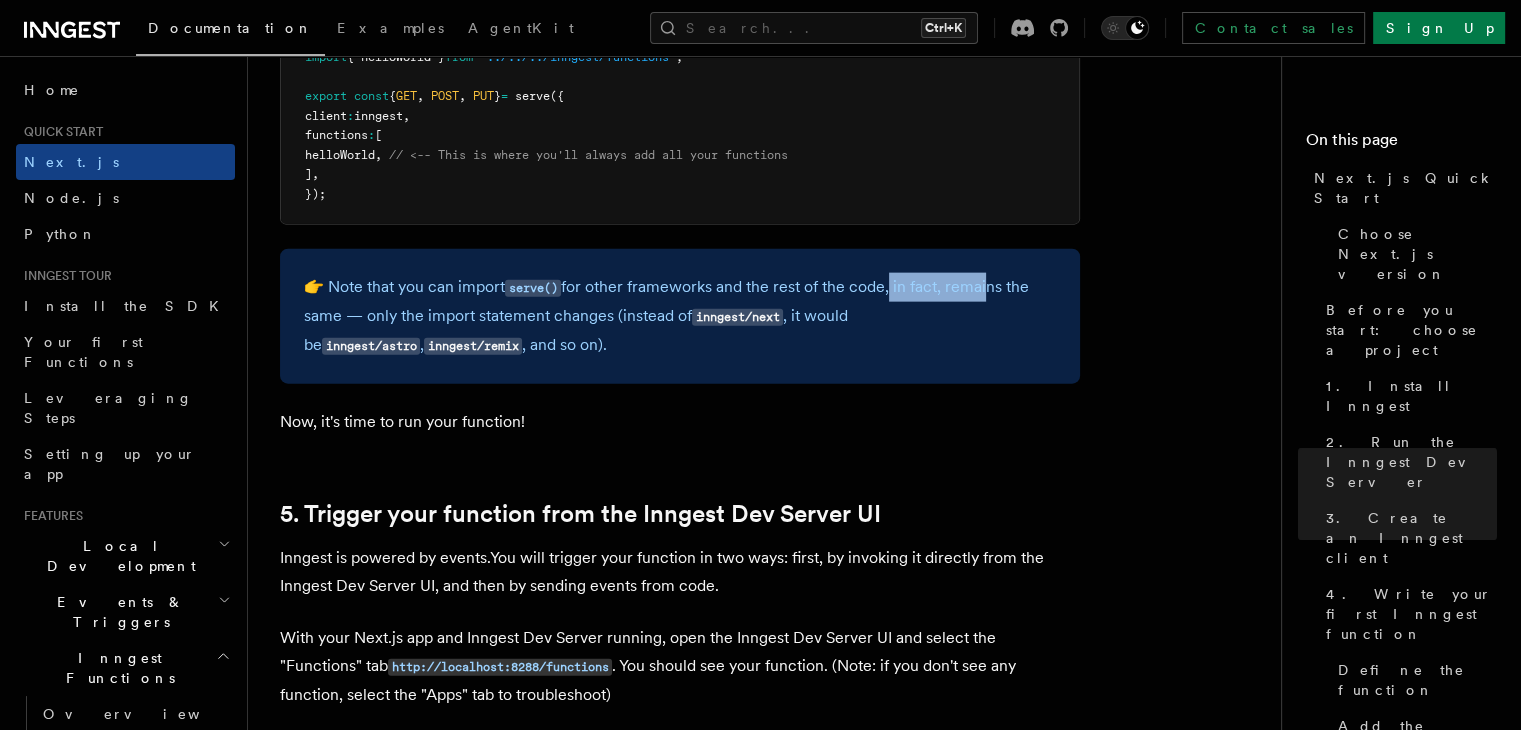 drag, startPoint x: 892, startPoint y: 273, endPoint x: 986, endPoint y: 269, distance: 94.08507 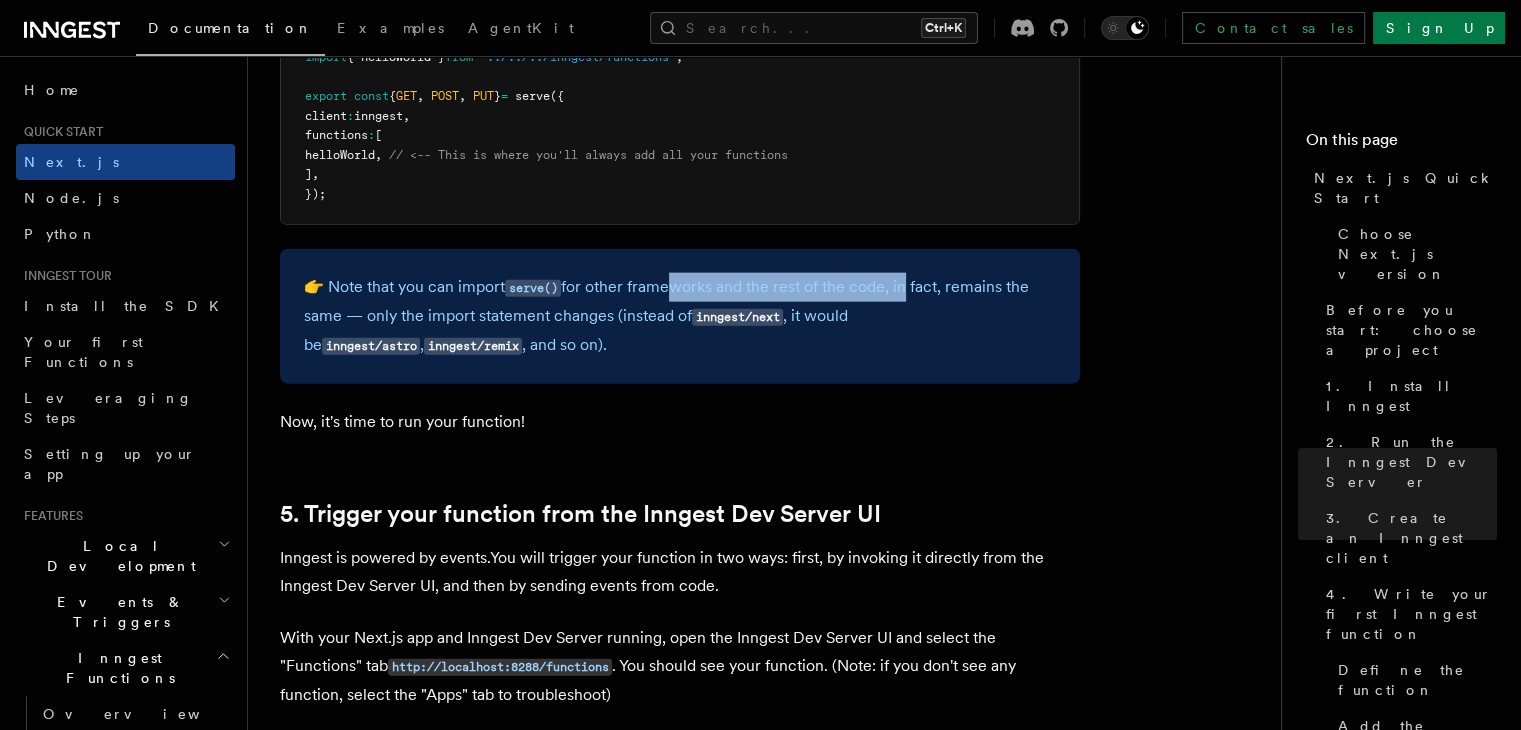 drag, startPoint x: 672, startPoint y: 262, endPoint x: 919, endPoint y: 255, distance: 247.09917 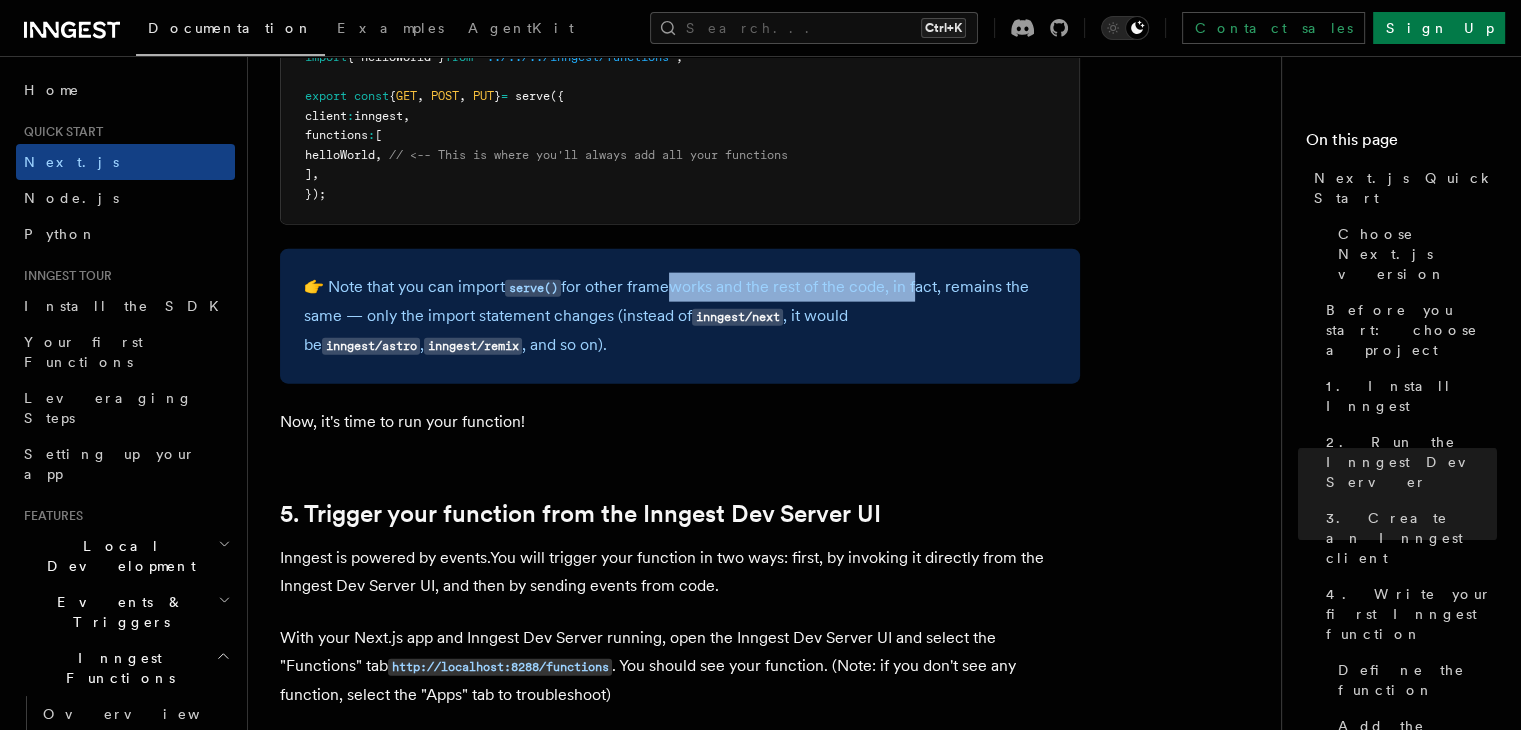 click on "👉 Note that you can import  serve()  for other frameworks and the rest of the code, in fact, remains the same — only the import statement changes (instead of  inngest/next , it would be  inngest/astro ,  inngest/remix , and so on)." at bounding box center [680, 316] 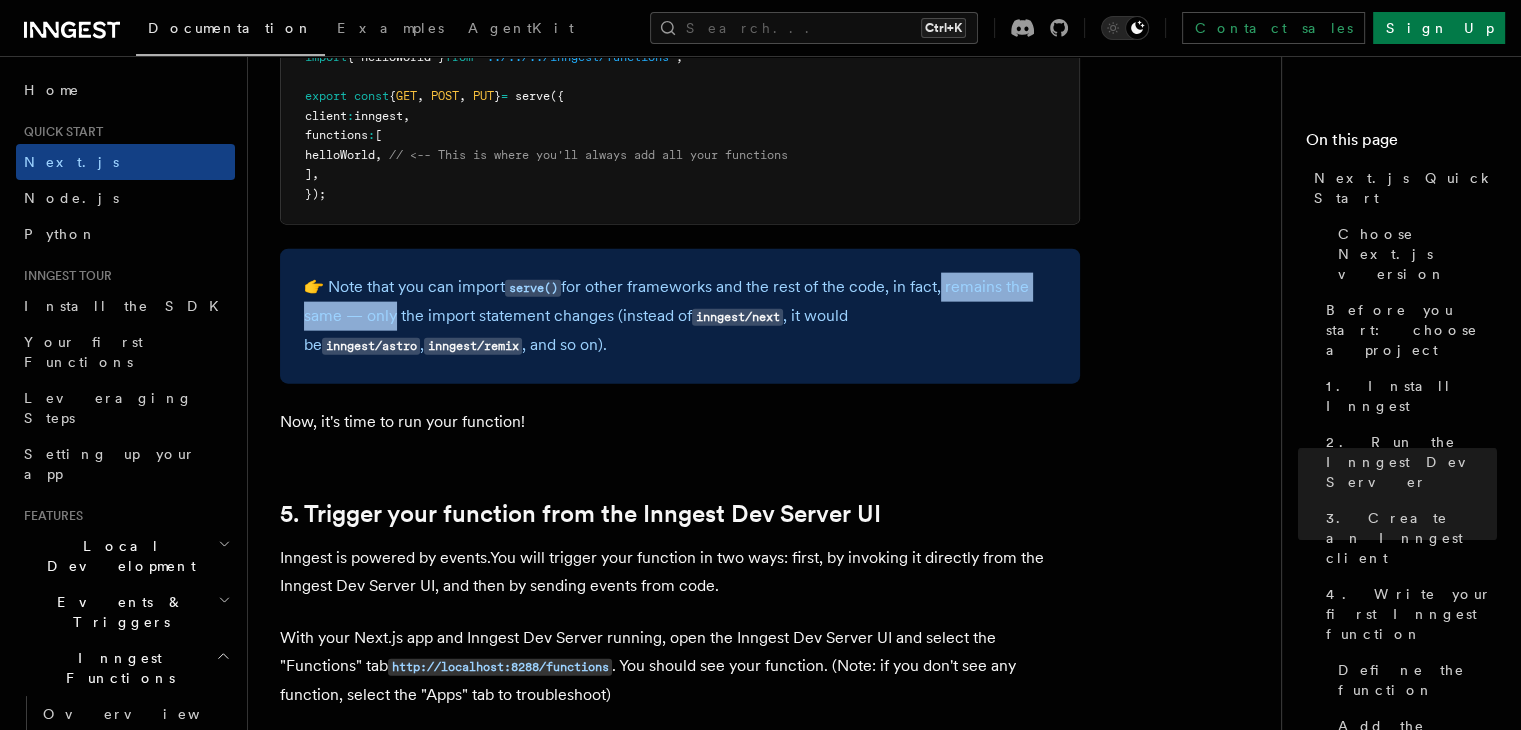 drag, startPoint x: 947, startPoint y: 269, endPoint x: 386, endPoint y: 293, distance: 561.5131 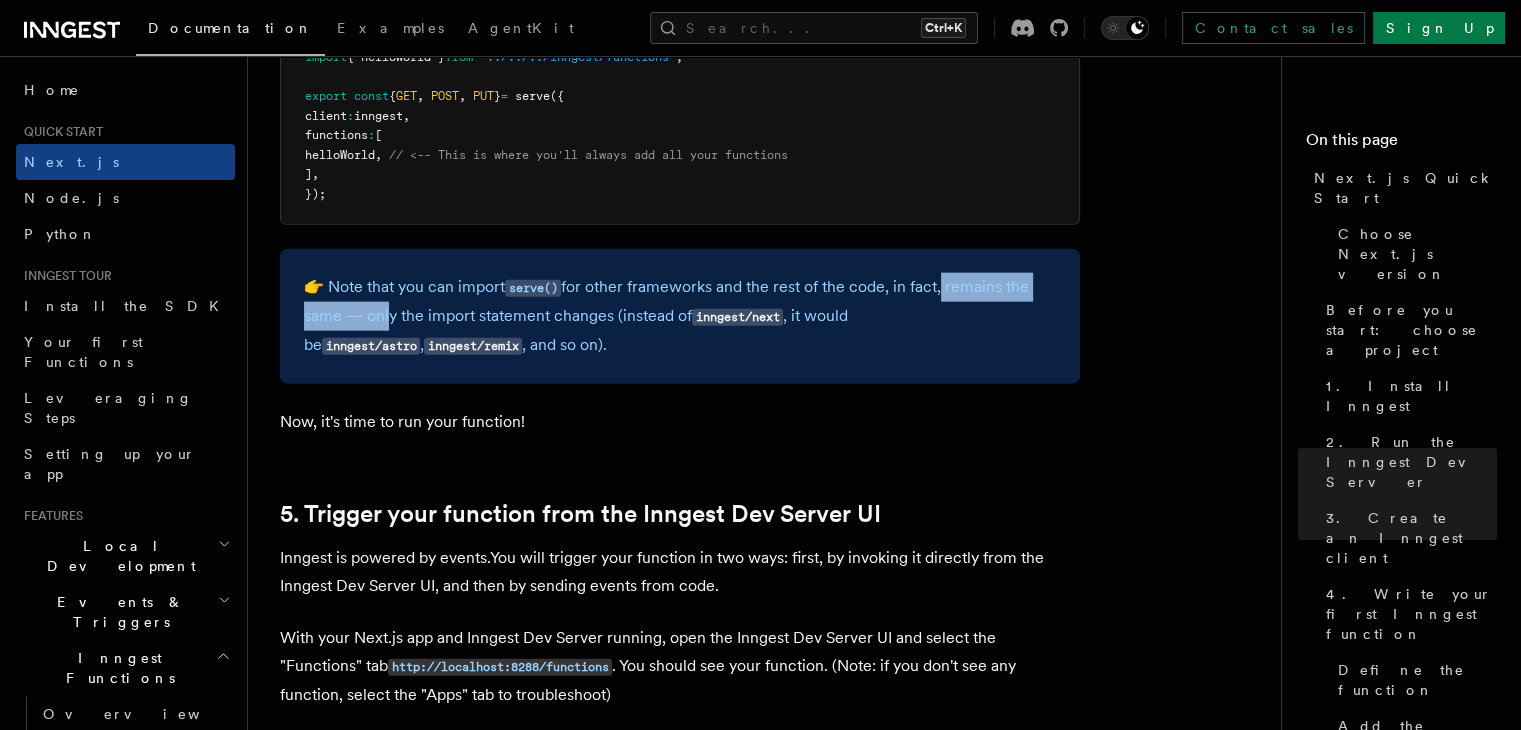click on "👉 Note that you can import  serve()  for other frameworks and the rest of the code, in fact, remains the same — only the import statement changes (instead of  inngest/next , it would be  inngest/astro ,  inngest/remix , and so on)." at bounding box center (680, 316) 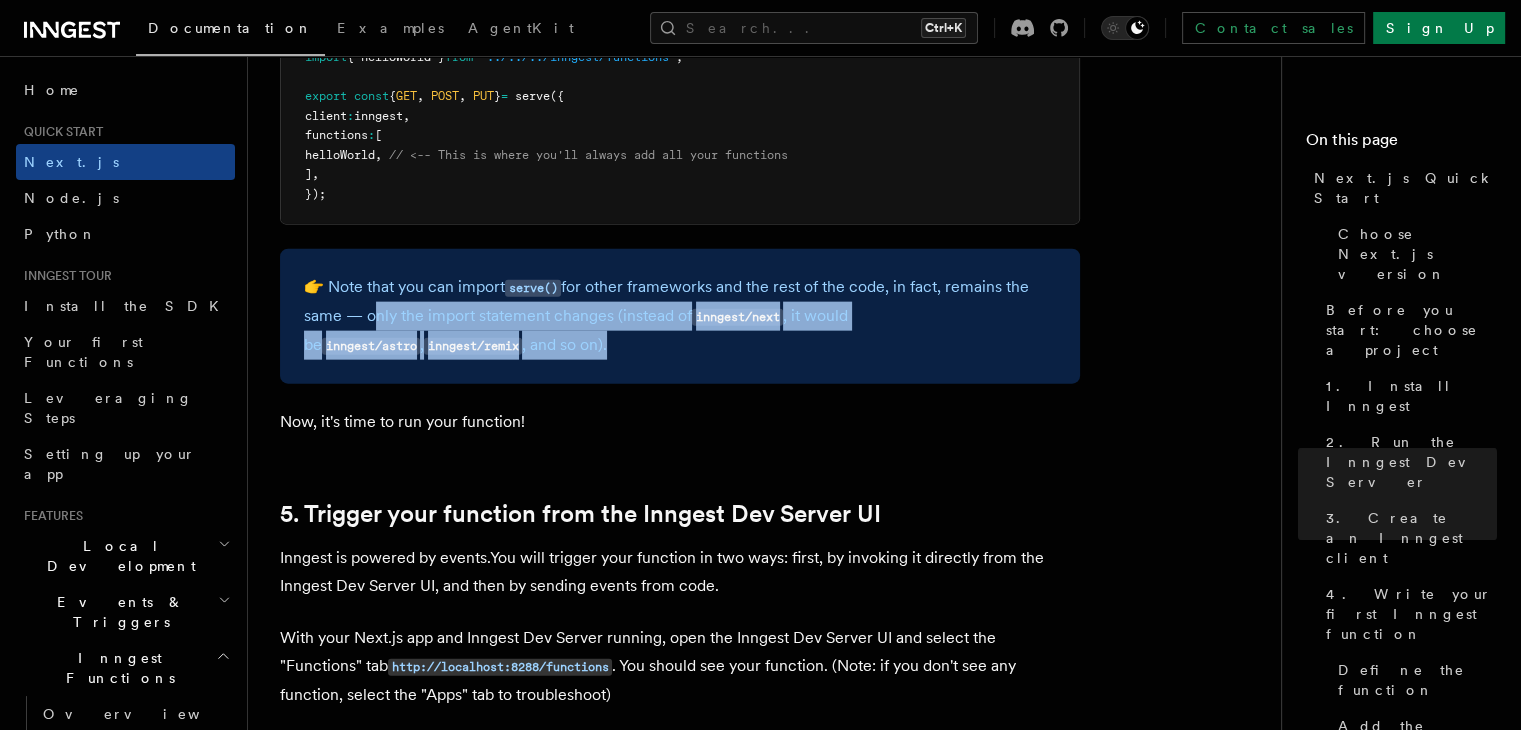drag, startPoint x: 369, startPoint y: 302, endPoint x: 685, endPoint y: 317, distance: 316.3558 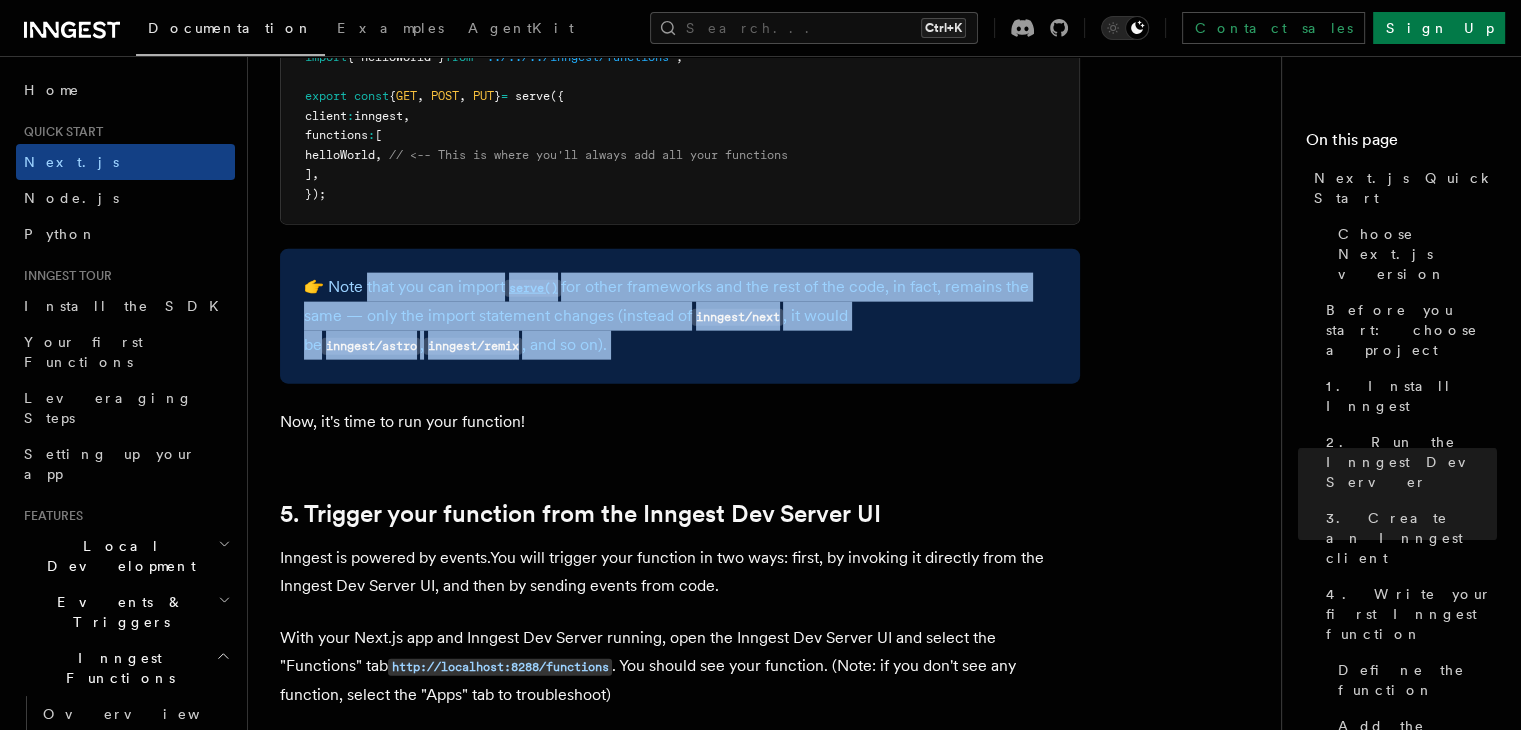 drag, startPoint x: 685, startPoint y: 317, endPoint x: 391, endPoint y: 272, distance: 297.42395 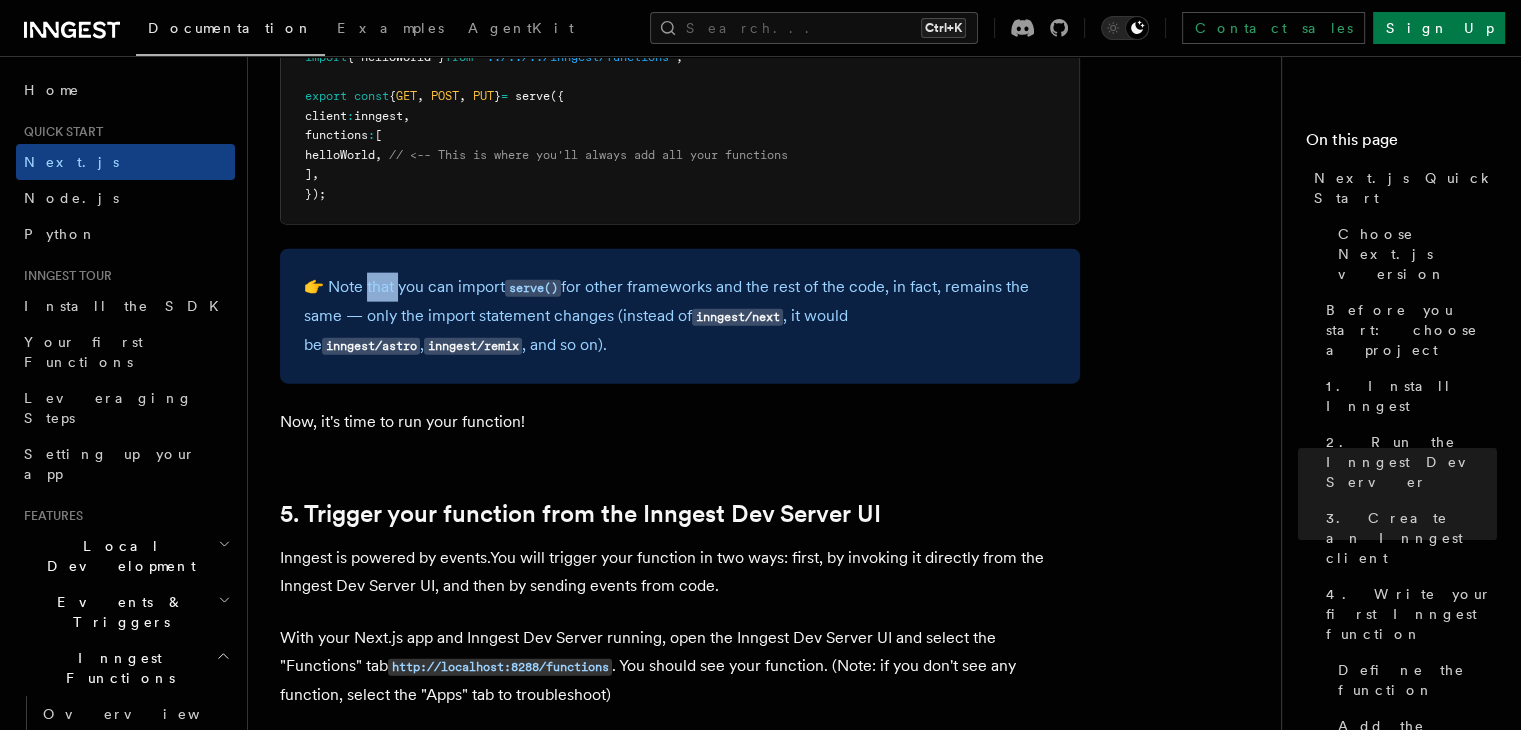 click on "👉 Note that you can import  serve()  for other frameworks and the rest of the code, in fact, remains the same — only the import statement changes (instead of  inngest/next , it would be  inngest/astro ,  inngest/remix , and so on)." at bounding box center [680, 316] 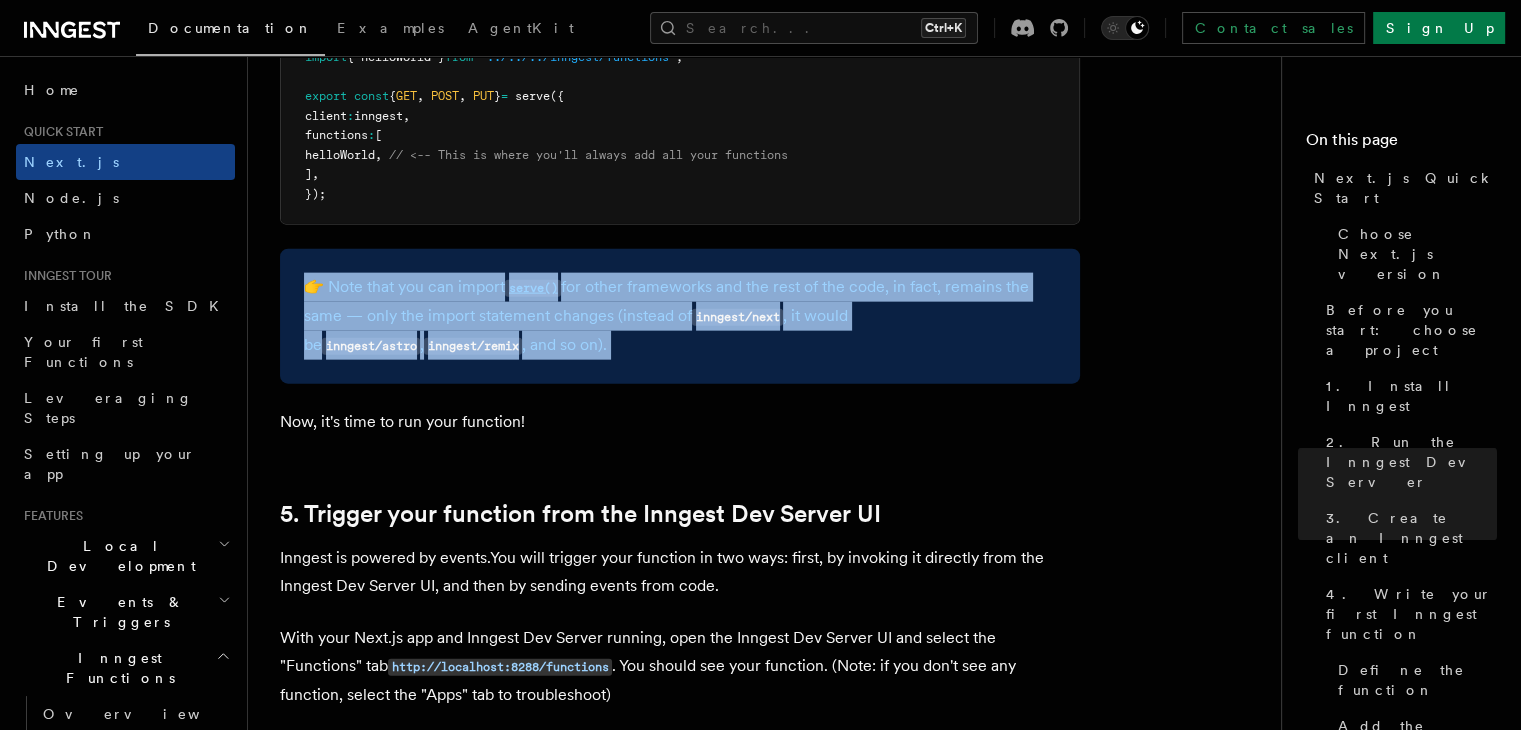 drag, startPoint x: 391, startPoint y: 272, endPoint x: 568, endPoint y: 300, distance: 179.201 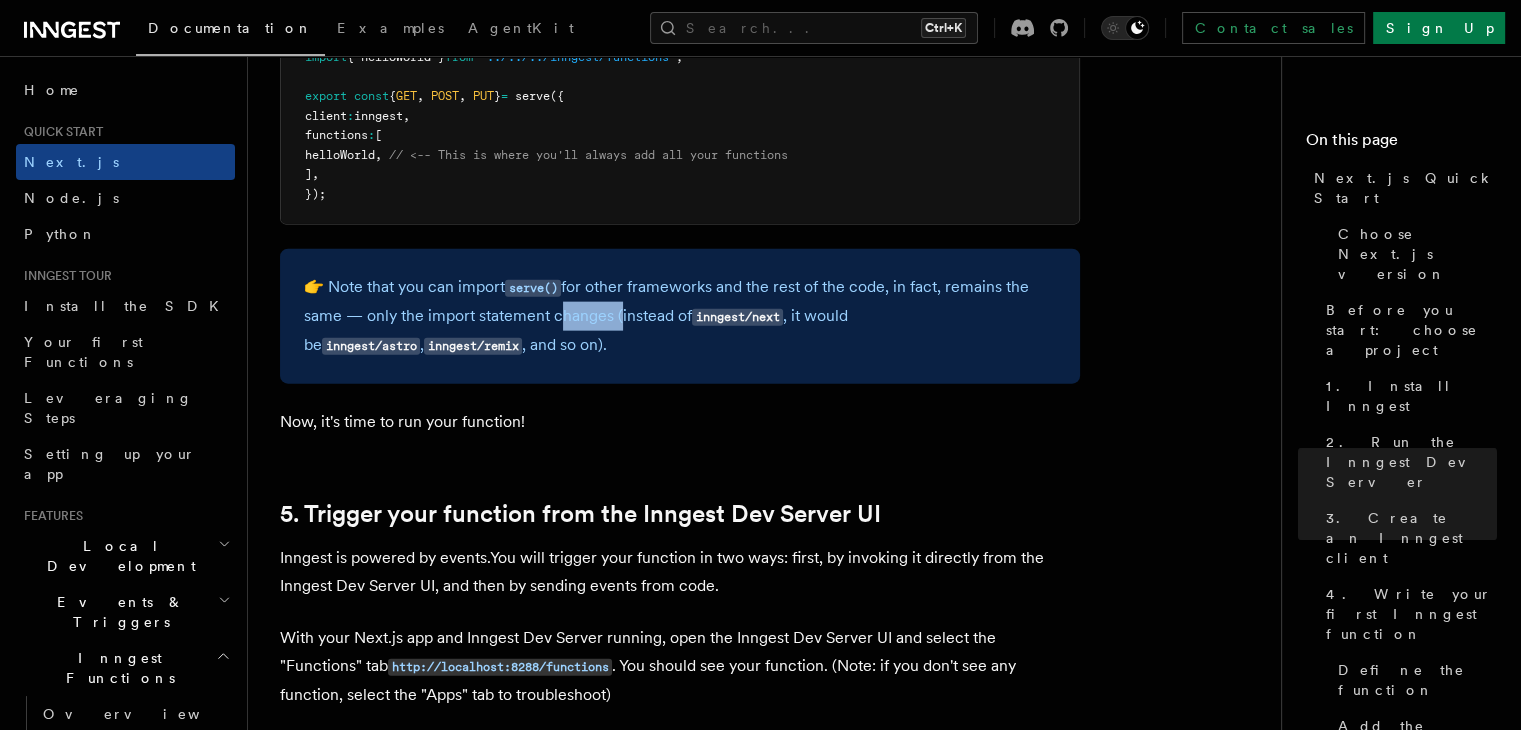 click on "👉 Note that you can import  serve()  for other frameworks and the rest of the code, in fact, remains the same — only the import statement changes (instead of  inngest/next , it would be  inngest/astro ,  inngest/remix , and so on)." at bounding box center [680, 316] 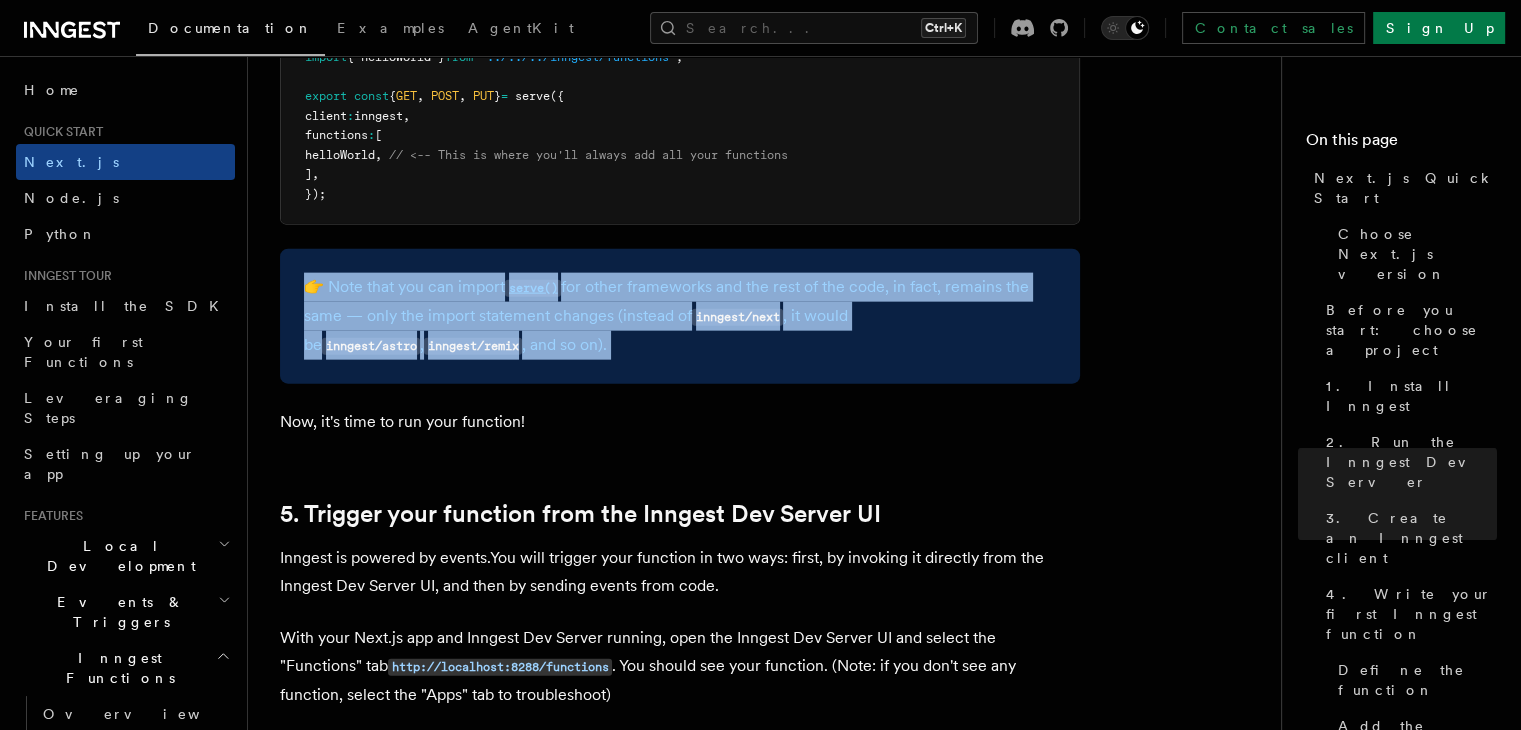 click on "👉 Note that you can import  serve()  for other frameworks and the rest of the code, in fact, remains the same — only the import statement changes (instead of  inngest/next , it would be  inngest/astro ,  inngest/remix , and so on)." at bounding box center (680, 316) 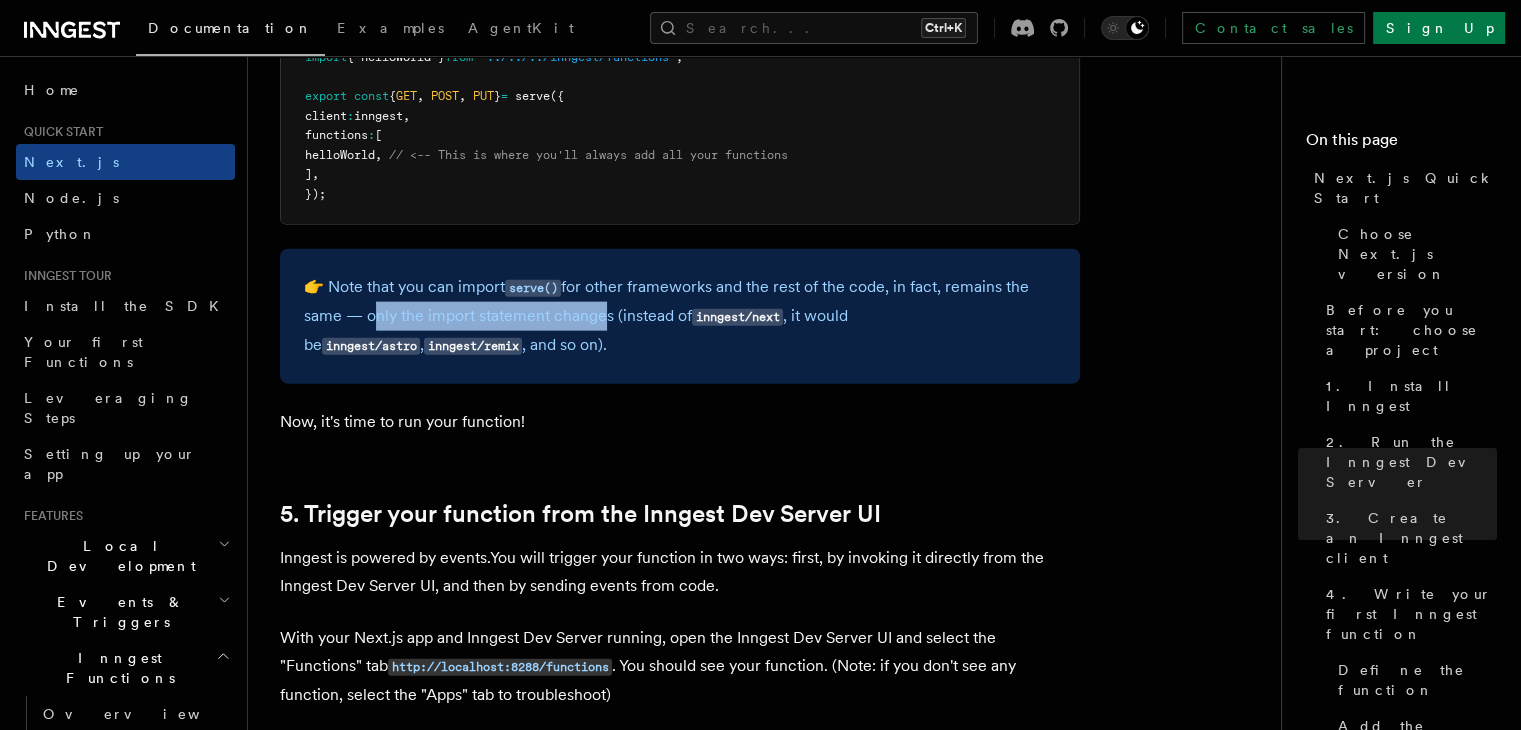 drag, startPoint x: 368, startPoint y: 297, endPoint x: 610, endPoint y: 300, distance: 242.0186 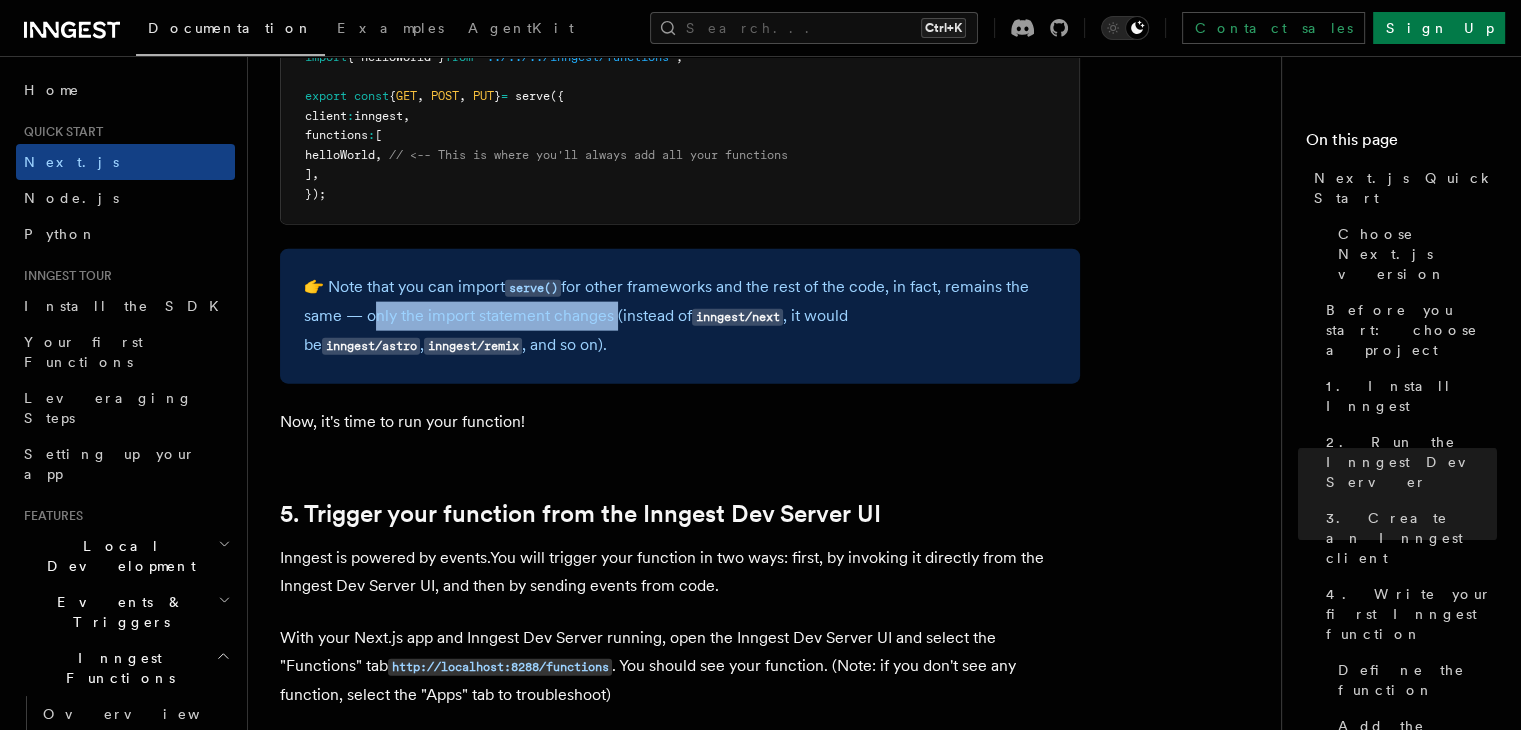 click on "👉 Note that you can import  serve()  for other frameworks and the rest of the code, in fact, remains the same — only the import statement changes (instead of  inngest/next , it would be  inngest/astro ,  inngest/remix , and so on)." at bounding box center [680, 316] 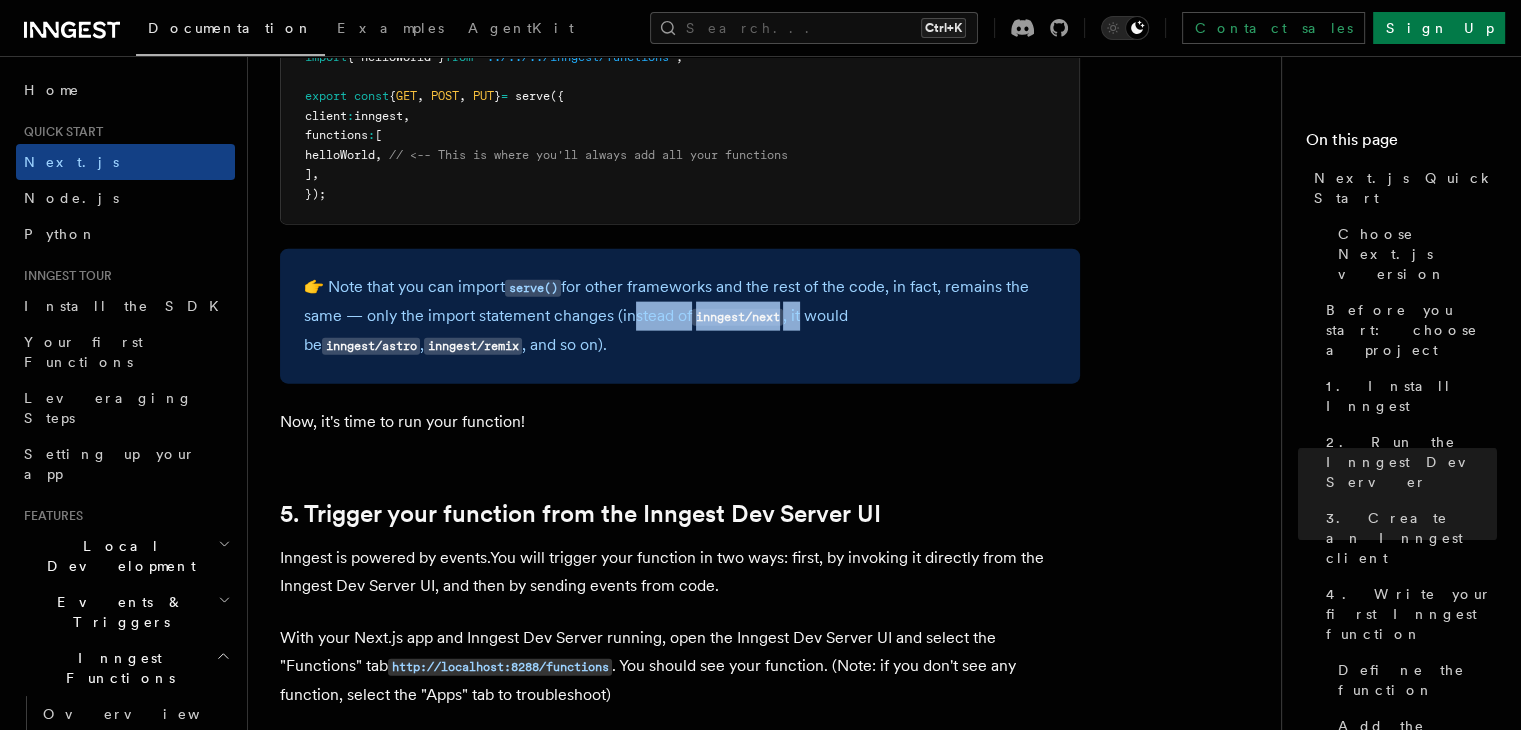 drag, startPoint x: 628, startPoint y: 301, endPoint x: 808, endPoint y: 304, distance: 180.025 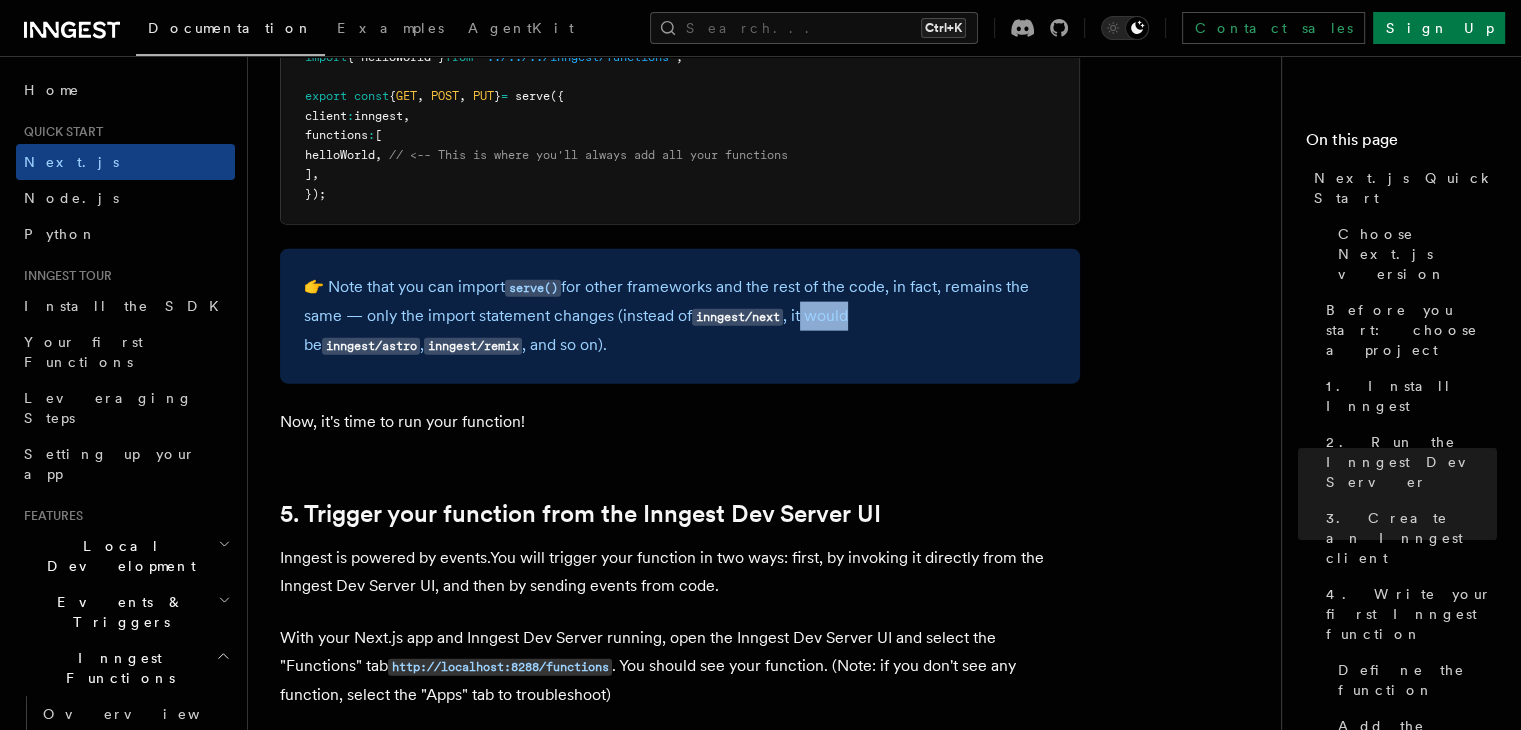 drag, startPoint x: 808, startPoint y: 304, endPoint x: 868, endPoint y: 319, distance: 61.846584 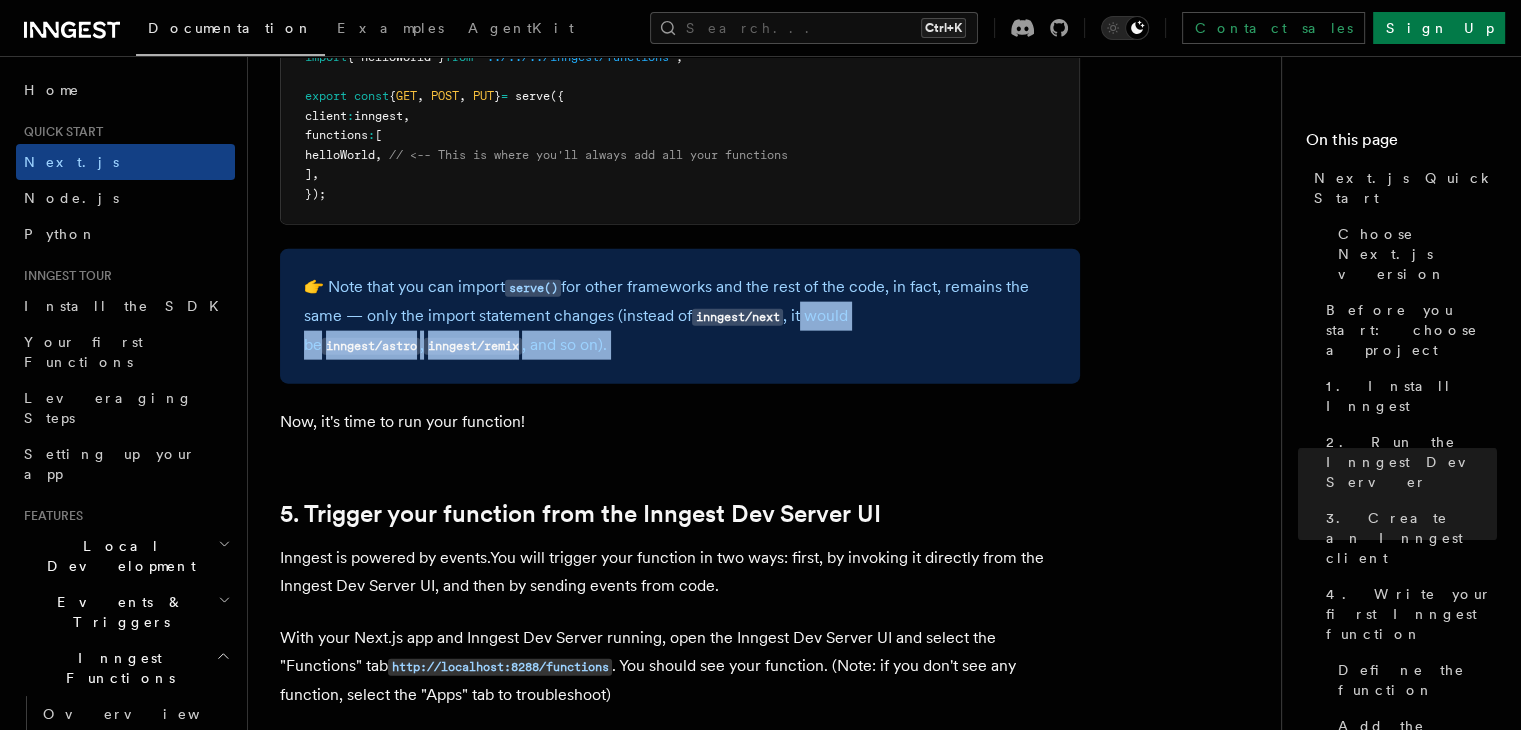 click on "👉 Note that you can import  serve()  for other frameworks and the rest of the code, in fact, remains the same — only the import statement changes (instead of  inngest/next , it would be  inngest/astro ,  inngest/remix , and so on)." at bounding box center (680, 316) 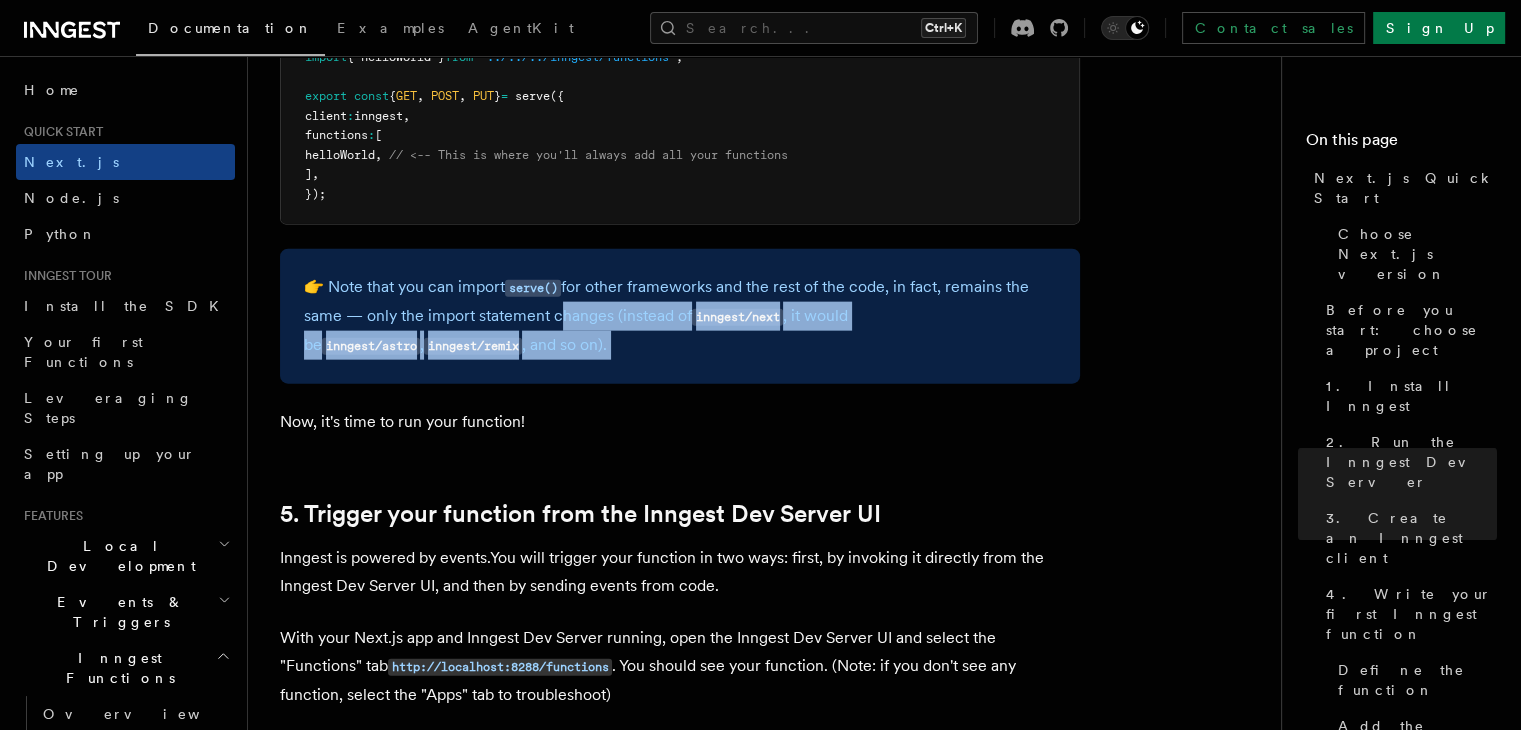 drag, startPoint x: 868, startPoint y: 319, endPoint x: 619, endPoint y: 291, distance: 250.56935 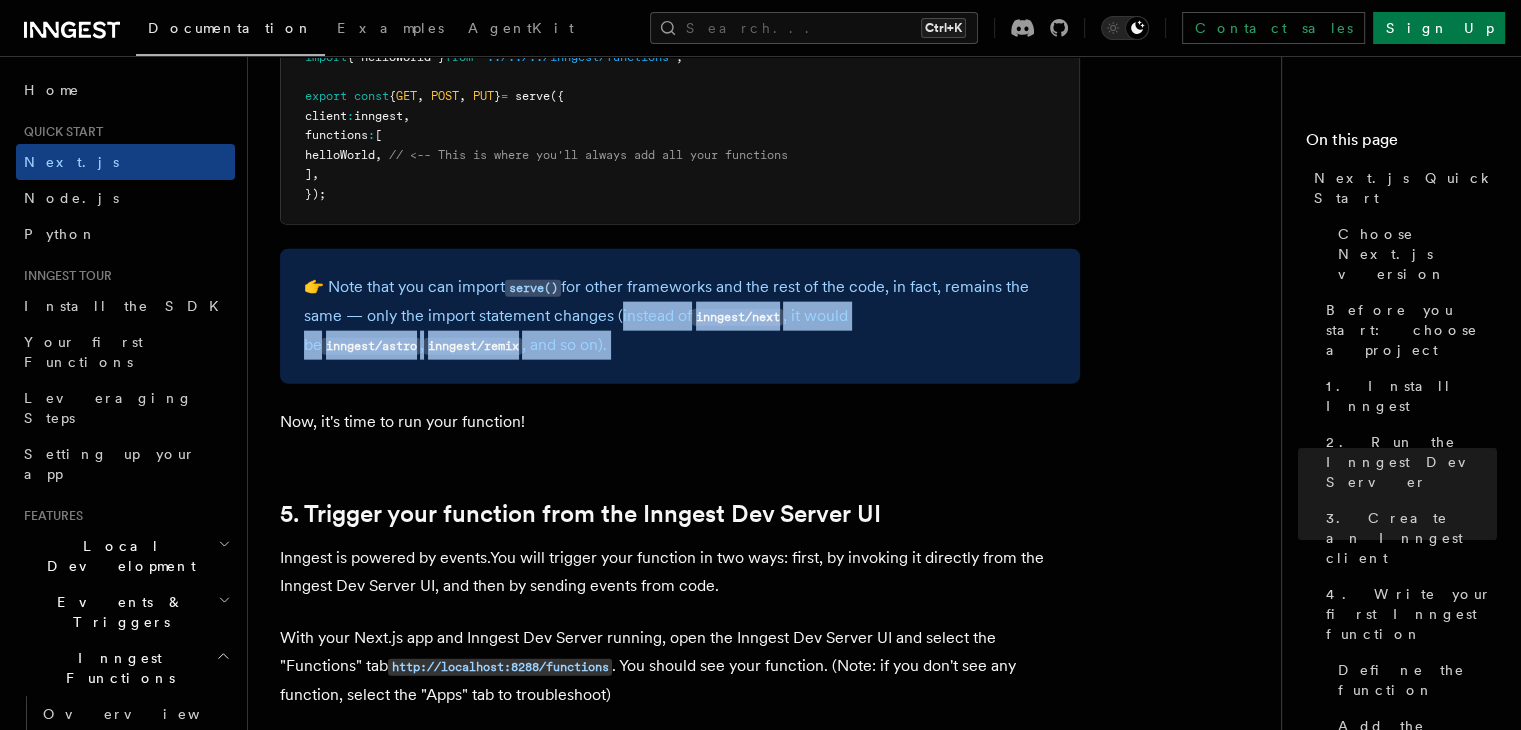 click on "👉 Note that you can import  serve()  for other frameworks and the rest of the code, in fact, remains the same — only the import statement changes (instead of  inngest/next , it would be  inngest/astro ,  inngest/remix , and so on)." at bounding box center [680, 316] 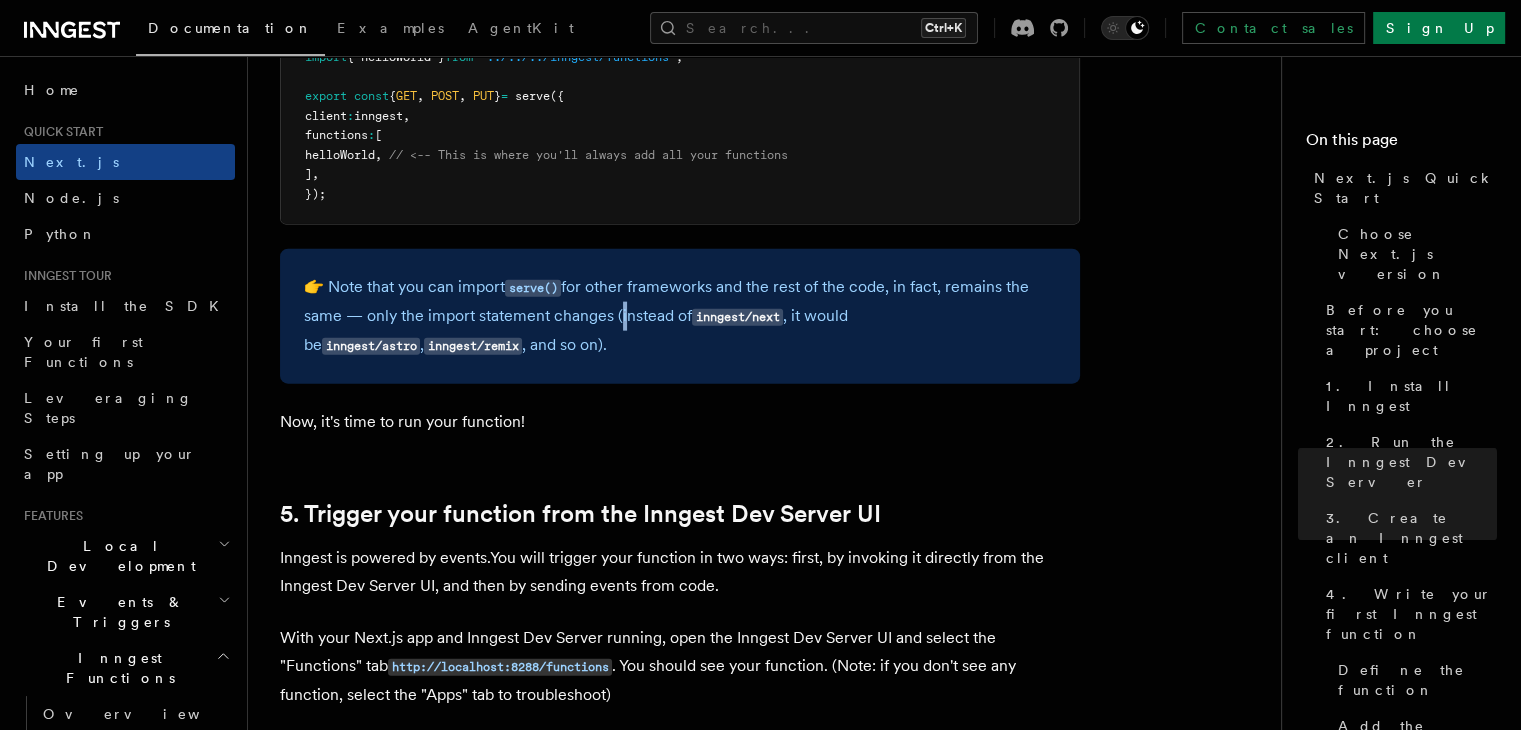 click on "👉 Note that you can import  serve()  for other frameworks and the rest of the code, in fact, remains the same — only the import statement changes (instead of  inngest/next , it would be  inngest/astro ,  inngest/remix , and so on)." at bounding box center [680, 316] 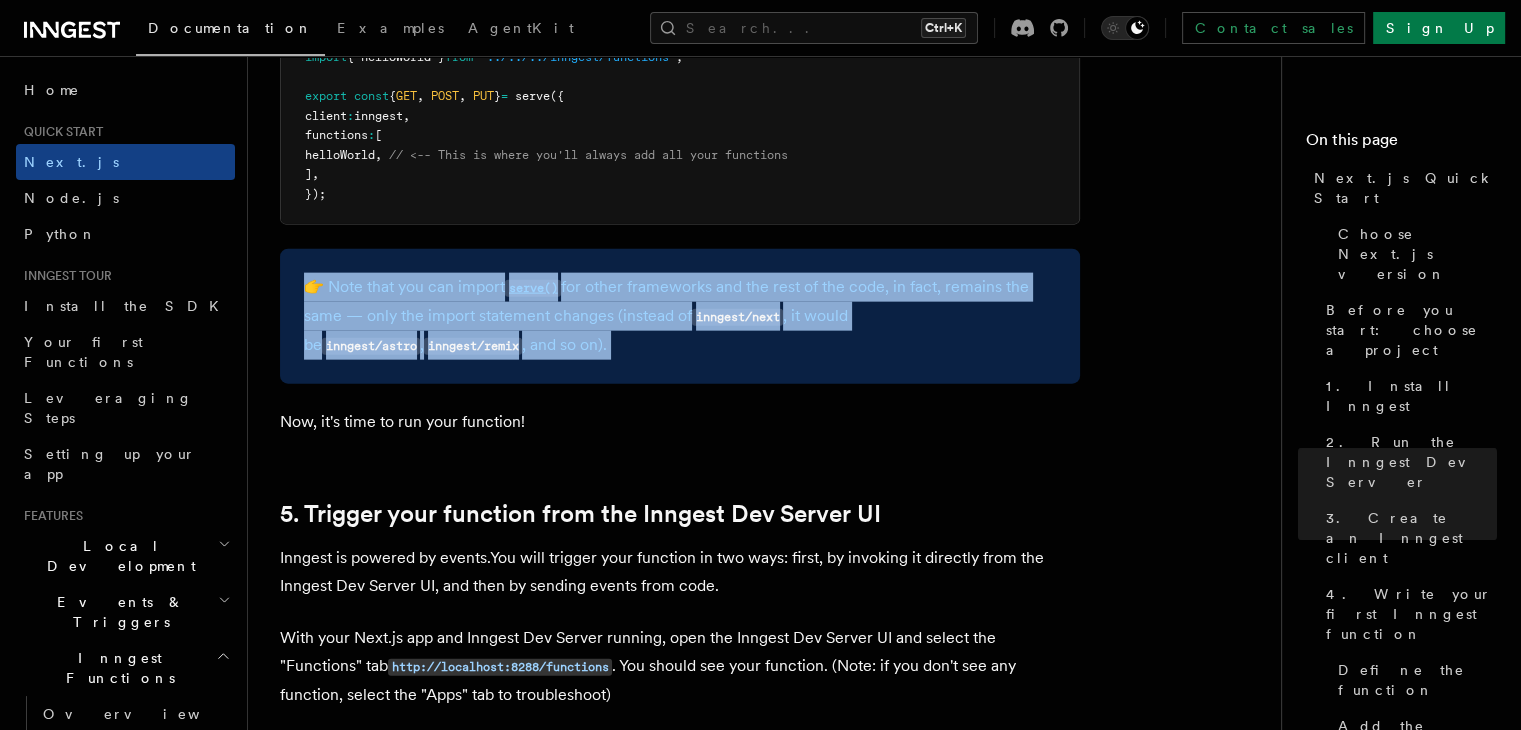 click on "👉 Note that you can import  serve()  for other frameworks and the rest of the code, in fact, remains the same — only the import statement changes (instead of  inngest/next , it would be  inngest/astro ,  inngest/remix , and so on)." at bounding box center (680, 316) 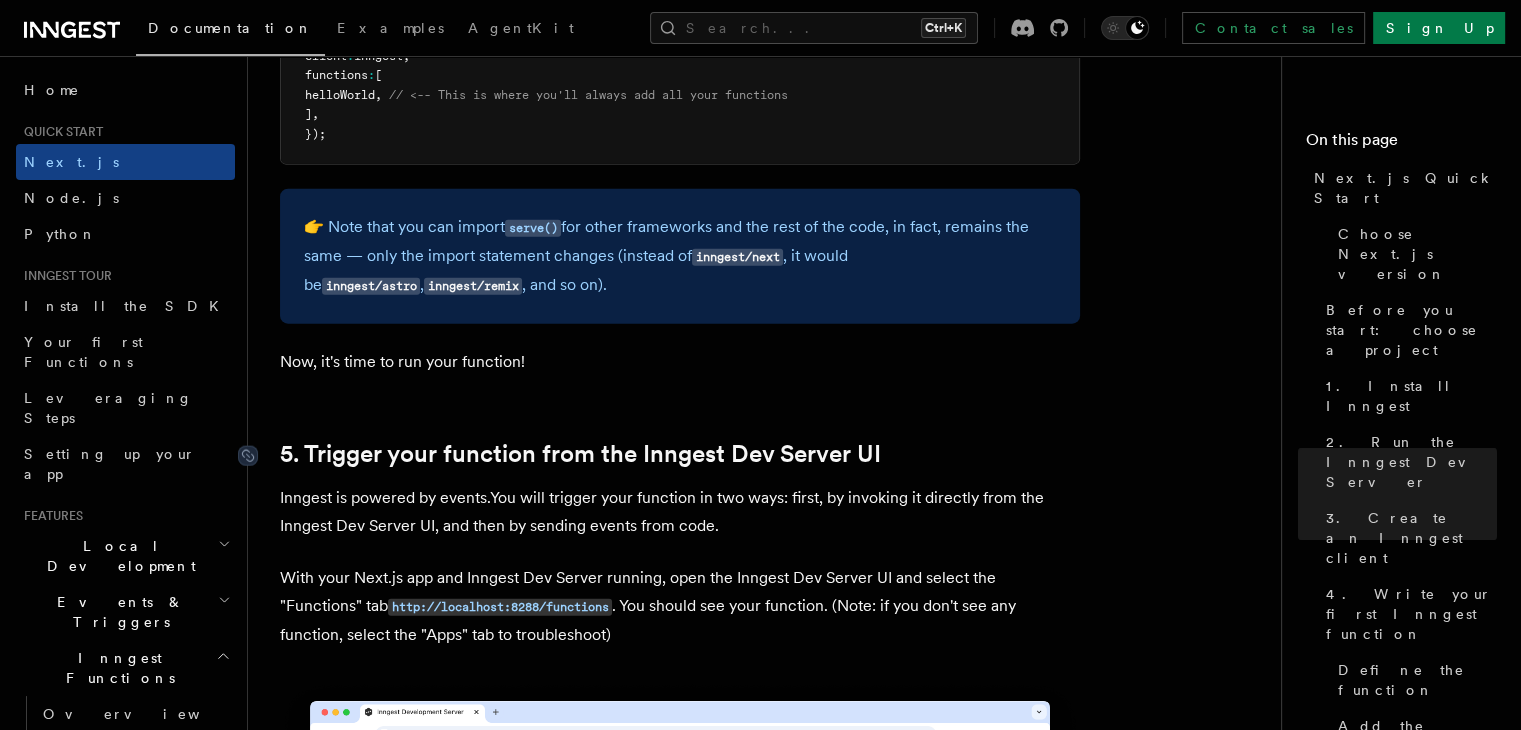 click on "5. Trigger your function from the Inngest Dev Server UI" at bounding box center [580, 454] 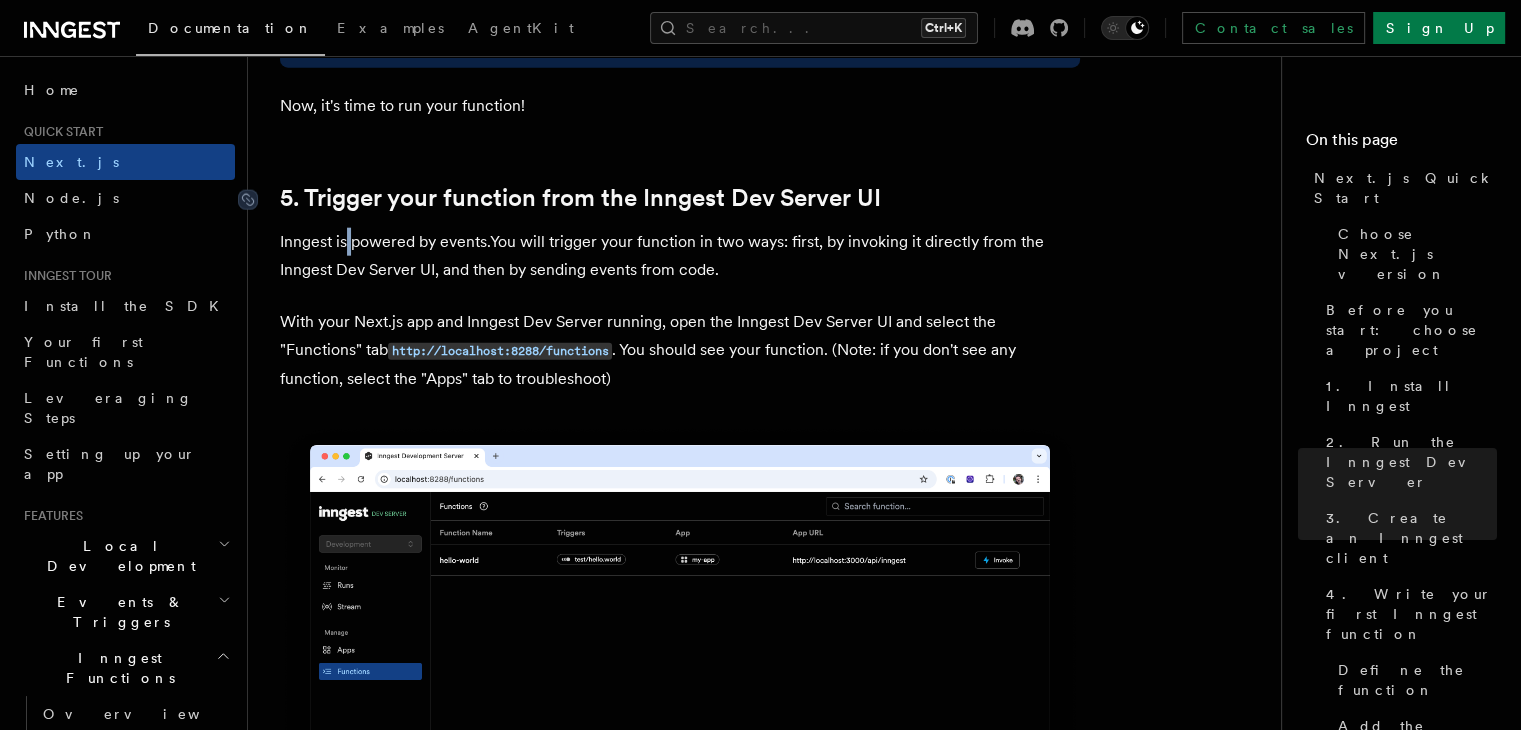 scroll, scrollTop: 4951, scrollLeft: 0, axis: vertical 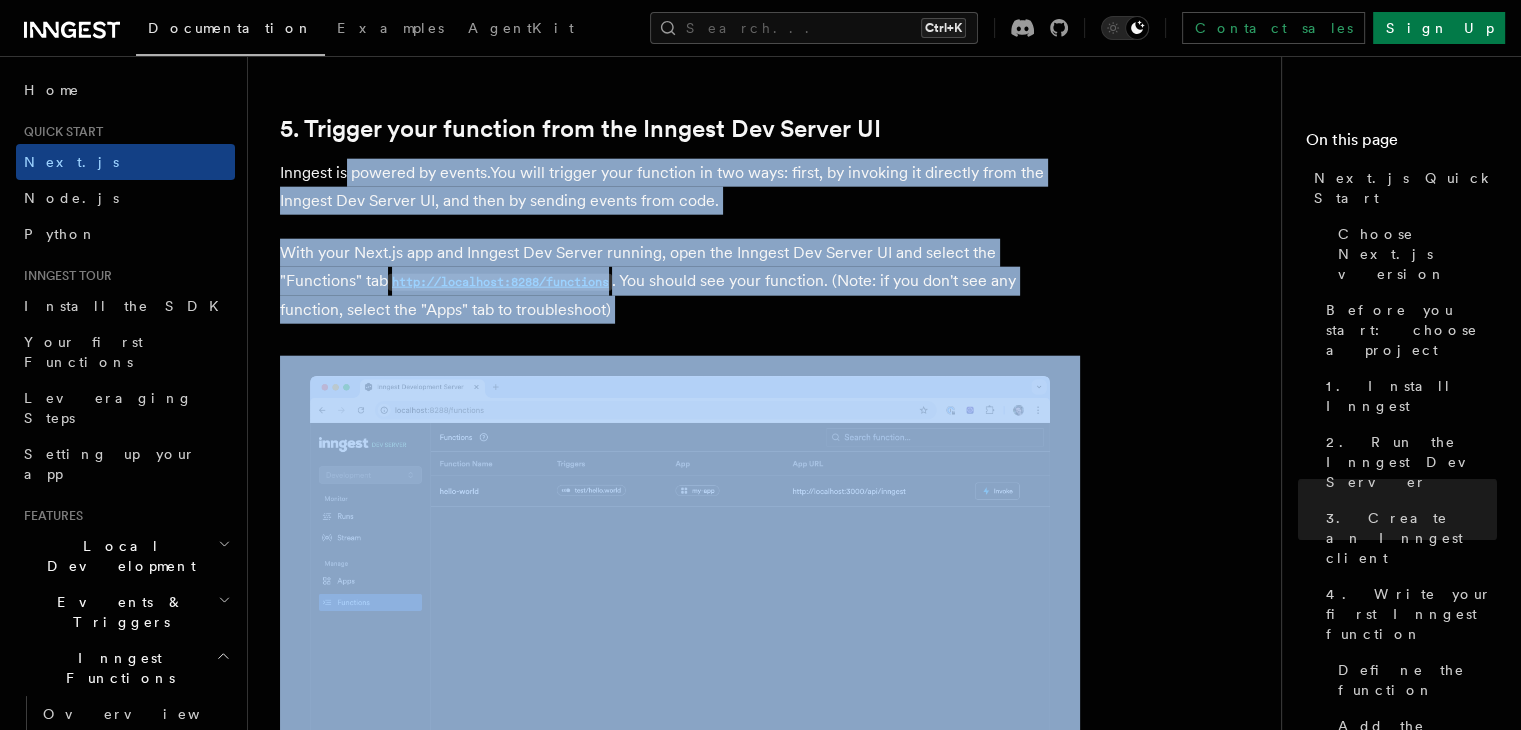 drag, startPoint x: 348, startPoint y: 445, endPoint x: 514, endPoint y: 465, distance: 167.20049 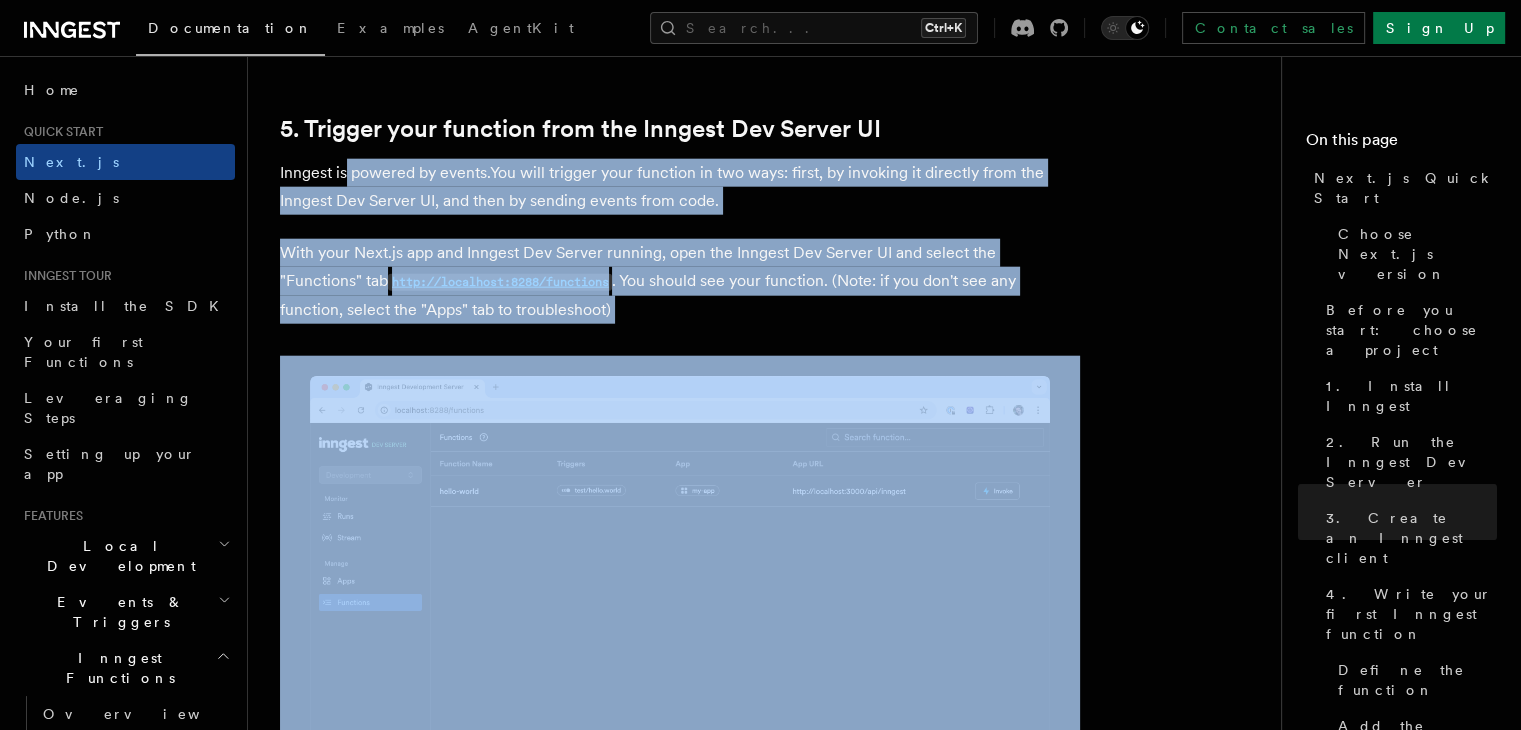 click at bounding box center (680, 607) 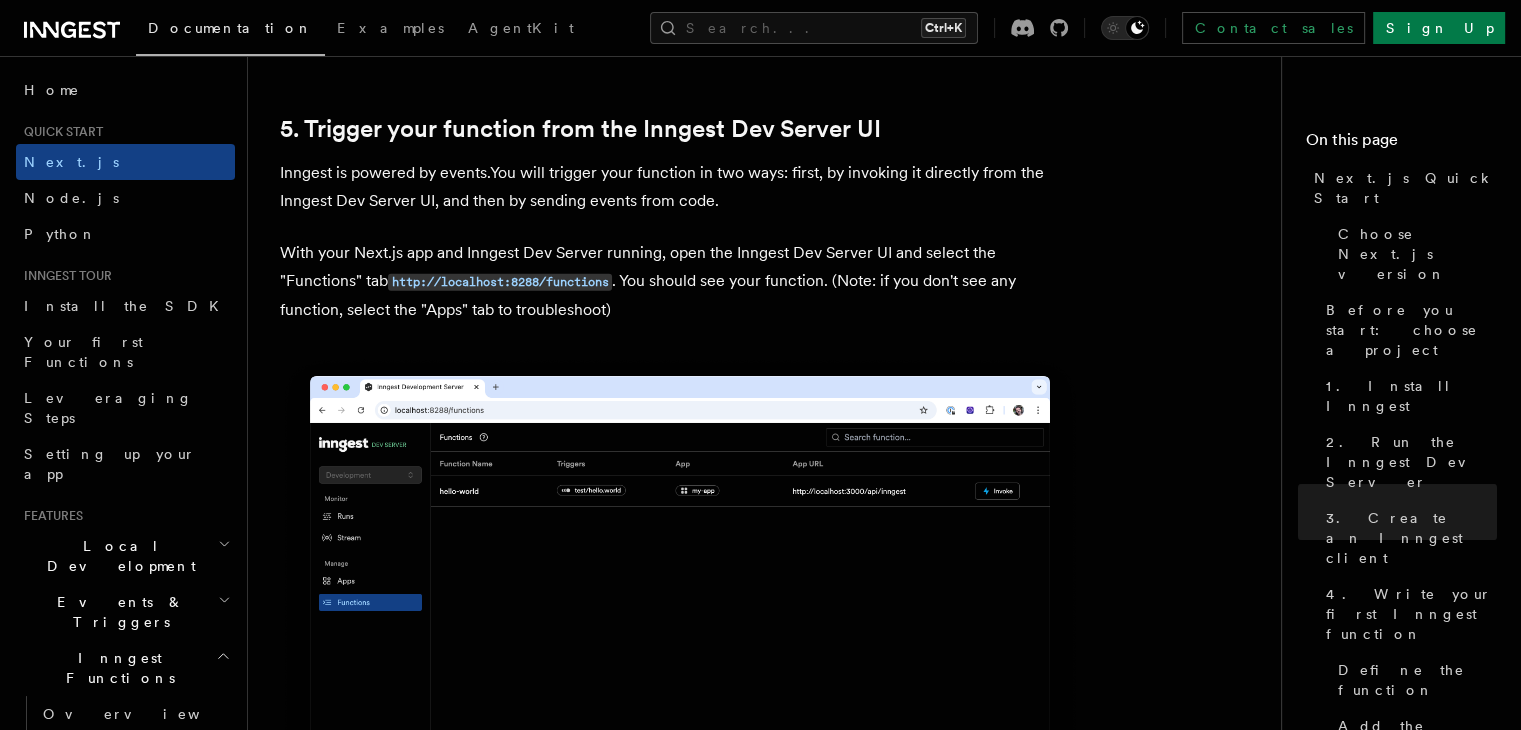 click on "Inngest is powered by events.You will trigger your function in two ways: first, by invoking it directly from the Inngest Dev Server UI, and then by sending events from code." at bounding box center [680, 187] 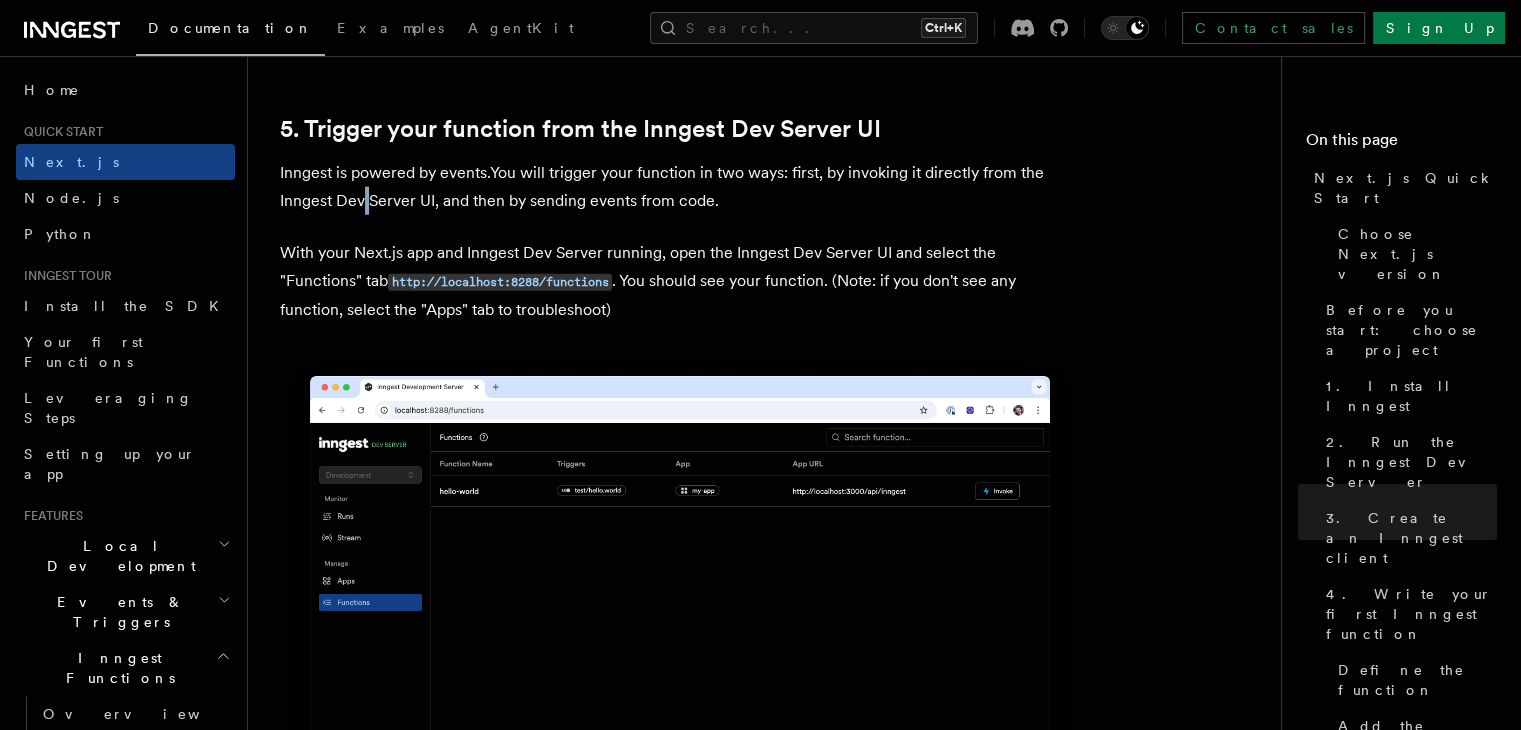 click on "Inngest is powered by events.You will trigger your function in two ways: first, by invoking it directly from the Inngest Dev Server UI, and then by sending events from code." at bounding box center [680, 187] 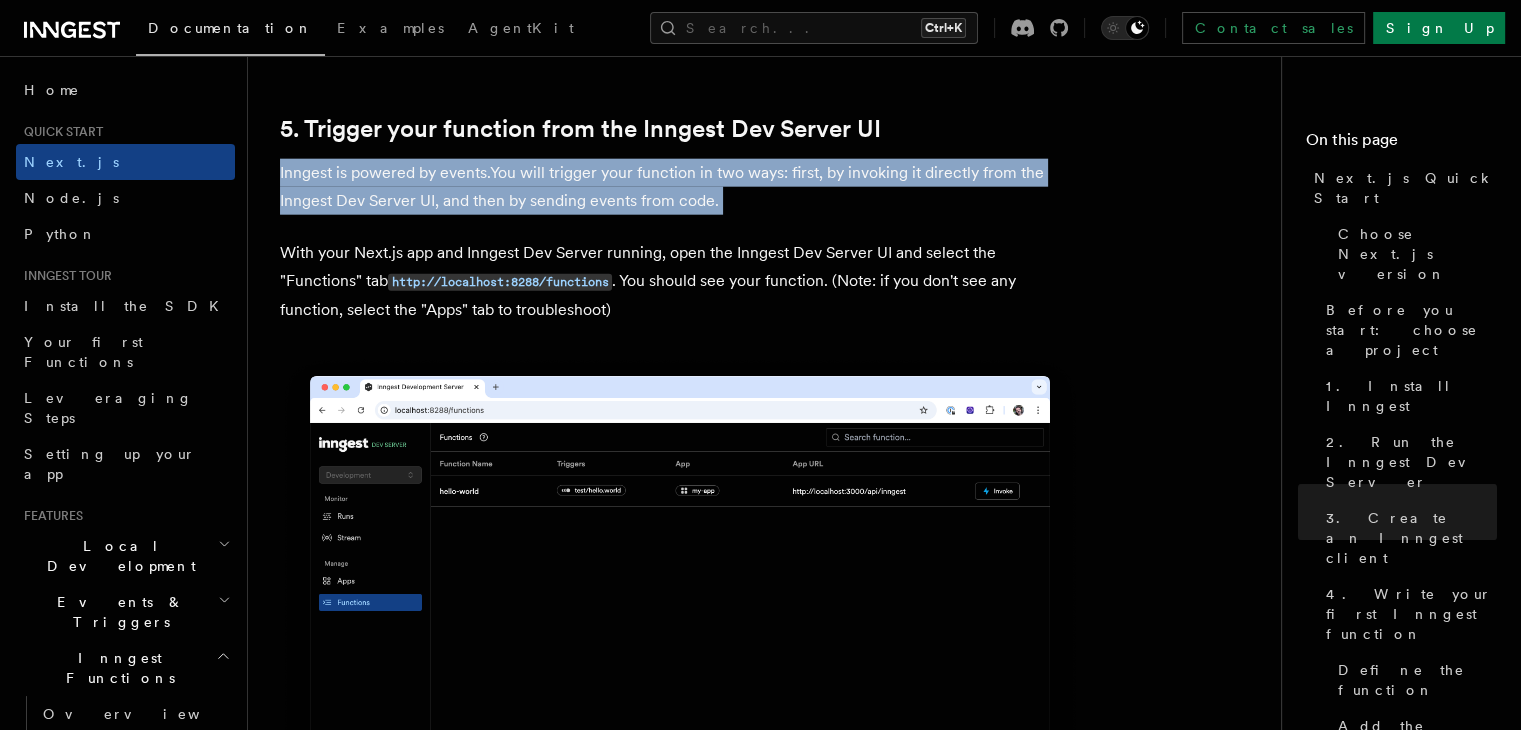 click on "Inngest is powered by events.You will trigger your function in two ways: first, by invoking it directly from the Inngest Dev Server UI, and then by sending events from code." at bounding box center [680, 187] 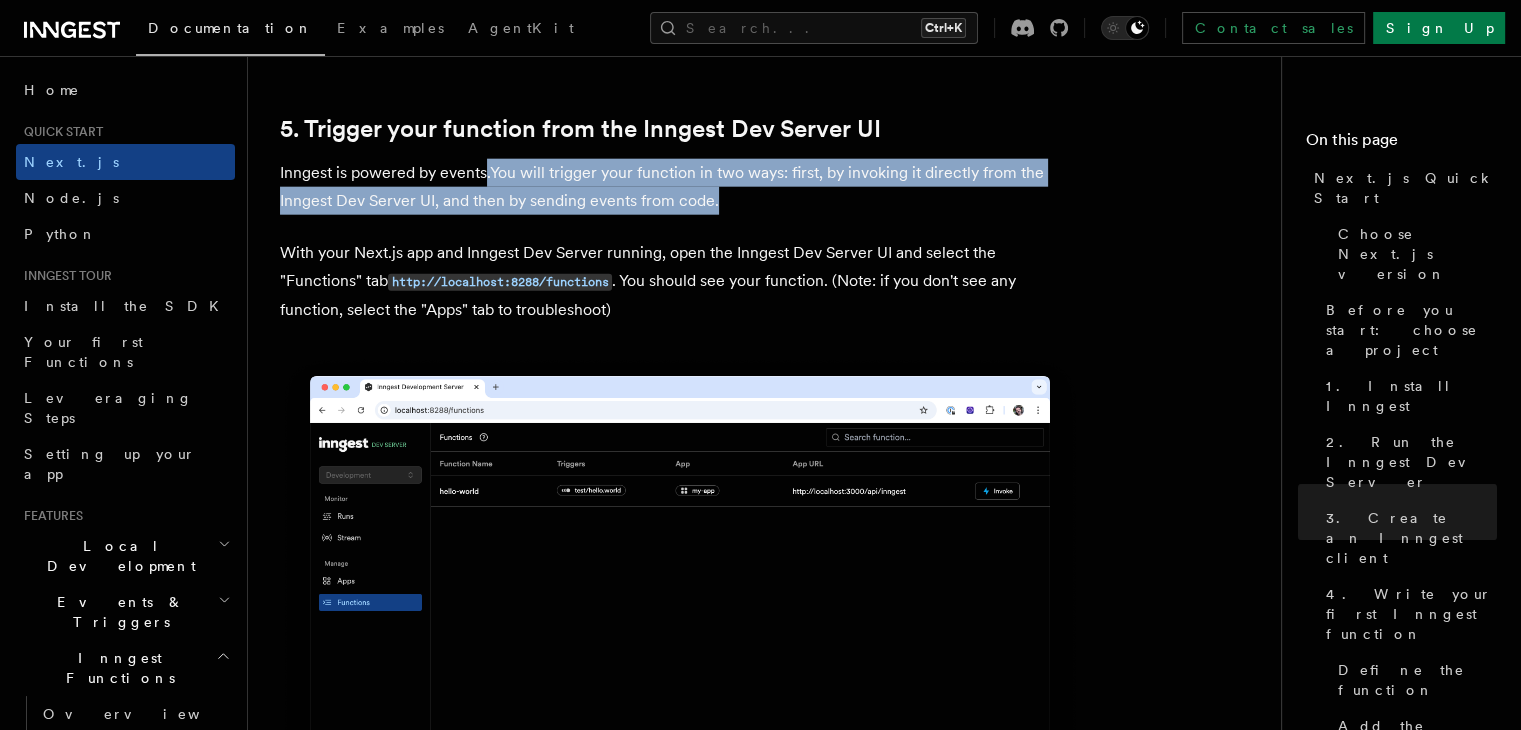 drag, startPoint x: 485, startPoint y: 152, endPoint x: 744, endPoint y: 186, distance: 261.22214 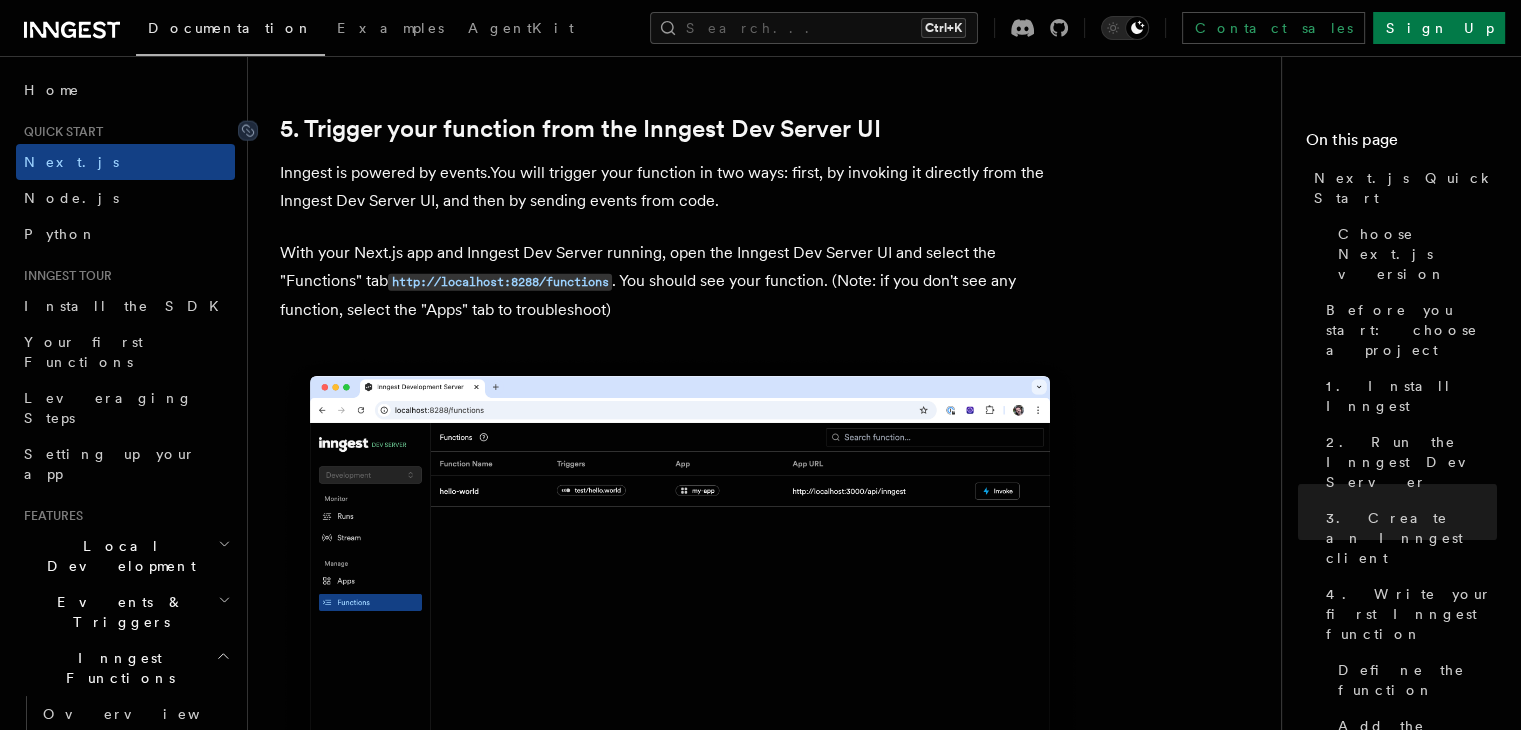 click on "5. Trigger your function from the Inngest Dev Server UI" at bounding box center [580, 129] 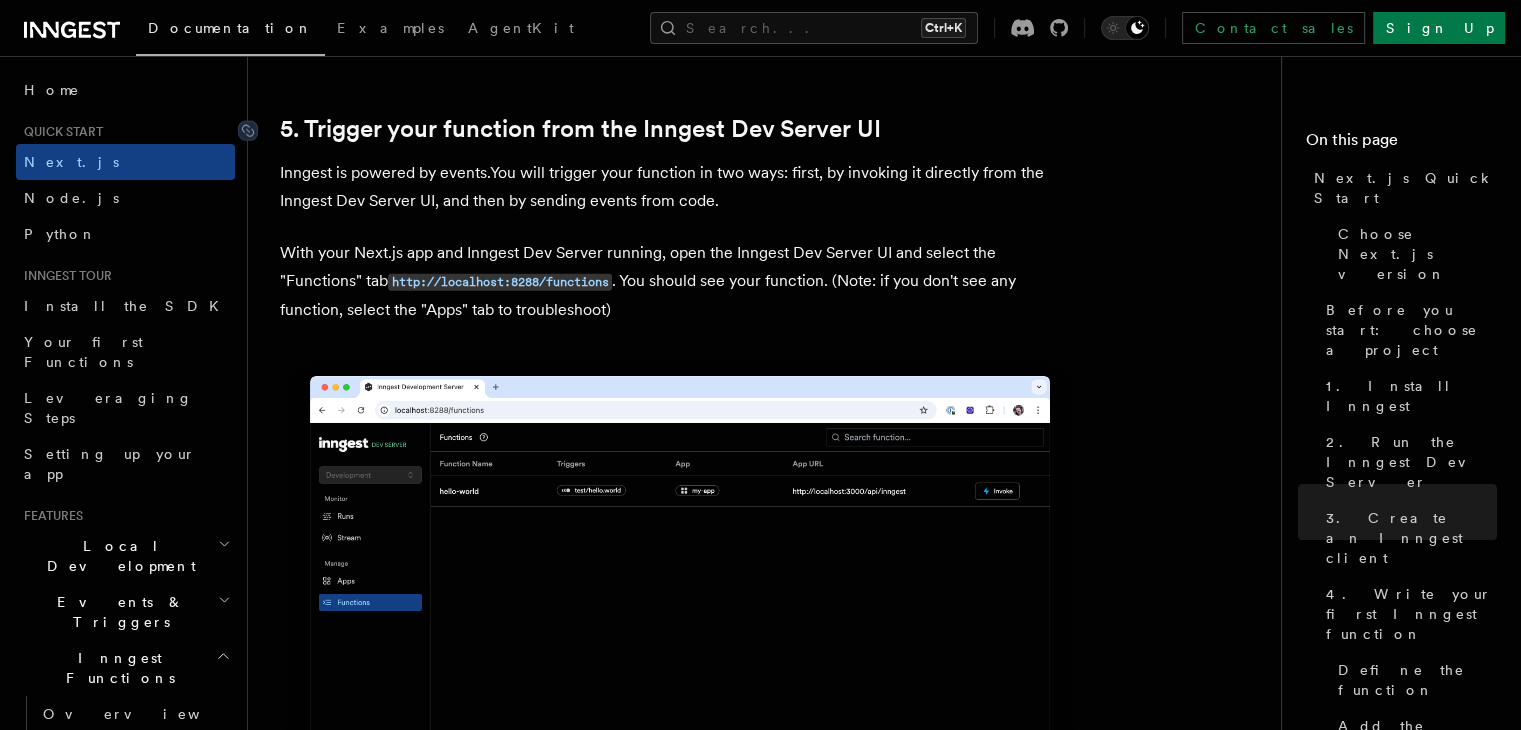 drag, startPoint x: 447, startPoint y: 118, endPoint x: 635, endPoint y: 148, distance: 190.37857 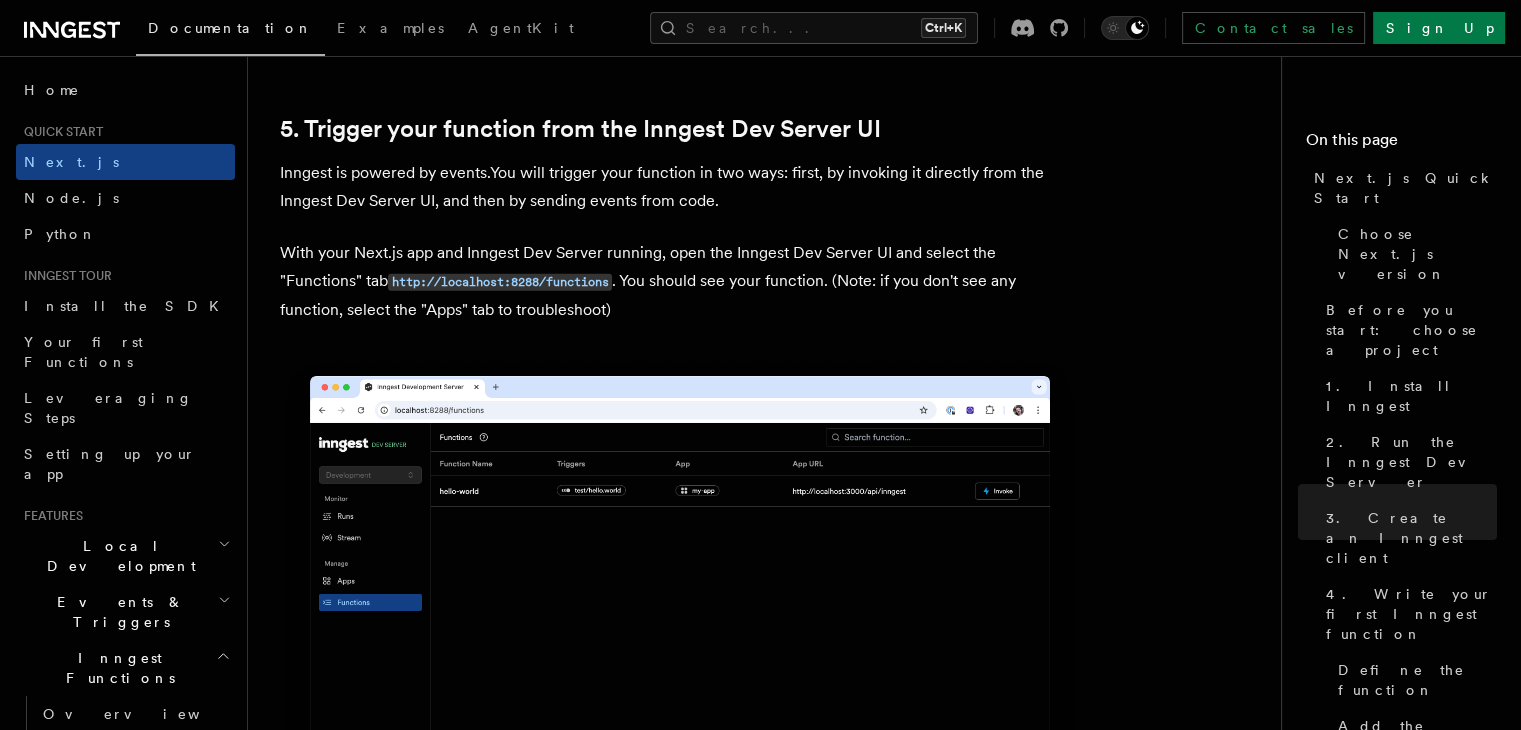 click on "Inngest is powered by events.You will trigger your function in two ways: first, by invoking it directly from the Inngest Dev Server UI, and then by sending events from code." at bounding box center (680, 187) 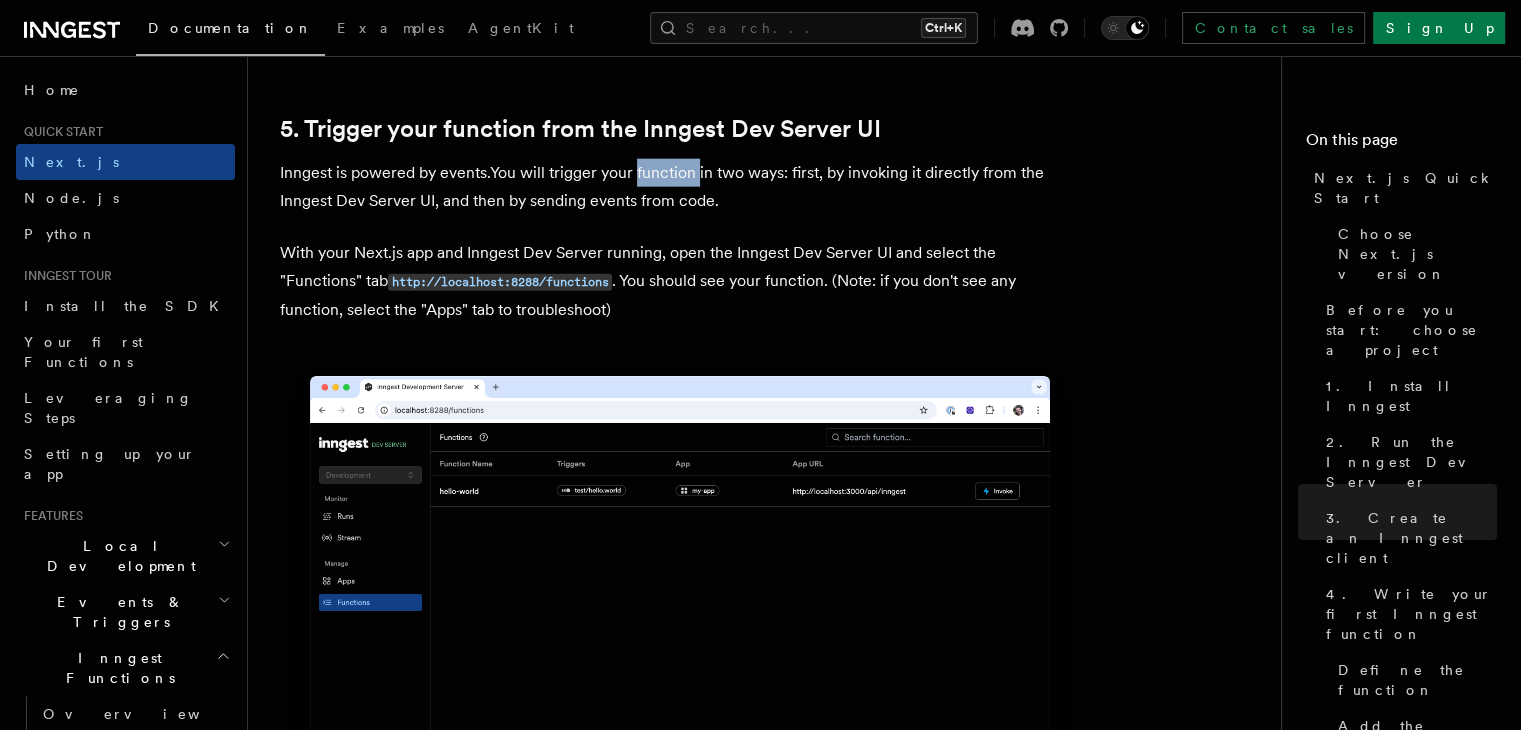 click on "Inngest is powered by events.You will trigger your function in two ways: first, by invoking it directly from the Inngest Dev Server UI, and then by sending events from code." at bounding box center (680, 187) 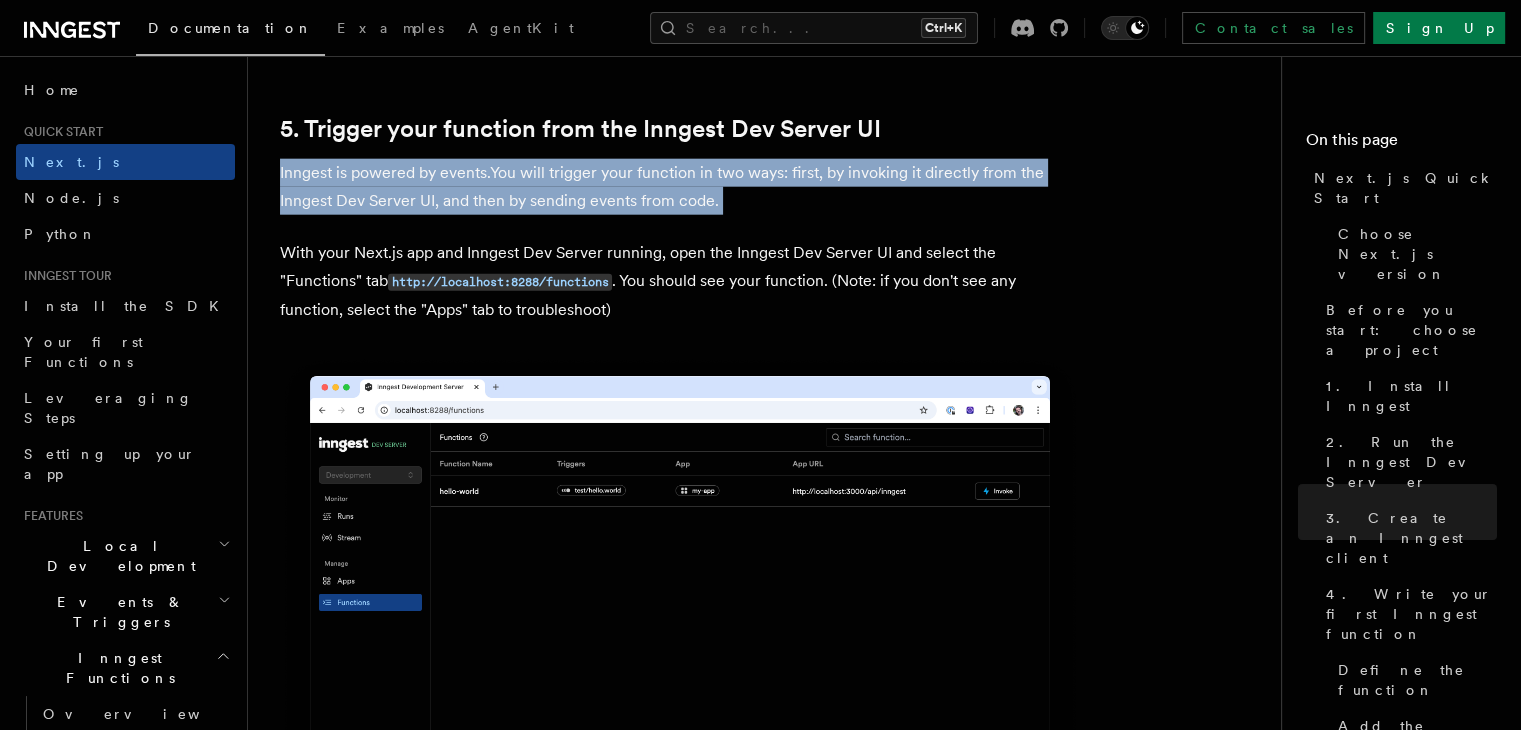 click on "Inngest is powered by events.You will trigger your function in two ways: first, by invoking it directly from the Inngest Dev Server UI, and then by sending events from code." at bounding box center (680, 187) 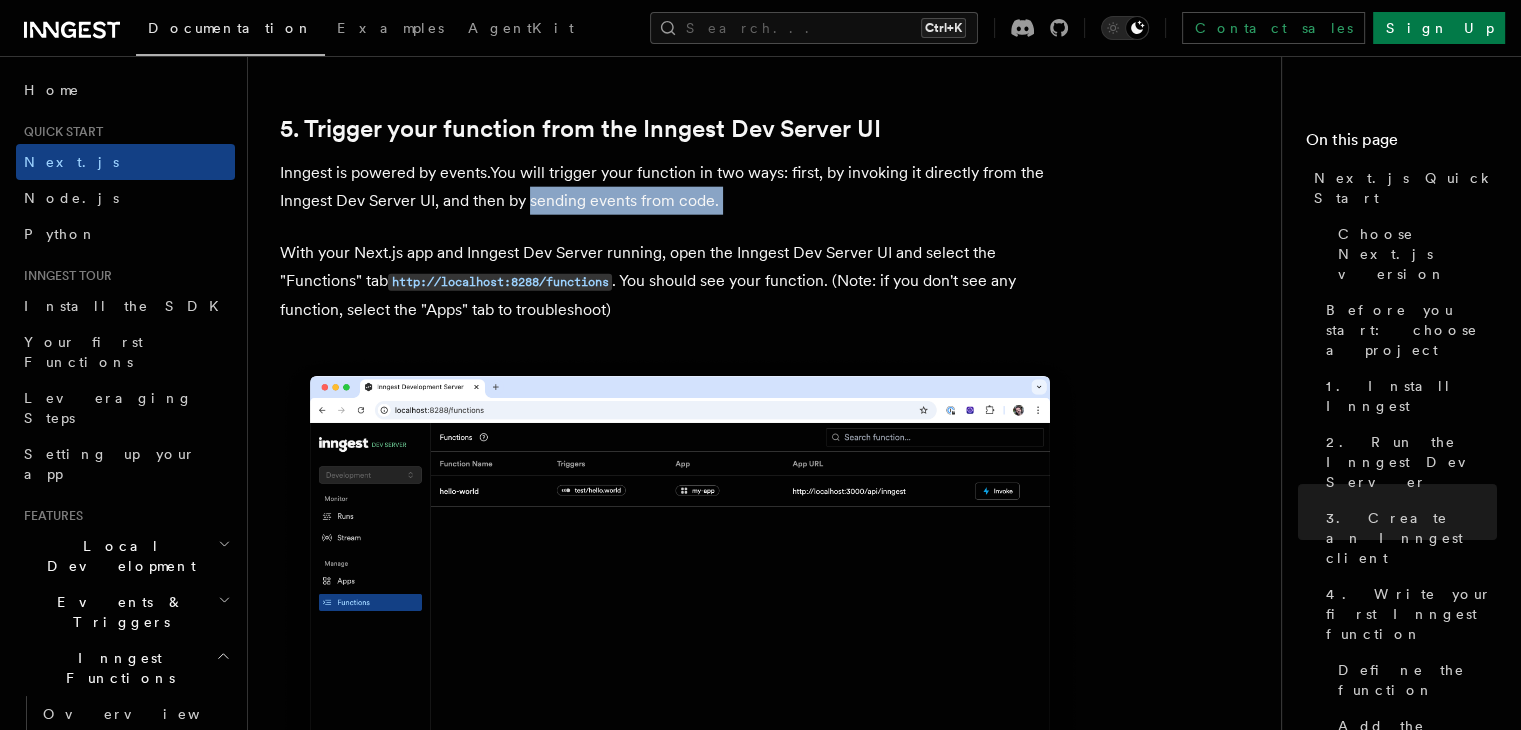 drag, startPoint x: 754, startPoint y: 183, endPoint x: 534, endPoint y: 175, distance: 220.1454 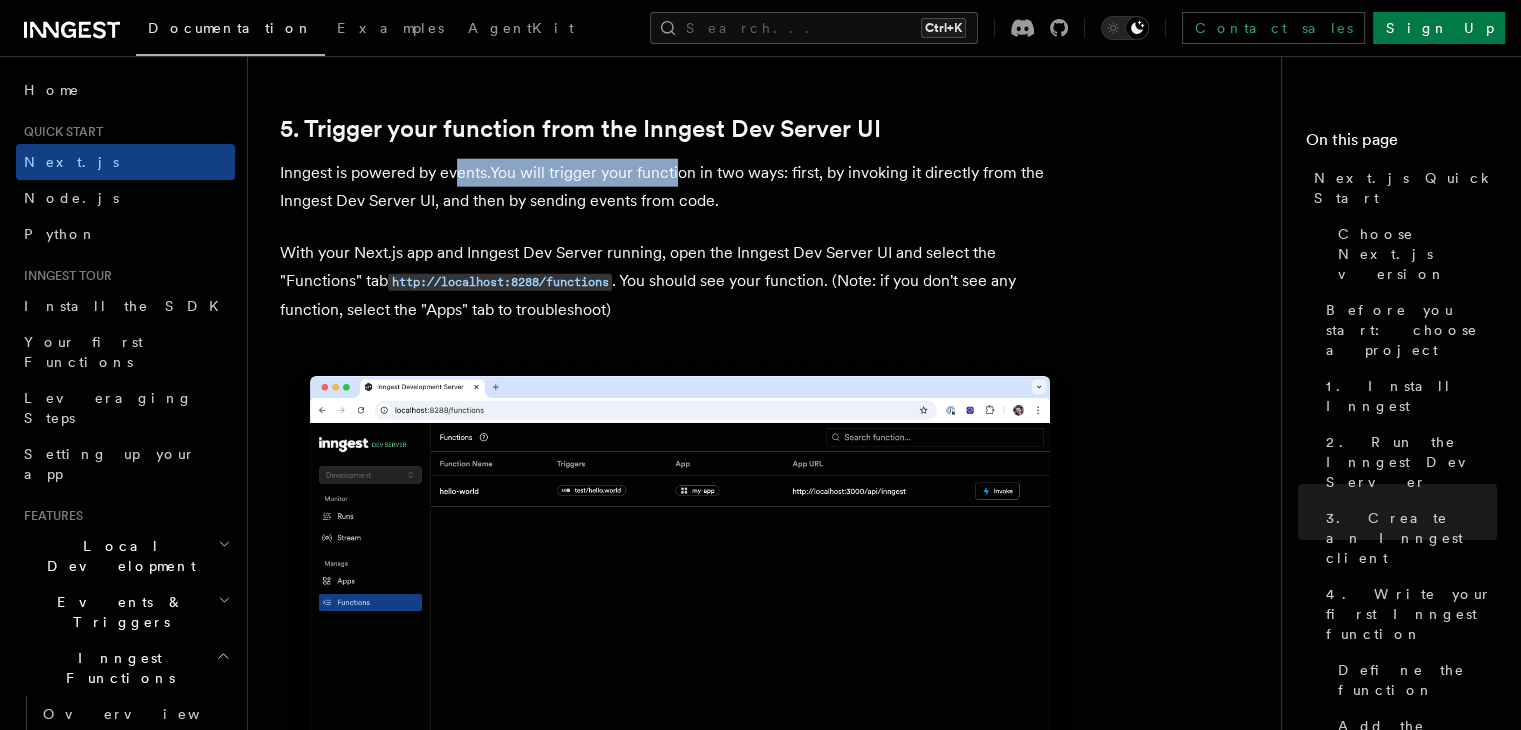 drag, startPoint x: 456, startPoint y: 157, endPoint x: 701, endPoint y: 173, distance: 245.5219 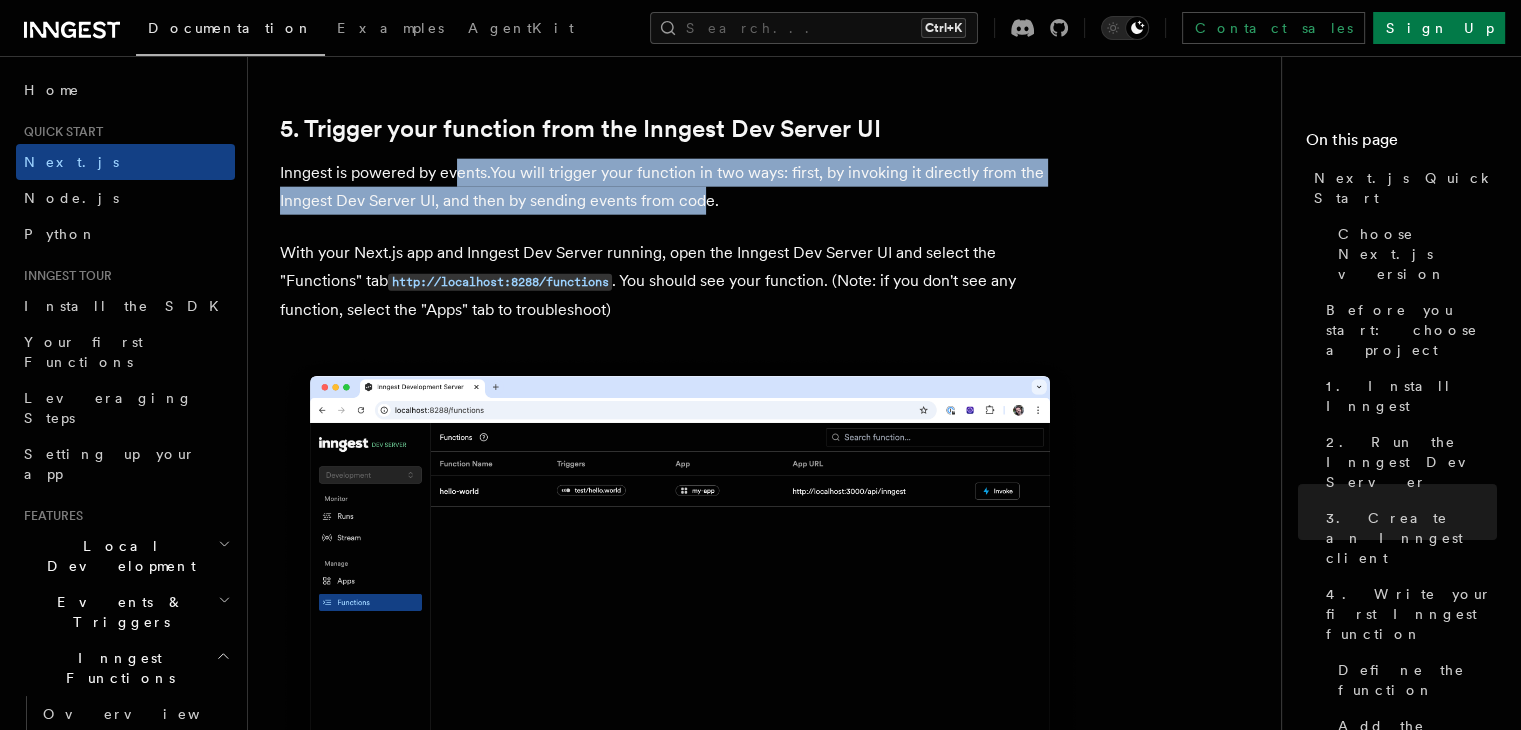 click on "Inngest is powered by events.You will trigger your function in two ways: first, by invoking it directly from the Inngest Dev Server UI, and then by sending events from code." at bounding box center (680, 187) 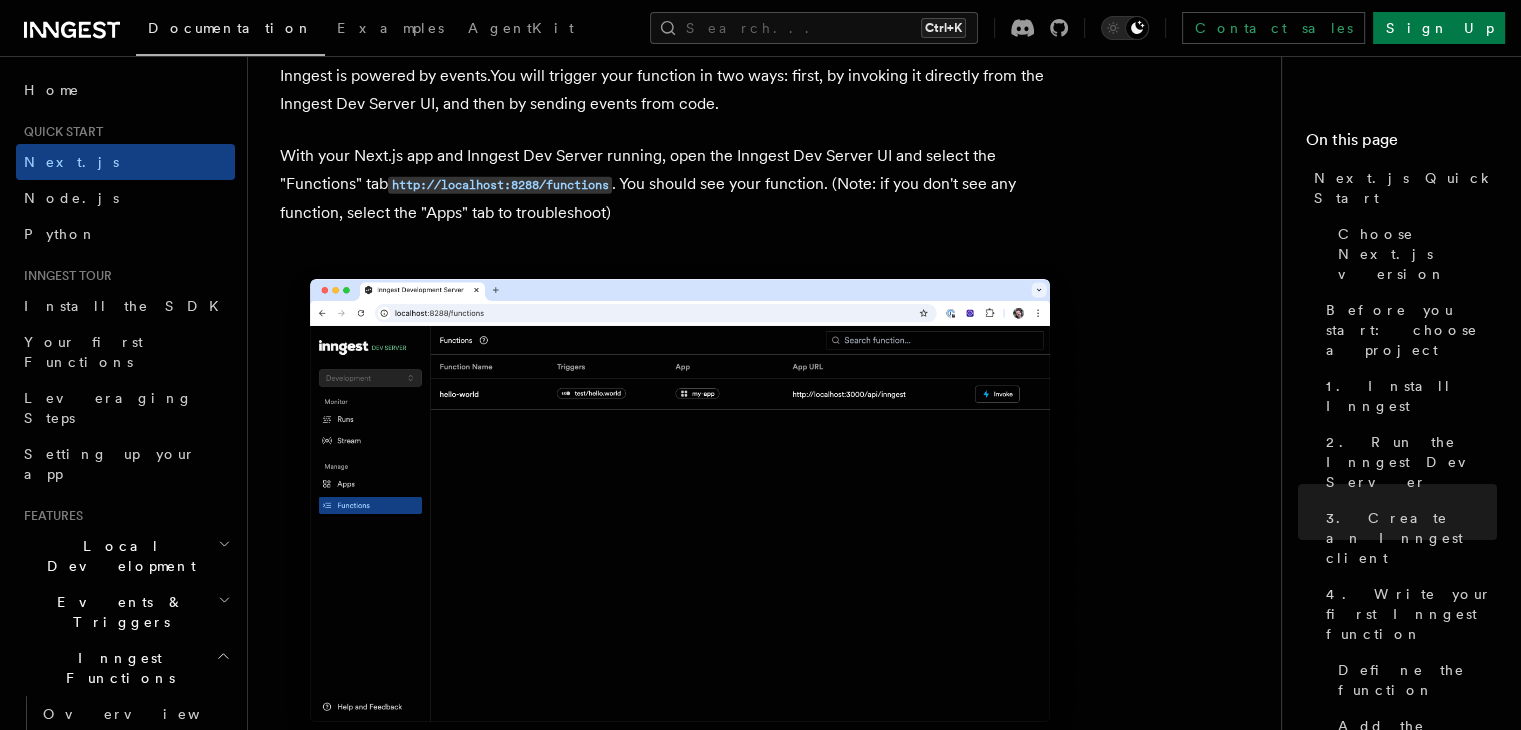 scroll, scrollTop: 5047, scrollLeft: 0, axis: vertical 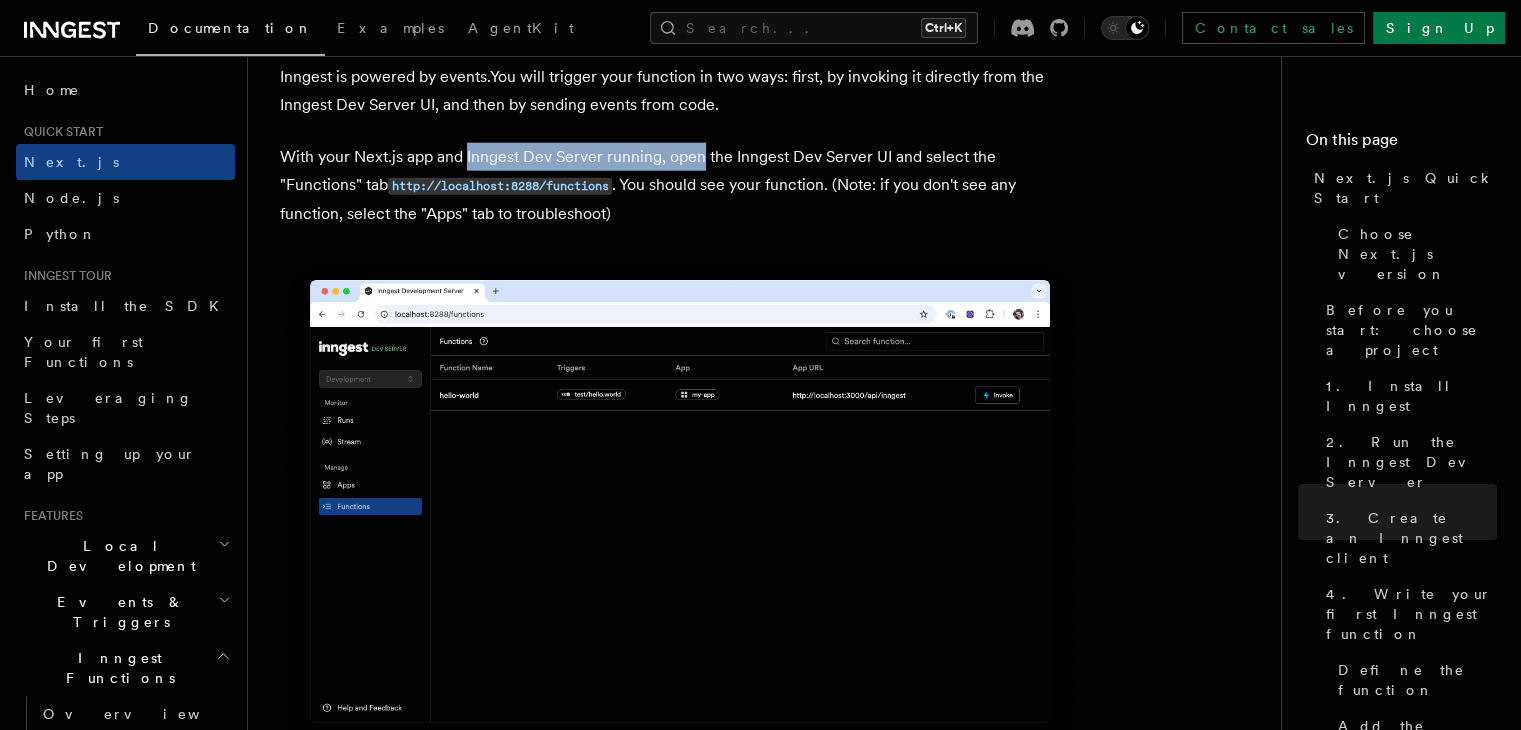 drag, startPoint x: 468, startPoint y: 129, endPoint x: 716, endPoint y: 133, distance: 248.03226 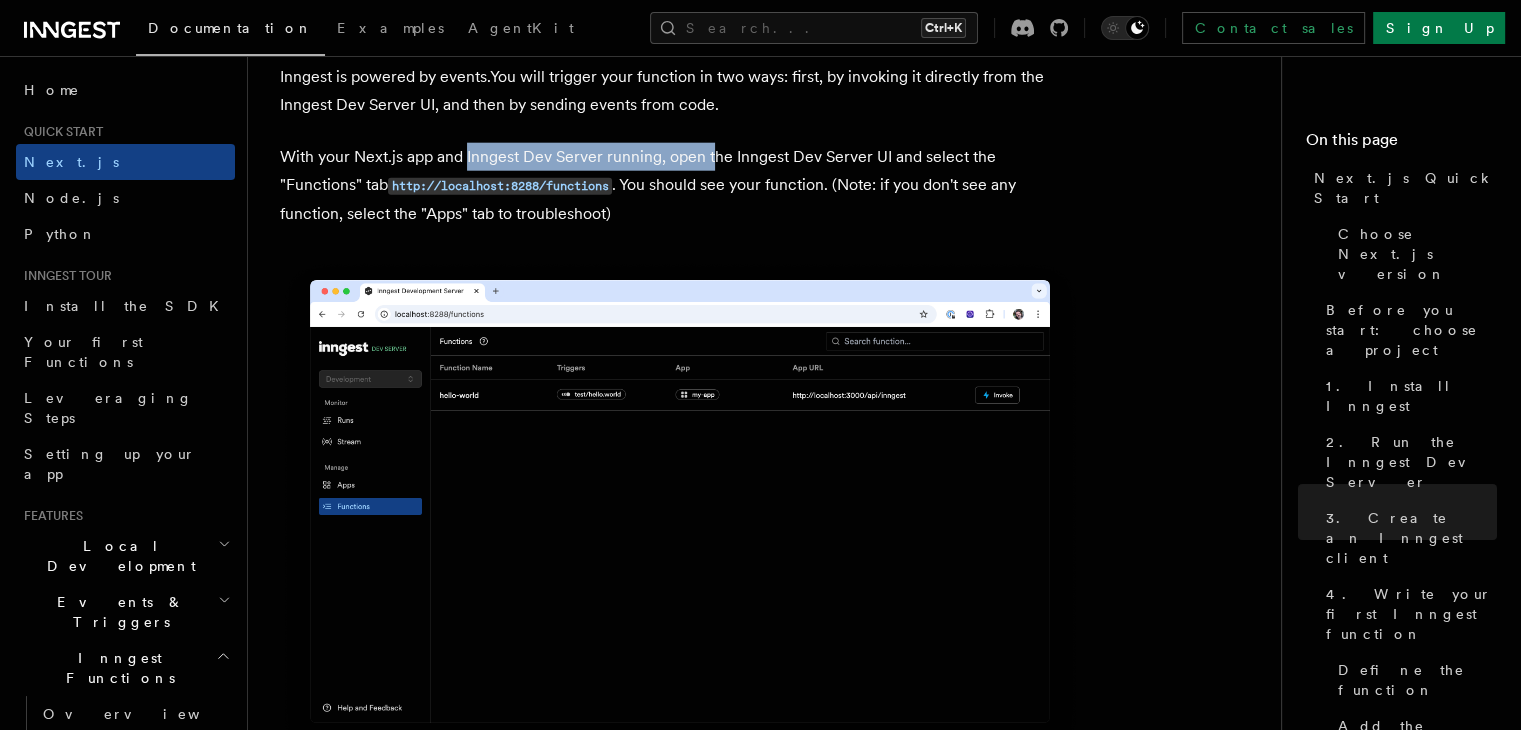 click on "With your Next.js app and Inngest Dev Server running, open the Inngest Dev Server UI and select the "Functions" tab  http://localhost:8288/functions . You should see your function. (Note: if you don't see any function, select the "Apps" tab to troubleshoot)" at bounding box center (680, 185) 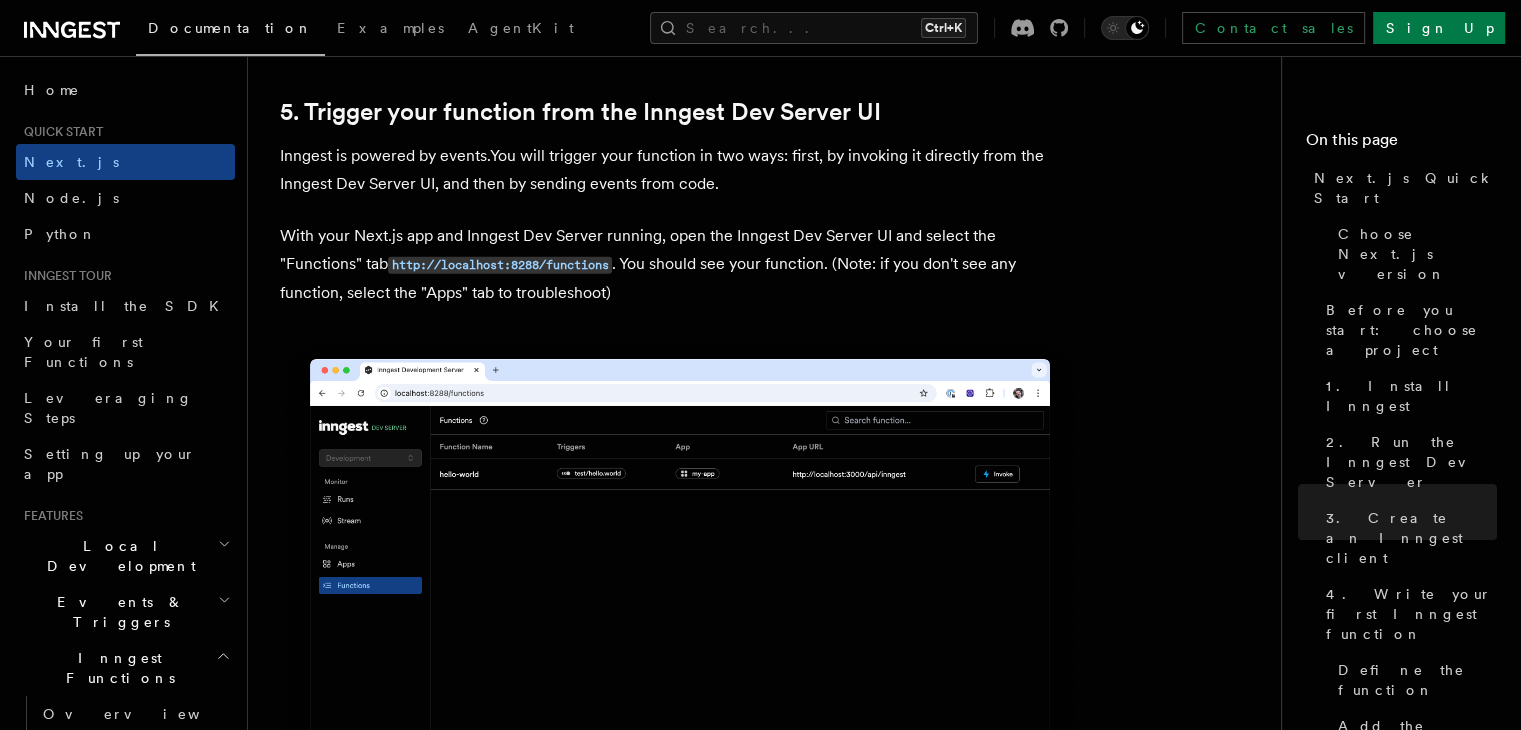 scroll, scrollTop: 4965, scrollLeft: 0, axis: vertical 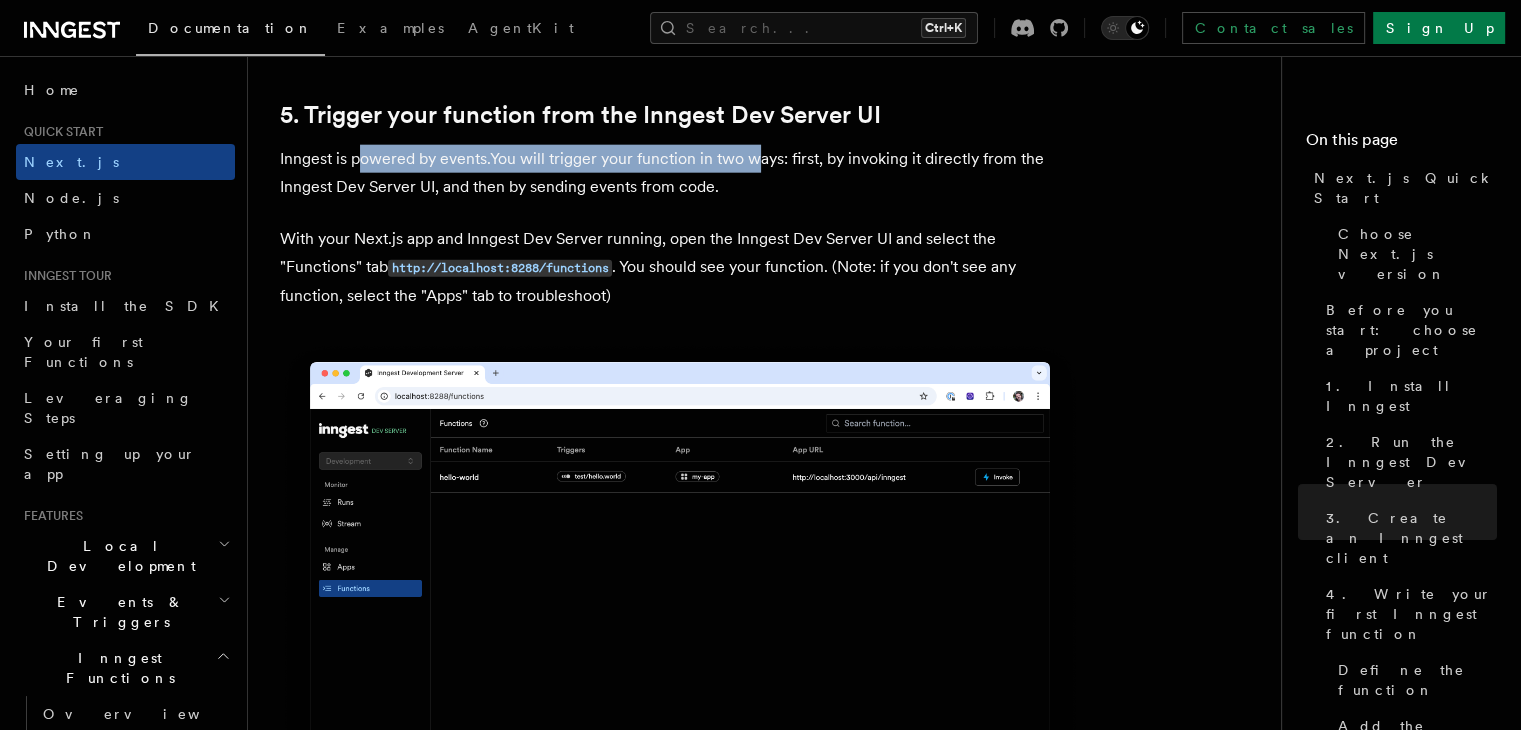drag, startPoint x: 364, startPoint y: 119, endPoint x: 764, endPoint y: 148, distance: 401.04987 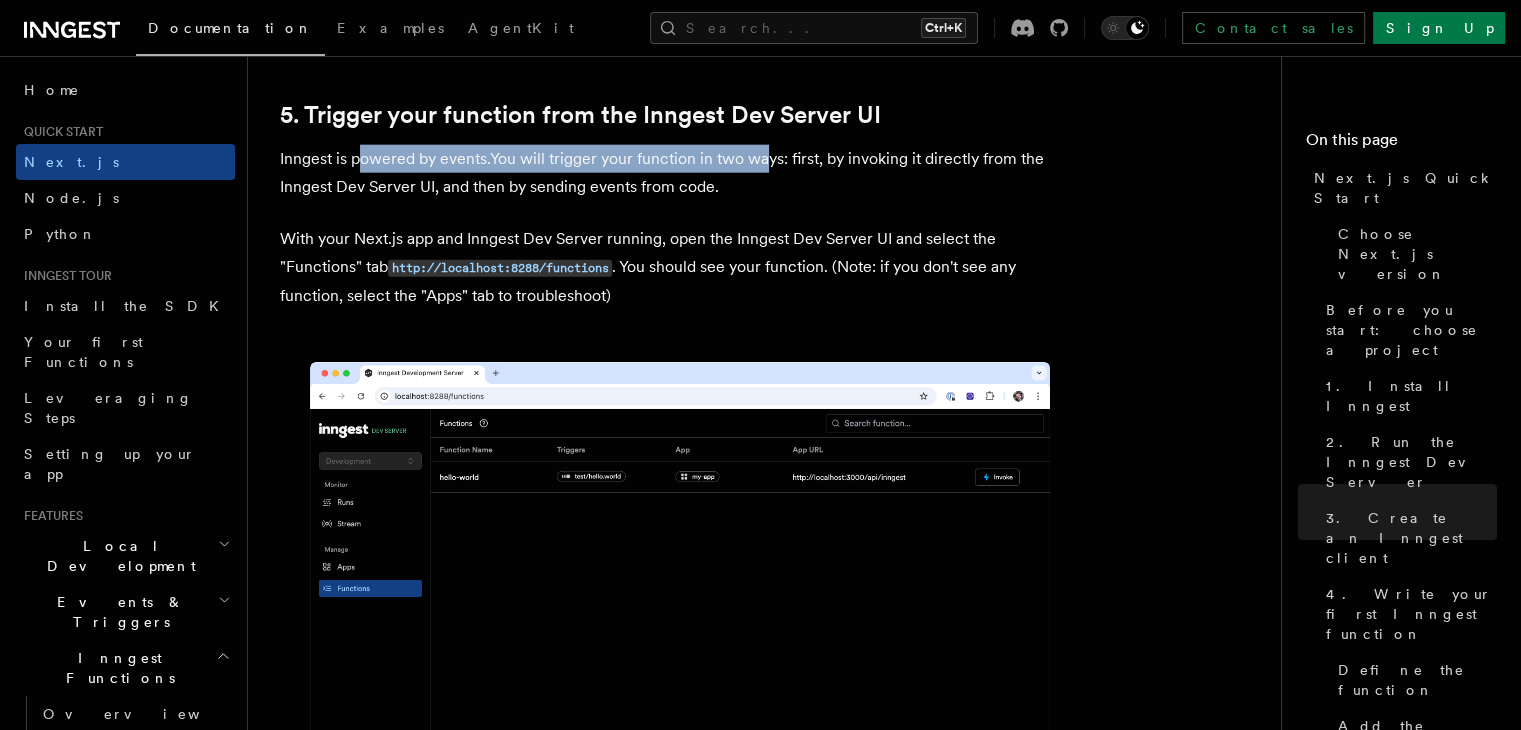 click on "Inngest is powered by events.You will trigger your function in two ways: first, by invoking it directly from the Inngest Dev Server UI, and then by sending events from code." at bounding box center (680, 173) 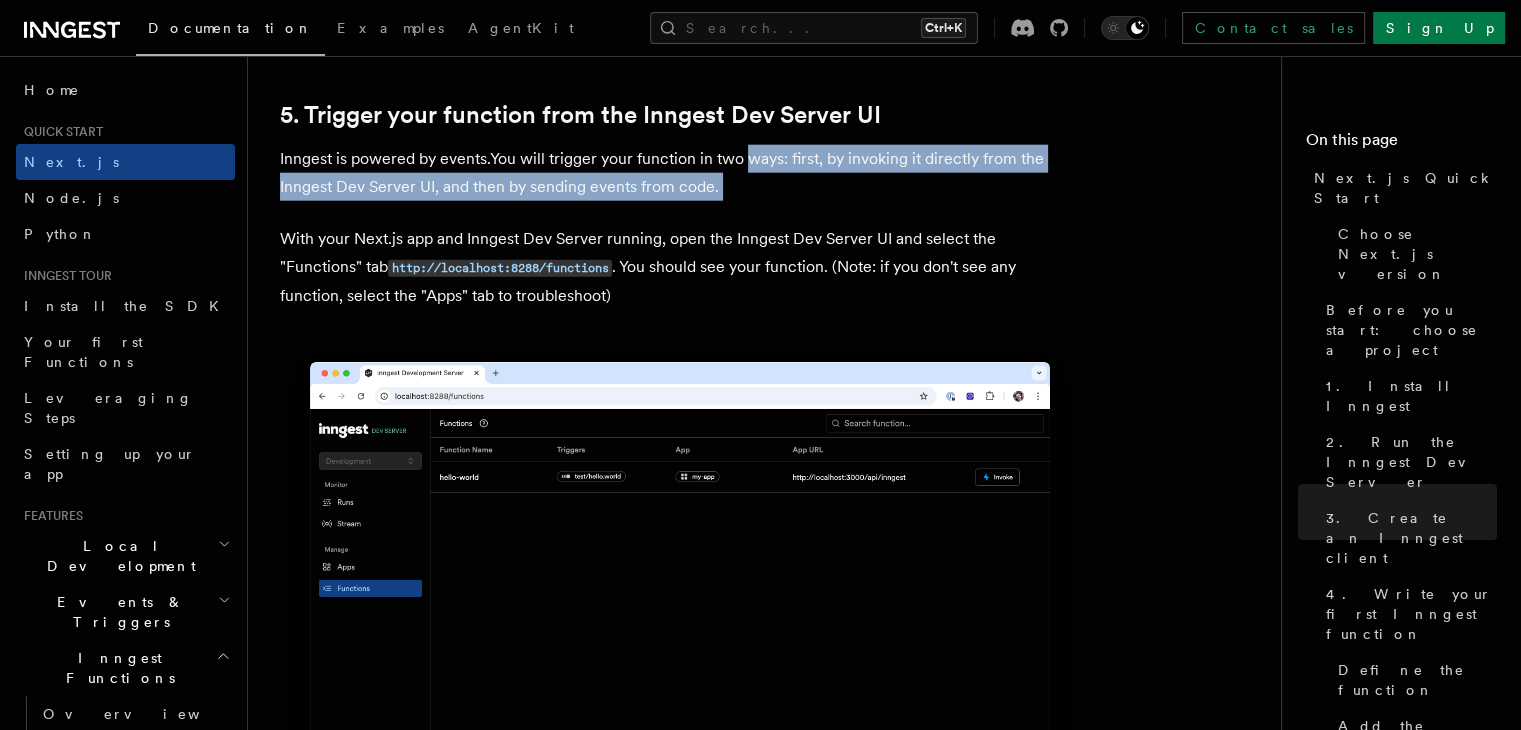 drag, startPoint x: 764, startPoint y: 148, endPoint x: 832, endPoint y: 155, distance: 68.359344 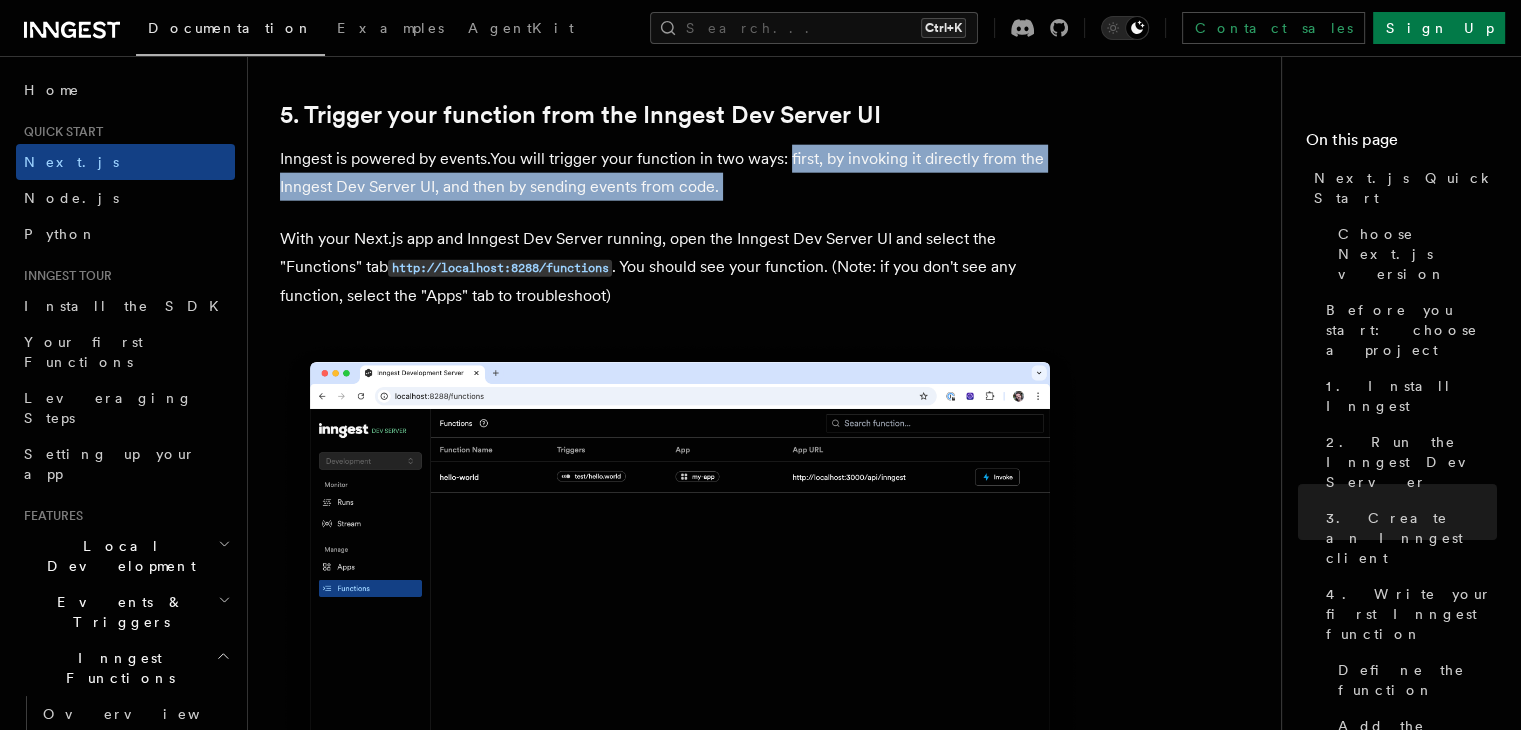 drag, startPoint x: 807, startPoint y: 133, endPoint x: 874, endPoint y: 169, distance: 76.05919 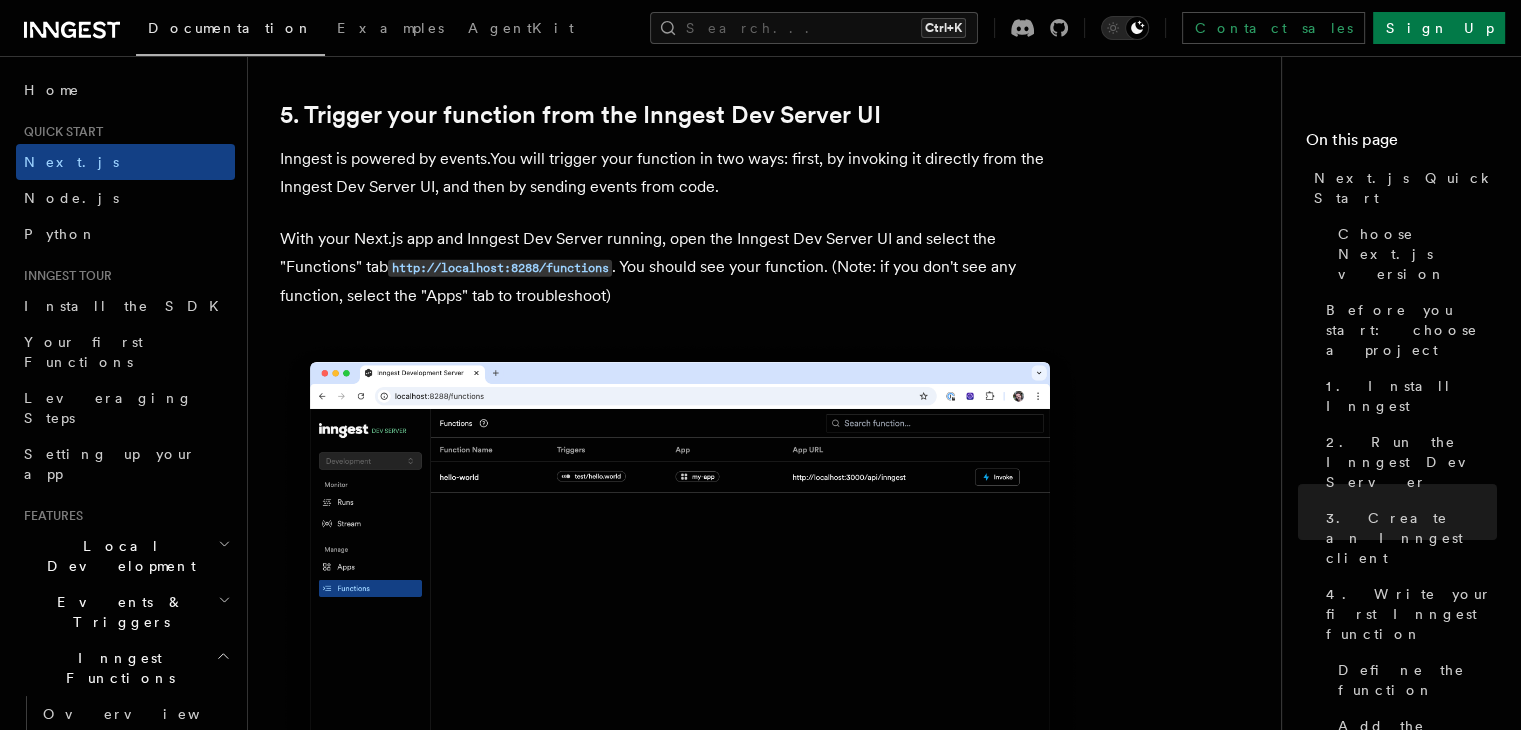 click on "Inngest is powered by events.You will trigger your function in two ways: first, by invoking it directly from the Inngest Dev Server UI, and then by sending events from code." at bounding box center (680, 173) 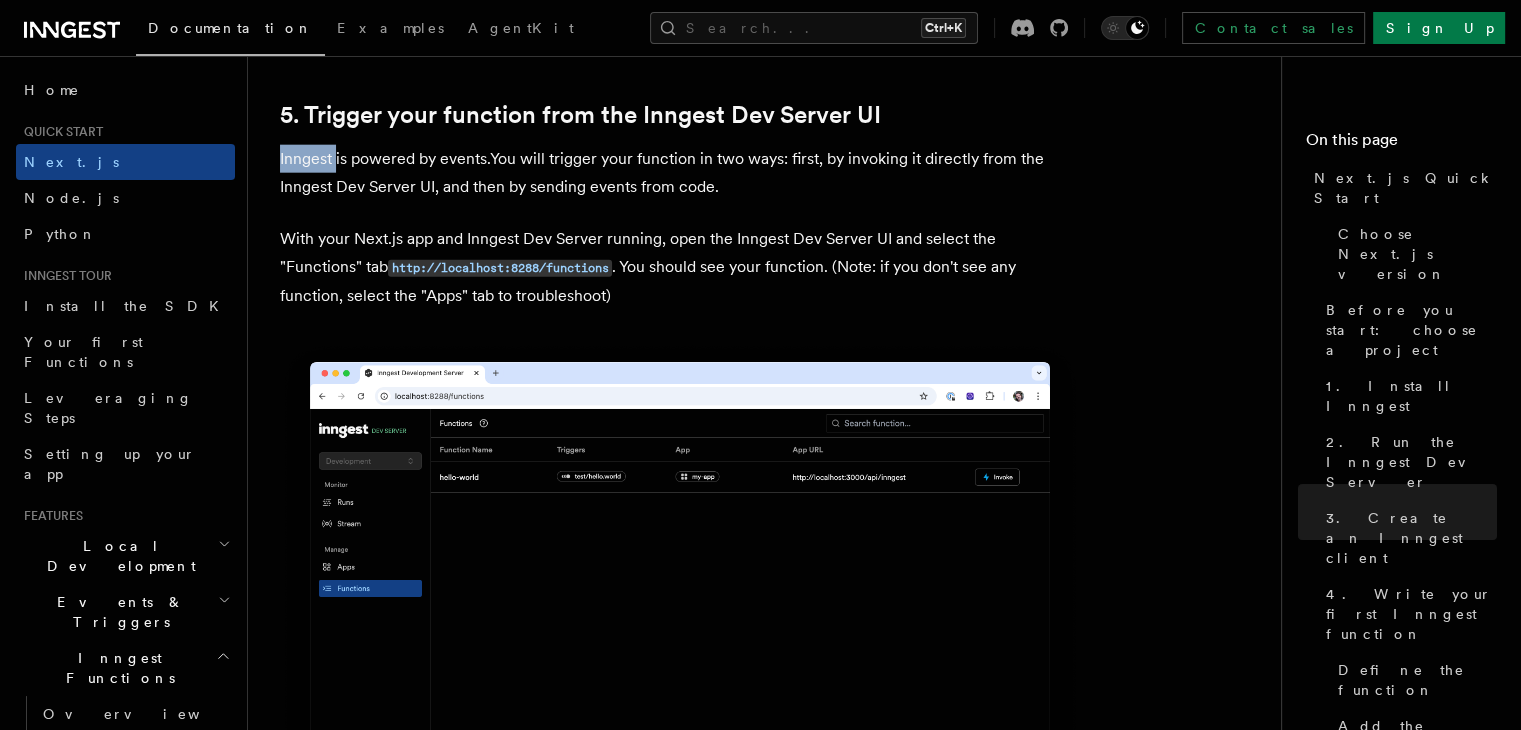 click on "Inngest is powered by events.You will trigger your function in two ways: first, by invoking it directly from the Inngest Dev Server UI, and then by sending events from code." at bounding box center (680, 173) 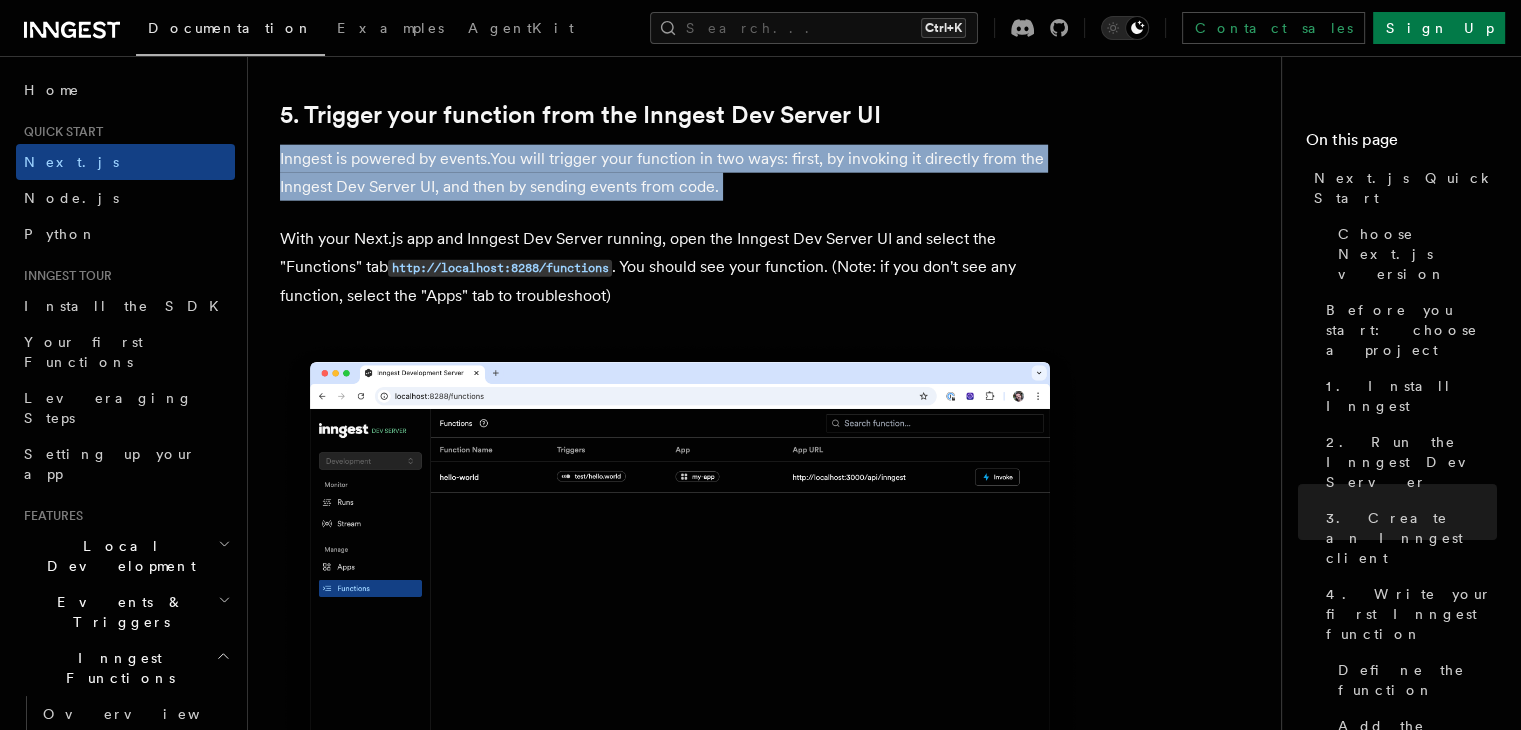 click on "Inngest is powered by events.You will trigger your function in two ways: first, by invoking it directly from the Inngest Dev Server UI, and then by sending events from code." at bounding box center (680, 173) 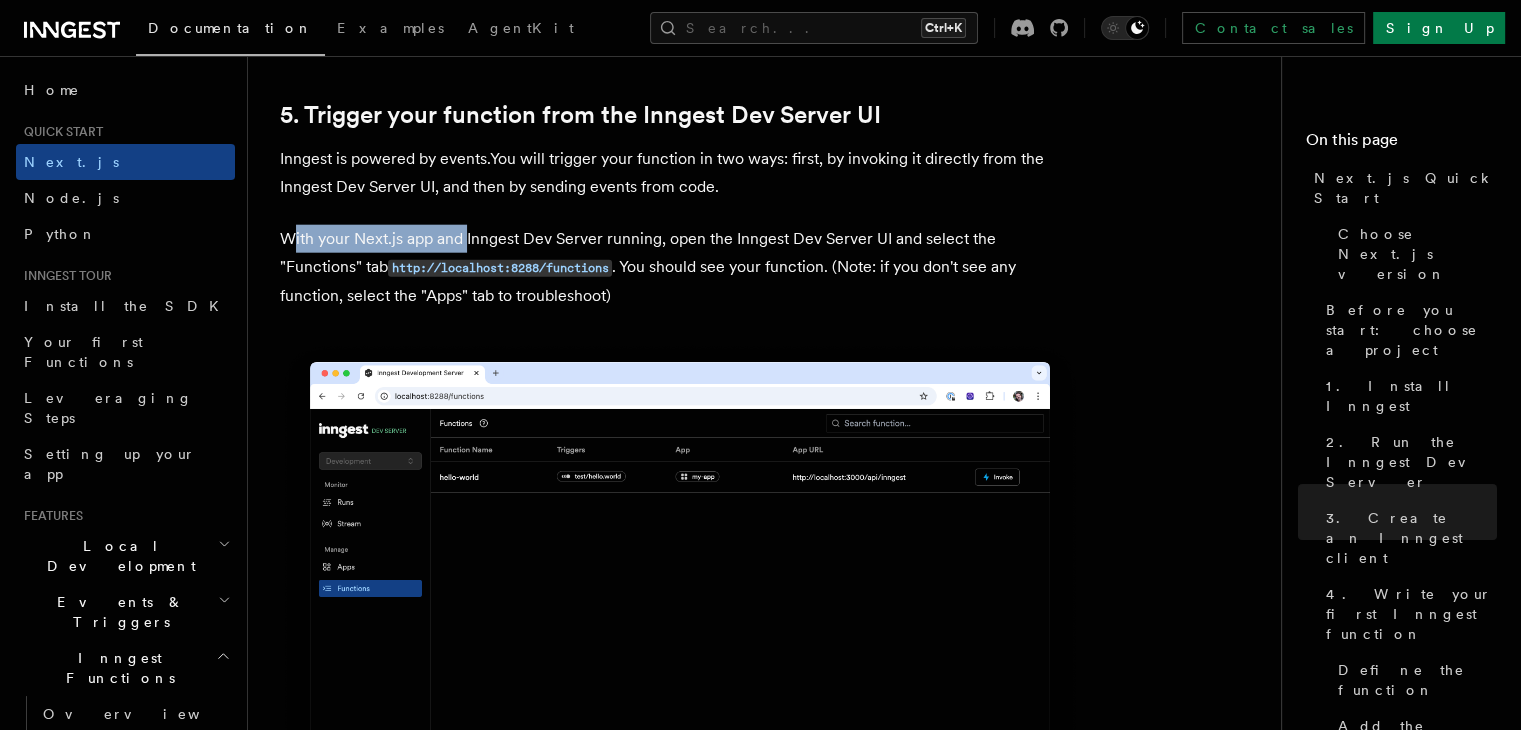 drag, startPoint x: 295, startPoint y: 213, endPoint x: 465, endPoint y: 208, distance: 170.07352 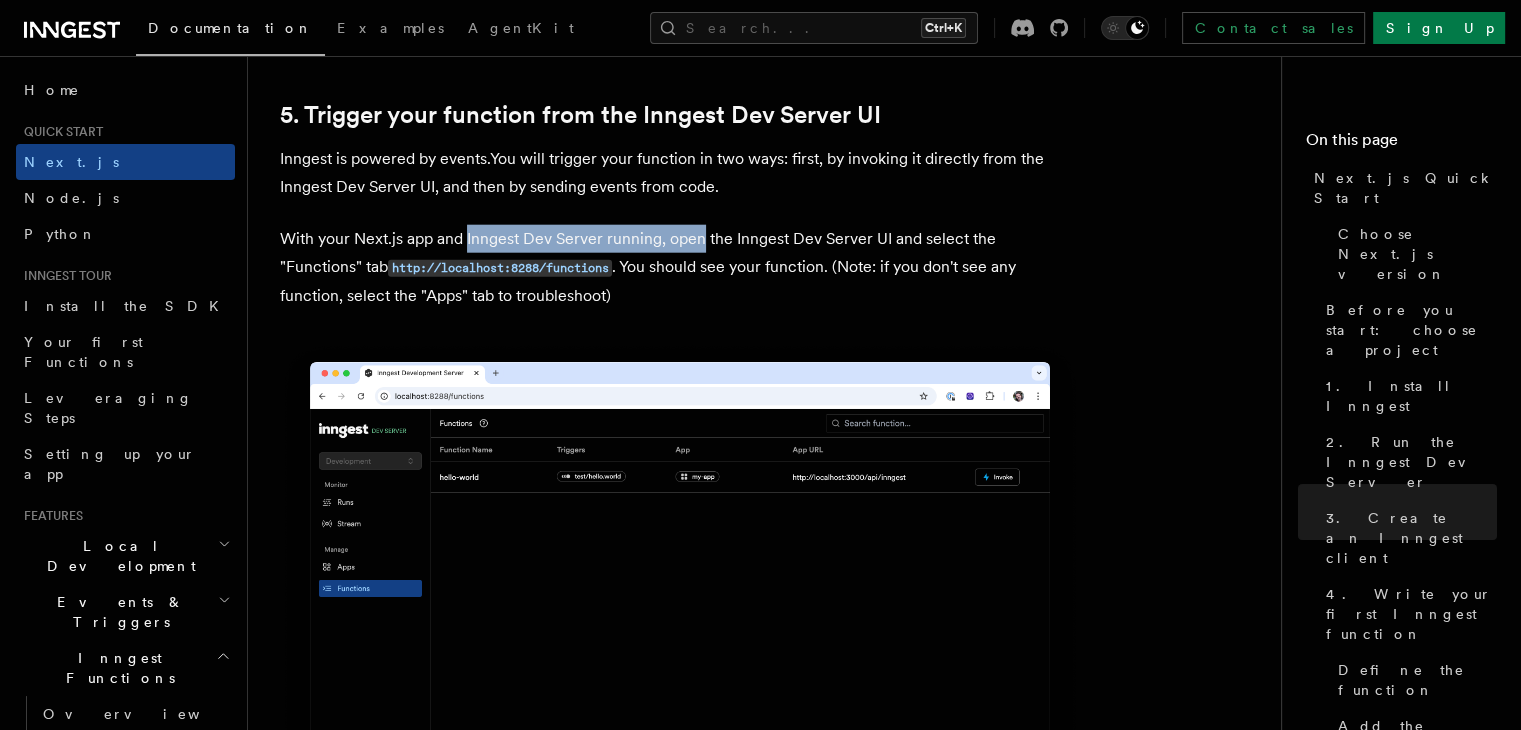 drag, startPoint x: 465, startPoint y: 208, endPoint x: 669, endPoint y: 221, distance: 204.4138 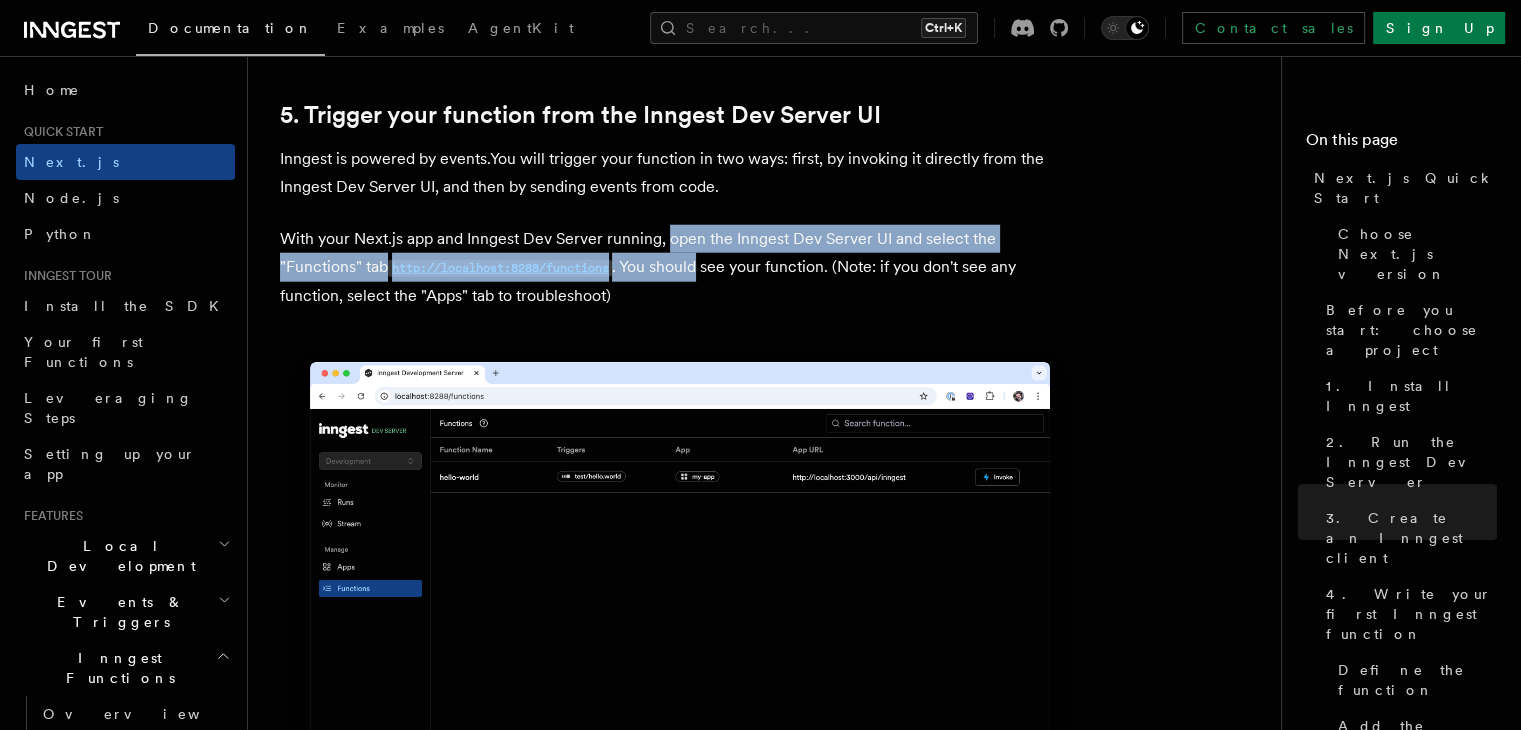 drag, startPoint x: 669, startPoint y: 221, endPoint x: 595, endPoint y: 254, distance: 81.02469 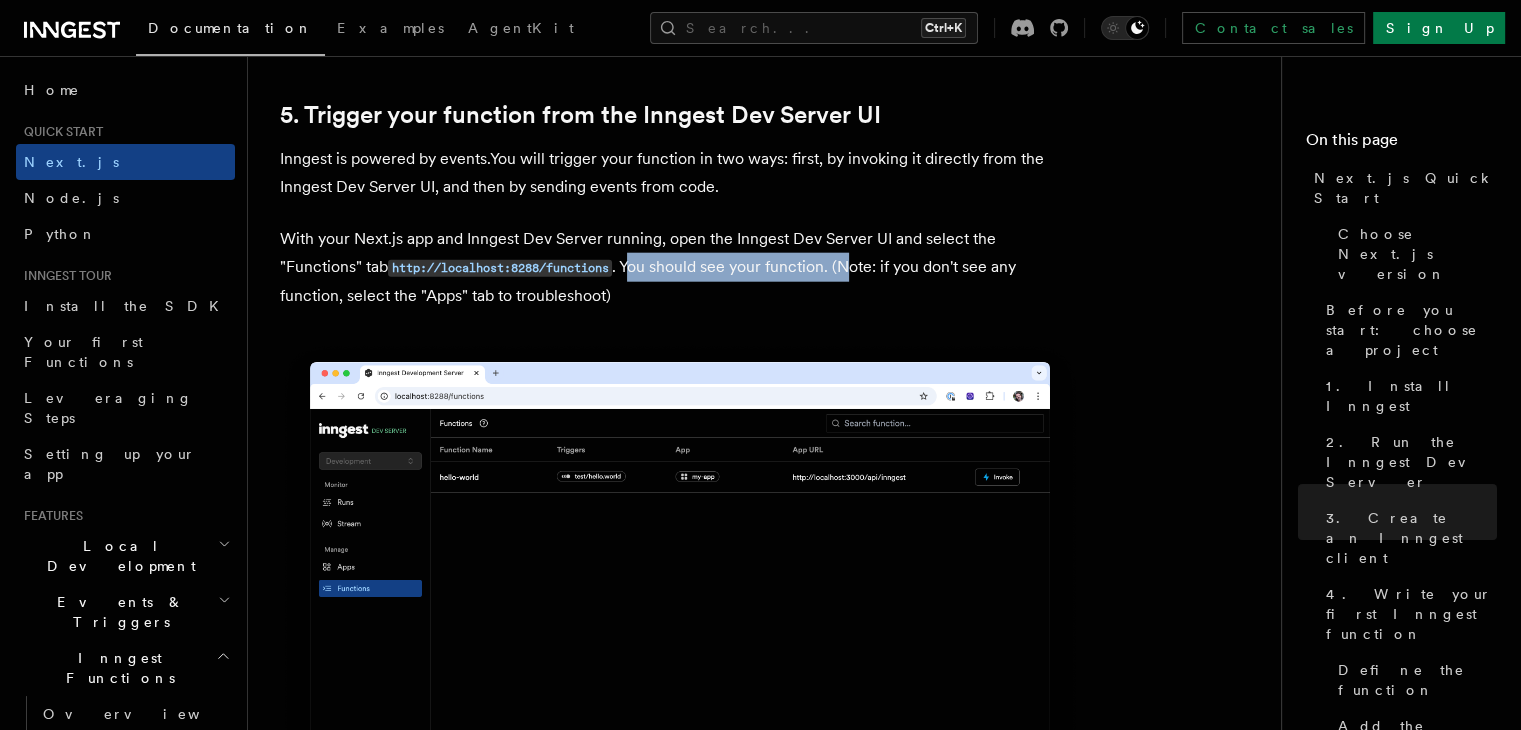 drag, startPoint x: 551, startPoint y: 244, endPoint x: 782, endPoint y: 244, distance: 231 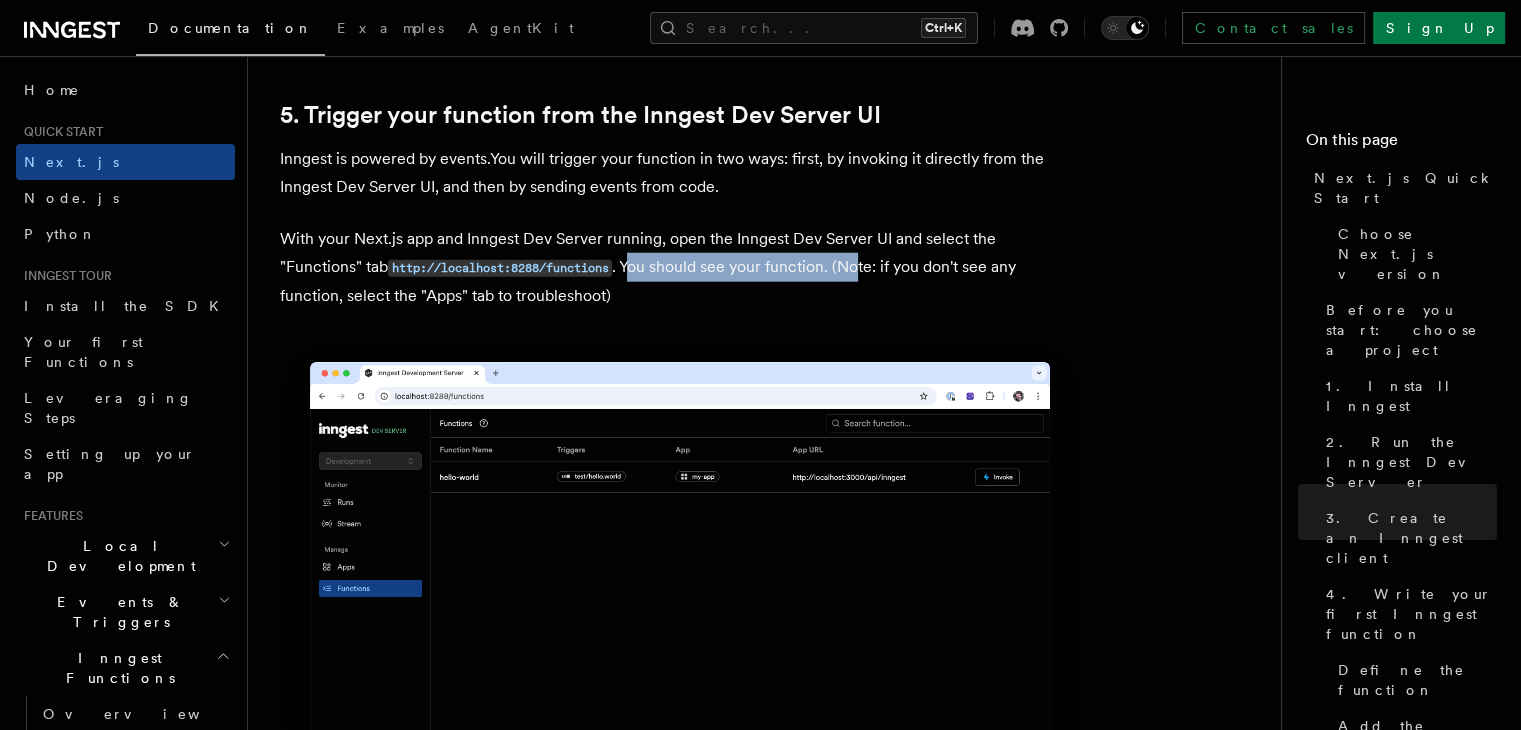 click on "With your Next.js app and Inngest Dev Server running, open the Inngest Dev Server UI and select the "Functions" tab  http://localhost:8288/functions . You should see your function. (Note: if you don't see any function, select the "Apps" tab to troubleshoot)" at bounding box center [680, 267] 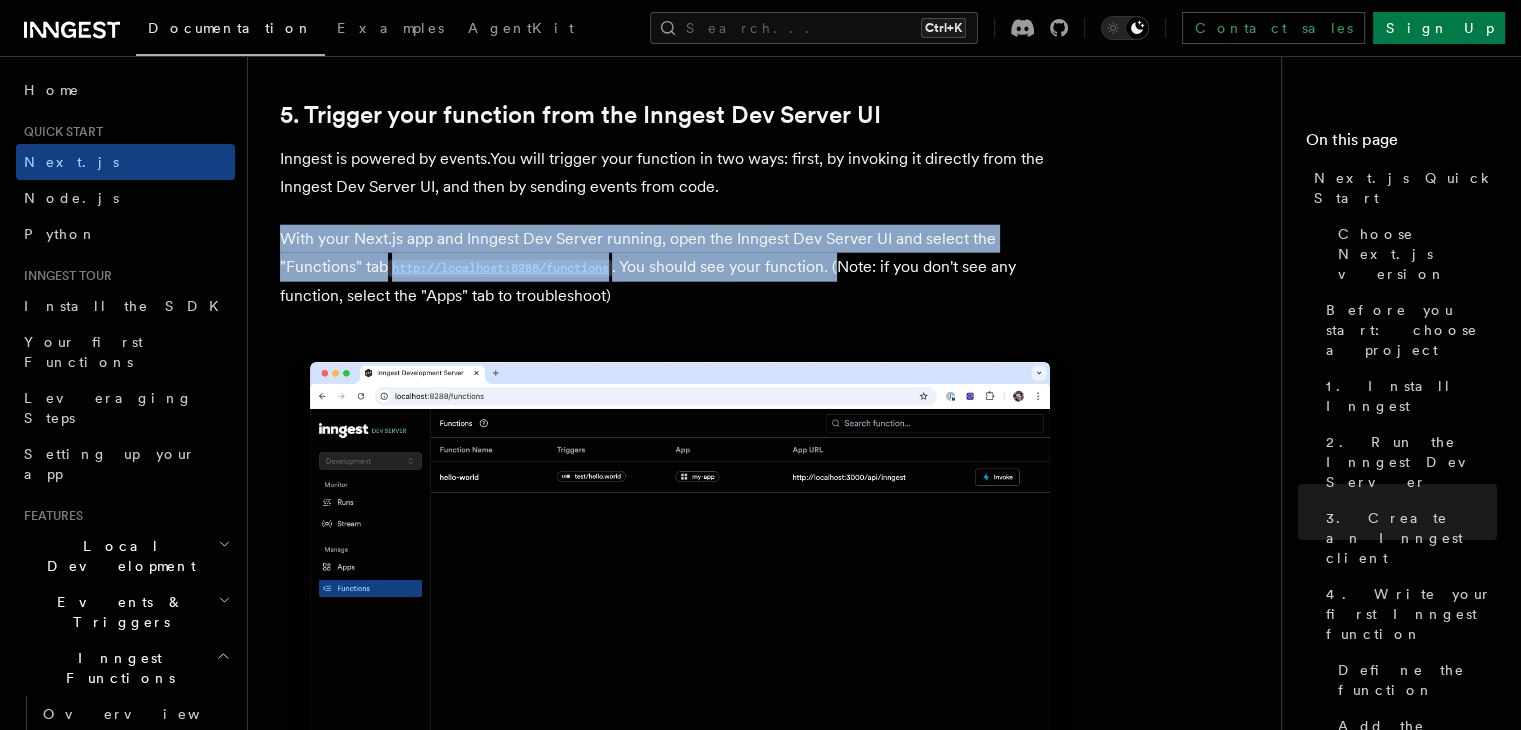 drag, startPoint x: 782, startPoint y: 244, endPoint x: 504, endPoint y: 273, distance: 279.50848 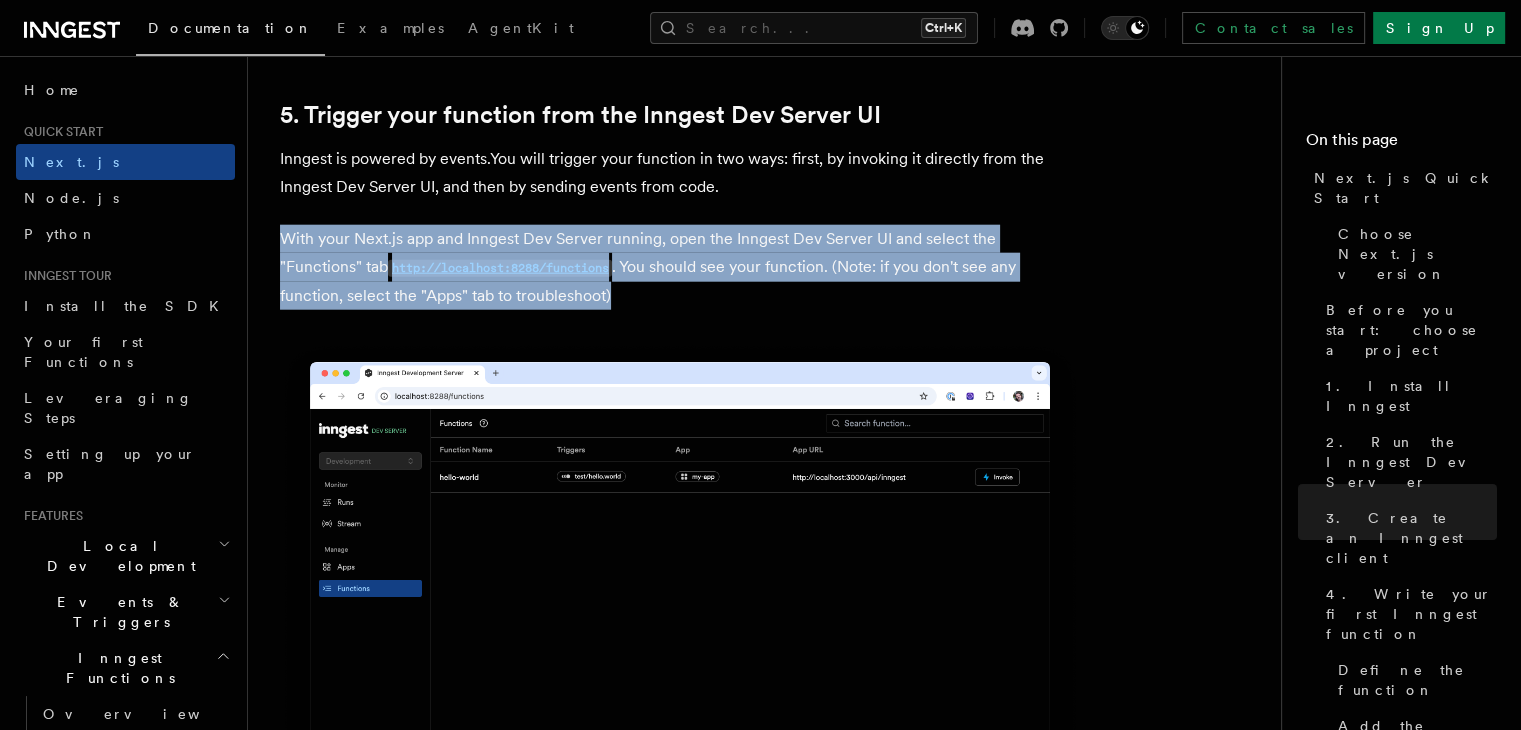 drag, startPoint x: 504, startPoint y: 273, endPoint x: 675, endPoint y: 268, distance: 171.07309 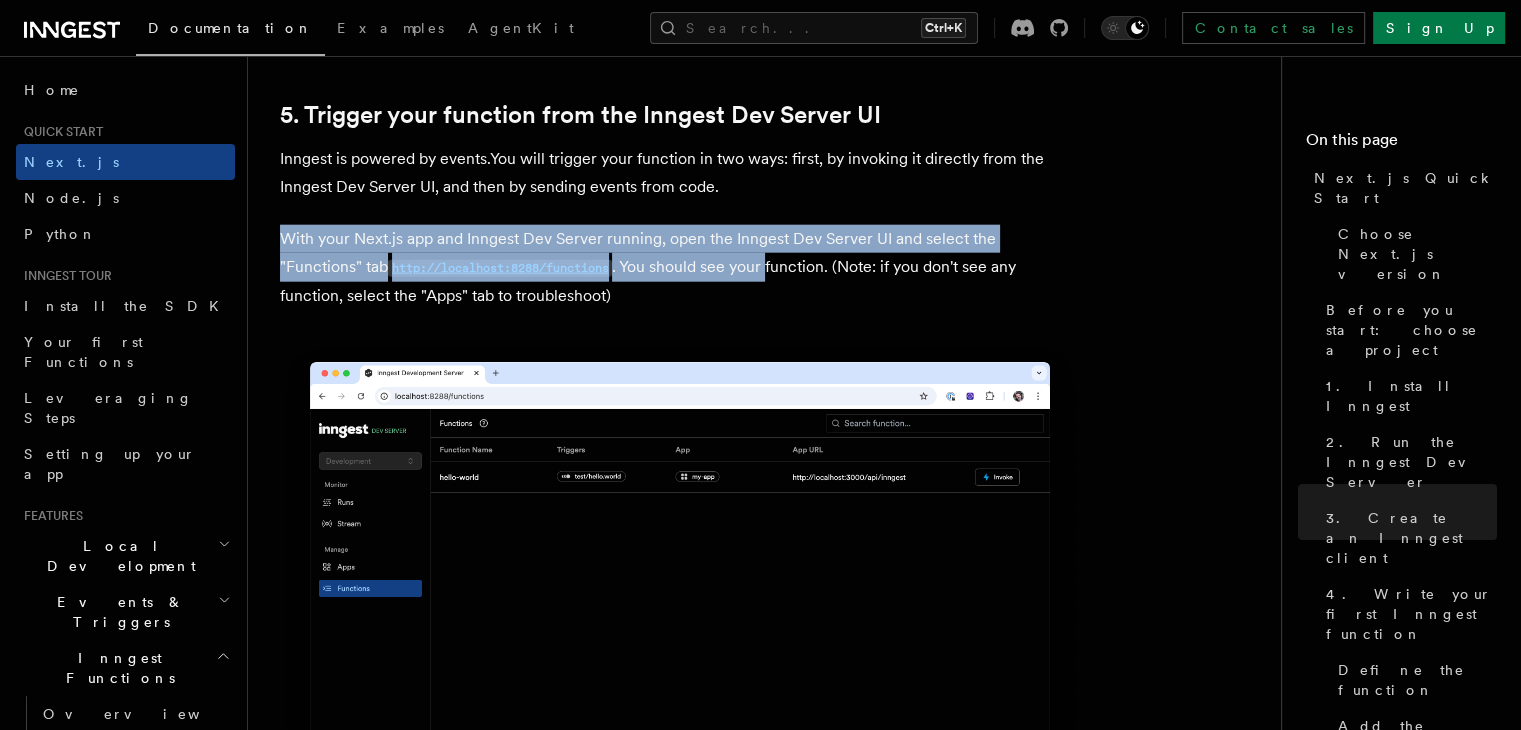 drag, startPoint x: 675, startPoint y: 268, endPoint x: 725, endPoint y: 257, distance: 51.1957 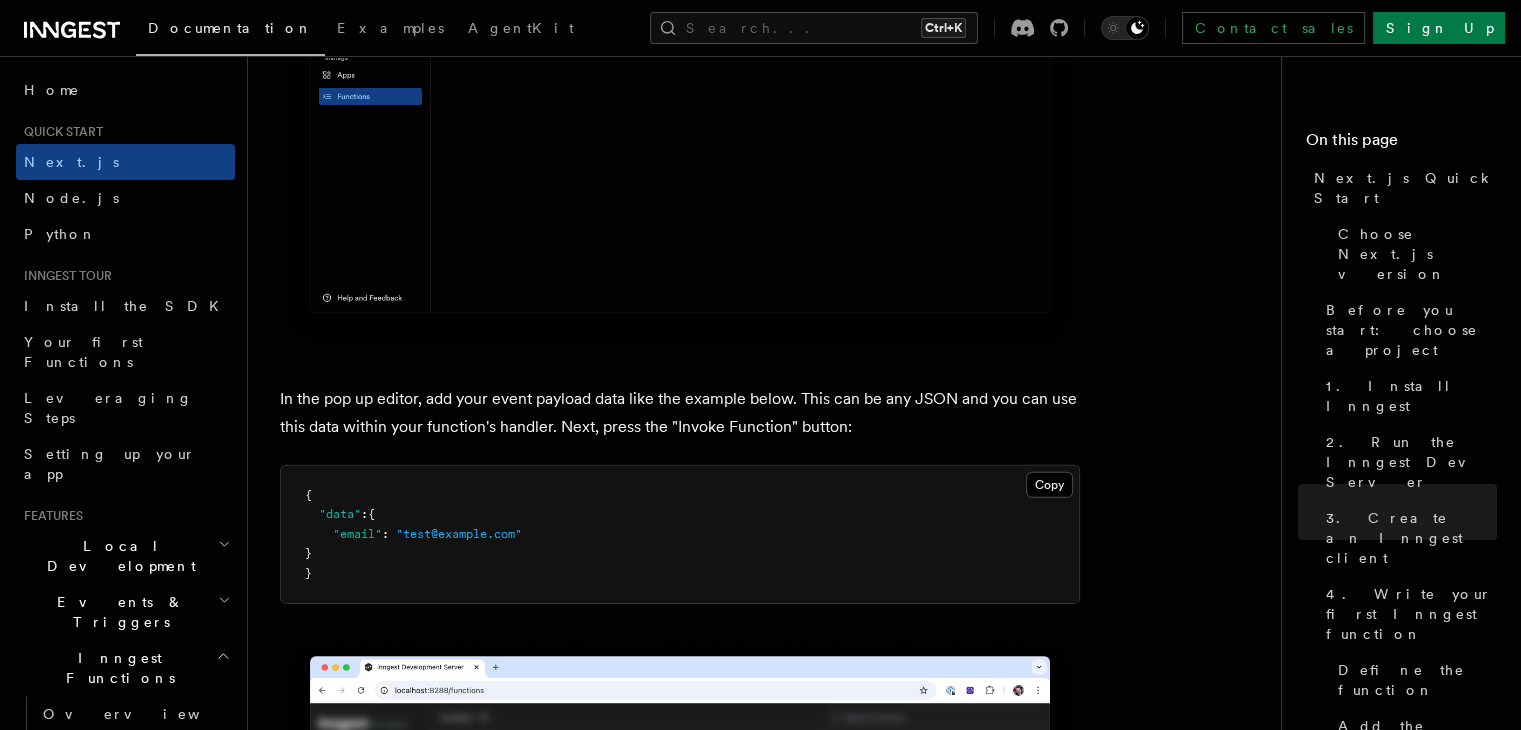 scroll, scrollTop: 6088, scrollLeft: 0, axis: vertical 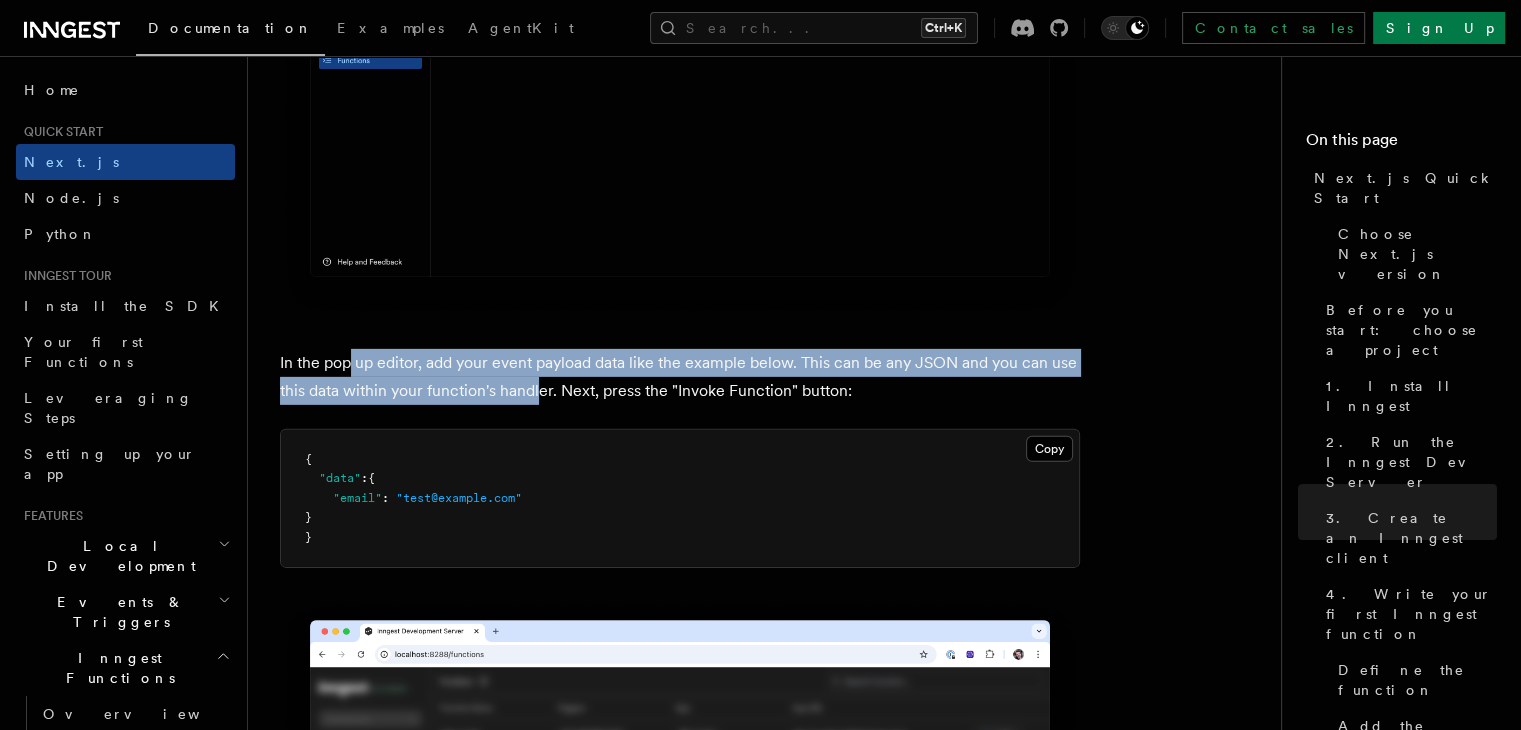 drag, startPoint x: 352, startPoint y: 329, endPoint x: 558, endPoint y: 370, distance: 210.04047 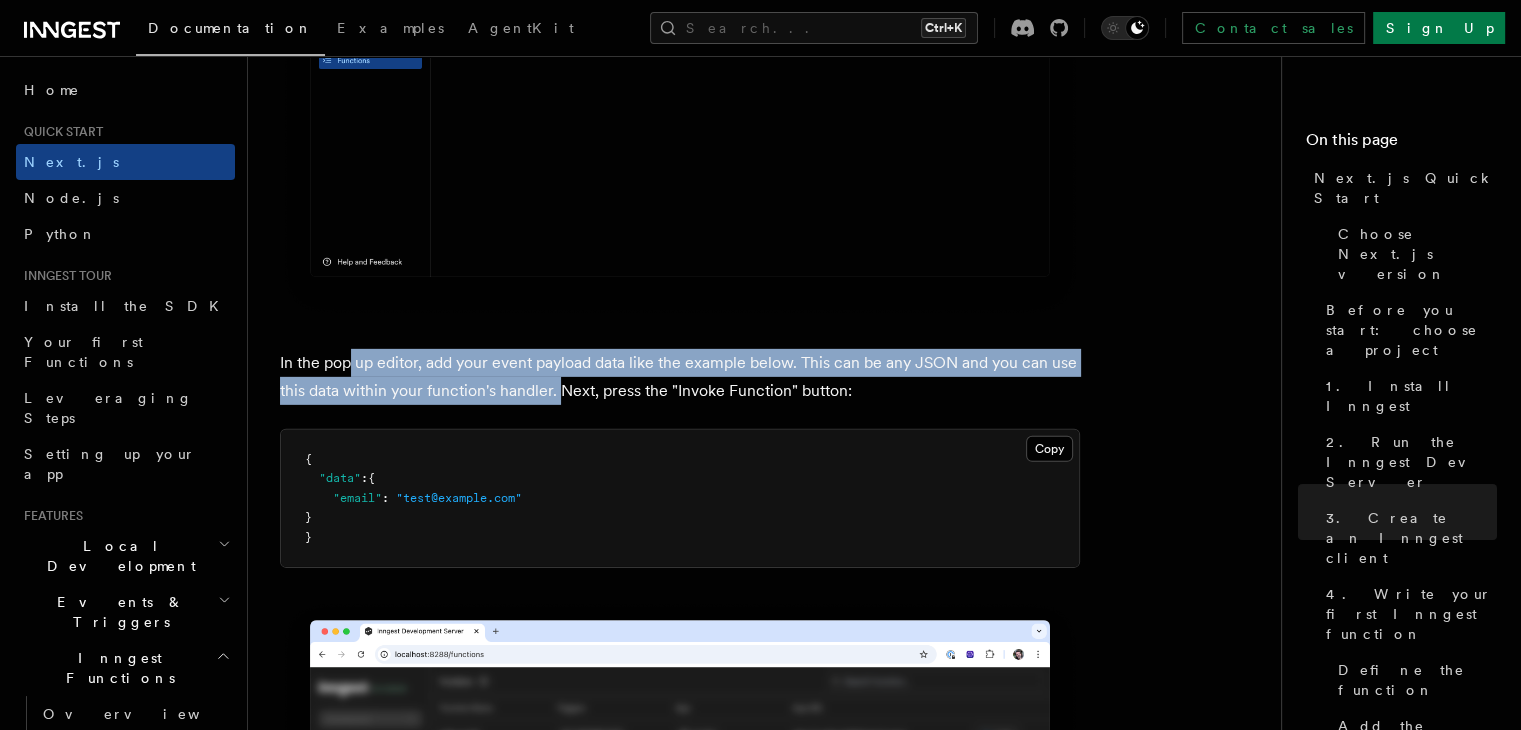 click on "In the pop up editor, add your event payload data like the example below. This can be any JSON and you can use this data within your function's handler. Next, press the "Invoke Function" button:" at bounding box center [680, 377] 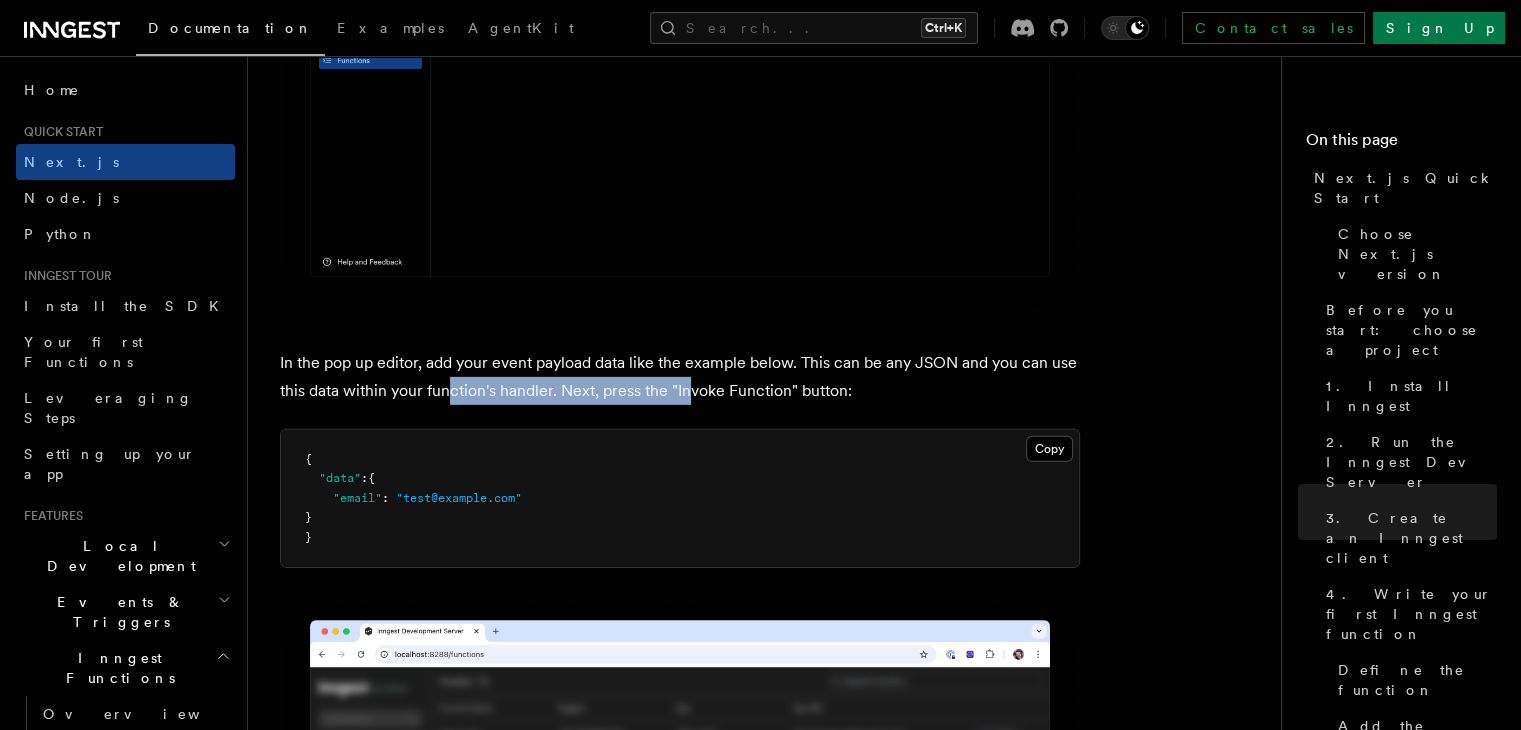 drag, startPoint x: 448, startPoint y: 357, endPoint x: 692, endPoint y: 360, distance: 244.01845 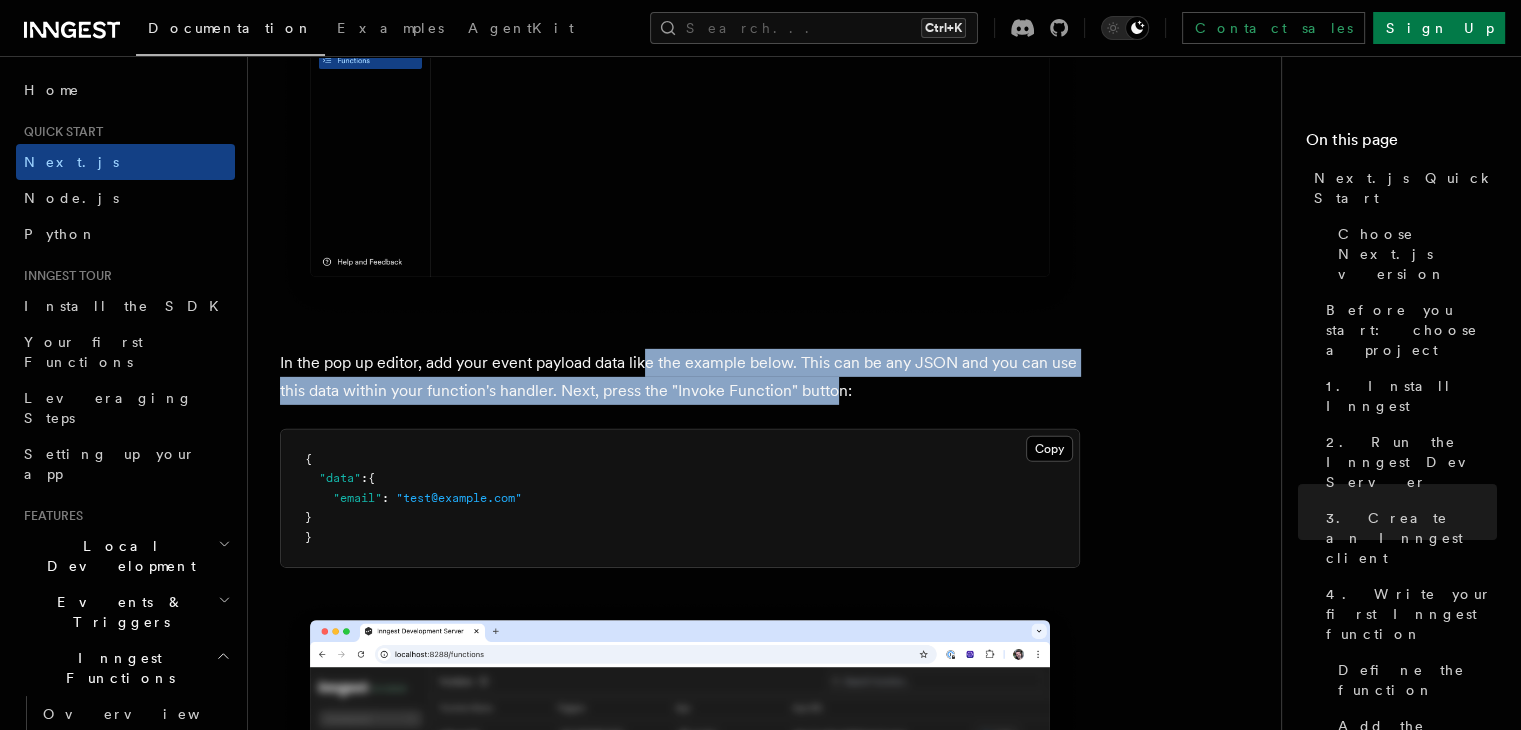 drag, startPoint x: 651, startPoint y: 330, endPoint x: 840, endPoint y: 358, distance: 191.06282 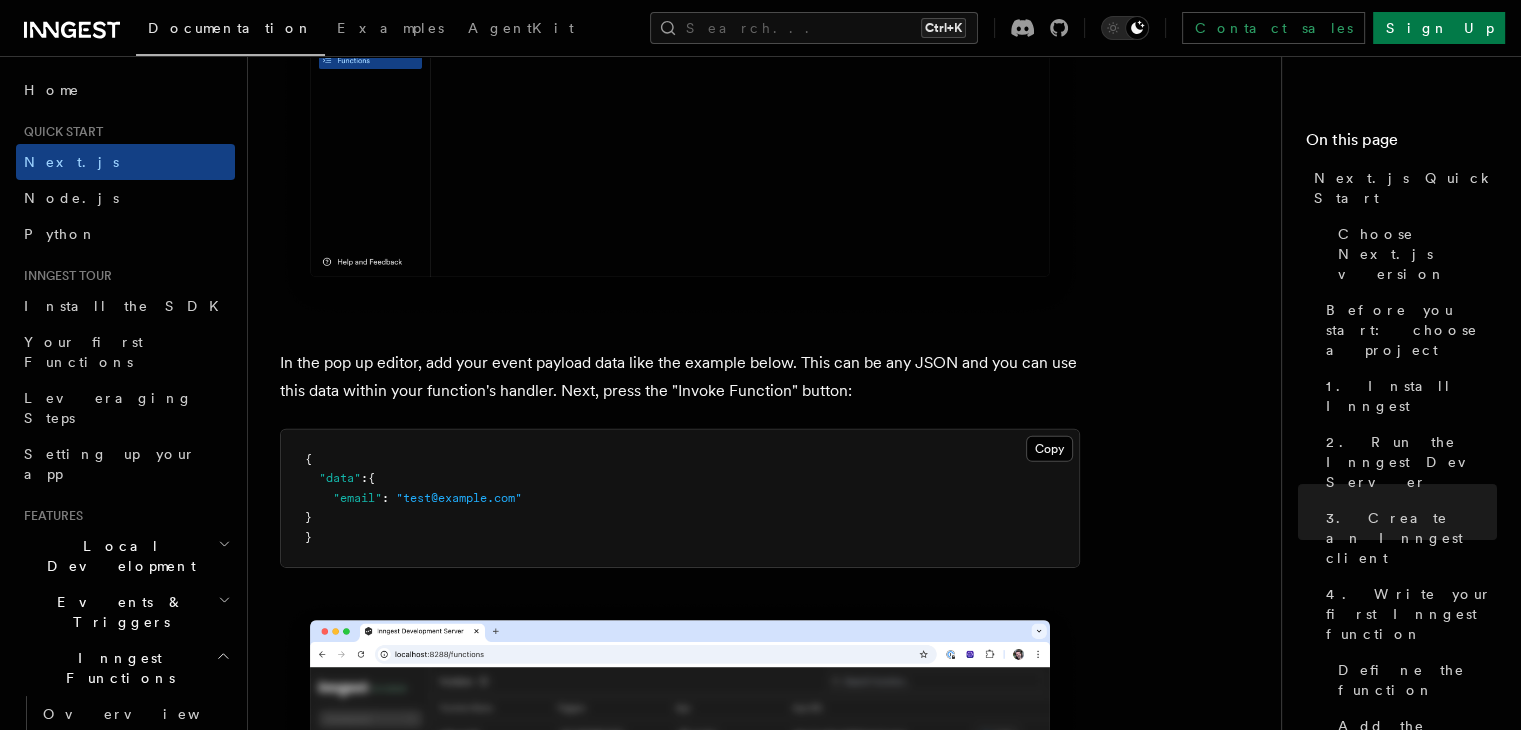 click on "In the pop up editor, add your event payload data like the example below. This can be any JSON and you can use this data within your function's handler. Next, press the "Invoke Function" button:" at bounding box center (680, 377) 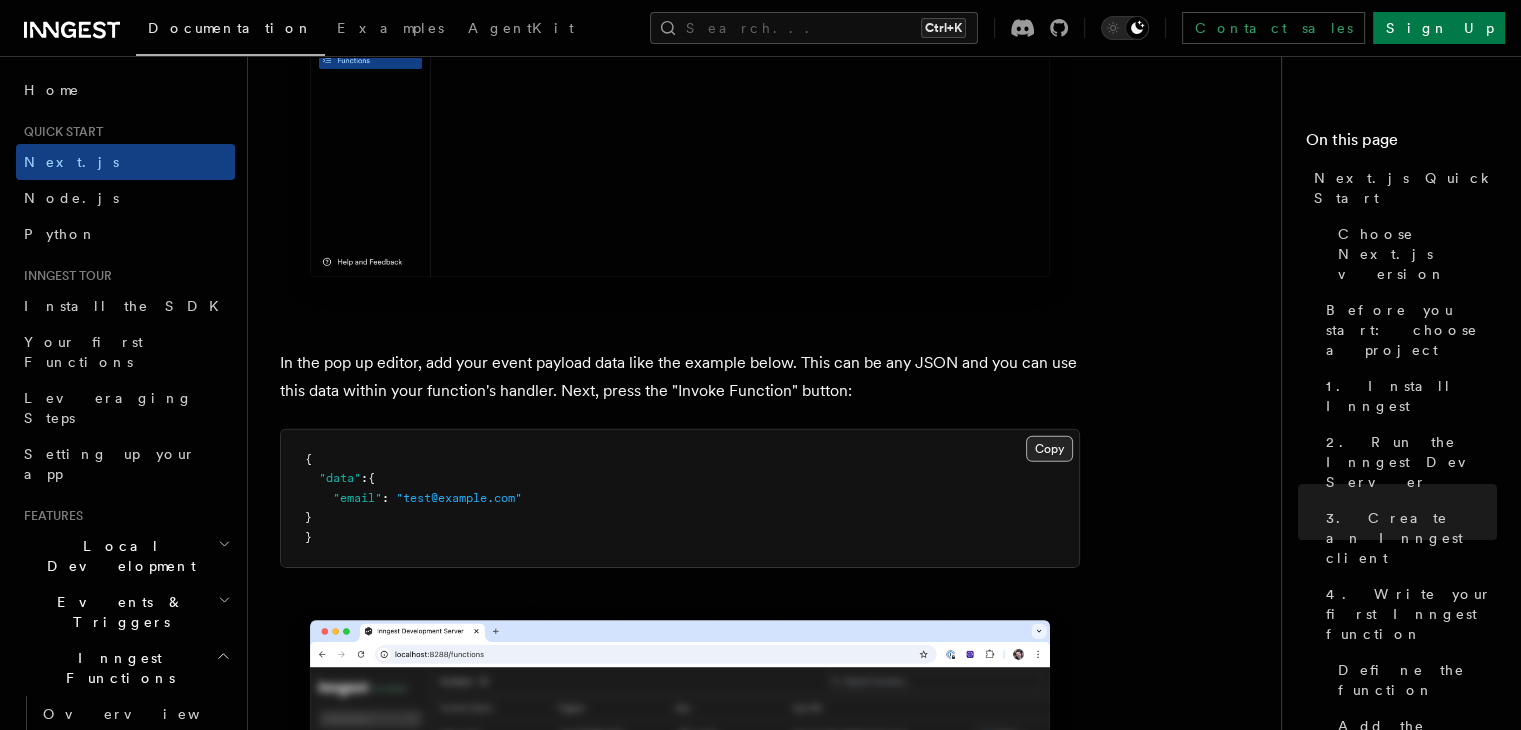 click on "Copy Copied" at bounding box center [1049, 449] 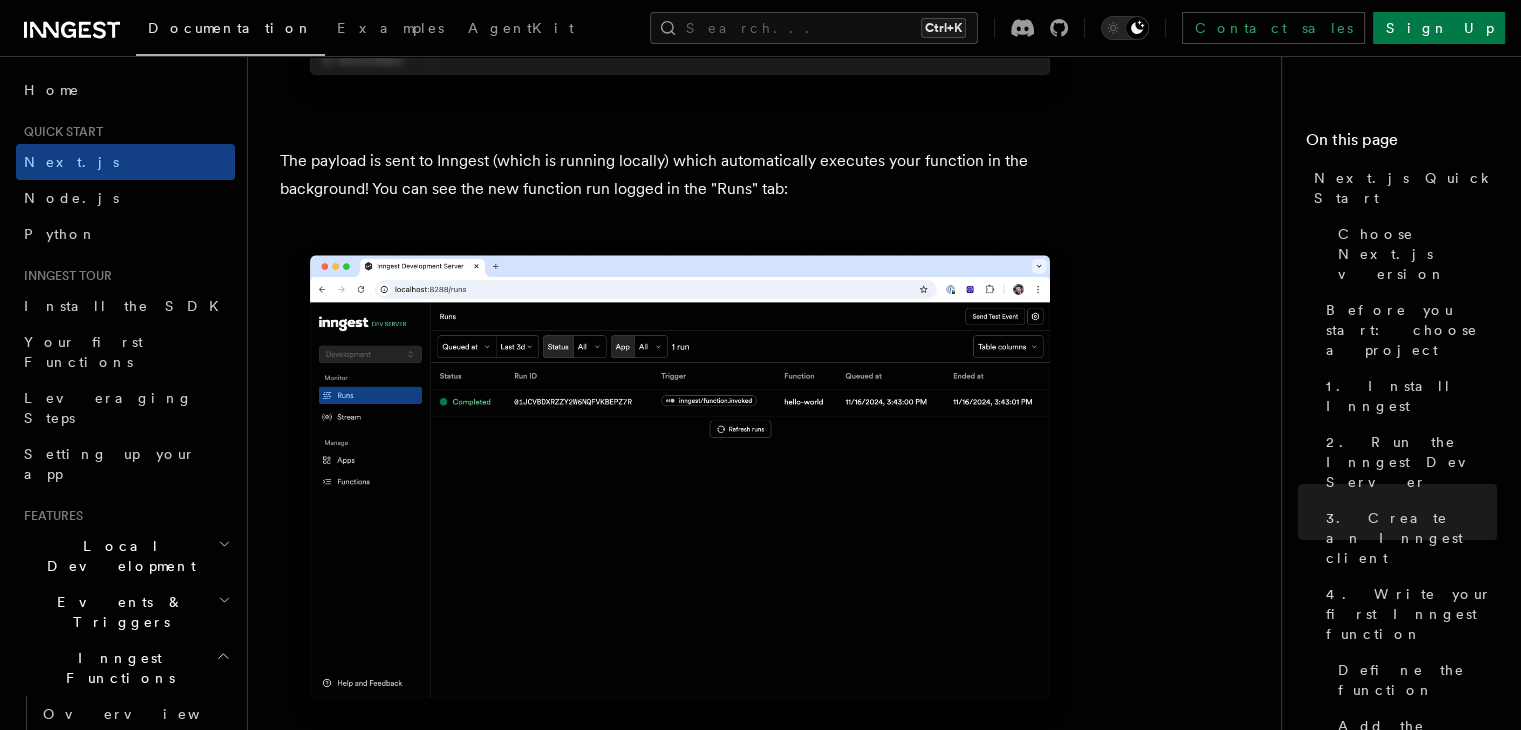 scroll, scrollTop: 7075, scrollLeft: 0, axis: vertical 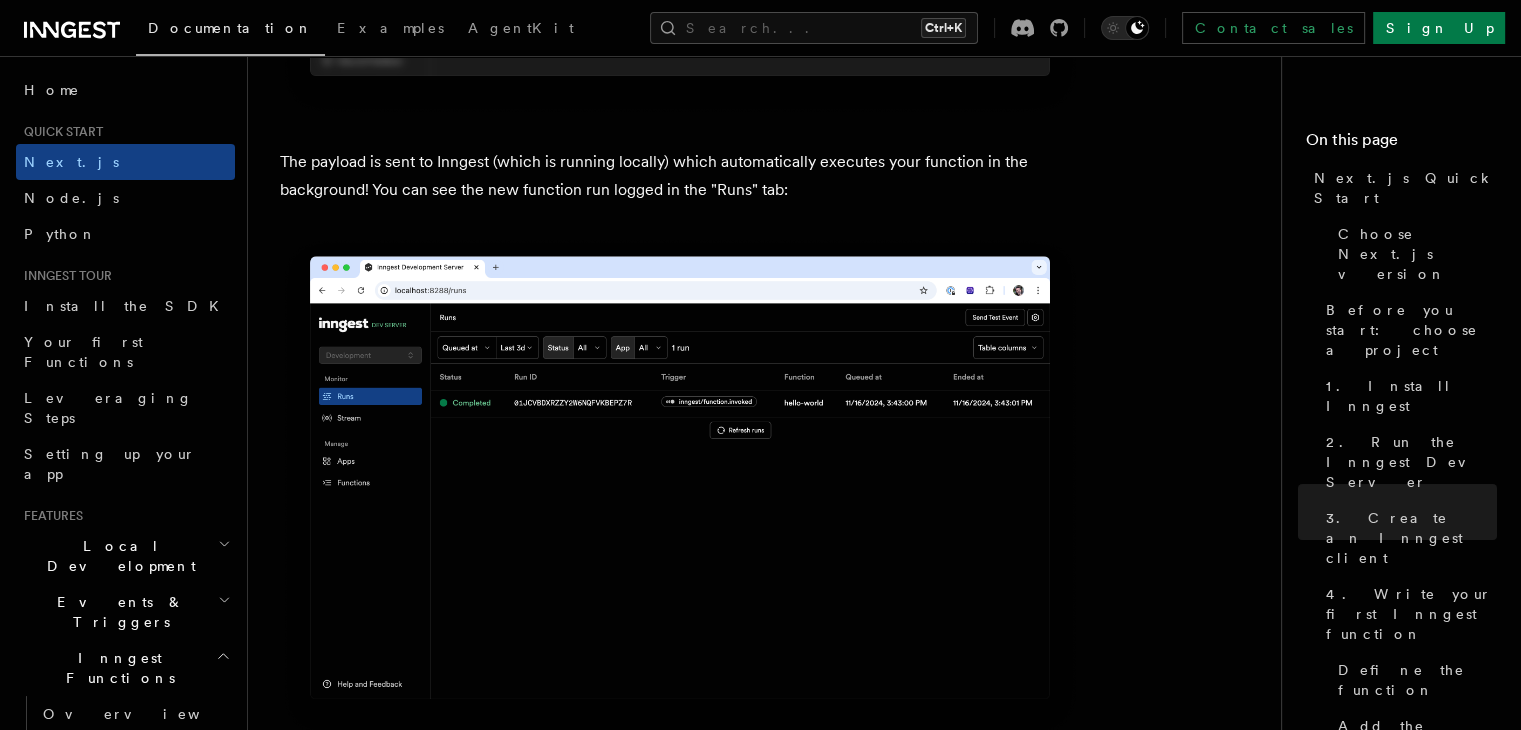 click on "The payload is sent to Inngest (which is running locally) which automatically executes your function in the background! You can see the new function run logged in the "Runs" tab:" at bounding box center [680, 176] 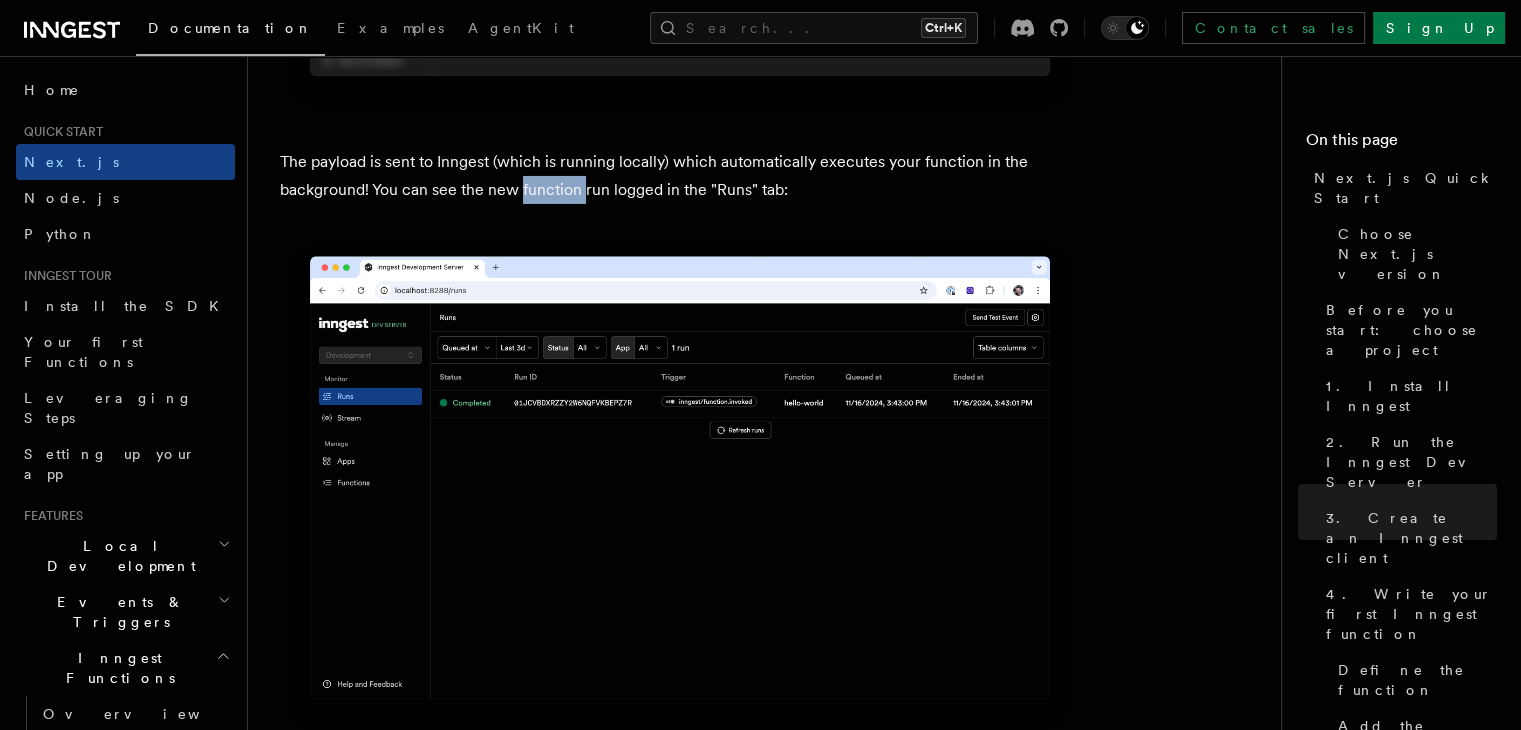 click on "The payload is sent to Inngest (which is running locally) which automatically executes your function in the background! You can see the new function run logged in the "Runs" tab:" at bounding box center [680, 176] 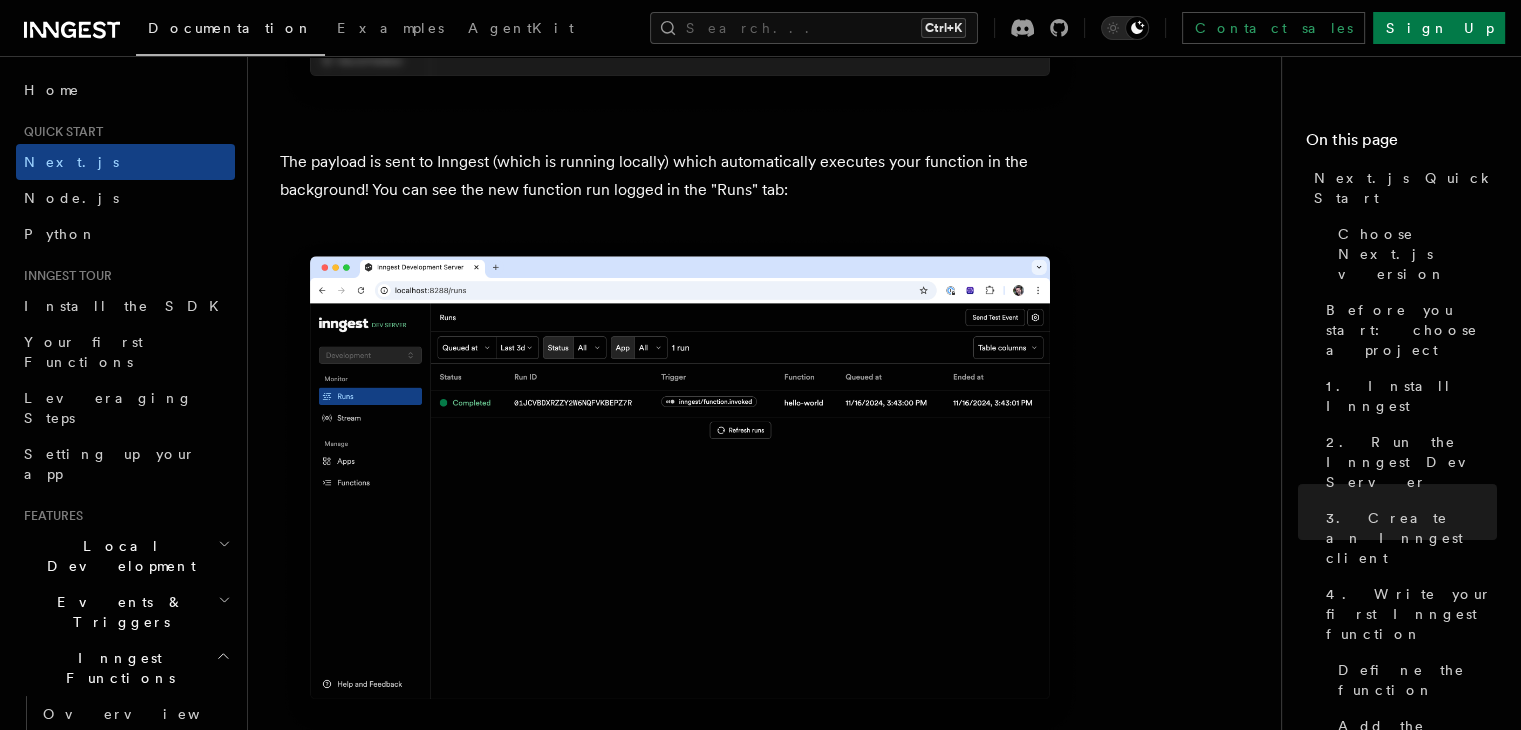 click on "The payload is sent to Inngest (which is running locally) which automatically executes your function in the background! You can see the new function run logged in the "Runs" tab:" at bounding box center (680, 176) 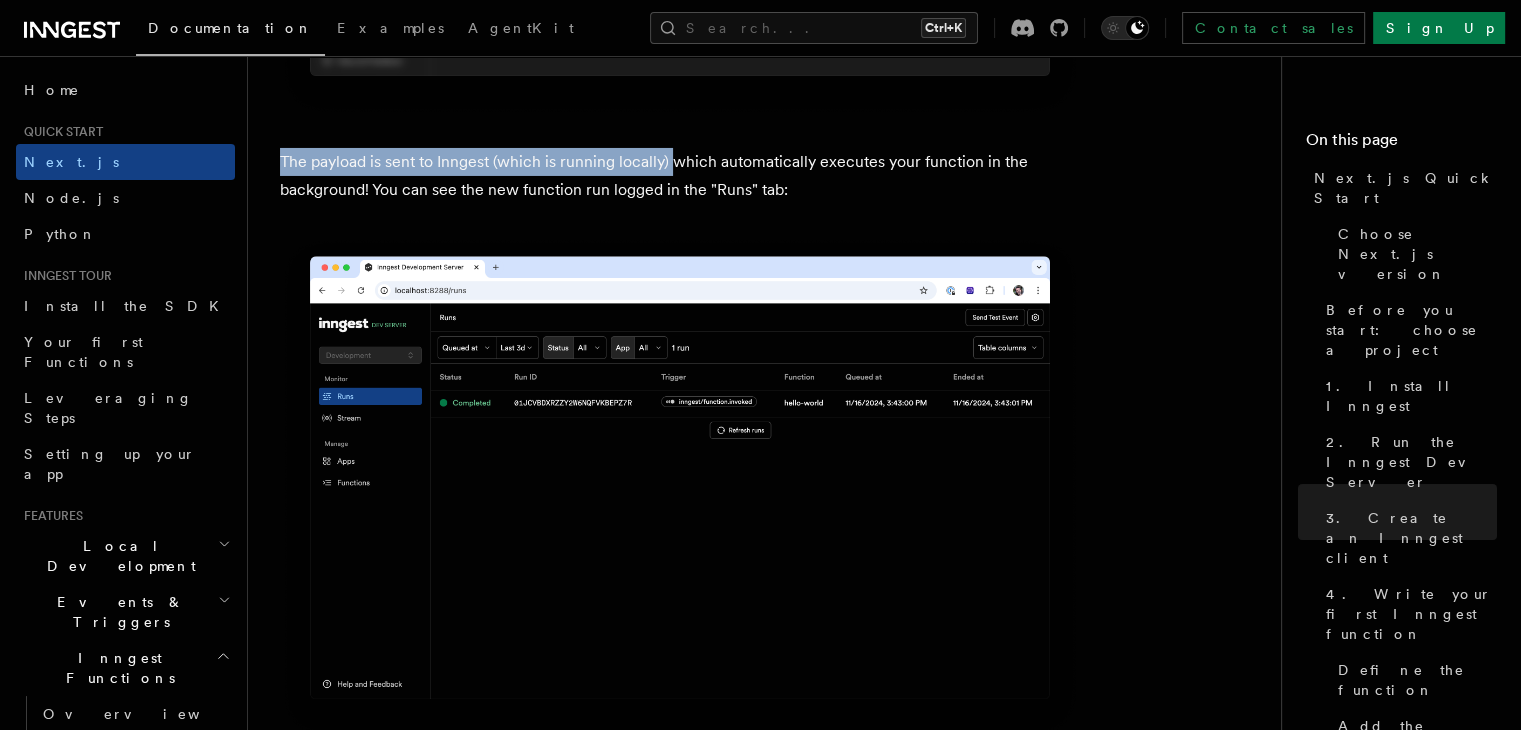 drag, startPoint x: 699, startPoint y: 137, endPoint x: 807, endPoint y: 169, distance: 112.64102 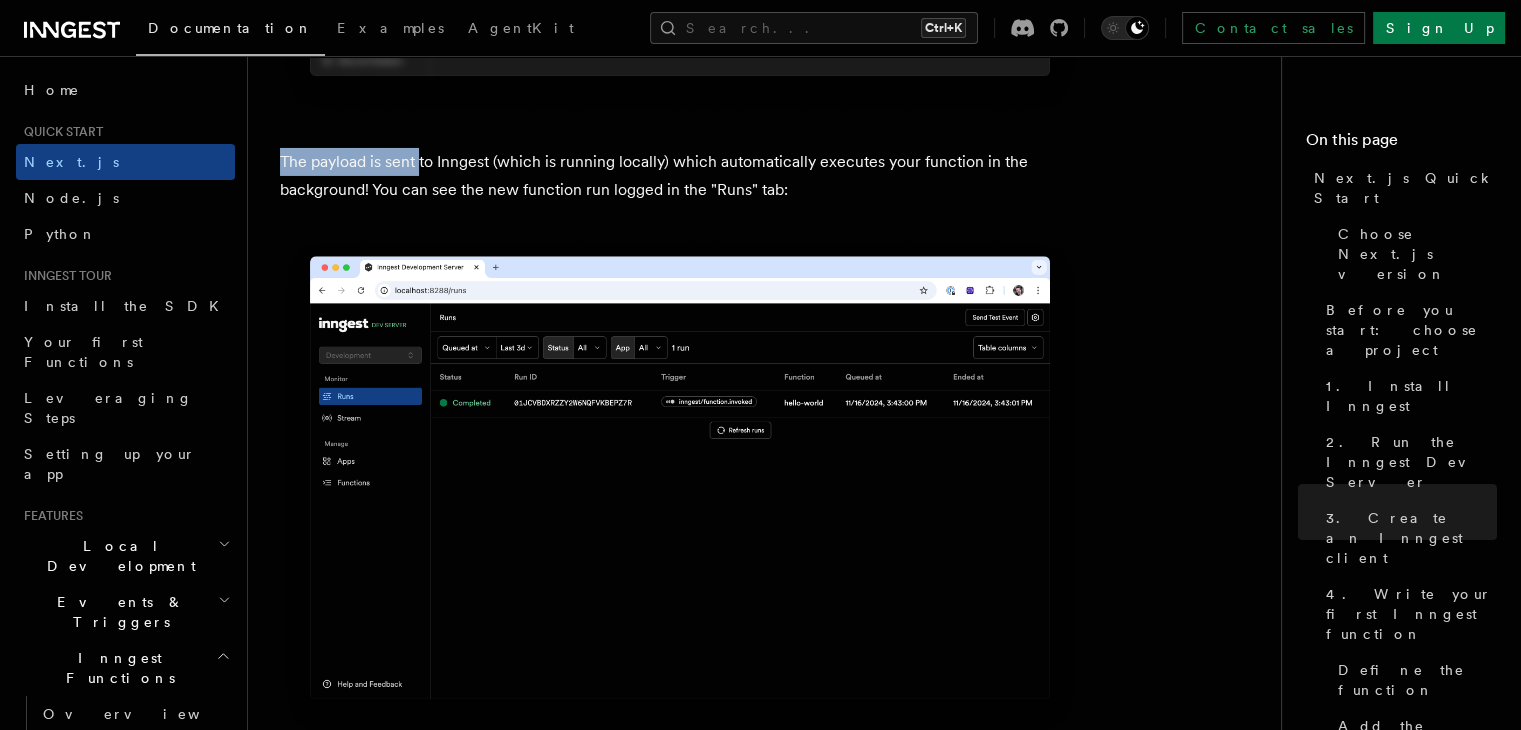 drag, startPoint x: 807, startPoint y: 169, endPoint x: 424, endPoint y: 137, distance: 384.3345 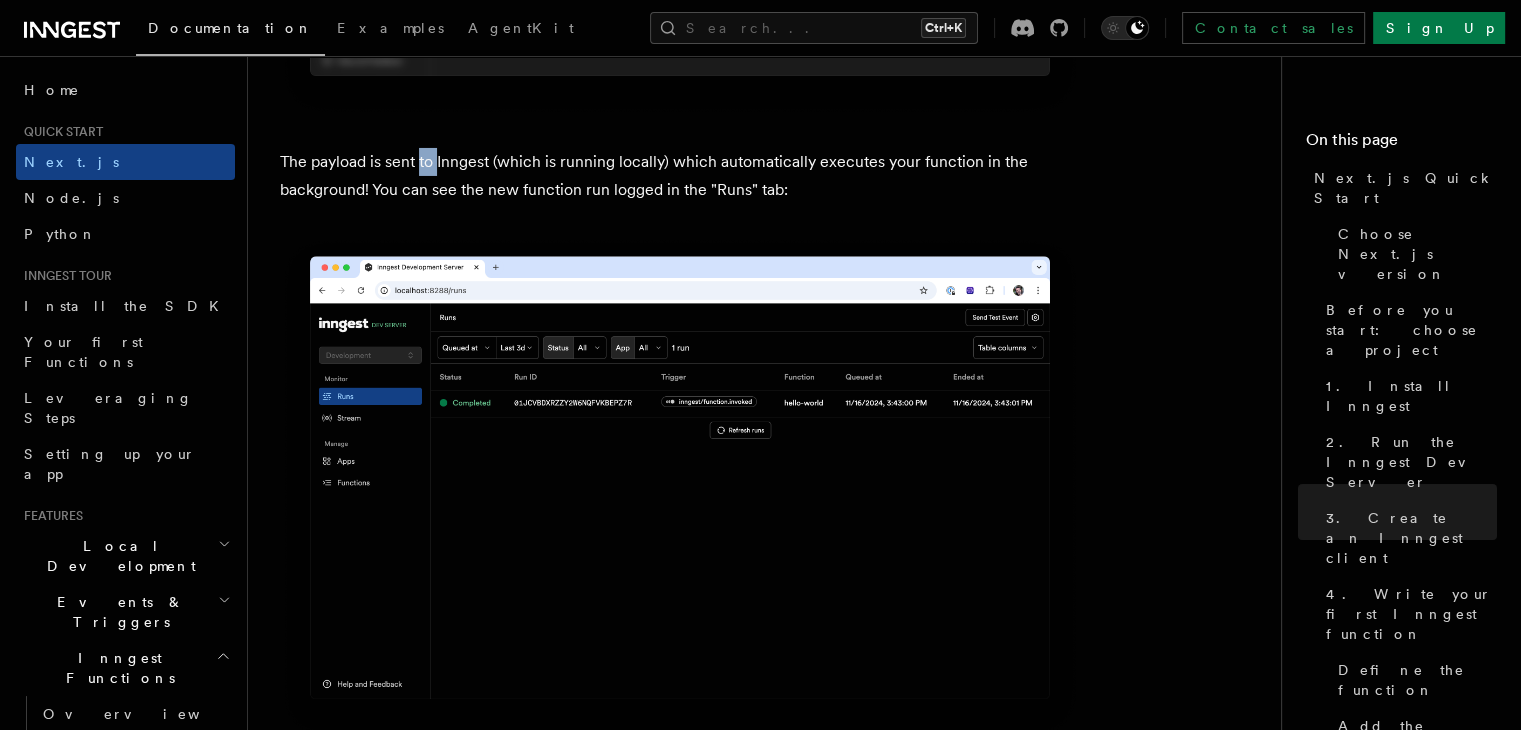 click on "The payload is sent to Inngest (which is running locally) which automatically executes your function in the background! You can see the new function run logged in the "Runs" tab:" at bounding box center [680, 176] 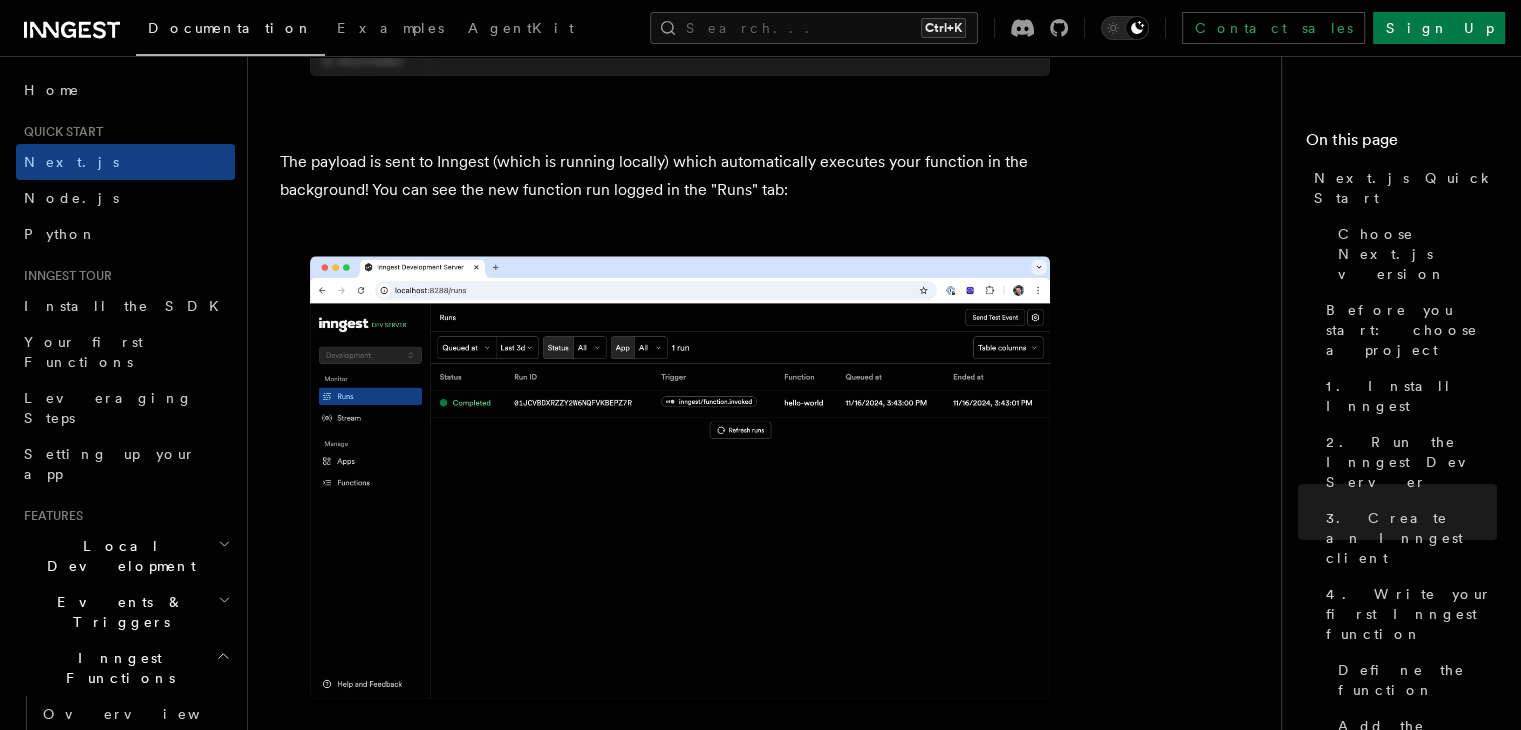 click on "The payload is sent to Inngest (which is running locally) which automatically executes your function in the background! You can see the new function run logged in the "Runs" tab:" at bounding box center [680, 176] 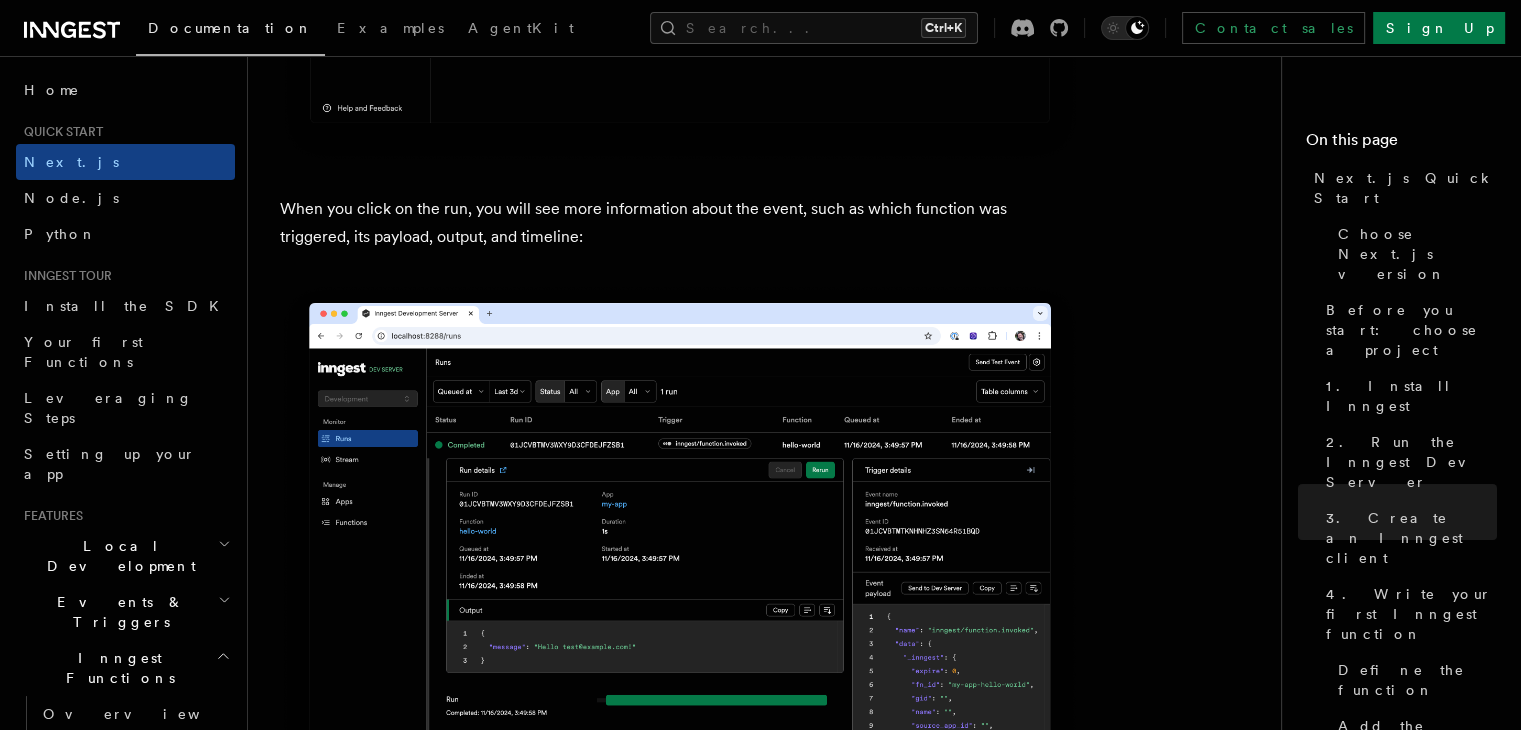 scroll, scrollTop: 7649, scrollLeft: 0, axis: vertical 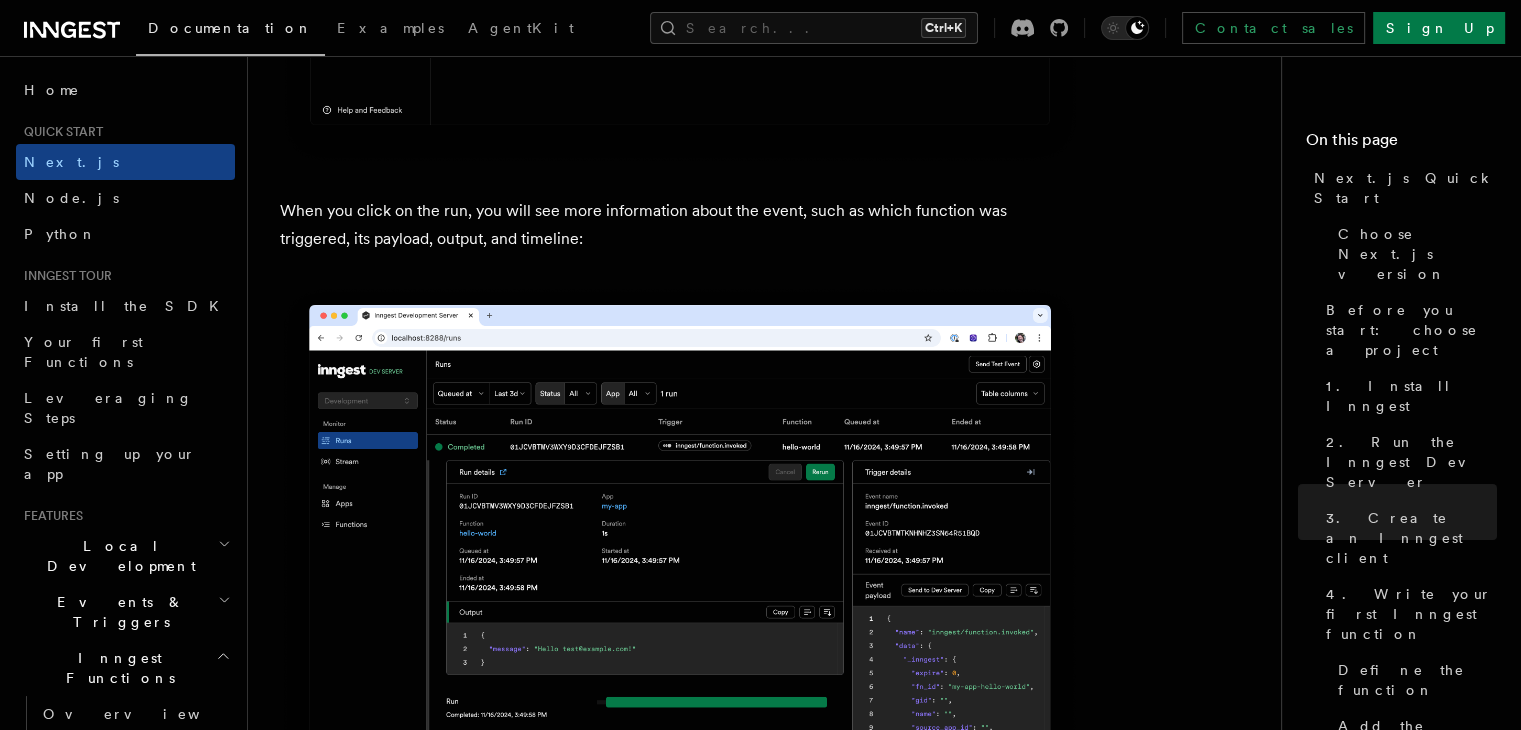 click on "When you click on the run, you will see more information about the event, such as which function was triggered, its payload, output, and timeline:" at bounding box center [680, 225] 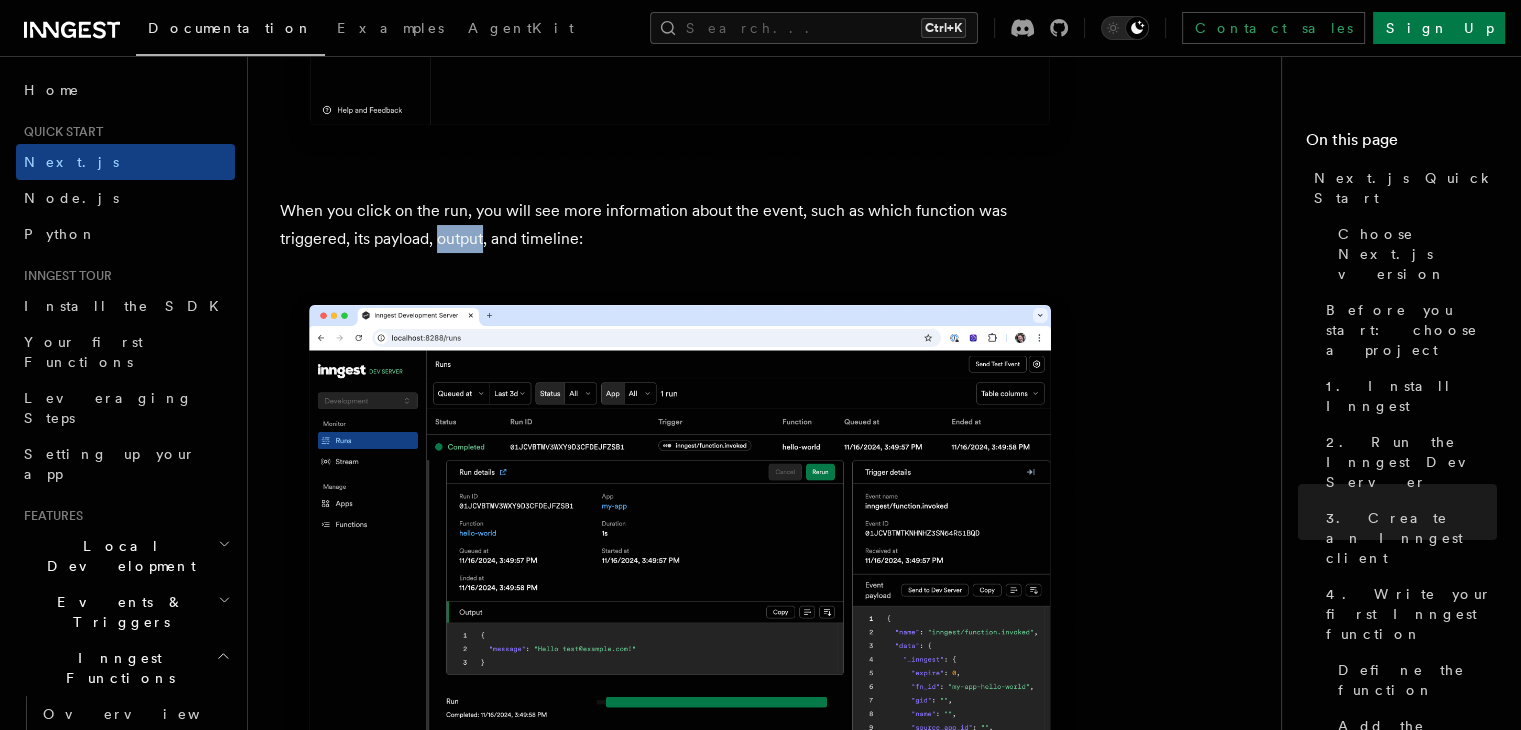 click on "When you click on the run, you will see more information about the event, such as which function was triggered, its payload, output, and timeline:" at bounding box center [680, 225] 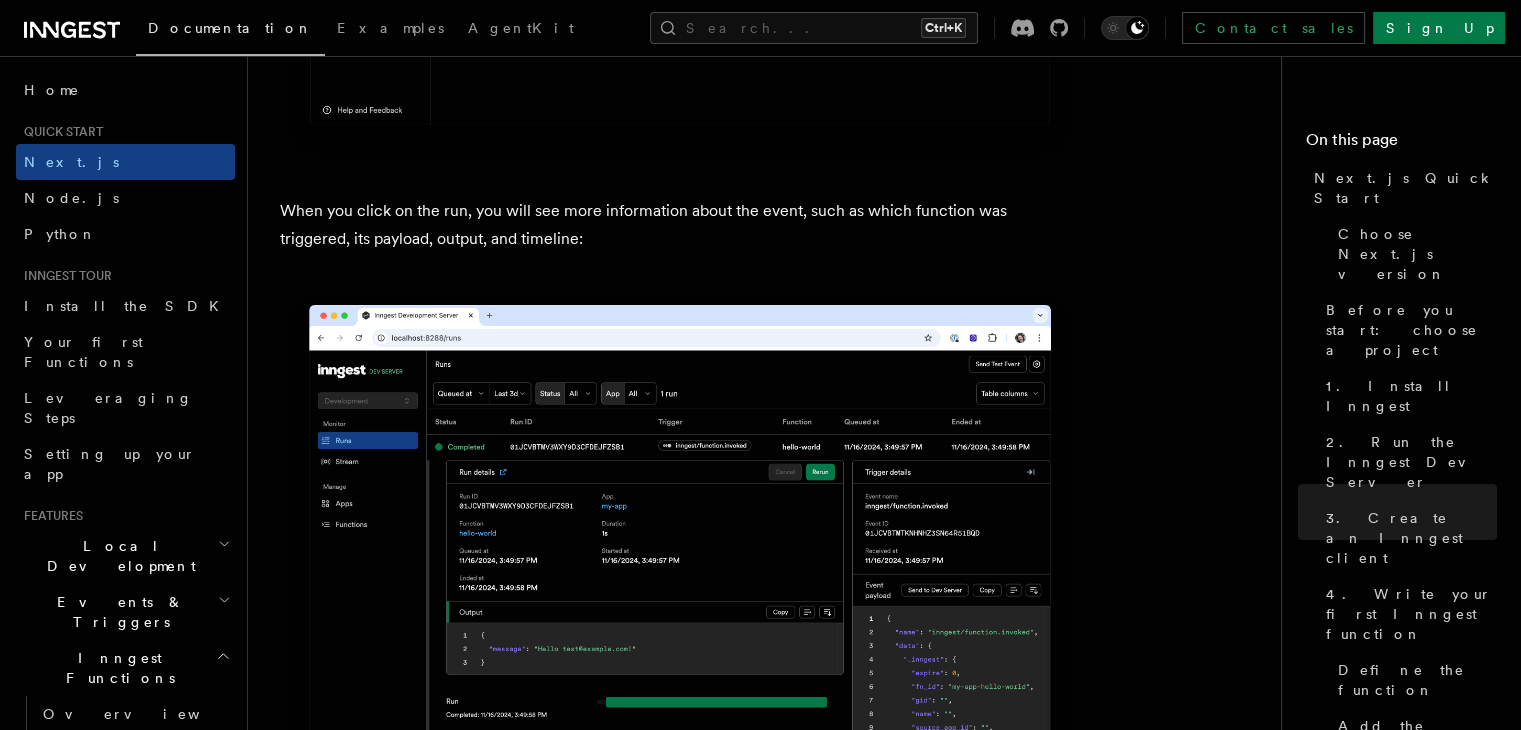 click on "When you click on the run, you will see more information about the event, such as which function was triggered, its payload, output, and timeline:" at bounding box center (680, 225) 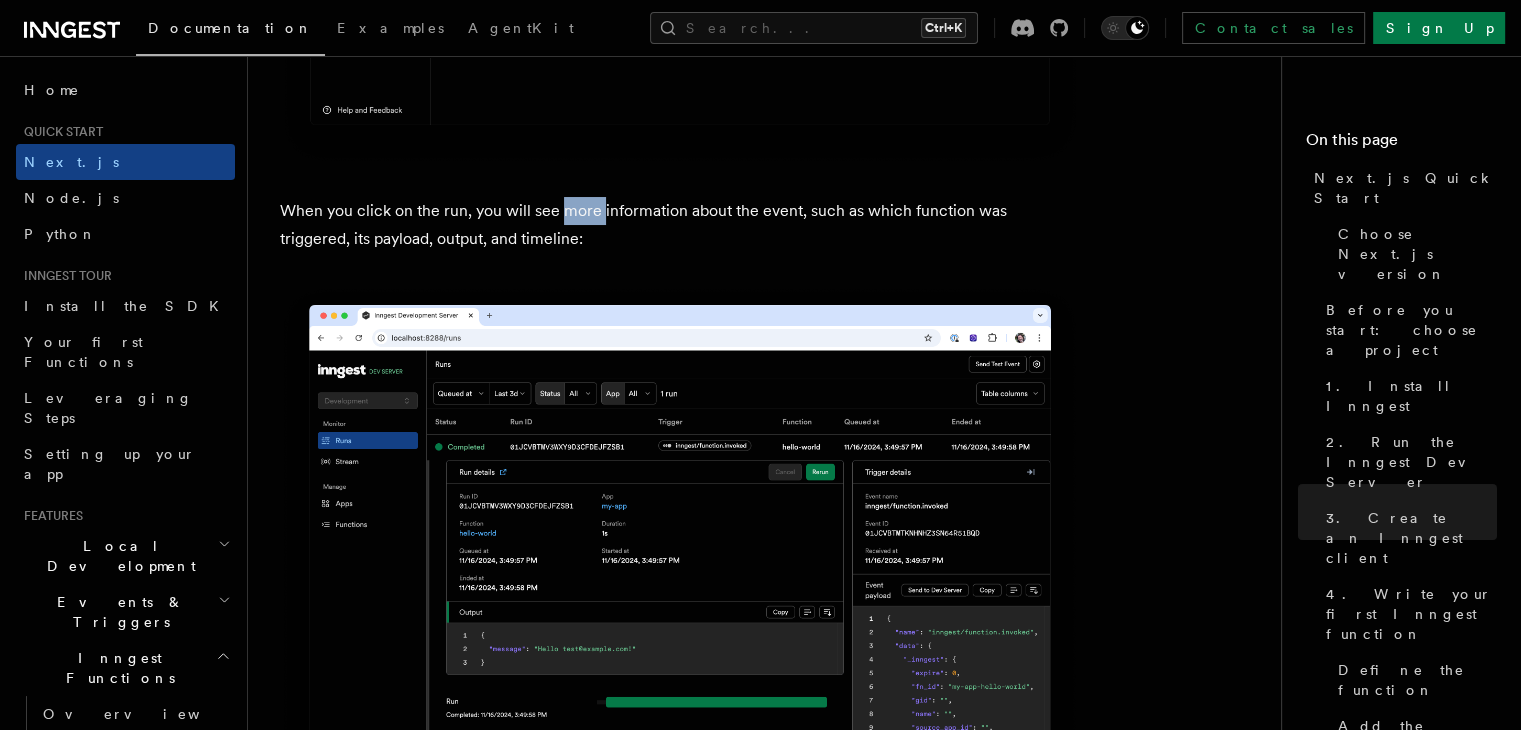 click on "When you click on the run, you will see more information about the event, such as which function was triggered, its payload, output, and timeline:" at bounding box center [680, 225] 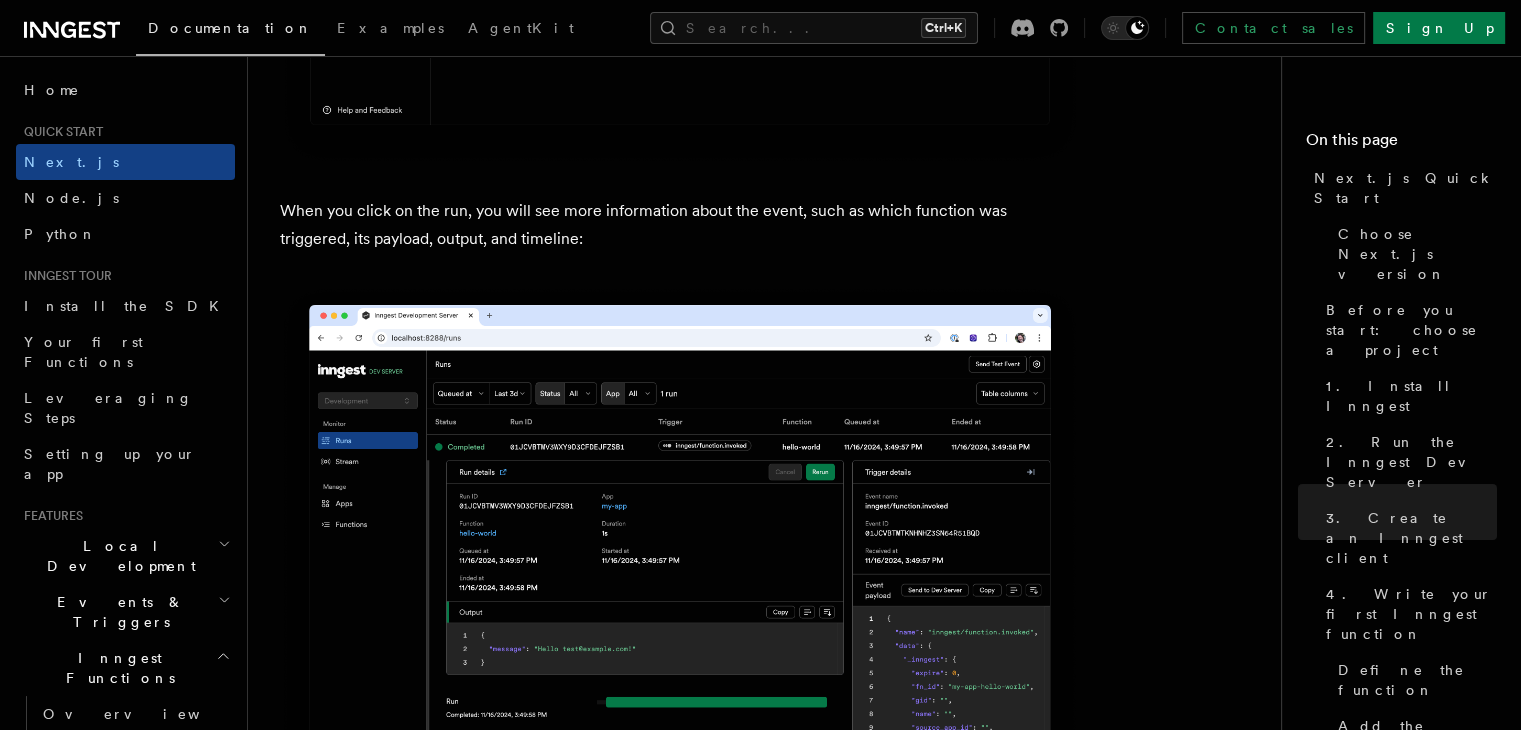 click on "When you click on the run, you will see more information about the event, such as which function was triggered, its payload, output, and timeline:" at bounding box center (680, 225) 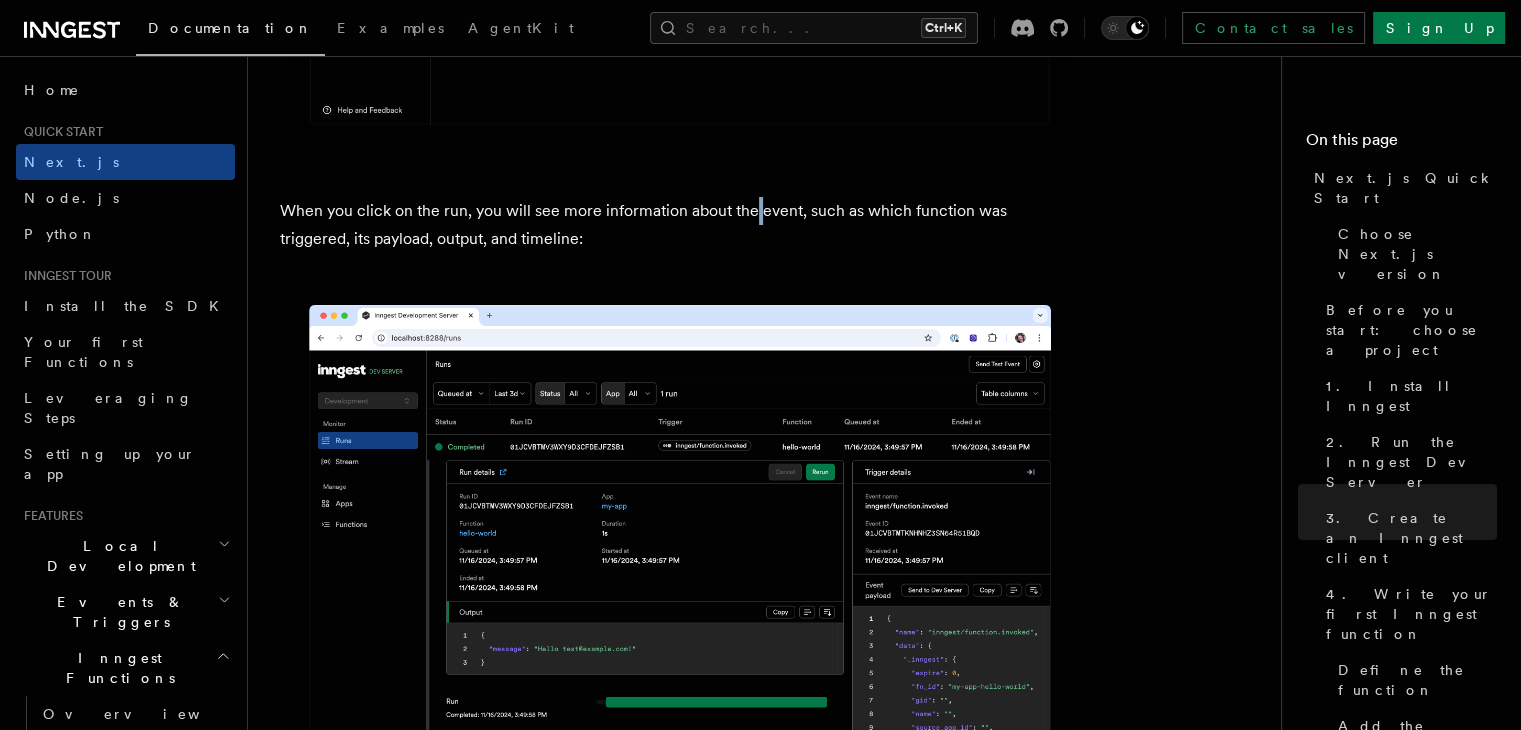 click on "When you click on the run, you will see more information about the event, such as which function was triggered, its payload, output, and timeline:" at bounding box center (680, 225) 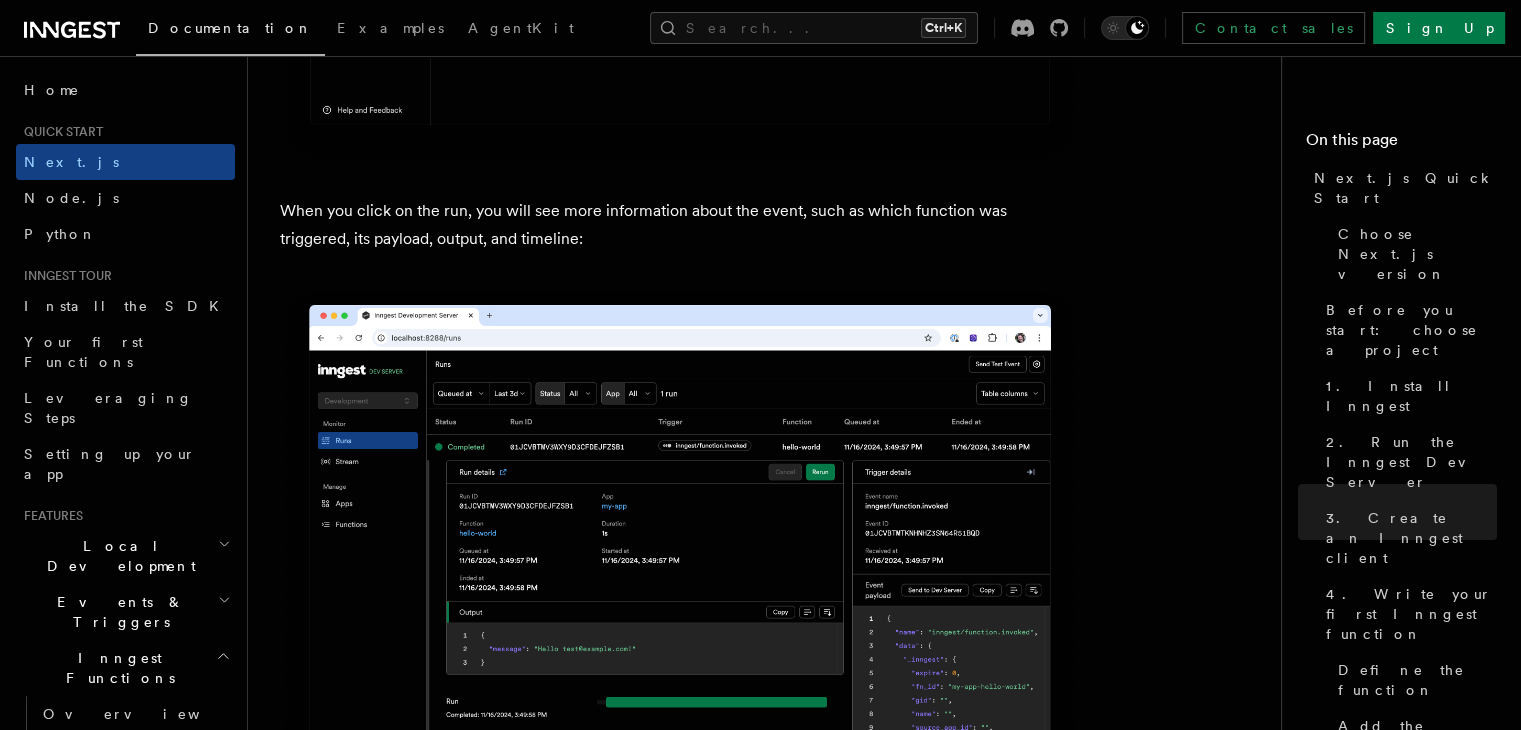 click on "When you click on the run, you will see more information about the event, such as which function was triggered, its payload, output, and timeline:" at bounding box center (680, 225) 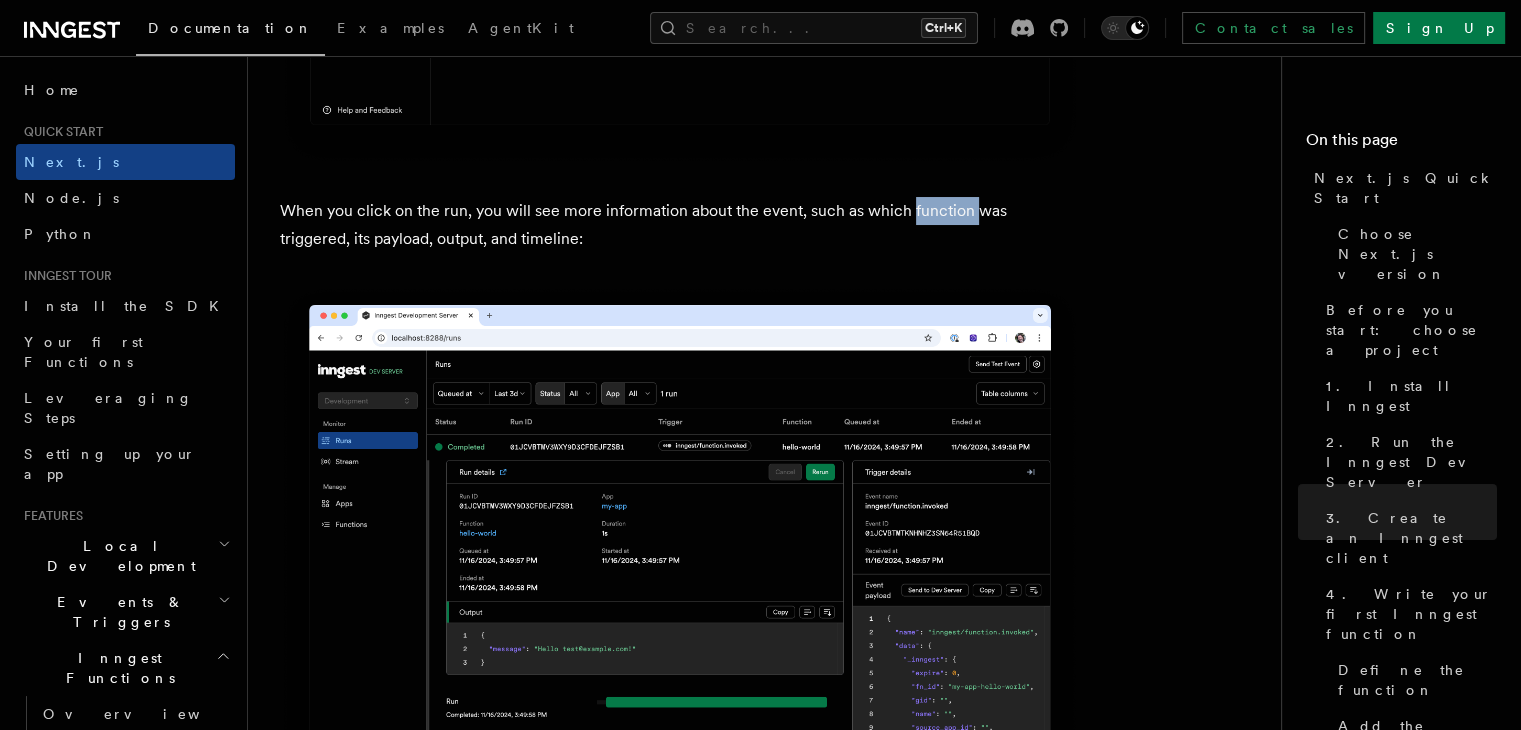 click on "When you click on the run, you will see more information about the event, such as which function was triggered, its payload, output, and timeline:" at bounding box center [680, 225] 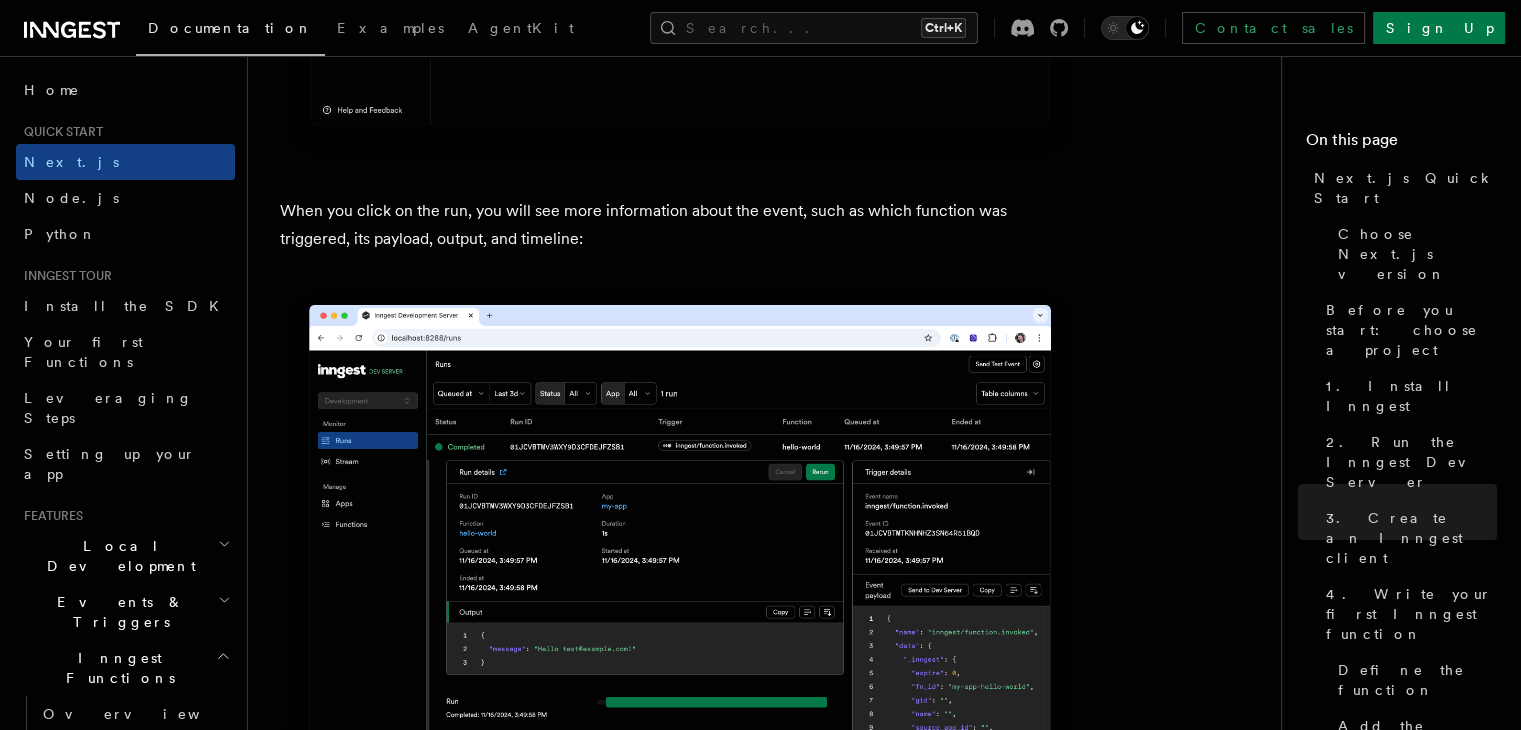 click on "When you click on the run, you will see more information about the event, such as which function was triggered, its payload, output, and timeline:" at bounding box center (680, 225) 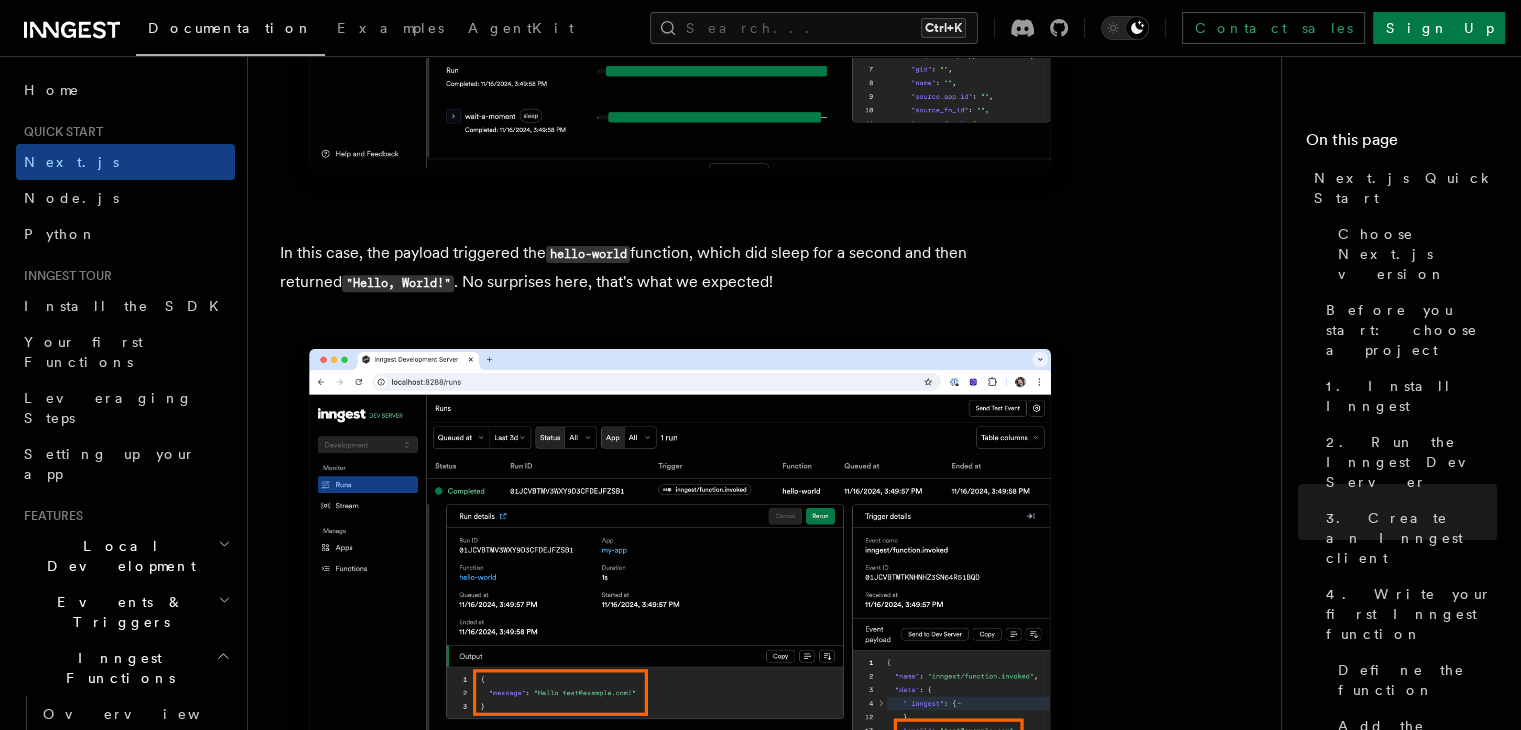 scroll, scrollTop: 8293, scrollLeft: 0, axis: vertical 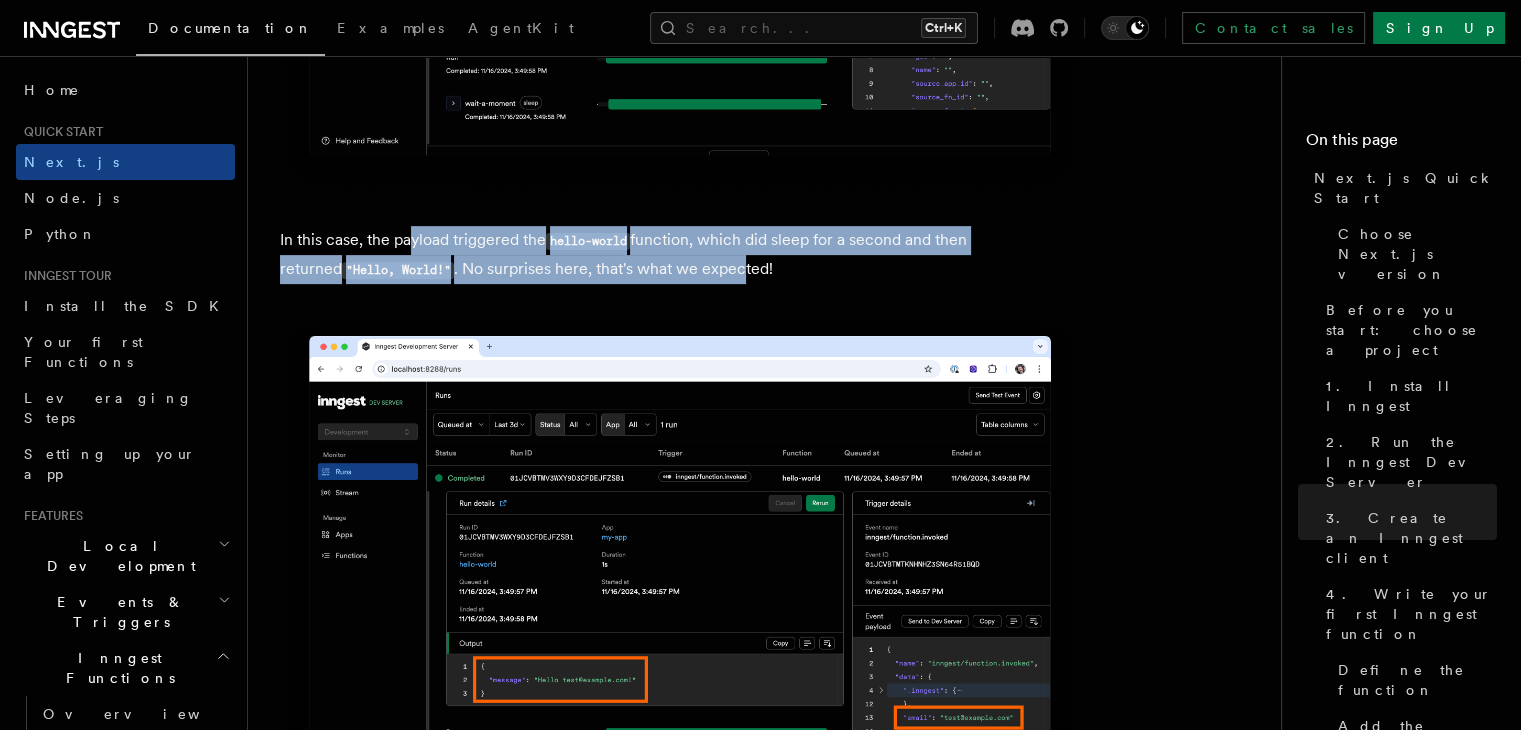 drag, startPoint x: 410, startPoint y: 216, endPoint x: 704, endPoint y: 249, distance: 295.84625 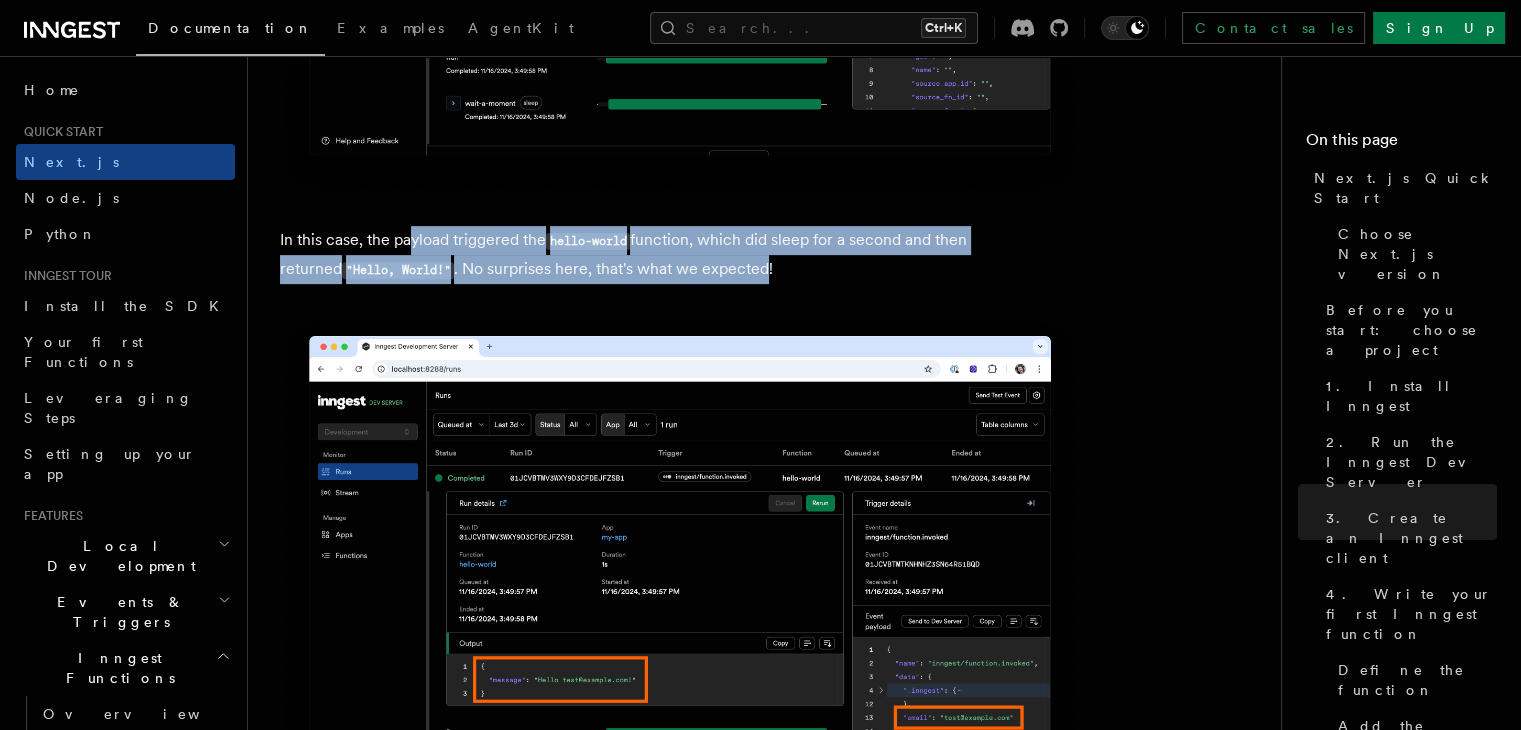 click on "In this case, the payload triggered the  hello-world  function, which did sleep for a second and then returned  "Hello, World!" . No surprises here, that's what we expected!" at bounding box center (680, 255) 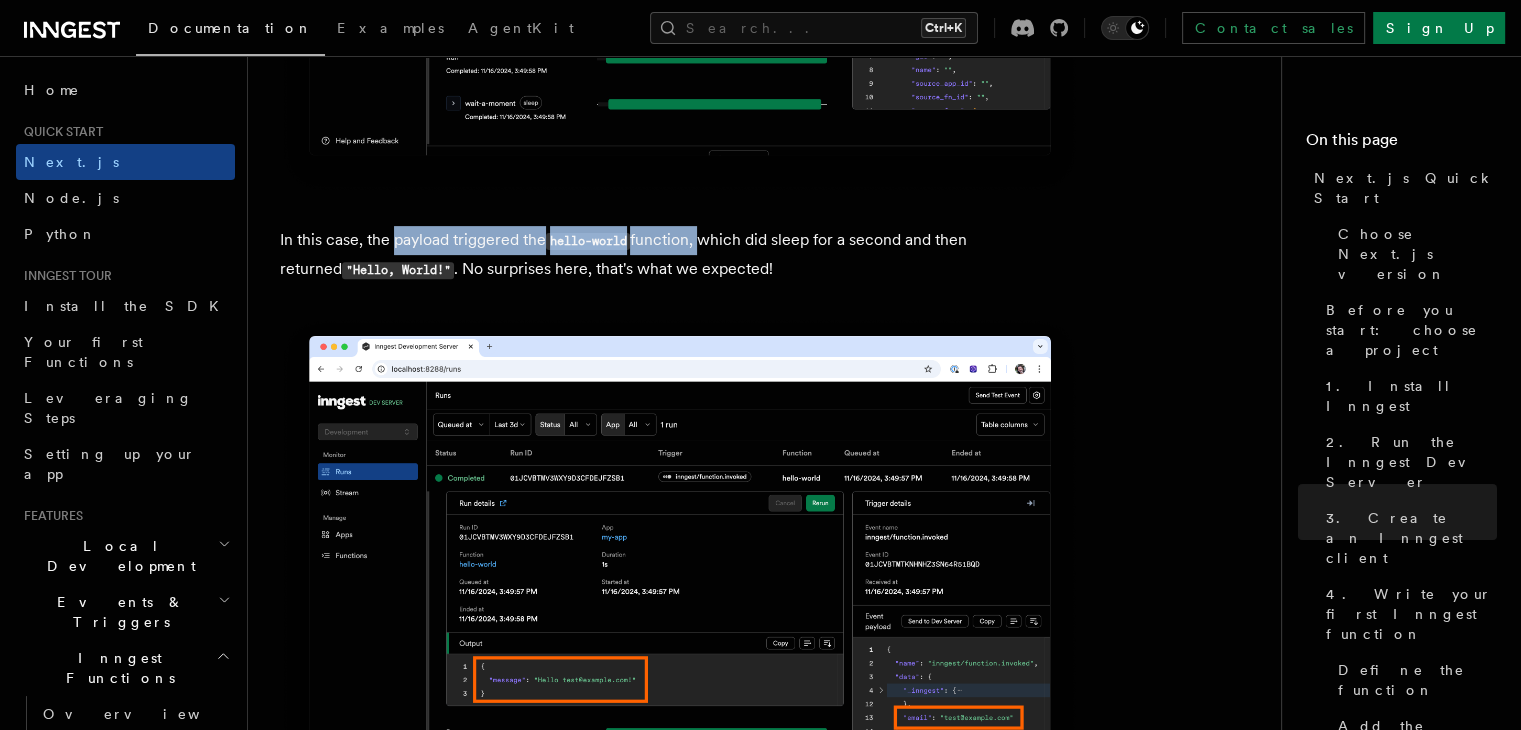 drag, startPoint x: 396, startPoint y: 224, endPoint x: 701, endPoint y: 218, distance: 305.05902 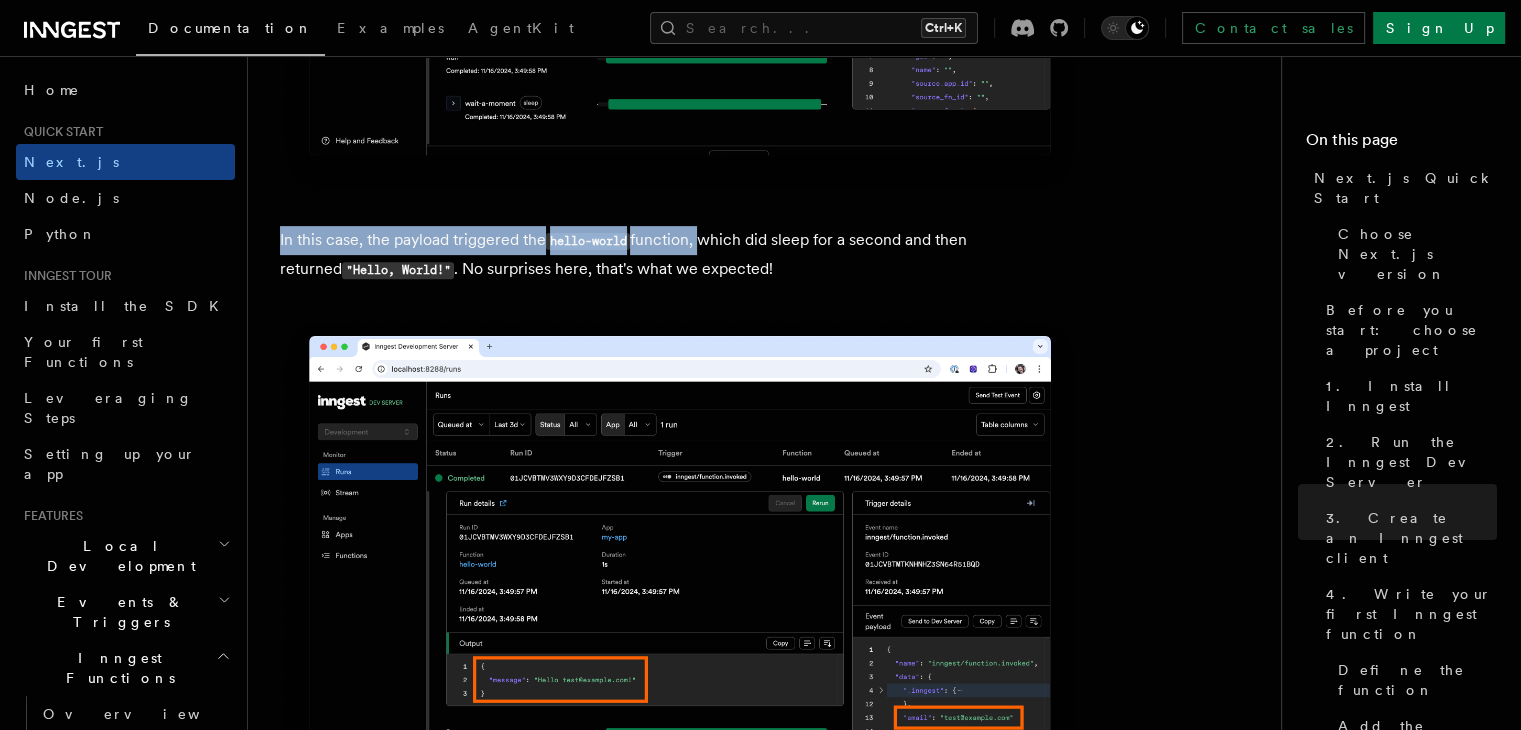 drag, startPoint x: 701, startPoint y: 218, endPoint x: 896, endPoint y: 250, distance: 197.6082 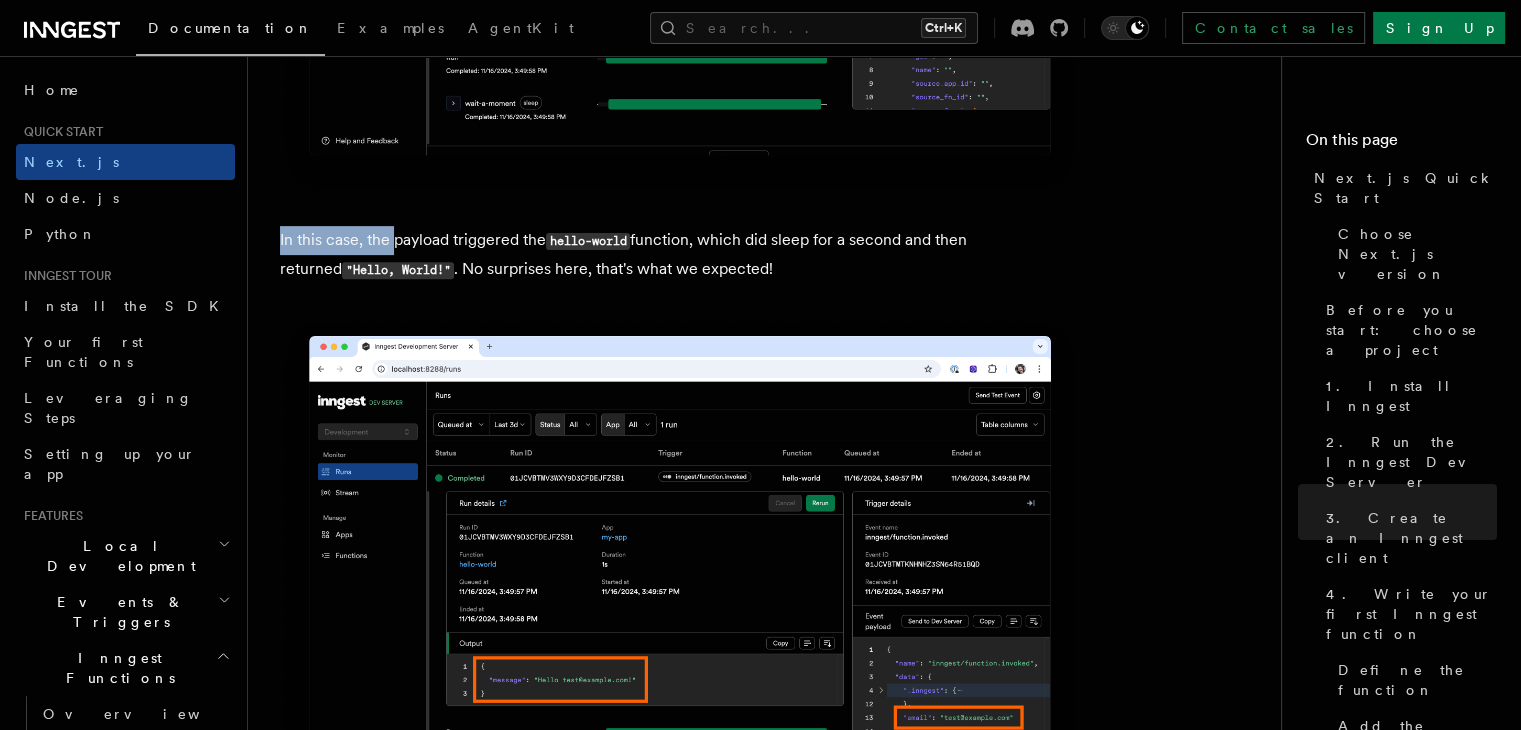 drag, startPoint x: 896, startPoint y: 250, endPoint x: 428, endPoint y: 217, distance: 469.16202 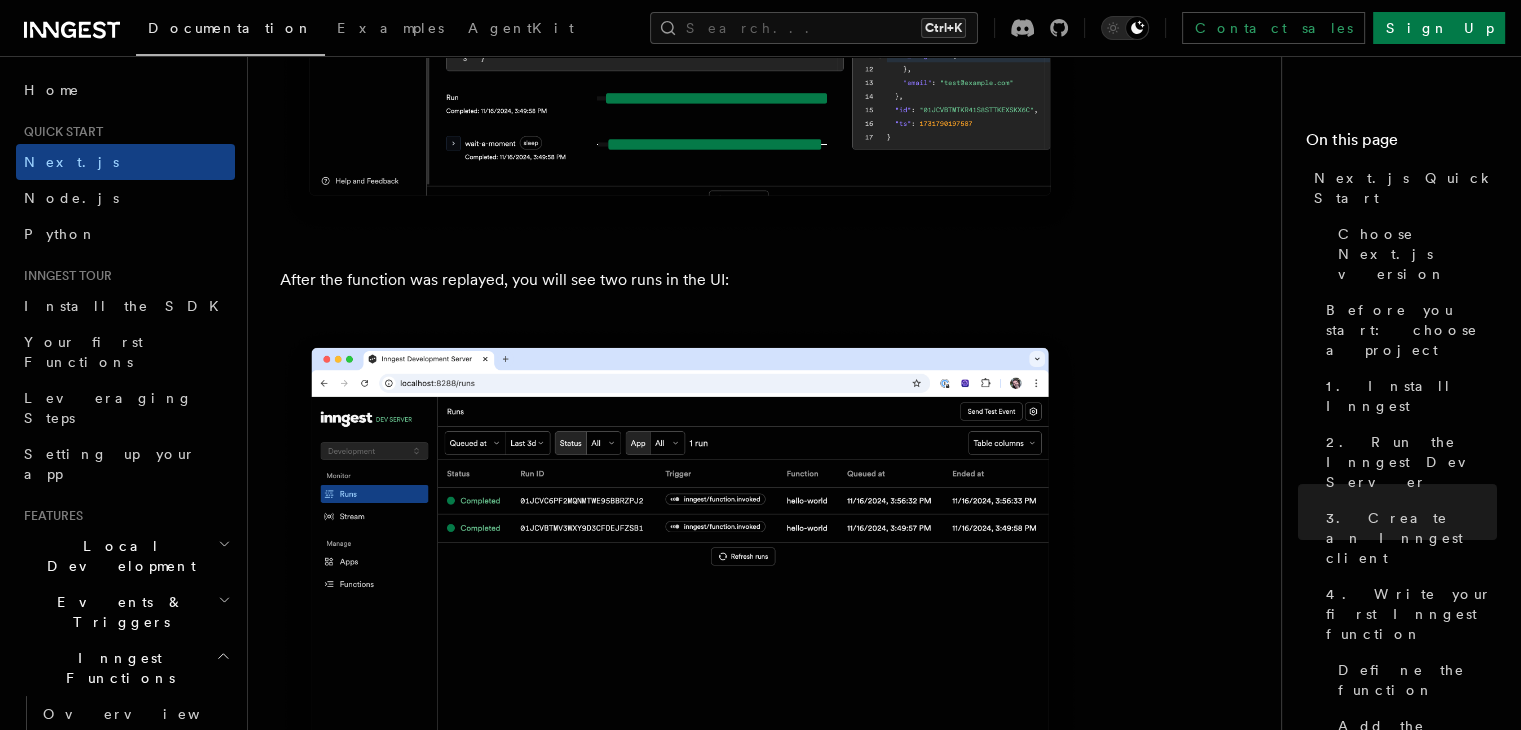 scroll, scrollTop: 9603, scrollLeft: 0, axis: vertical 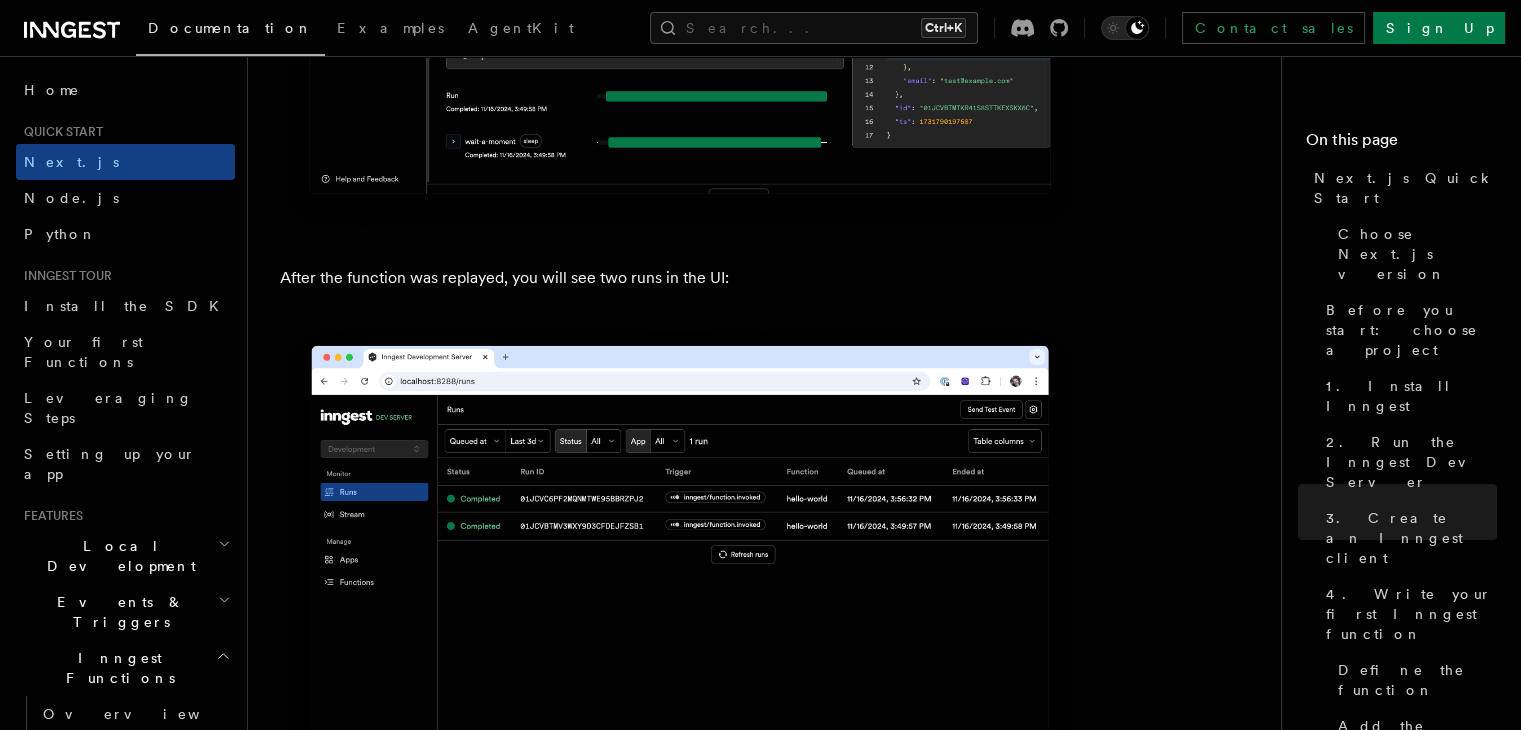 click on "Quick start Next.js Quick Start
In this tutorial you will add Inngest to a Next.js app to see how easy it can be to build complex workflows.
Inngest makes it easy to build, manage, and execute reliable workflows. Some use cases include scheduling drip marketing campaigns, building payment flows, or chaining LLM interactions.
By the end of this ten-minute tutorial you will:
Set up and run Inngest on your machine.
Write your first Inngest function.
Trigger your function from your app and through Inngest Dev Server.
Let's get started!
Choose Next.js version
Choose your preferred Next.js version for this tutorial:
Next.js - App Router Next.js - Pages Router Before you start: choose a project In this tutorial you can use any existing Next.js project, or you can create a new one. Instructions for creating a new Next.js project  Run the following command in your terminal to create a new Next.js project: Copy Copied npx  create-next-app@latest   --ts   --eslint   --tailwind   --src-dir   --app" at bounding box center [772, -2649] 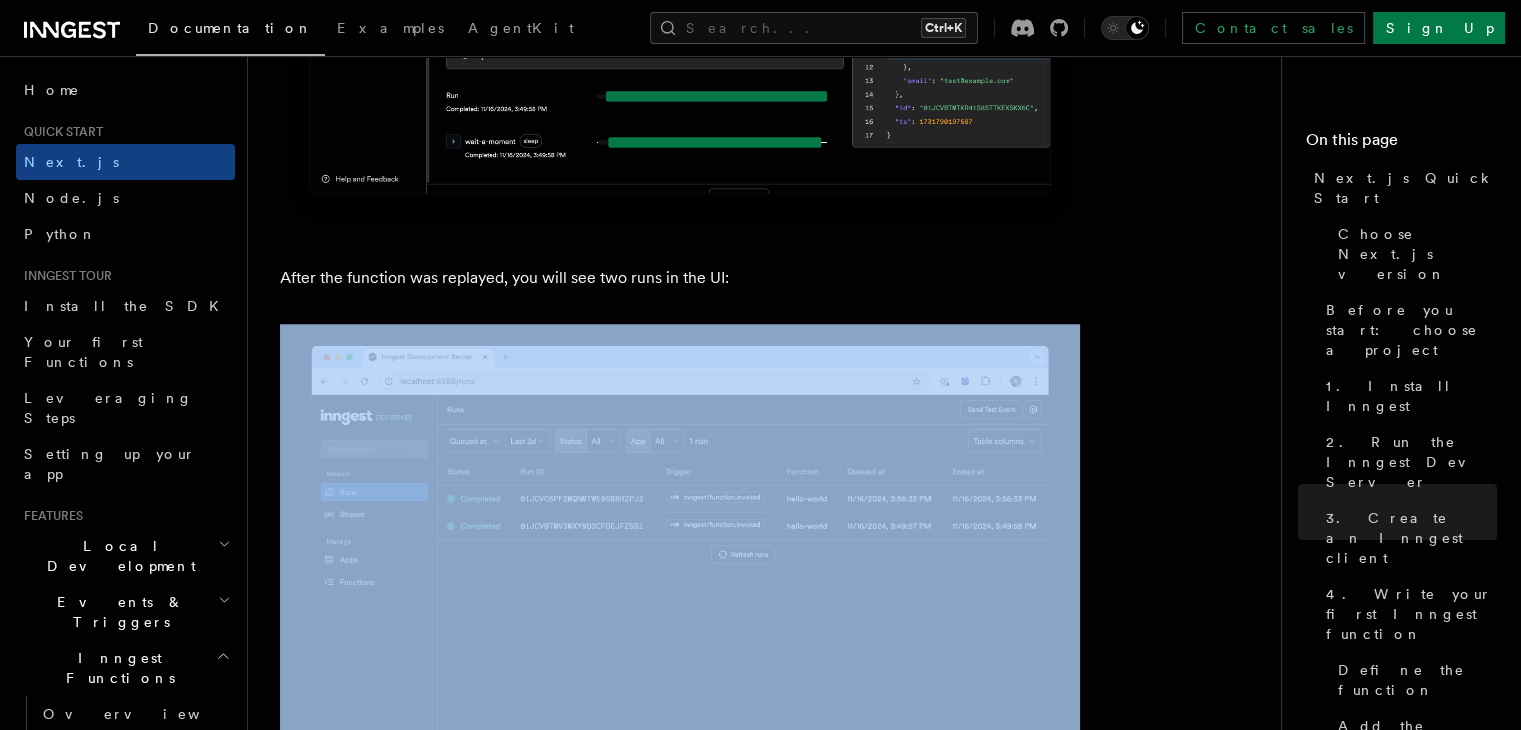 click on "Quick start Next.js Quick Start
In this tutorial you will add Inngest to a Next.js app to see how easy it can be to build complex workflows.
Inngest makes it easy to build, manage, and execute reliable workflows. Some use cases include scheduling drip marketing campaigns, building payment flows, or chaining LLM interactions.
By the end of this ten-minute tutorial you will:
Set up and run Inngest on your machine.
Write your first Inngest function.
Trigger your function from your app and through Inngest Dev Server.
Let's get started!
Choose Next.js version
Choose your preferred Next.js version for this tutorial:
Next.js - App Router Next.js - Pages Router Before you start: choose a project In this tutorial you can use any existing Next.js project, or you can create a new one. Instructions for creating a new Next.js project  Run the following command in your terminal to create a new Next.js project: Copy Copied npx  create-next-app@latest   --ts   --eslint   --tailwind   --src-dir   --app" at bounding box center (772, -2649) 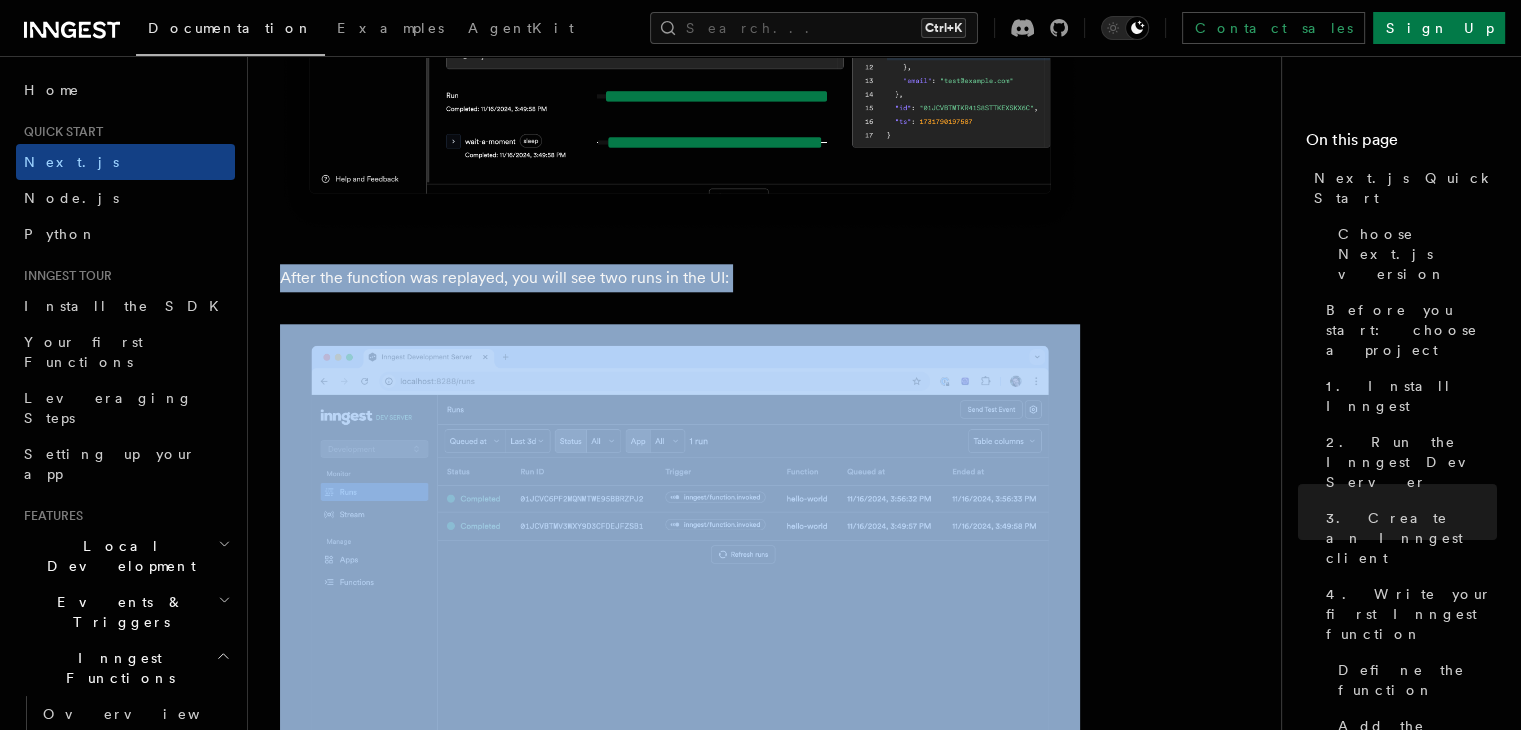 click on "Quick start Next.js Quick Start
In this tutorial you will add Inngest to a Next.js app to see how easy it can be to build complex workflows.
Inngest makes it easy to build, manage, and execute reliable workflows. Some use cases include scheduling drip marketing campaigns, building payment flows, or chaining LLM interactions.
By the end of this ten-minute tutorial you will:
Set up and run Inngest on your machine.
Write your first Inngest function.
Trigger your function from your app and through Inngest Dev Server.
Let's get started!
Choose Next.js version
Choose your preferred Next.js version for this tutorial:
Next.js - App Router Next.js - Pages Router Before you start: choose a project In this tutorial you can use any existing Next.js project, or you can create a new one. Instructions for creating a new Next.js project  Run the following command in your terminal to create a new Next.js project: Copy Copied npx  create-next-app@latest   --ts   --eslint   --tailwind   --src-dir   --app" at bounding box center (772, -2649) 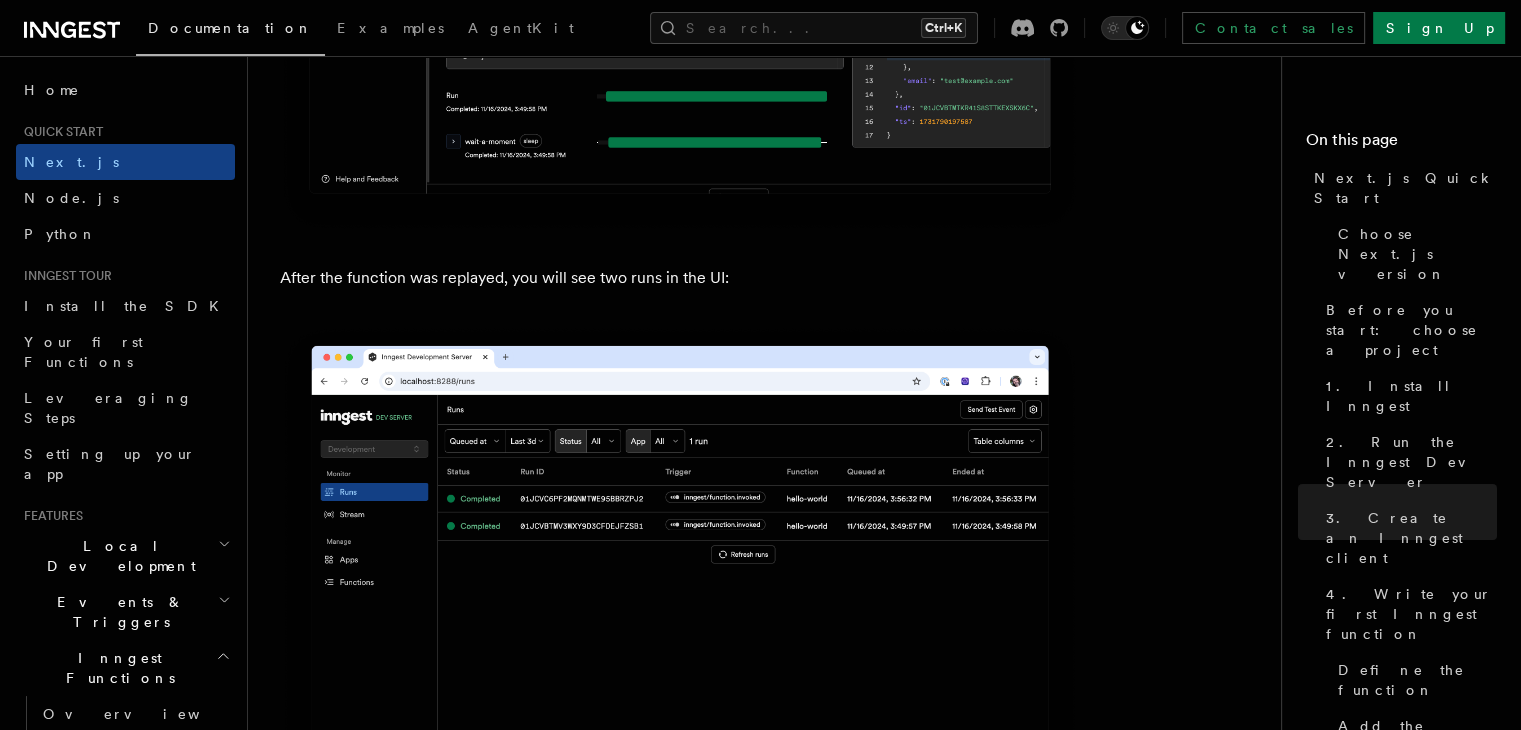 click on "After the function was replayed, you will see two runs in the UI:" at bounding box center [680, 278] 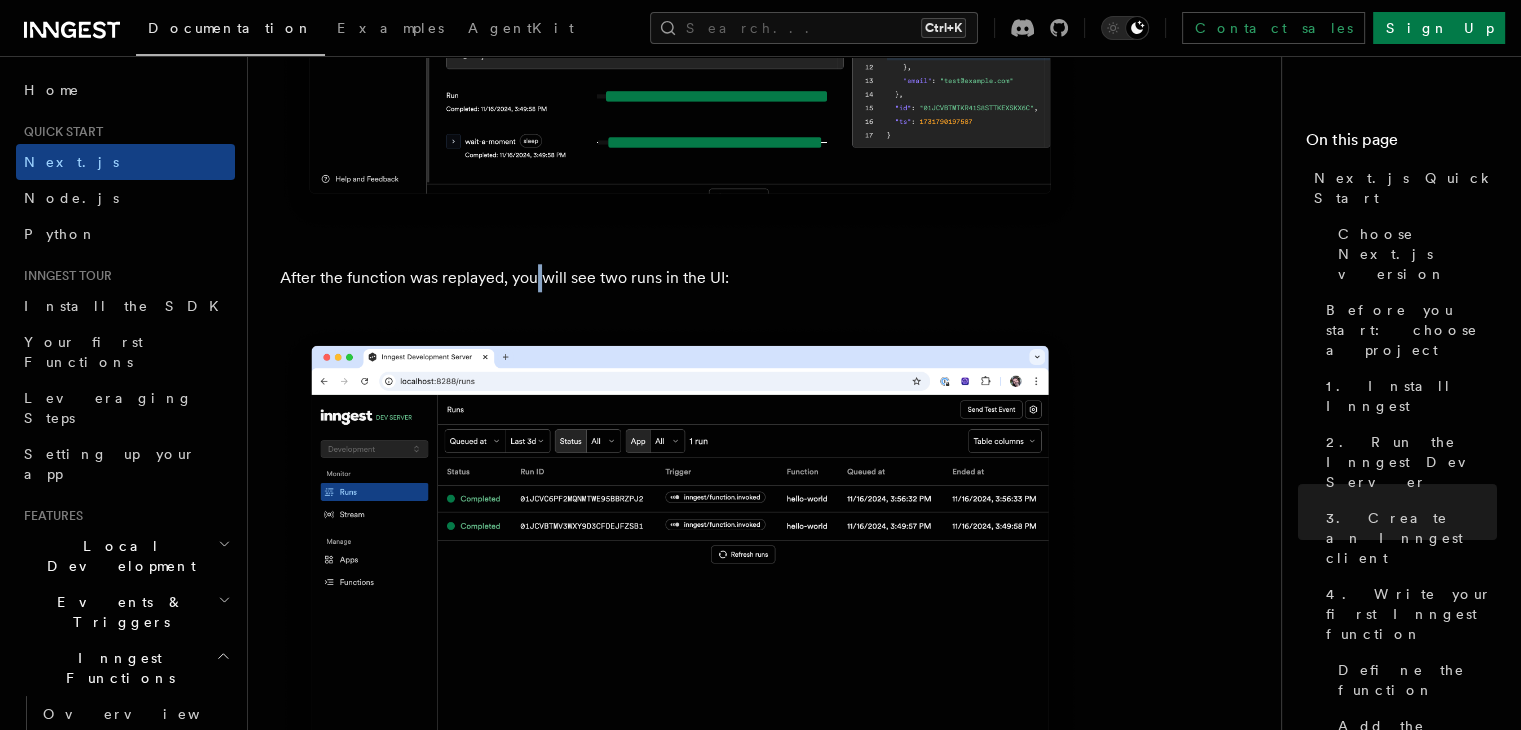 click on "After the function was replayed, you will see two runs in the UI:" at bounding box center [680, 278] 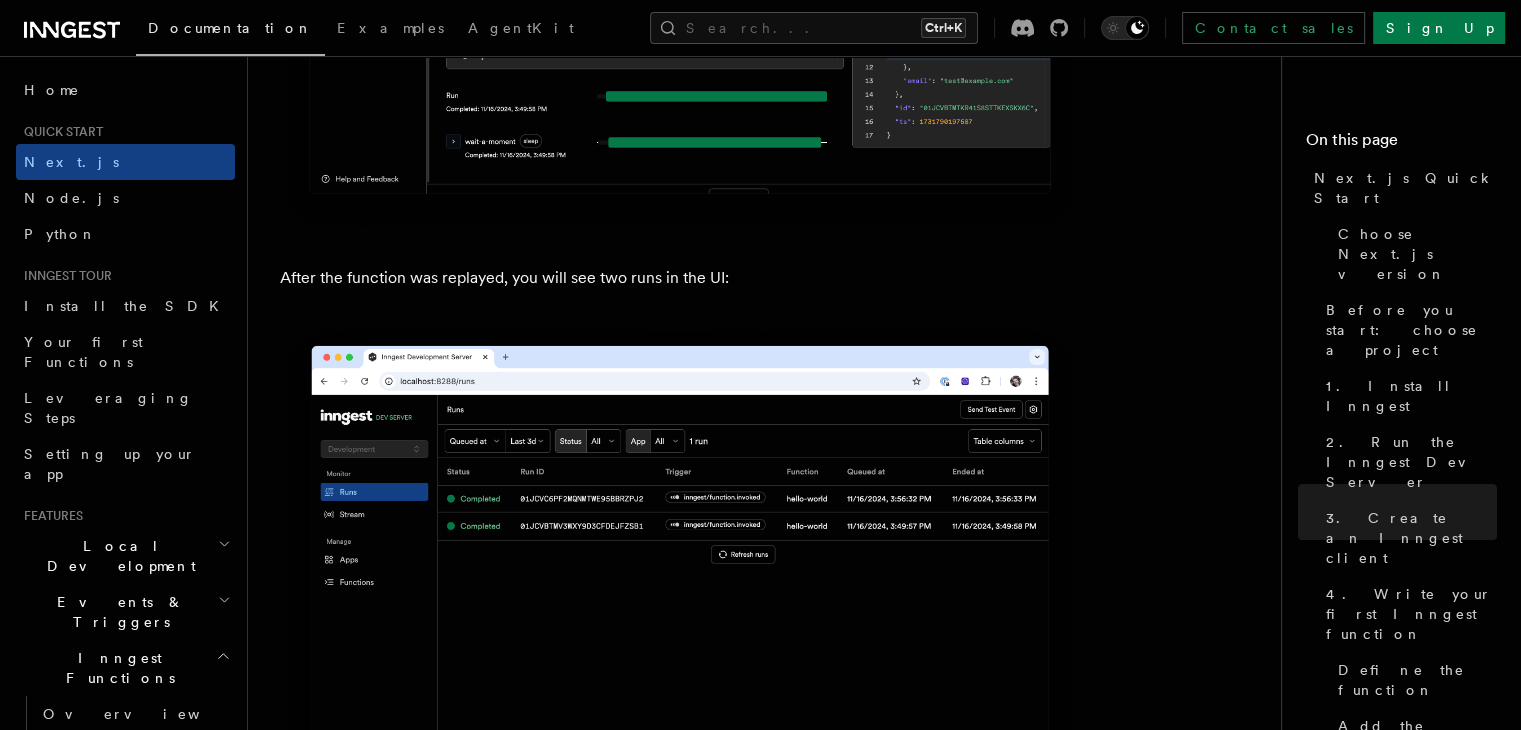 click on "After the function was replayed, you will see two runs in the UI:" at bounding box center [680, 278] 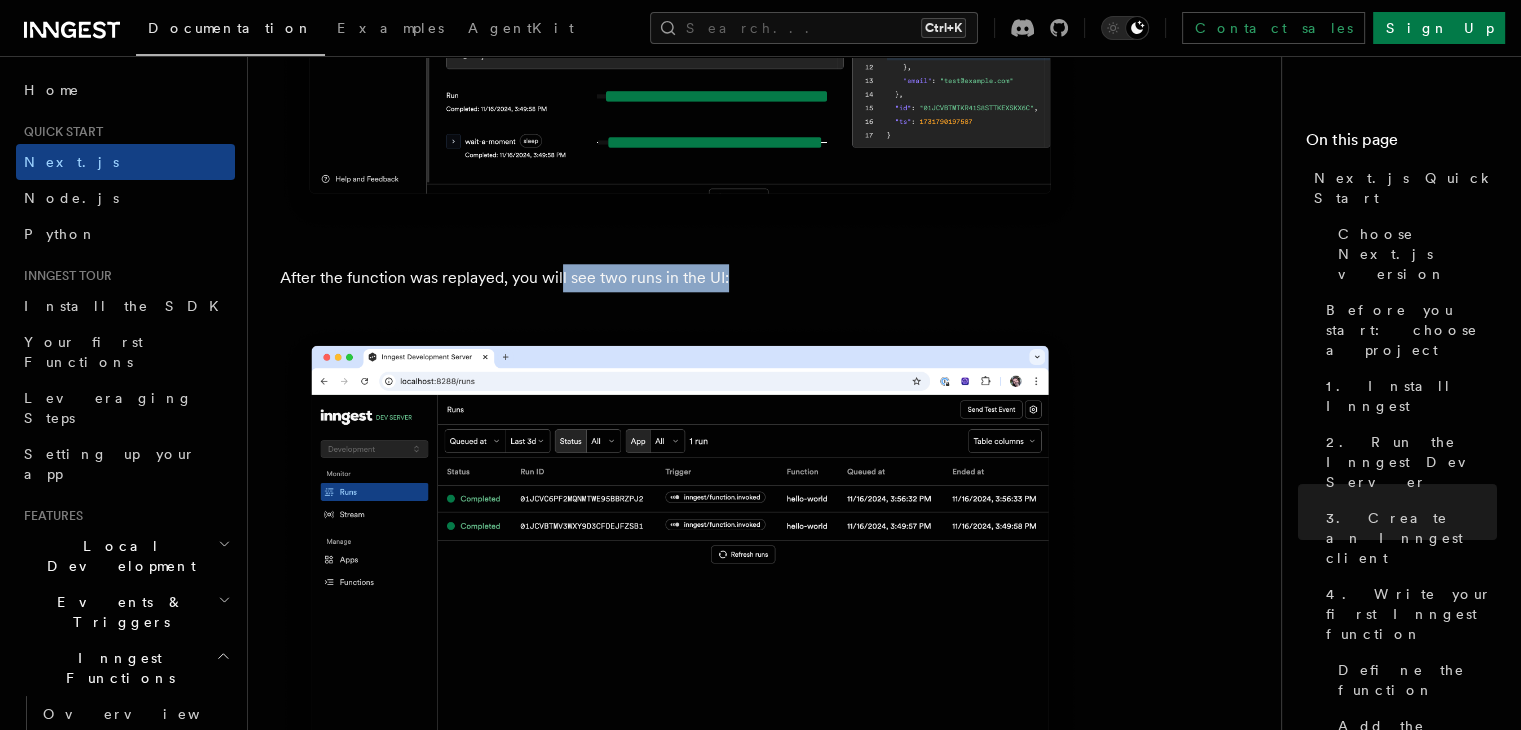 drag, startPoint x: 760, startPoint y: 269, endPoint x: 560, endPoint y: 253, distance: 200.63898 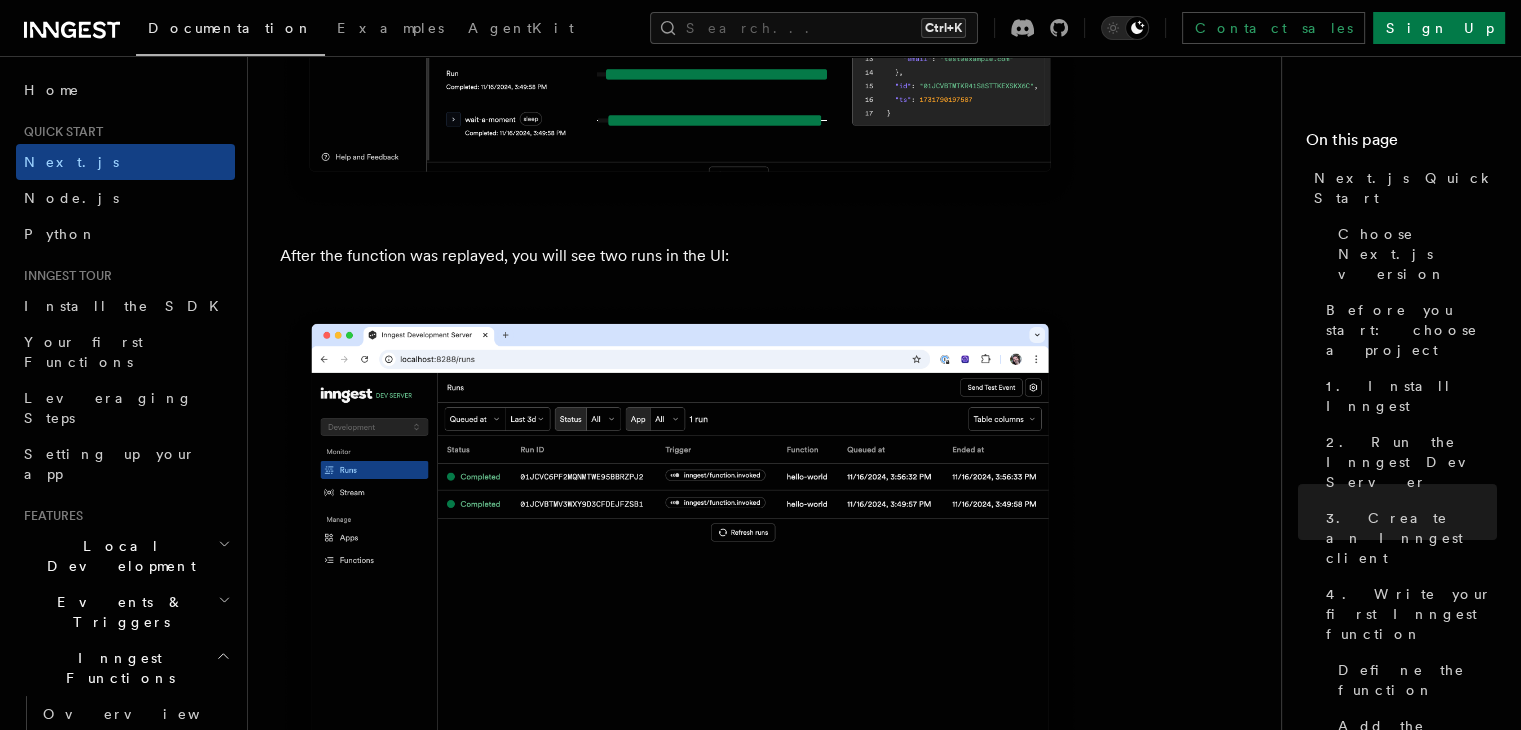 scroll, scrollTop: 9640, scrollLeft: 0, axis: vertical 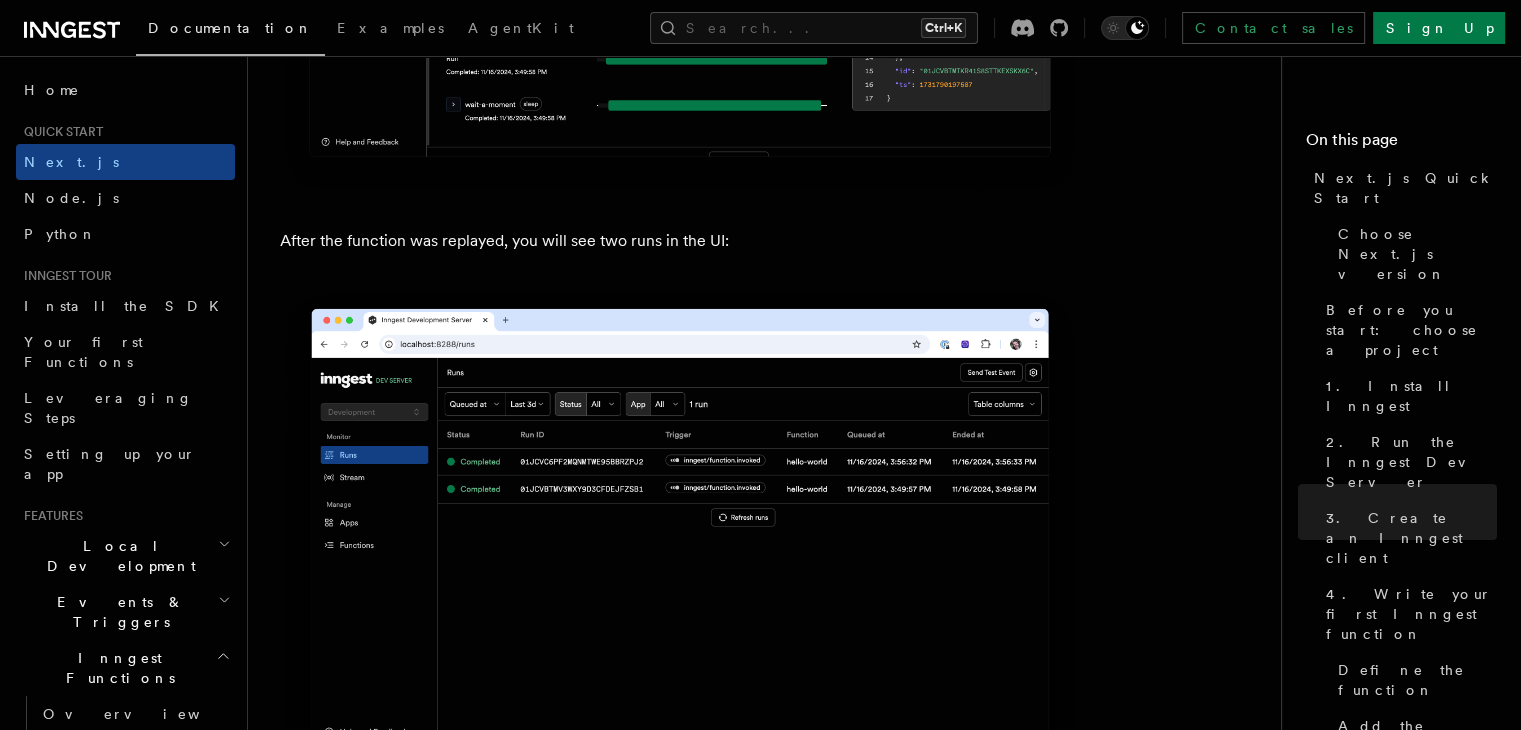 click on "After the function was replayed, you will see two runs in the UI:" at bounding box center (680, 241) 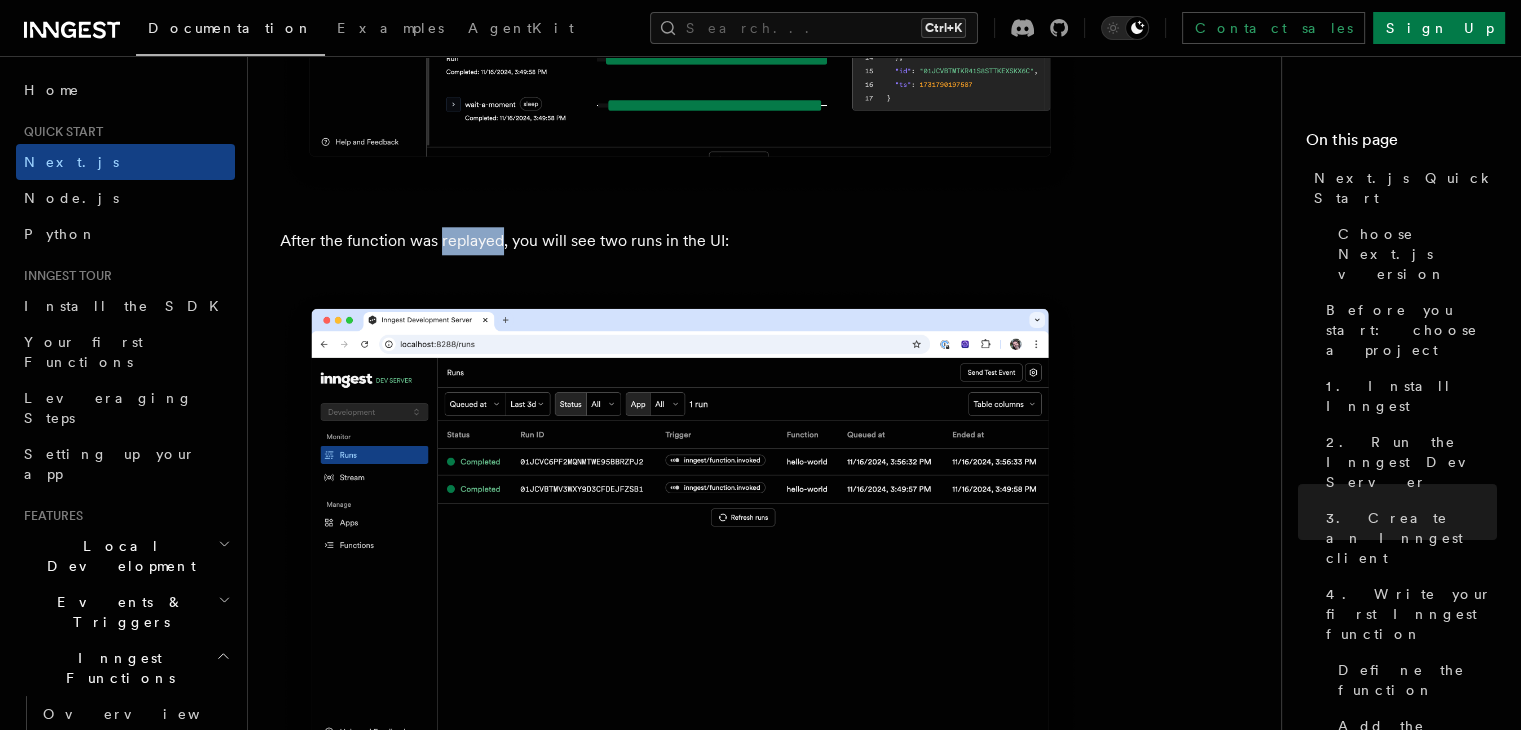 click on "After the function was replayed, you will see two runs in the UI:" at bounding box center [680, 241] 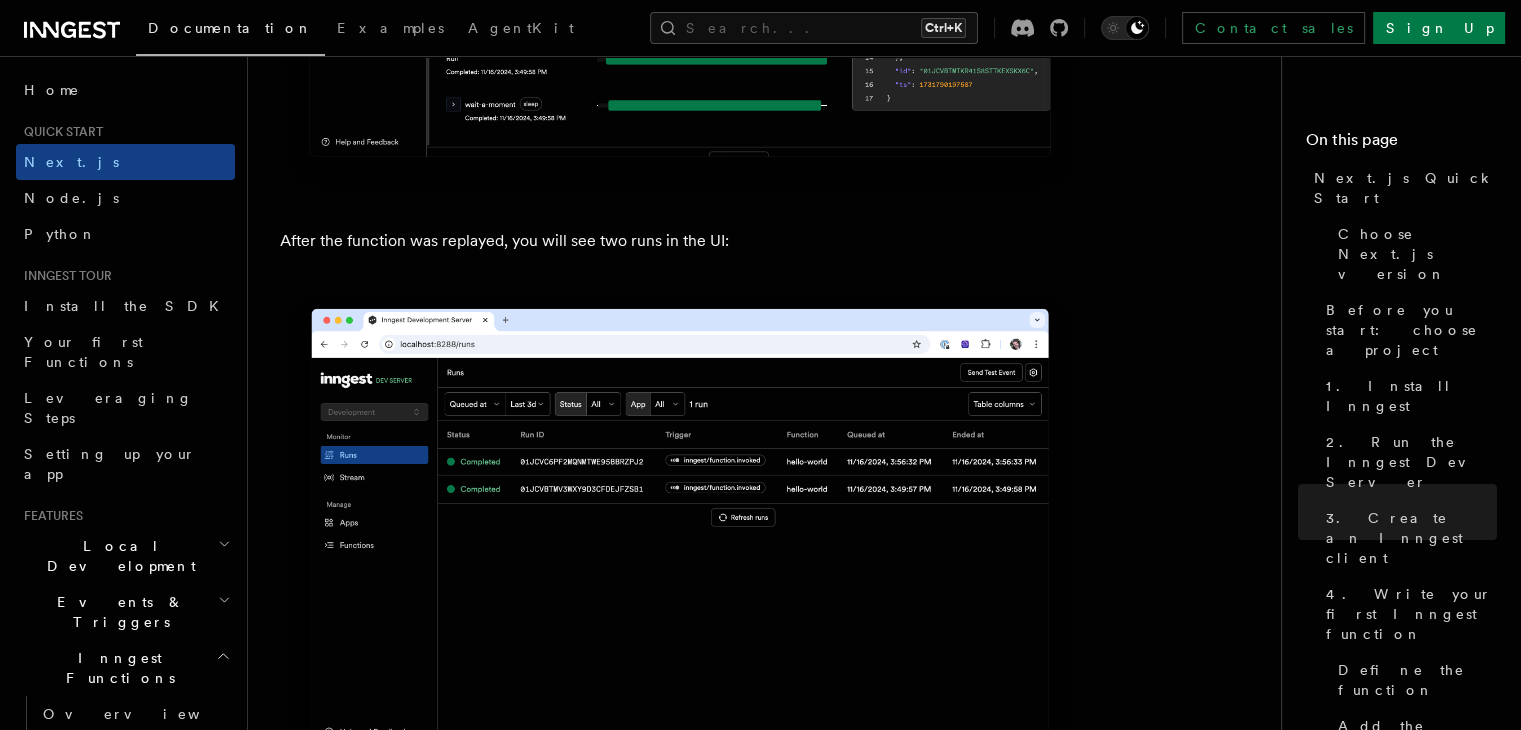 click on "After the function was replayed, you will see two runs in the UI:" at bounding box center [680, 241] 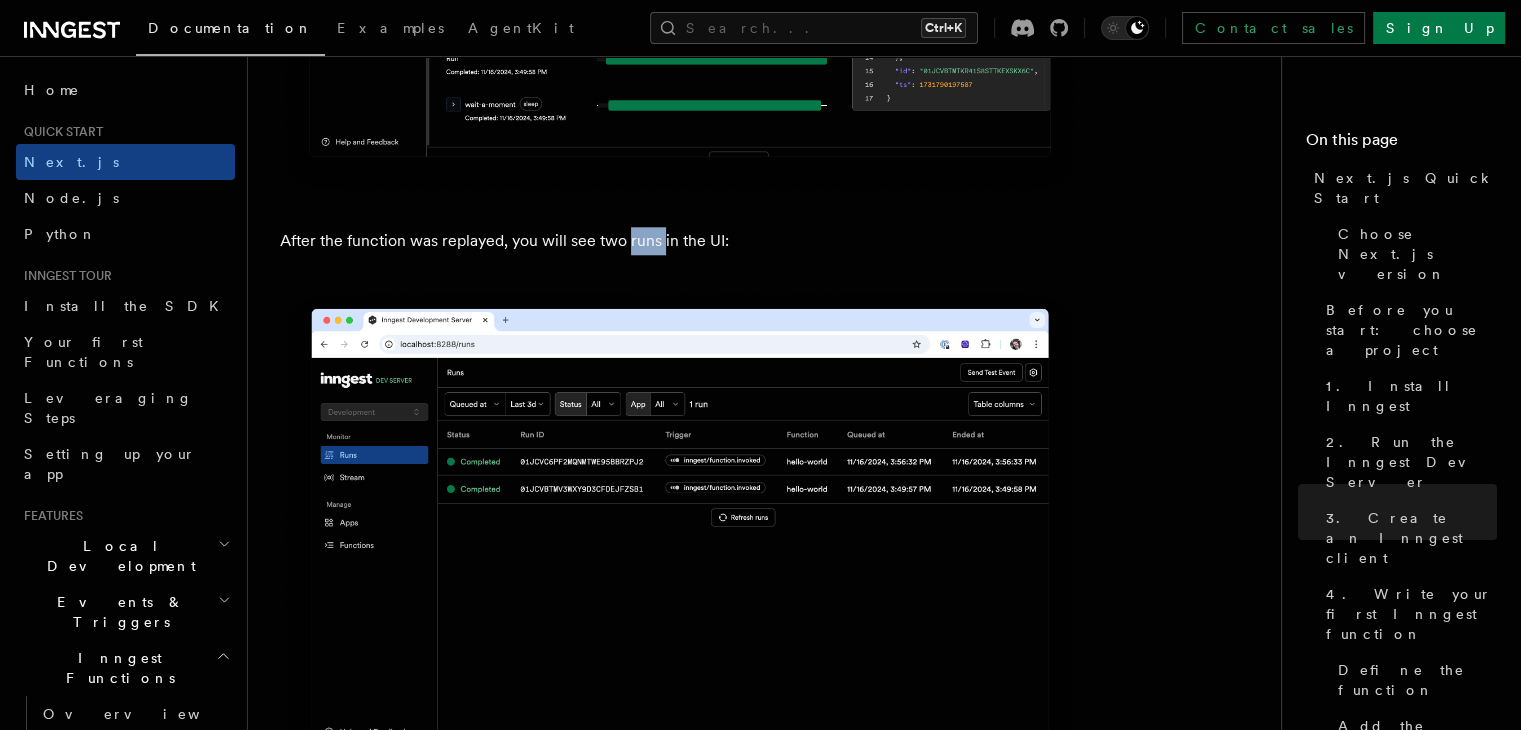 click on "After the function was replayed, you will see two runs in the UI:" at bounding box center [680, 241] 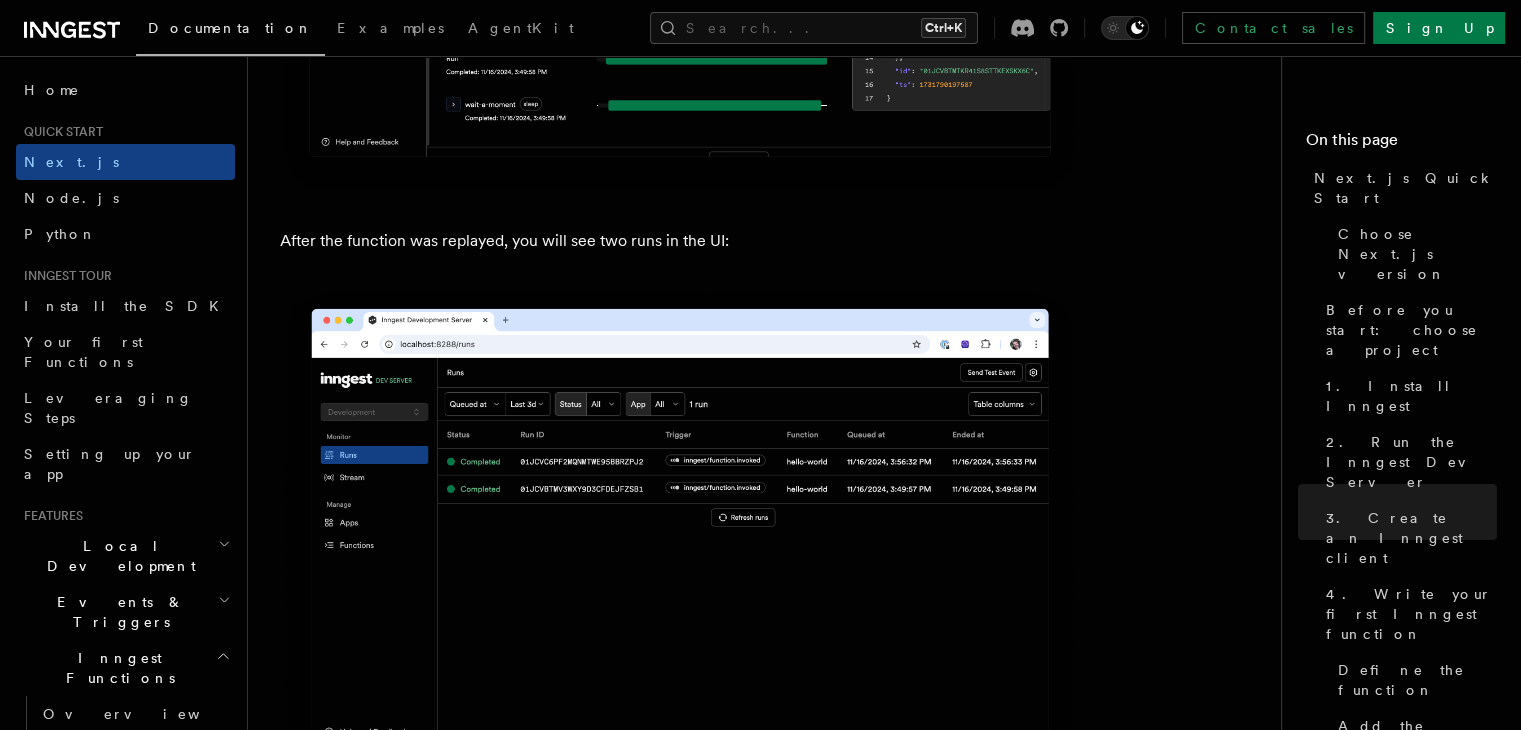 click on "After the function was replayed, you will see two runs in the UI:" at bounding box center [680, 241] 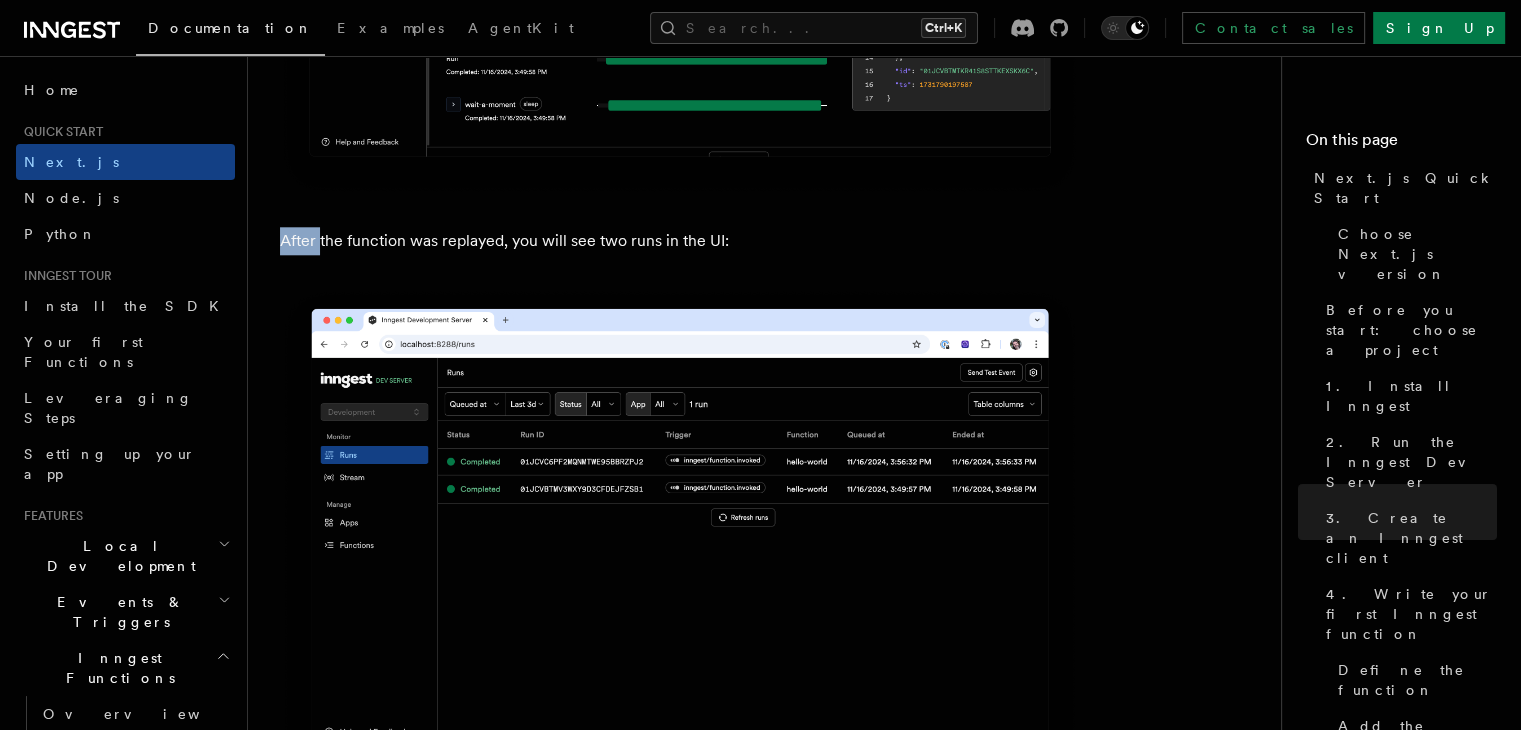 click on "Quick start Next.js Quick Start
In this tutorial you will add Inngest to a Next.js app to see how easy it can be to build complex workflows.
Inngest makes it easy to build, manage, and execute reliable workflows. Some use cases include scheduling drip marketing campaigns, building payment flows, or chaining LLM interactions.
By the end of this ten-minute tutorial you will:
Set up and run Inngest on your machine.
Write your first Inngest function.
Trigger your function from your app and through Inngest Dev Server.
Let's get started!
Choose Next.js version
Choose your preferred Next.js version for this tutorial:
Next.js - App Router Next.js - Pages Router Before you start: choose a project In this tutorial you can use any existing Next.js project, or you can create a new one. Instructions for creating a new Next.js project  Run the following command in your terminal to create a new Next.js project: Copy Copied npx  create-next-app@latest   --ts   --eslint   --tailwind   --src-dir   --app" at bounding box center [772, -2686] 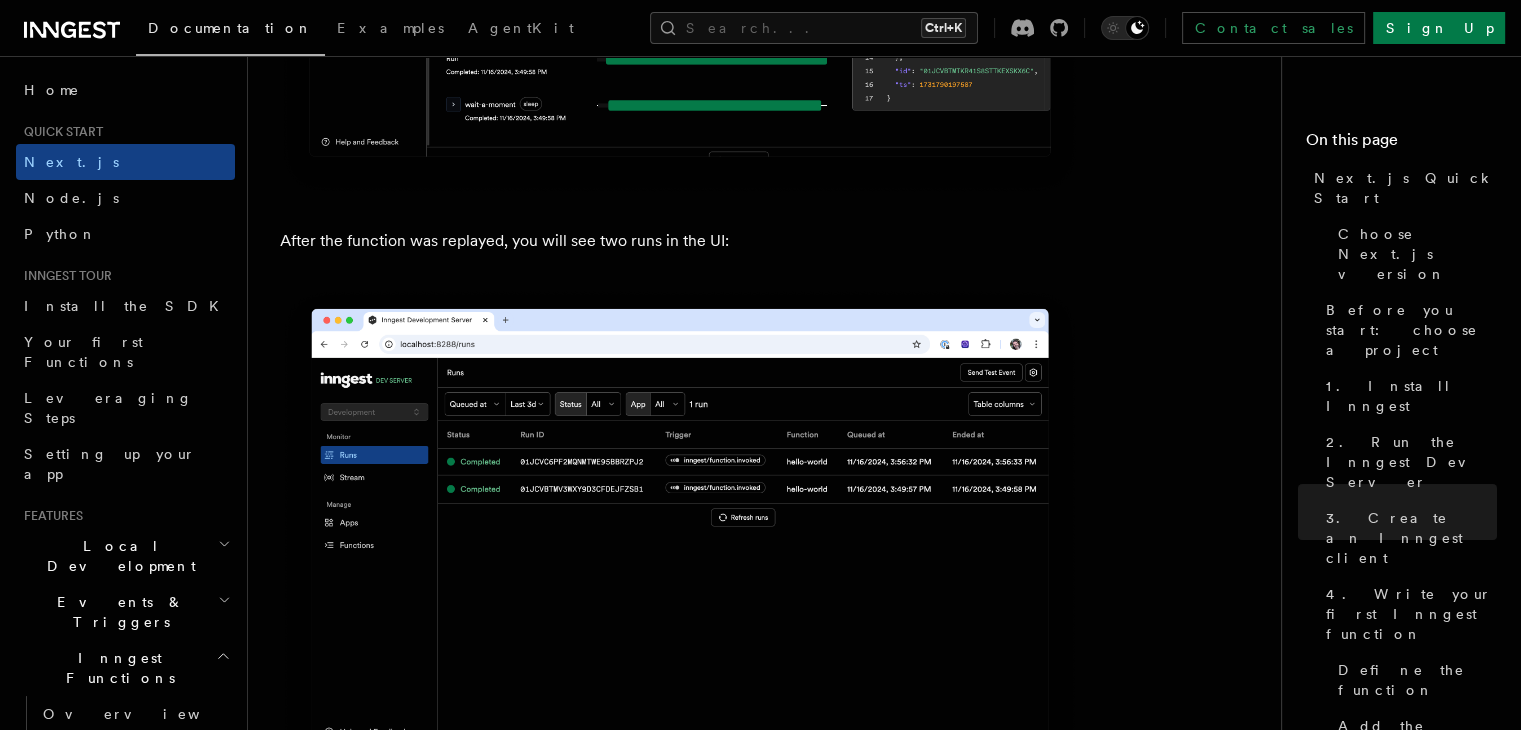 drag, startPoint x: 299, startPoint y: 205, endPoint x: 442, endPoint y: 235, distance: 146.11298 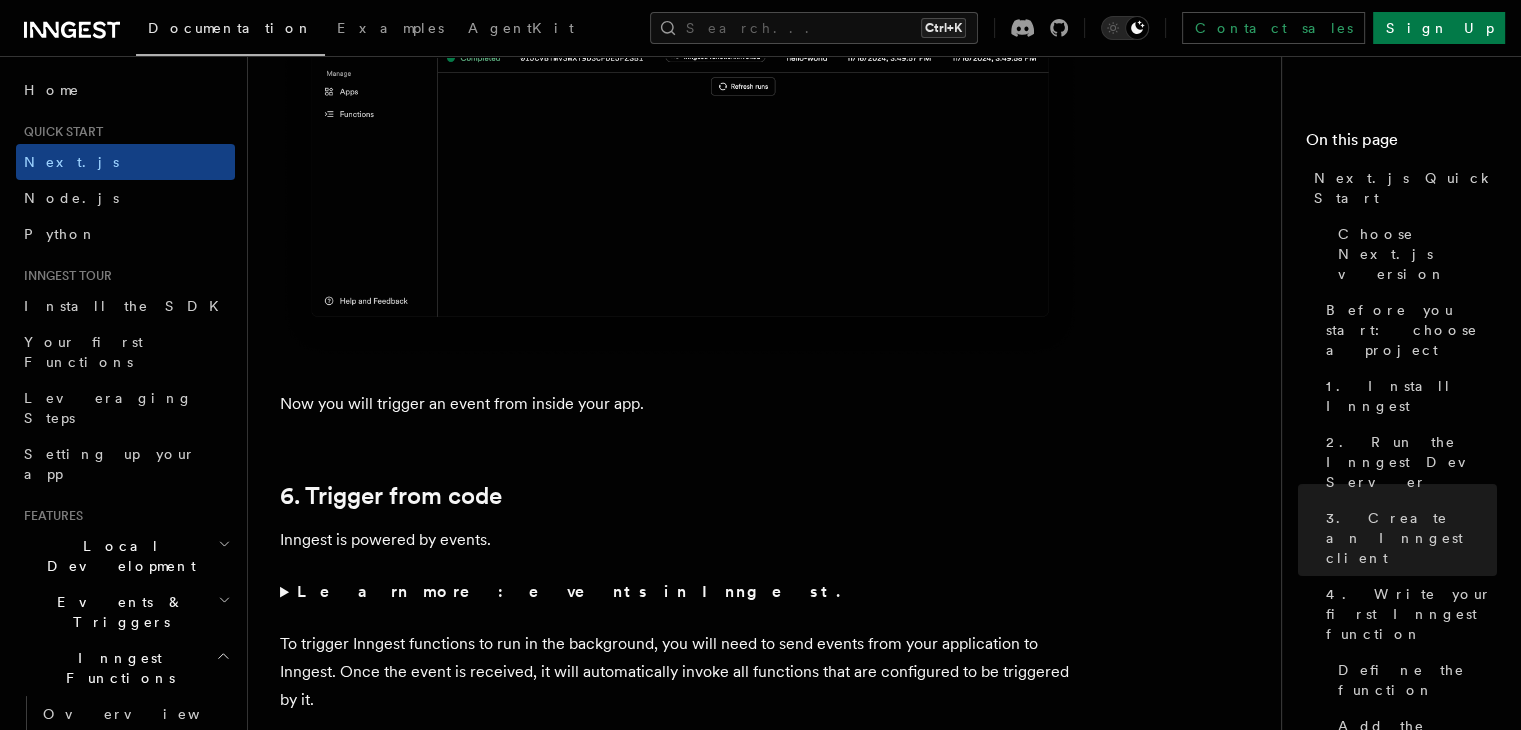scroll, scrollTop: 10072, scrollLeft: 0, axis: vertical 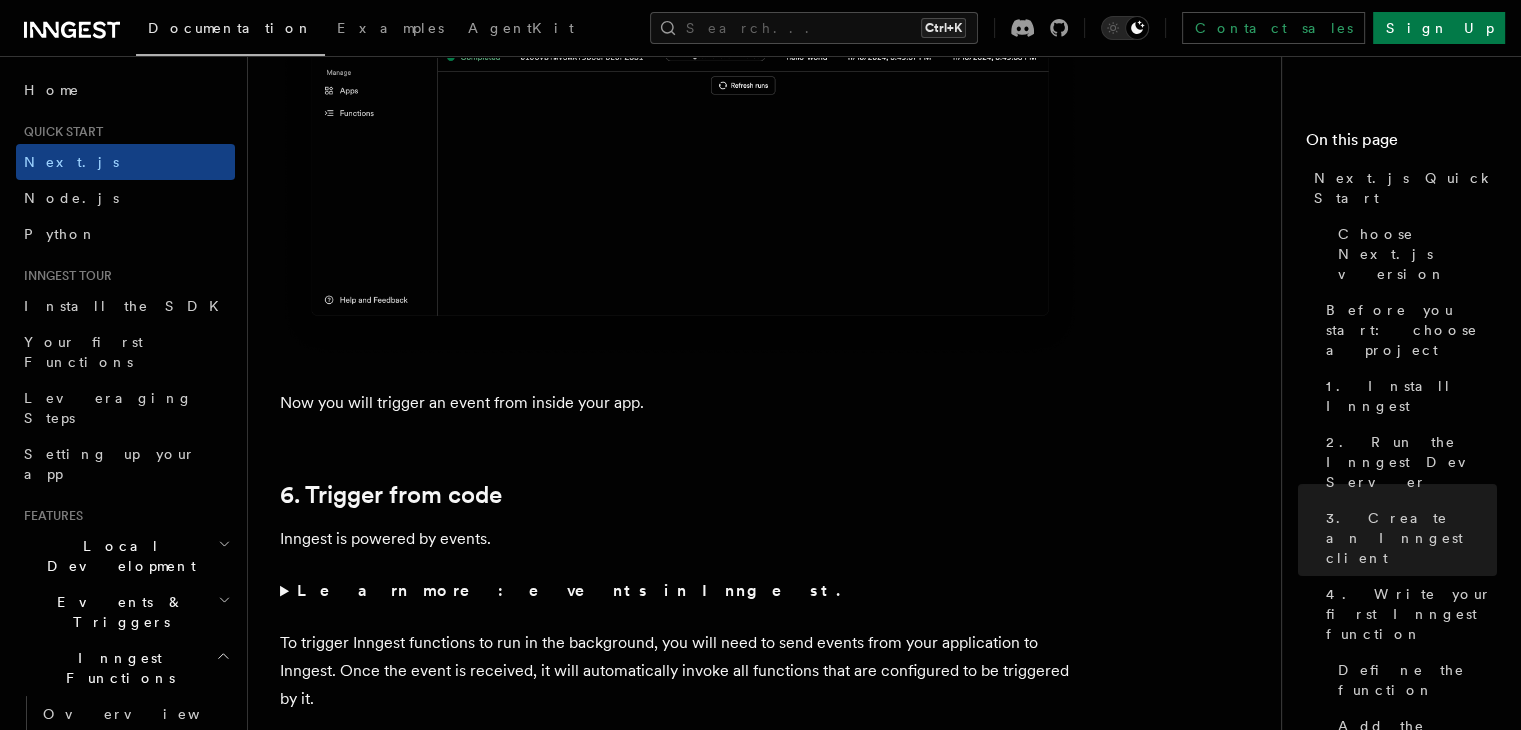 click on "Now you will trigger an event from inside your app." at bounding box center [680, 403] 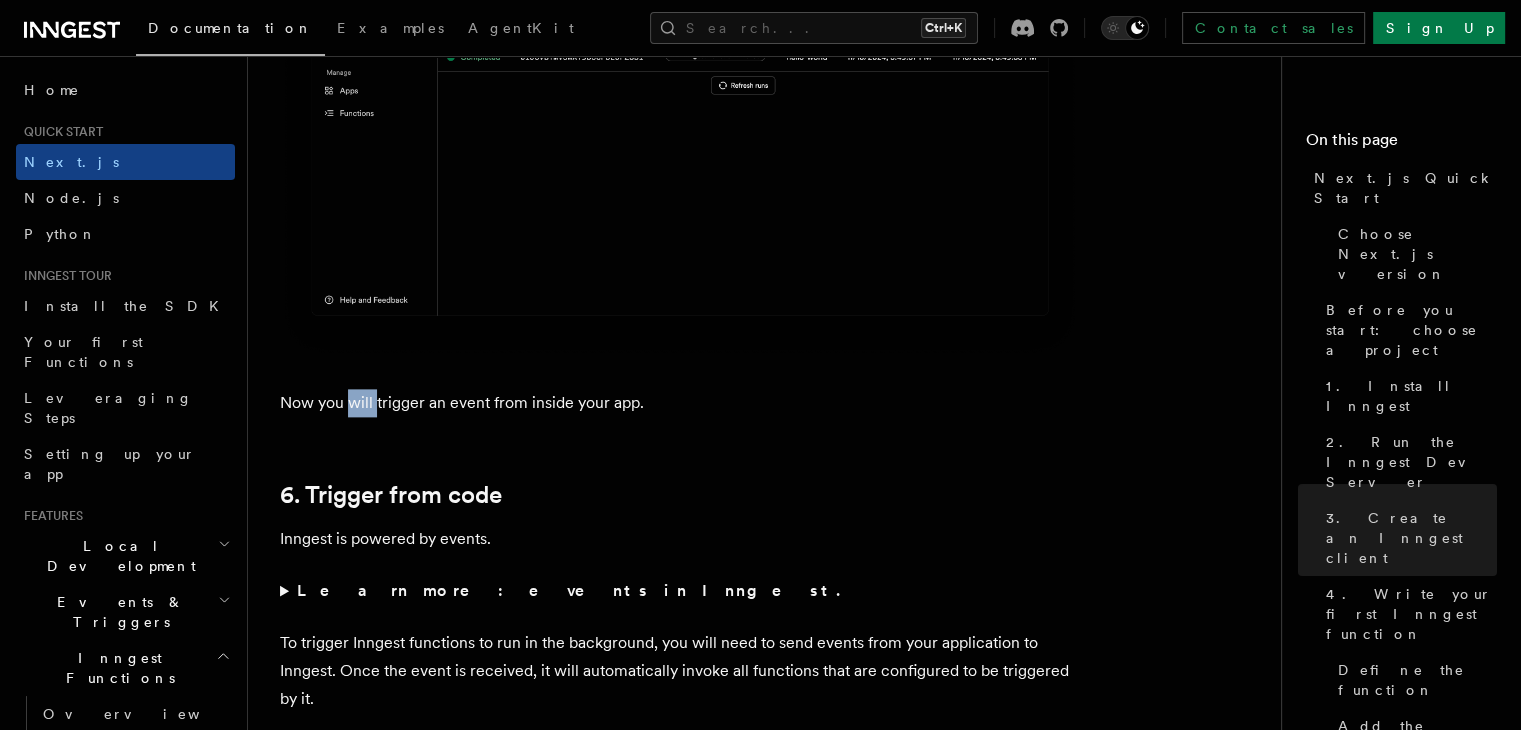 click on "Now you will trigger an event from inside your app." at bounding box center [680, 403] 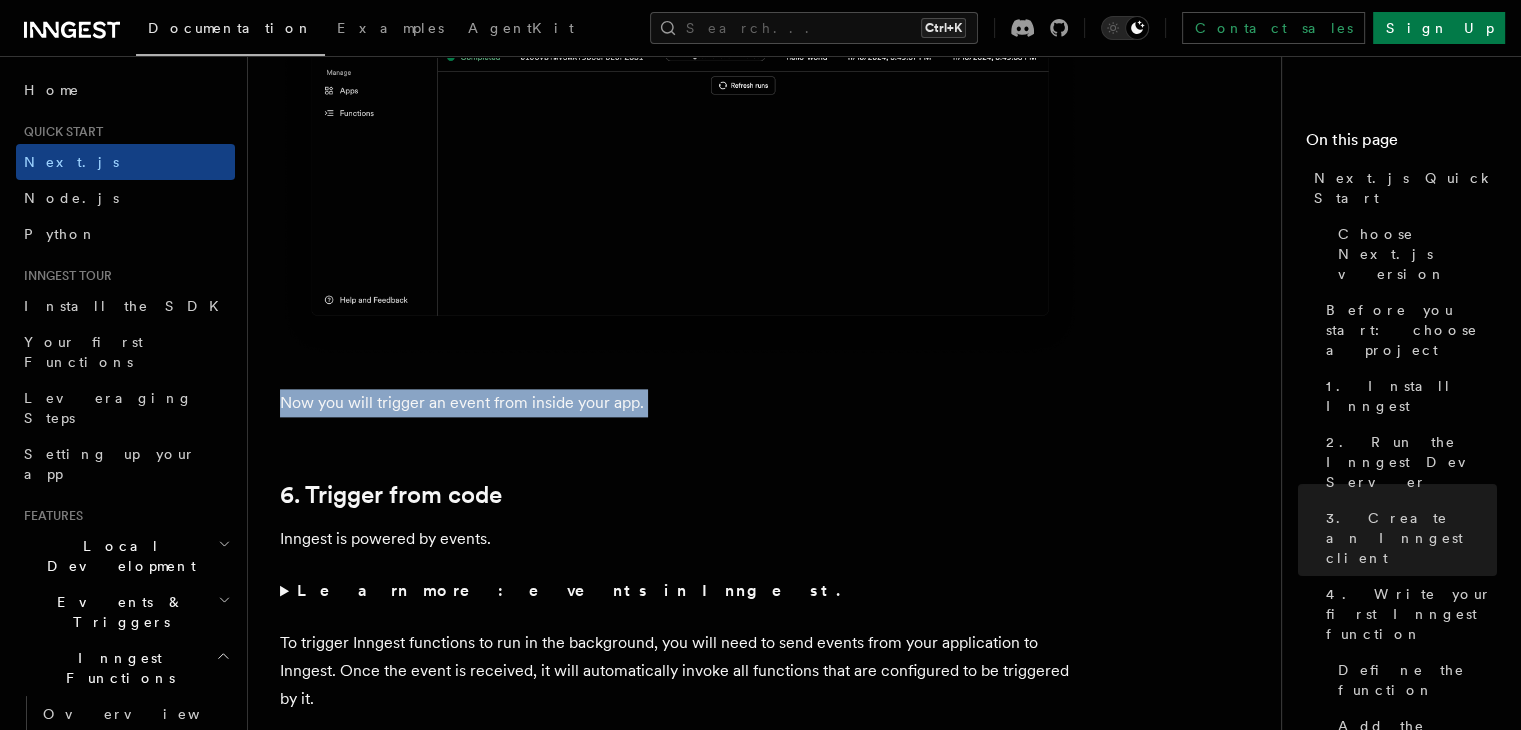 click on "Now you will trigger an event from inside your app." at bounding box center [680, 403] 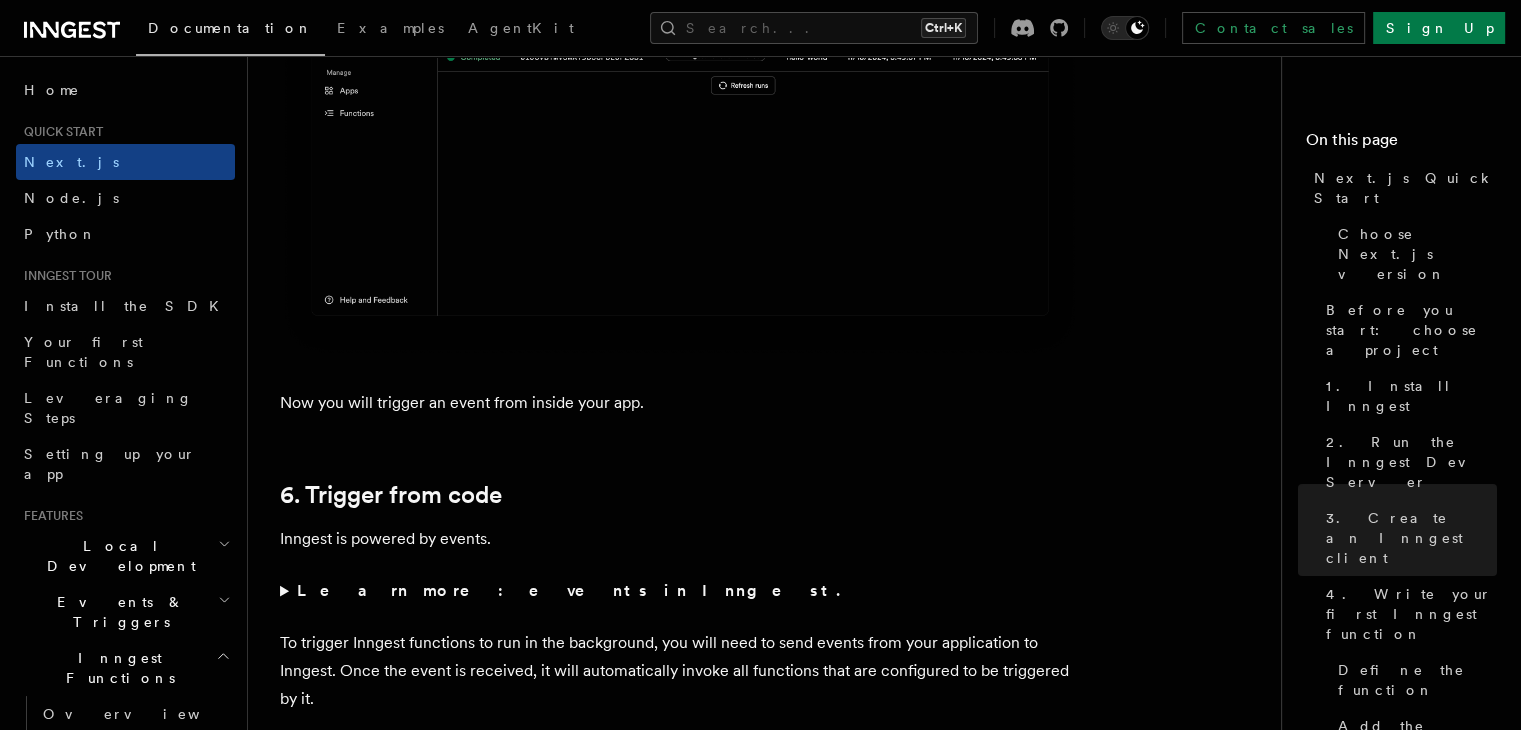 click on "Inngest is powered by events." at bounding box center [680, 539] 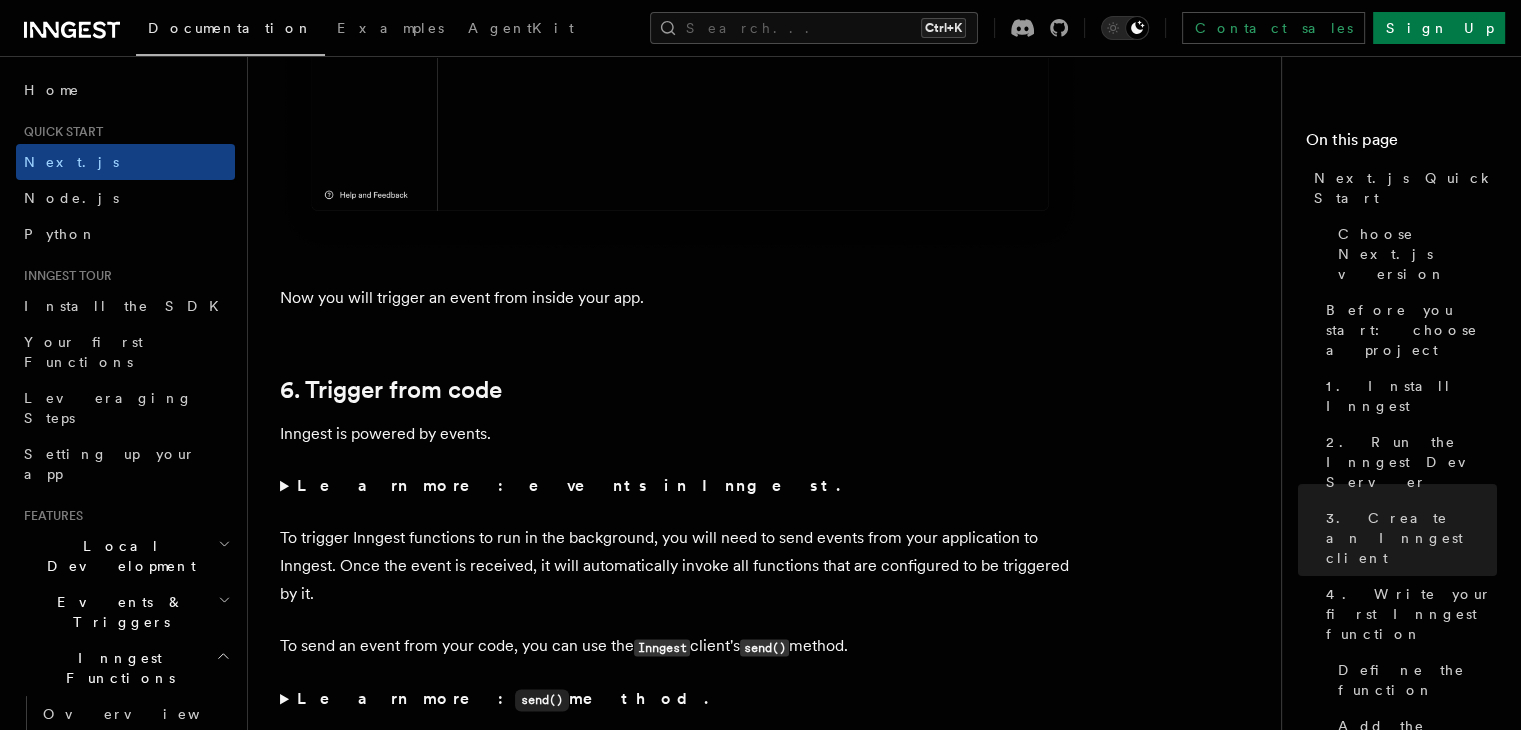 scroll, scrollTop: 10197, scrollLeft: 0, axis: vertical 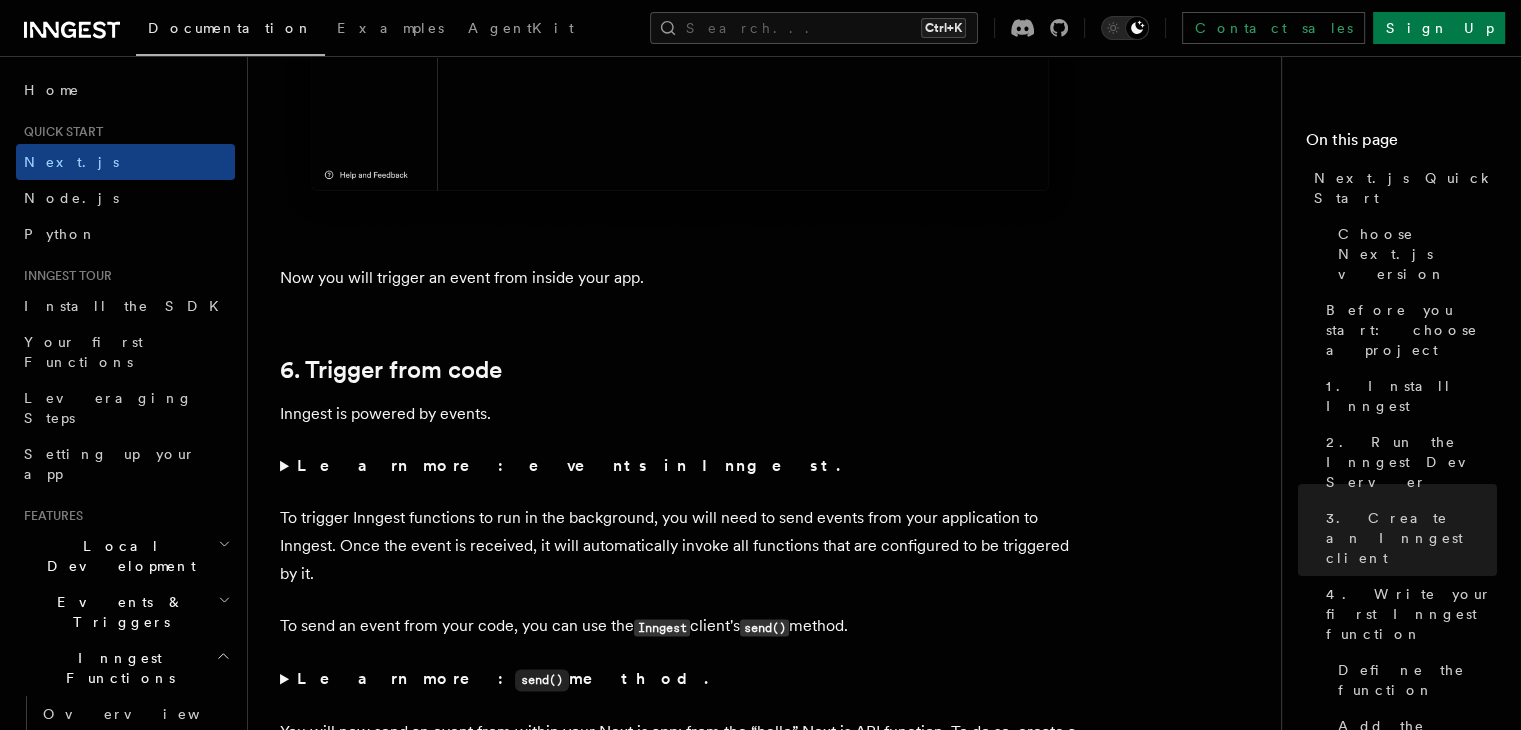click on "Learn more: events in Inngest." at bounding box center (680, 466) 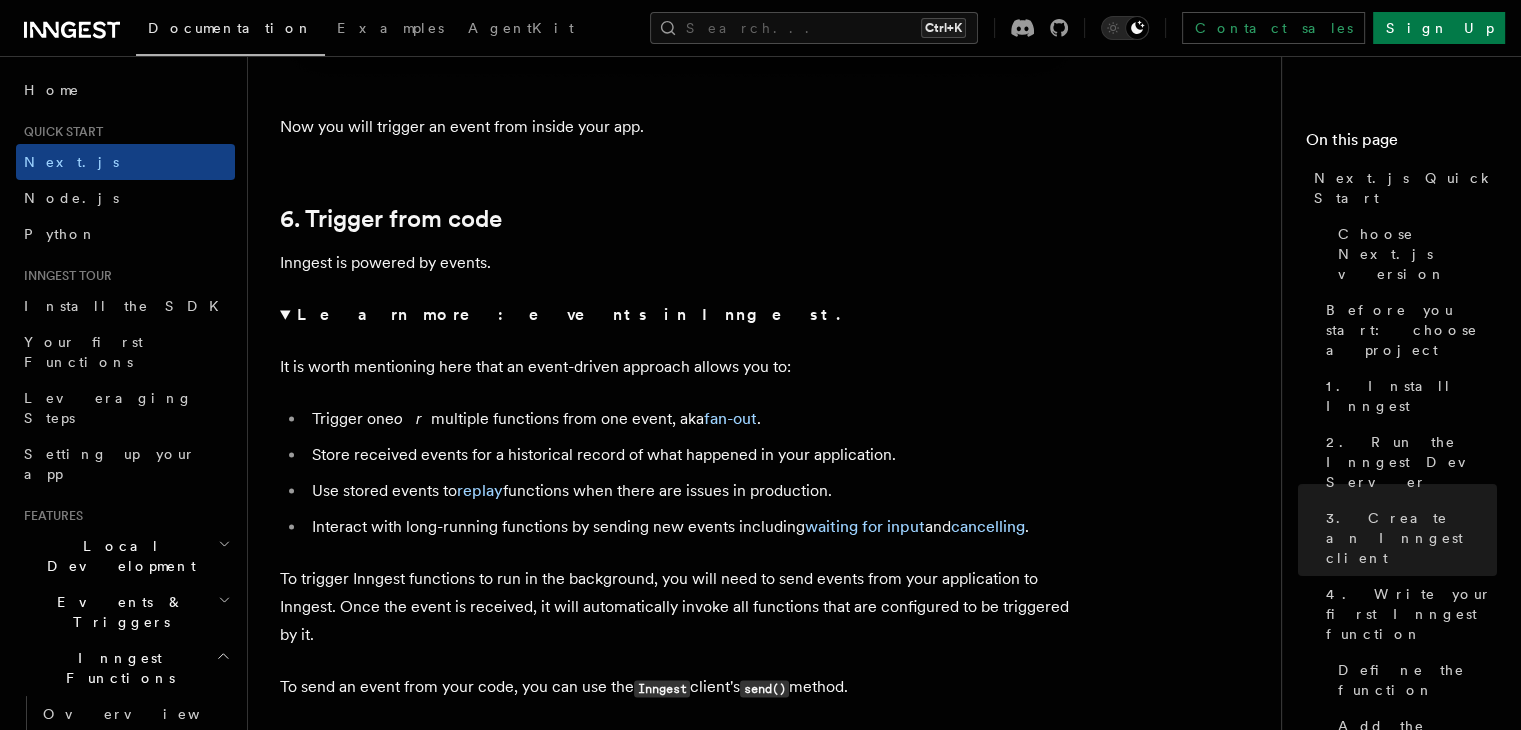 scroll, scrollTop: 10349, scrollLeft: 0, axis: vertical 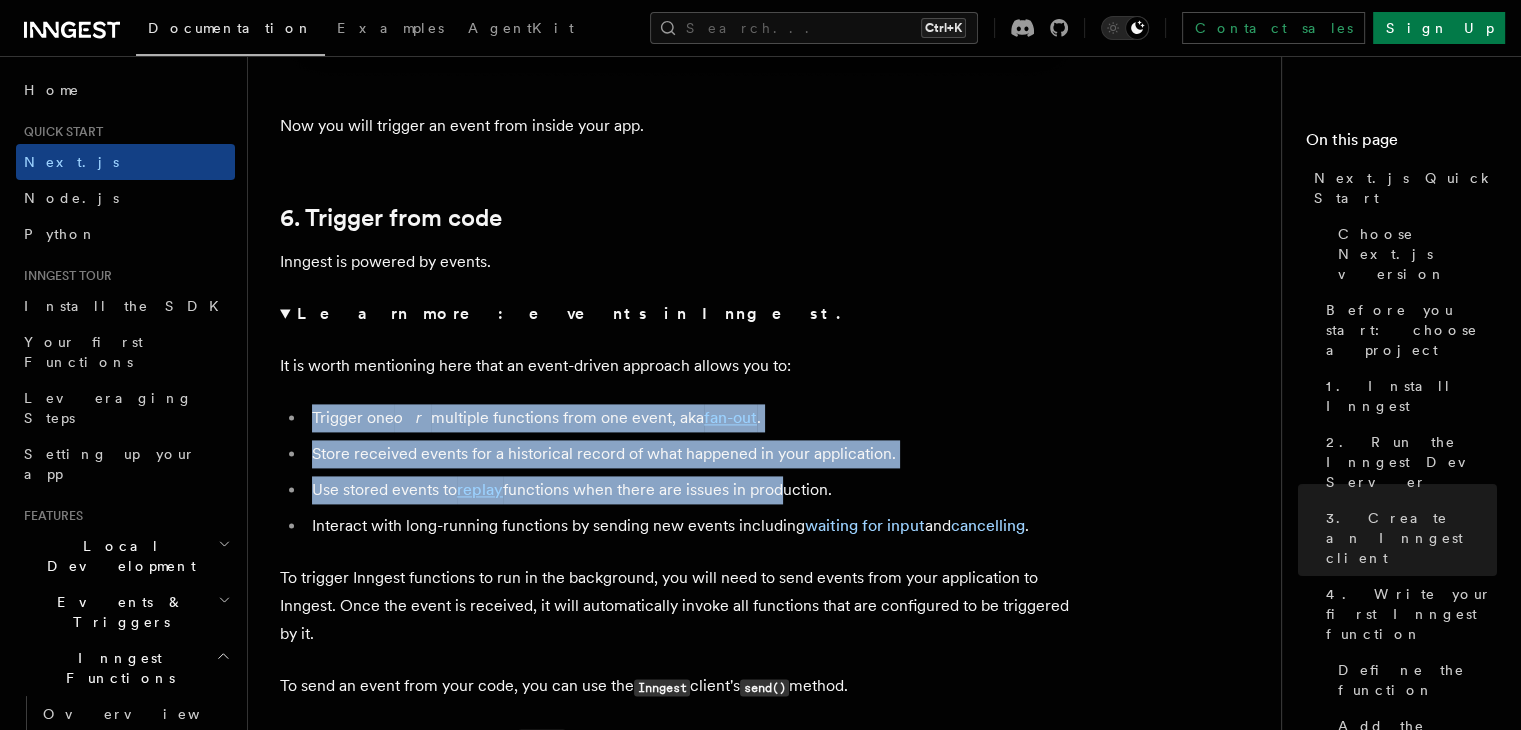 drag, startPoint x: 282, startPoint y: 365, endPoint x: 780, endPoint y: 485, distance: 512.25385 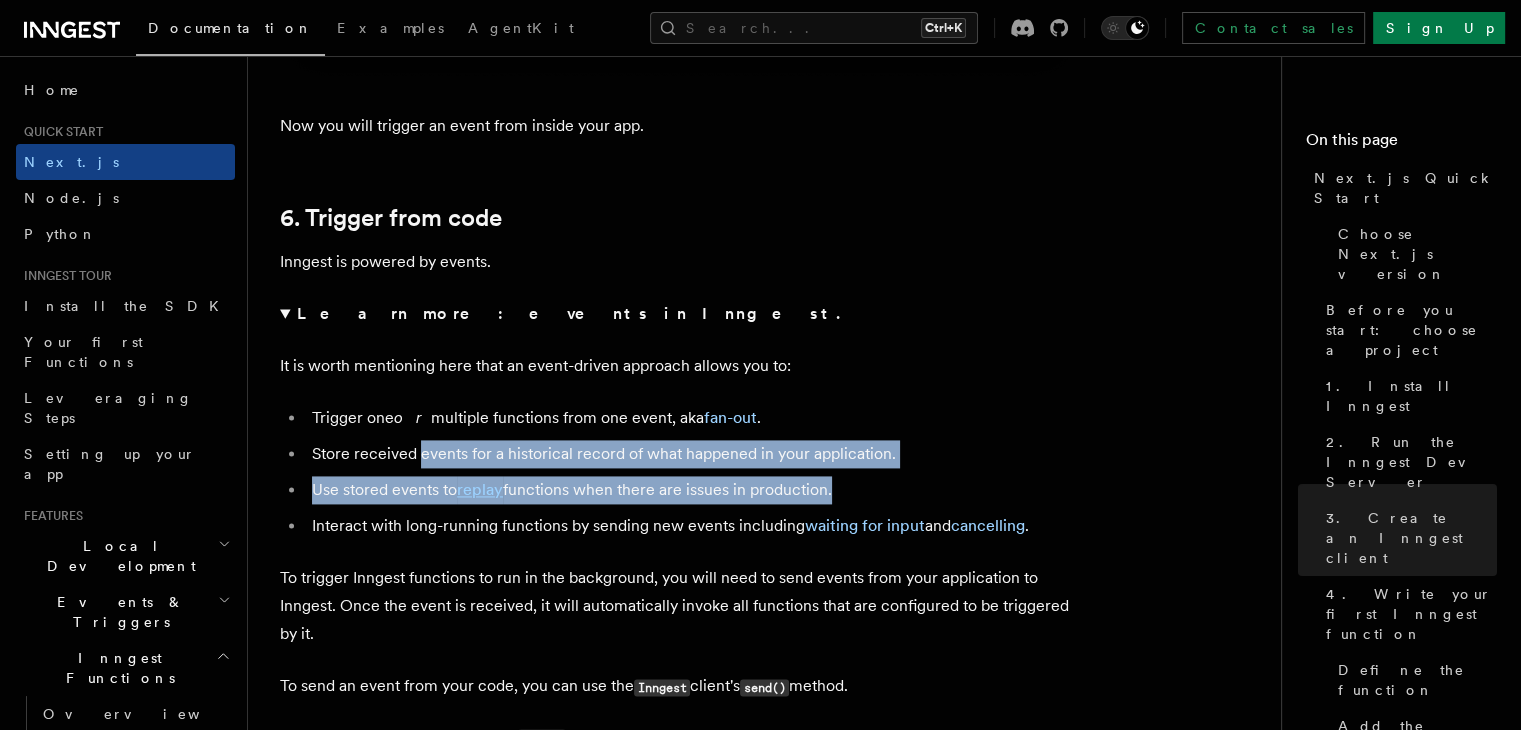 drag, startPoint x: 780, startPoint y: 485, endPoint x: 456, endPoint y: 415, distance: 331.4755 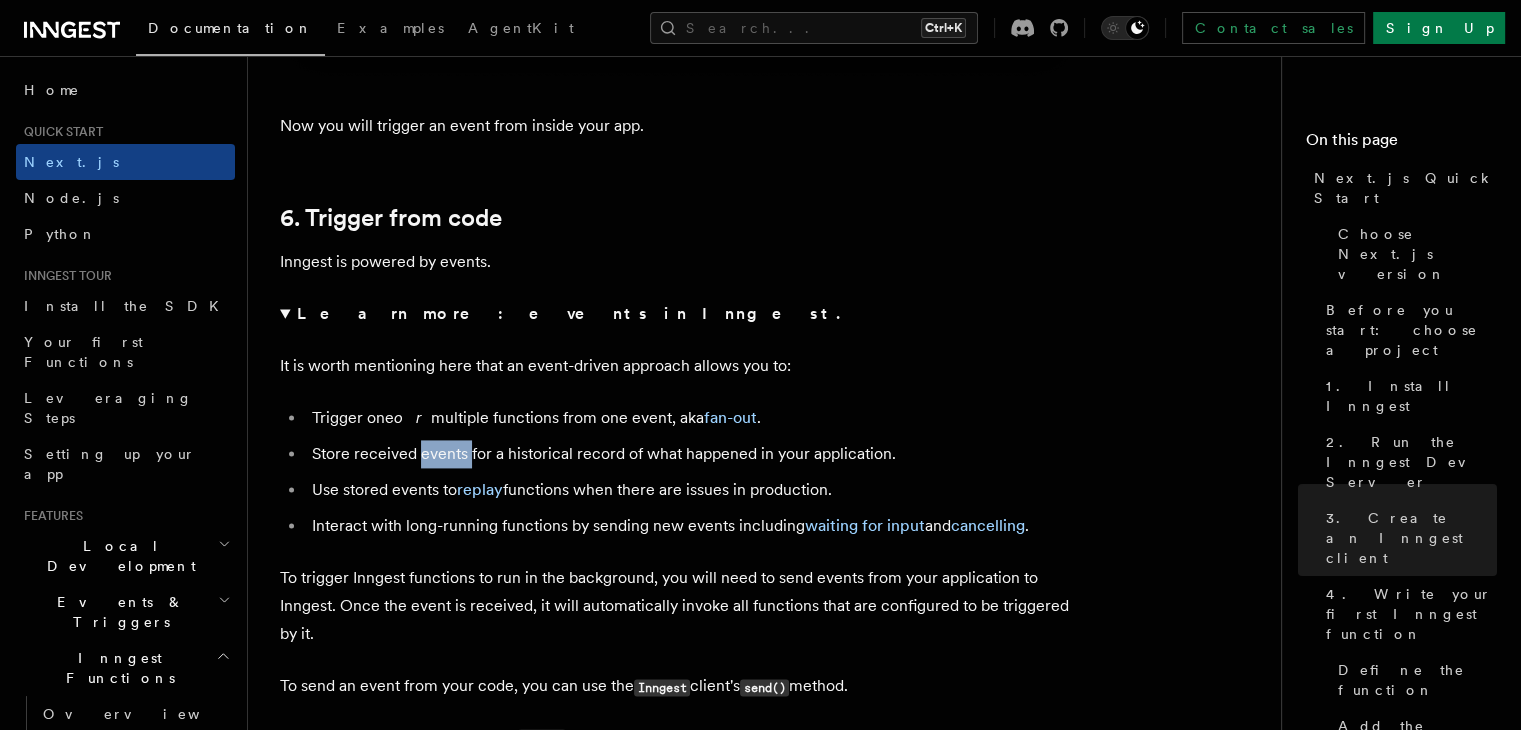 click on "Trigger one  or  multiple functions from one event, aka  fan-out .
Store received events for a historical record of what happened in your application.
Use stored events to  replay  functions when there are issues in production.
Interact with long-running functions by sending new events including  waiting for input  and  cancelling ." at bounding box center [680, 472] 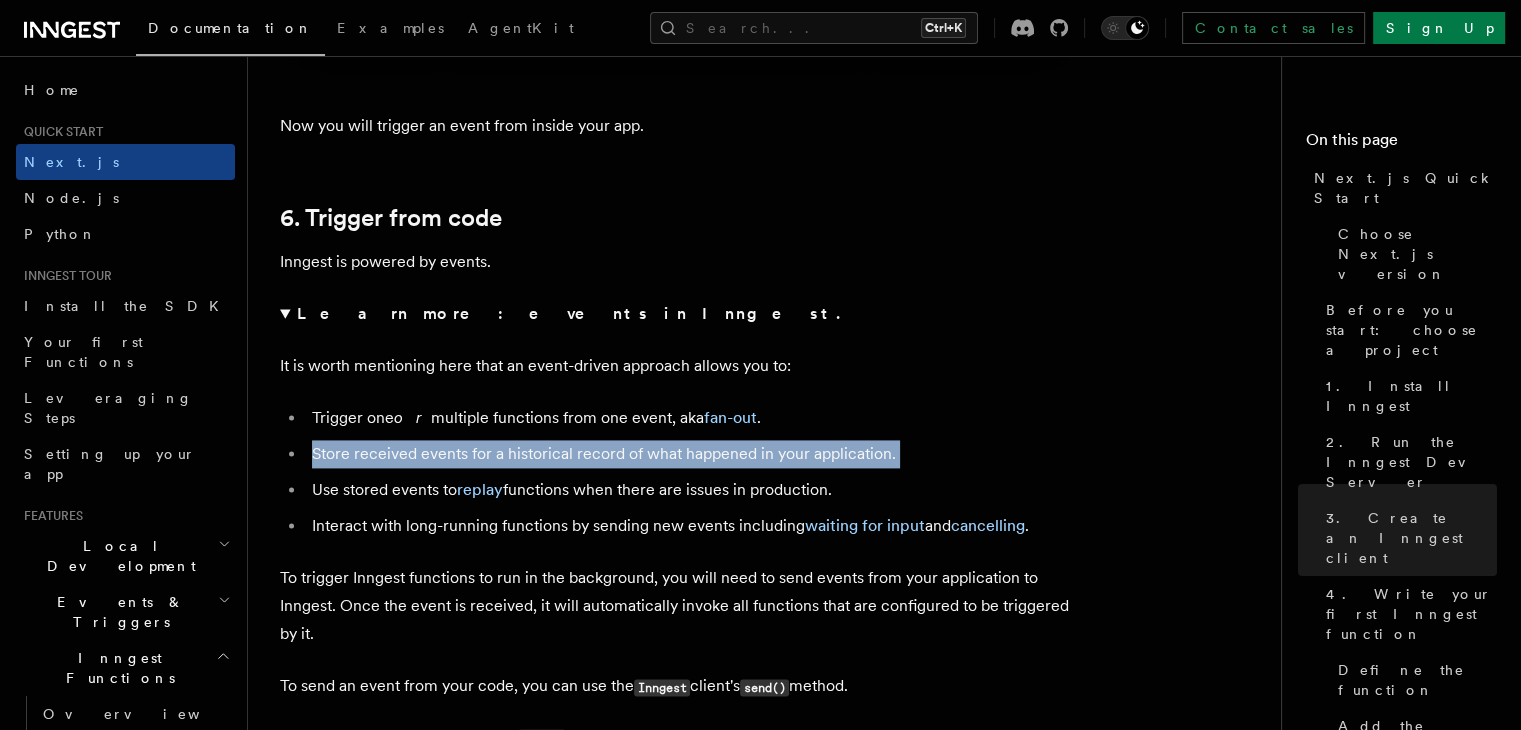 click on "Trigger one  or  multiple functions from one event, aka  fan-out .
Store received events for a historical record of what happened in your application.
Use stored events to  replay  functions when there are issues in production.
Interact with long-running functions by sending new events including  waiting for input  and  cancelling ." at bounding box center [680, 472] 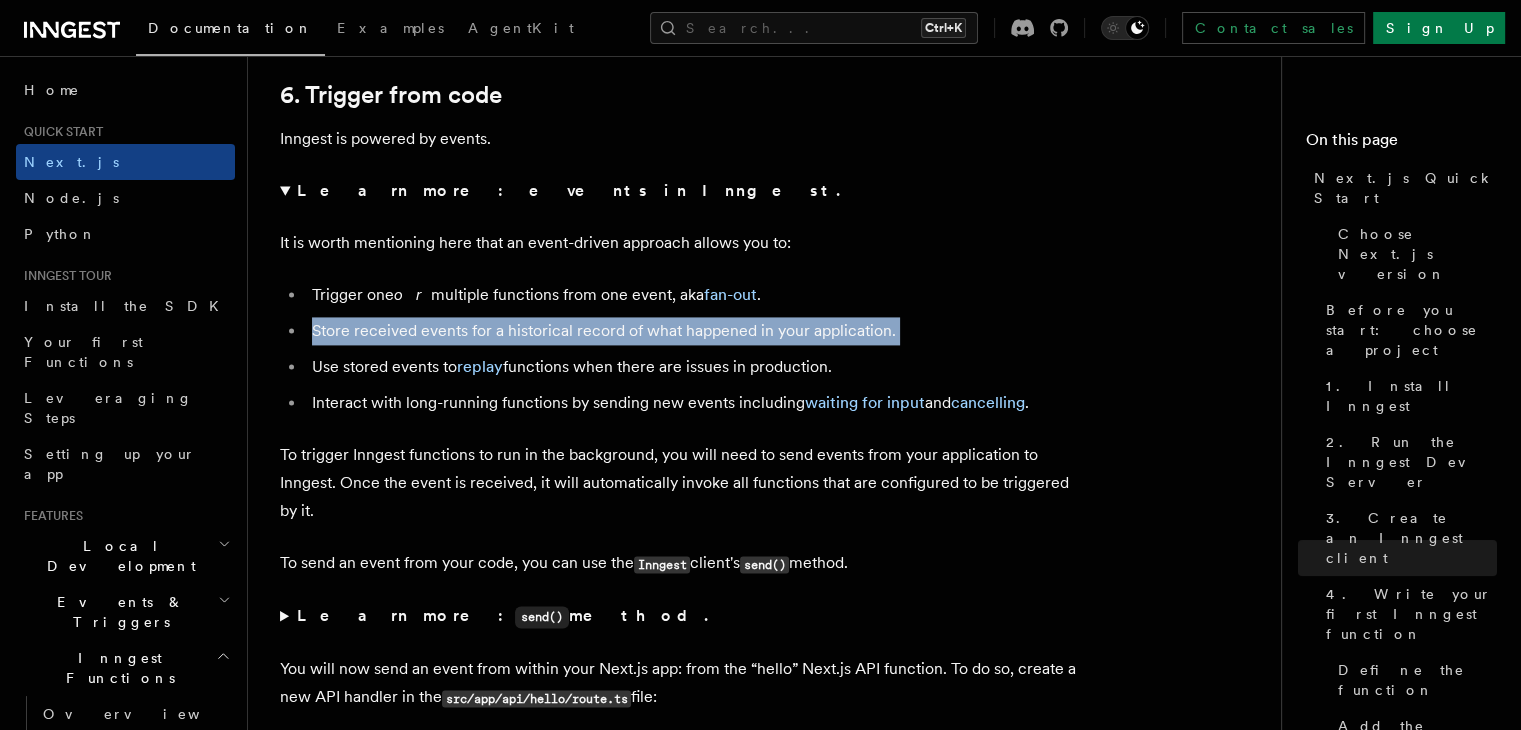 scroll, scrollTop: 10472, scrollLeft: 0, axis: vertical 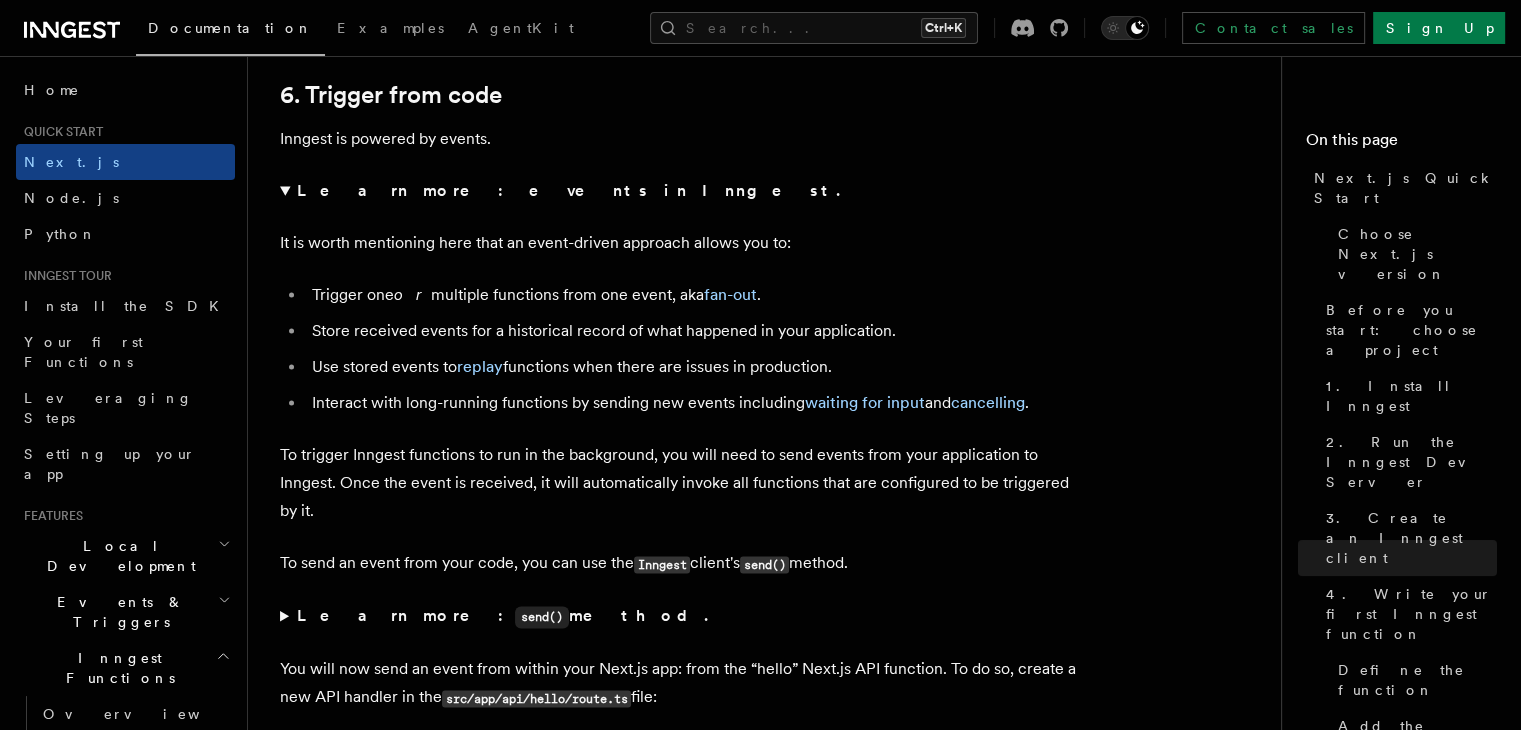 click on "Trigger one  or  multiple functions from one event, aka  fan-out ." at bounding box center (693, 295) 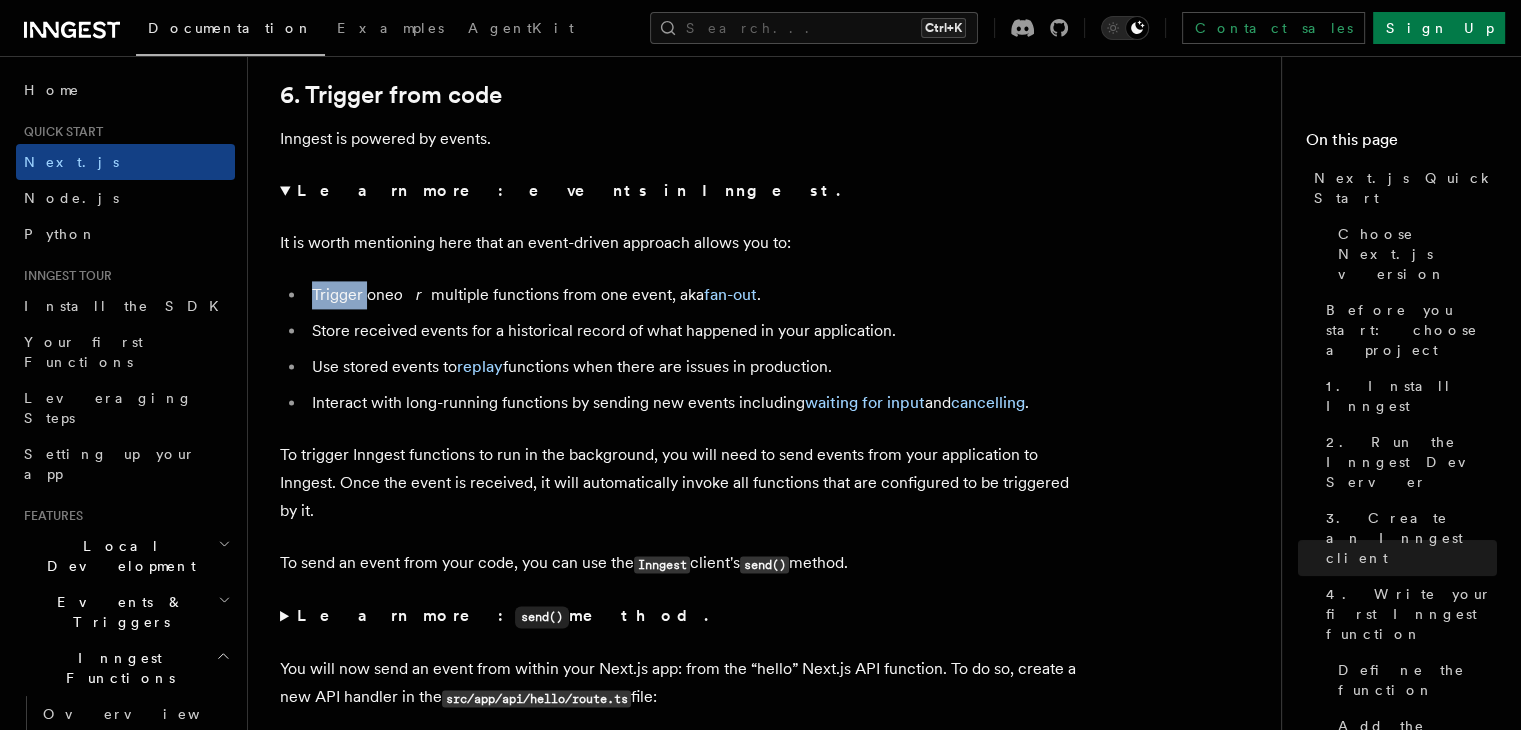click on "Trigger one  or  multiple functions from one event, aka  fan-out ." at bounding box center [693, 295] 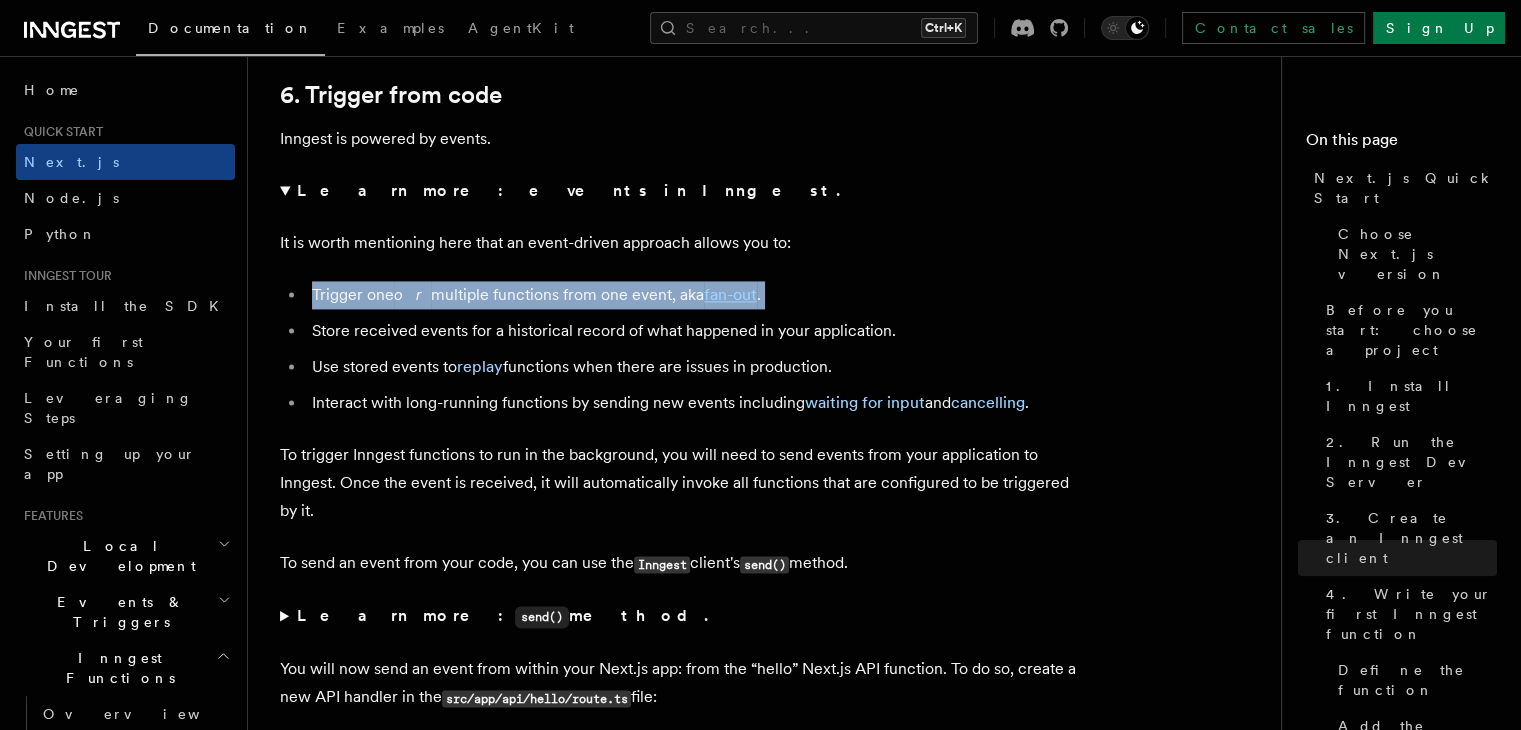 click on "Trigger one  or  multiple functions from one event, aka  fan-out ." at bounding box center [693, 295] 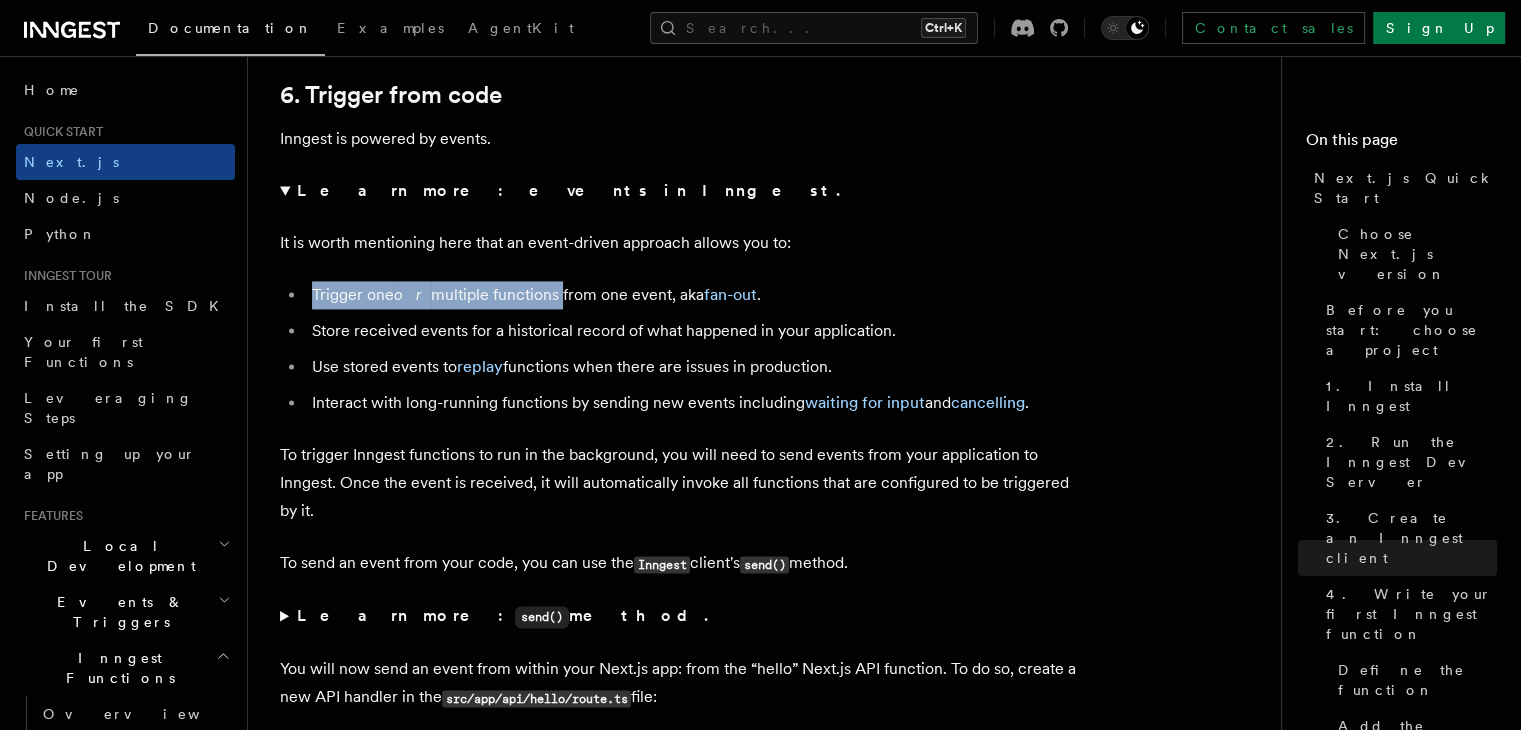drag, startPoint x: 311, startPoint y: 273, endPoint x: 557, endPoint y: 287, distance: 246.39806 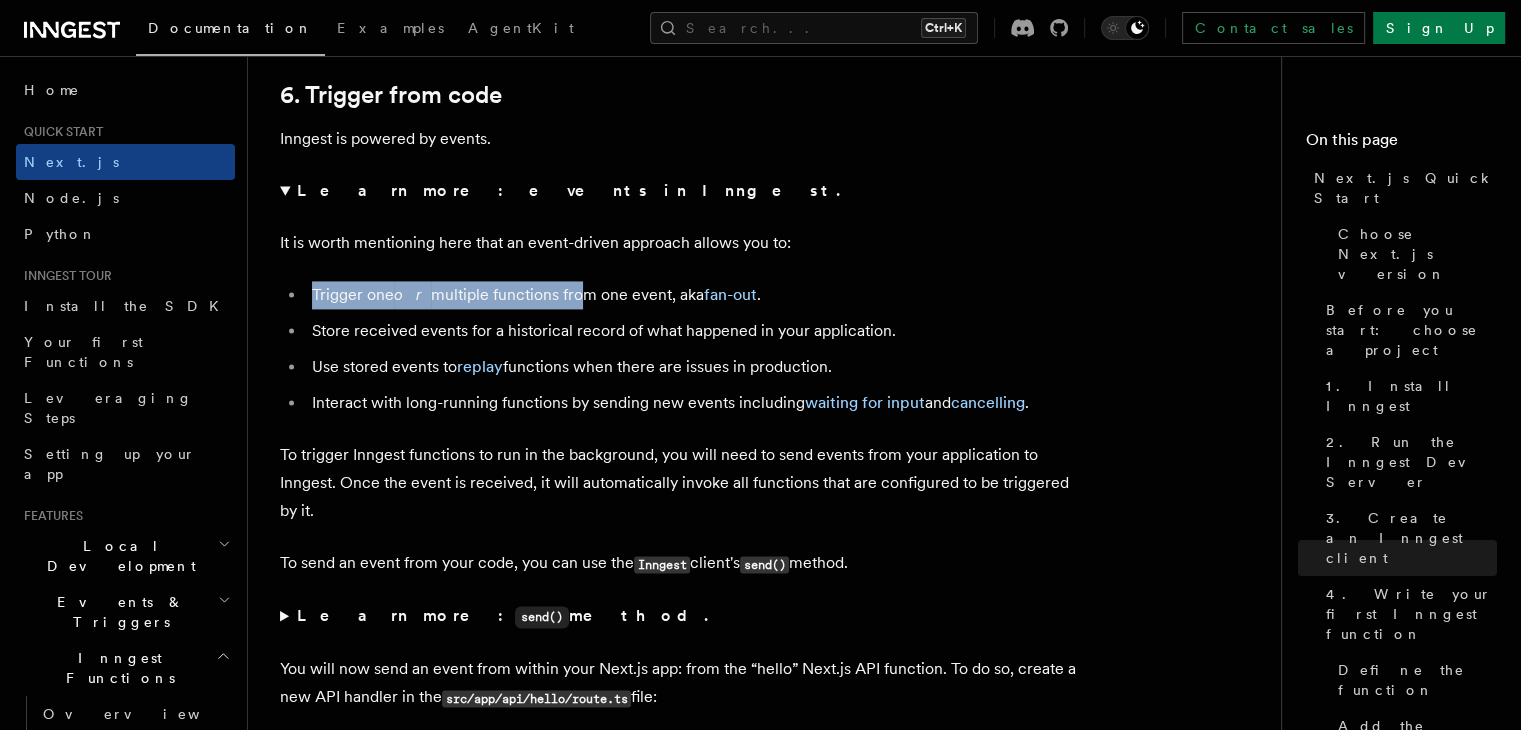 click on "Trigger one  or  multiple functions from one event, aka  fan-out ." at bounding box center (693, 295) 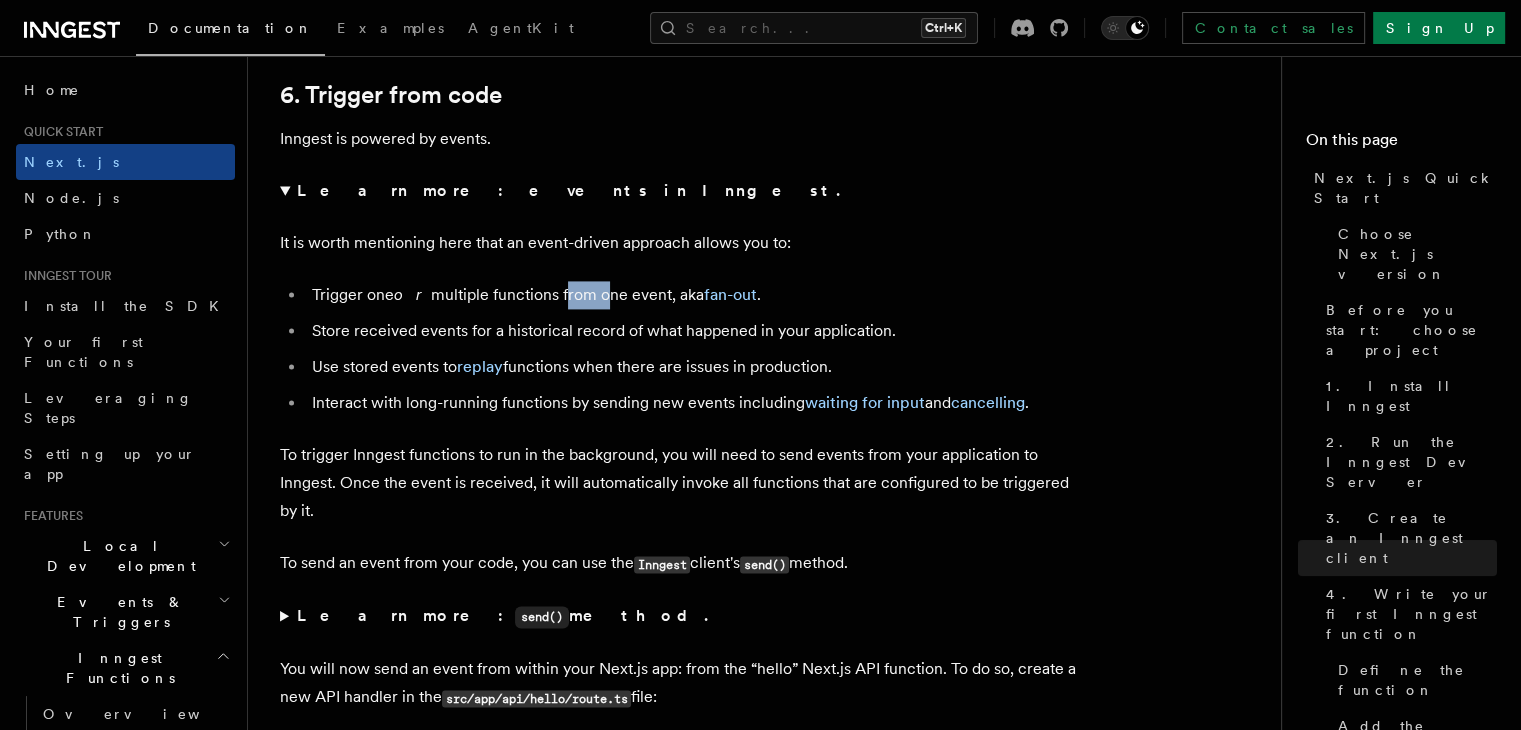 click on "Trigger one  or  multiple functions from one event, aka  fan-out ." at bounding box center (693, 295) 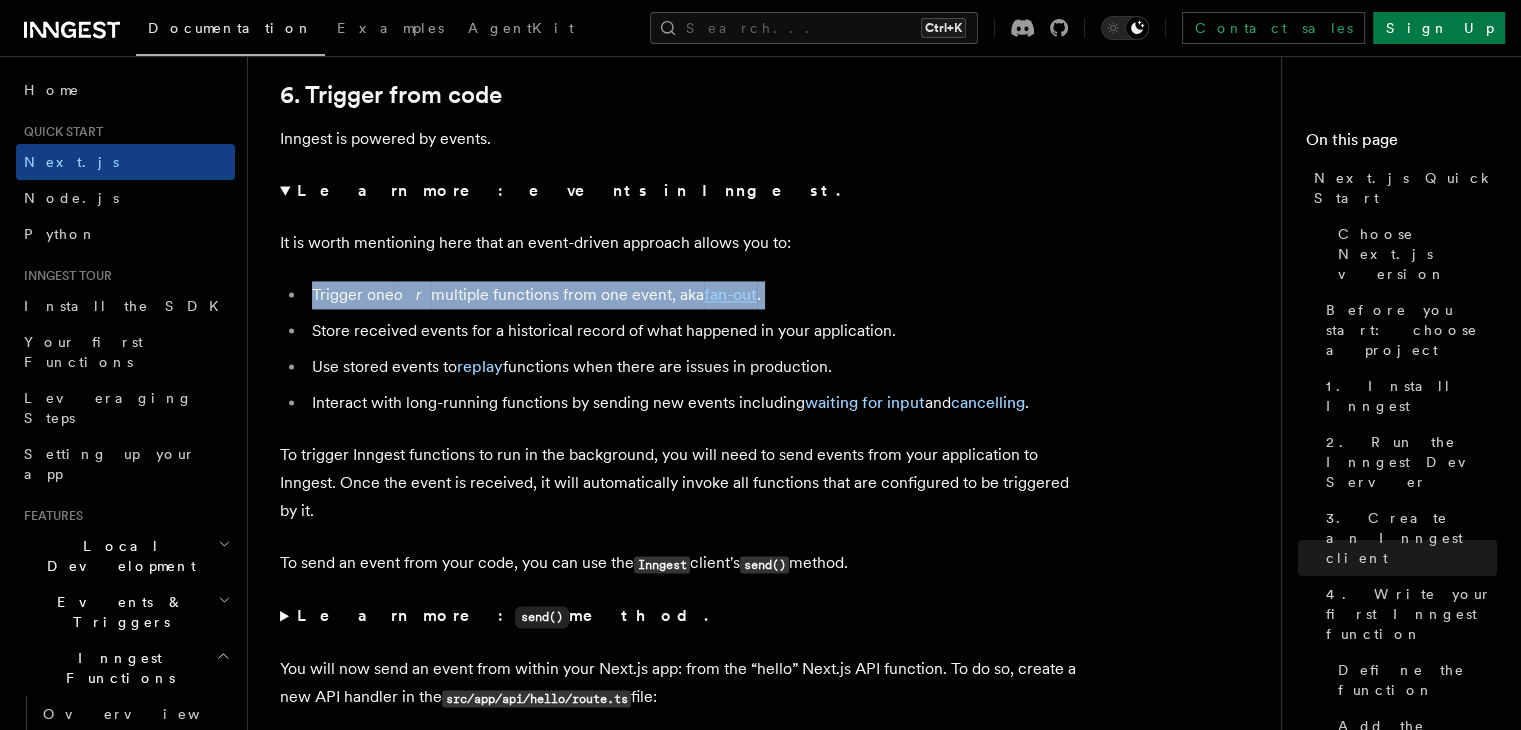 click on "Trigger one  or  multiple functions from one event, aka  fan-out ." at bounding box center [693, 295] 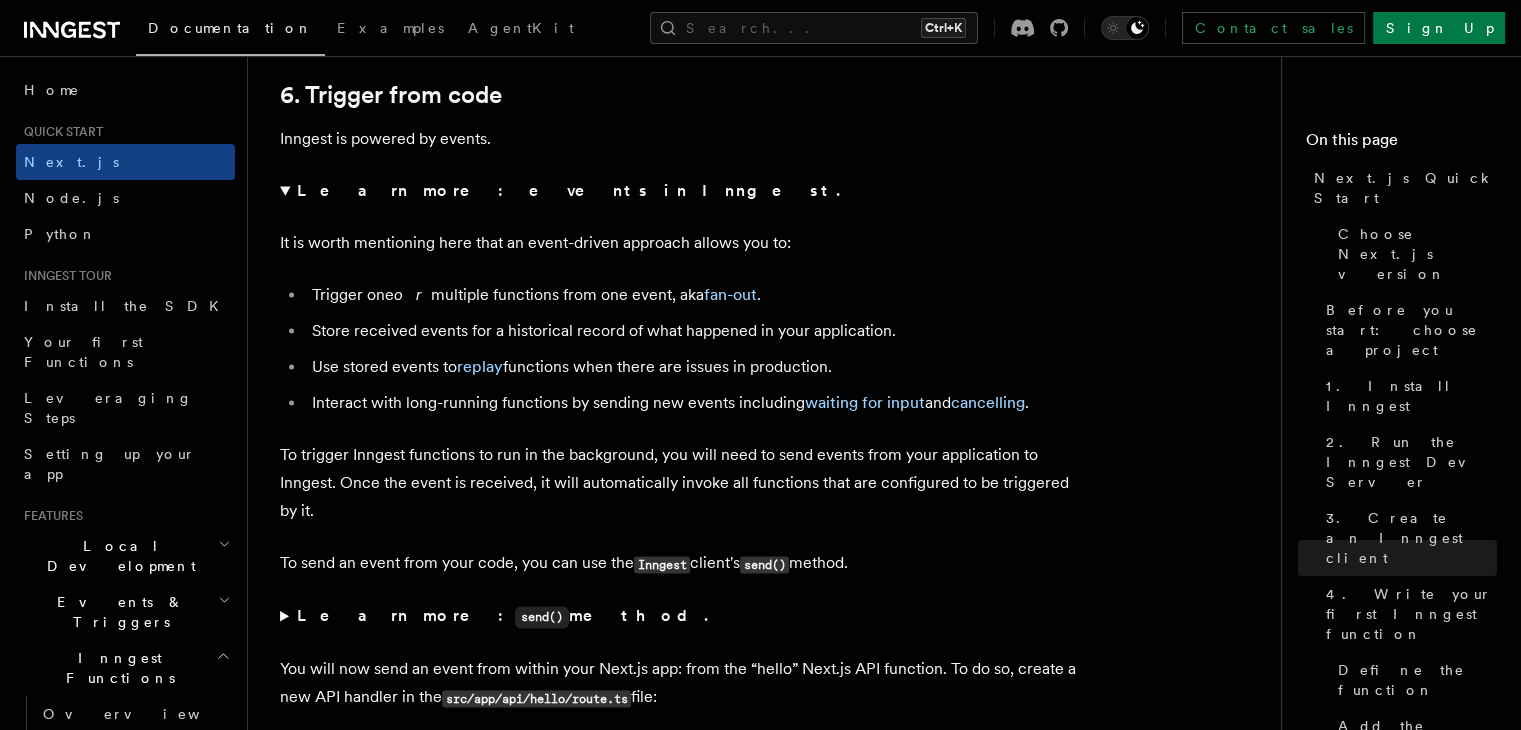 click on "Store received events for a historical record of what happened in your application." at bounding box center [693, 331] 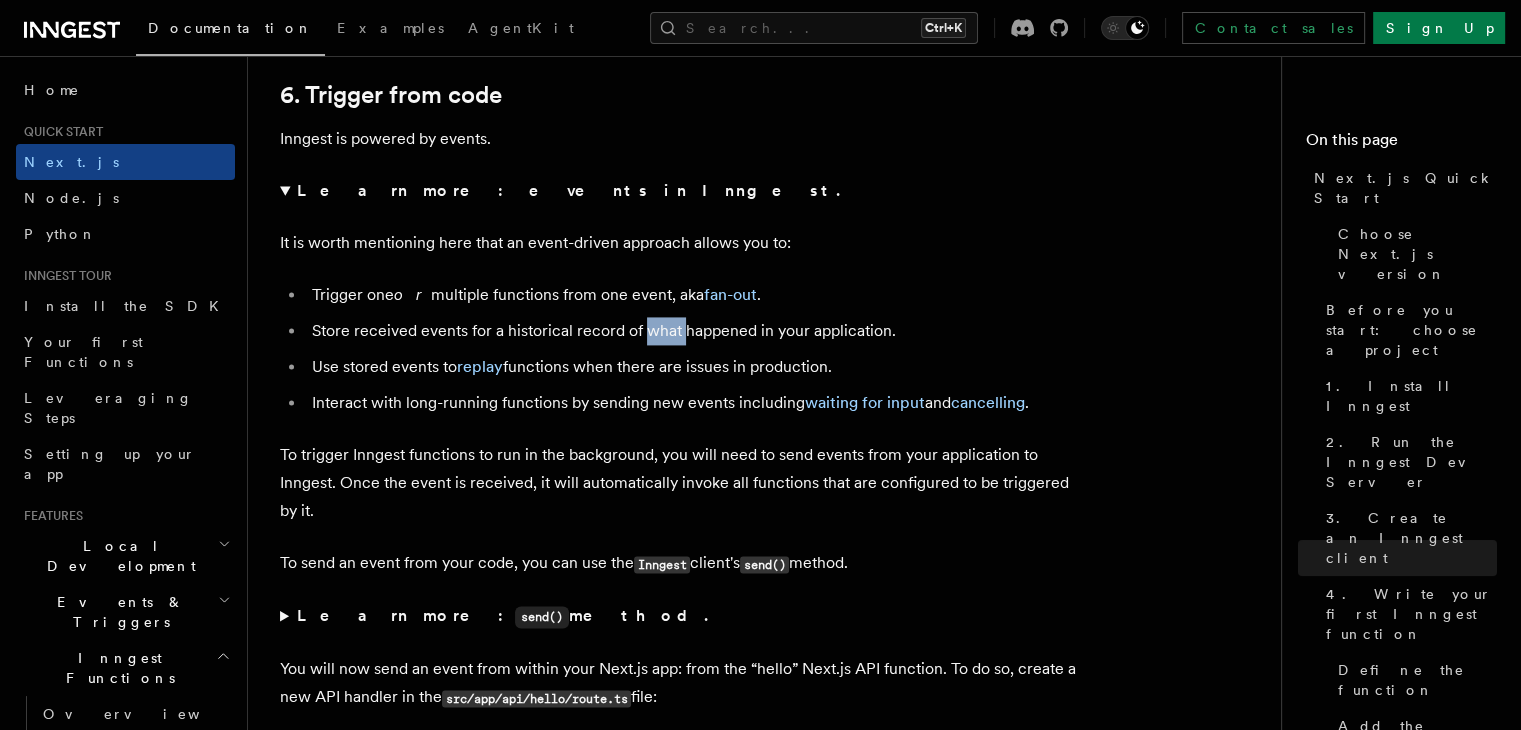 click on "Store received events for a historical record of what happened in your application." at bounding box center [693, 331] 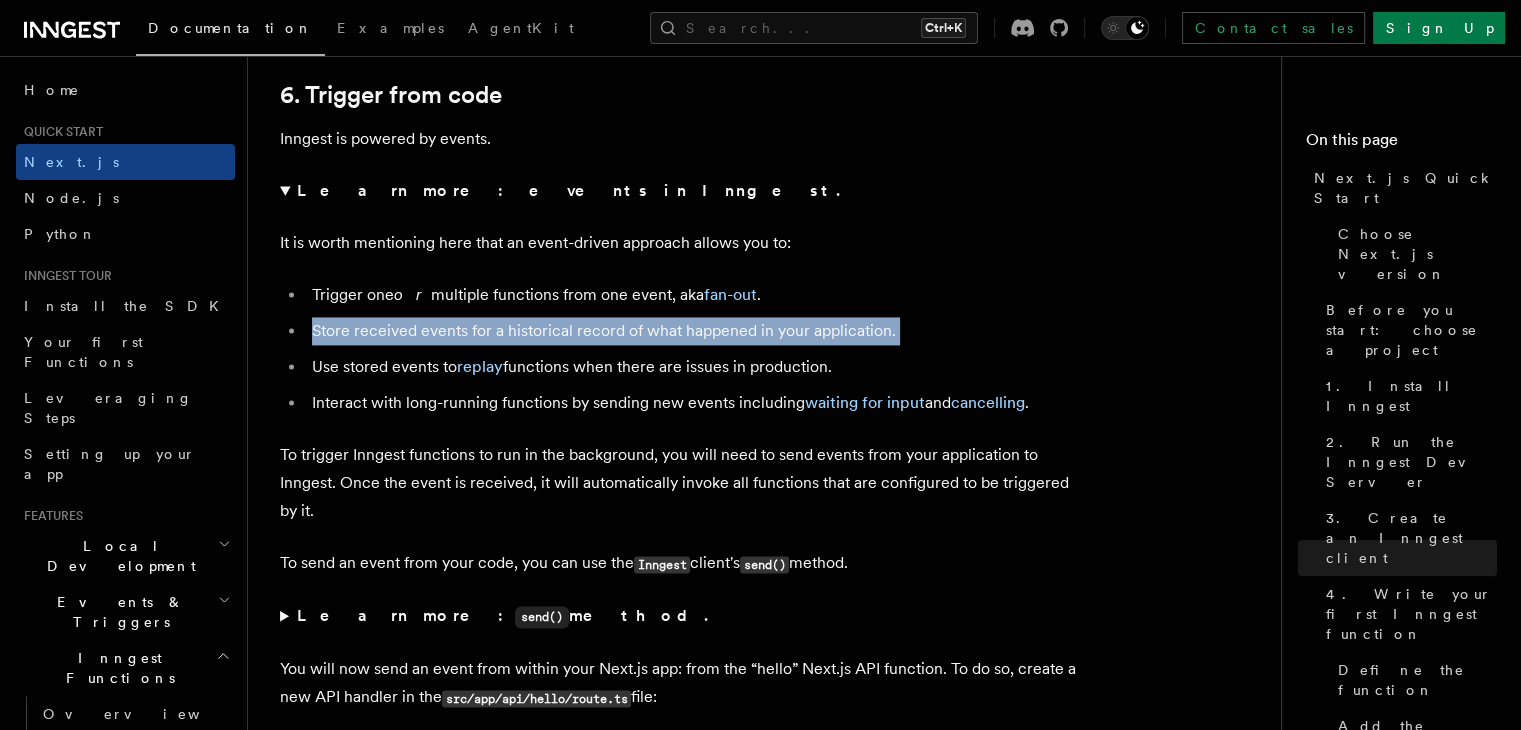 click on "Store received events for a historical record of what happened in your application." at bounding box center (693, 331) 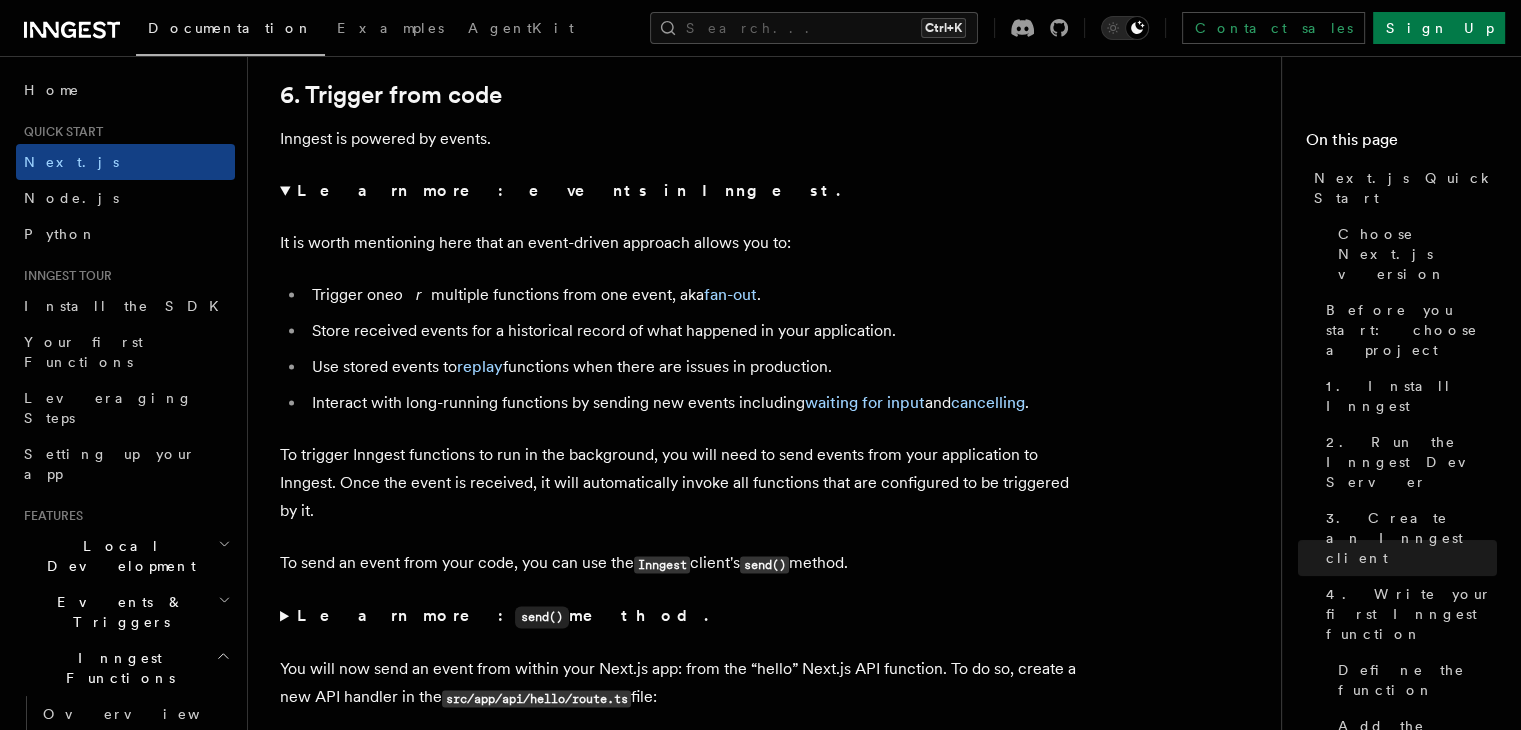 click on "Trigger one  or  multiple functions from one event, aka  fan-out .
Store received events for a historical record of what happened in your application.
Use stored events to  replay  functions when there are issues in production.
Interact with long-running functions by sending new events including  waiting for input  and  cancelling ." at bounding box center [680, 349] 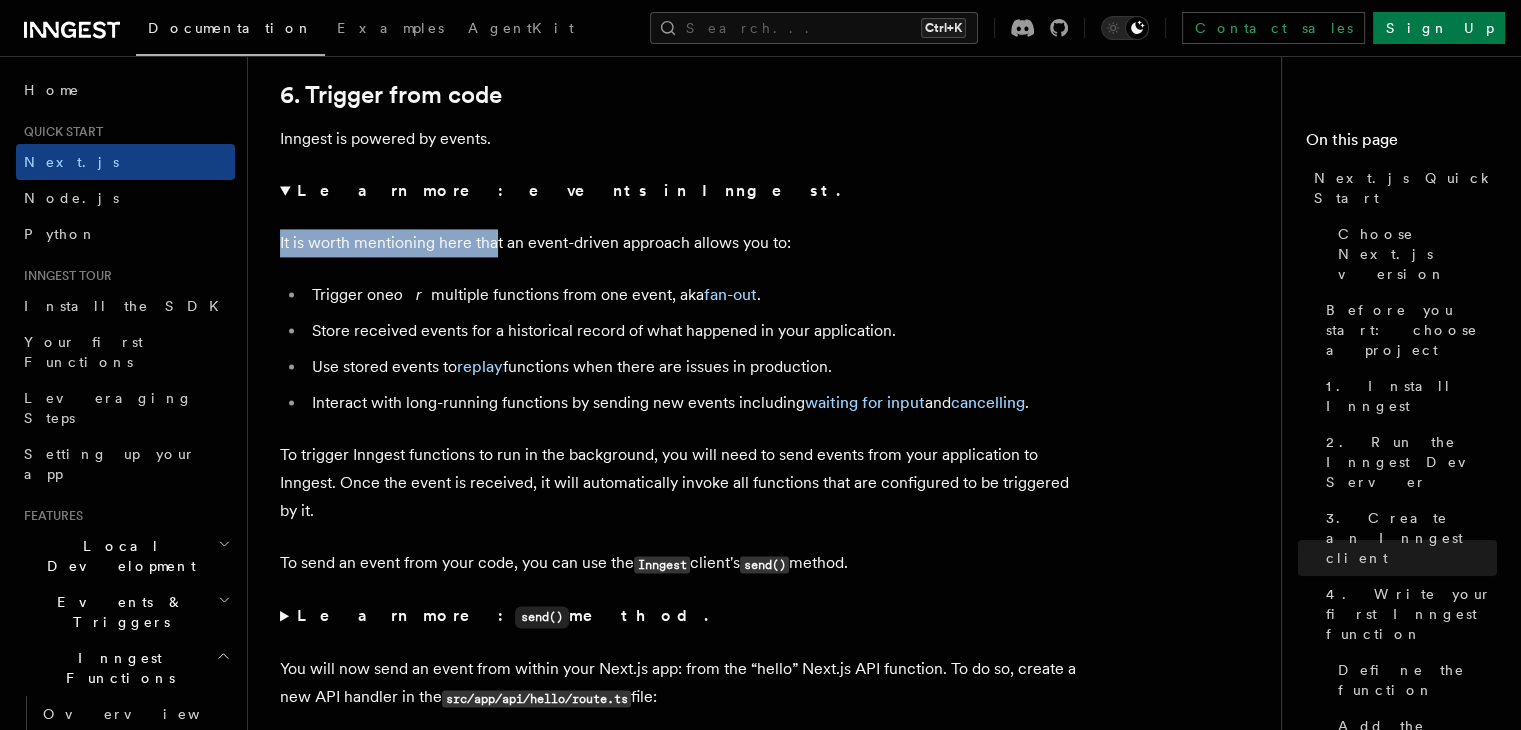 drag, startPoint x: 280, startPoint y: 223, endPoint x: 509, endPoint y: 234, distance: 229.26404 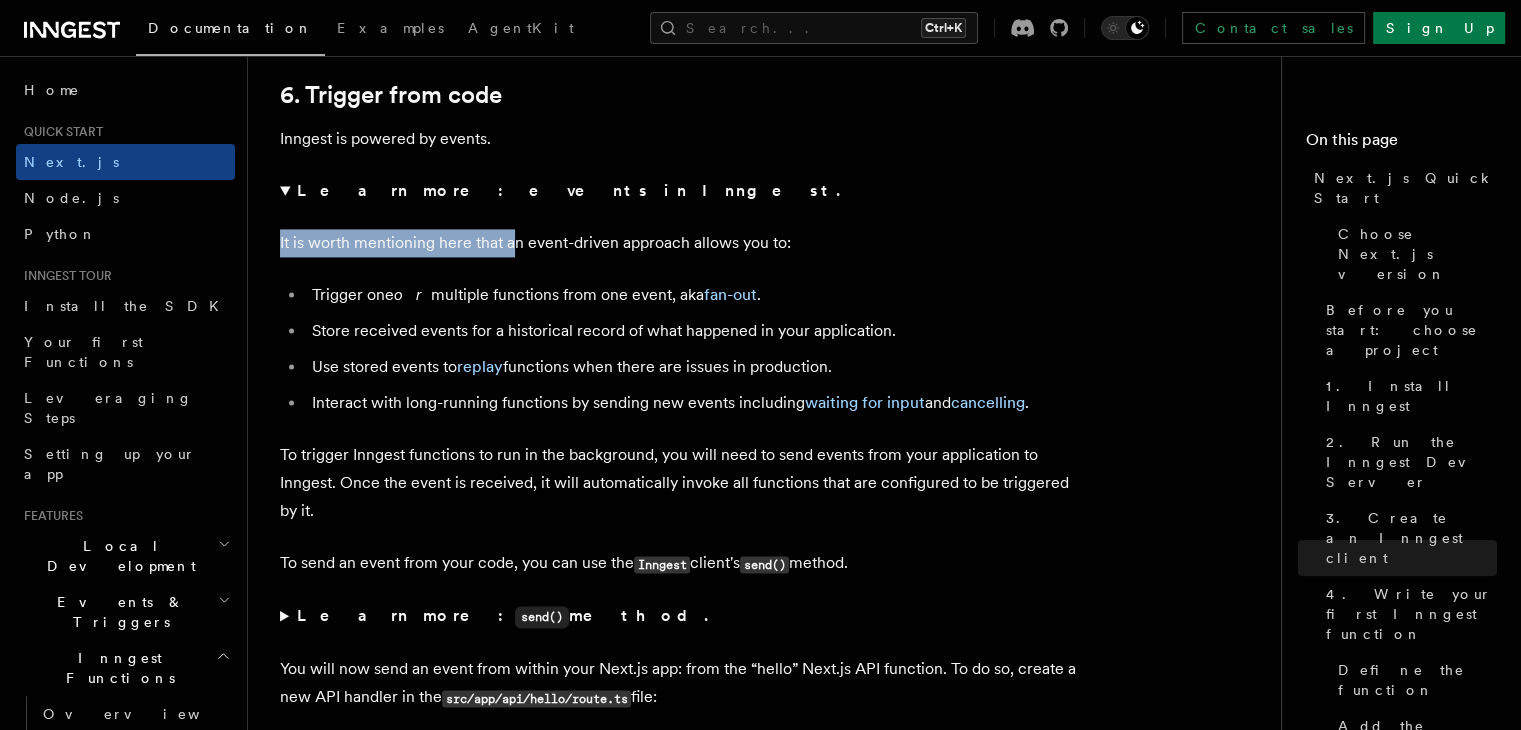 click on "It is worth mentioning here that an event-driven approach allows you to:" at bounding box center (680, 243) 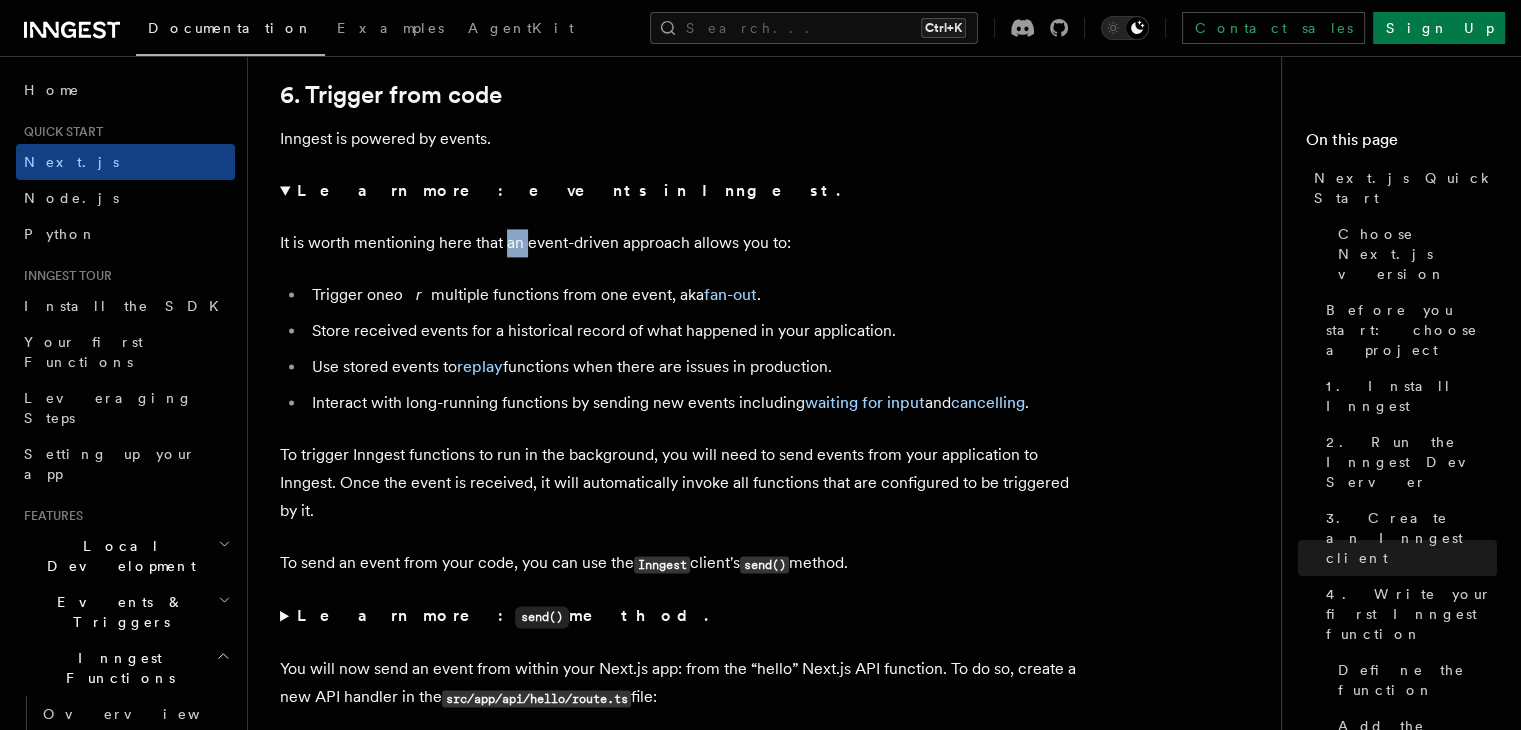 click on "It is worth mentioning here that an event-driven approach allows you to:" at bounding box center (680, 243) 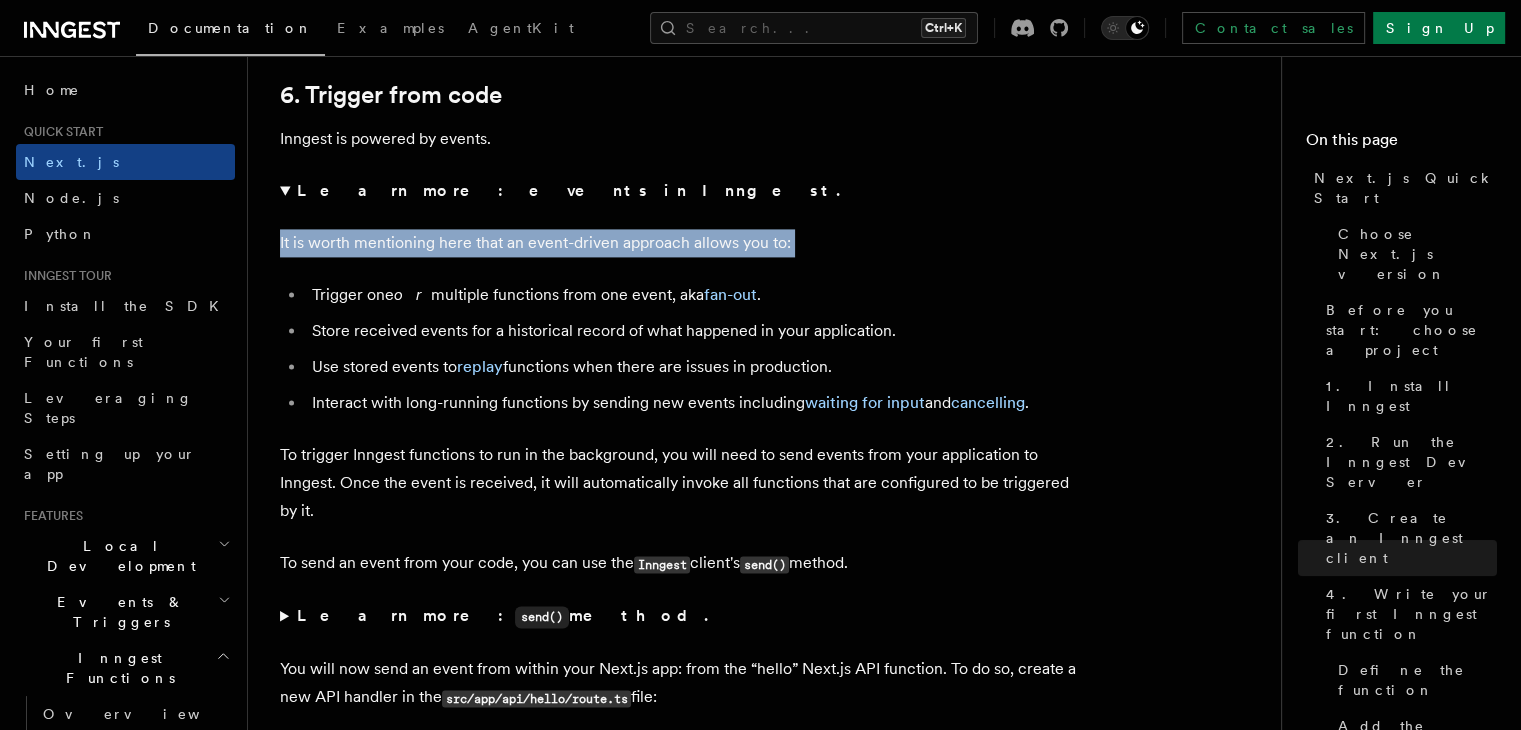 click on "It is worth mentioning here that an event-driven approach allows you to:" at bounding box center (680, 243) 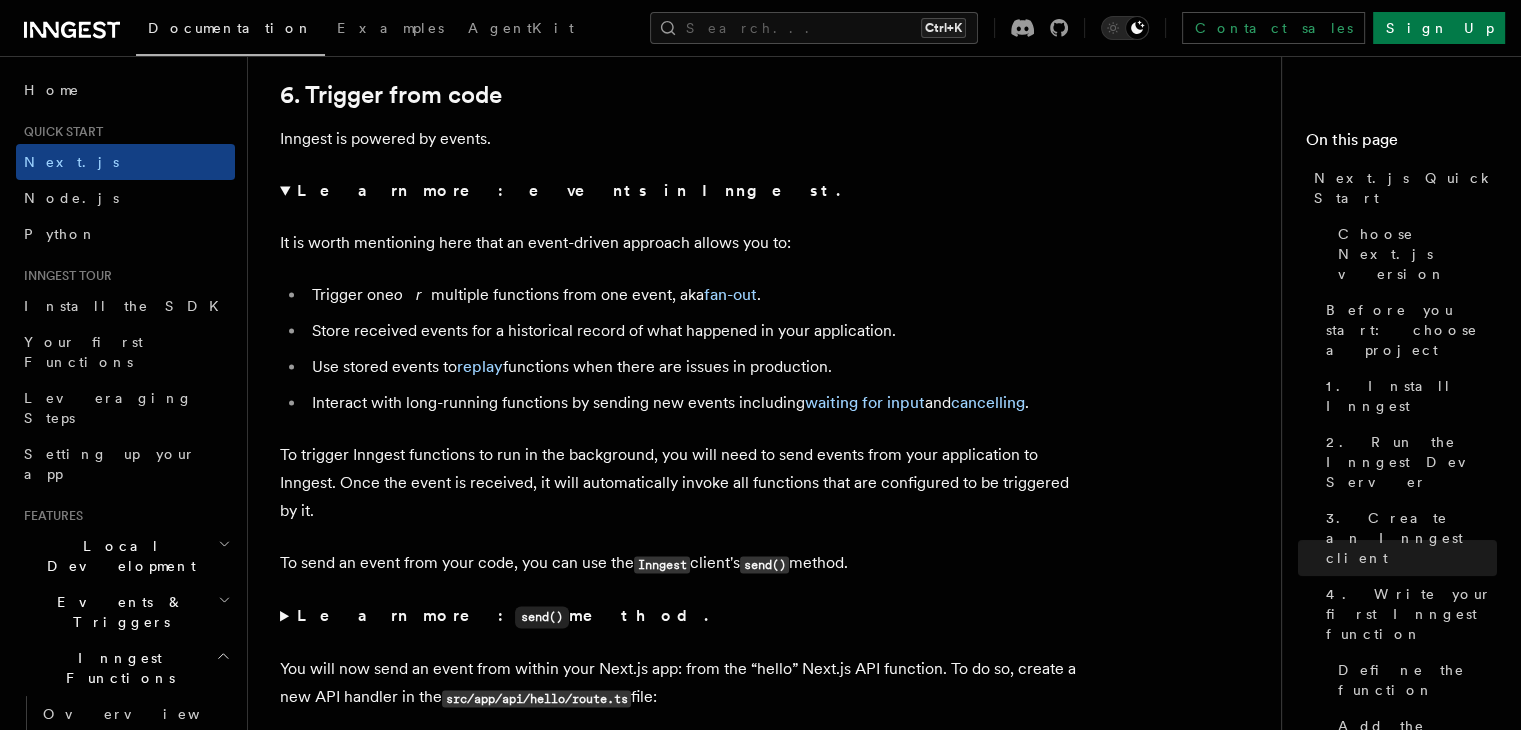 click on "Learn more: events in Inngest. It is worth mentioning here that an event-driven approach allows you to:
Trigger one  or  multiple functions from one event, aka  fan-out .
Store received events for a historical record of what happened in your application.
Use stored events to  replay  functions when there are issues in production.
Interact with long-running functions by sending new events including  waiting for input  and  cancelling ." at bounding box center (680, 297) 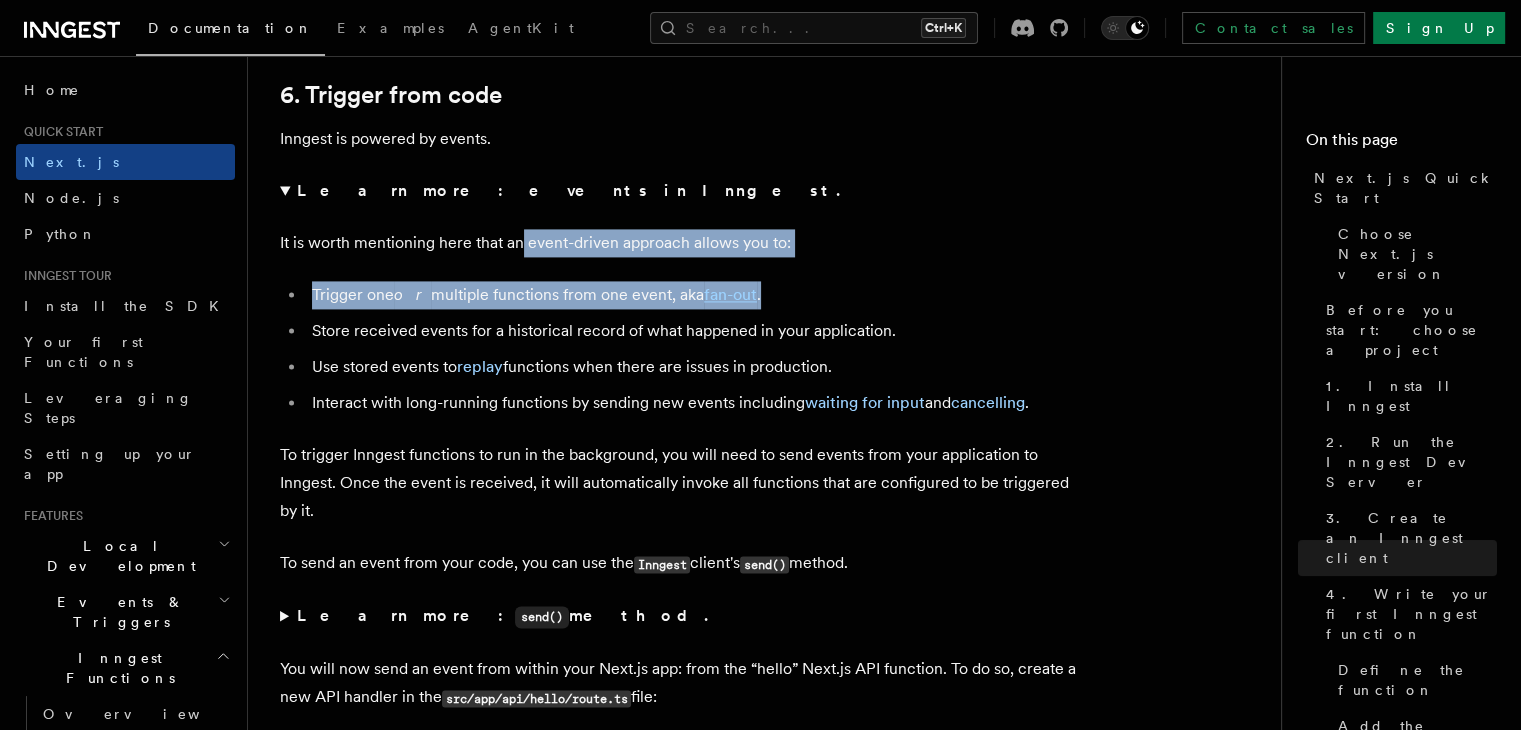drag, startPoint x: 518, startPoint y: 222, endPoint x: 840, endPoint y: 240, distance: 322.50272 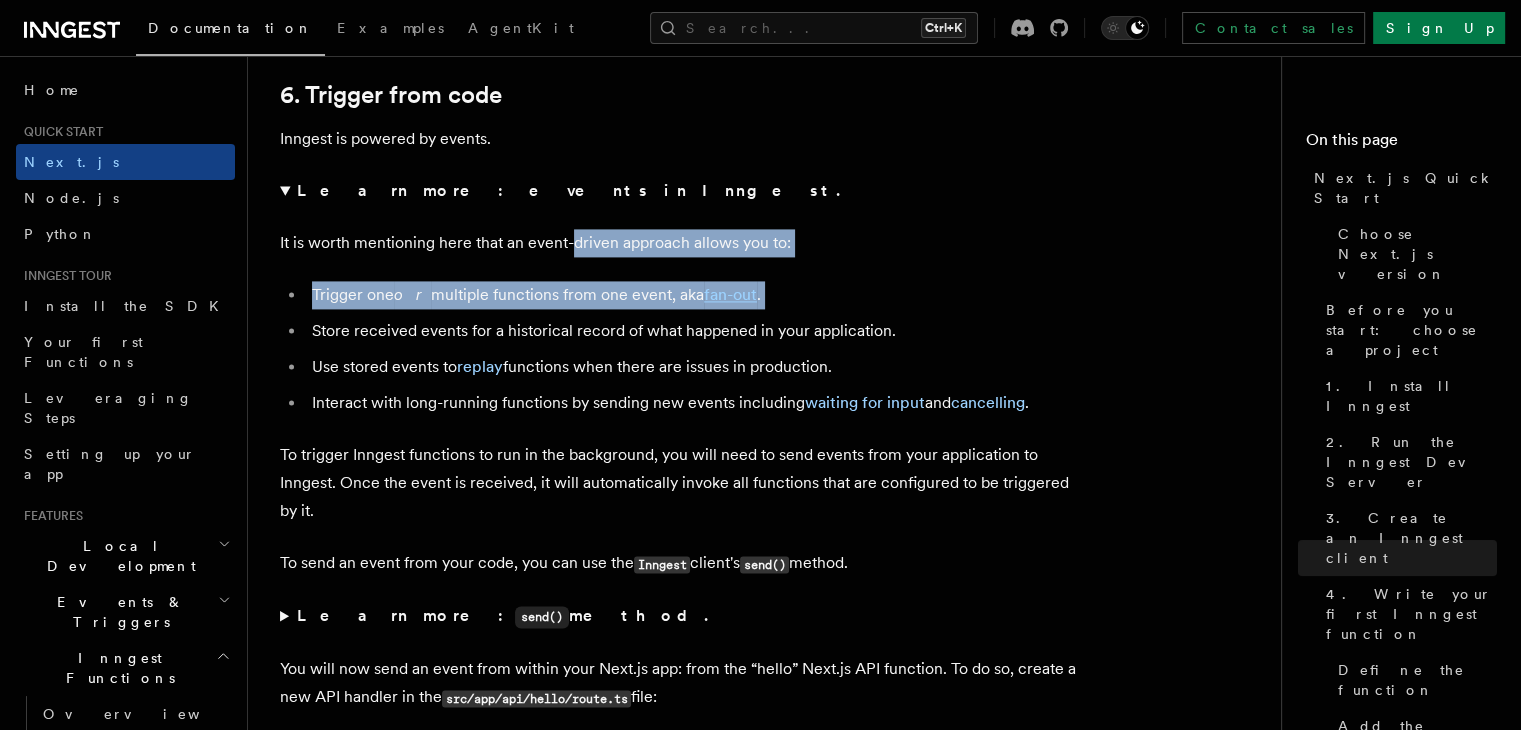 drag, startPoint x: 840, startPoint y: 240, endPoint x: 575, endPoint y: 198, distance: 268.30765 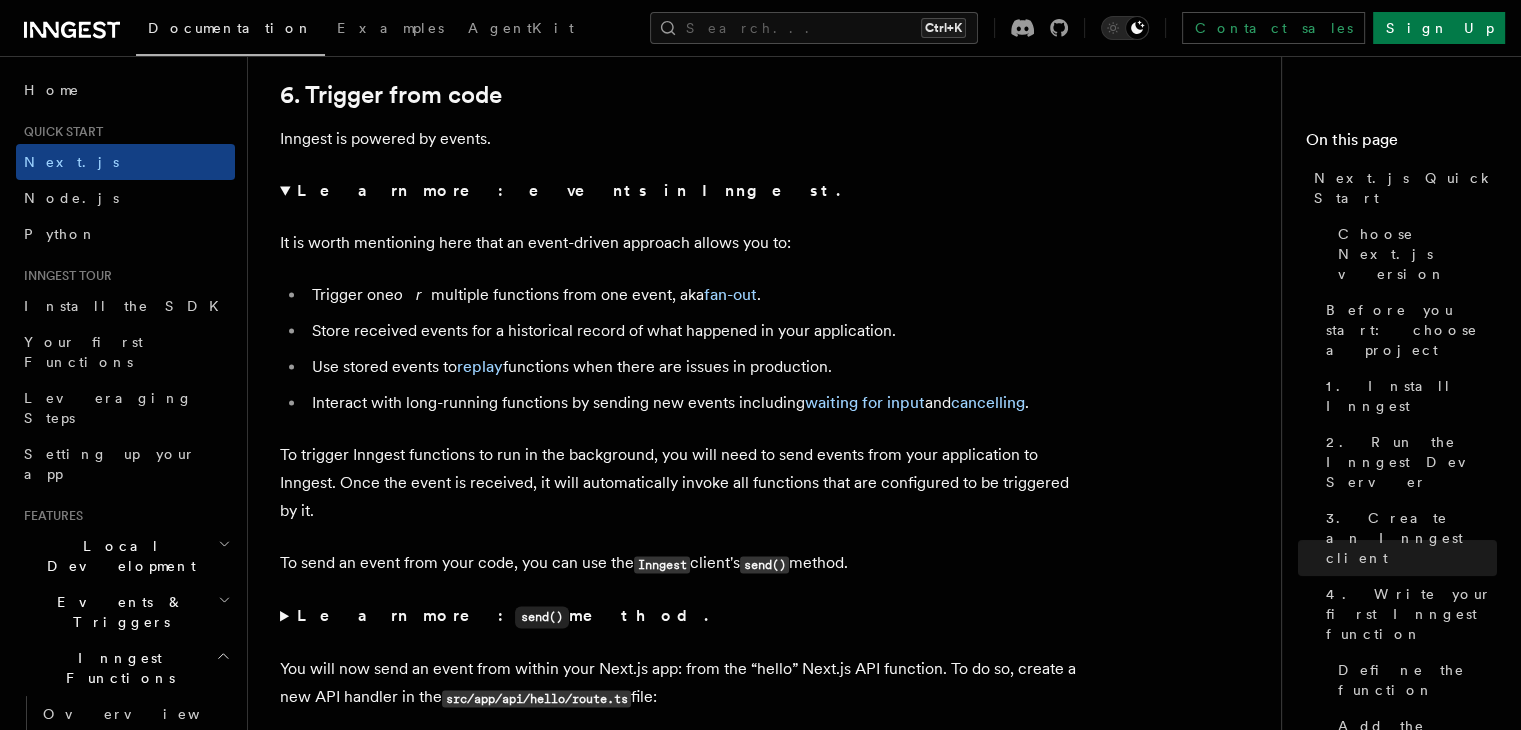 scroll, scrollTop: 10459, scrollLeft: 0, axis: vertical 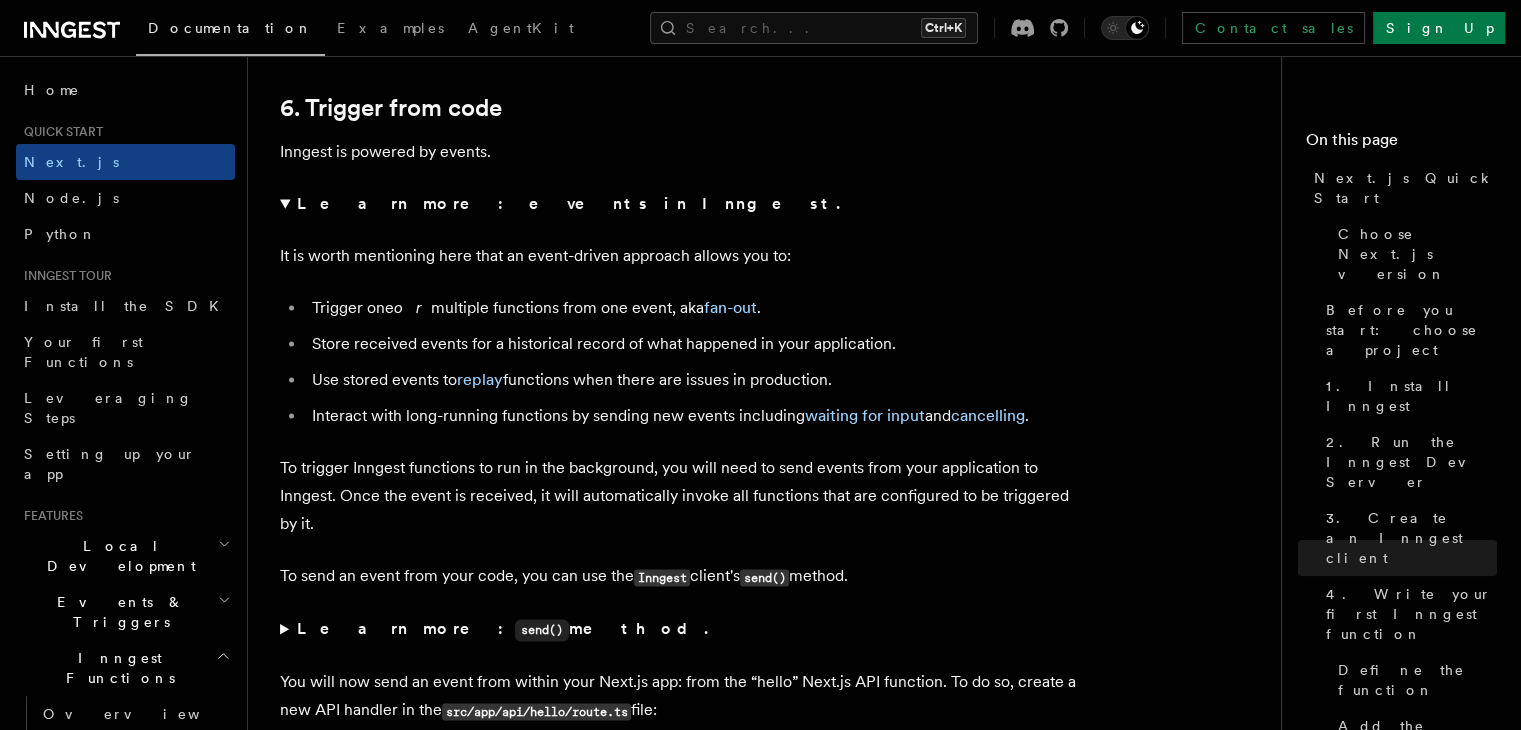 click on "Inngest is powered by events." at bounding box center [680, 152] 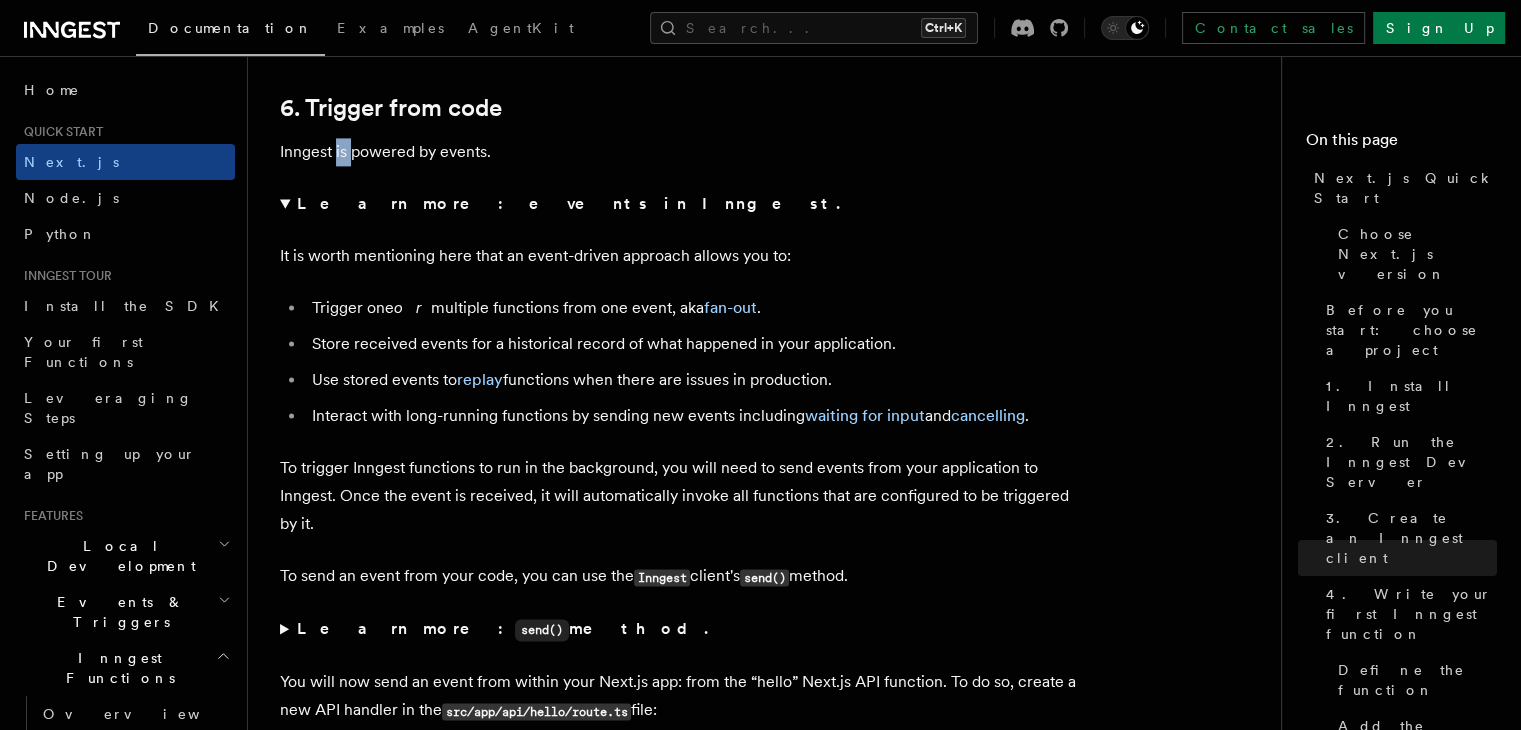 click on "Inngest is powered by events." at bounding box center (680, 152) 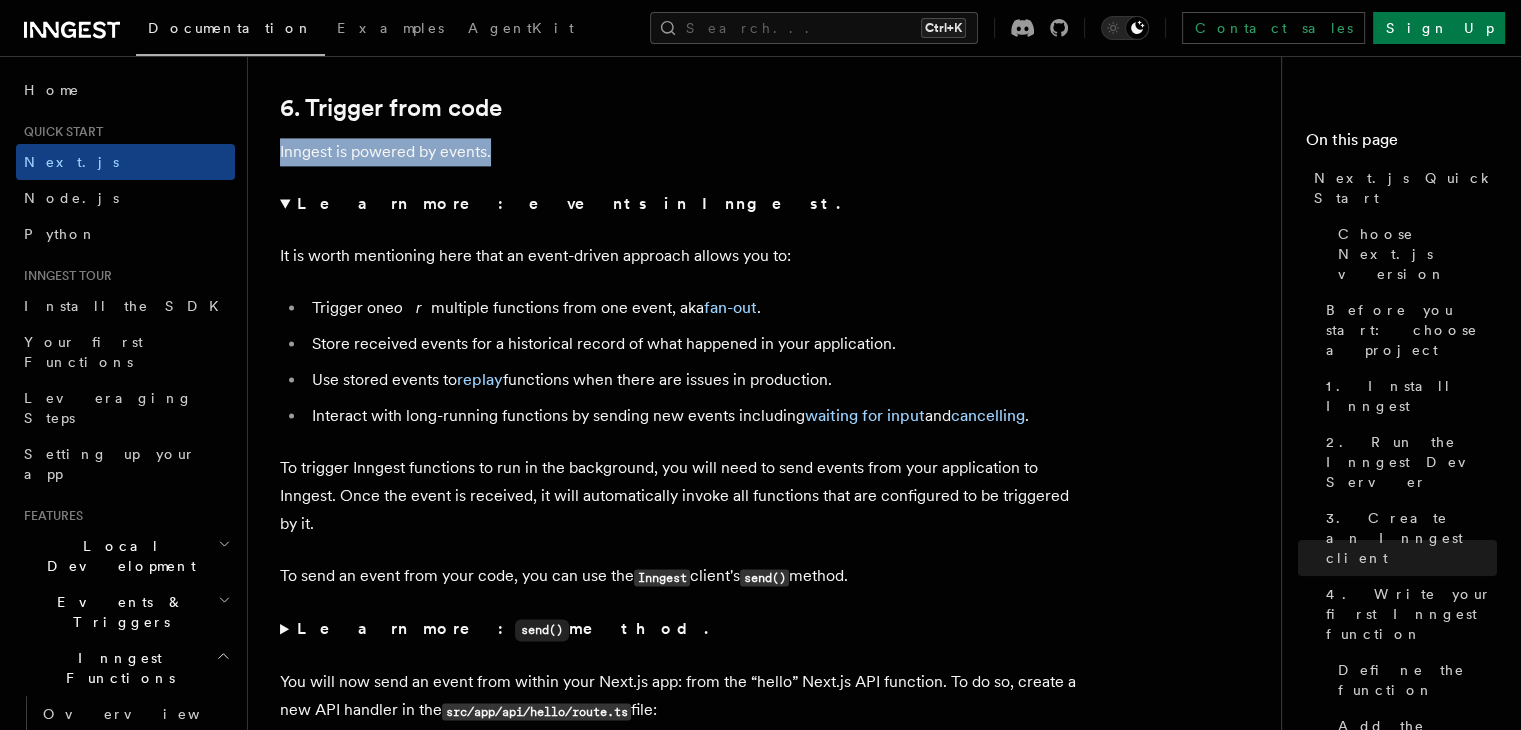 click on "Inngest is powered by events." at bounding box center (680, 152) 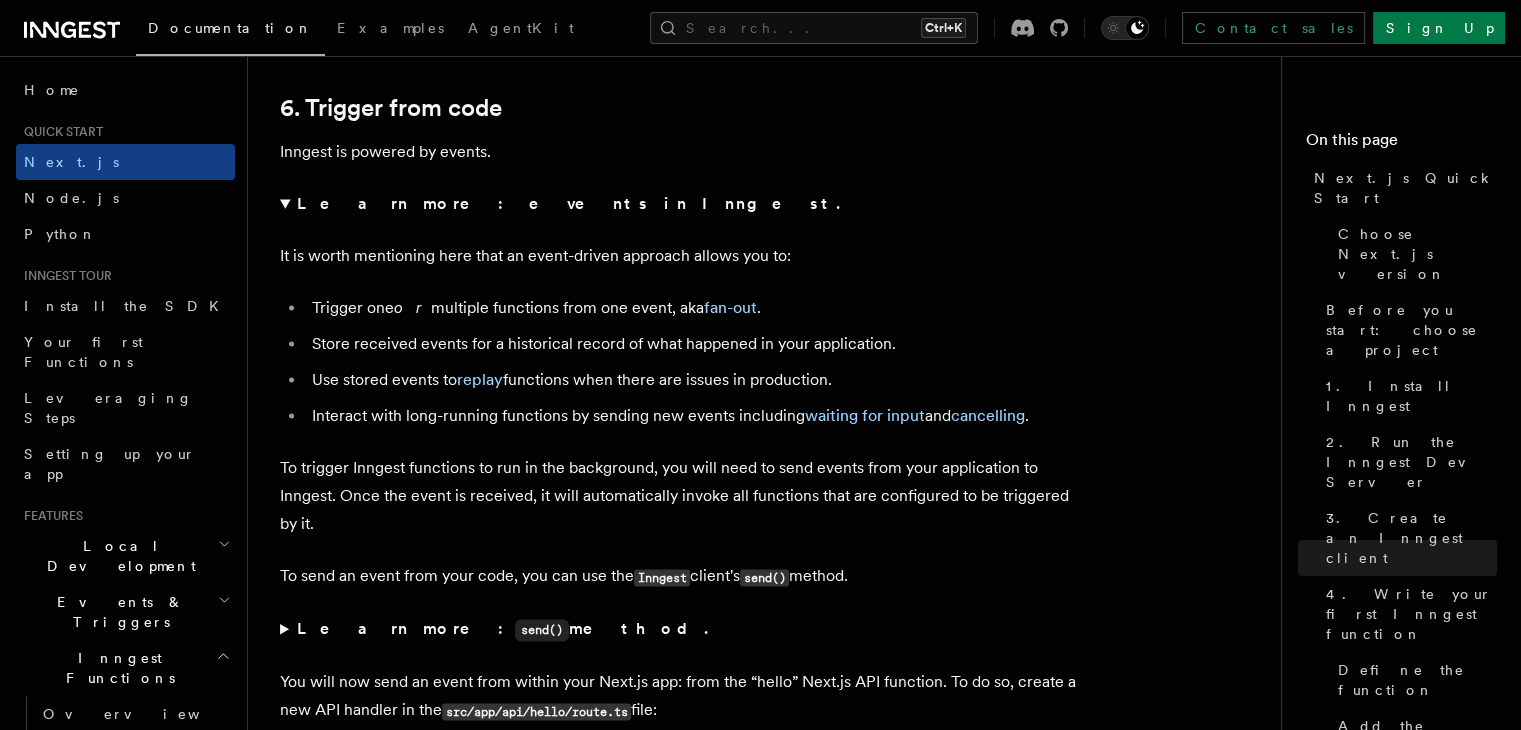 click on "Learn more: events in Inngest. It is worth mentioning here that an event-driven approach allows you to:
Trigger one  or  multiple functions from one event, aka  fan-out .
Store received events for a historical record of what happened in your application.
Use stored events to  replay  functions when there are issues in production.
Interact with long-running functions by sending new events including  waiting for input  and  cancelling ." at bounding box center (680, 310) 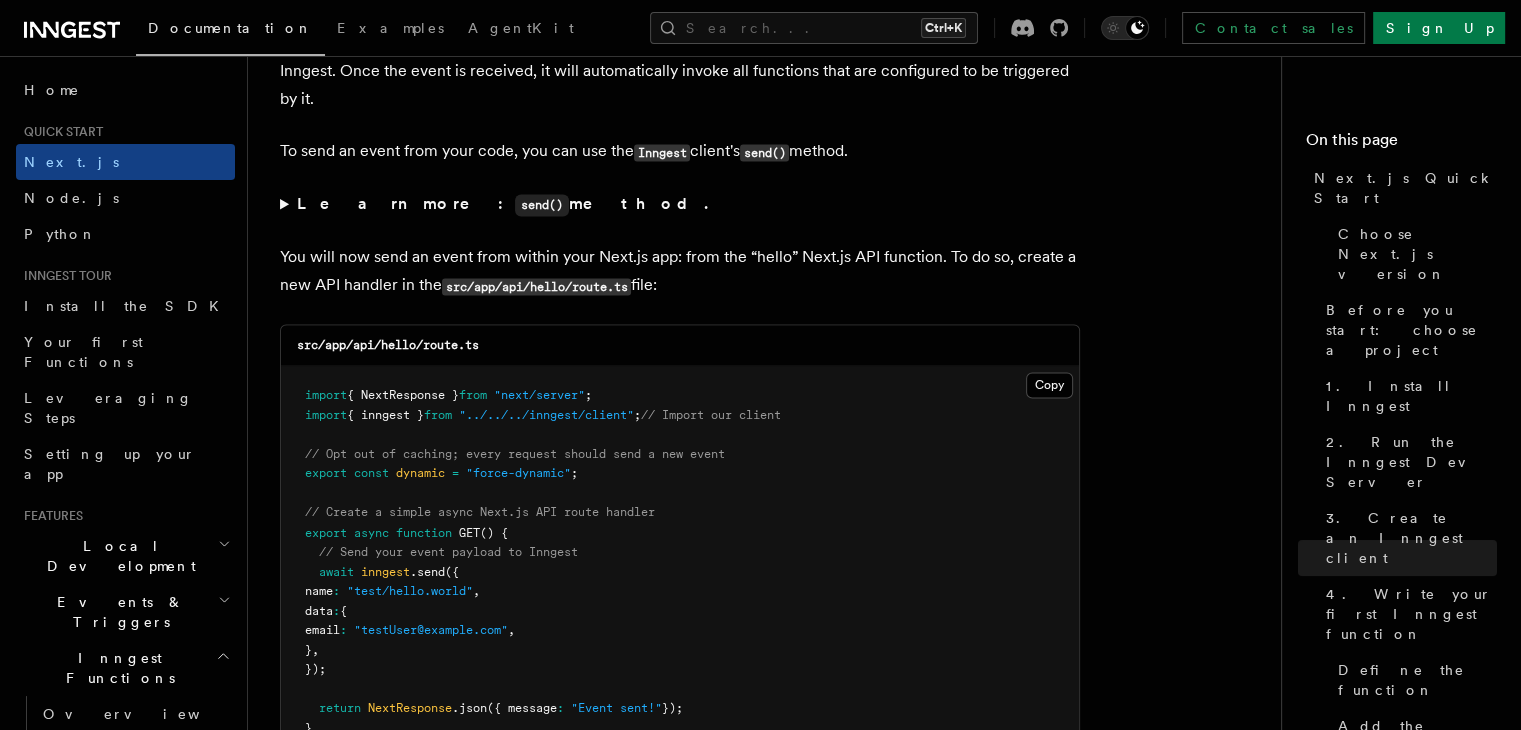 scroll, scrollTop: 10884, scrollLeft: 0, axis: vertical 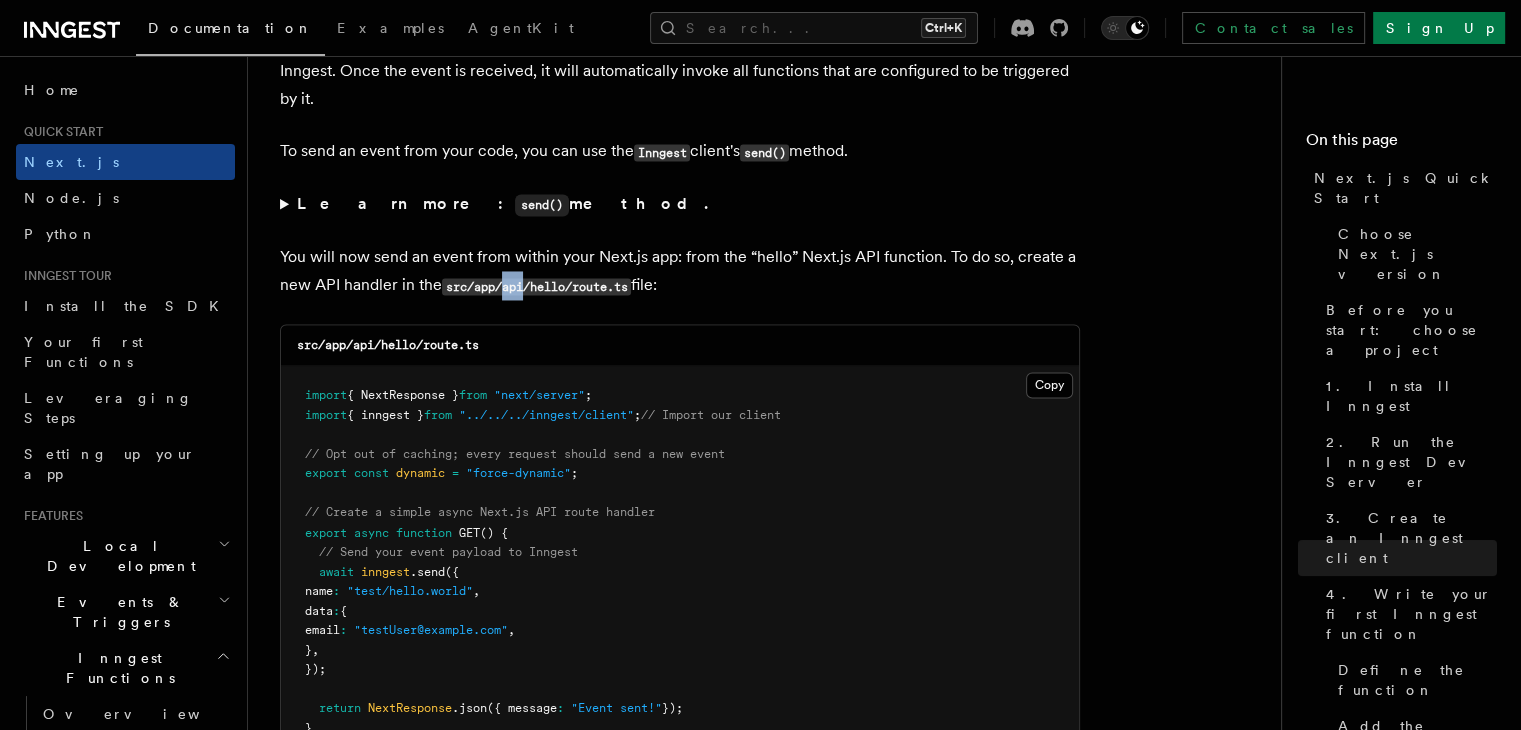 click on "src/app/api/hello/route.ts" at bounding box center (536, 286) 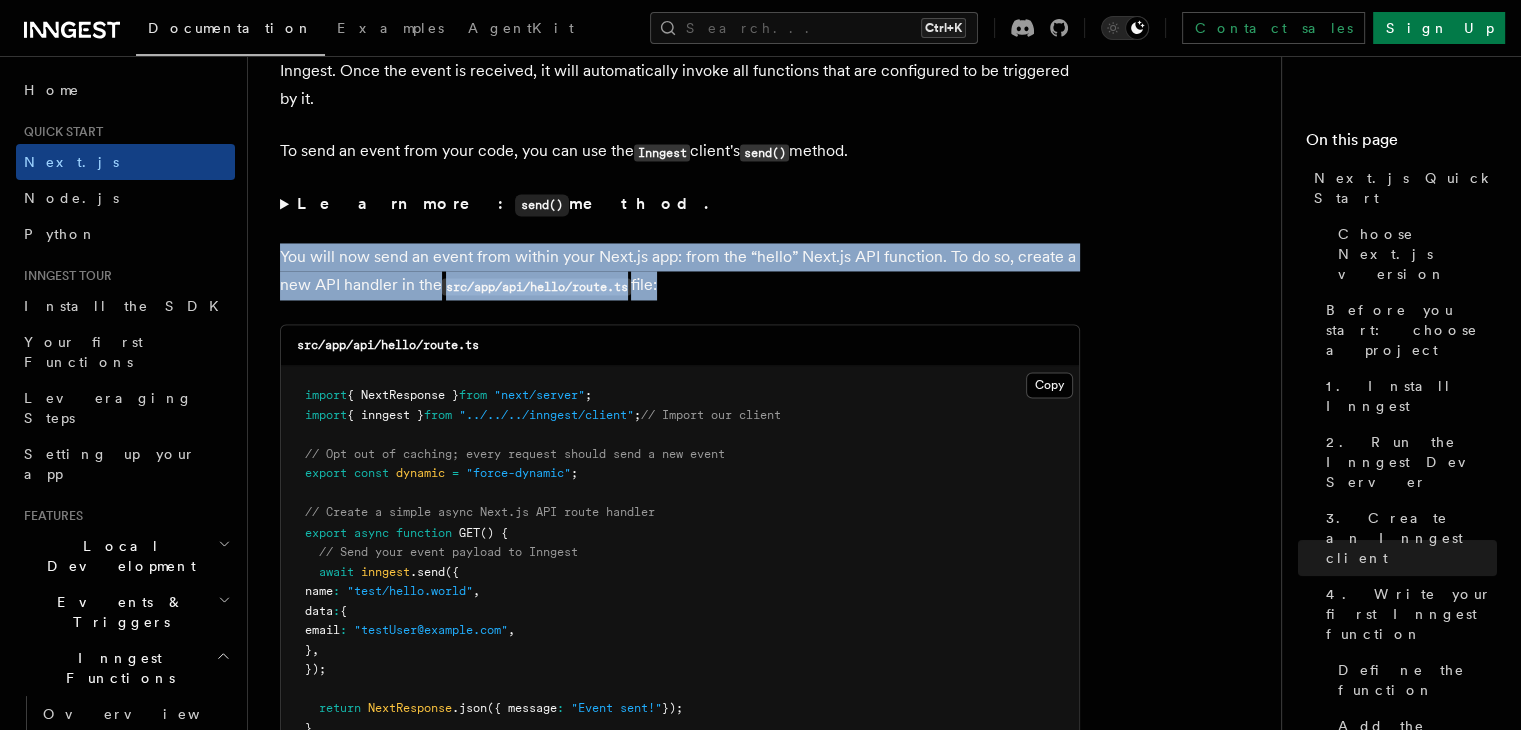 click on "src/app/api/hello/route.ts" at bounding box center [536, 286] 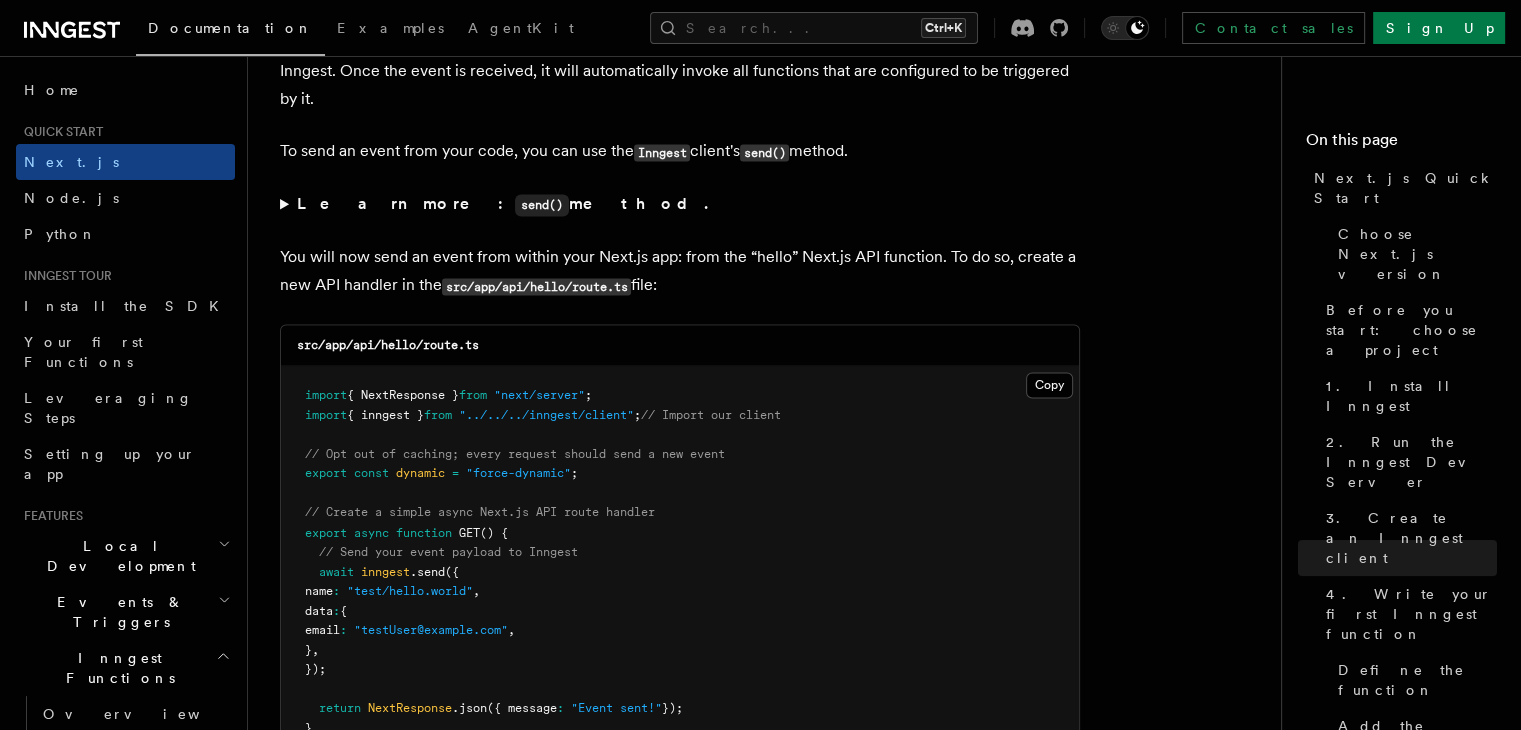 click on "You will now send an event from within your Next.js app: from the “hello” Next.js API function. To do so, create a new API handler in the  src/app/api/hello/route.ts  file:" at bounding box center [680, 271] 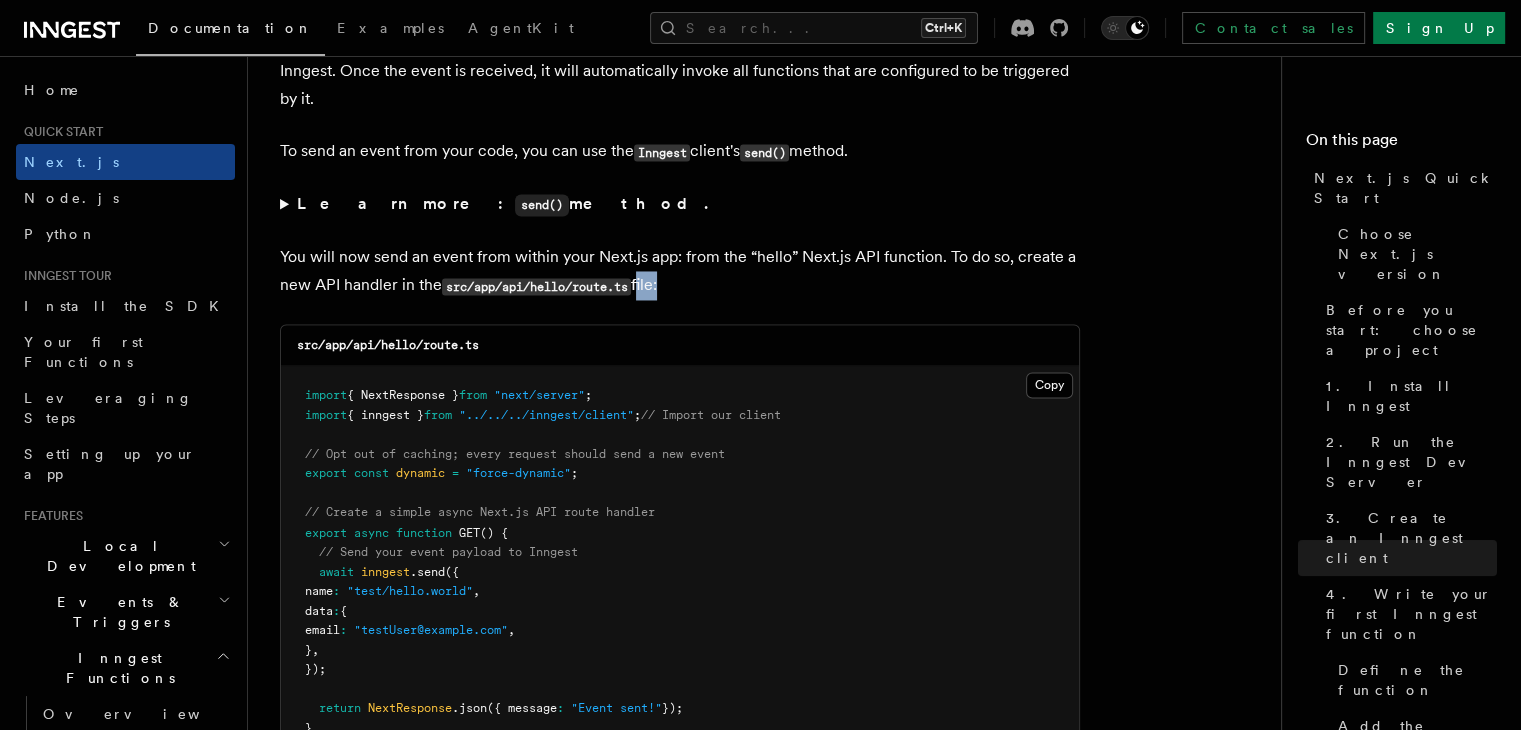 click on "You will now send an event from within your Next.js app: from the “hello” Next.js API function. To do so, create a new API handler in the  src/app/api/hello/route.ts  file:" at bounding box center [680, 271] 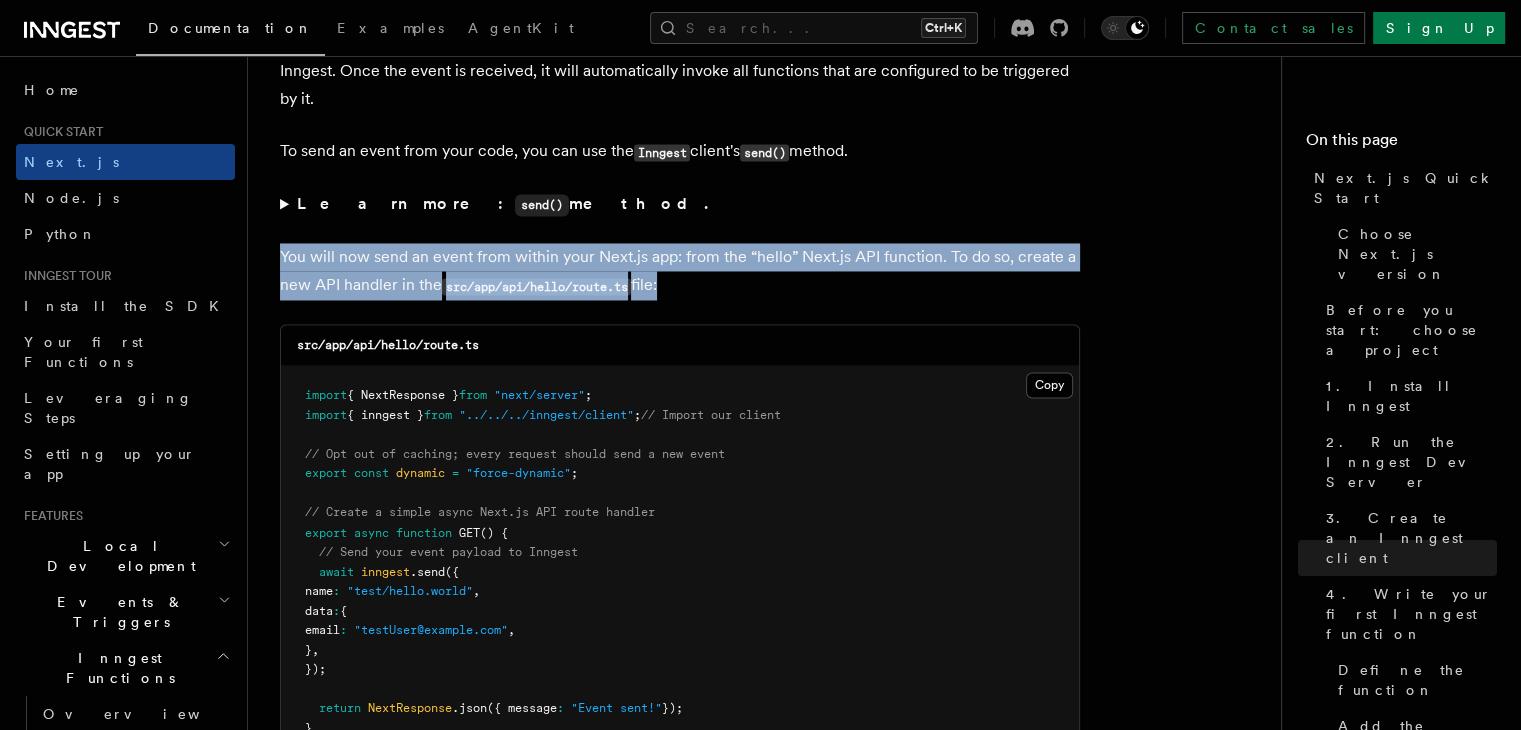 click on "You will now send an event from within your Next.js app: from the “hello” Next.js API function. To do so, create a new API handler in the  src/app/api/hello/route.ts  file:" at bounding box center [680, 271] 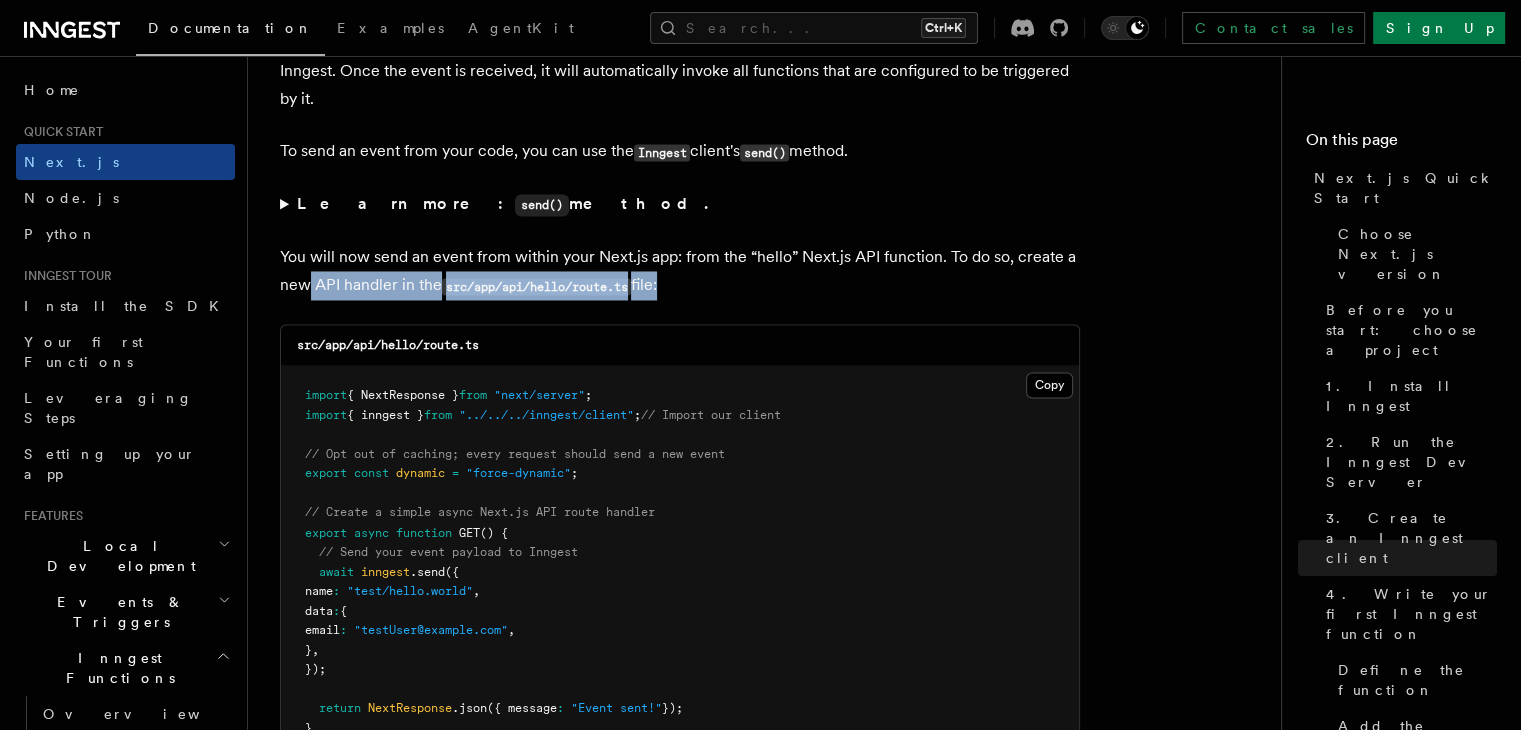 drag, startPoint x: 714, startPoint y: 279, endPoint x: 313, endPoint y: 273, distance: 401.0449 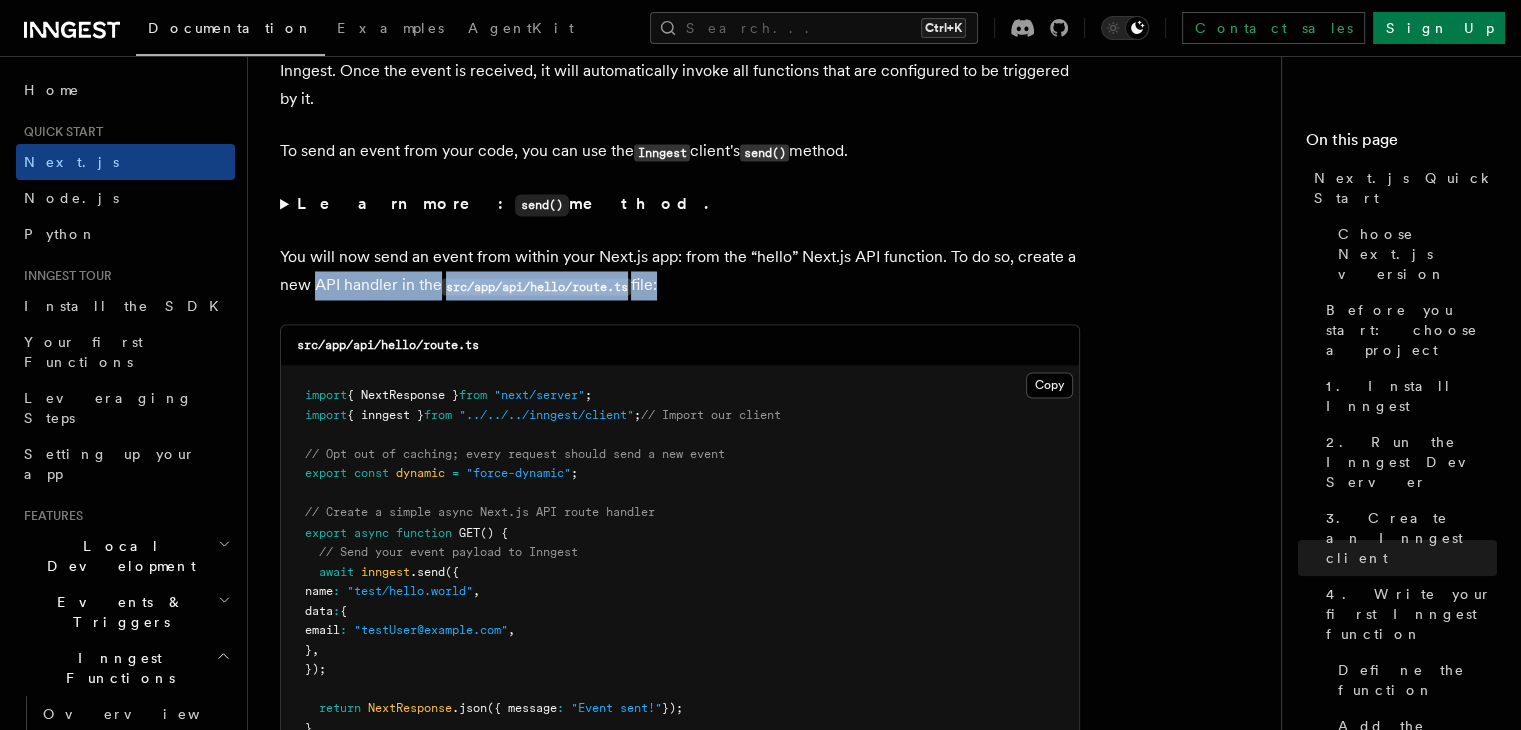 click on "You will now send an event from within your Next.js app: from the “hello” Next.js API function. To do so, create a new API handler in the  src/app/api/hello/route.ts  file:" at bounding box center (680, 271) 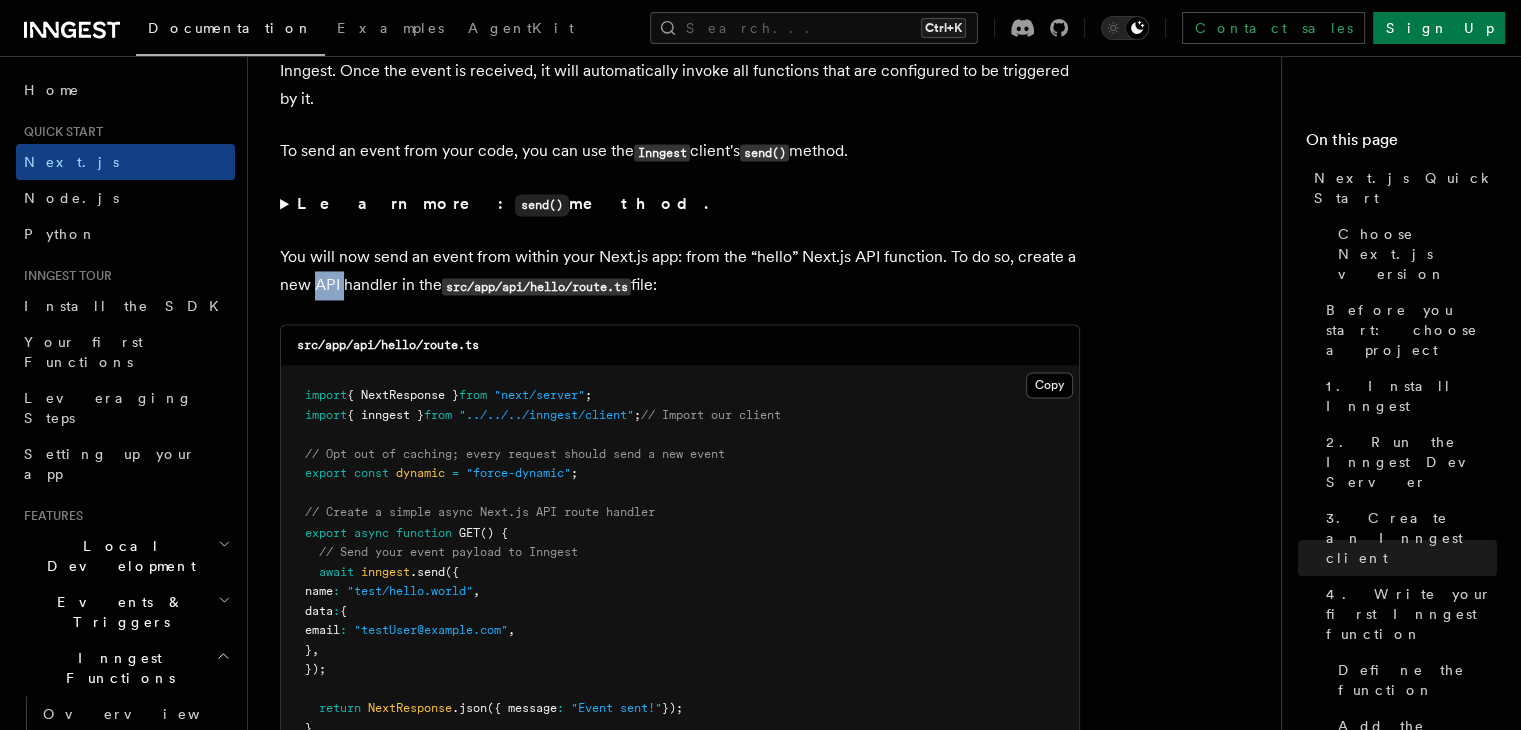 click on "You will now send an event from within your Next.js app: from the “hello” Next.js API function. To do so, create a new API handler in the  src/app/api/hello/route.ts  file:" at bounding box center [680, 271] 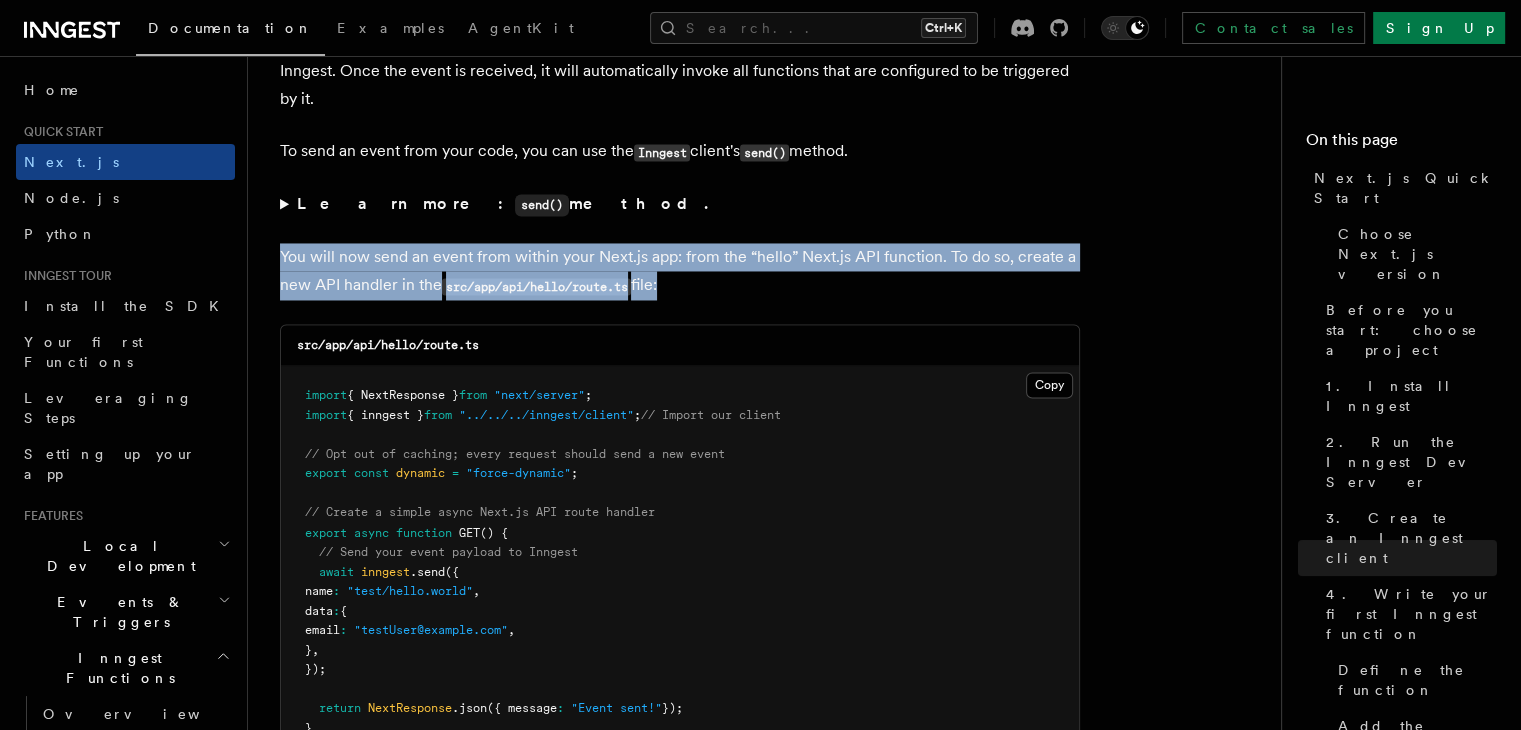 click on "You will now send an event from within your Next.js app: from the “hello” Next.js API function. To do so, create a new API handler in the  src/app/api/hello/route.ts  file:" at bounding box center (680, 271) 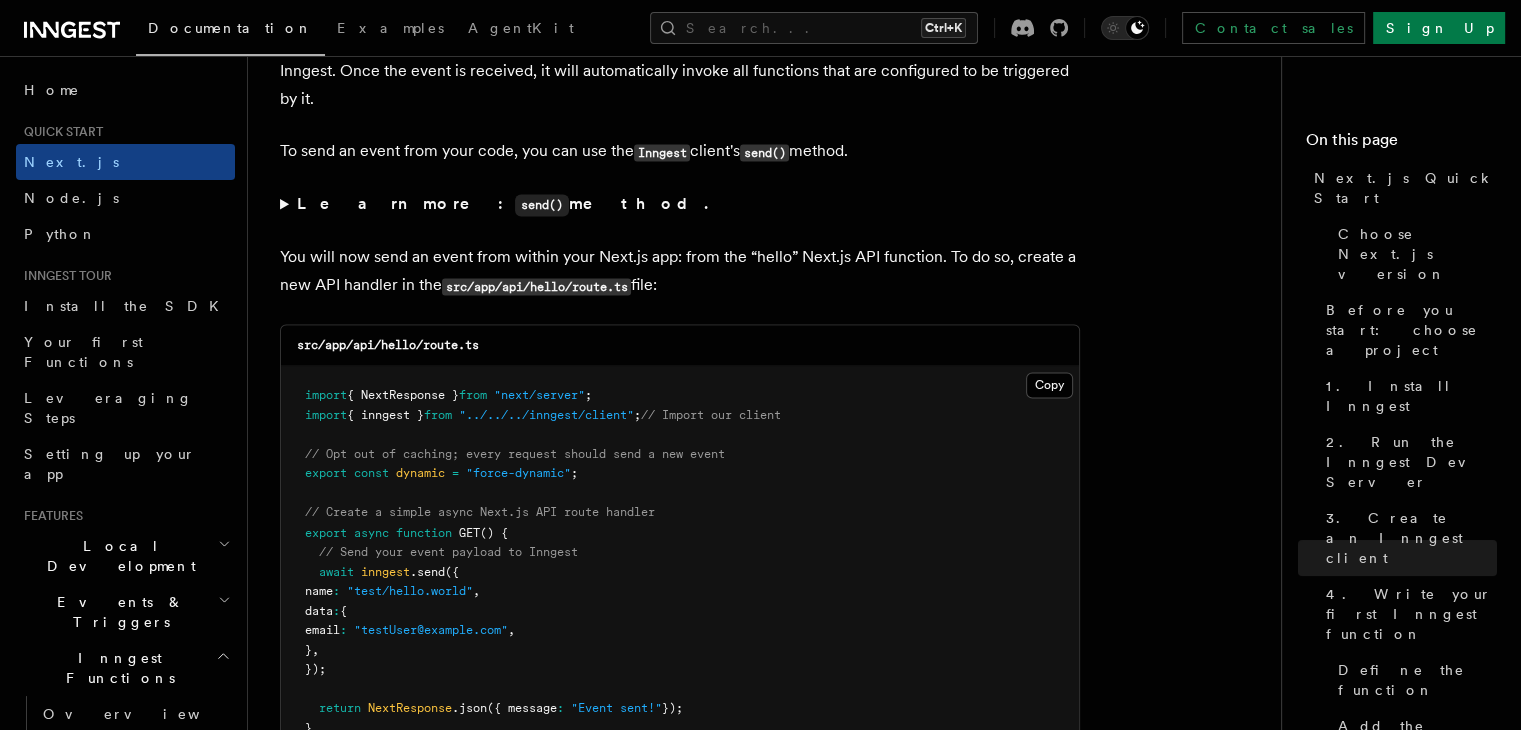 click on "Quick start Next.js Quick Start
In this tutorial you will add Inngest to a Next.js app to see how easy it can be to build complex workflows.
Inngest makes it easy to build, manage, and execute reliable workflows. Some use cases include scheduling drip marketing campaigns, building payment flows, or chaining LLM interactions.
By the end of this ten-minute tutorial you will:
Set up and run Inngest on your machine.
Write your first Inngest function.
Trigger your function from your app and through Inngest Dev Server.
Let's get started!
Choose Next.js version
Choose your preferred Next.js version for this tutorial:
Next.js - App Router Next.js - Pages Router Before you start: choose a project In this tutorial you can use any existing Next.js project, or you can create a new one. Instructions for creating a new Next.js project  Run the following command in your terminal to create a new Next.js project: Copy Copied npx  create-next-app@latest   --ts   --eslint   --tailwind   --src-dir   --app" at bounding box center (772, -3824) 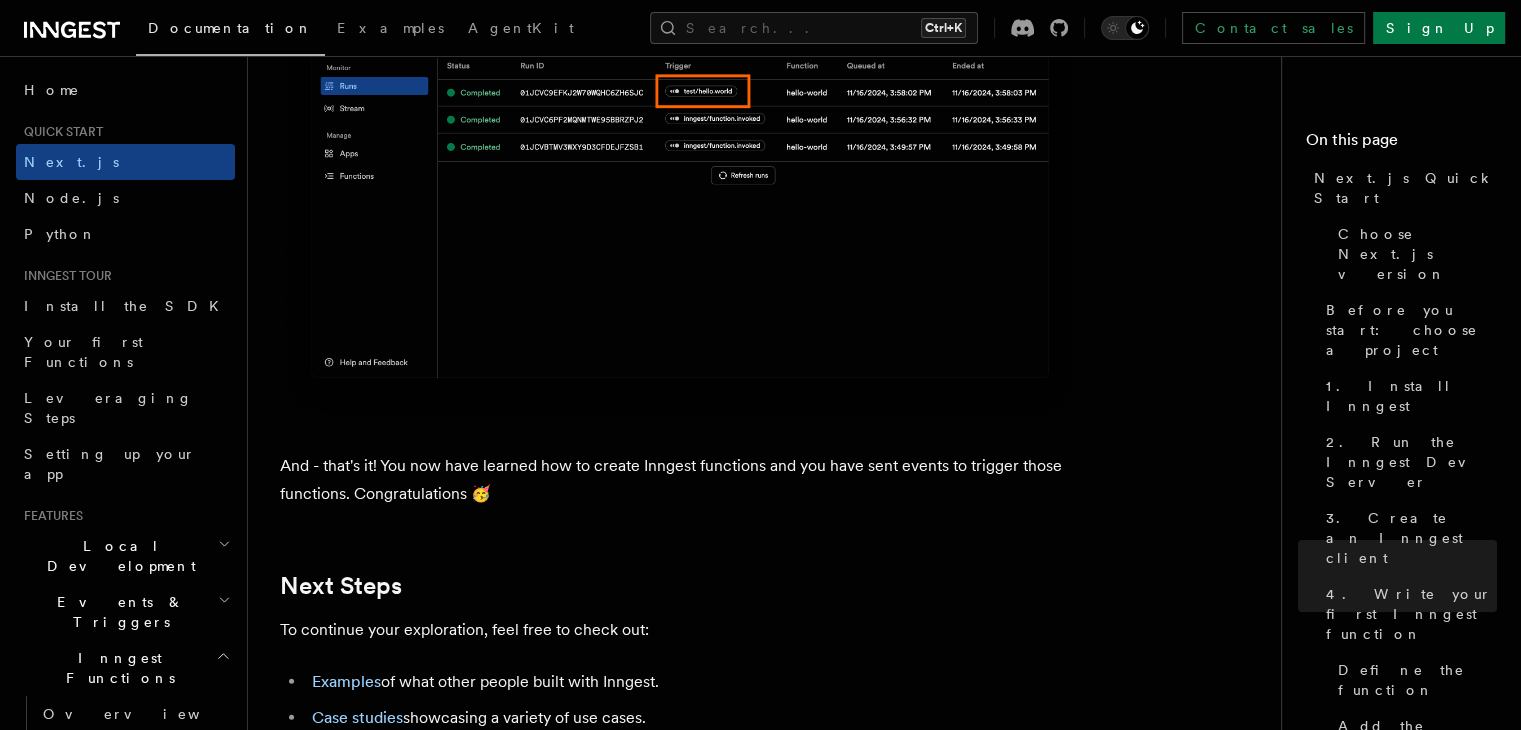 scroll, scrollTop: 12632, scrollLeft: 0, axis: vertical 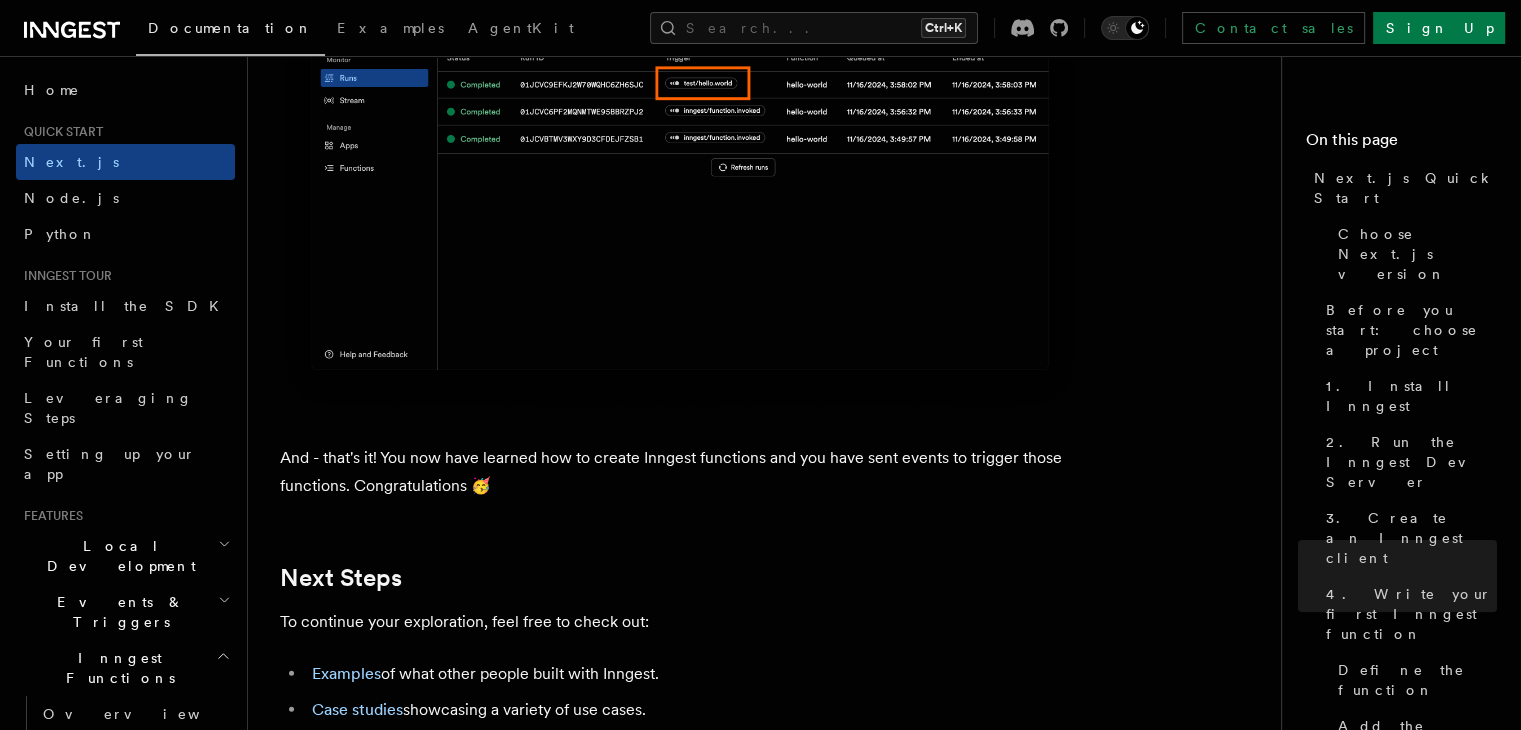 click on "And - that's it! You now have learned how to create Inngest functions and you have sent events to trigger those functions. Congratulations 🥳" at bounding box center (680, 472) 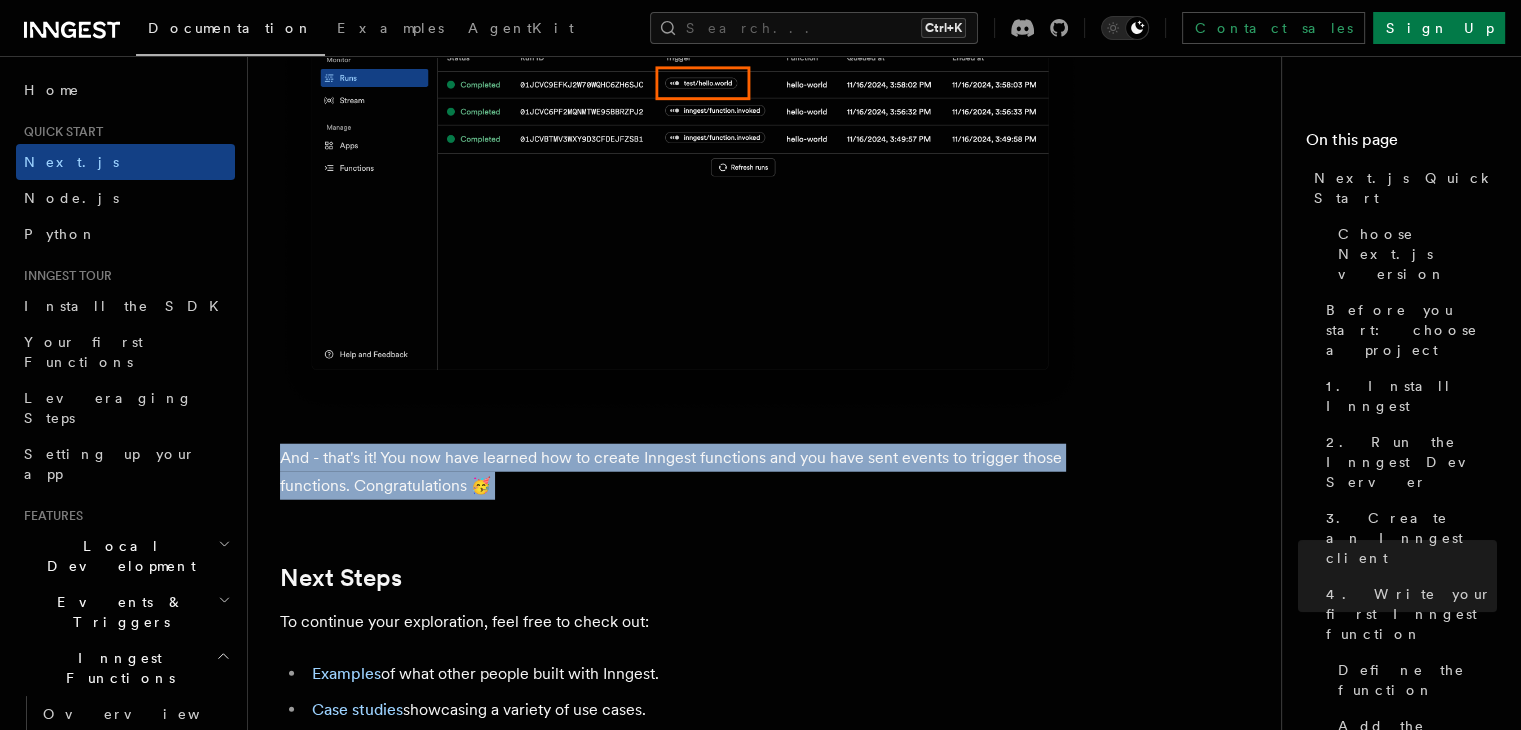 click on "And - that's it! You now have learned how to create Inngest functions and you have sent events to trigger those functions. Congratulations 🥳" at bounding box center (680, 472) 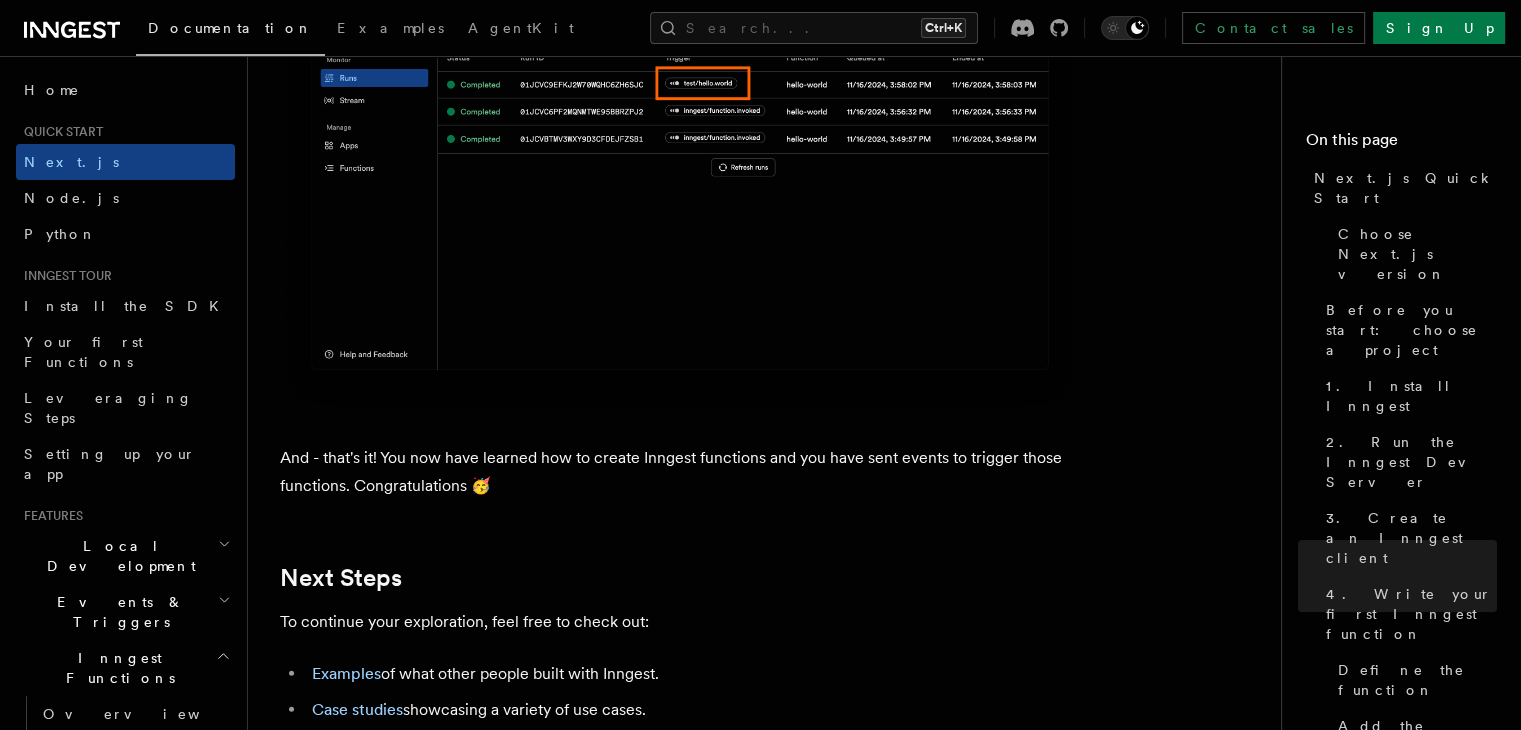 click on "Quick start Next.js Quick Start
In this tutorial you will add Inngest to a Next.js app to see how easy it can be to build complex workflows.
Inngest makes it easy to build, manage, and execute reliable workflows. Some use cases include scheduling drip marketing campaigns, building payment flows, or chaining LLM interactions.
By the end of this ten-minute tutorial you will:
Set up and run Inngest on your machine.
Write your first Inngest function.
Trigger your function from your app and through Inngest Dev Server.
Let's get started!
Choose Next.js version
Choose your preferred Next.js version for this tutorial:
Next.js - App Router Next.js - Pages Router Before you start: choose a project In this tutorial you can use any existing Next.js project, or you can create a new one. Instructions for creating a new Next.js project  Run the following command in your terminal to create a new Next.js project: Copy Copied npx  create-next-app@latest   --ts   --eslint   --tailwind   --src-dir   --app" at bounding box center [772, -5572] 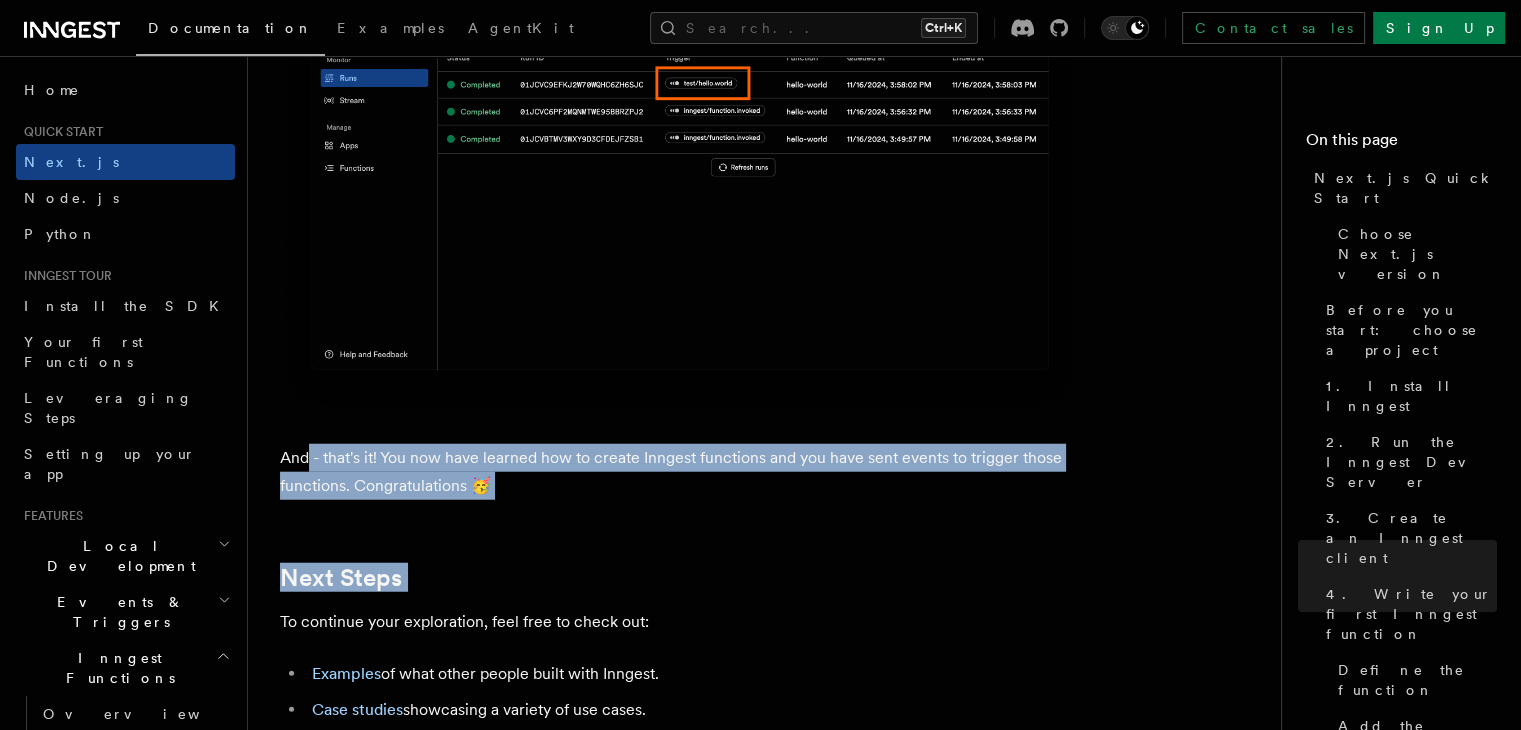 drag, startPoint x: 583, startPoint y: 486, endPoint x: 310, endPoint y: 433, distance: 278.0971 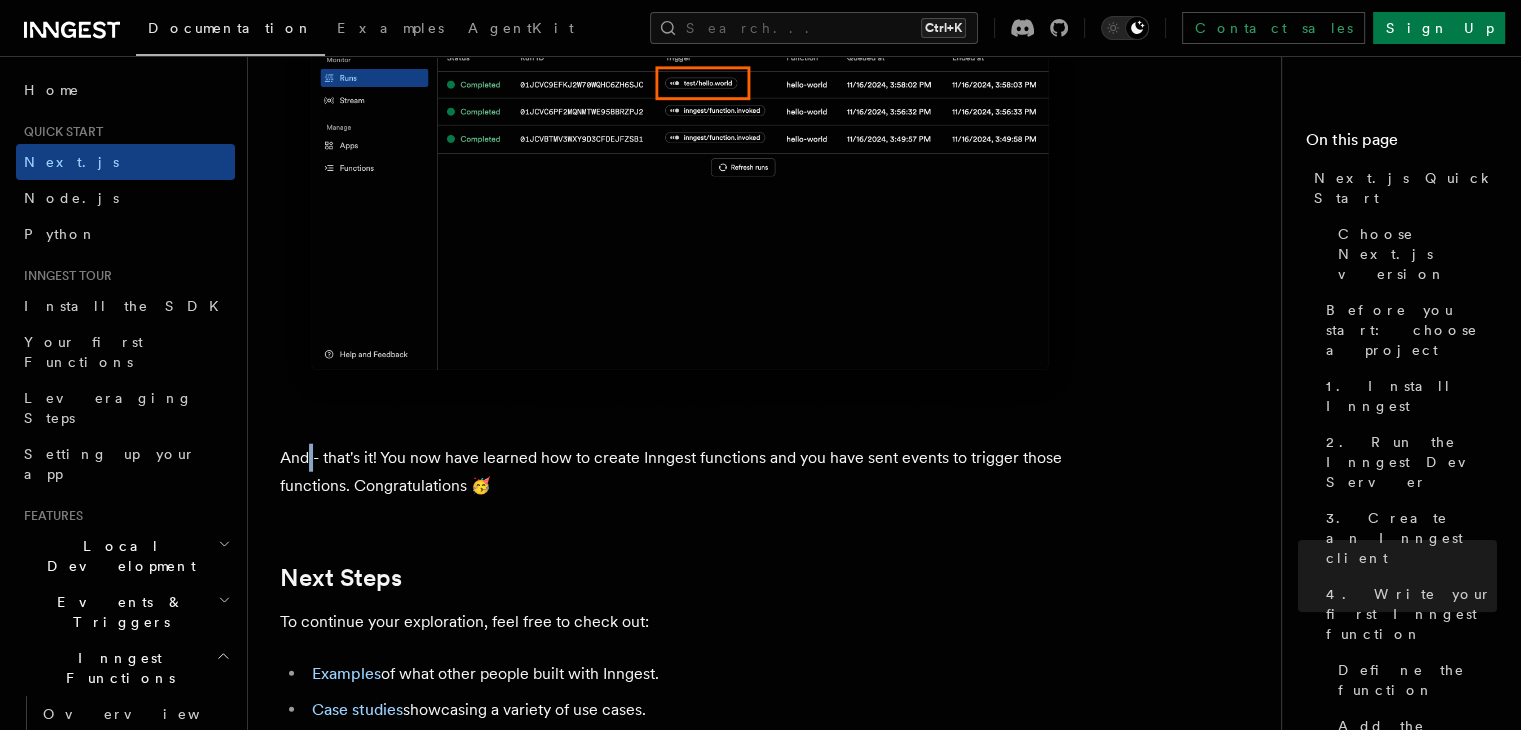 click on "And - that's it! You now have learned how to create Inngest functions and you have sent events to trigger those functions. Congratulations 🥳" at bounding box center (680, 472) 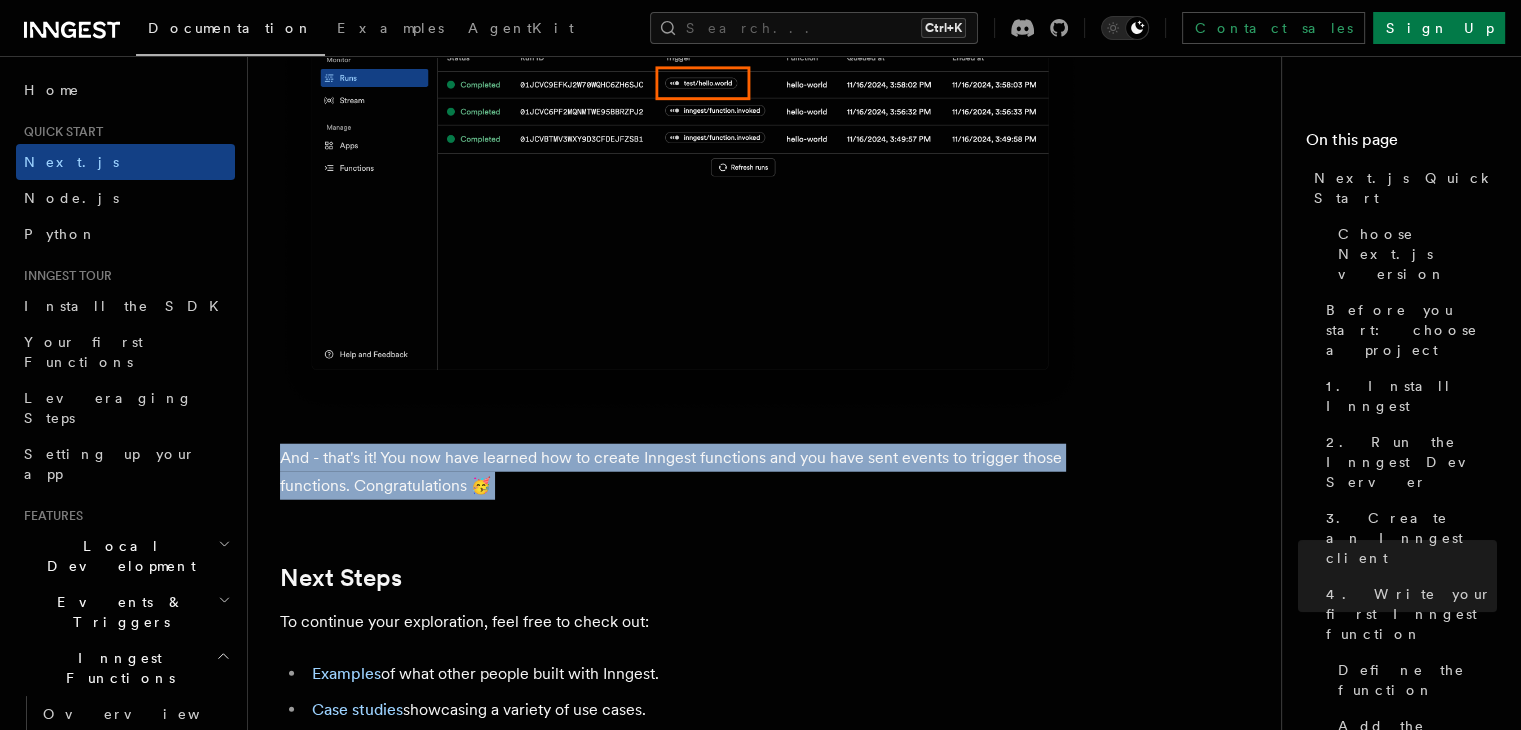 click on "And - that's it! You now have learned how to create Inngest functions and you have sent events to trigger those functions. Congratulations 🥳" at bounding box center (680, 472) 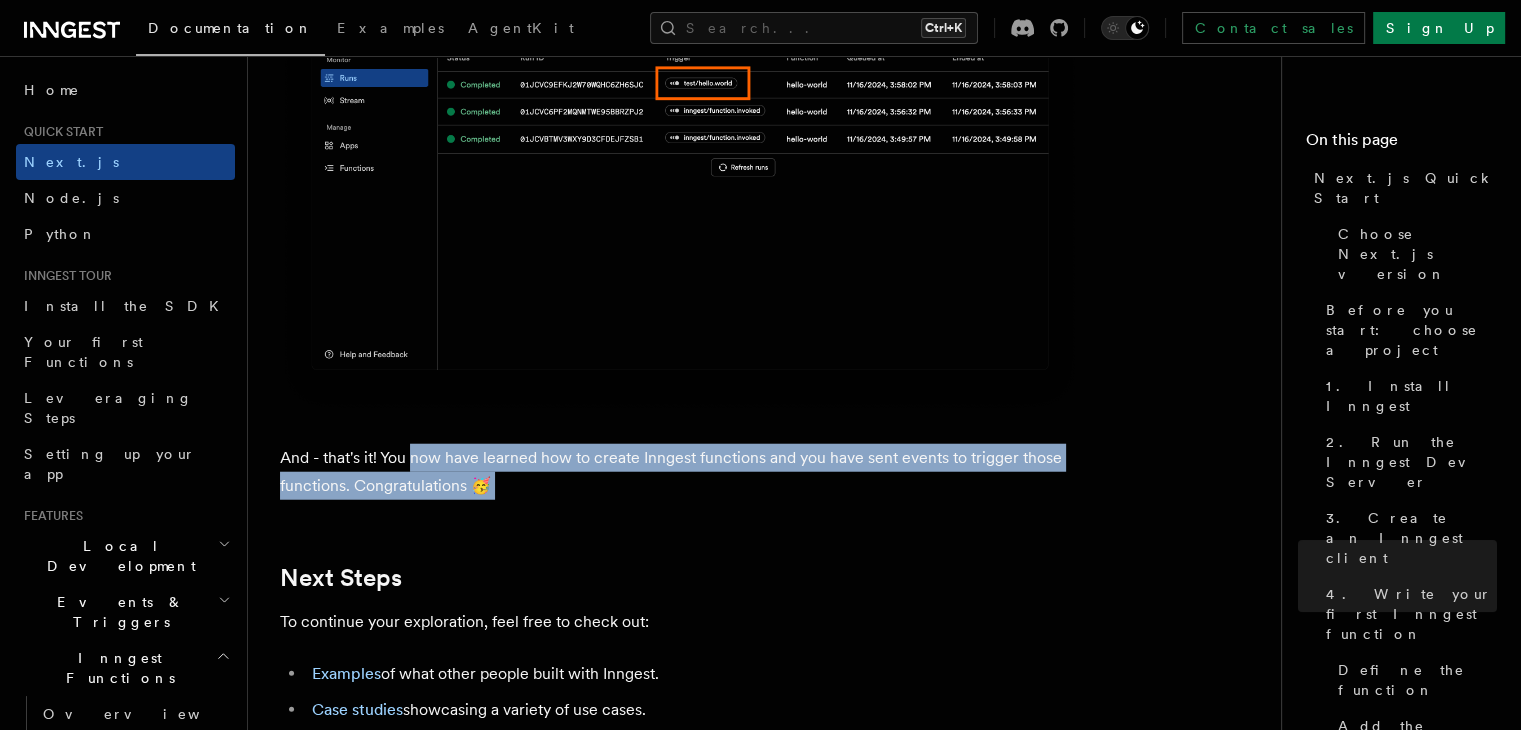drag, startPoint x: 420, startPoint y: 449, endPoint x: 668, endPoint y: 481, distance: 250.056 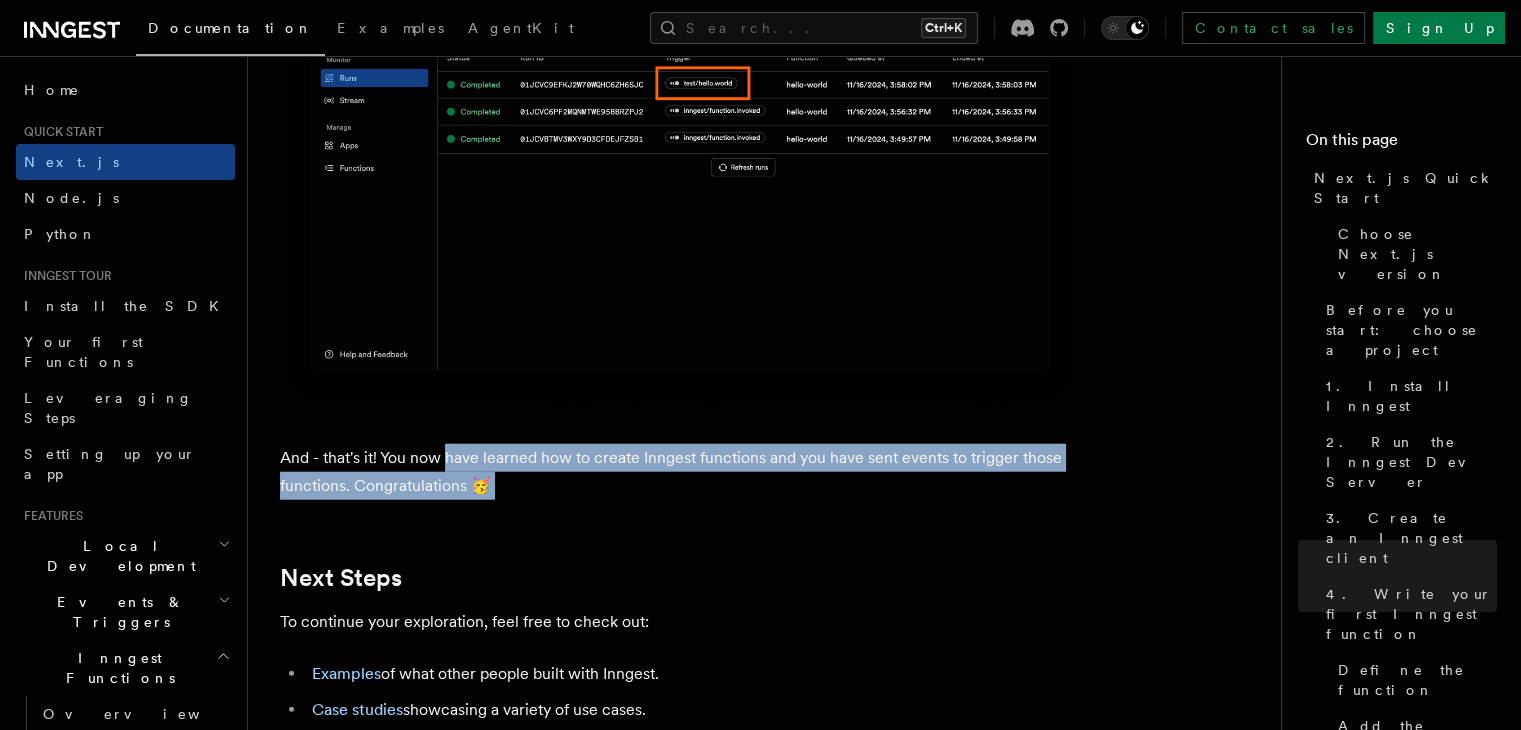 drag, startPoint x: 668, startPoint y: 481, endPoint x: 475, endPoint y: 448, distance: 195.80092 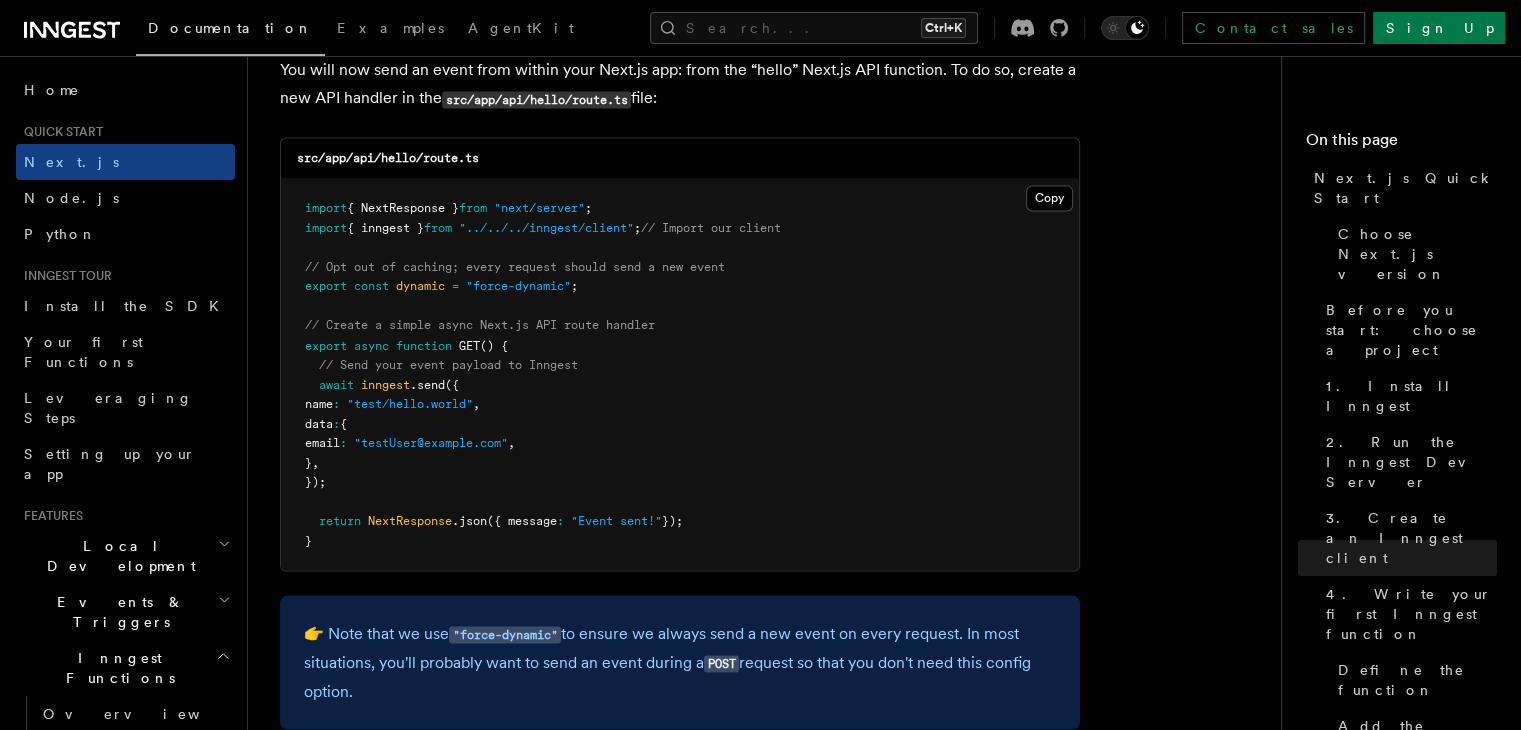 scroll, scrollTop: 11069, scrollLeft: 0, axis: vertical 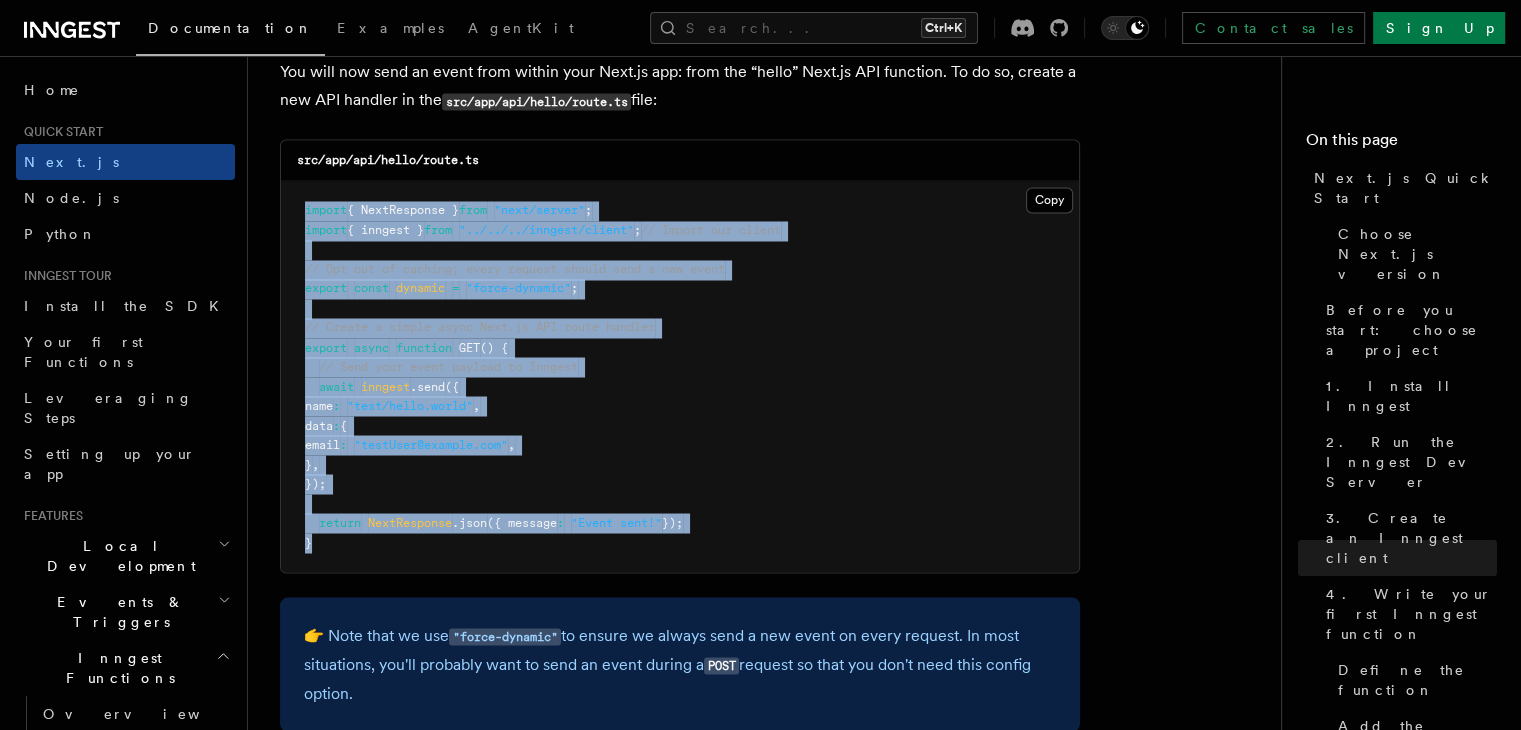 drag, startPoint x: 371, startPoint y: 520, endPoint x: 305, endPoint y: 197, distance: 329.67407 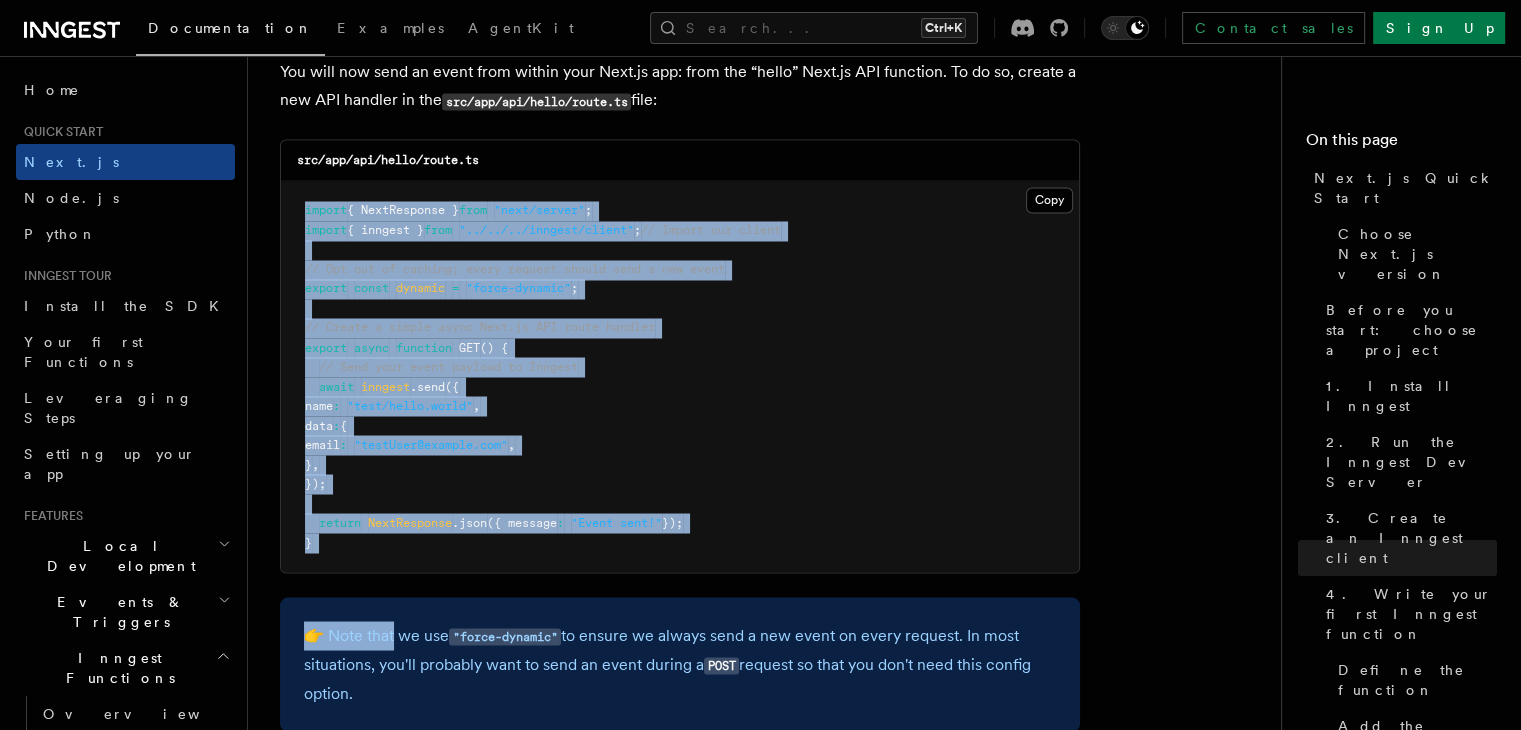 drag, startPoint x: 305, startPoint y: 197, endPoint x: 375, endPoint y: 559, distance: 368.70584 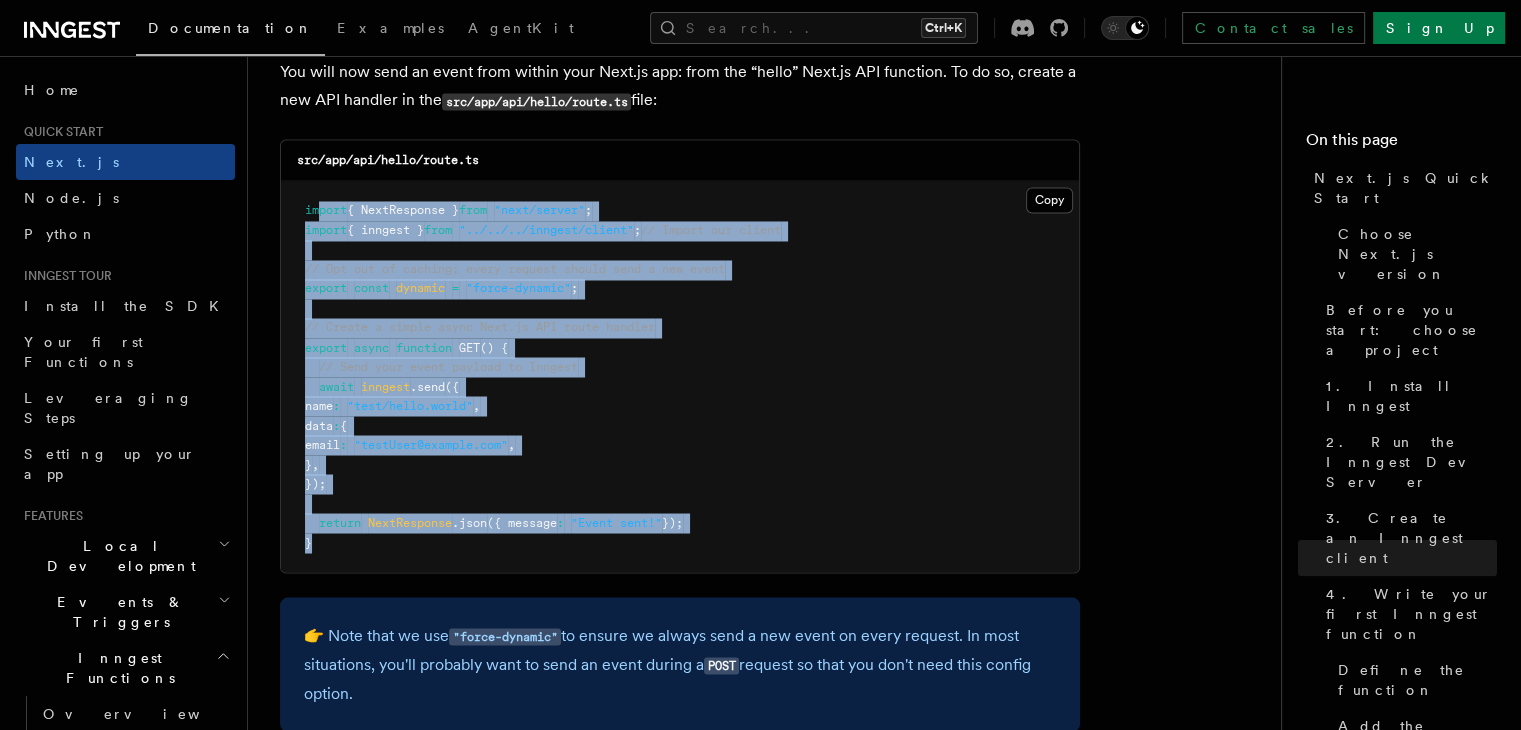 drag, startPoint x: 349, startPoint y: 519, endPoint x: 316, endPoint y: 198, distance: 322.6918 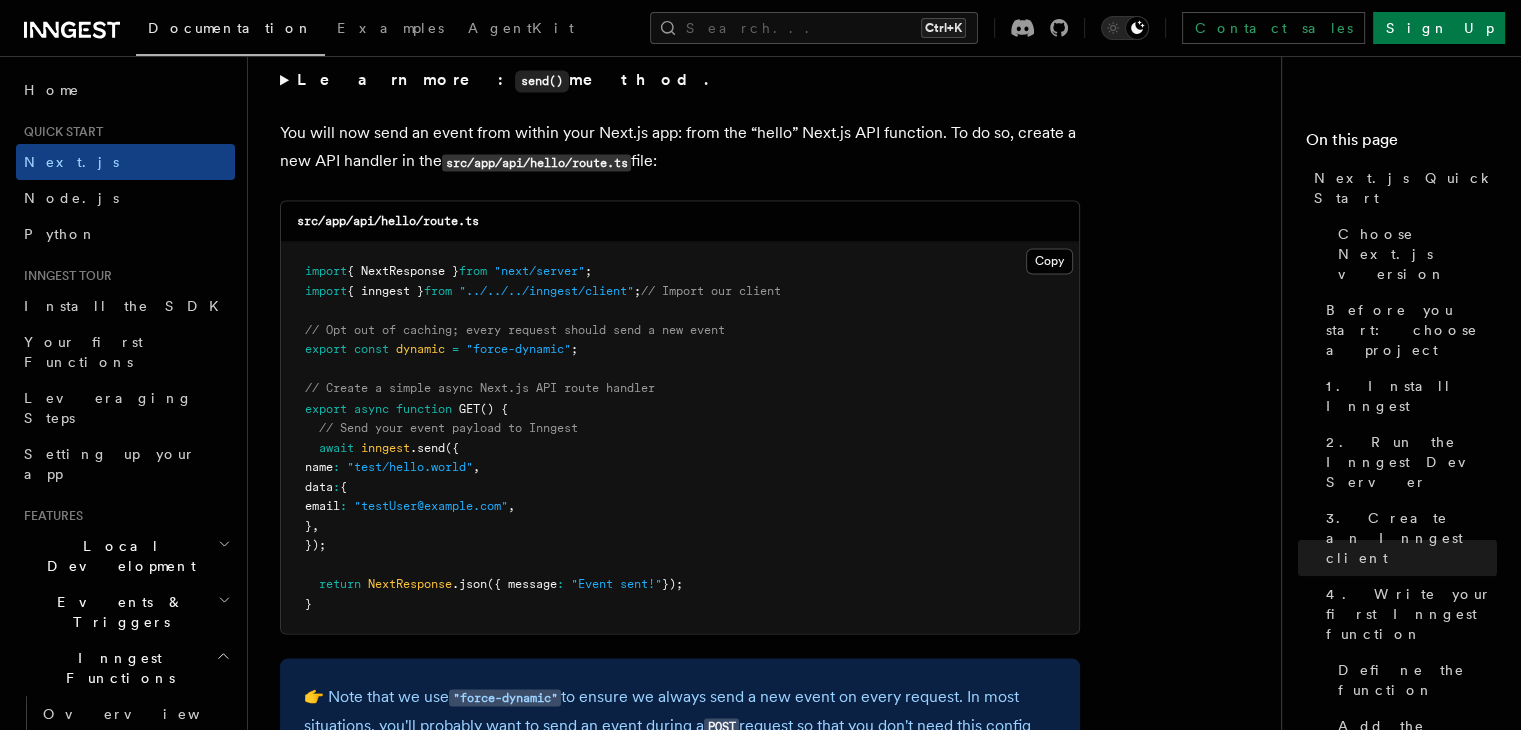 scroll, scrollTop: 11007, scrollLeft: 0, axis: vertical 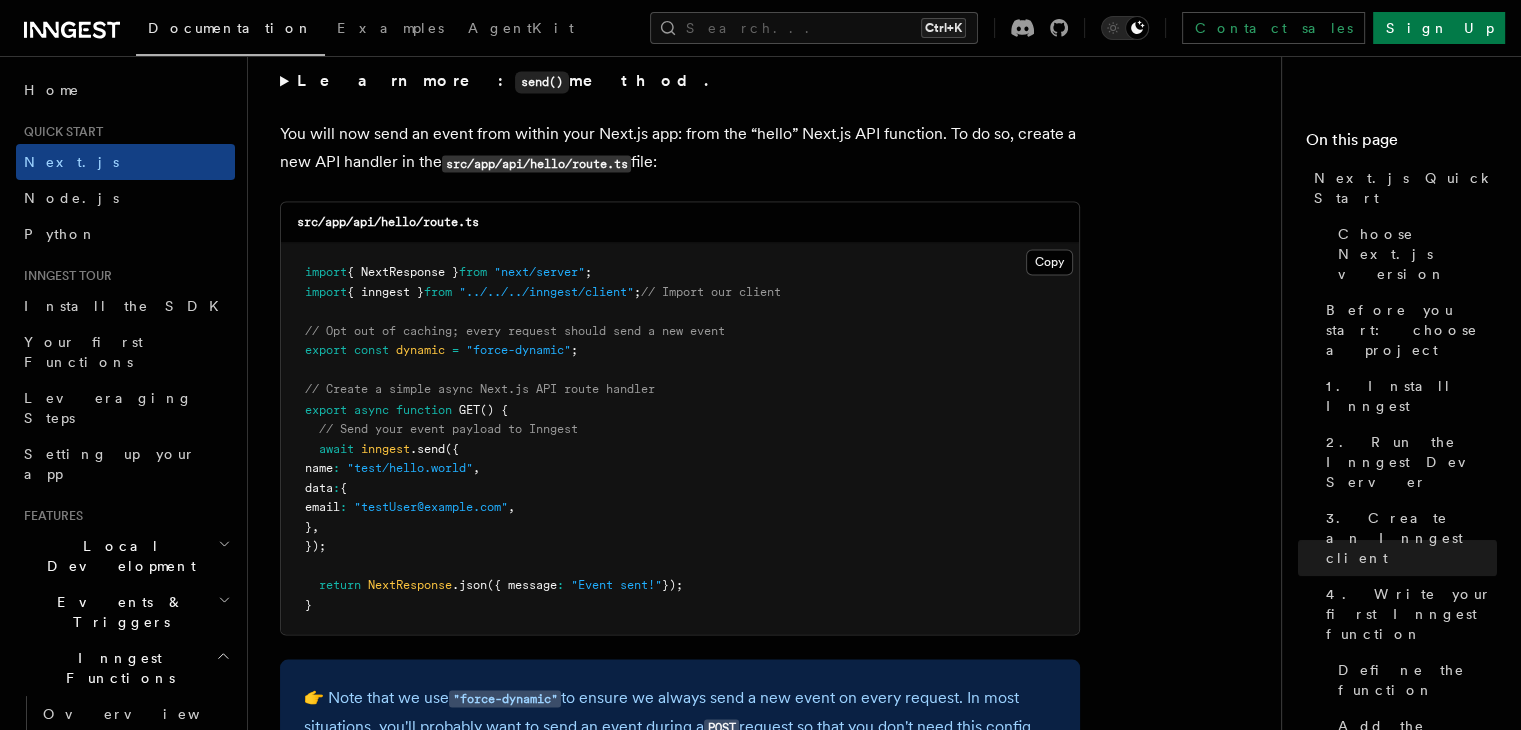 drag, startPoint x: 652, startPoint y: 294, endPoint x: 824, endPoint y: 486, distance: 257.7751 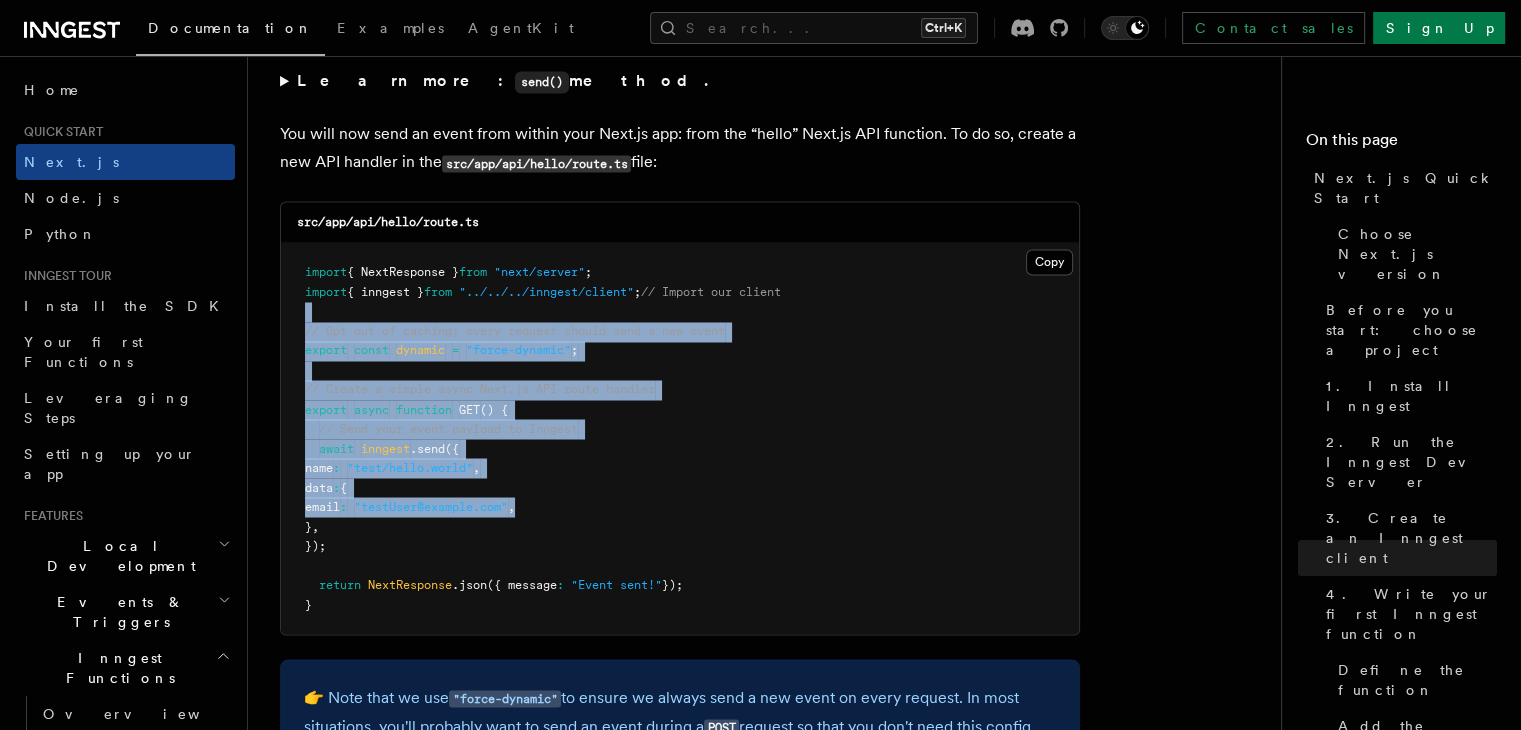 click on "import  { NextResponse }  from   "next/server" ;
import  { inngest }  from   "../../../inngest/client" ;  // Import our client
// Opt out of caching; every request should send a new event
export   const   dynamic   =   "force-dynamic" ;
// Create a simple async Next.js API route handler
export   async   function   GET () {
// Send your event payload to Inngest
await   inngest .send ({
name :   "test/hello.world" ,
data :  {
email :   "testUser@example.com" ,
} ,
});
return   NextResponse .json ({ message :   "Event sent!"  });
}" at bounding box center (680, 438) 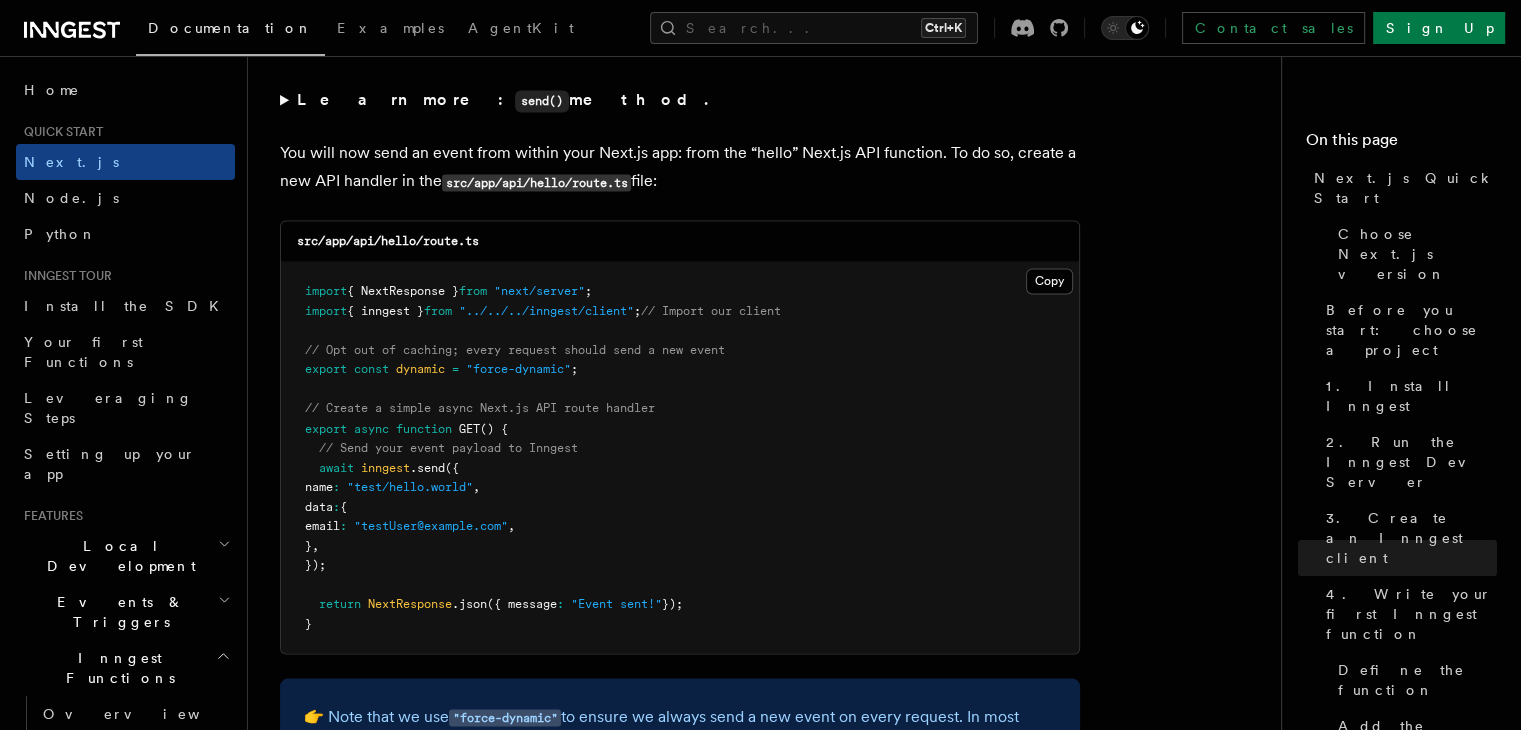 scroll, scrollTop: 10985, scrollLeft: 0, axis: vertical 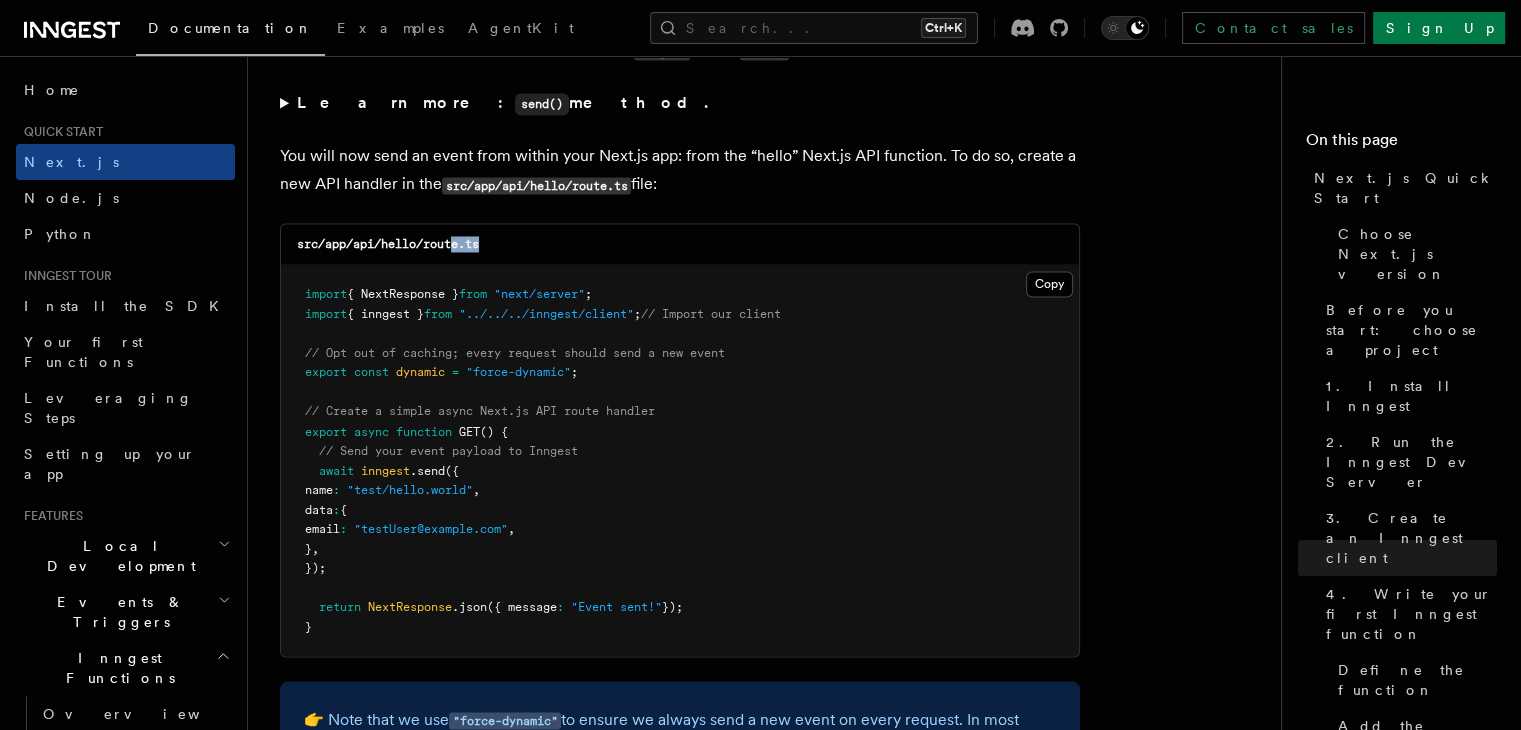 drag, startPoint x: 519, startPoint y: 240, endPoint x: 454, endPoint y: 233, distance: 65.37584 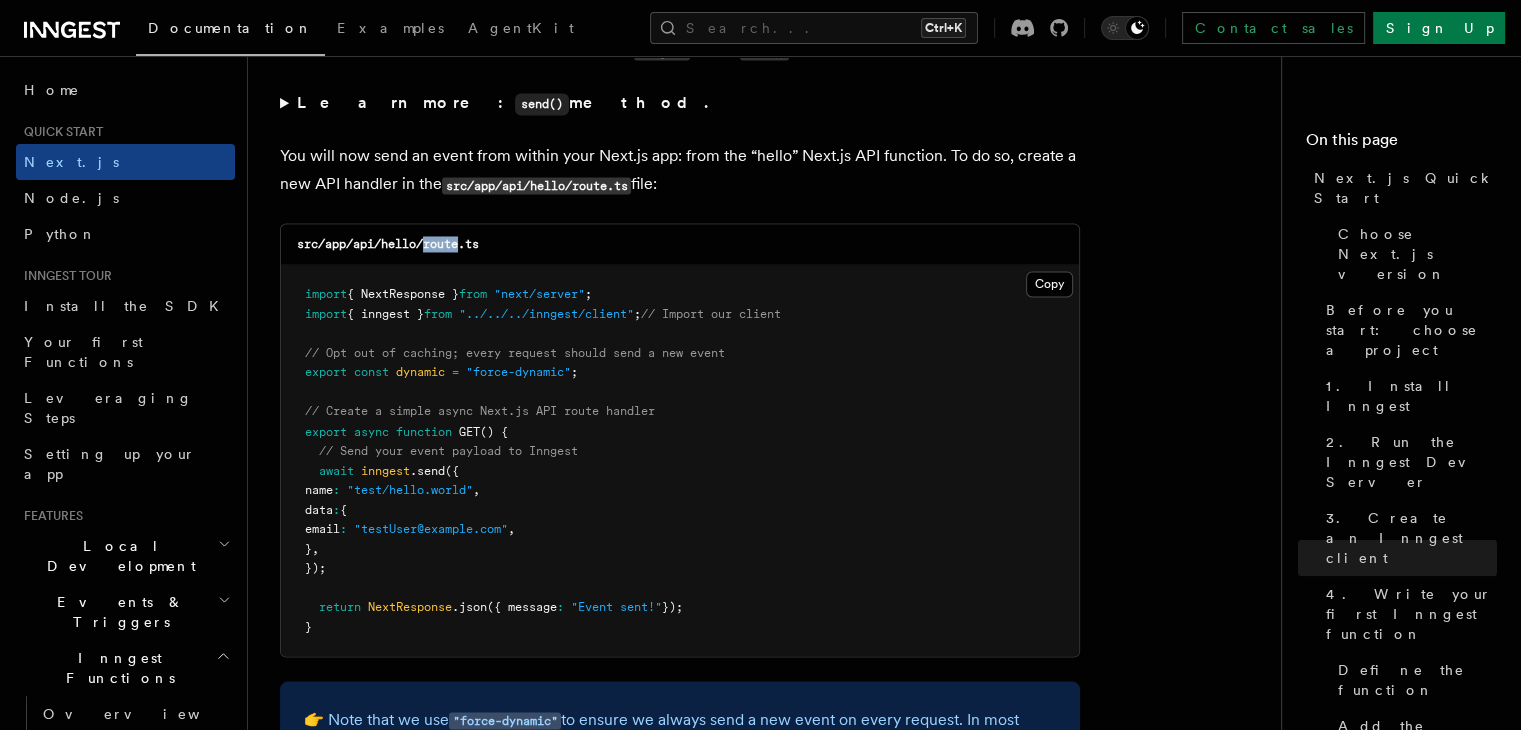 click on "src/app/api/hello/route.ts" at bounding box center (388, 244) 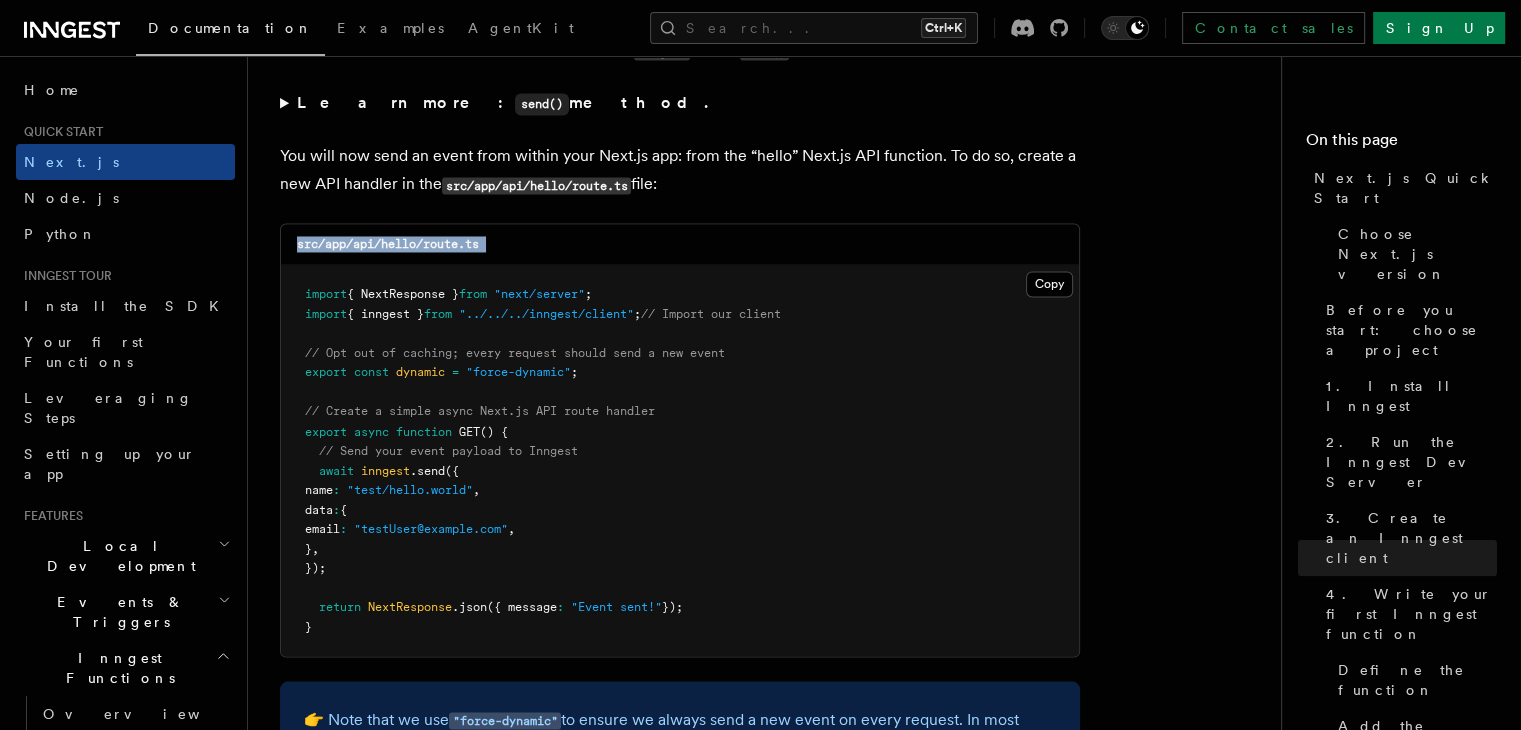 click on "src/app/api/hello/route.ts" at bounding box center (388, 244) 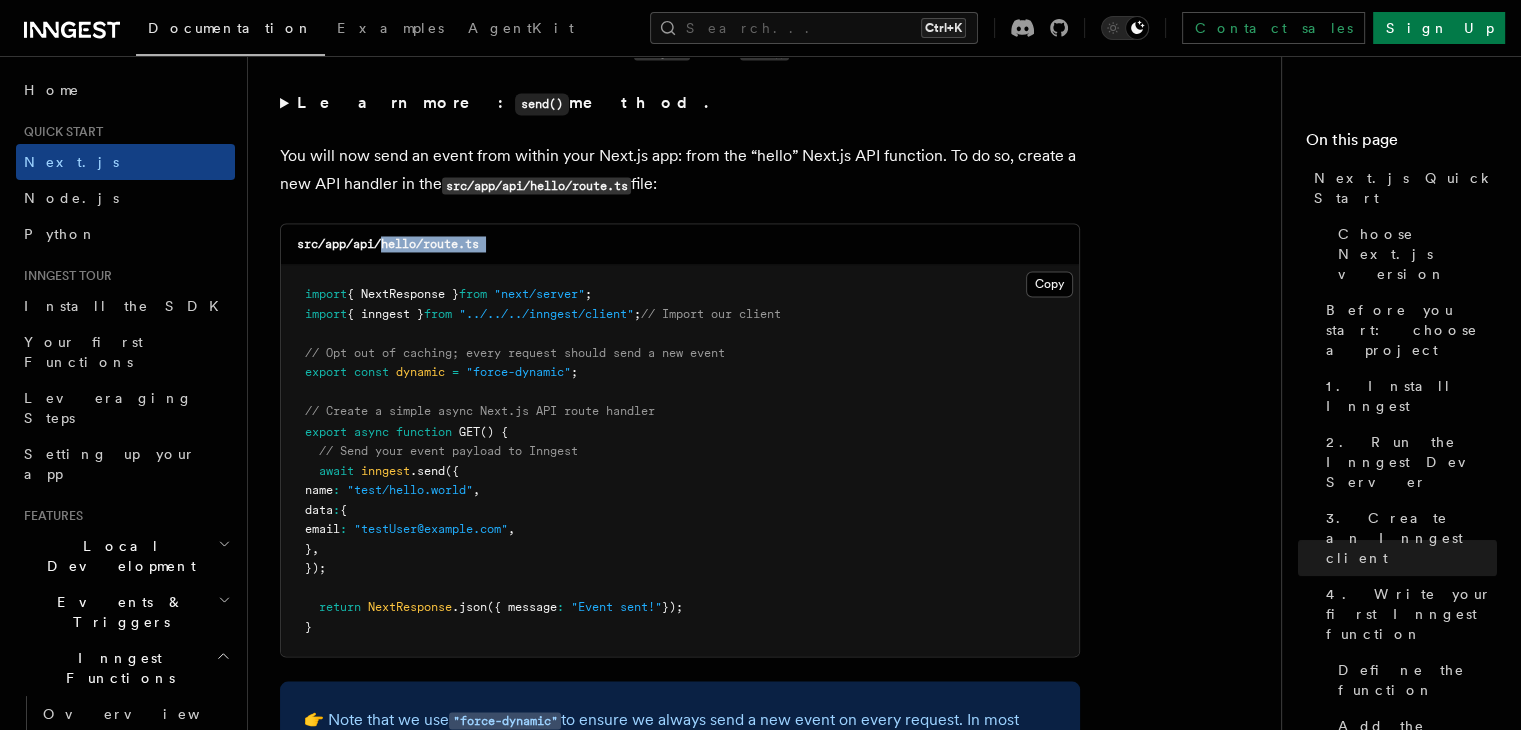drag, startPoint x: 532, startPoint y: 244, endPoint x: 396, endPoint y: 233, distance: 136.44412 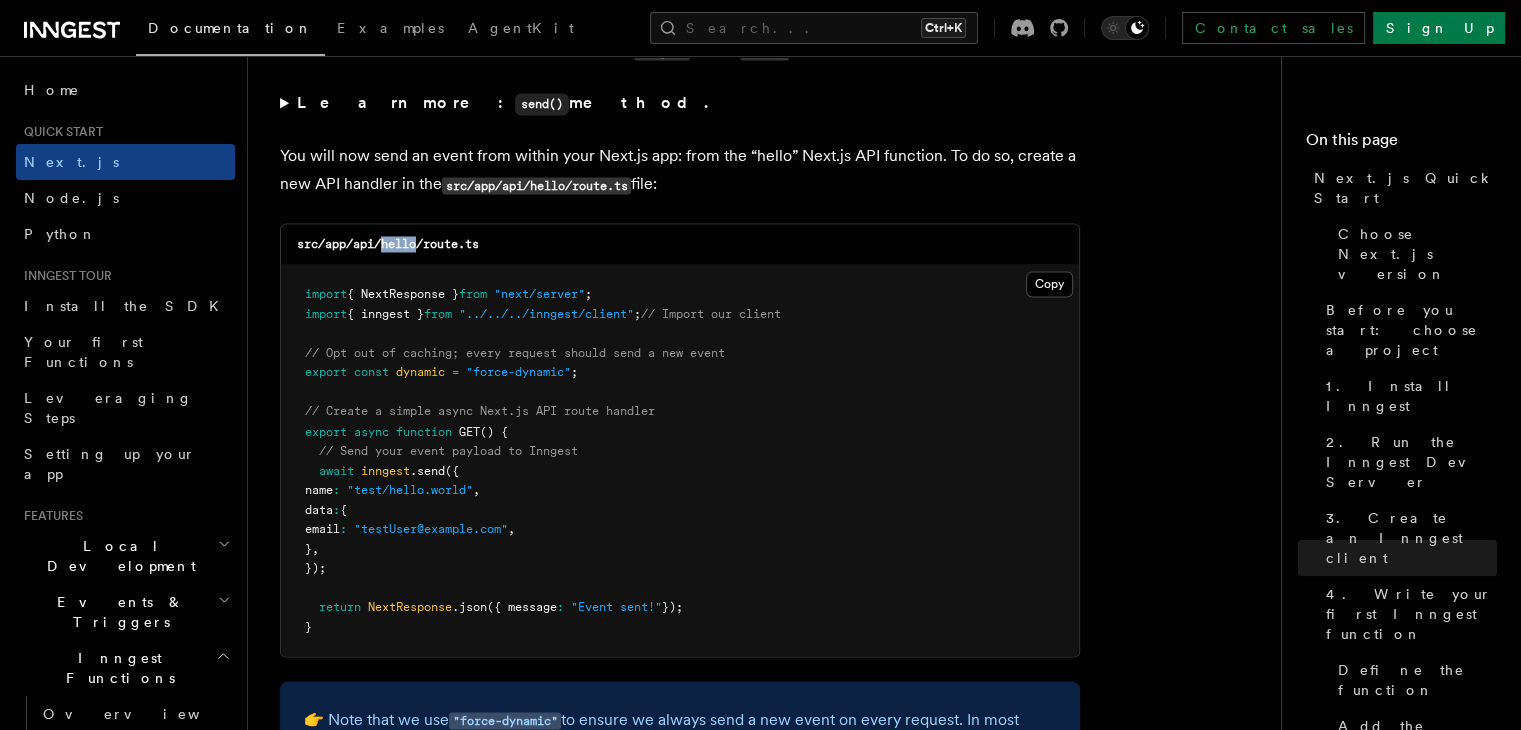 click on "src/app/api/hello/route.ts" at bounding box center (388, 244) 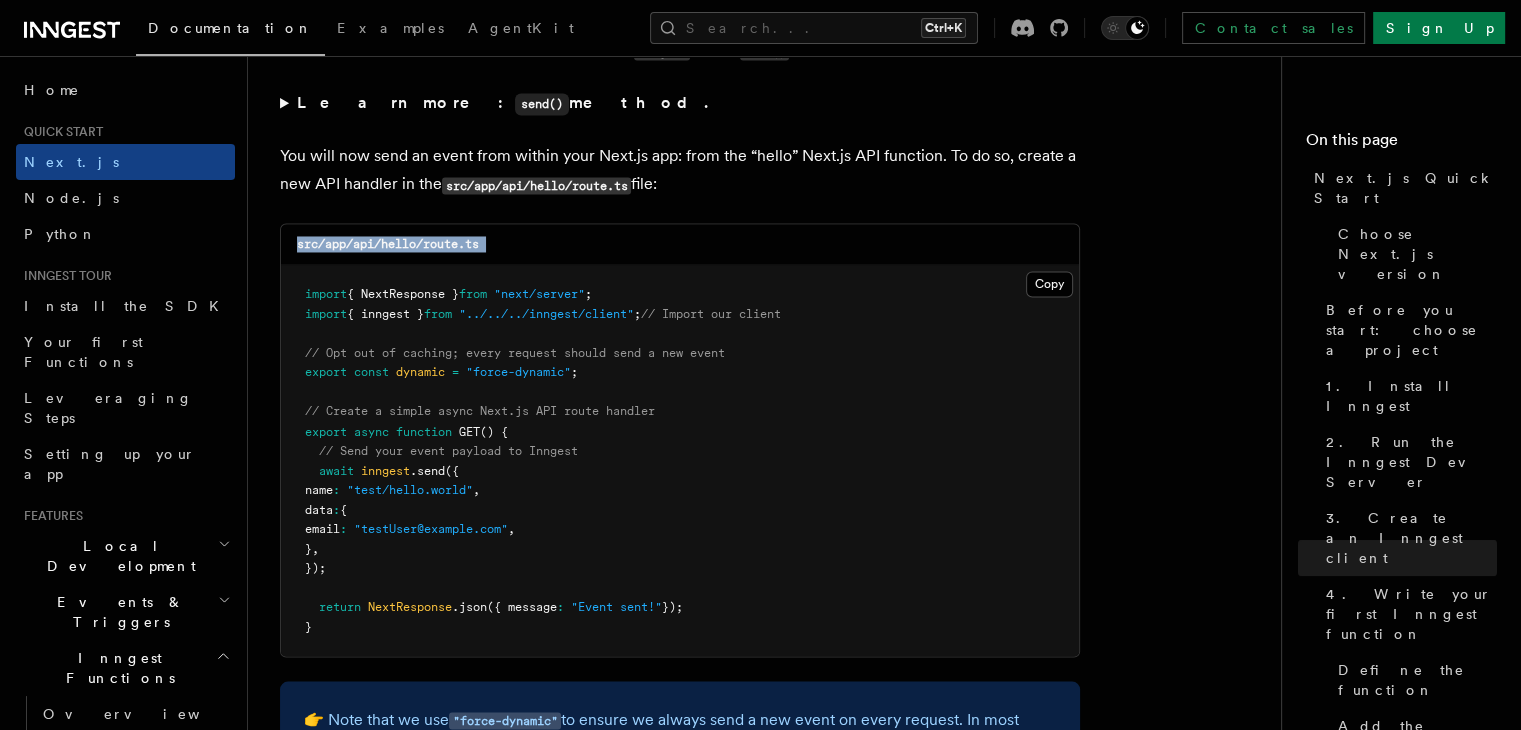 click on "src/app/api/hello/route.ts" at bounding box center (388, 244) 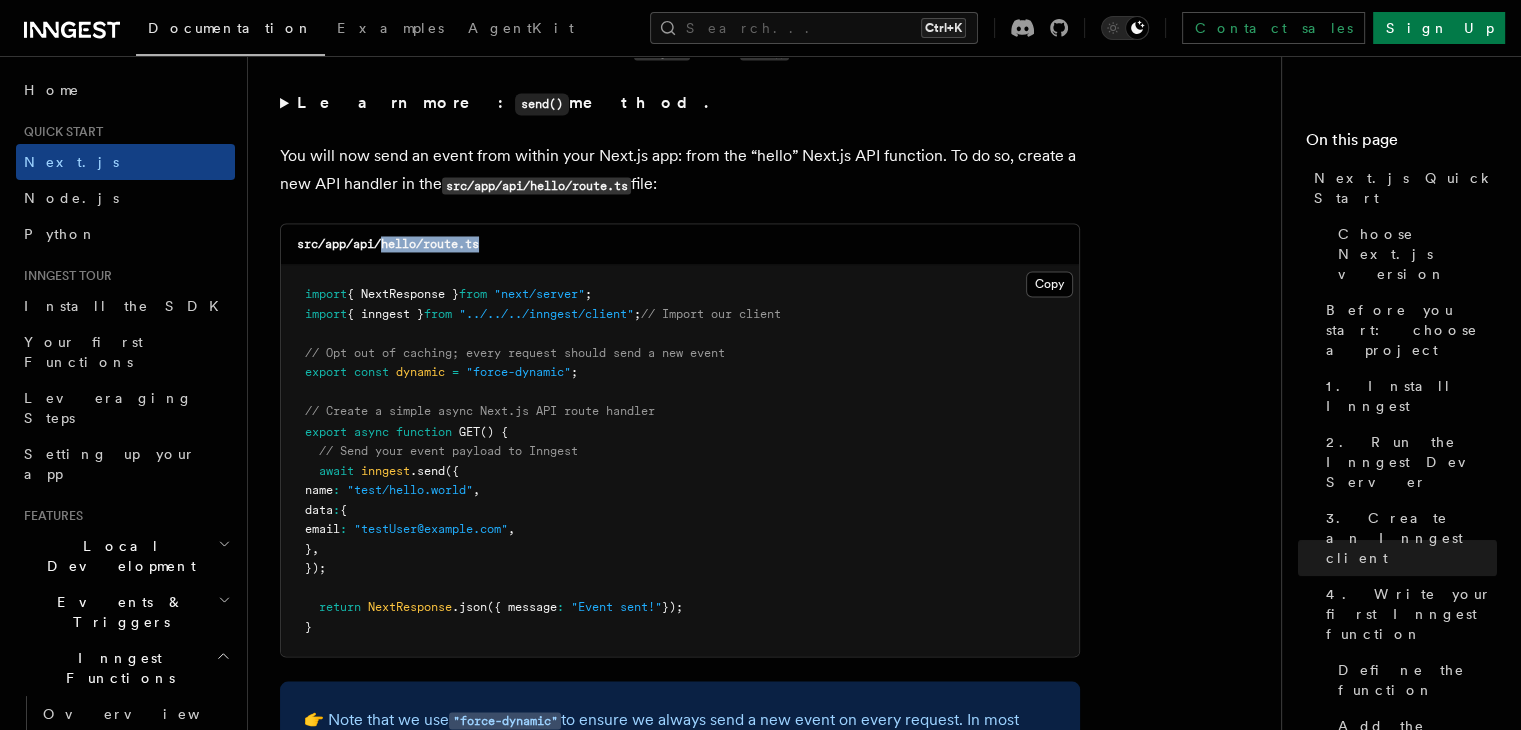 drag, startPoint x: 381, startPoint y: 231, endPoint x: 565, endPoint y: 229, distance: 184.01086 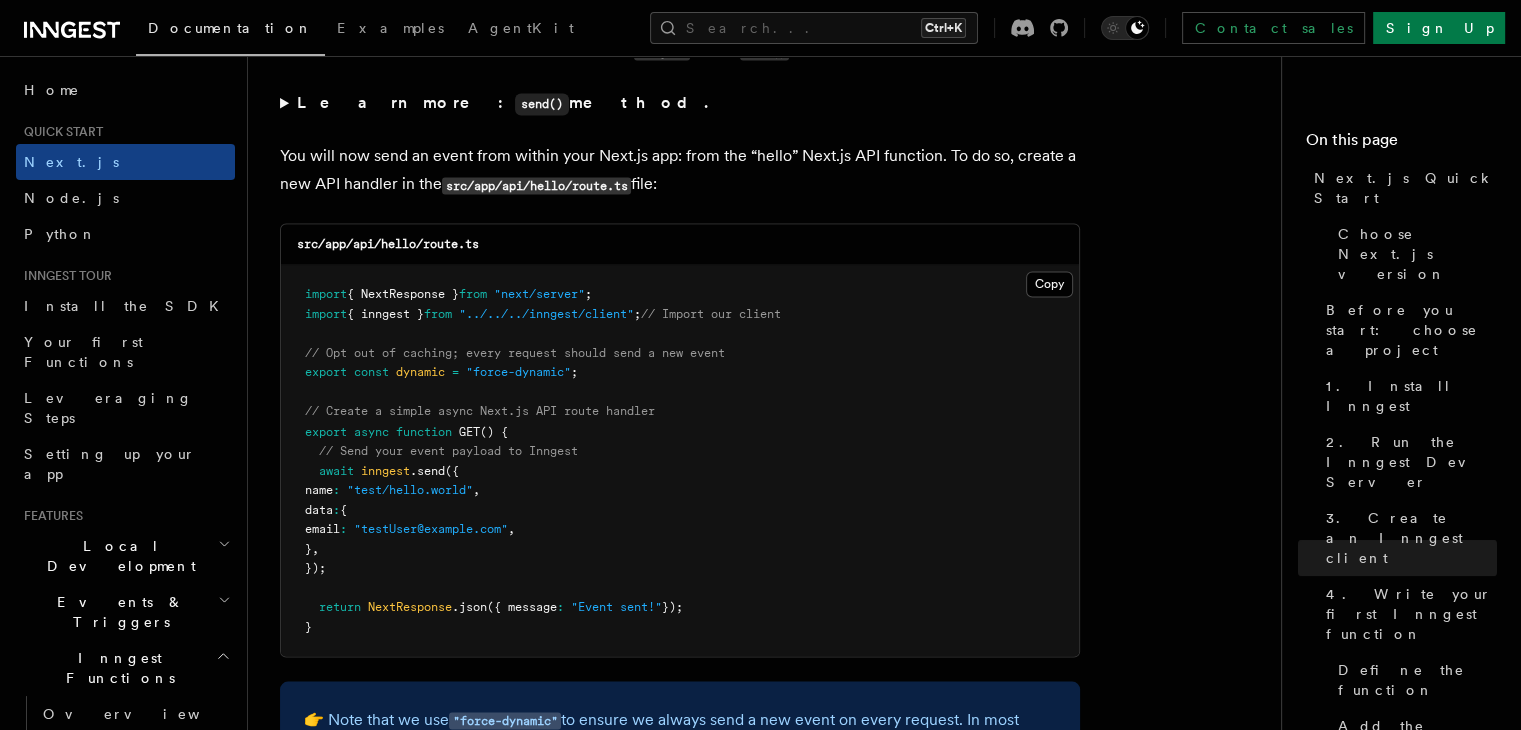 click on ""../../../inngest/client"" at bounding box center [546, 314] 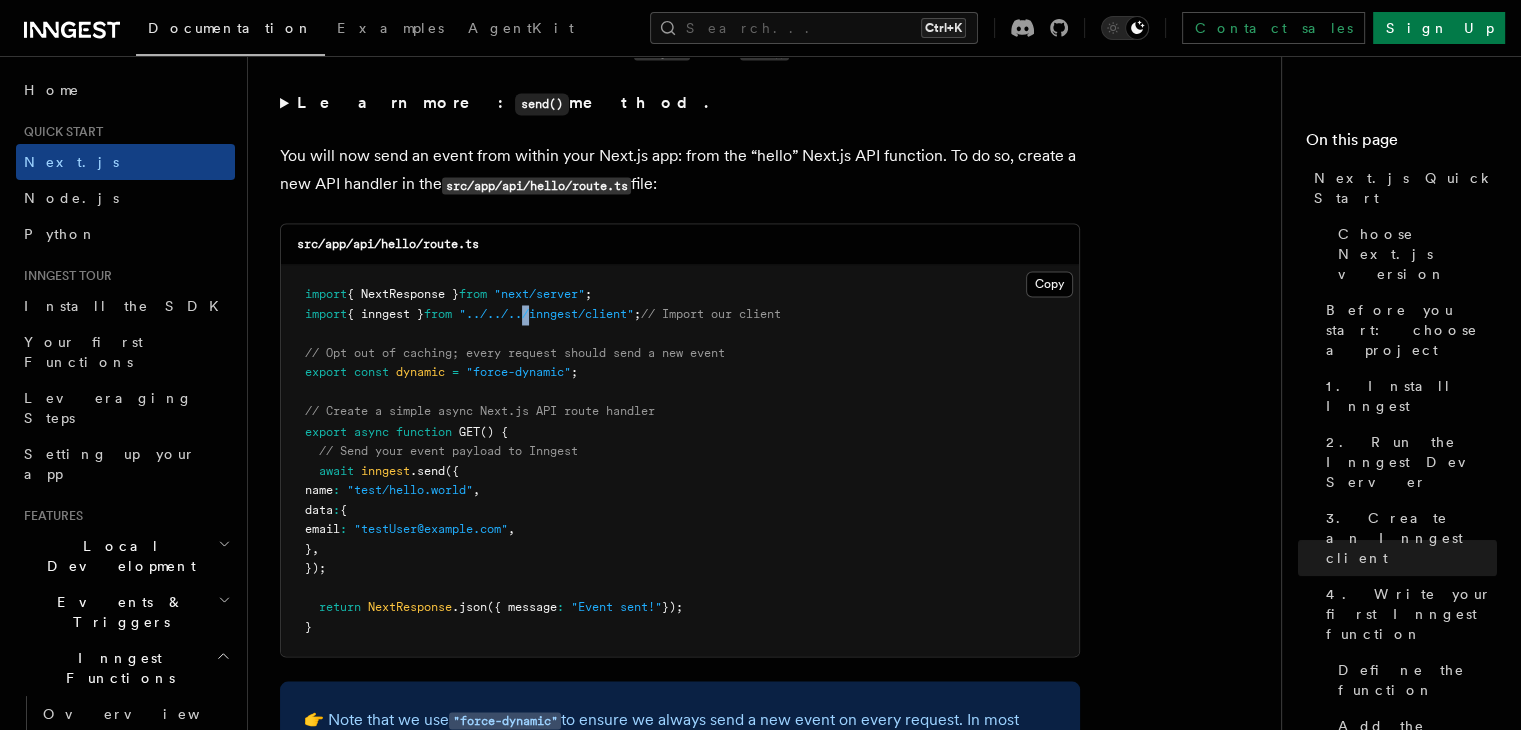 click on ""../../../inngest/client"" at bounding box center [546, 314] 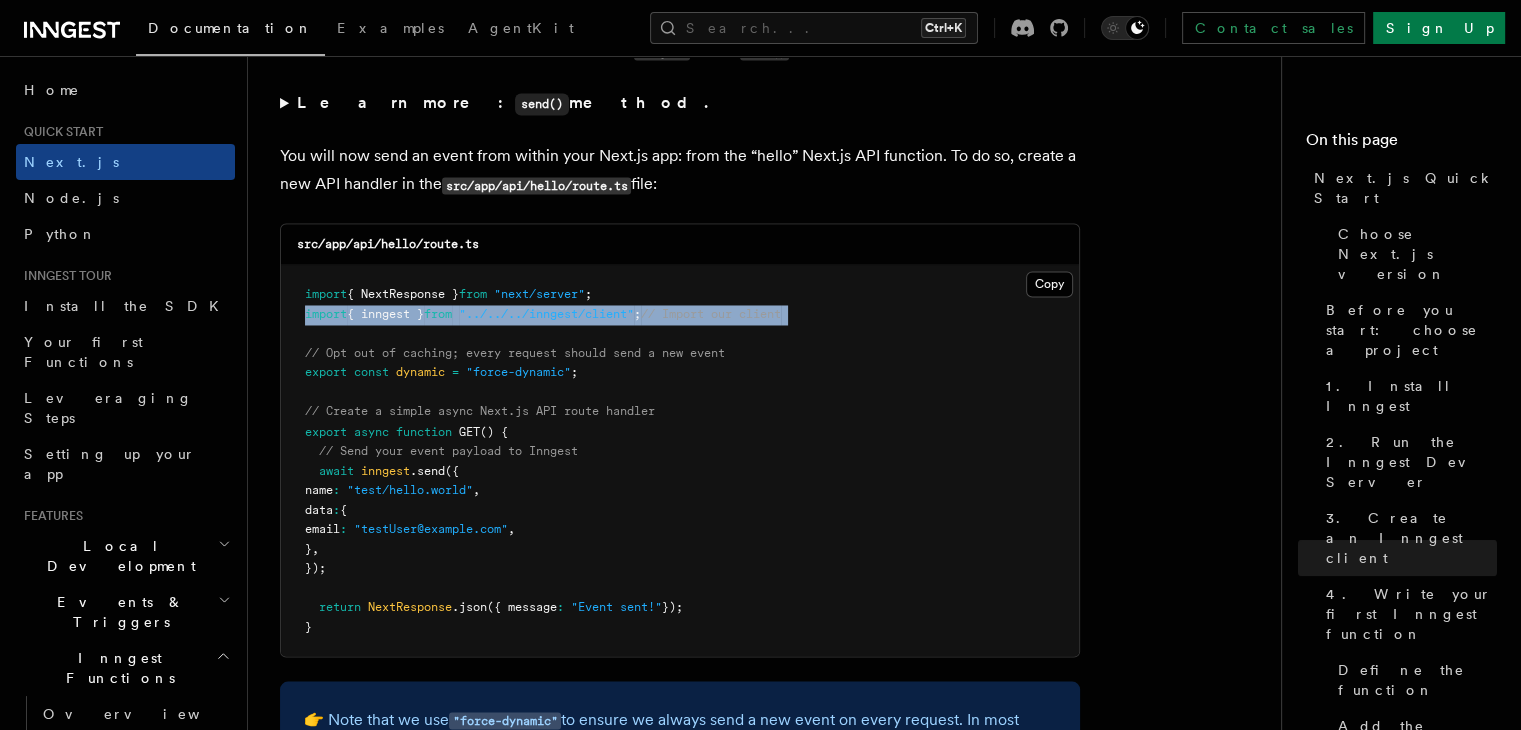click on ""../../../inngest/client"" at bounding box center [546, 314] 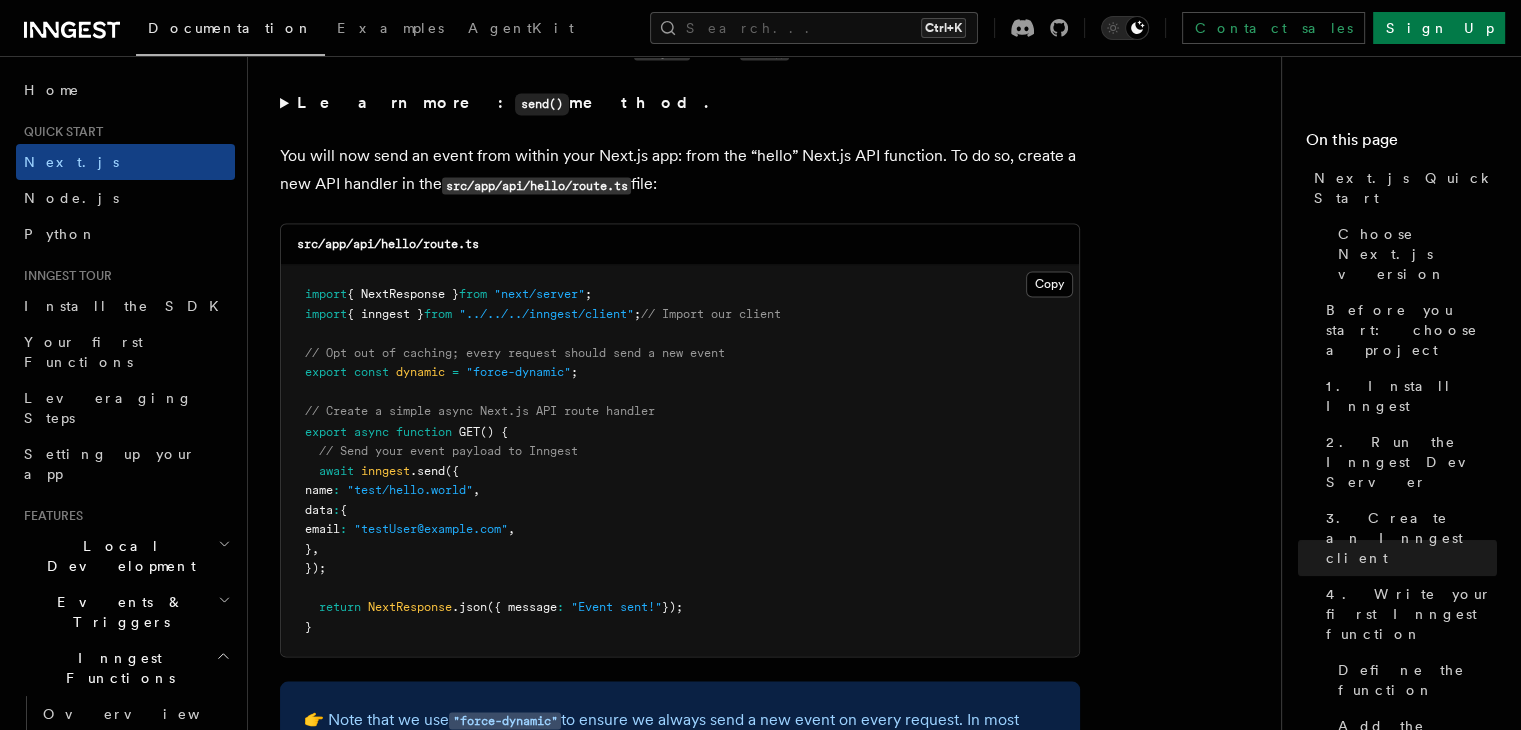 click on "import  { NextResponse }  from   "next/server" ;
import  { inngest }  from   "../../../inngest/client" ;  // Import our client
// Opt out of caching; every request should send a new event
export   const   dynamic   =   "force-dynamic" ;
// Create a simple async Next.js API route handler
export   async   function   GET () {
// Send your event payload to Inngest
await   inngest .send ({
name :   "test/hello.world" ,
data :  {
email :   "testUser@example.com" ,
} ,
});
return   NextResponse .json ({ message :   "Event sent!"  });
}" at bounding box center [680, 460] 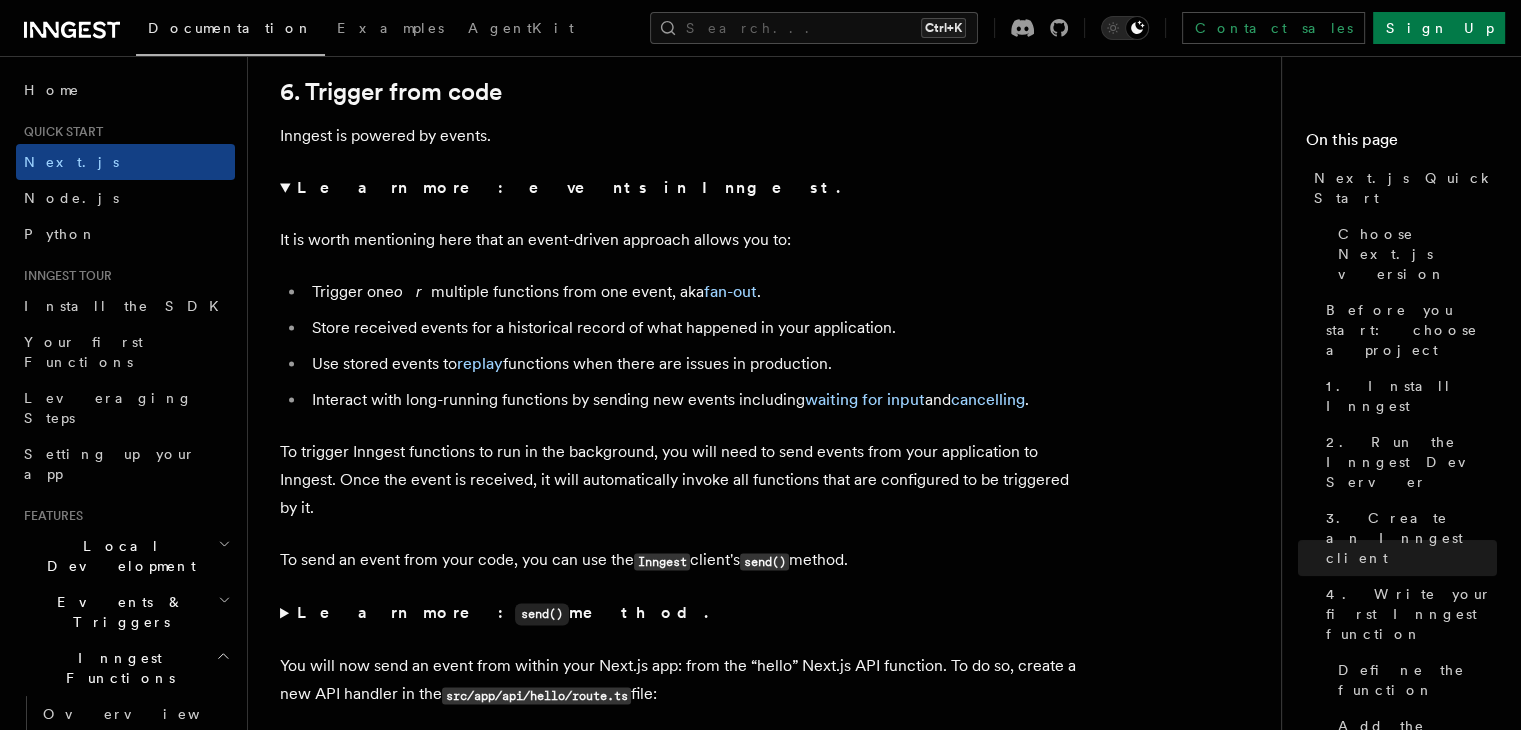scroll, scrollTop: 10473, scrollLeft: 0, axis: vertical 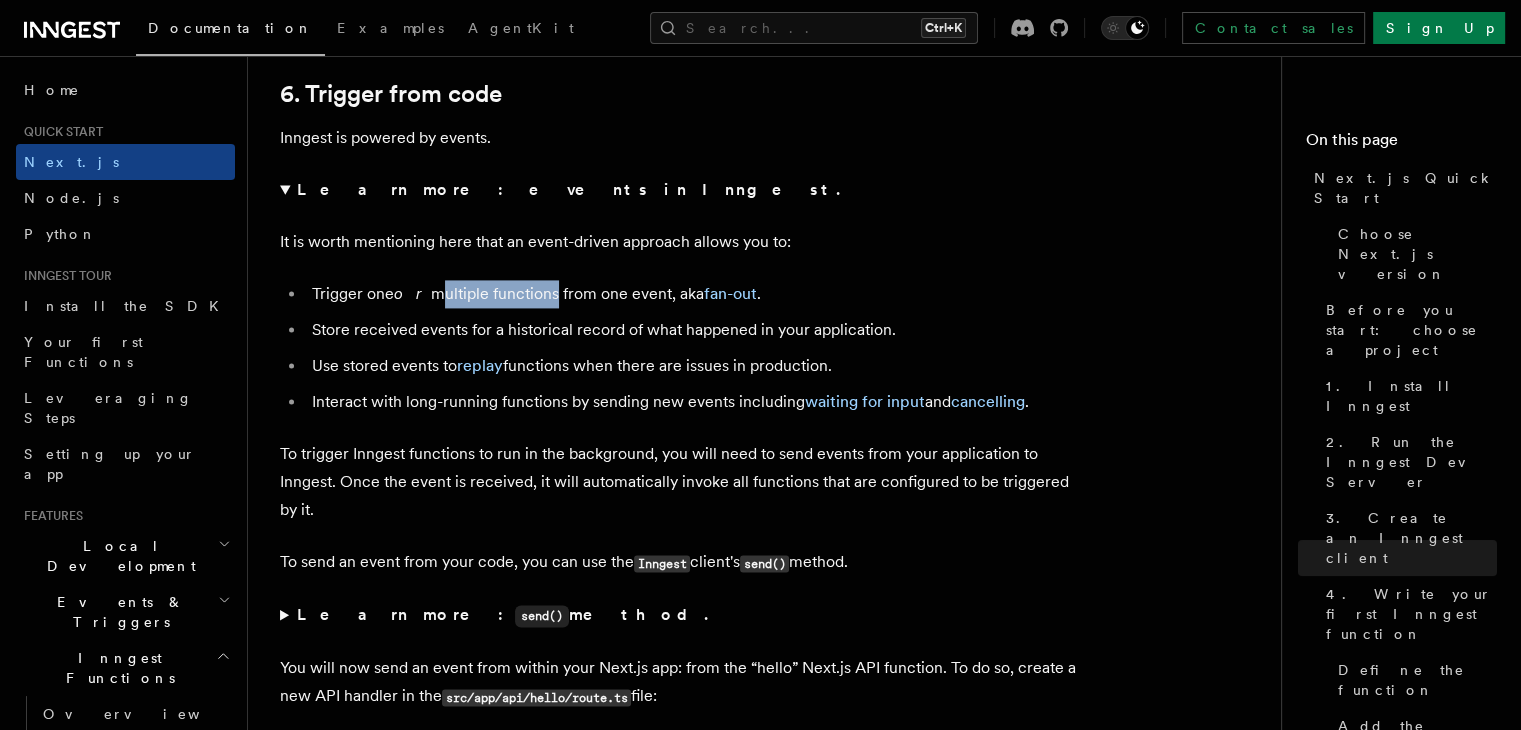 drag, startPoint x: 415, startPoint y: 263, endPoint x: 562, endPoint y: 281, distance: 148.09795 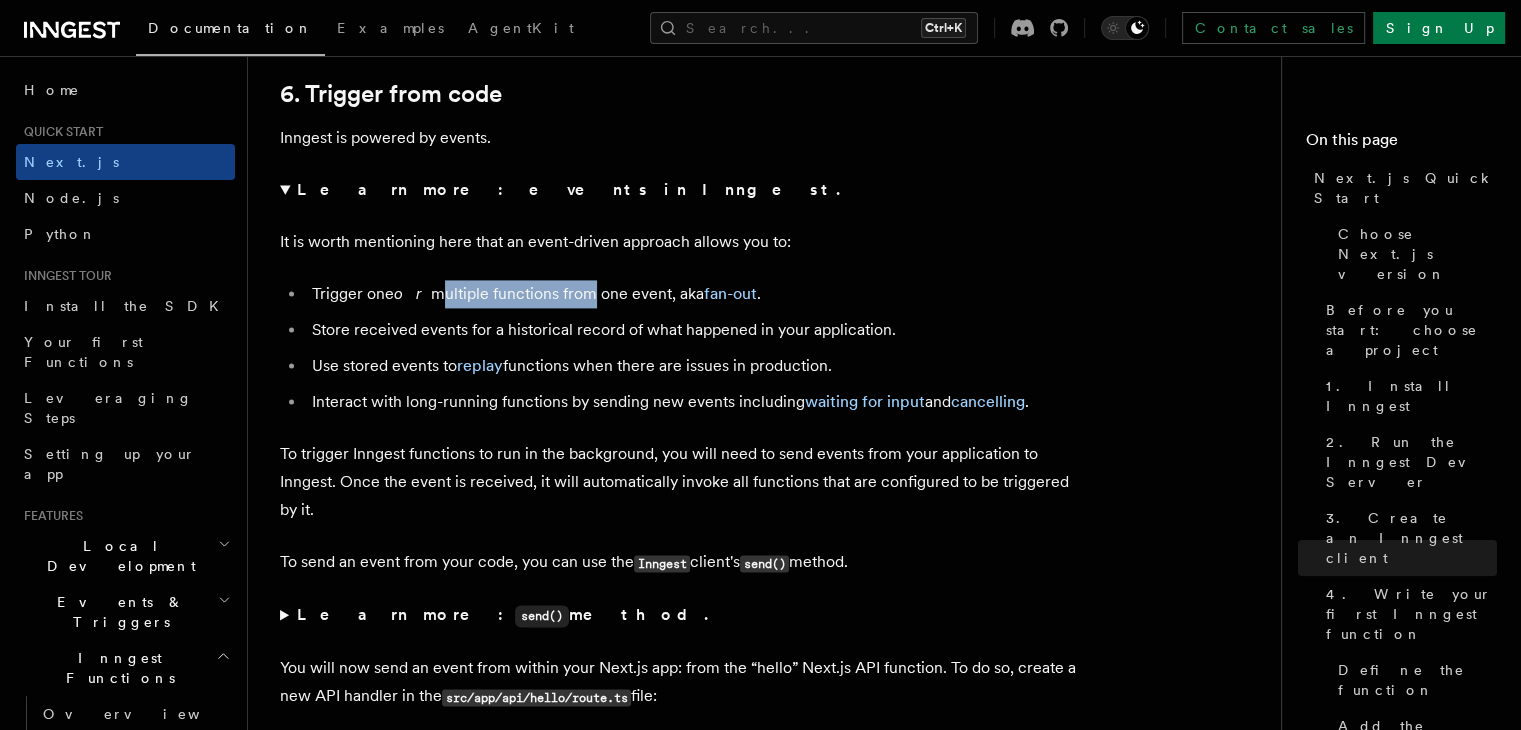 click on "Trigger one  or  multiple functions from one event, aka  fan-out ." at bounding box center [693, 294] 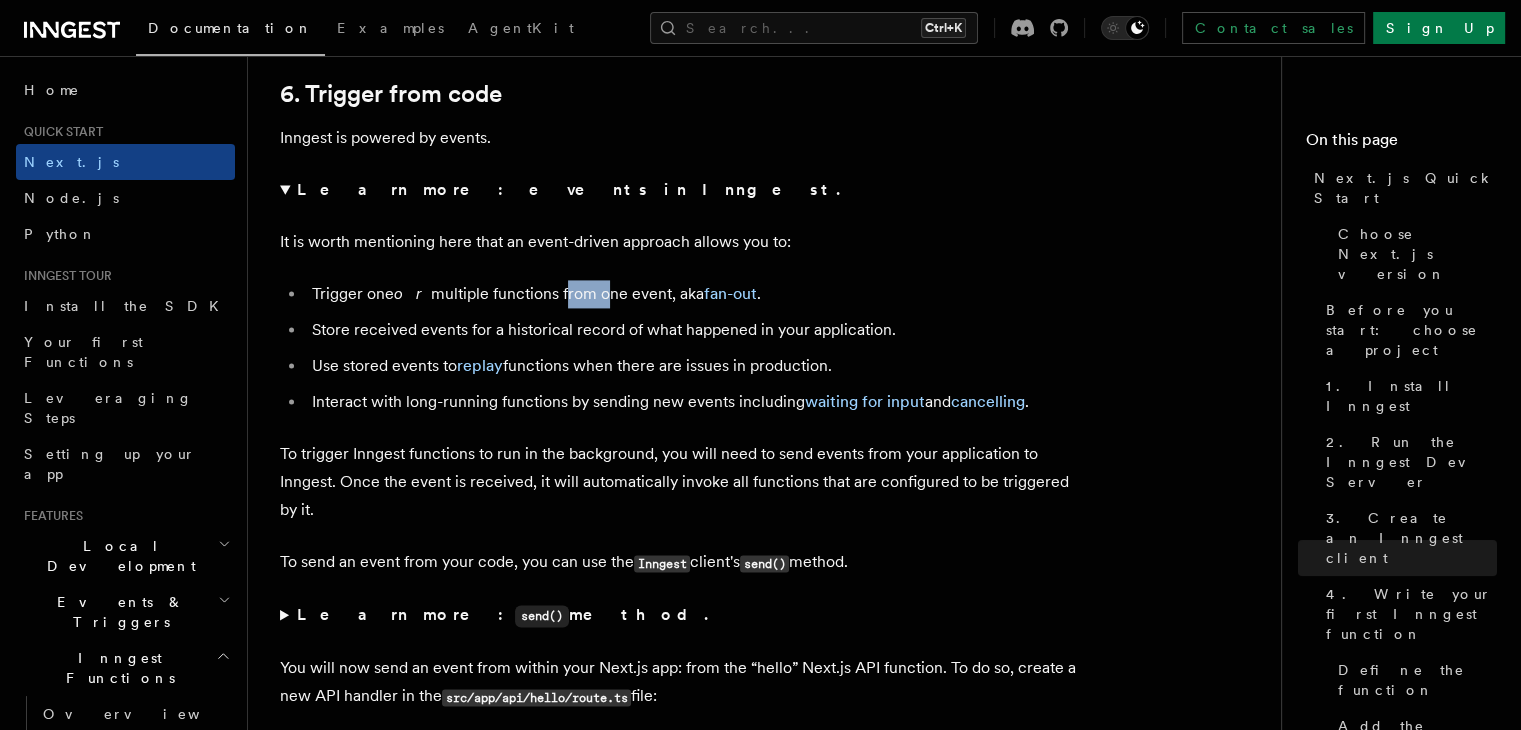 click on "Trigger one  or  multiple functions from one event, aka  fan-out ." at bounding box center [693, 294] 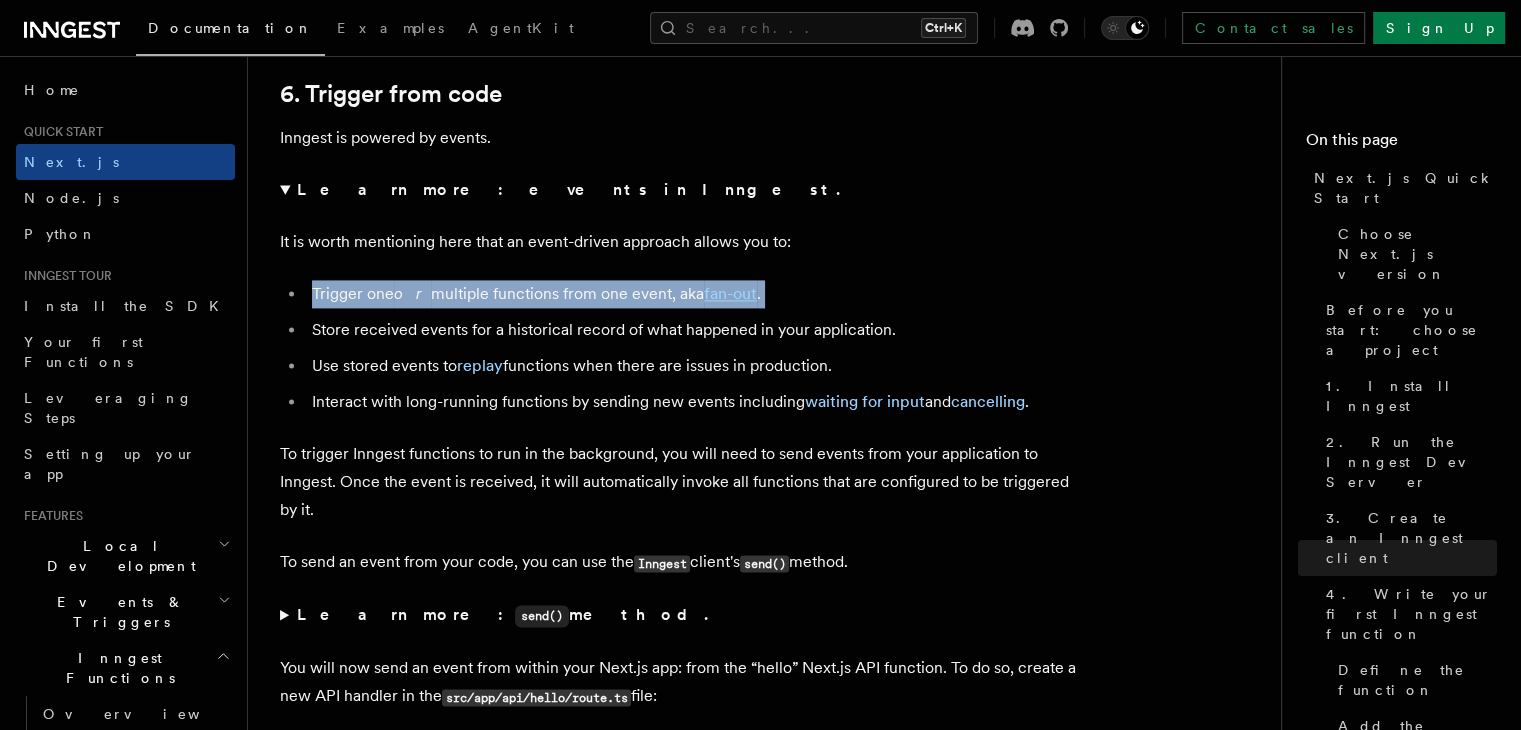 click on "Trigger one  or  multiple functions from one event, aka  fan-out ." at bounding box center [693, 294] 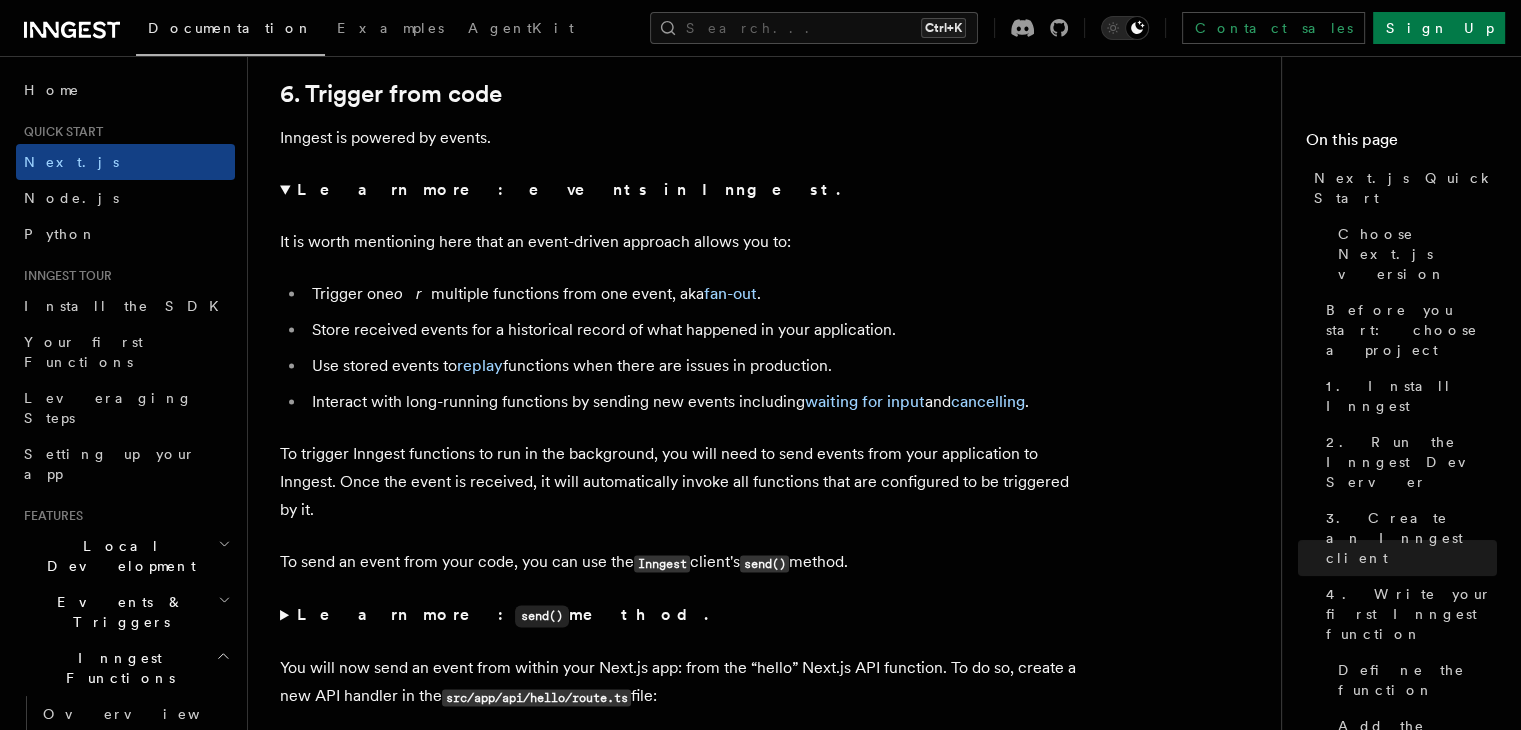 click on "Store received events for a historical record of what happened in your application." at bounding box center (693, 330) 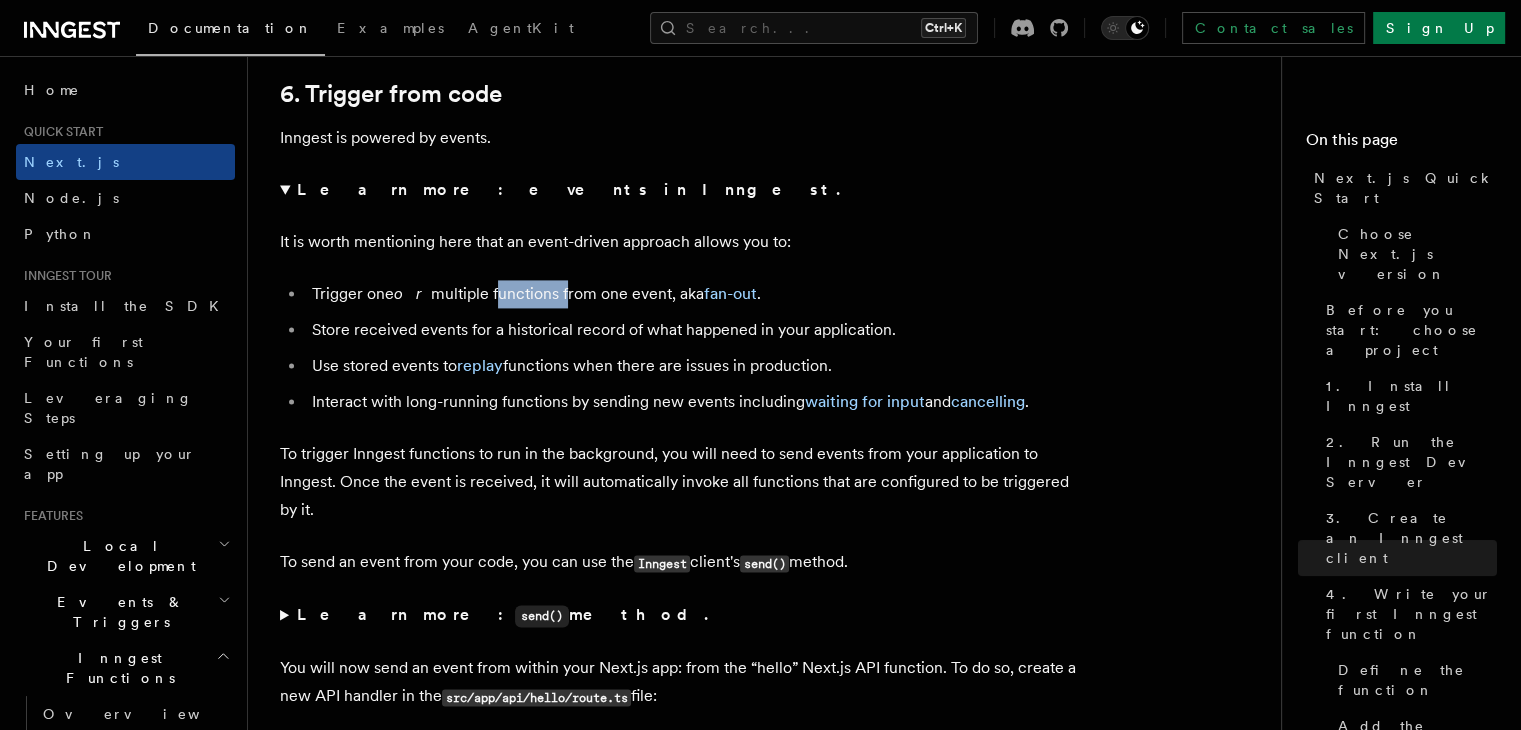 click on "Trigger one  or  multiple functions from one event, aka  fan-out ." at bounding box center [693, 294] 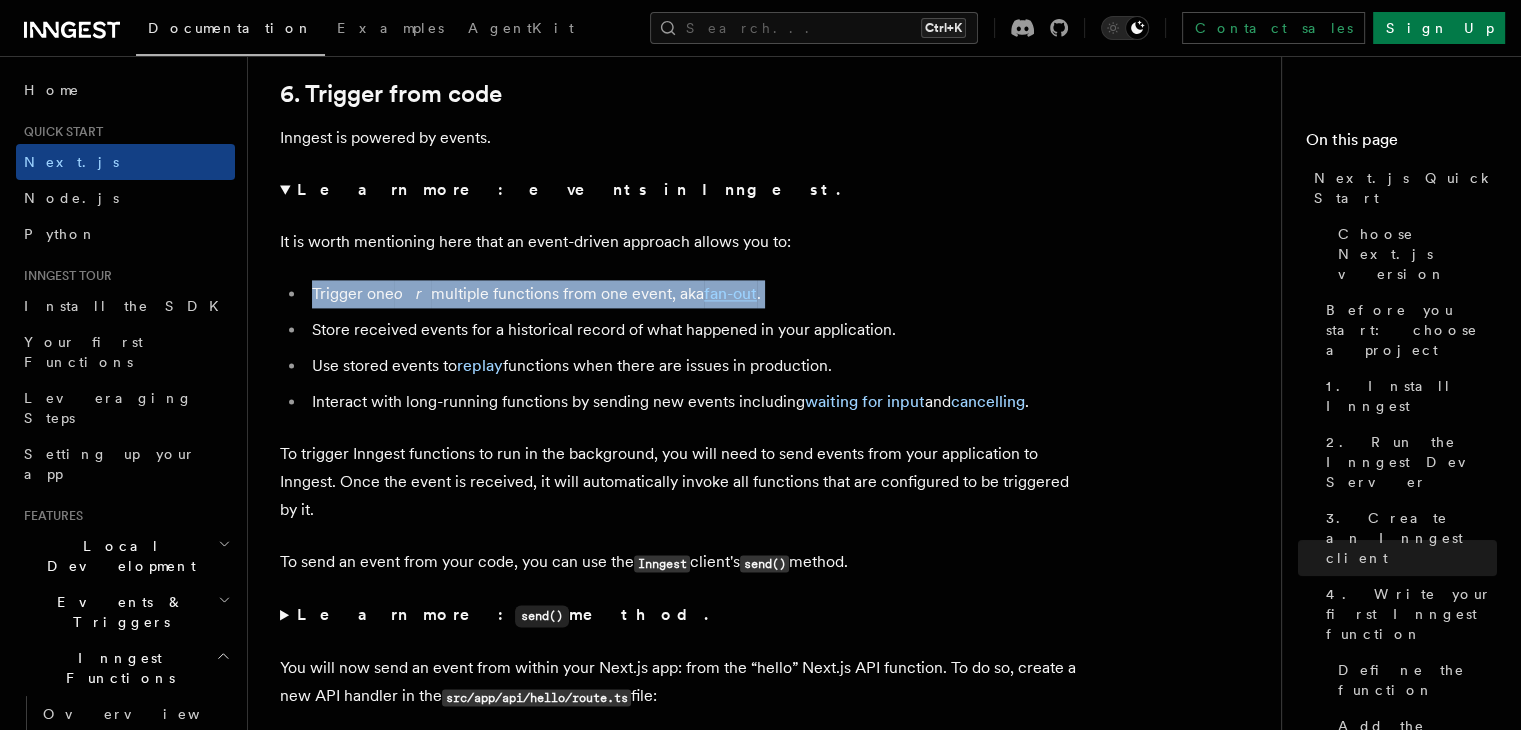 click on "Trigger one  or  multiple functions from one event, aka  fan-out ." at bounding box center (693, 294) 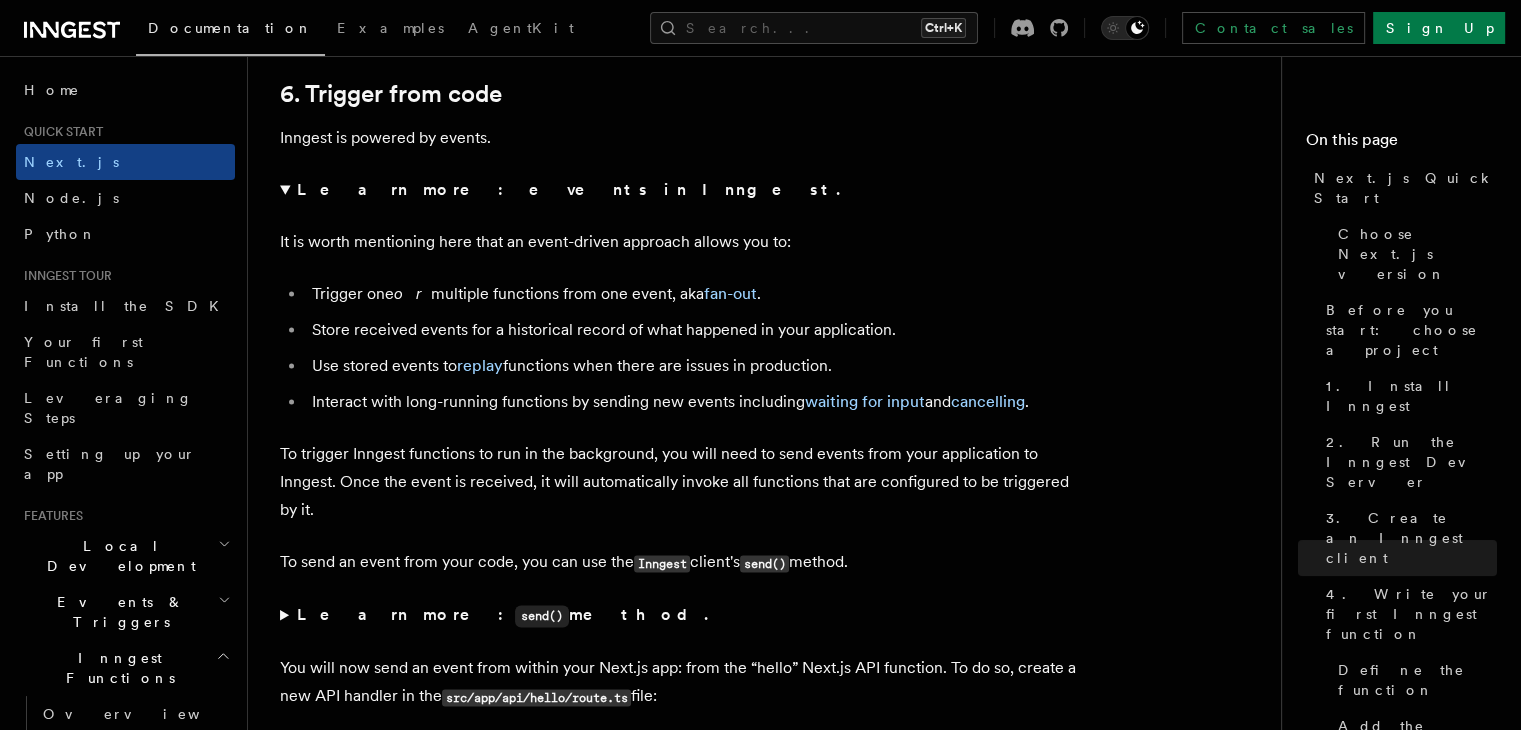 click on "Store received events for a historical record of what happened in your application." at bounding box center (693, 330) 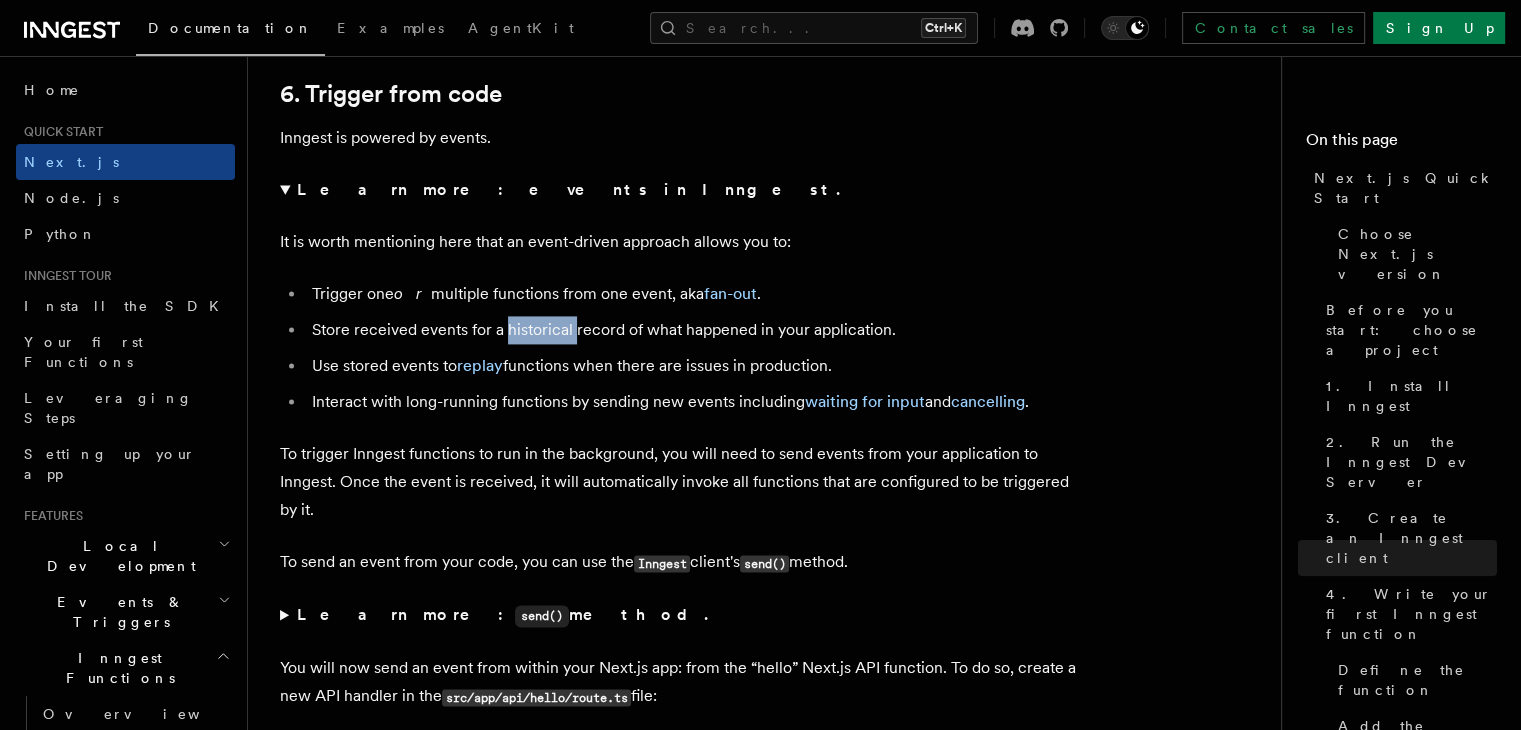 click on "Store received events for a historical record of what happened in your application." at bounding box center (693, 330) 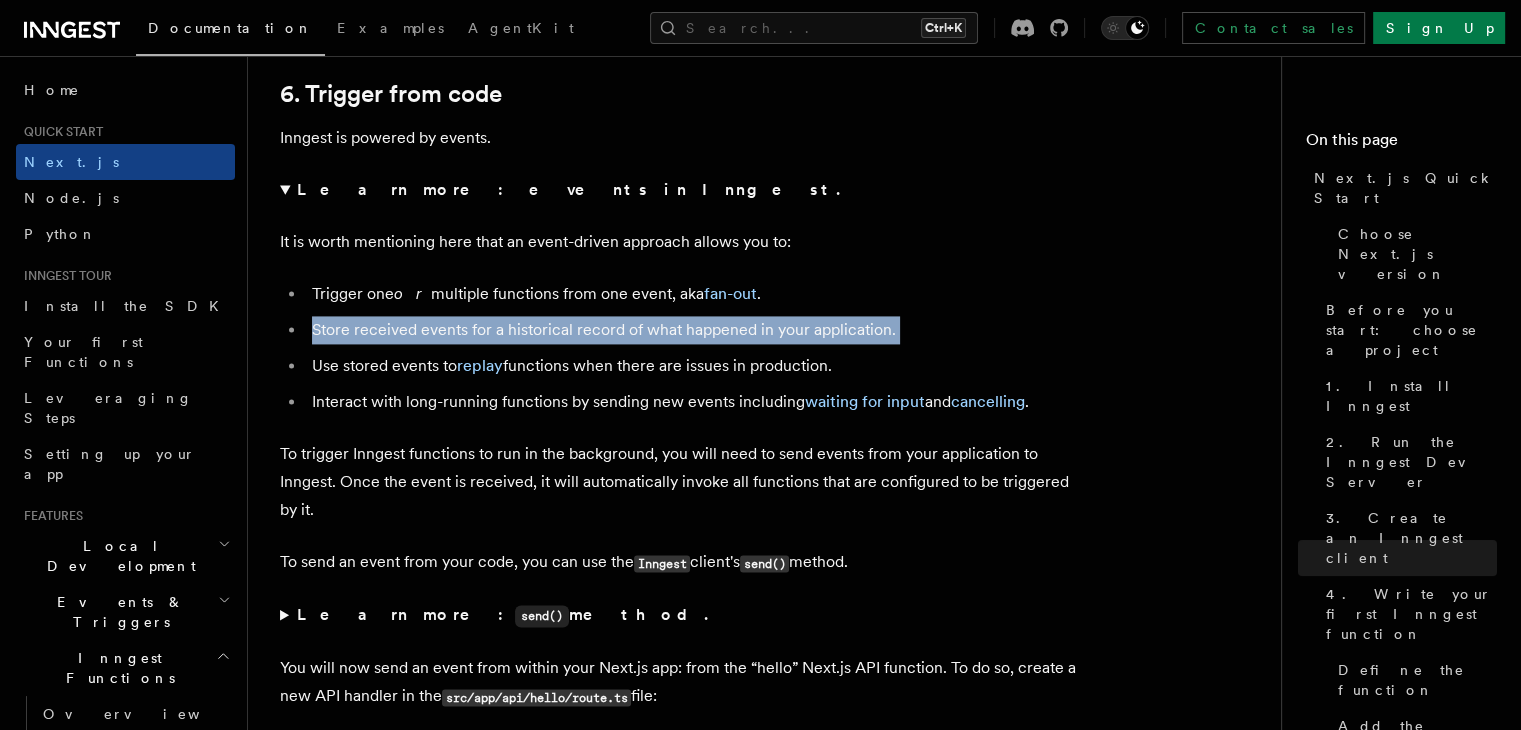 click on "Store received events for a historical record of what happened in your application." at bounding box center [693, 330] 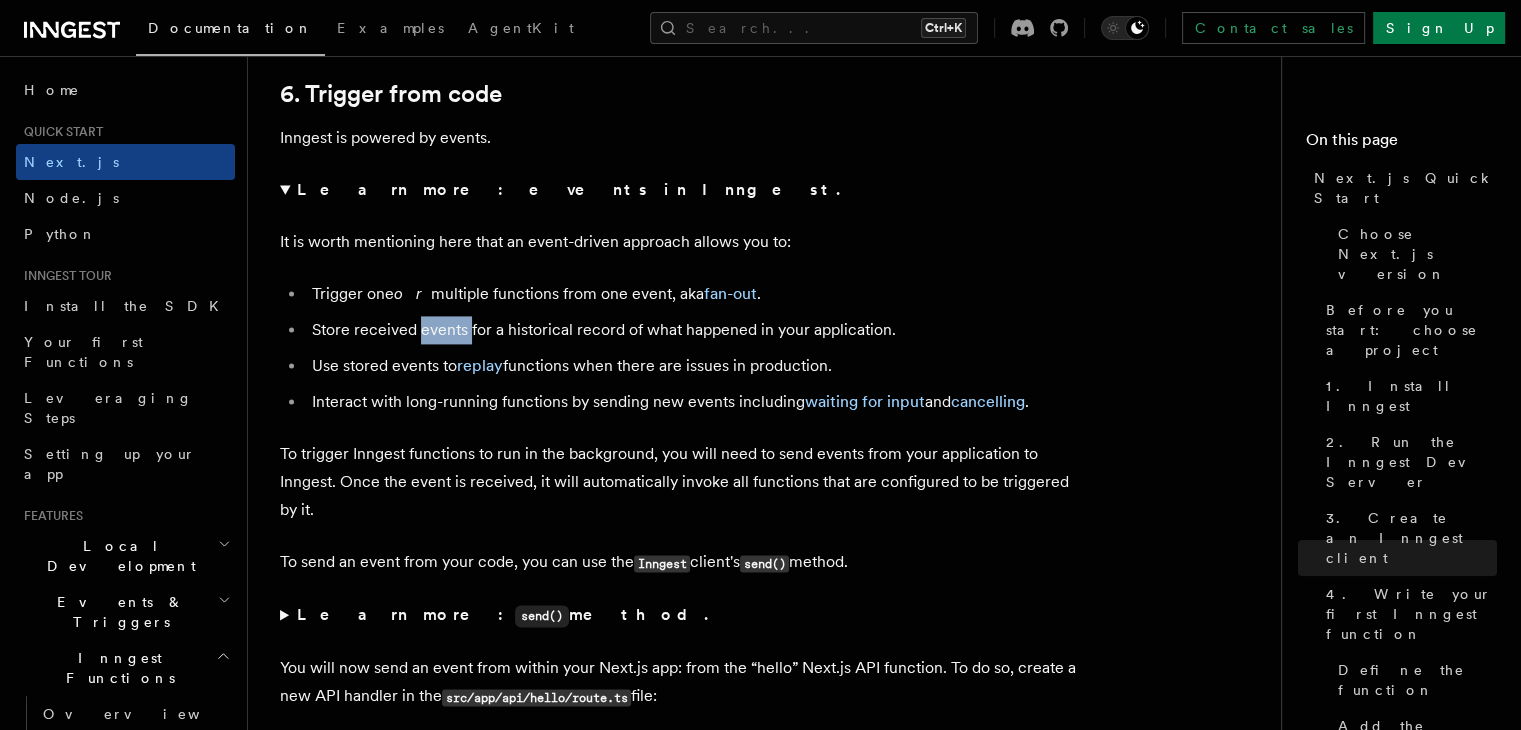 click on "Store received events for a historical record of what happened in your application." at bounding box center [693, 330] 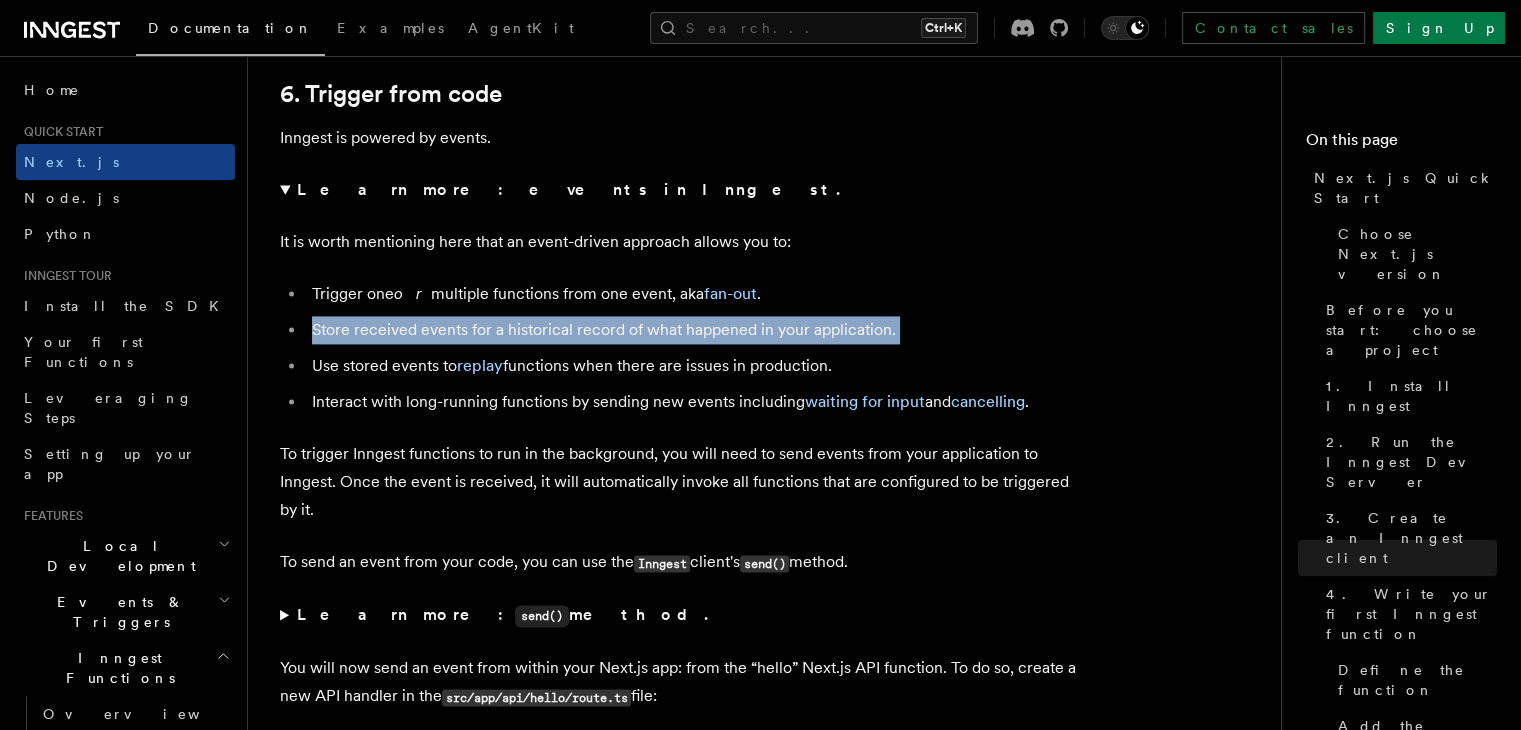click on "Store received events for a historical record of what happened in your application." at bounding box center [693, 330] 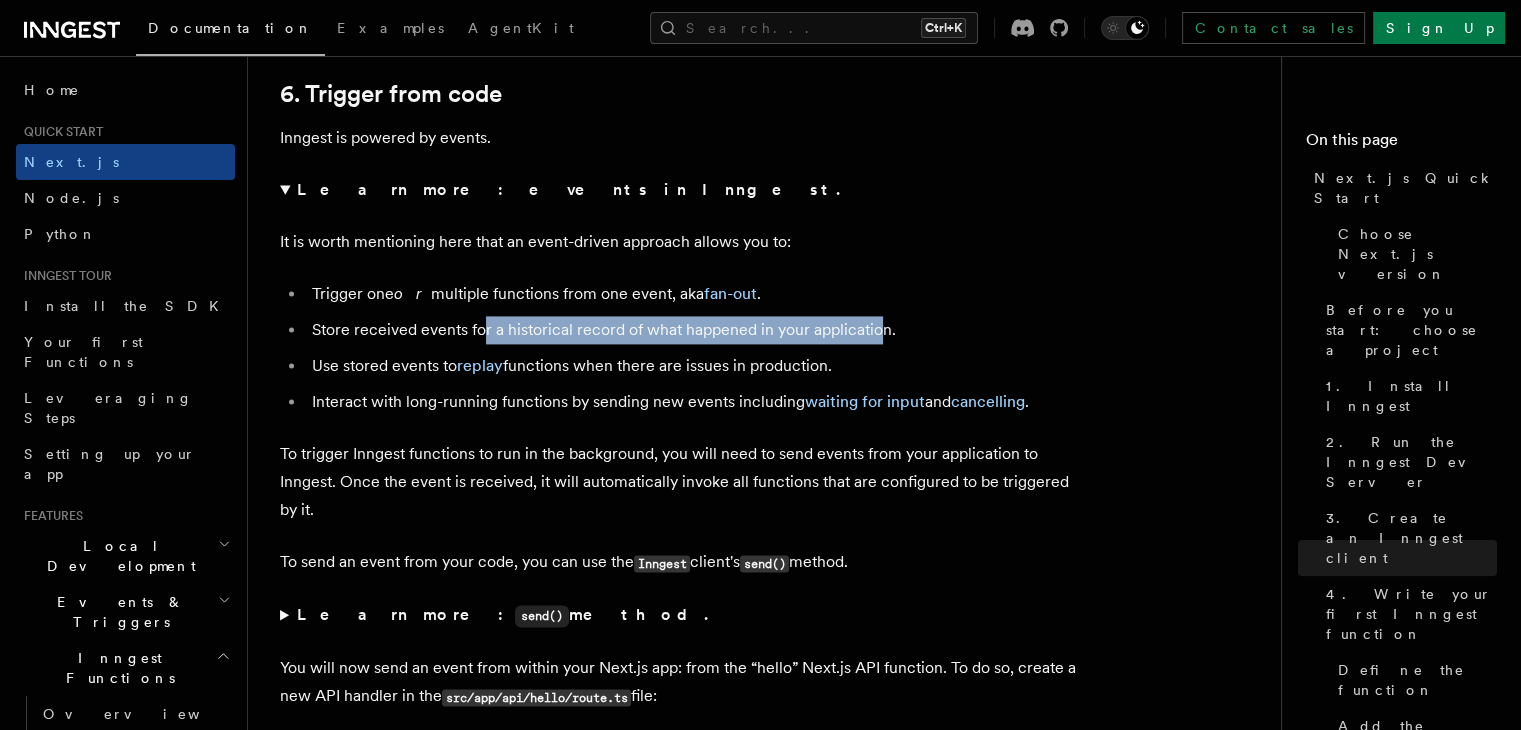 drag, startPoint x: 484, startPoint y: 309, endPoint x: 876, endPoint y: 309, distance: 392 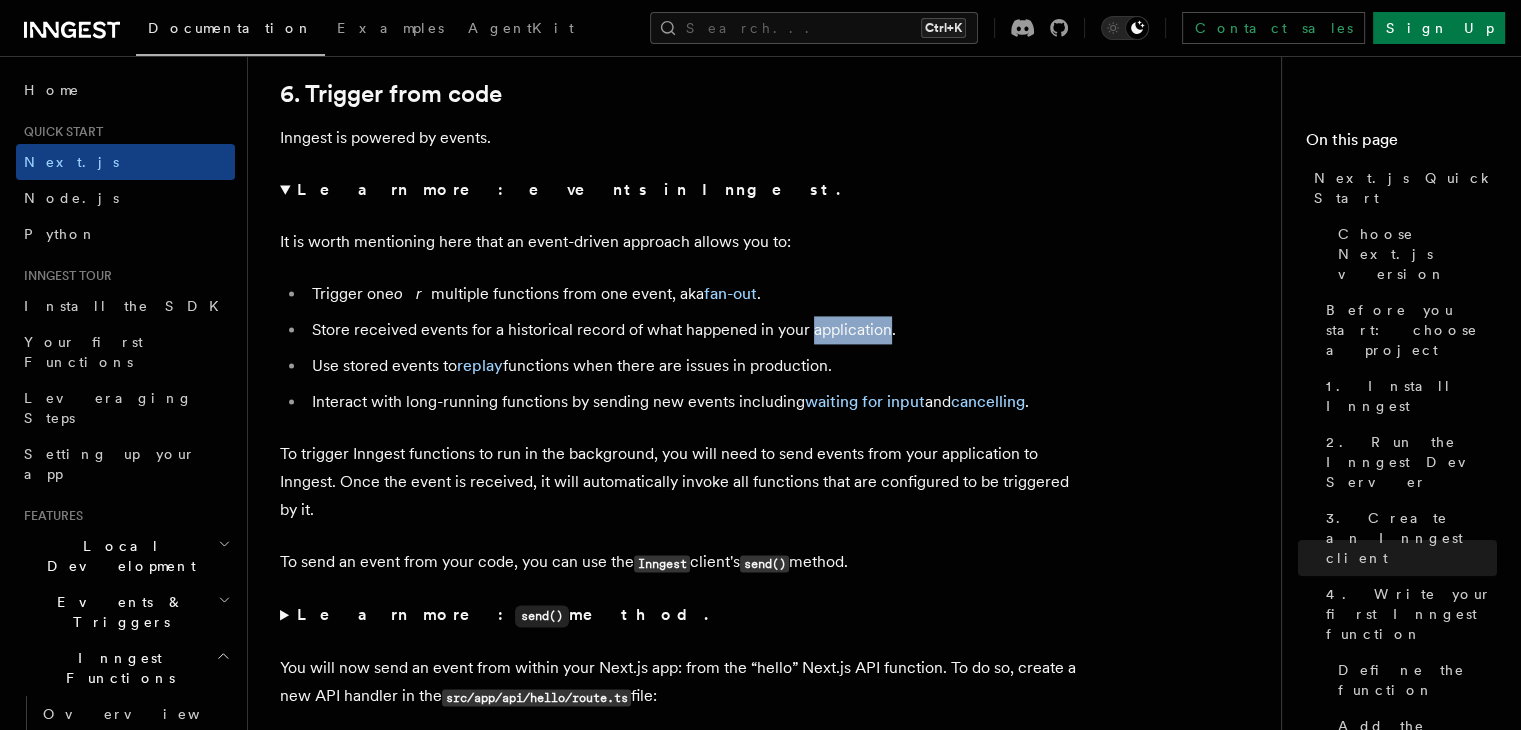 click on "Store received events for a historical record of what happened in your application." at bounding box center (693, 330) 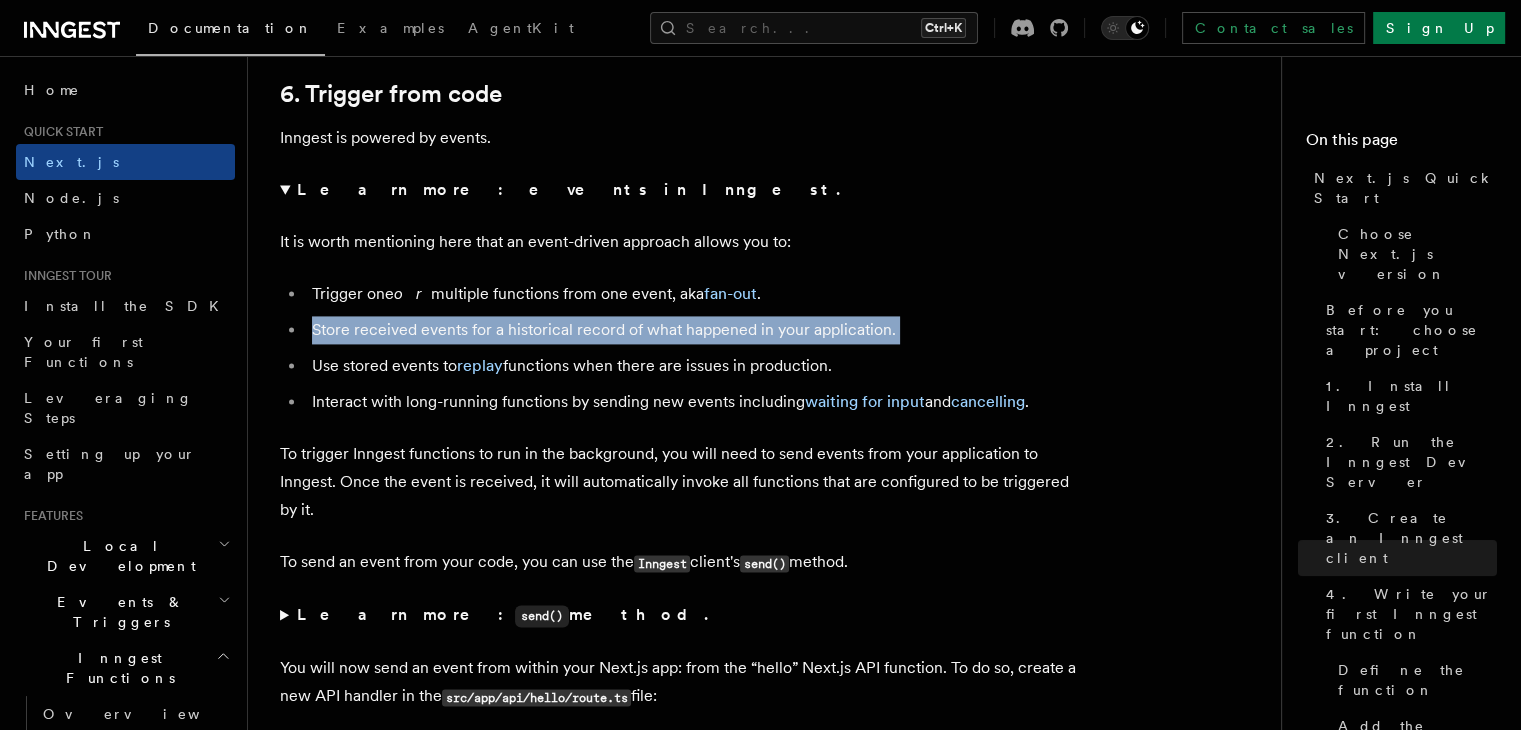 click on "Store received events for a historical record of what happened in your application." at bounding box center [693, 330] 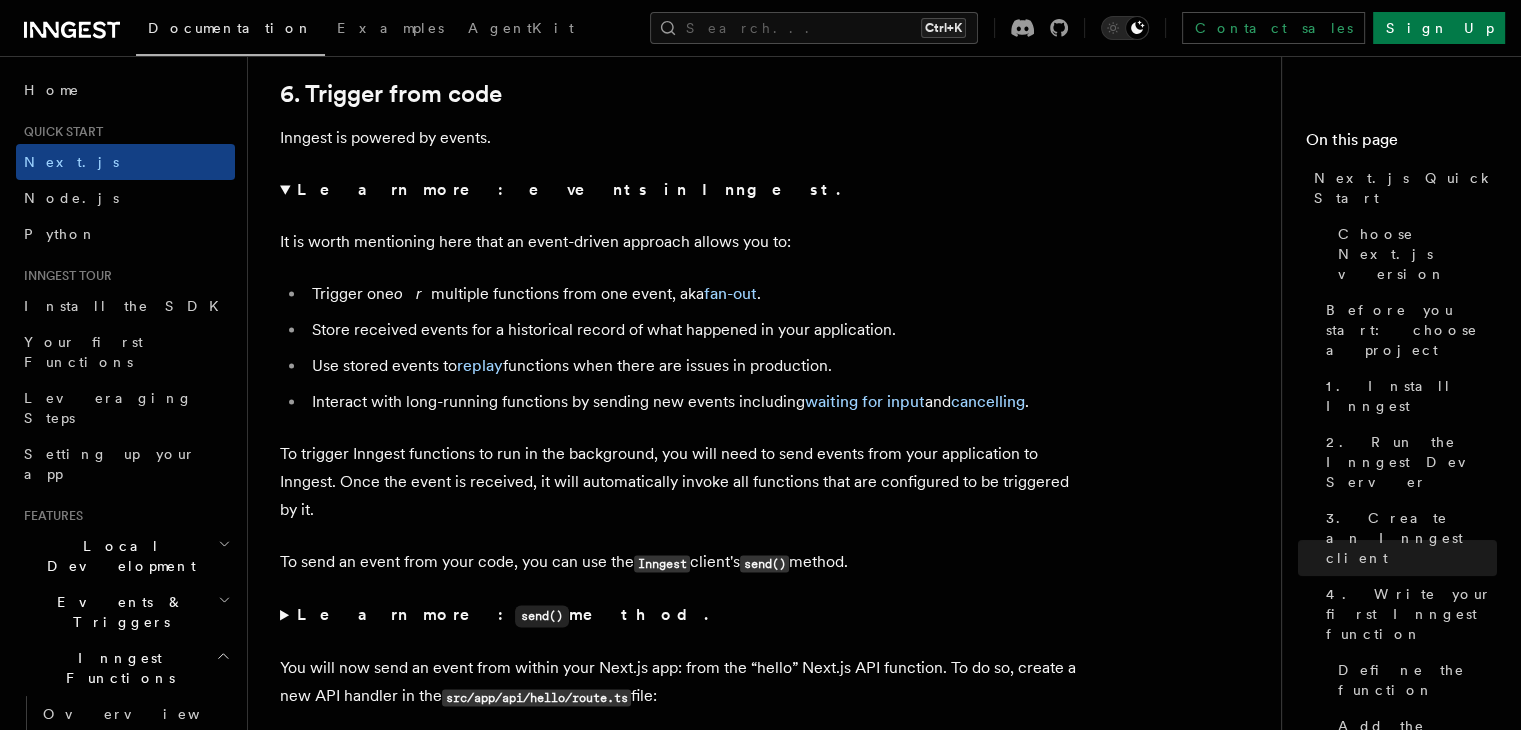 click on "Use stored events to  replay  functions when there are issues in production." at bounding box center [693, 366] 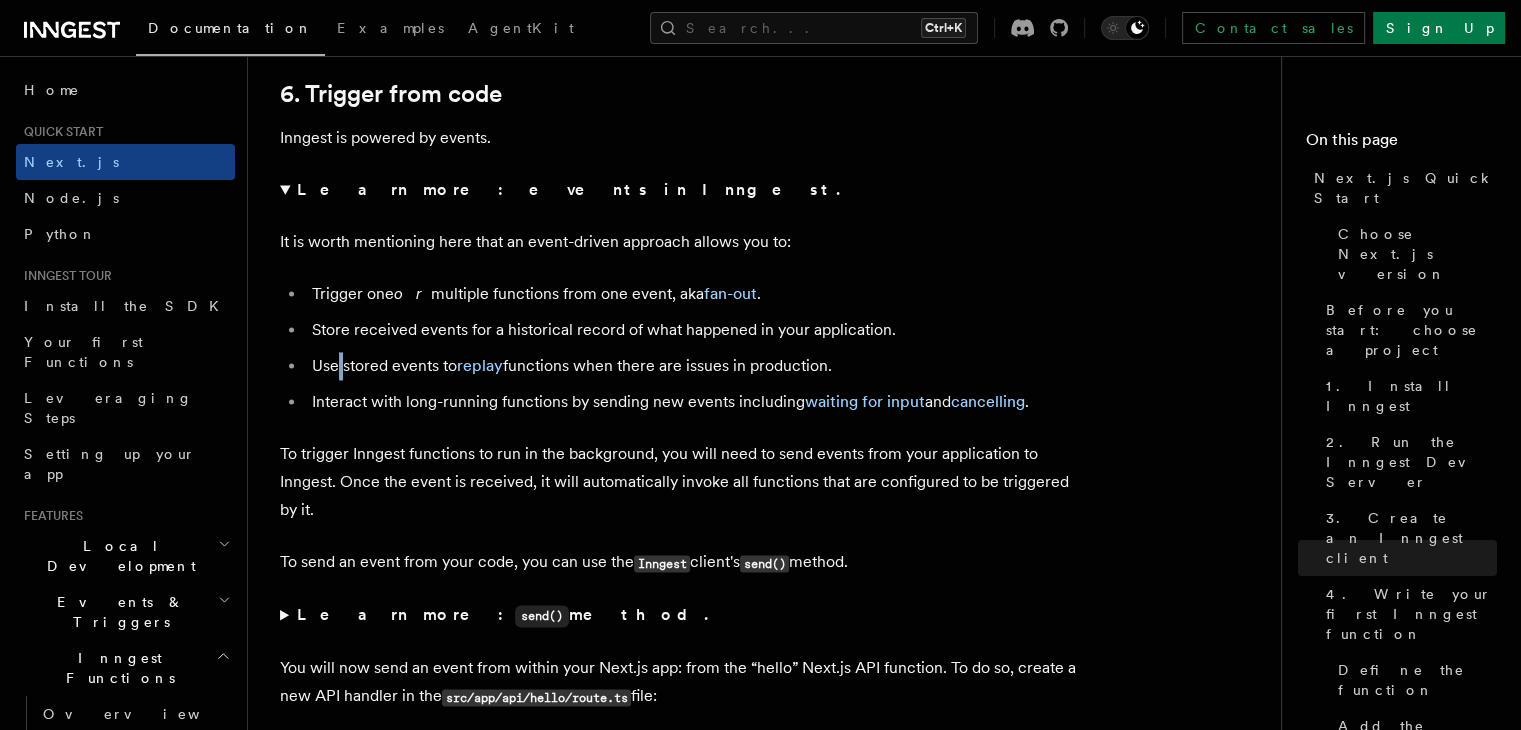 click on "Use stored events to  replay  functions when there are issues in production." at bounding box center [693, 366] 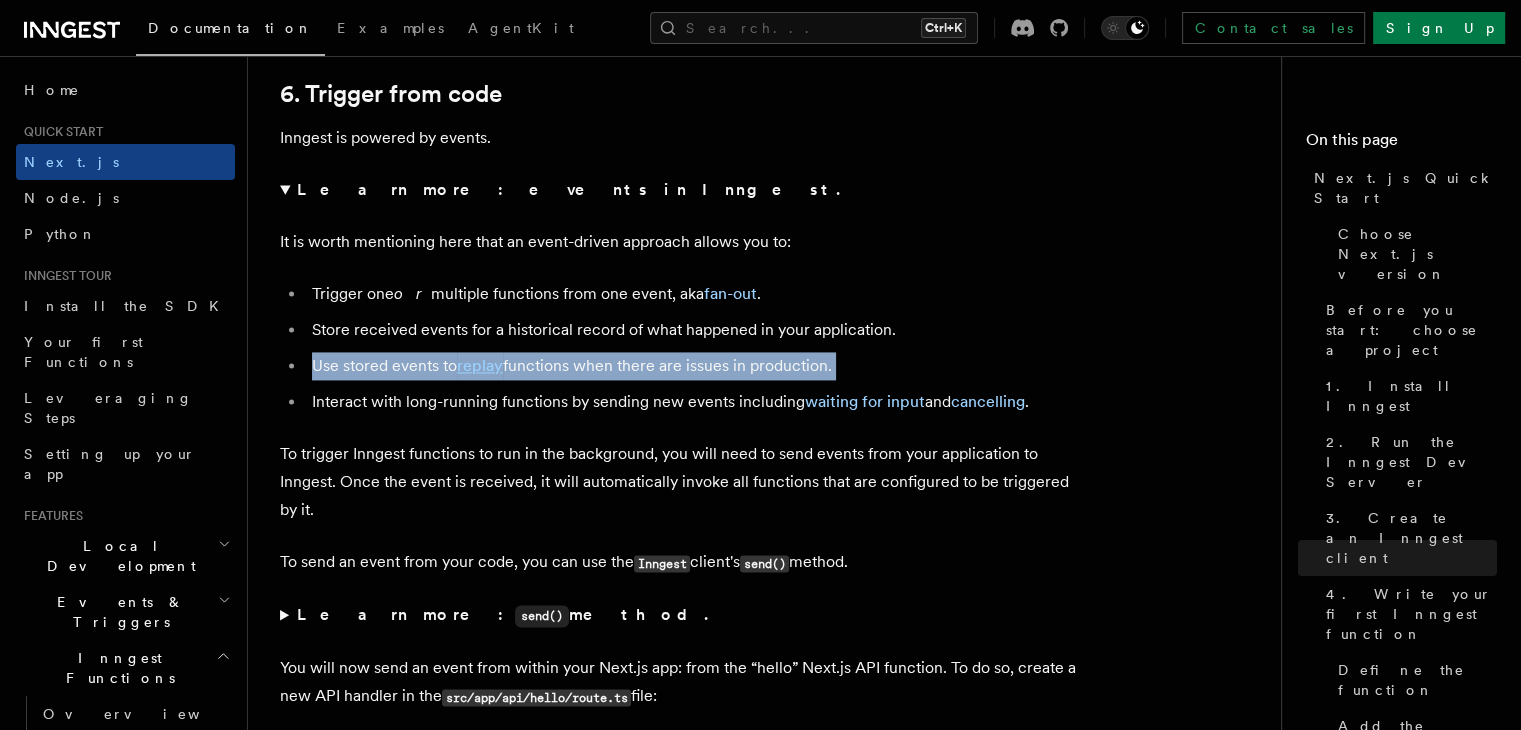 click on "Use stored events to  replay  functions when there are issues in production." at bounding box center [693, 366] 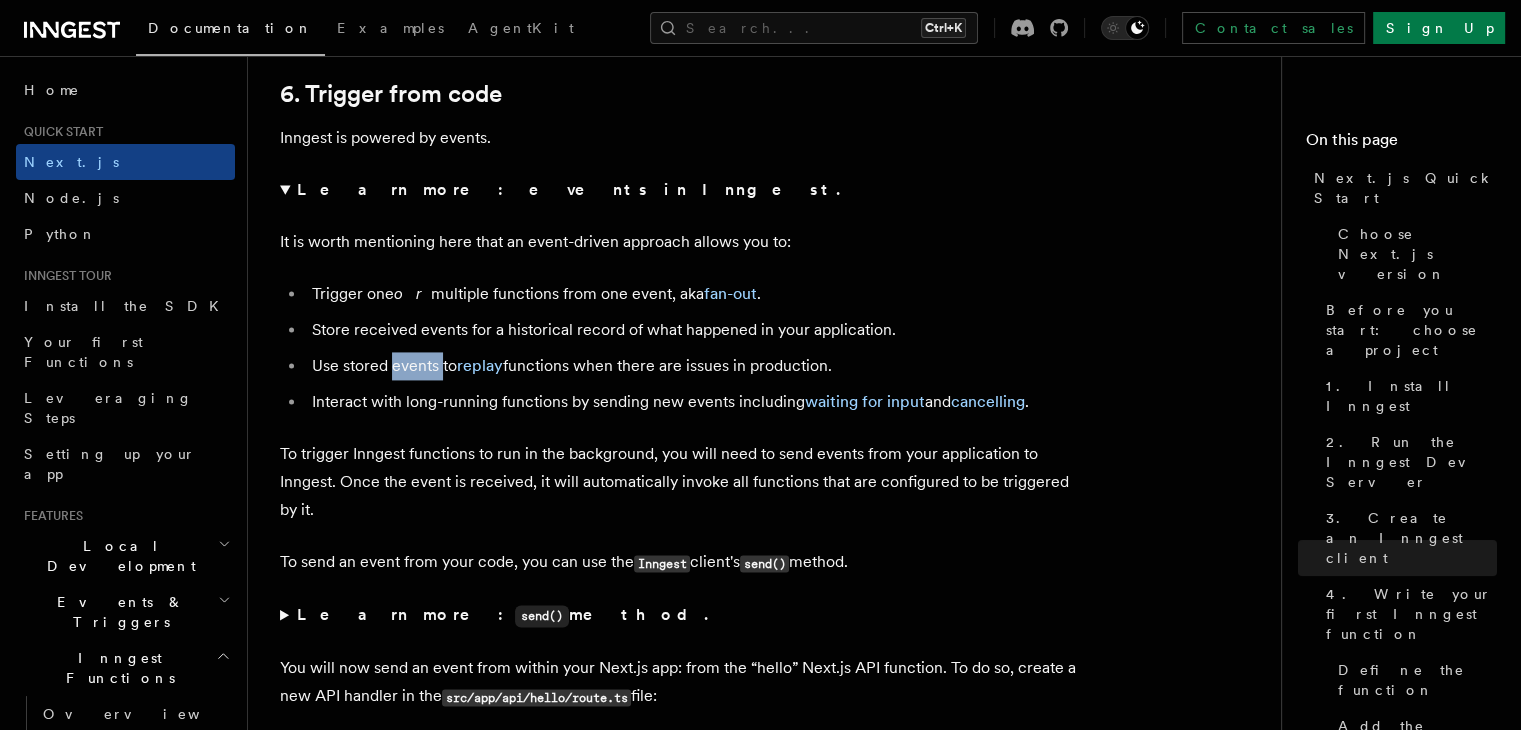 click on "Use stored events to  replay  functions when there are issues in production." at bounding box center (693, 366) 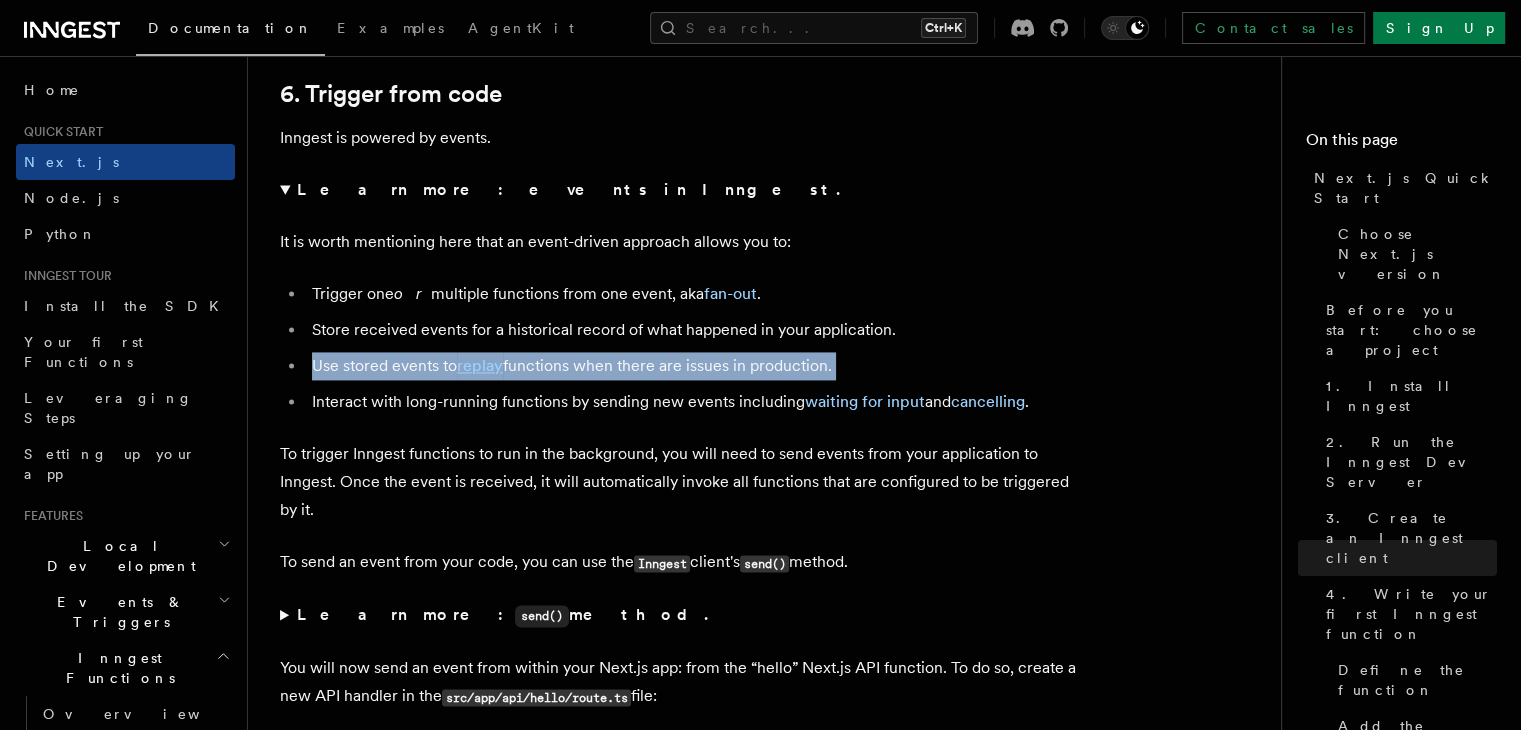 click on "Use stored events to  replay  functions when there are issues in production." at bounding box center [693, 366] 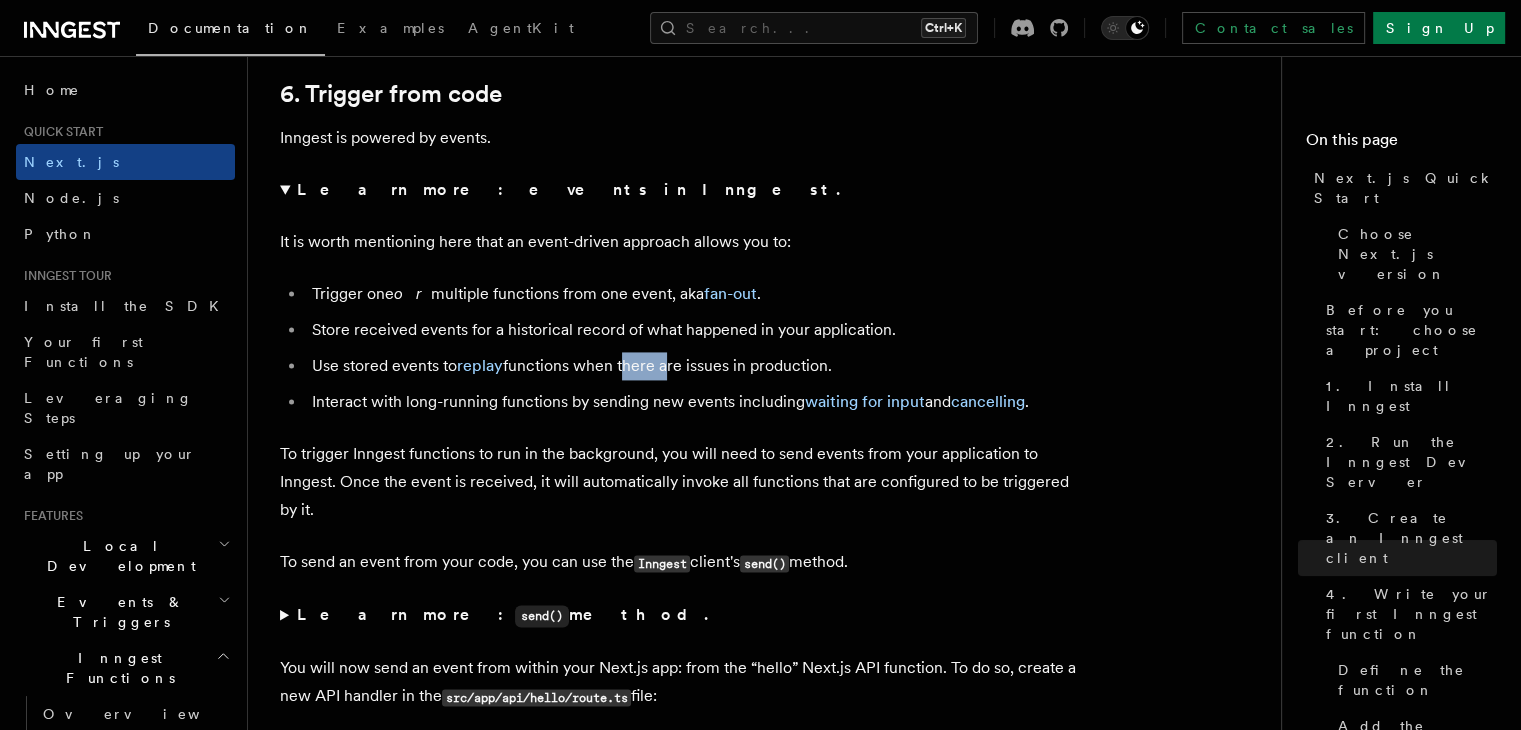 click on "Use stored events to  replay  functions when there are issues in production." at bounding box center [693, 366] 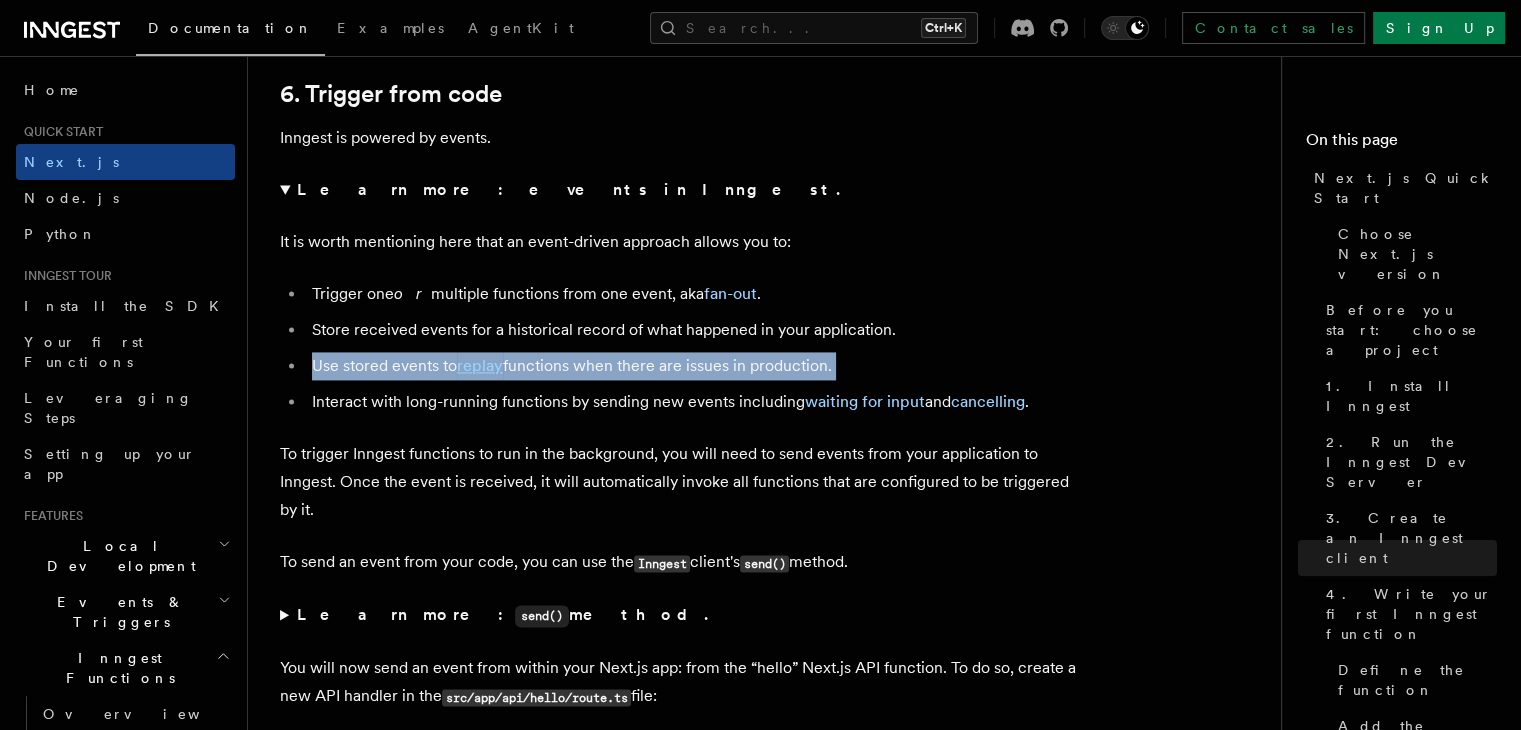 click on "Use stored events to  replay  functions when there are issues in production." at bounding box center [693, 366] 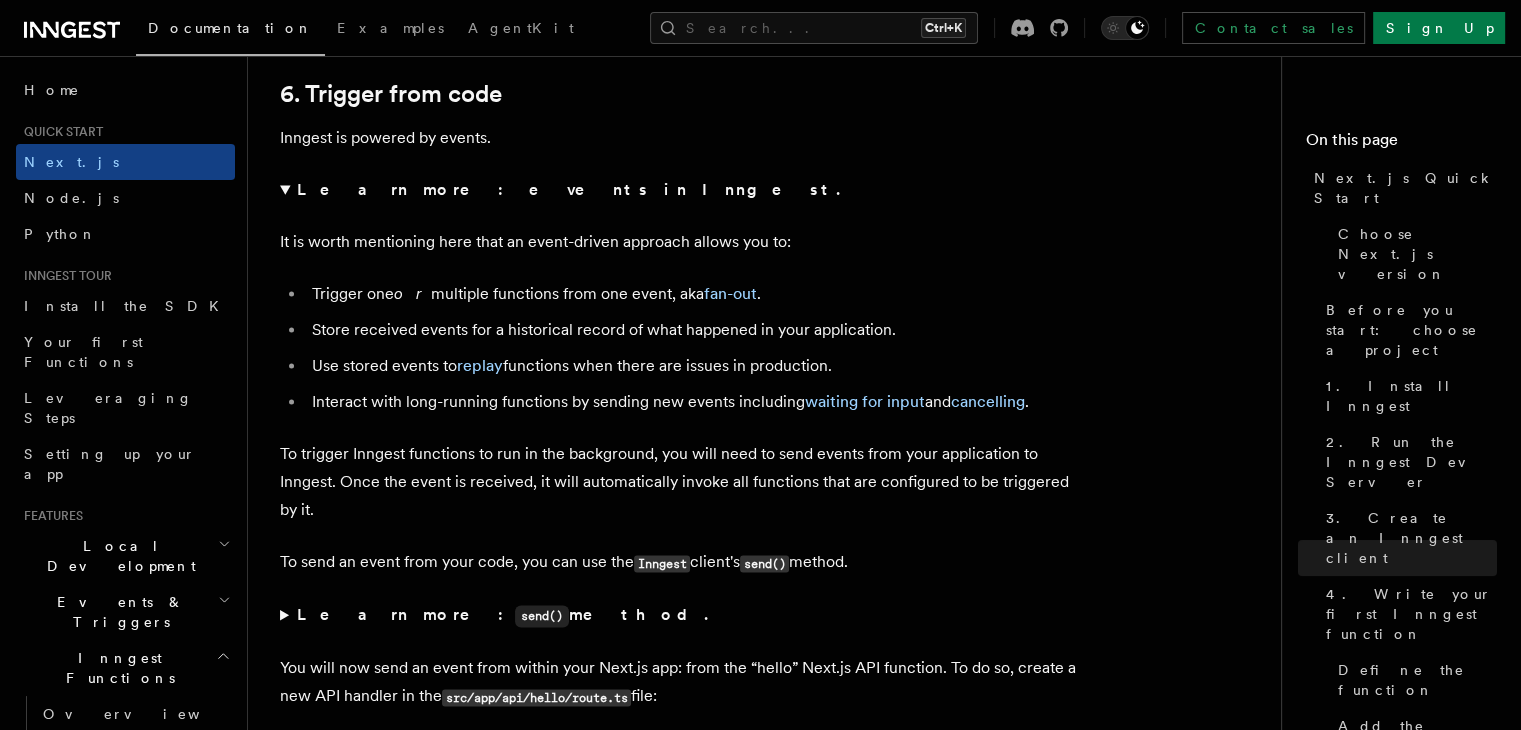 click on "Interact with long-running functions by sending new events including  waiting for input  and  cancelling ." at bounding box center [693, 402] 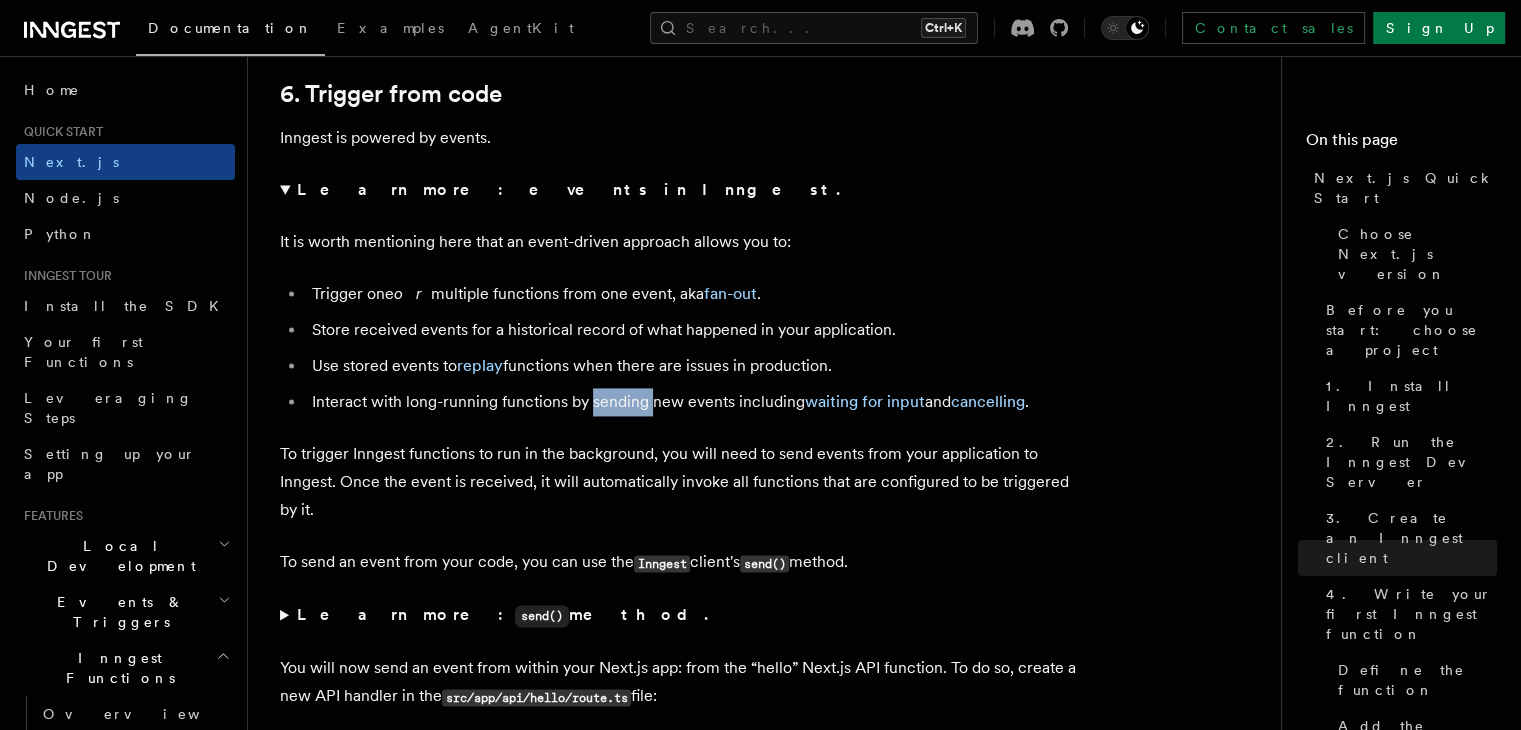 click on "Interact with long-running functions by sending new events including  waiting for input  and  cancelling ." at bounding box center (693, 402) 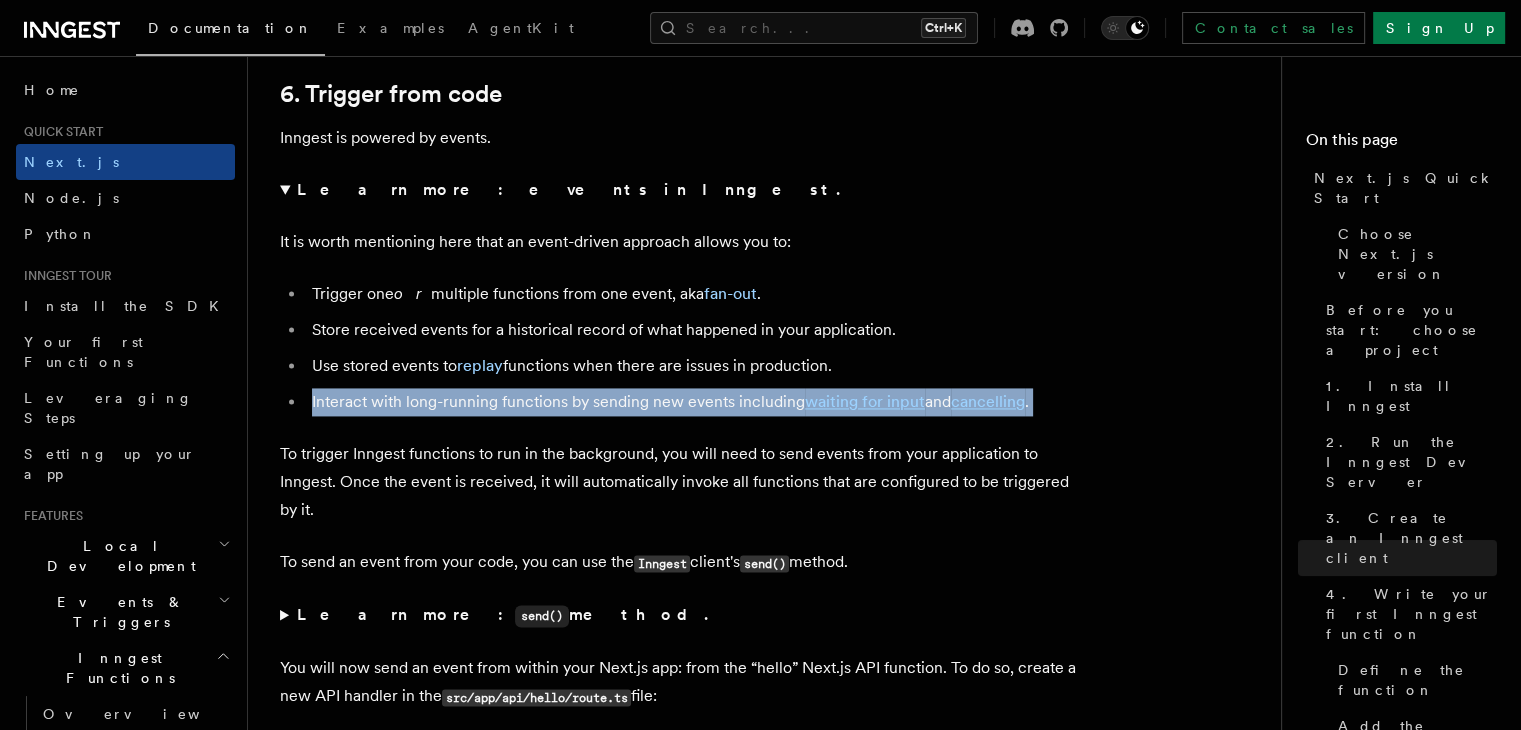 click on "Interact with long-running functions by sending new events including  waiting for input  and  cancelling ." at bounding box center [693, 402] 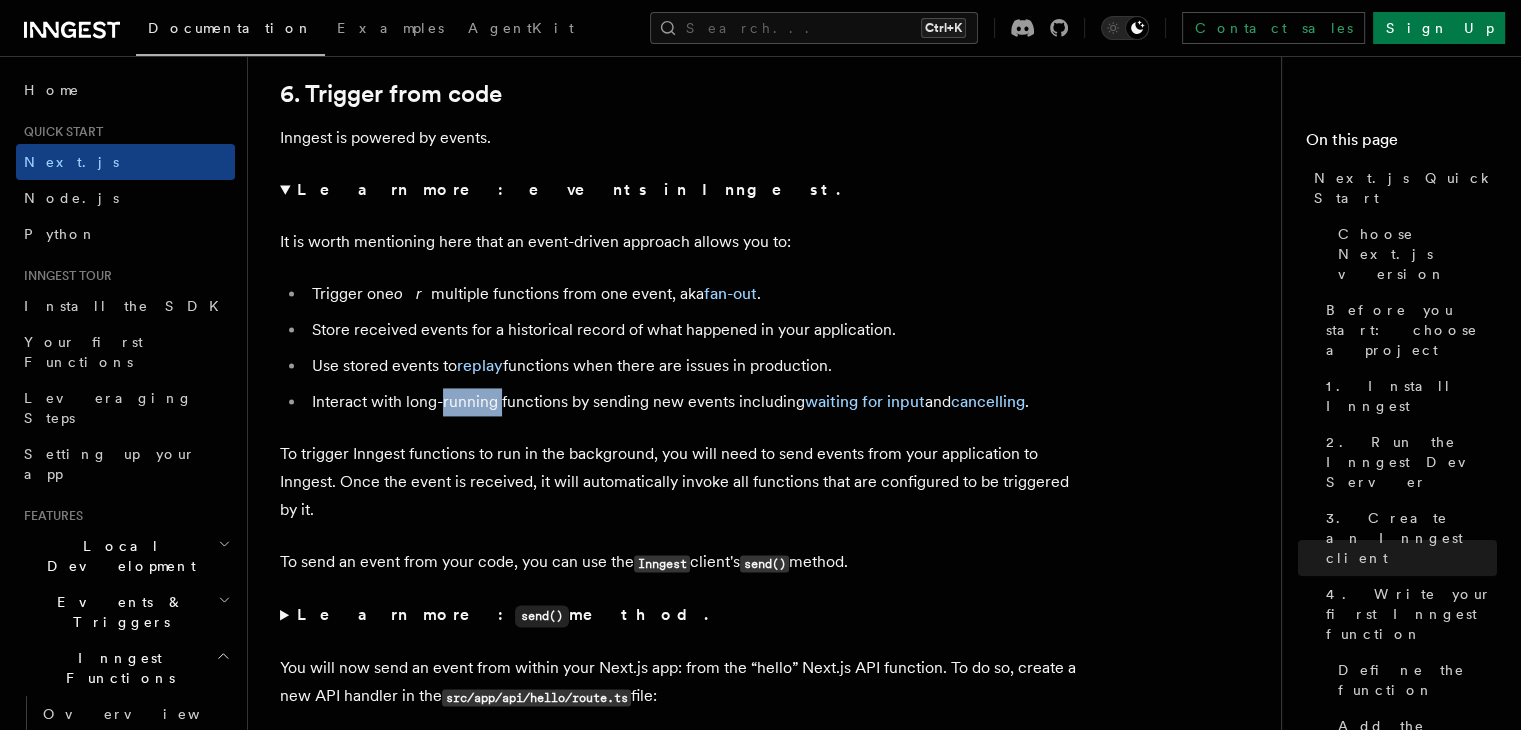 click on "Interact with long-running functions by sending new events including  waiting for input  and  cancelling ." at bounding box center [693, 402] 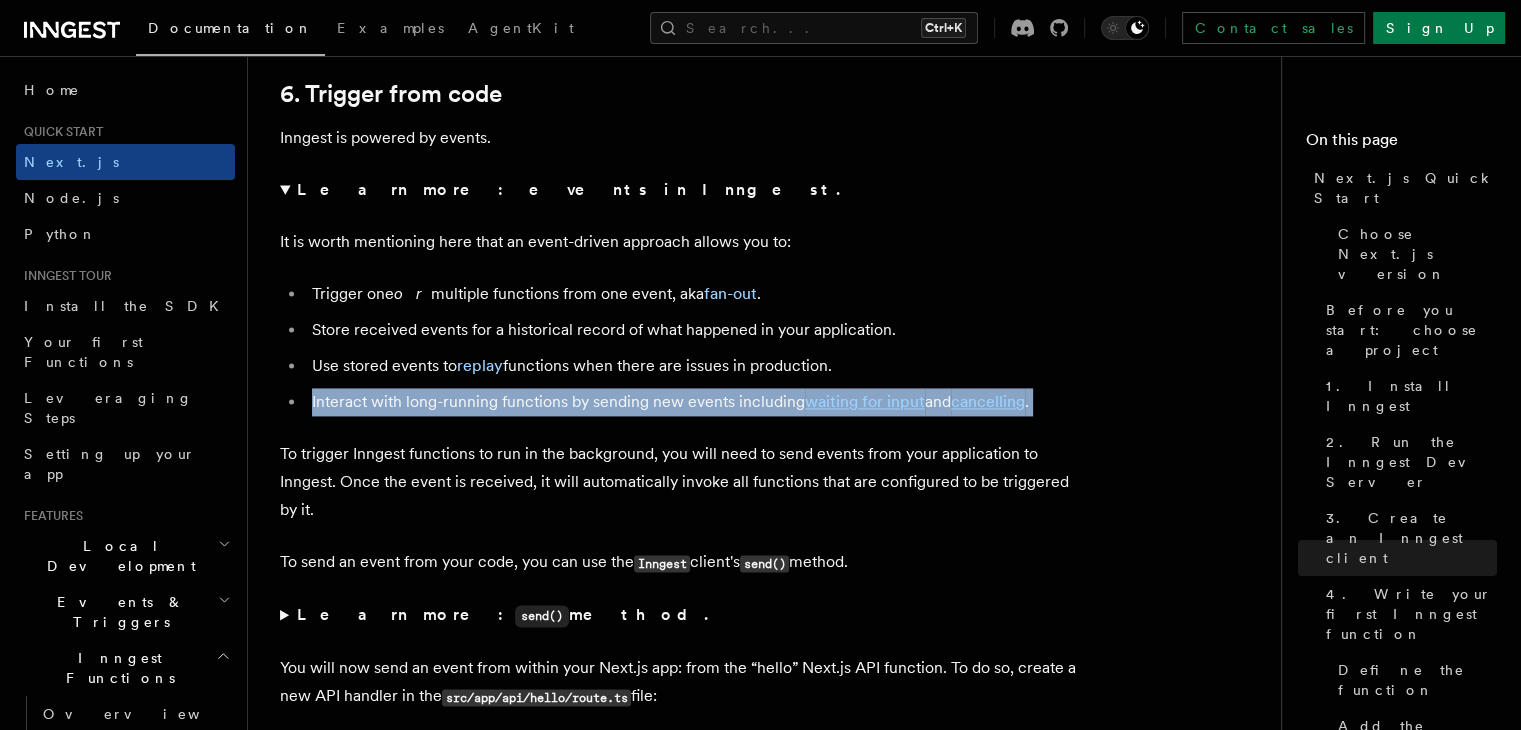 click on "Interact with long-running functions by sending new events including  waiting for input  and  cancelling ." at bounding box center [693, 402] 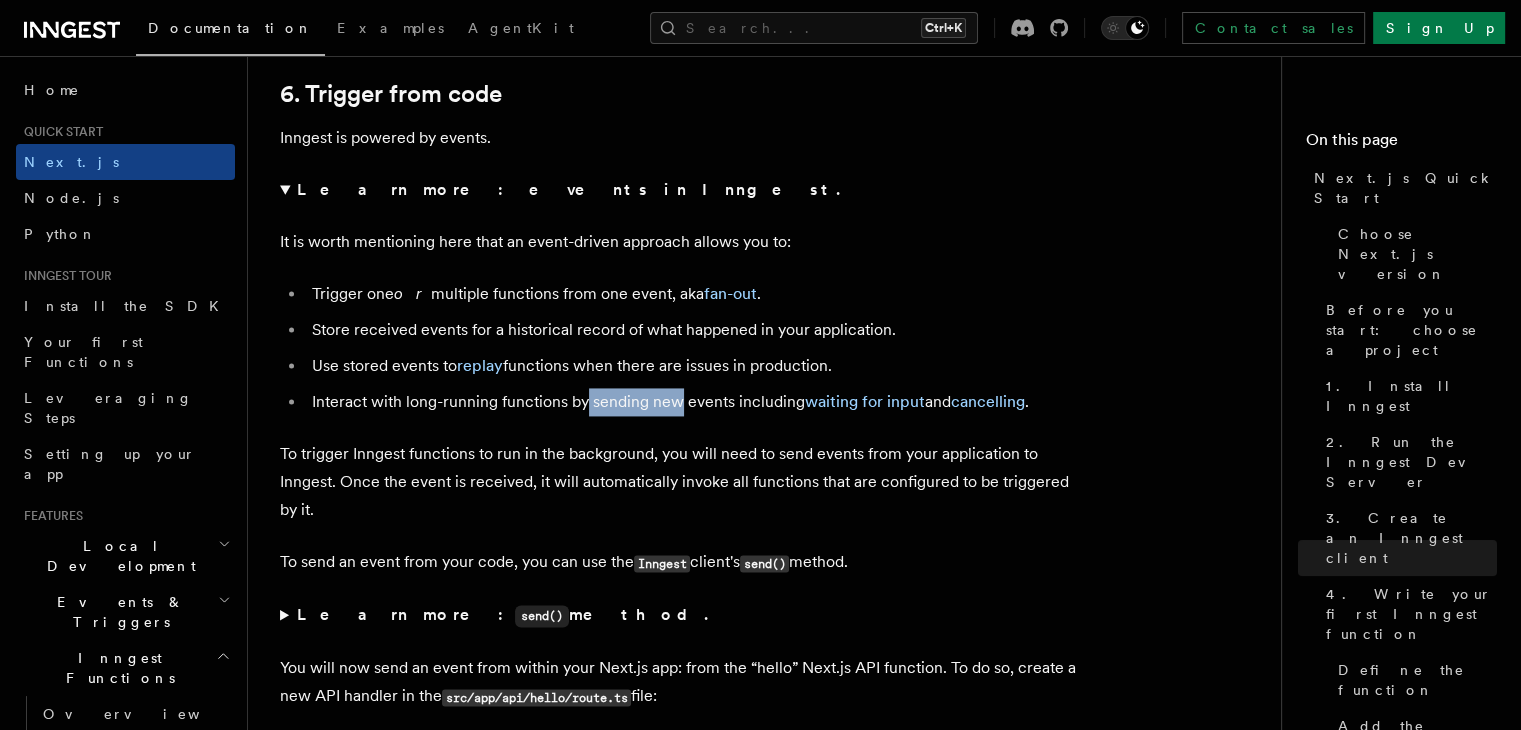 drag, startPoint x: 585, startPoint y: 395, endPoint x: 676, endPoint y: 394, distance: 91.00549 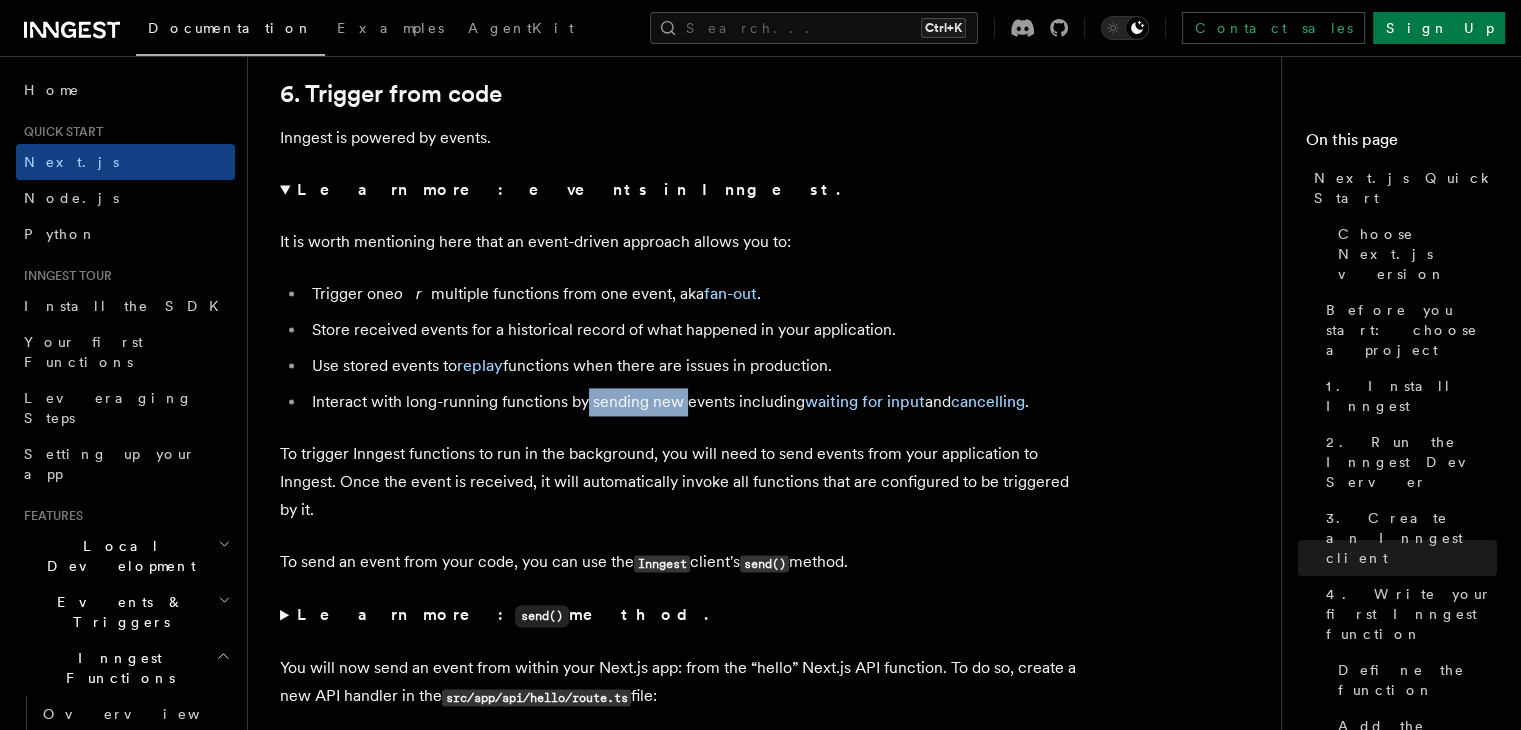 click on "Interact with long-running functions by sending new events including  waiting for input  and  cancelling ." at bounding box center (693, 402) 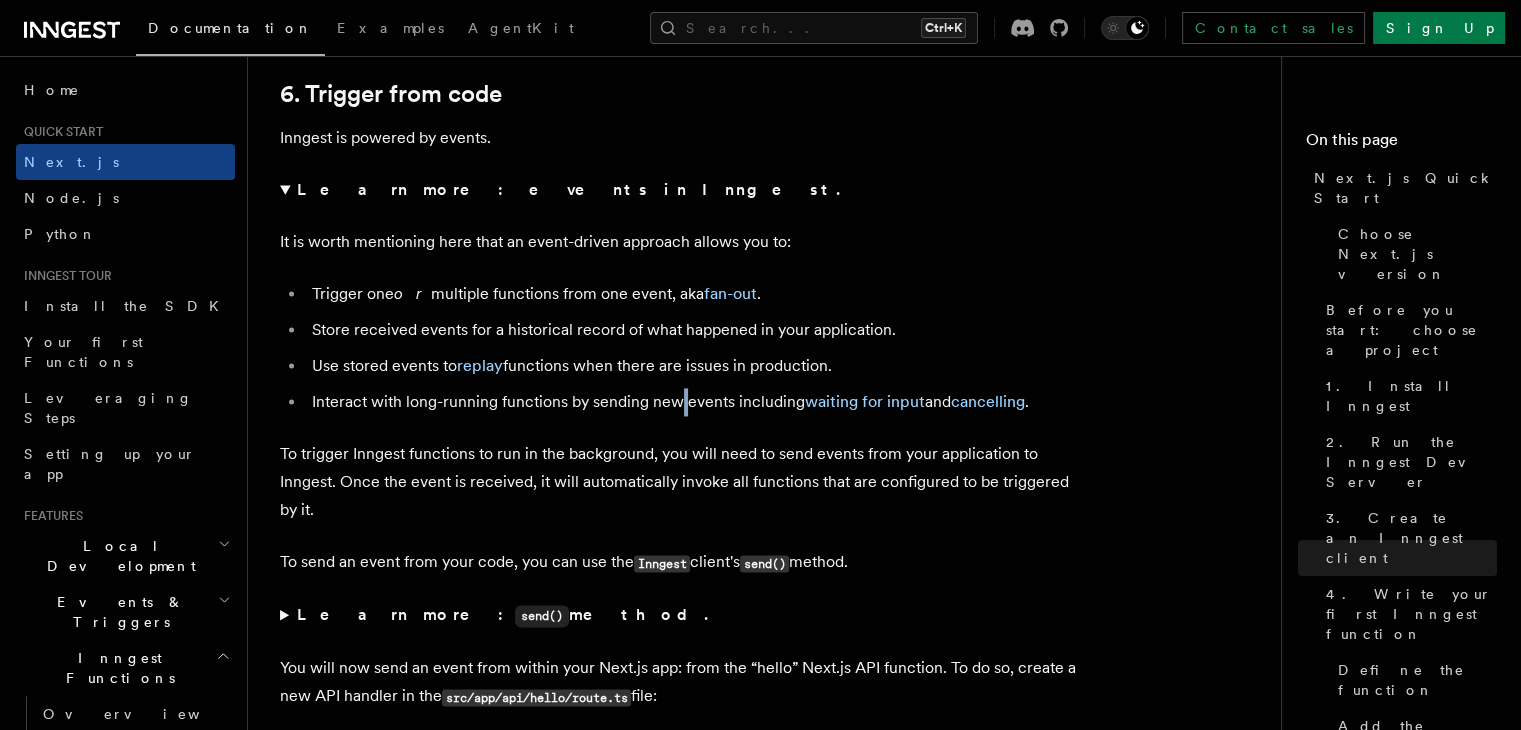 click on "Interact with long-running functions by sending new events including  waiting for input  and  cancelling ." at bounding box center (693, 402) 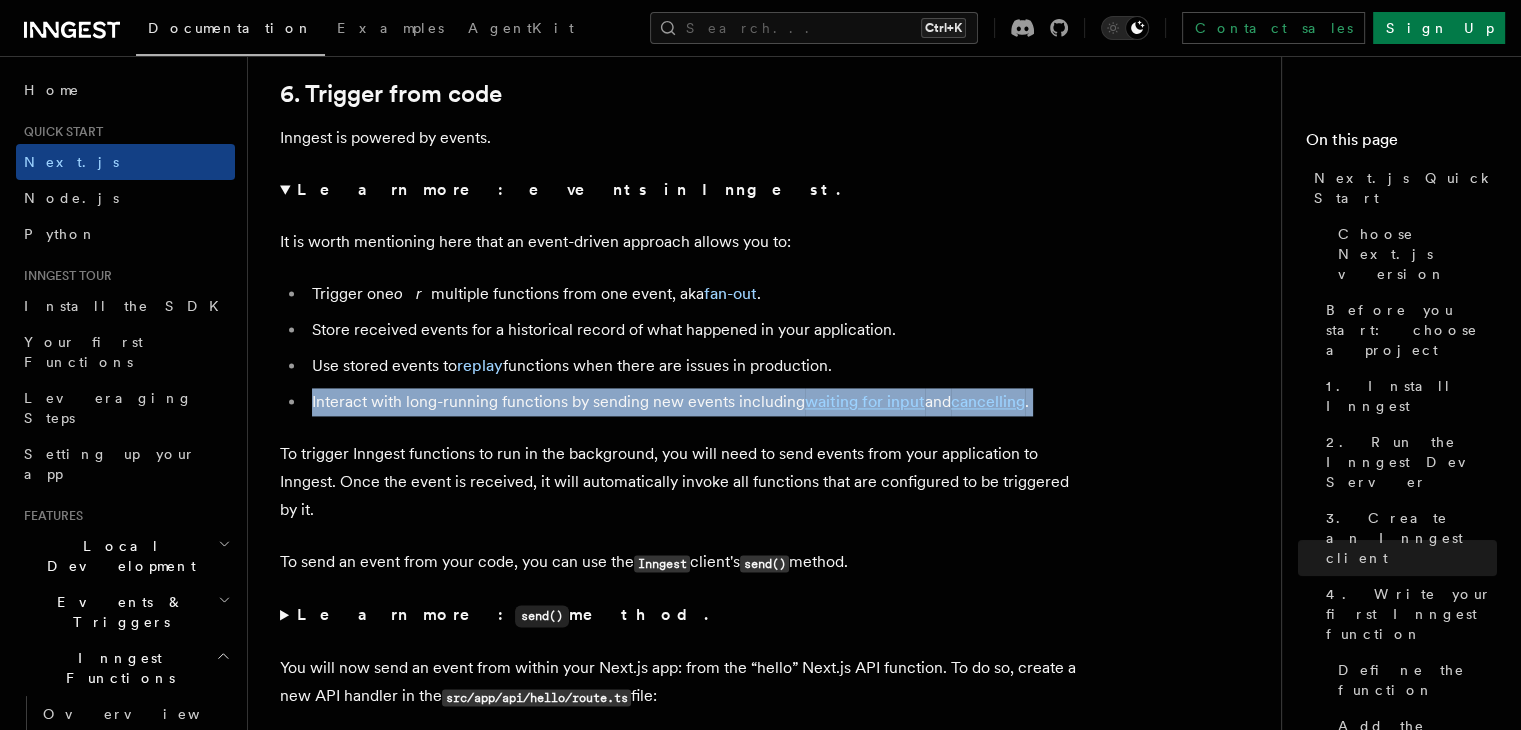 click on "Interact with long-running functions by sending new events including  waiting for input  and  cancelling ." at bounding box center [693, 402] 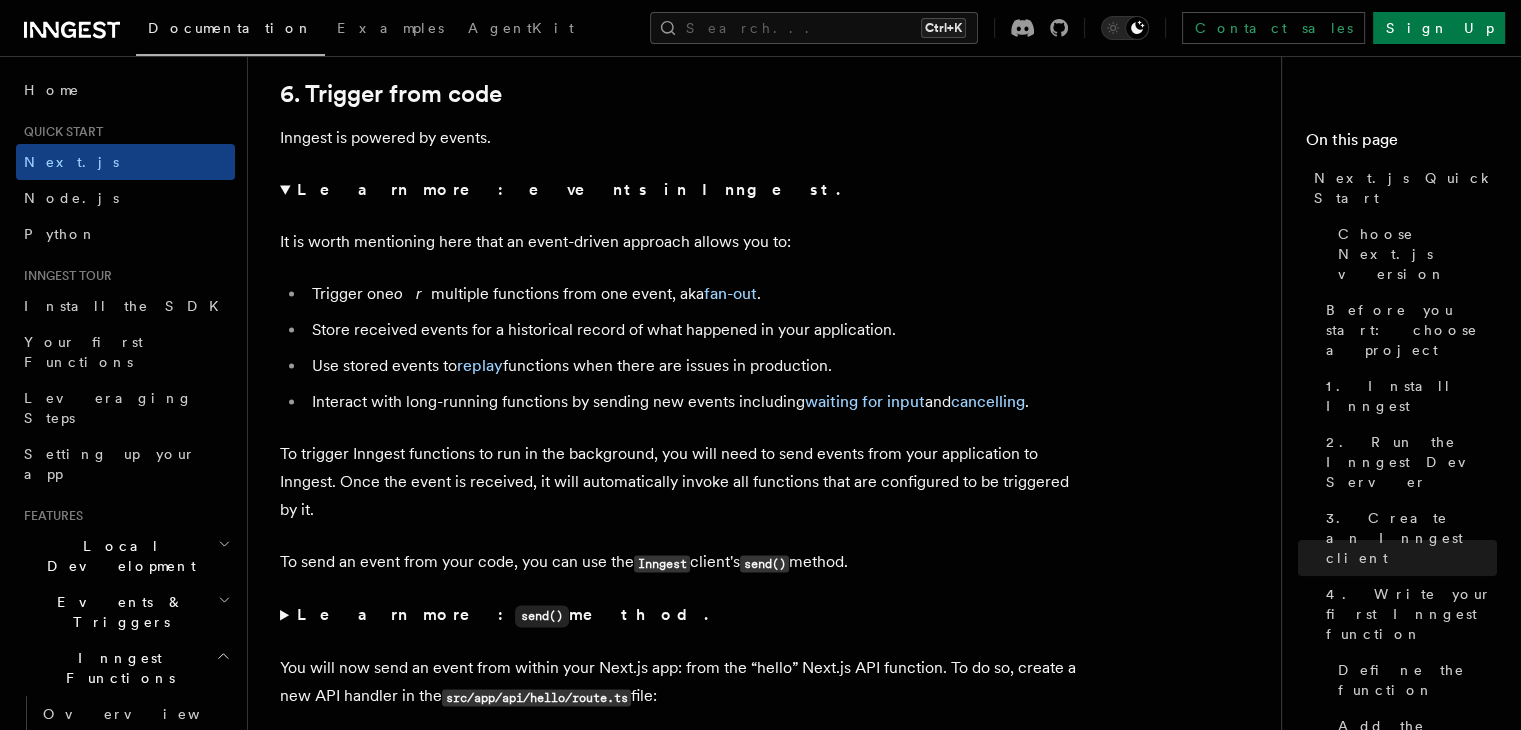 click on "Quick start Next.js Quick Start
In this tutorial you will add Inngest to a Next.js app to see how easy it can be to build complex workflows.
Inngest makes it easy to build, manage, and execute reliable workflows. Some use cases include scheduling drip marketing campaigns, building payment flows, or chaining LLM interactions.
By the end of this ten-minute tutorial you will:
Set up and run Inngest on your machine.
Write your first Inngest function.
Trigger your function from your app and through Inngest Dev Server.
Let's get started!
Choose Next.js version
Choose your preferred Next.js version for this tutorial:
Next.js - App Router Next.js - Pages Router Before you start: choose a project In this tutorial you can use any existing Next.js project, or you can create a new one. Instructions for creating a new Next.js project  Run the following command in your terminal to create a new Next.js project: Copy Copied npx  create-next-app@latest   --ts   --eslint   --tailwind   --src-dir   --app" at bounding box center [772, -3413] 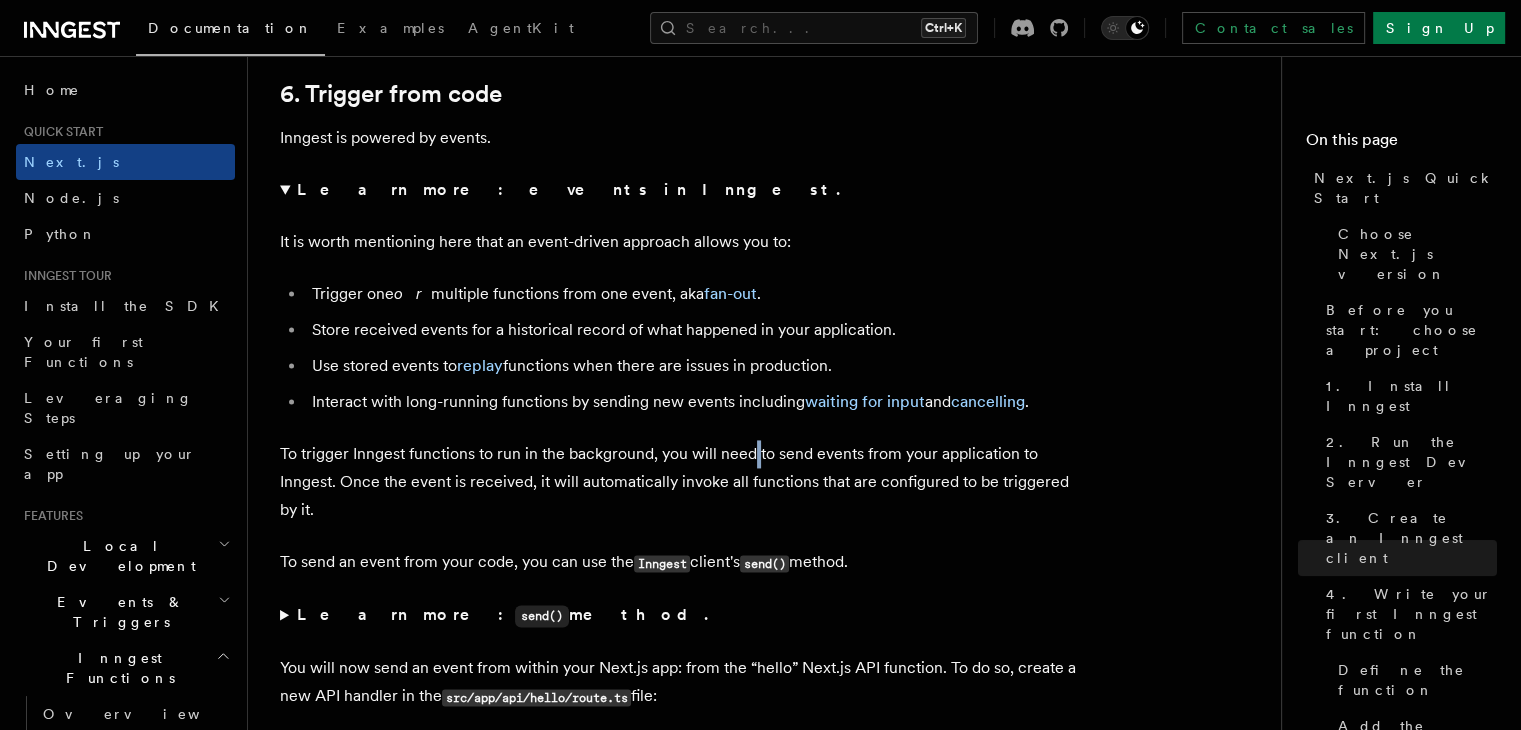 click on "Quick start Next.js Quick Start
In this tutorial you will add Inngest to a Next.js app to see how easy it can be to build complex workflows.
Inngest makes it easy to build, manage, and execute reliable workflows. Some use cases include scheduling drip marketing campaigns, building payment flows, or chaining LLM interactions.
By the end of this ten-minute tutorial you will:
Set up and run Inngest on your machine.
Write your first Inngest function.
Trigger your function from your app and through Inngest Dev Server.
Let's get started!
Choose Next.js version
Choose your preferred Next.js version for this tutorial:
Next.js - App Router Next.js - Pages Router Before you start: choose a project In this tutorial you can use any existing Next.js project, or you can create a new one. Instructions for creating a new Next.js project  Run the following command in your terminal to create a new Next.js project: Copy Copied npx  create-next-app@latest   --ts   --eslint   --tailwind   --src-dir   --app" at bounding box center (772, -3413) 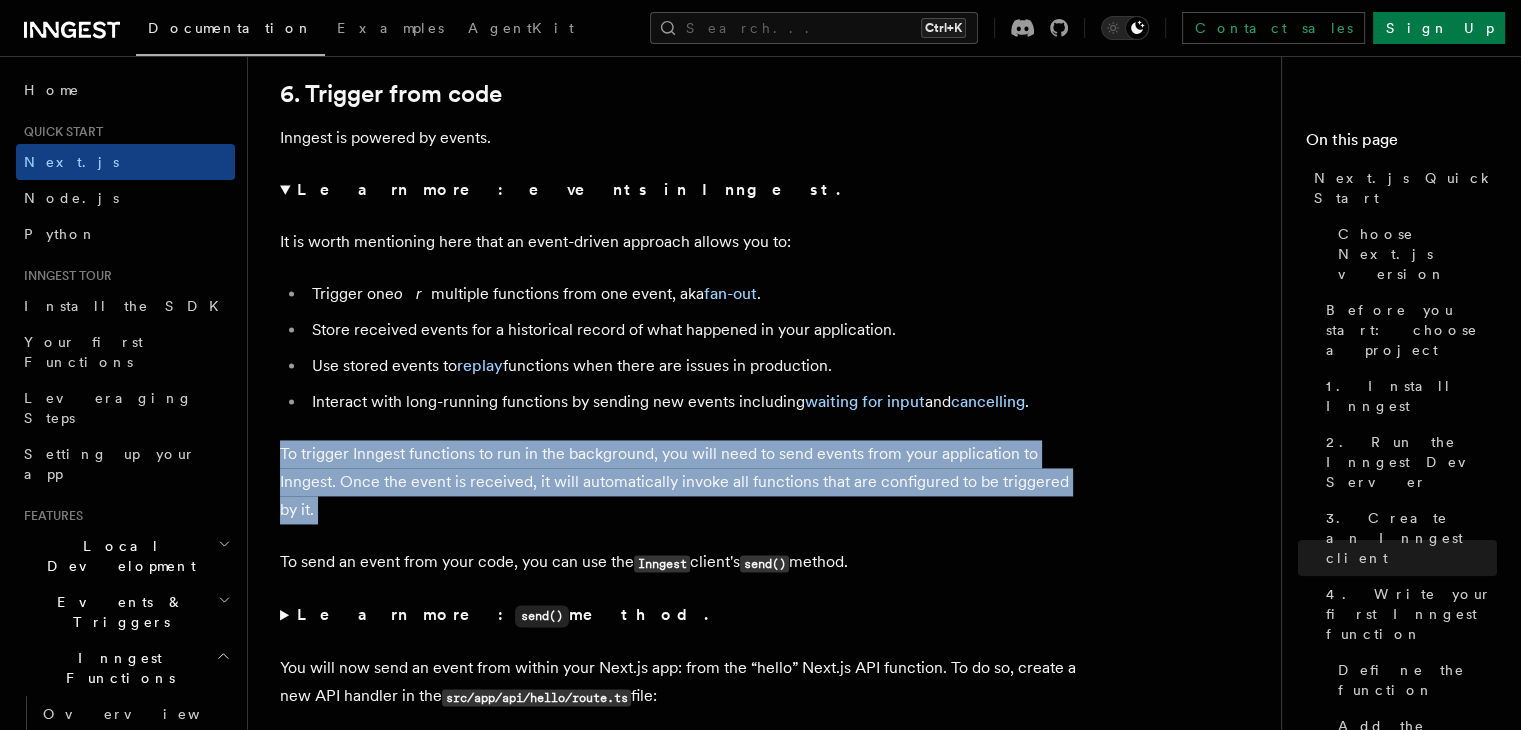 click on "Quick start Next.js Quick Start
In this tutorial you will add Inngest to a Next.js app to see how easy it can be to build complex workflows.
Inngest makes it easy to build, manage, and execute reliable workflows. Some use cases include scheduling drip marketing campaigns, building payment flows, or chaining LLM interactions.
By the end of this ten-minute tutorial you will:
Set up and run Inngest on your machine.
Write your first Inngest function.
Trigger your function from your app and through Inngest Dev Server.
Let's get started!
Choose Next.js version
Choose your preferred Next.js version for this tutorial:
Next.js - App Router Next.js - Pages Router Before you start: choose a project In this tutorial you can use any existing Next.js project, or you can create a new one. Instructions for creating a new Next.js project  Run the following command in your terminal to create a new Next.js project: Copy Copied npx  create-next-app@latest   --ts   --eslint   --tailwind   --src-dir   --app" at bounding box center (772, -3413) 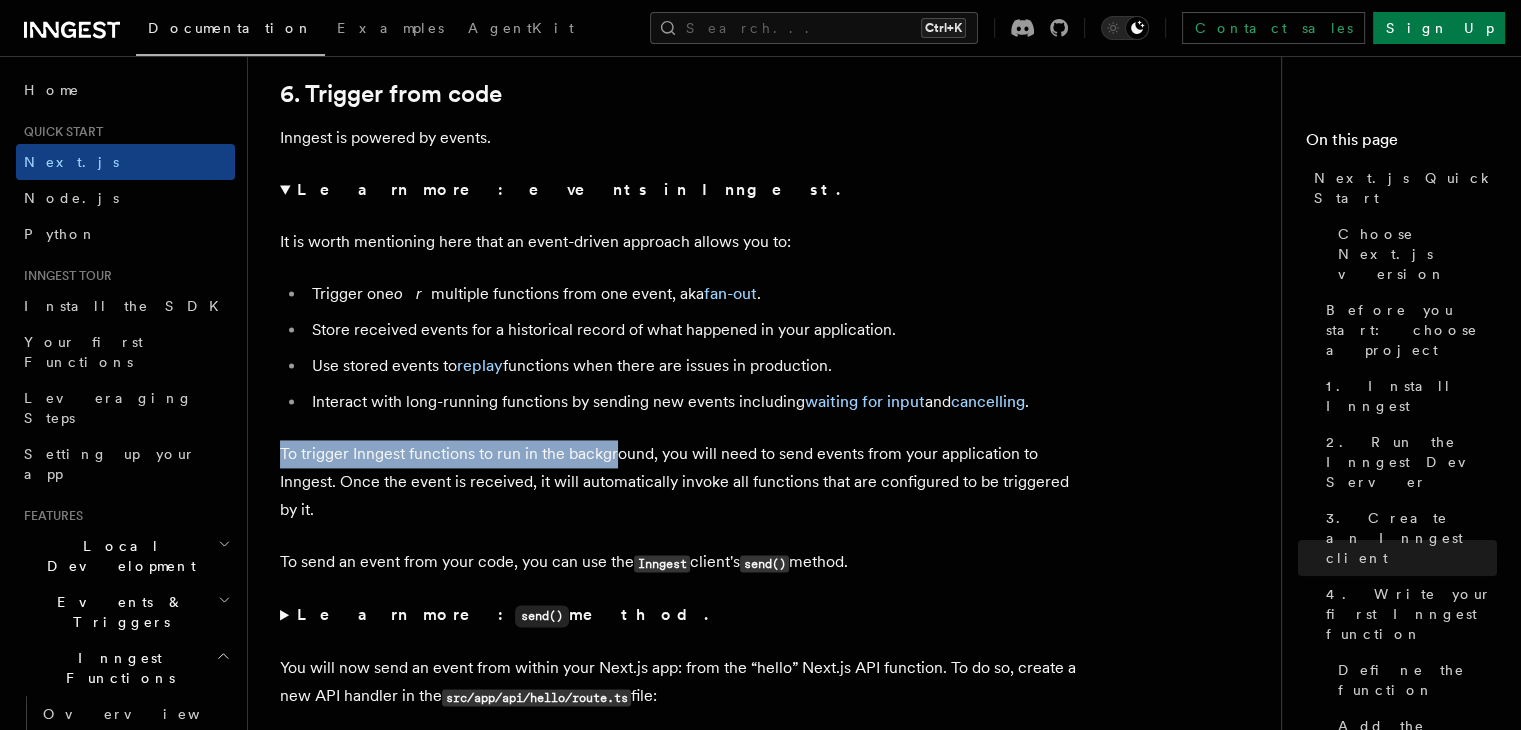 drag, startPoint x: 281, startPoint y: 435, endPoint x: 613, endPoint y: 442, distance: 332.0738 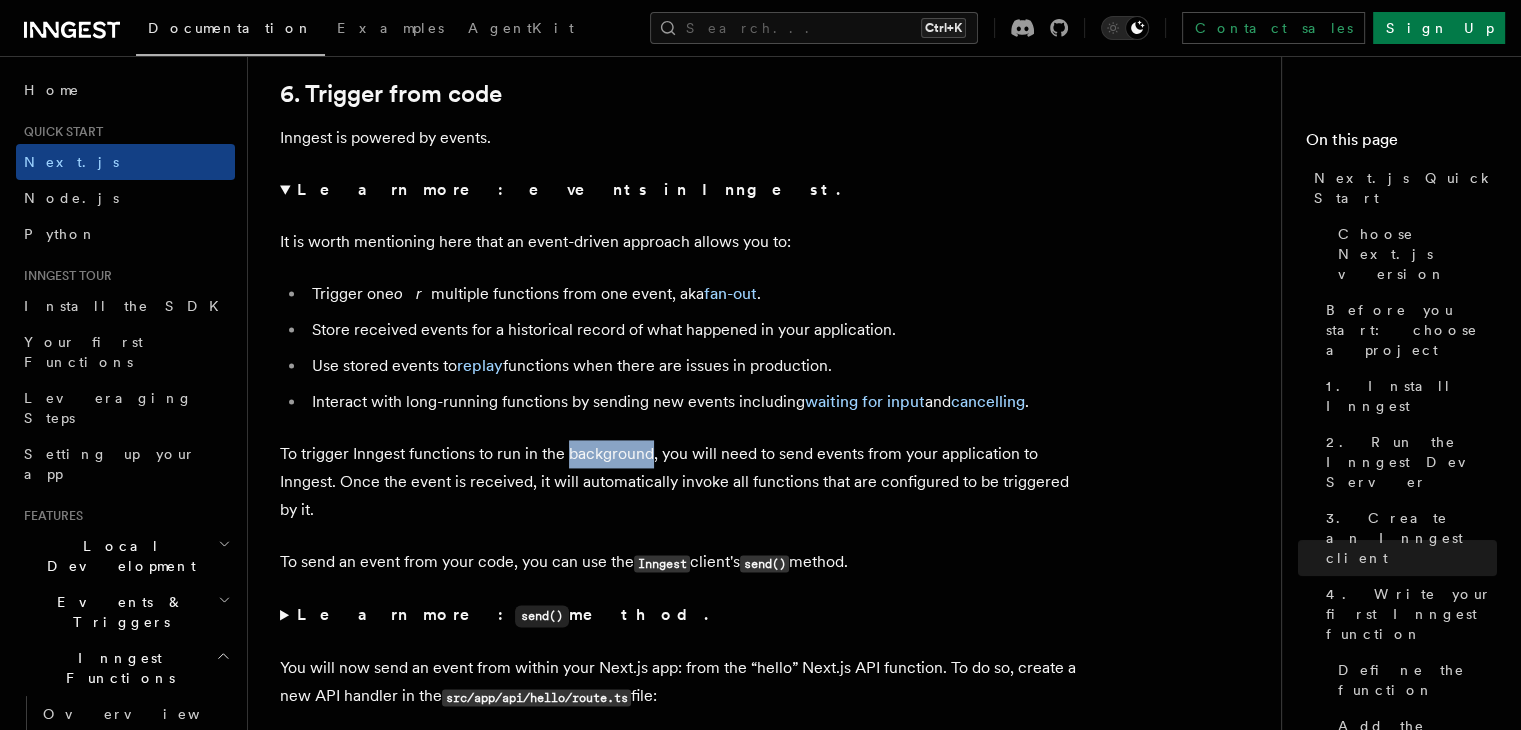 click on "To trigger Inngest functions to run in the background, you will need to send events from your application to Inngest. Once the event is received, it will automatically invoke all functions that are configured to be triggered by it." at bounding box center [680, 482] 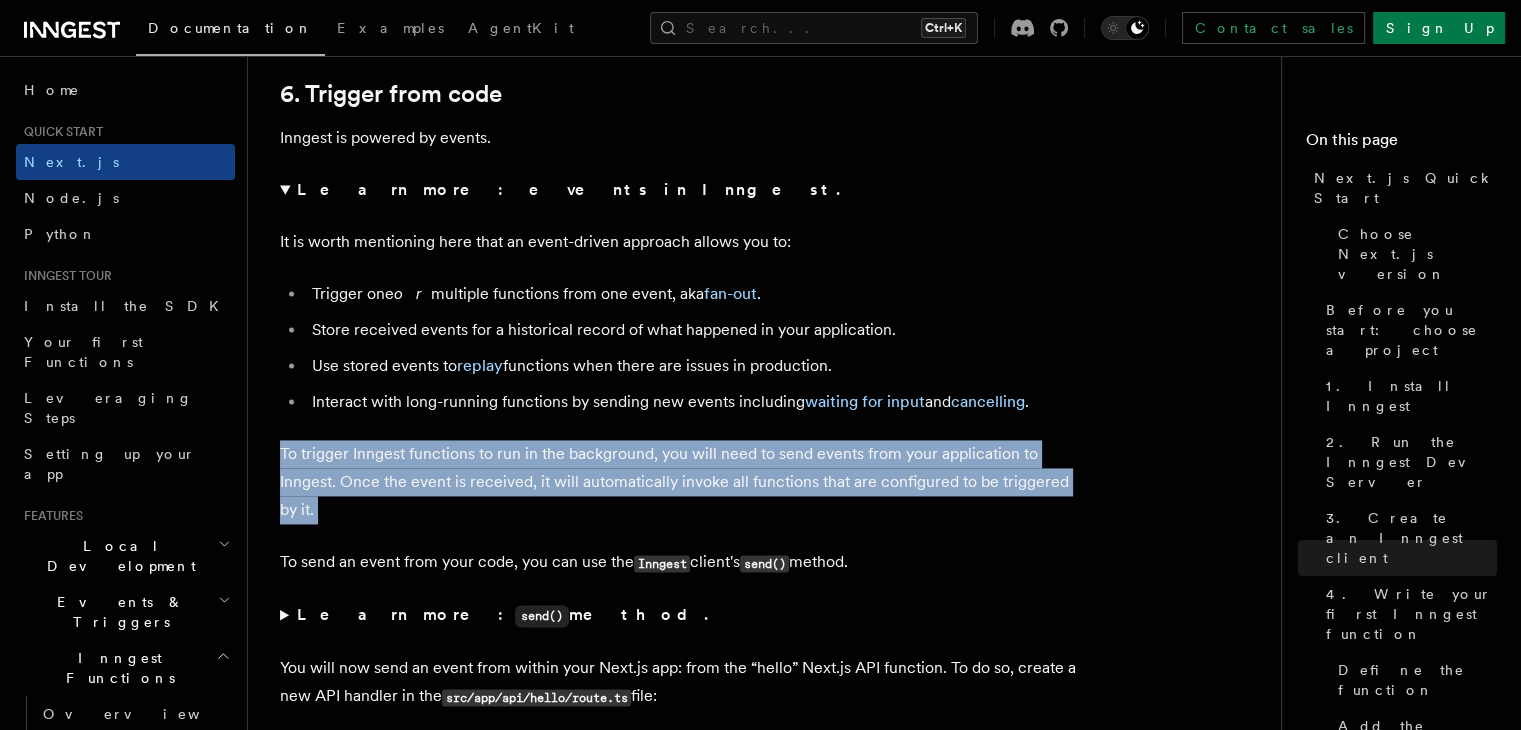 click on "To trigger Inngest functions to run in the background, you will need to send events from your application to Inngest. Once the event is received, it will automatically invoke all functions that are configured to be triggered by it." at bounding box center [680, 482] 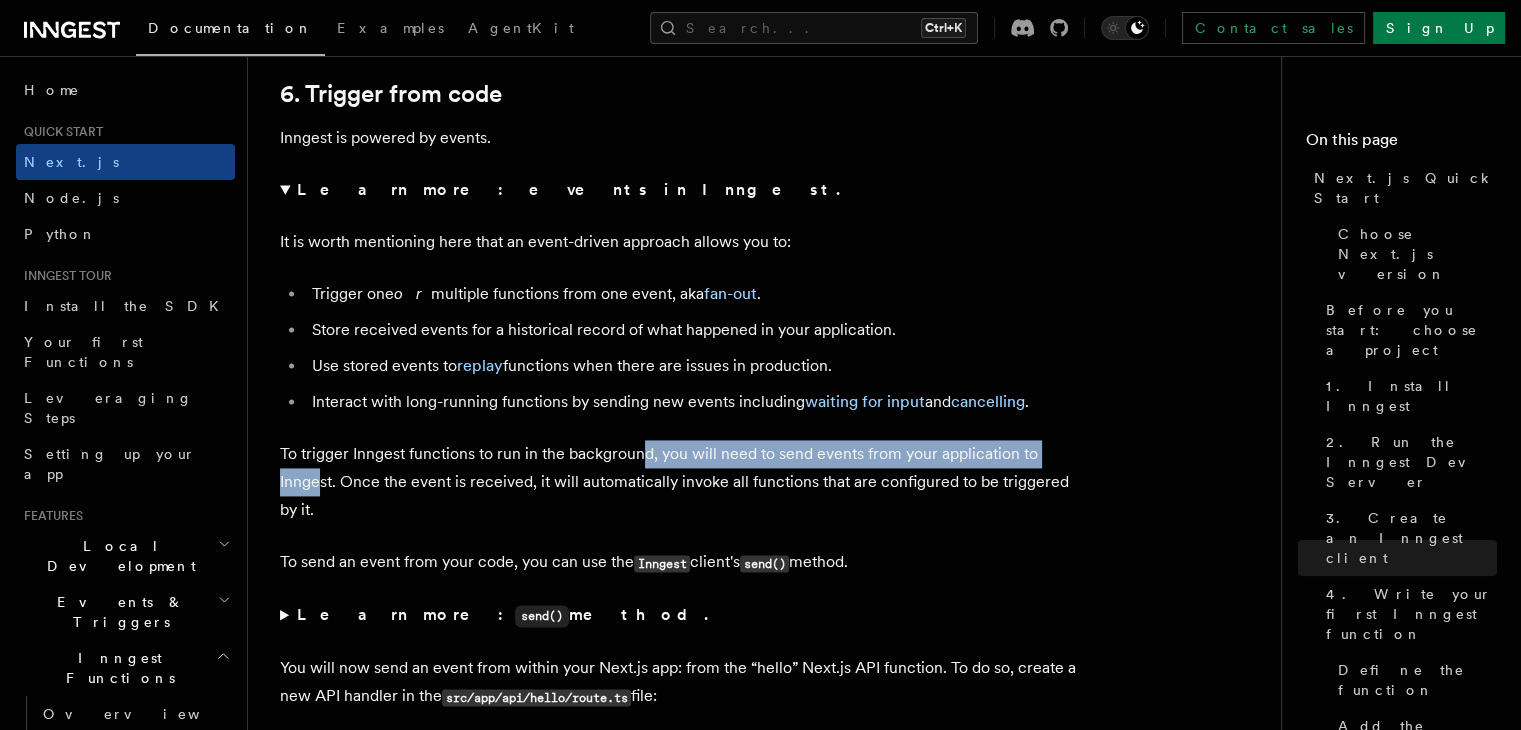 drag, startPoint x: 640, startPoint y: 436, endPoint x: 323, endPoint y: 474, distance: 319.26947 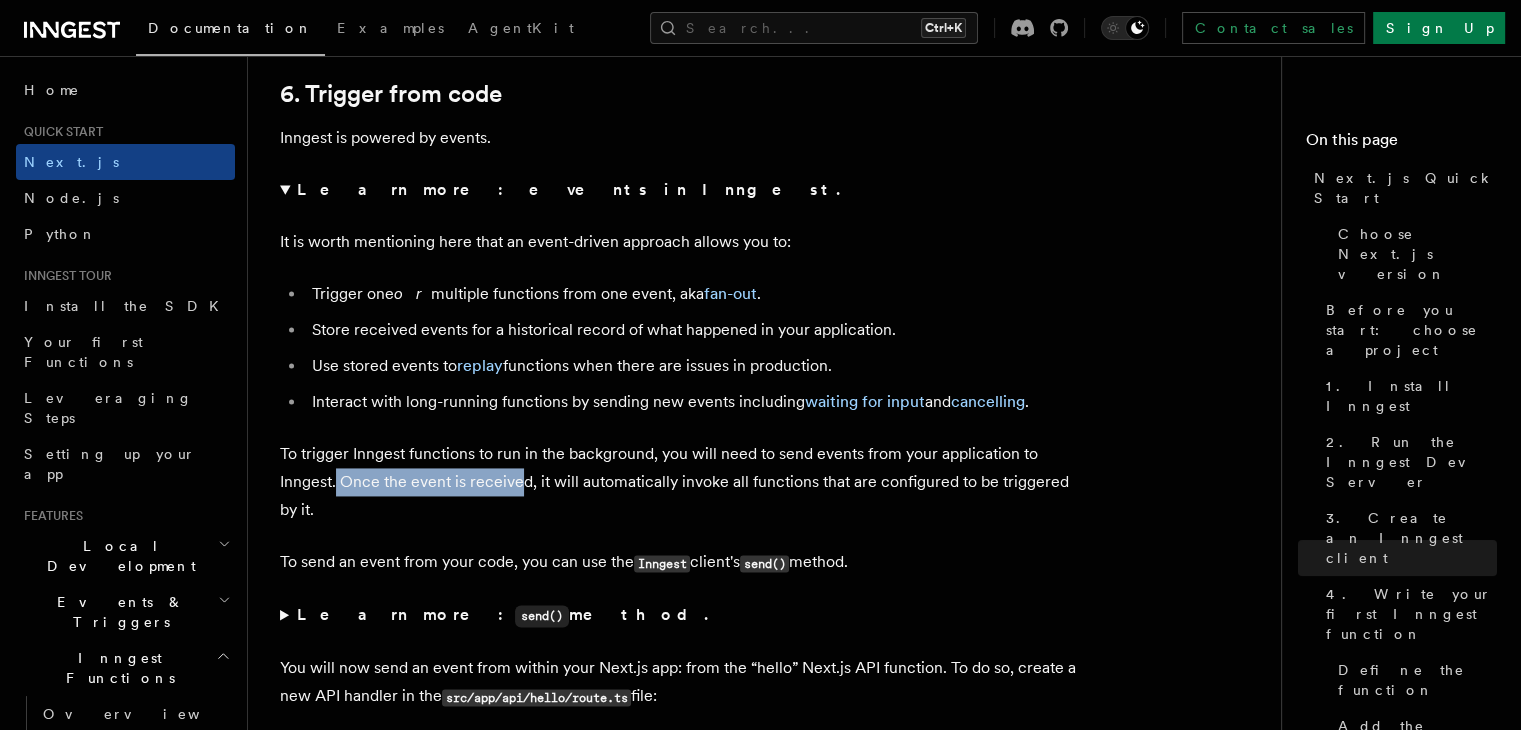 drag, startPoint x: 336, startPoint y: 469, endPoint x: 522, endPoint y: 461, distance: 186.17197 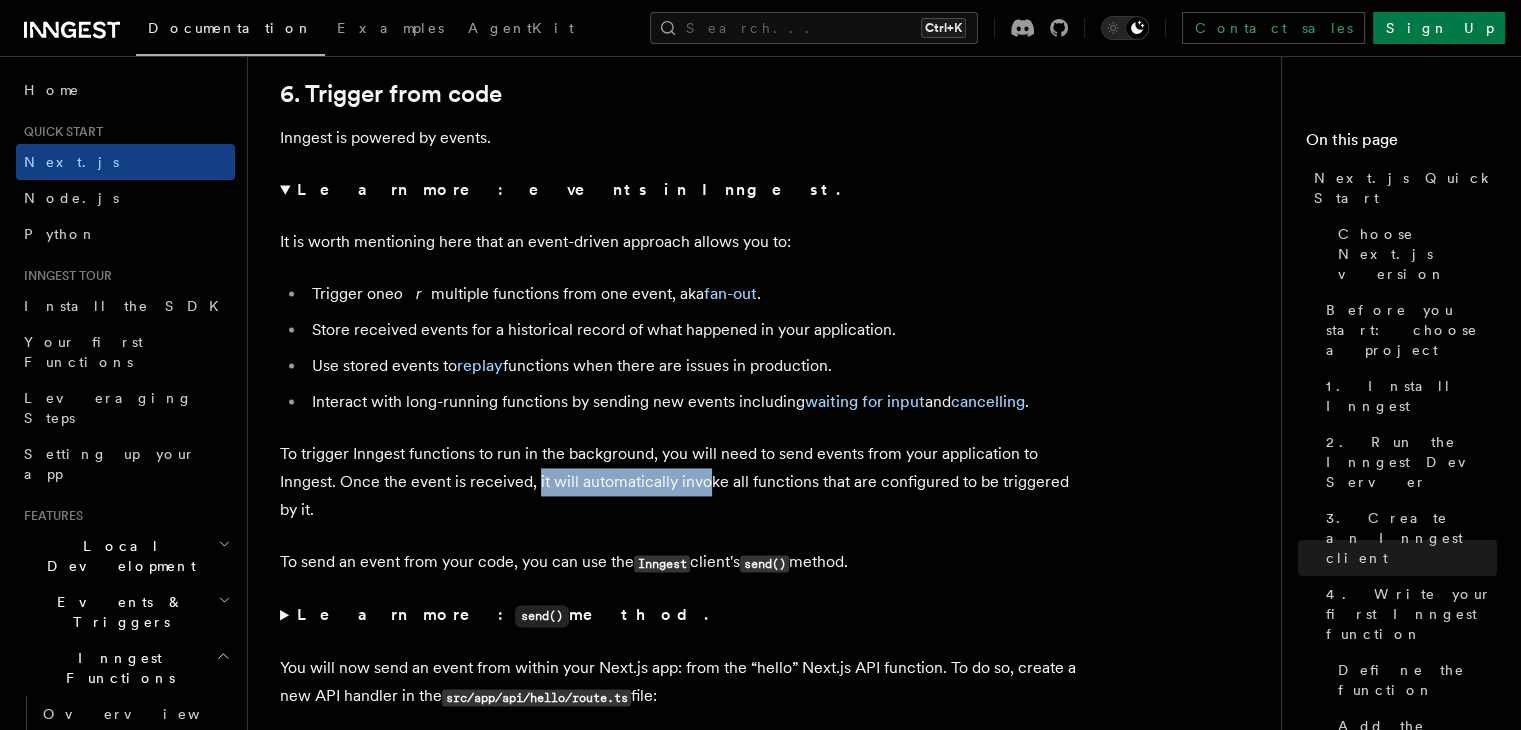 drag, startPoint x: 535, startPoint y: 462, endPoint x: 708, endPoint y: 469, distance: 173.14156 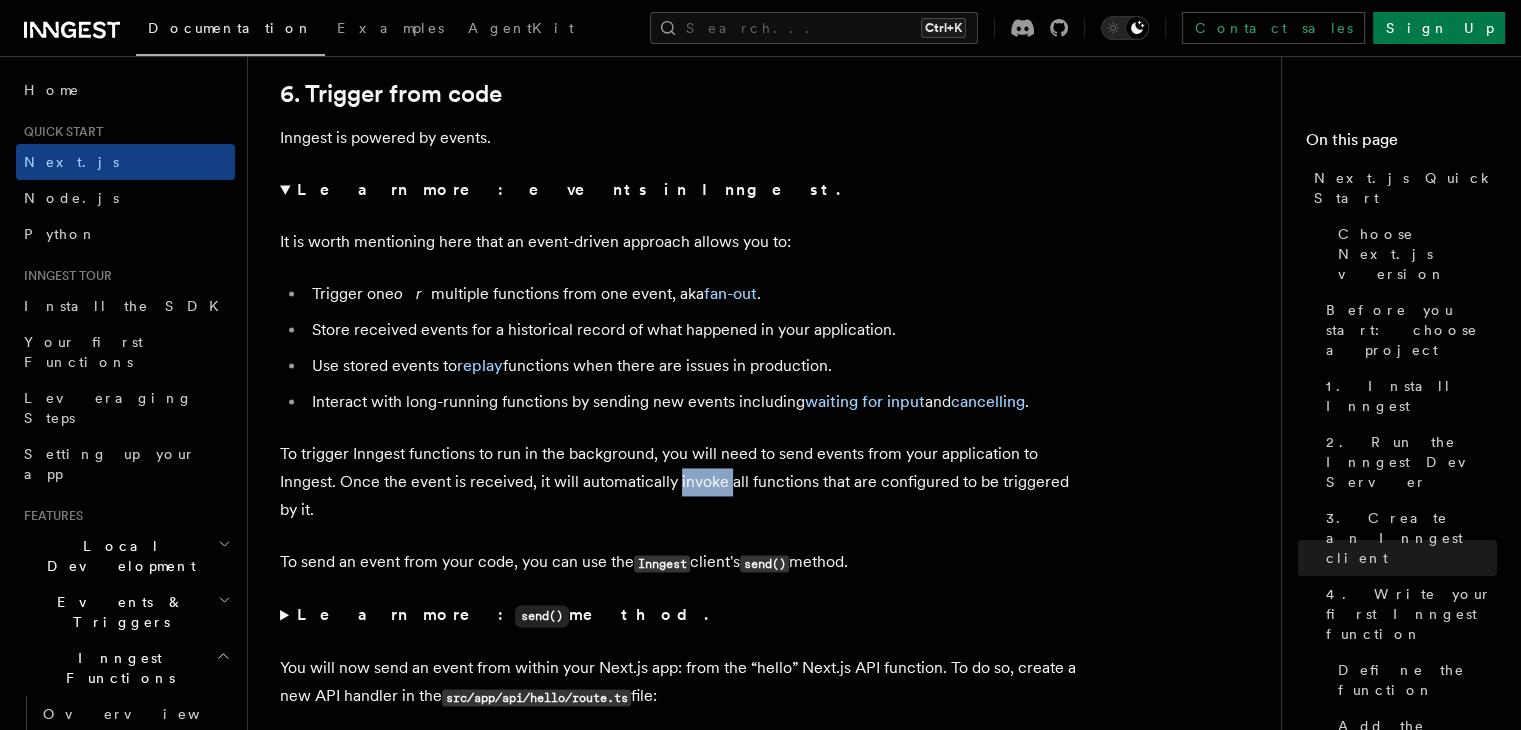 click on "To trigger Inngest functions to run in the background, you will need to send events from your application to Inngest. Once the event is received, it will automatically invoke all functions that are configured to be triggered by it." at bounding box center [680, 482] 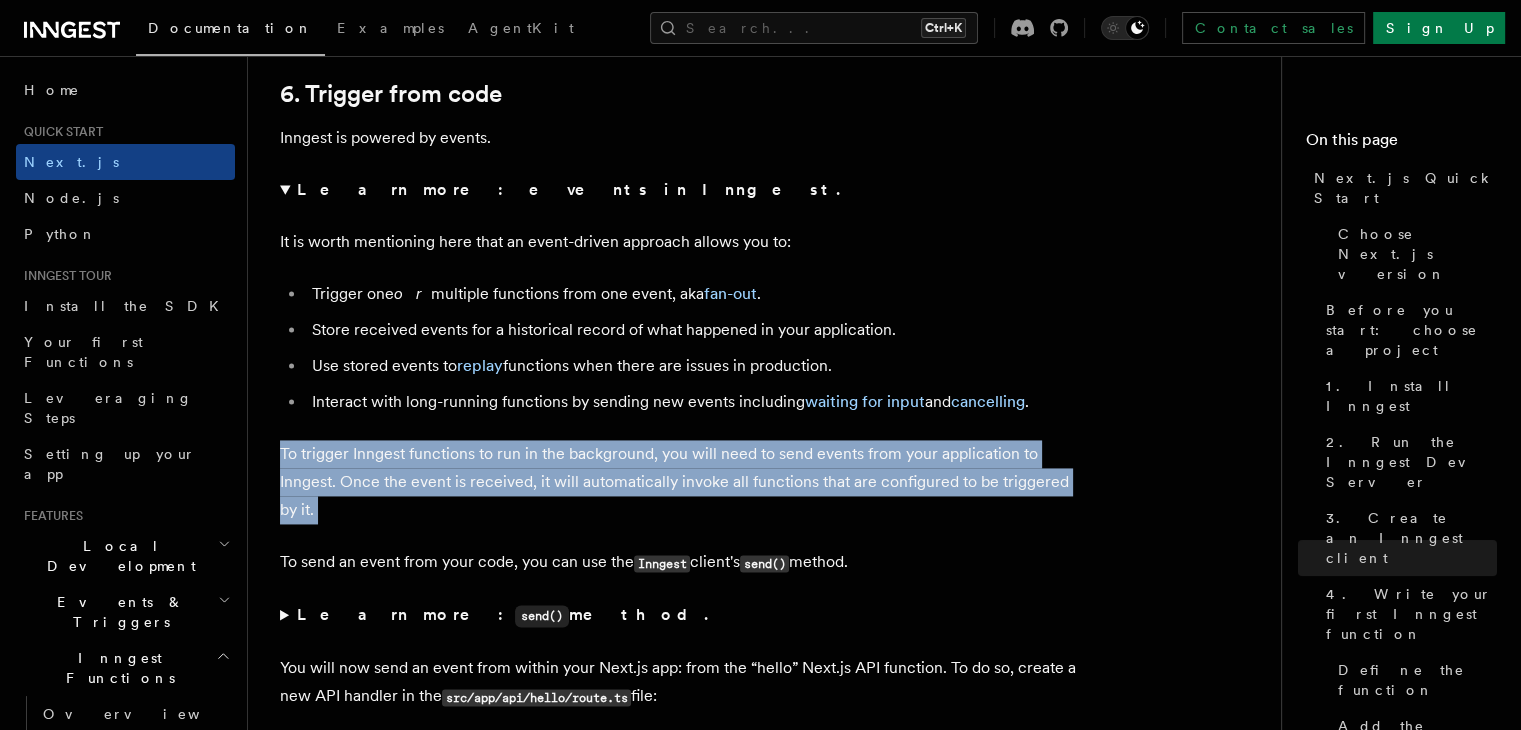 click on "To trigger Inngest functions to run in the background, you will need to send events from your application to Inngest. Once the event is received, it will automatically invoke all functions that are configured to be triggered by it." at bounding box center (680, 482) 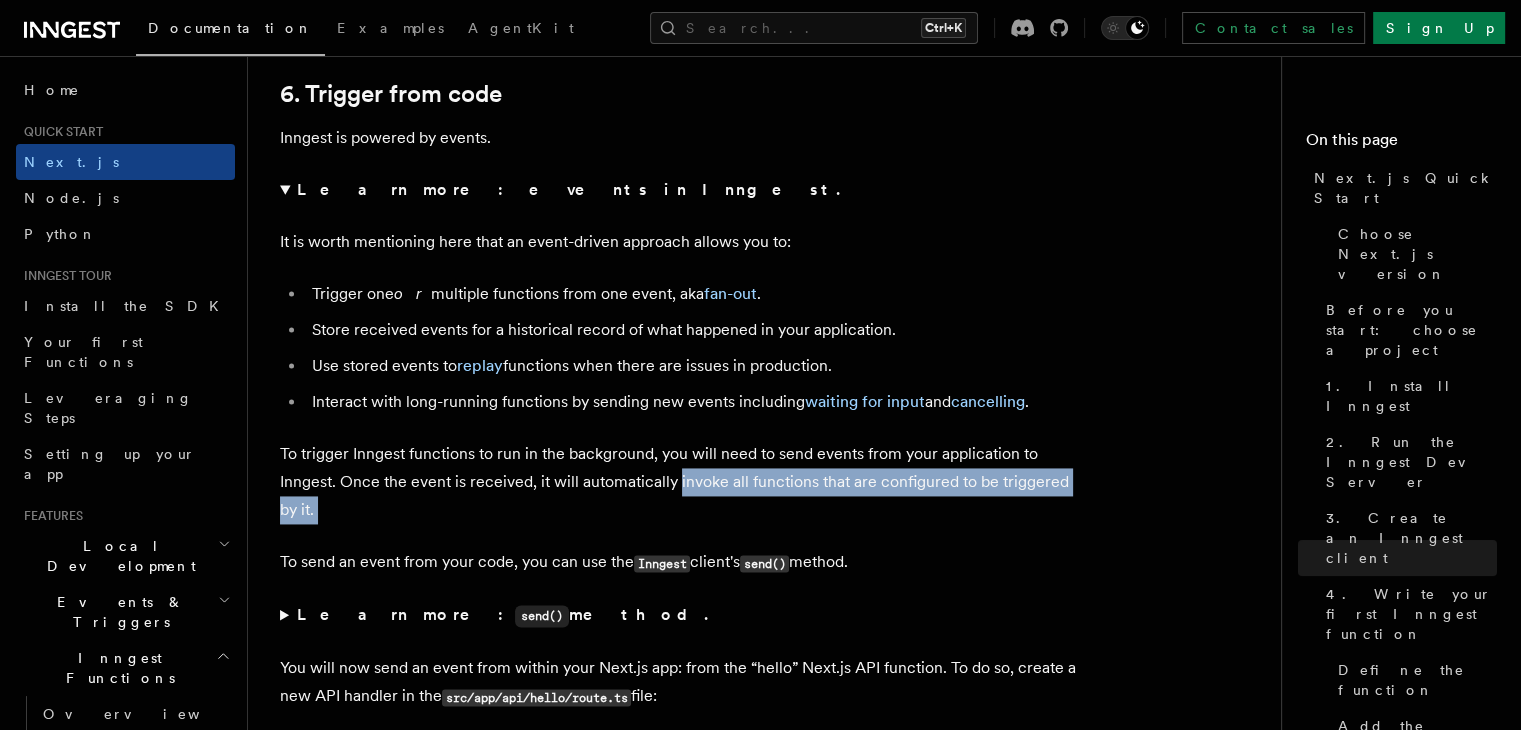 drag, startPoint x: 768, startPoint y: 483, endPoint x: 739, endPoint y: 473, distance: 30.675724 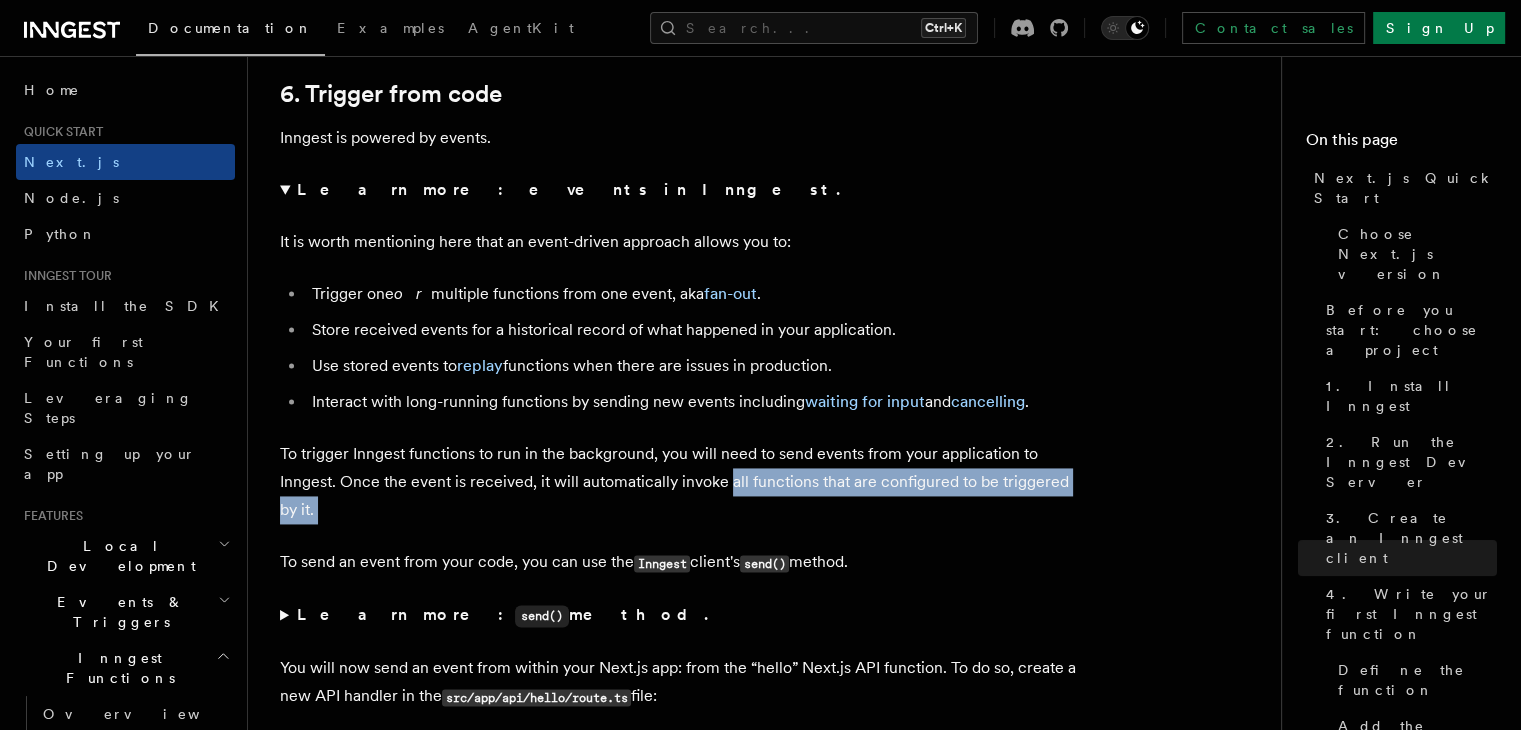 click on "To trigger Inngest functions to run in the background, you will need to send events from your application to Inngest. Once the event is received, it will automatically invoke all functions that are configured to be triggered by it." at bounding box center [680, 482] 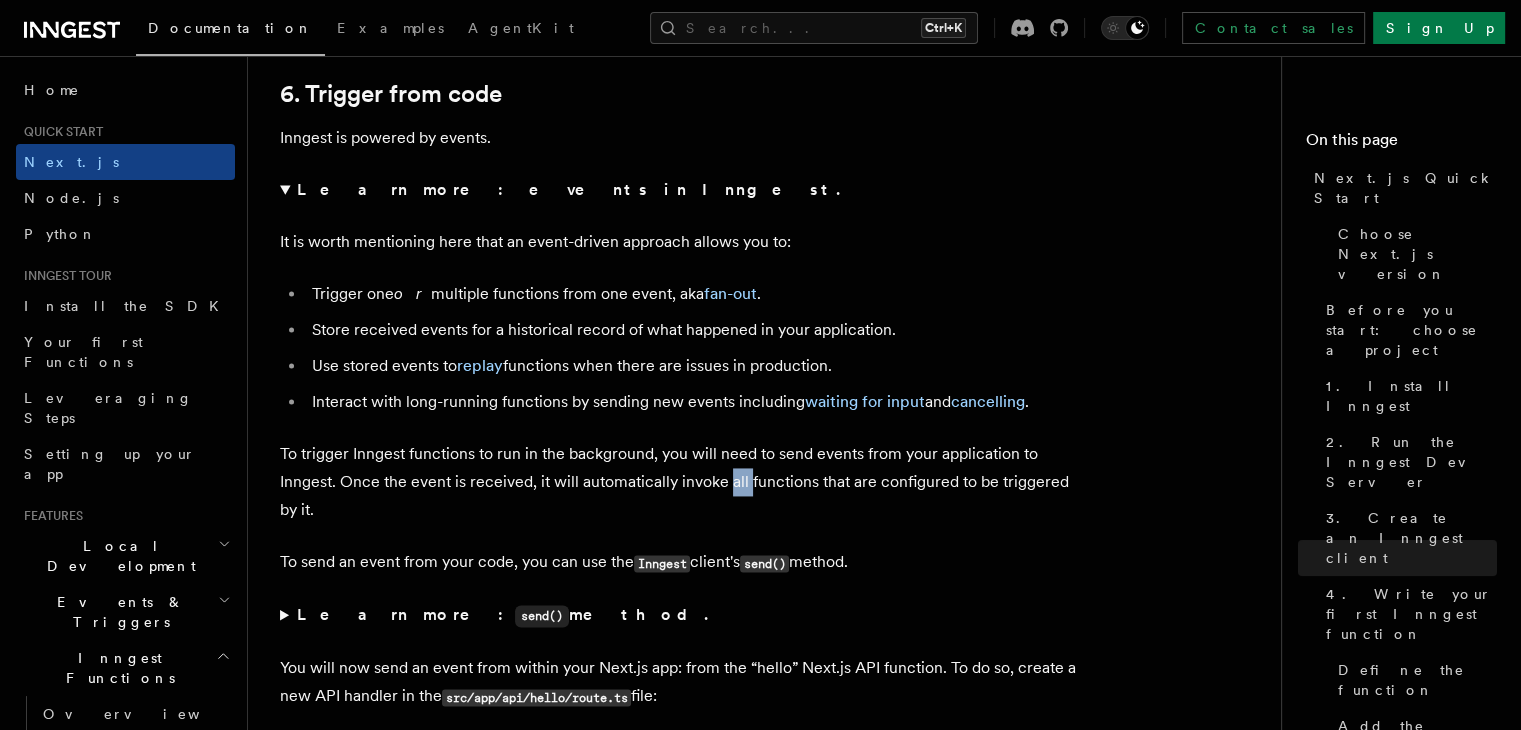 click on "To trigger Inngest functions to run in the background, you will need to send events from your application to Inngest. Once the event is received, it will automatically invoke all functions that are configured to be triggered by it." at bounding box center (680, 482) 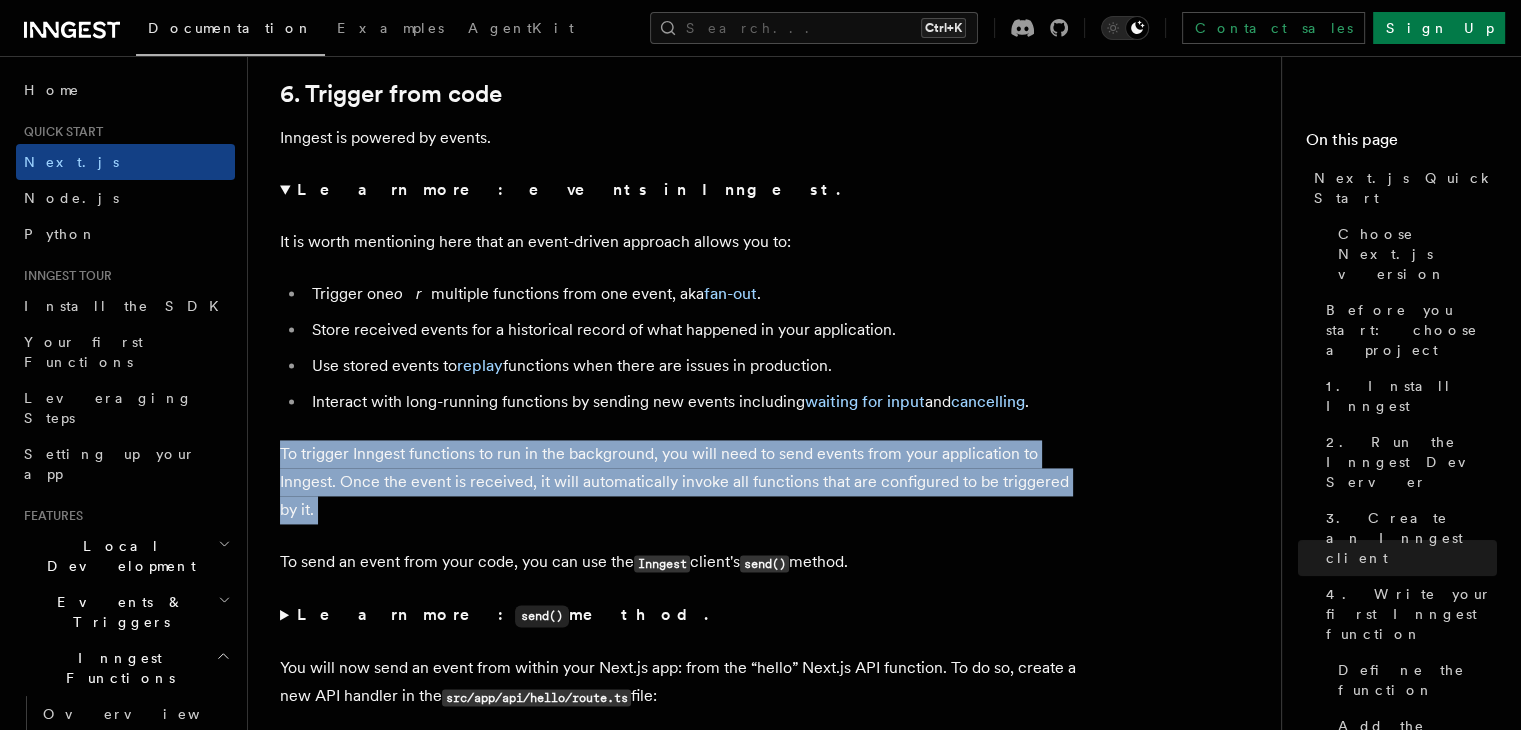 click on "To trigger Inngest functions to run in the background, you will need to send events from your application to Inngest. Once the event is received, it will automatically invoke all functions that are configured to be triggered by it." at bounding box center (680, 482) 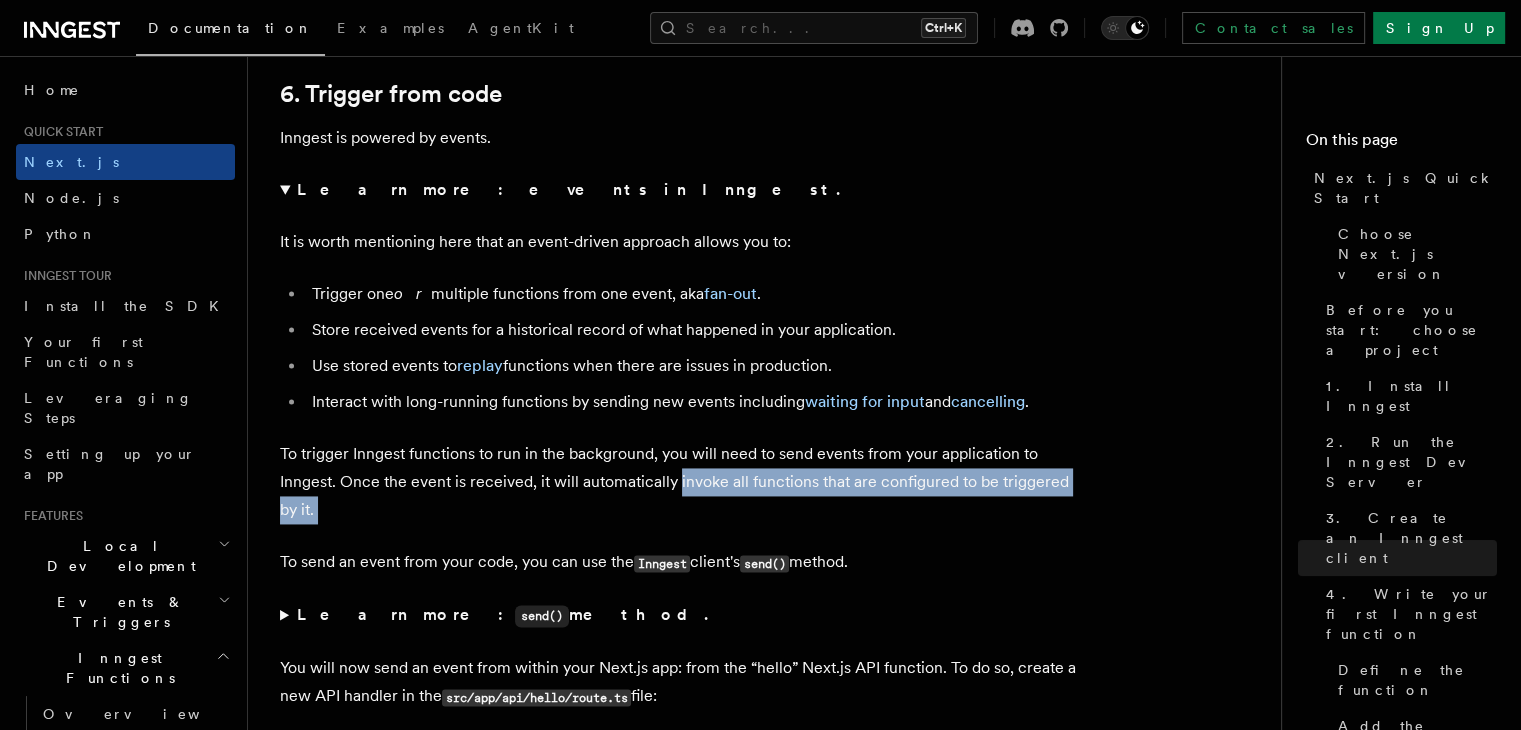 drag, startPoint x: 823, startPoint y: 503, endPoint x: 713, endPoint y: 453, distance: 120.83046 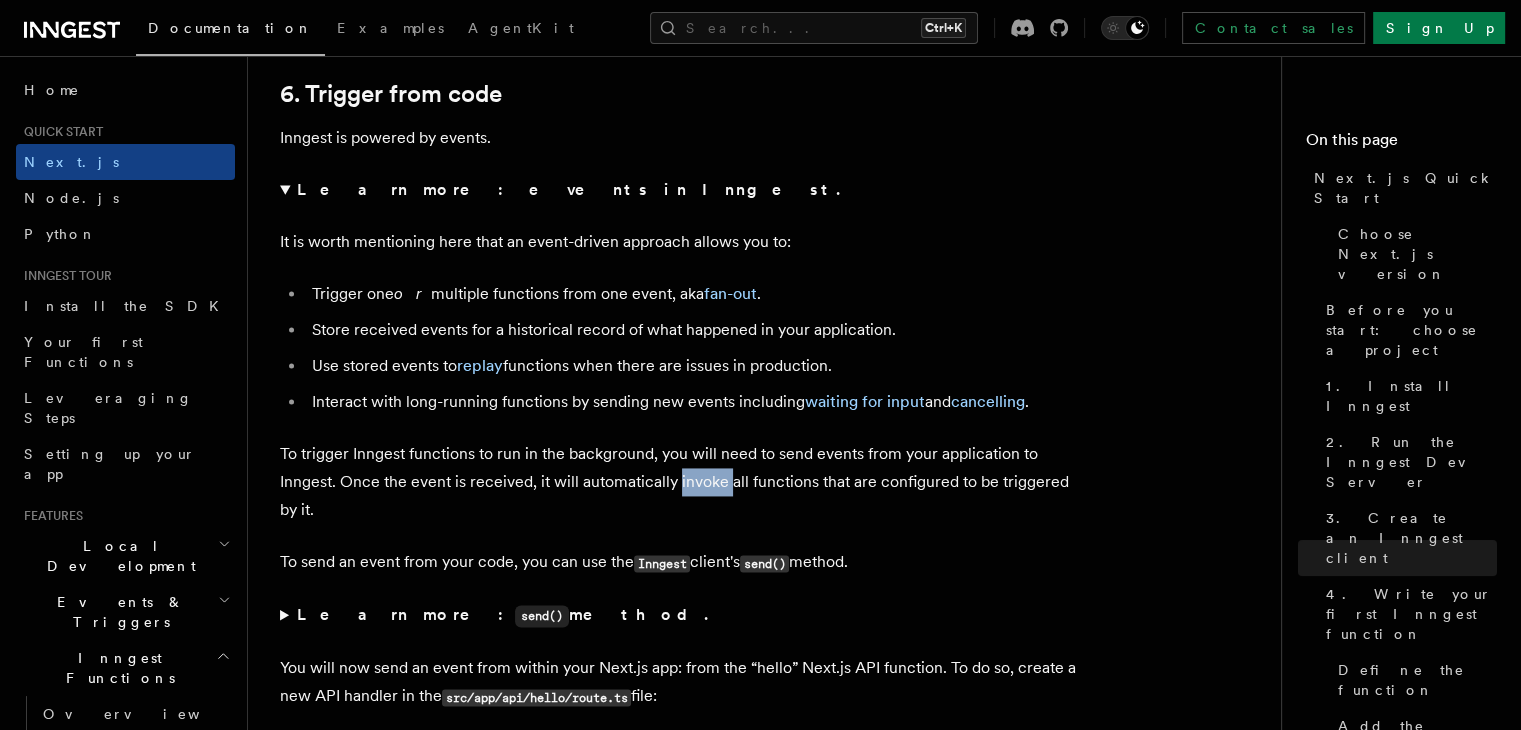 click on "To trigger Inngest functions to run in the background, you will need to send events from your application to Inngest. Once the event is received, it will automatically invoke all functions that are configured to be triggered by it." at bounding box center [680, 482] 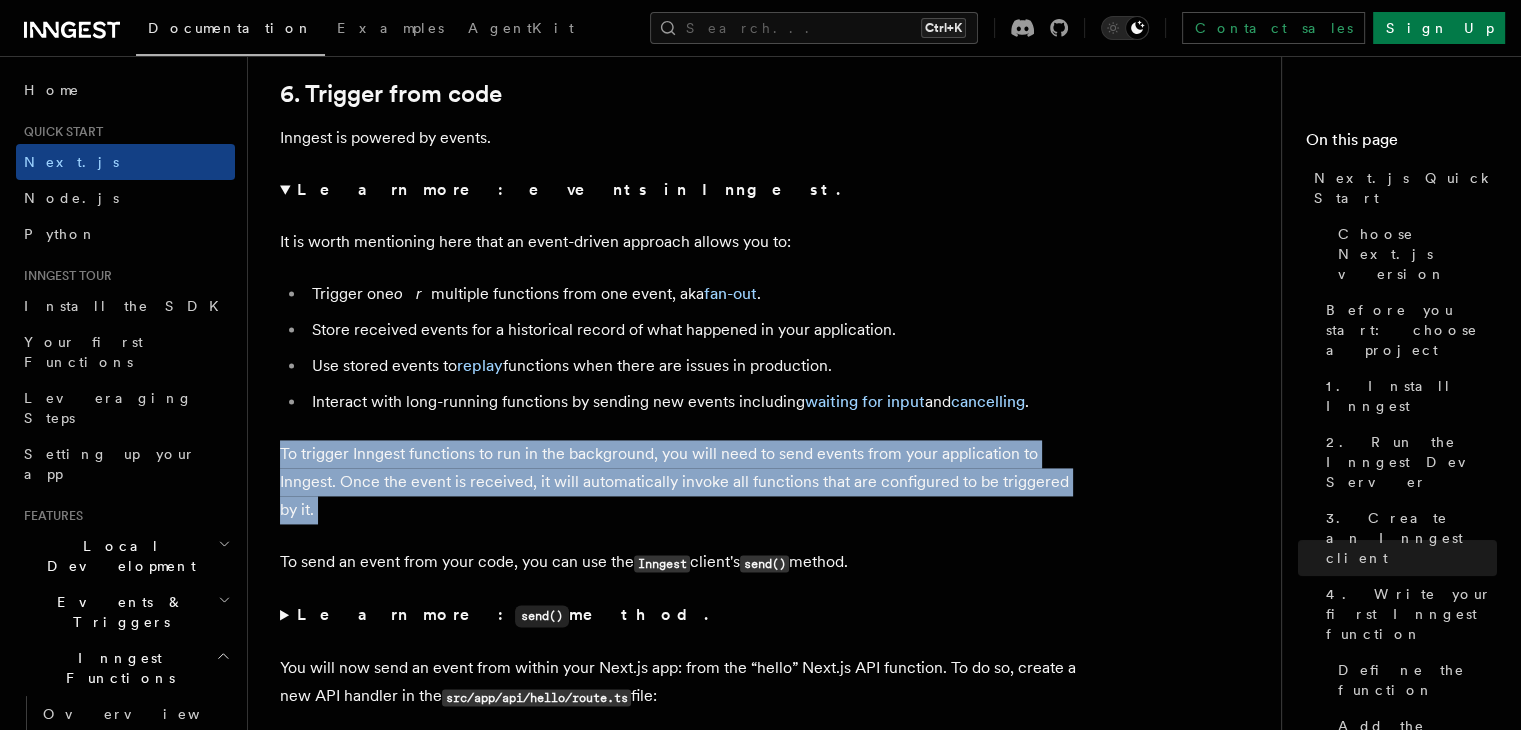 click on "To trigger Inngest functions to run in the background, you will need to send events from your application to Inngest. Once the event is received, it will automatically invoke all functions that are configured to be triggered by it." at bounding box center (680, 482) 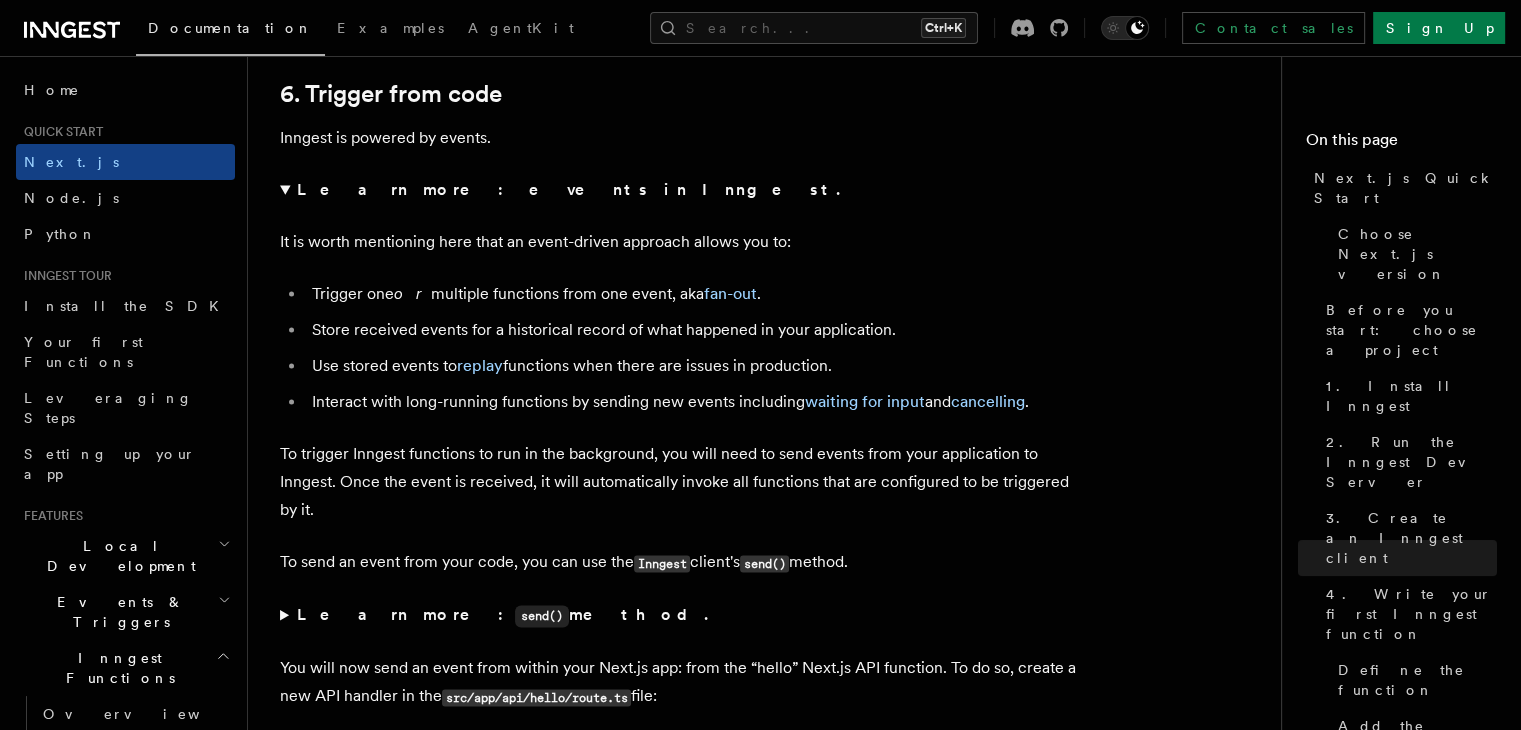 click on "To trigger Inngest functions to run in the background, you will need to send events from your application to Inngest. Once the event is received, it will automatically invoke all functions that are configured to be triggered by it." at bounding box center (680, 482) 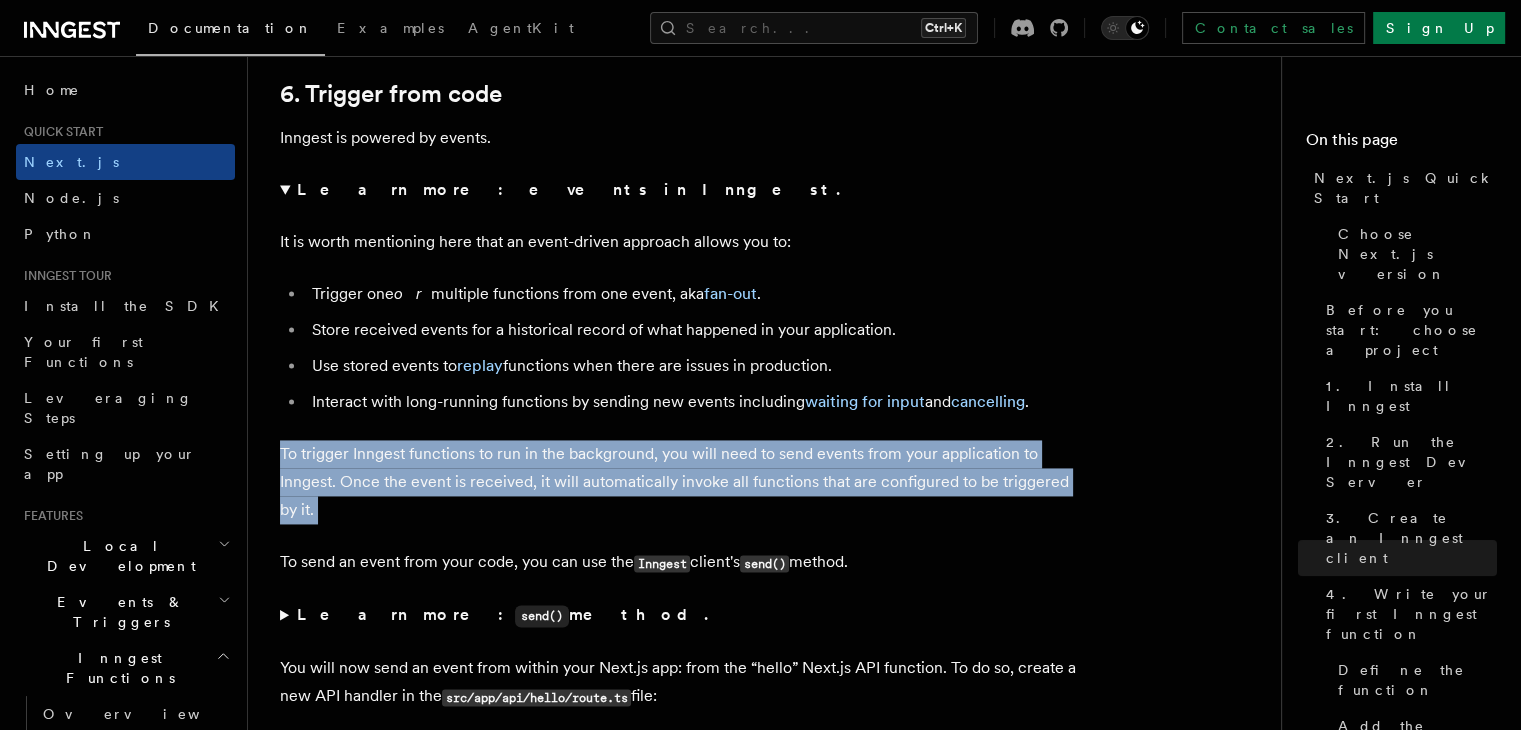 click on "To trigger Inngest functions to run in the background, you will need to send events from your application to Inngest. Once the event is received, it will automatically invoke all functions that are configured to be triggered by it." at bounding box center [680, 482] 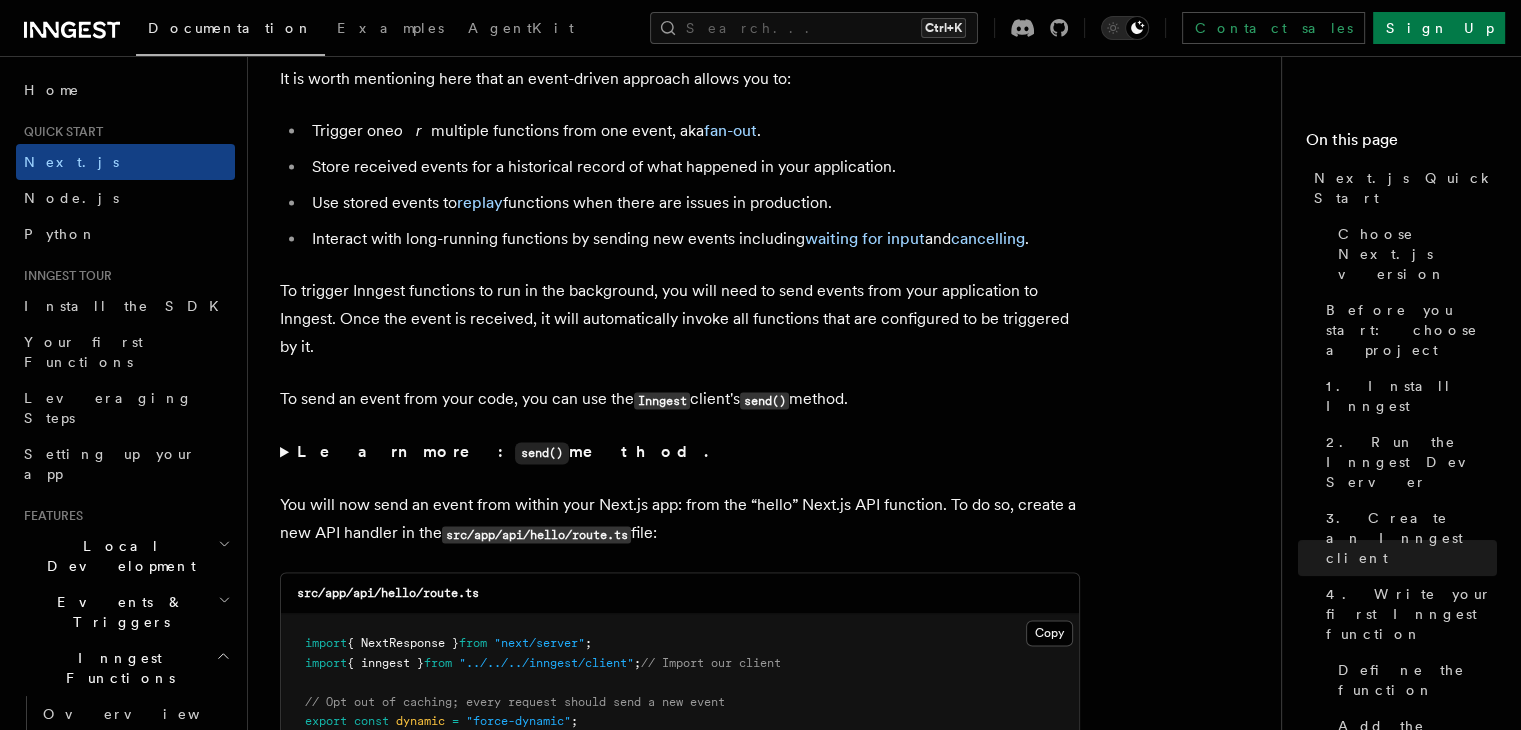 scroll, scrollTop: 10636, scrollLeft: 0, axis: vertical 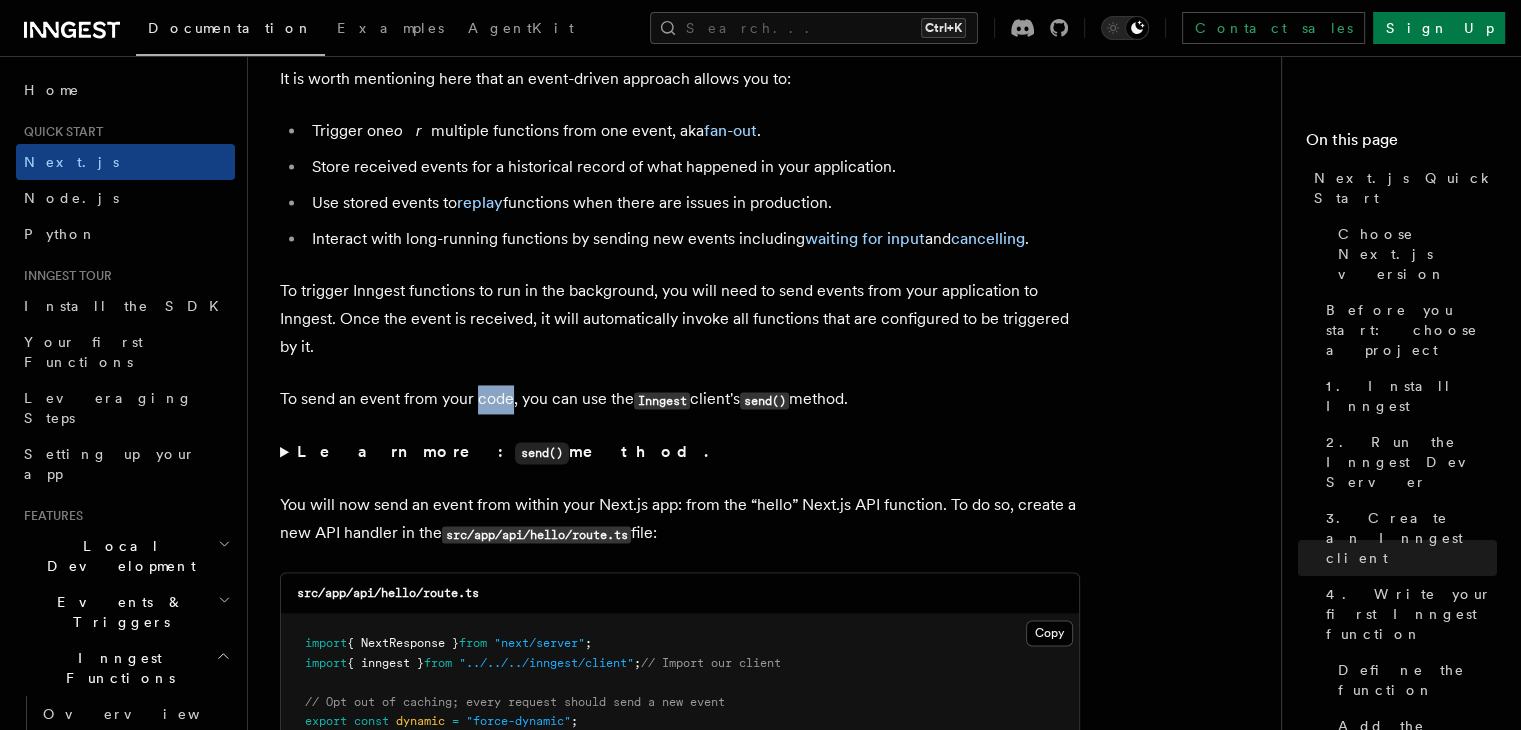 click on "To send an event from your code, you can use the  Inngest  client's  send()  method." at bounding box center [680, 399] 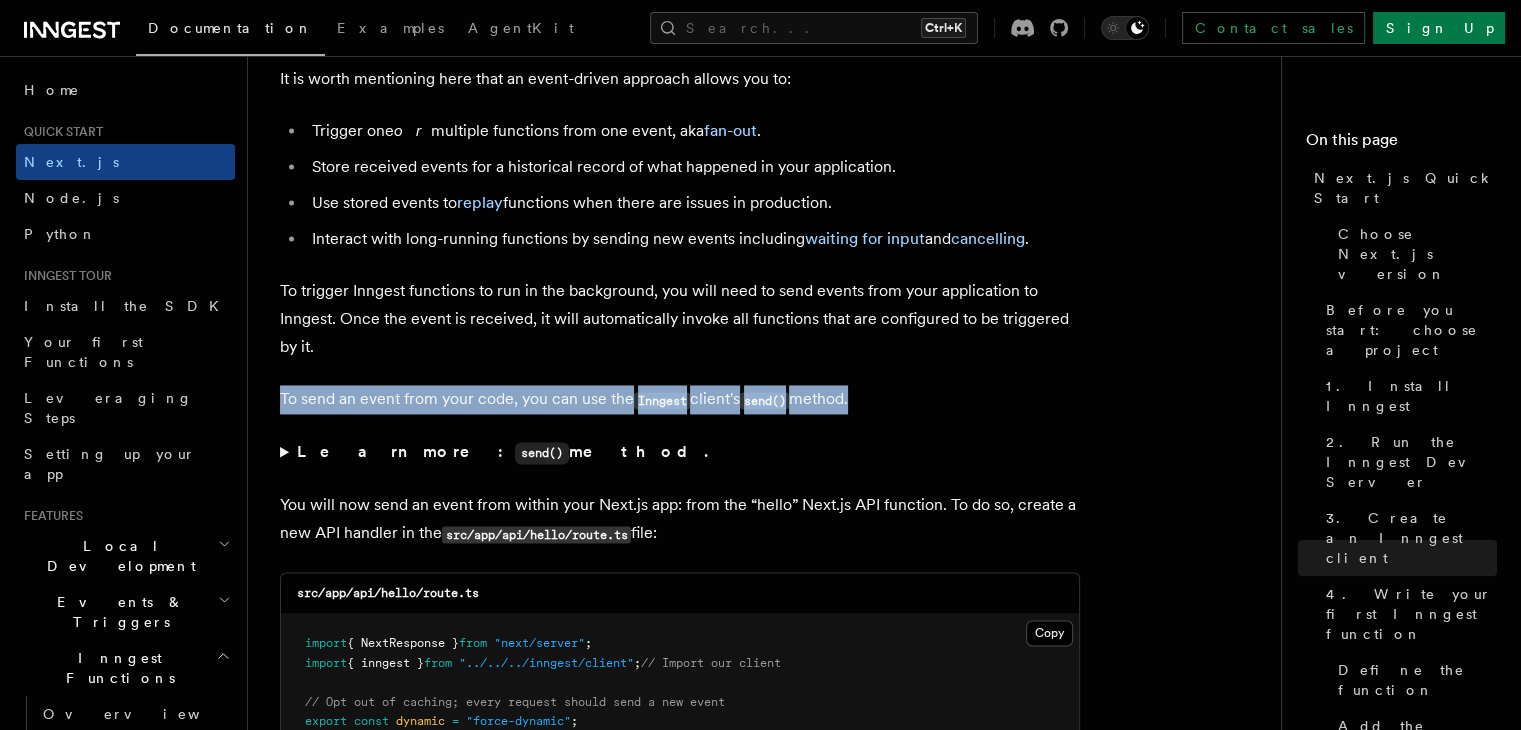 click on "To send an event from your code, you can use the  Inngest  client's  send()  method." at bounding box center [680, 399] 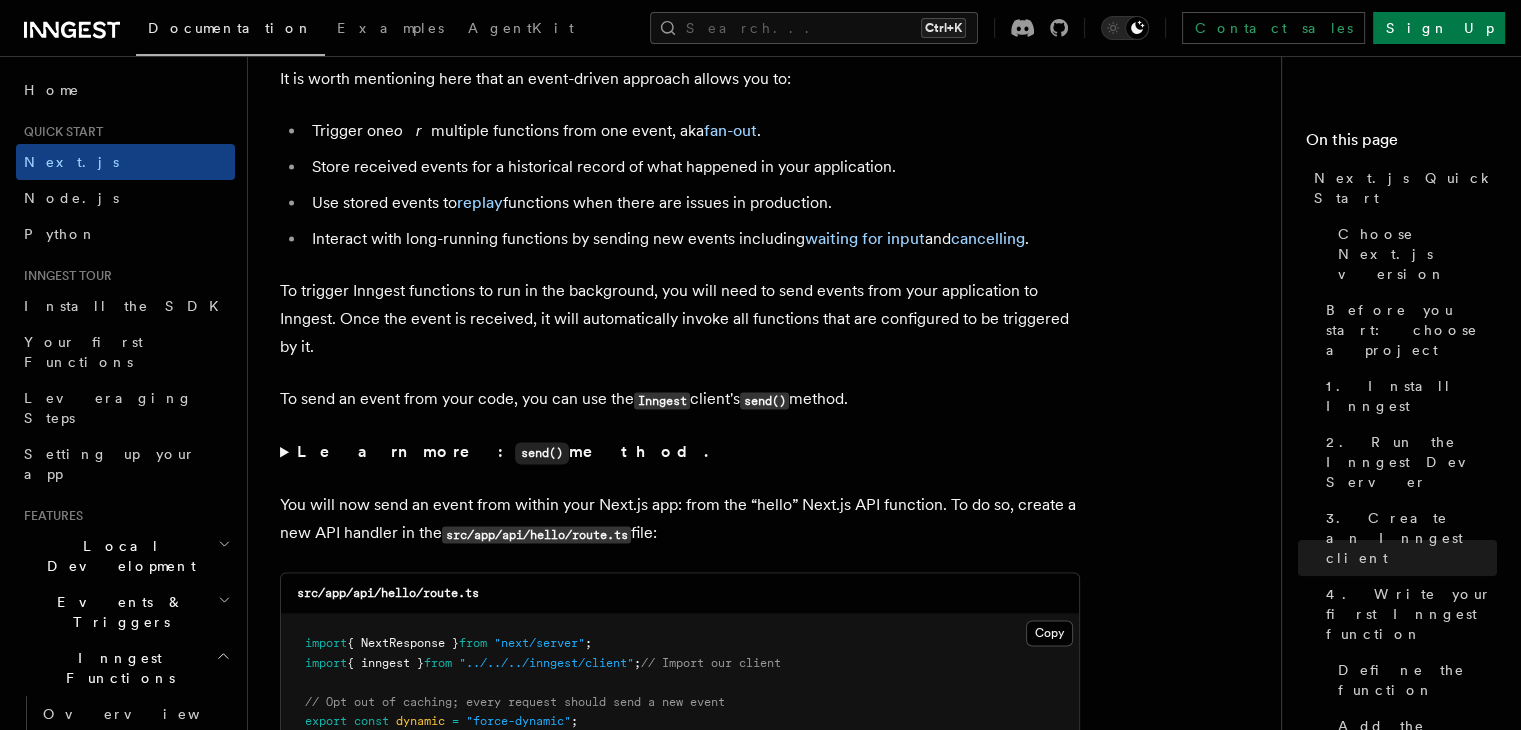 click on "Quick start Next.js Quick Start
In this tutorial you will add Inngest to a Next.js app to see how easy it can be to build complex workflows.
Inngest makes it easy to build, manage, and execute reliable workflows. Some use cases include scheduling drip marketing campaigns, building payment flows, or chaining LLM interactions.
By the end of this ten-minute tutorial you will:
Set up and run Inngest on your machine.
Write your first Inngest function.
Trigger your function from your app and through Inngest Dev Server.
Let's get started!
Choose Next.js version
Choose your preferred Next.js version for this tutorial:
Next.js - App Router Next.js - Pages Router Before you start: choose a project In this tutorial you can use any existing Next.js project, or you can create a new one. Instructions for creating a new Next.js project  Run the following command in your terminal to create a new Next.js project: Copy Copied npx  create-next-app@latest   --ts   --eslint   --tailwind   --src-dir   --app" at bounding box center [772, -3576] 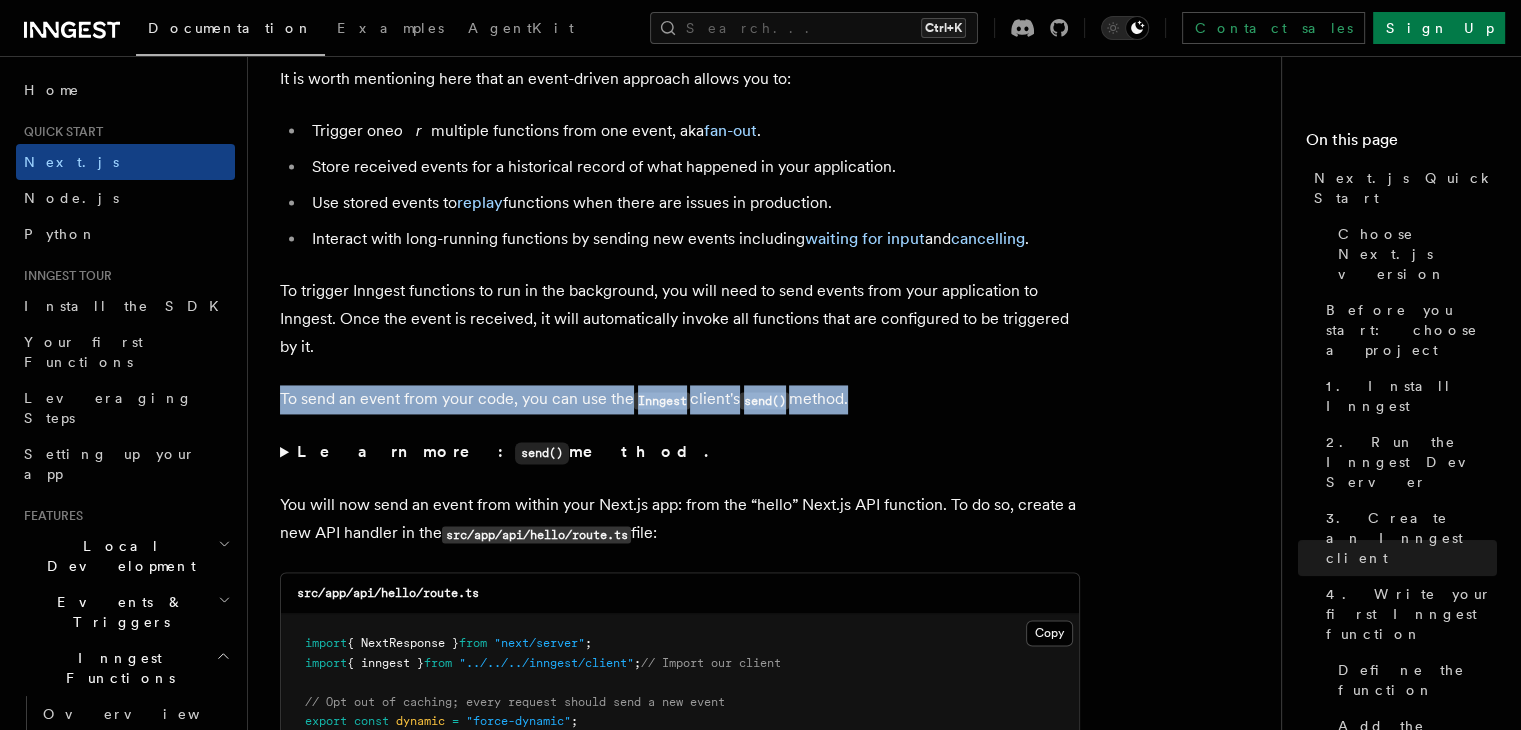 click on "To send an event from your code, you can use the  Inngest  client's  send()  method." at bounding box center (680, 399) 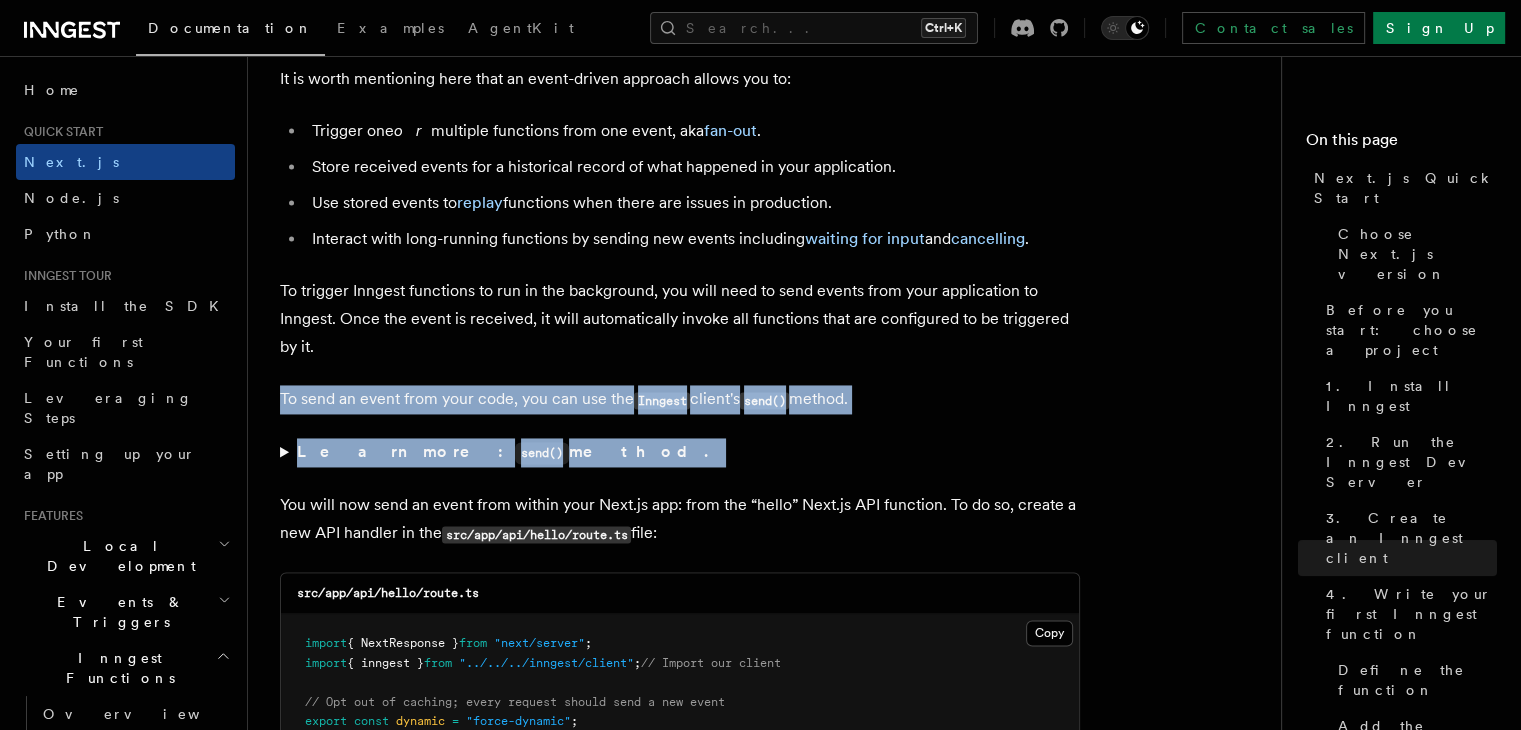 click on "Quick start Next.js Quick Start
In this tutorial you will add Inngest to a Next.js app to see how easy it can be to build complex workflows.
Inngest makes it easy to build, manage, and execute reliable workflows. Some use cases include scheduling drip marketing campaigns, building payment flows, or chaining LLM interactions.
By the end of this ten-minute tutorial you will:
Set up and run Inngest on your machine.
Write your first Inngest function.
Trigger your function from your app and through Inngest Dev Server.
Let's get started!
Choose Next.js version
Choose your preferred Next.js version for this tutorial:
Next.js - App Router Next.js - Pages Router Before you start: choose a project In this tutorial you can use any existing Next.js project, or you can create a new one. Instructions for creating a new Next.js project  Run the following command in your terminal to create a new Next.js project: Copy Copied npx  create-next-app@latest   --ts   --eslint   --tailwind   --src-dir   --app" at bounding box center [772, -3576] 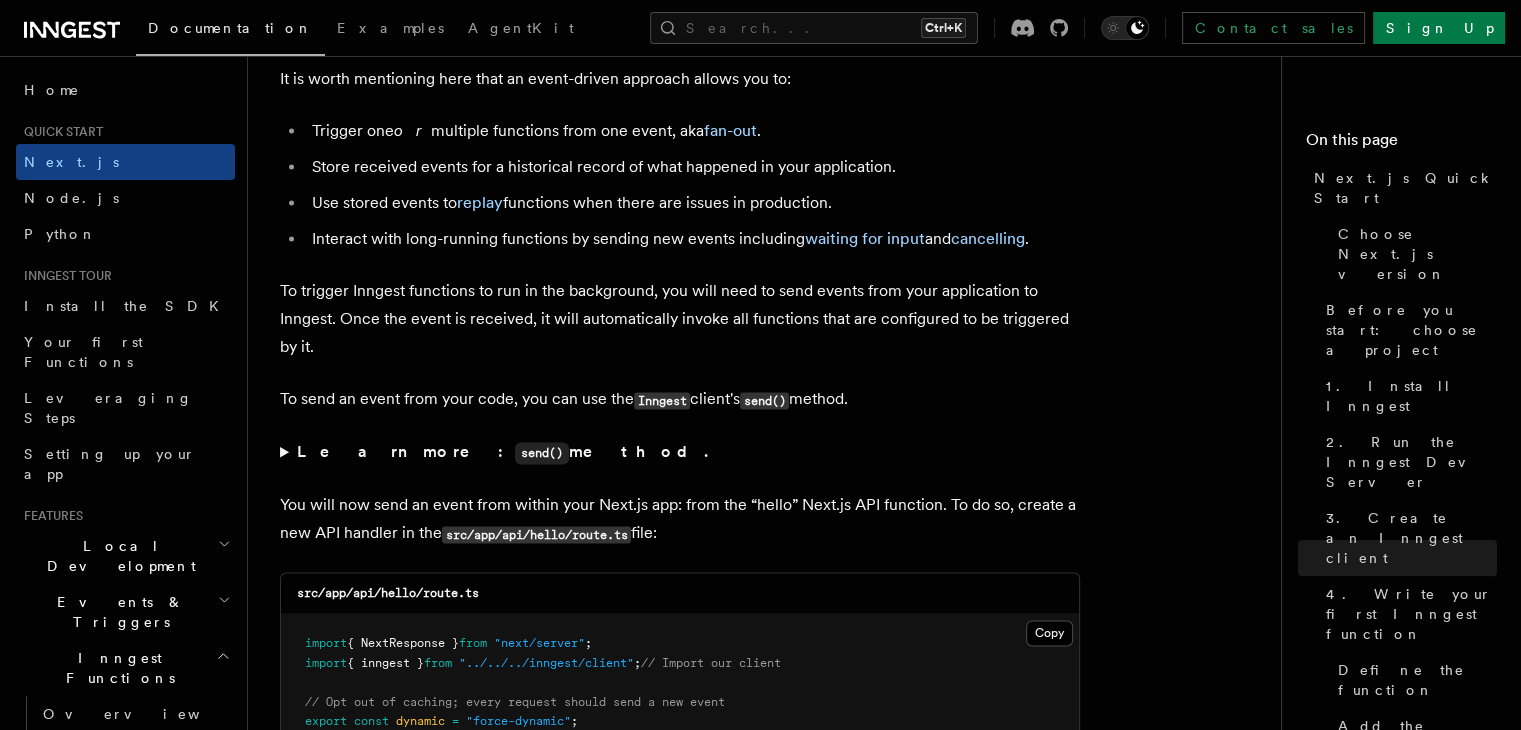 click on "To send an event from your code, you can use the  Inngest  client's  send()  method." at bounding box center [680, 399] 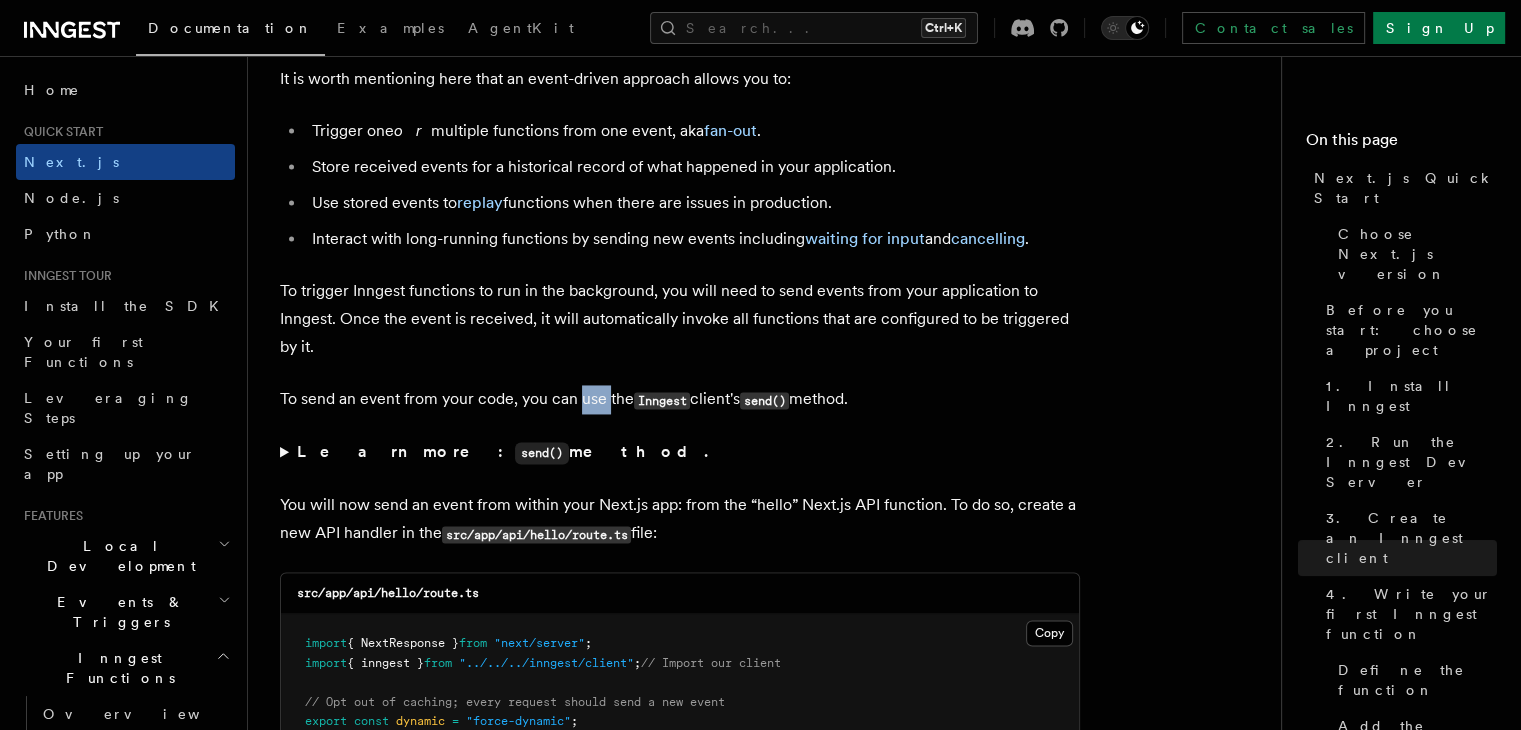 click on "To send an event from your code, you can use the  Inngest  client's  send()  method." at bounding box center (680, 399) 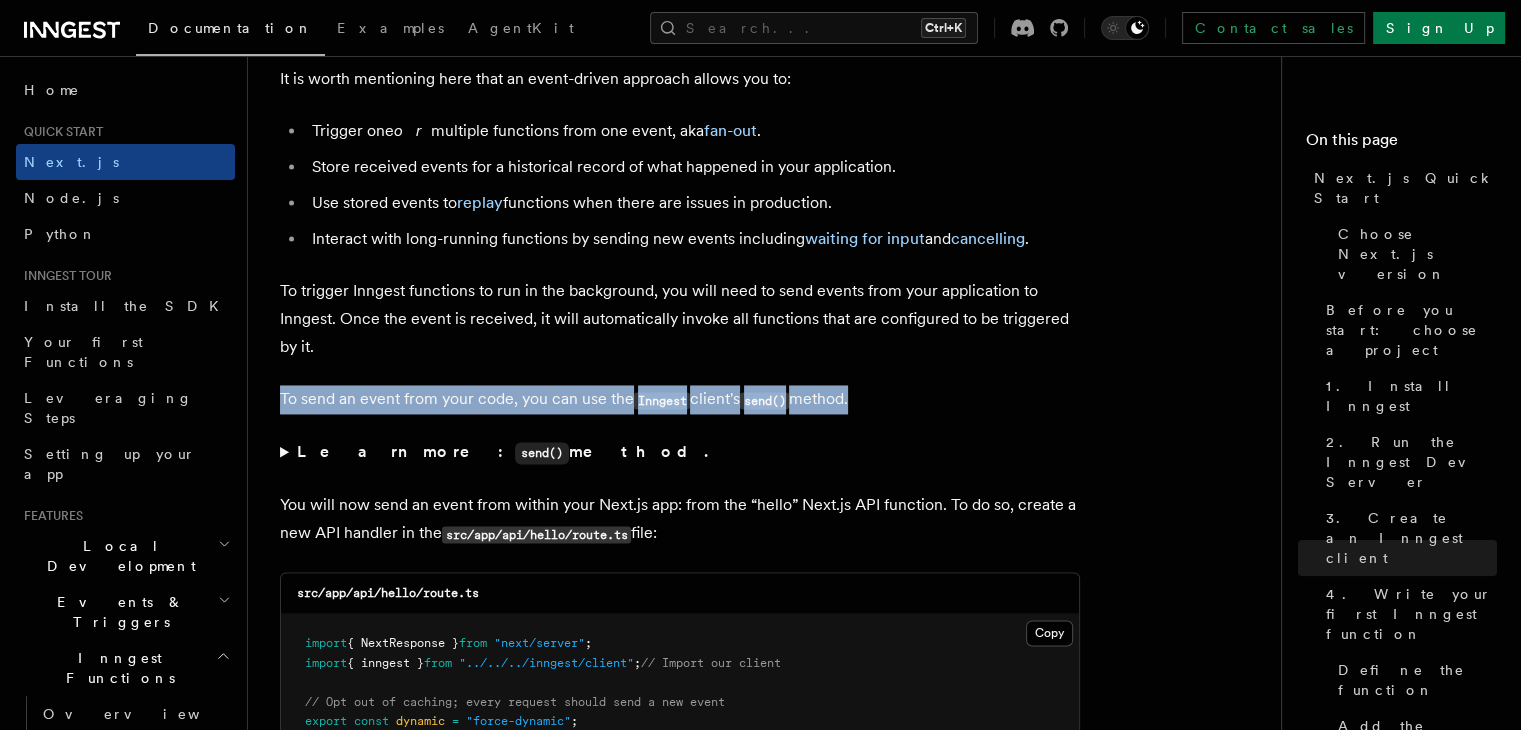 click on "To send an event from your code, you can use the  Inngest  client's  send()  method." at bounding box center (680, 399) 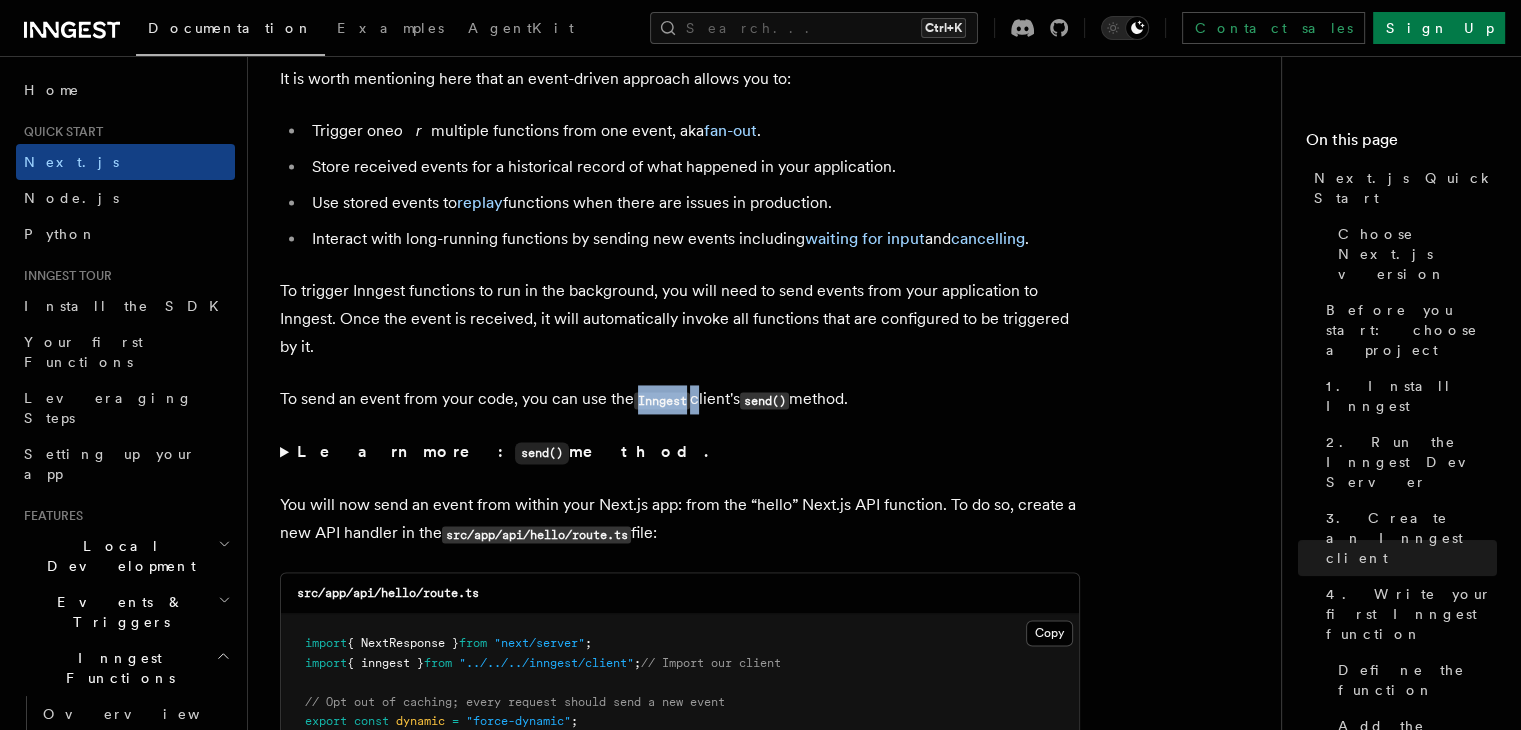 click on "Inngest" at bounding box center (662, 400) 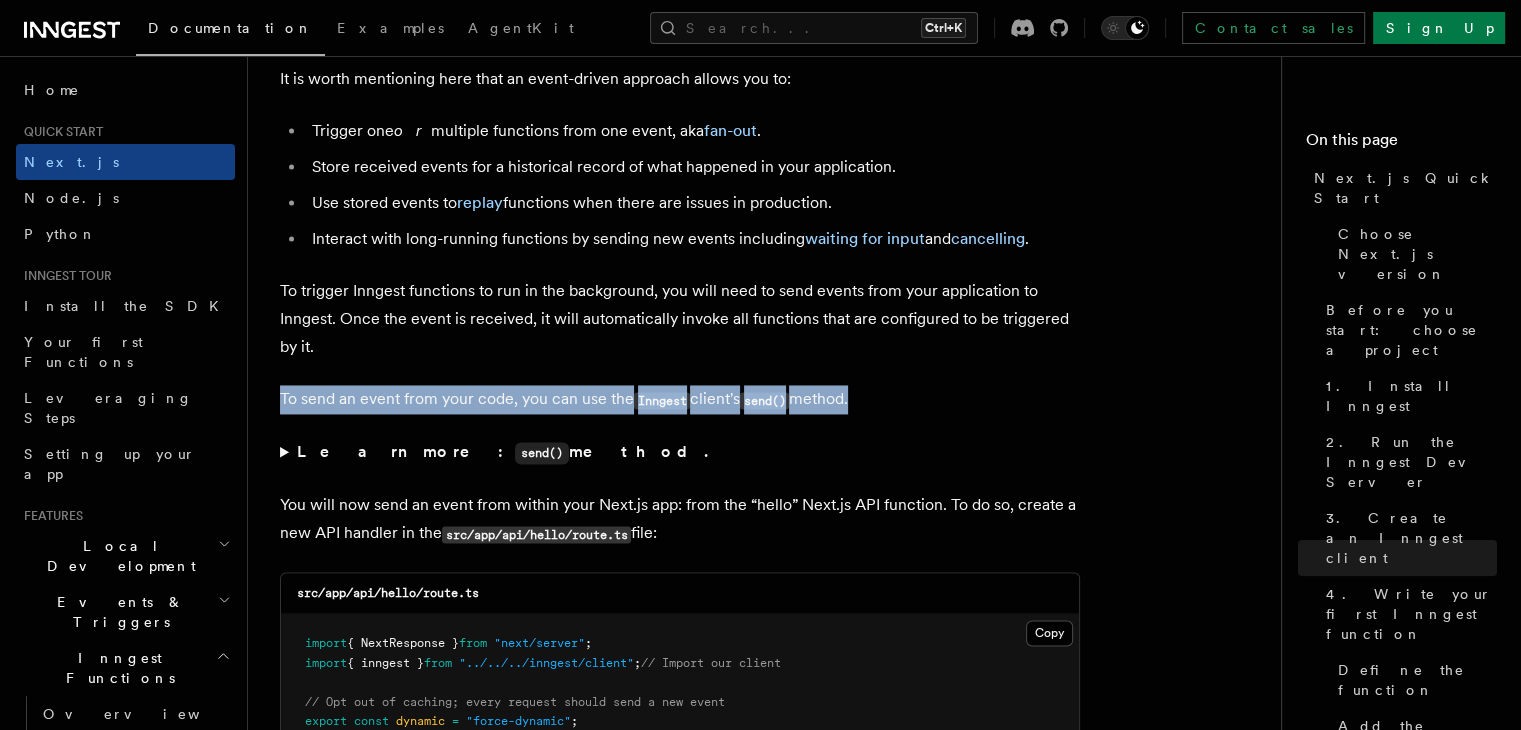 click on "Inngest" at bounding box center (662, 400) 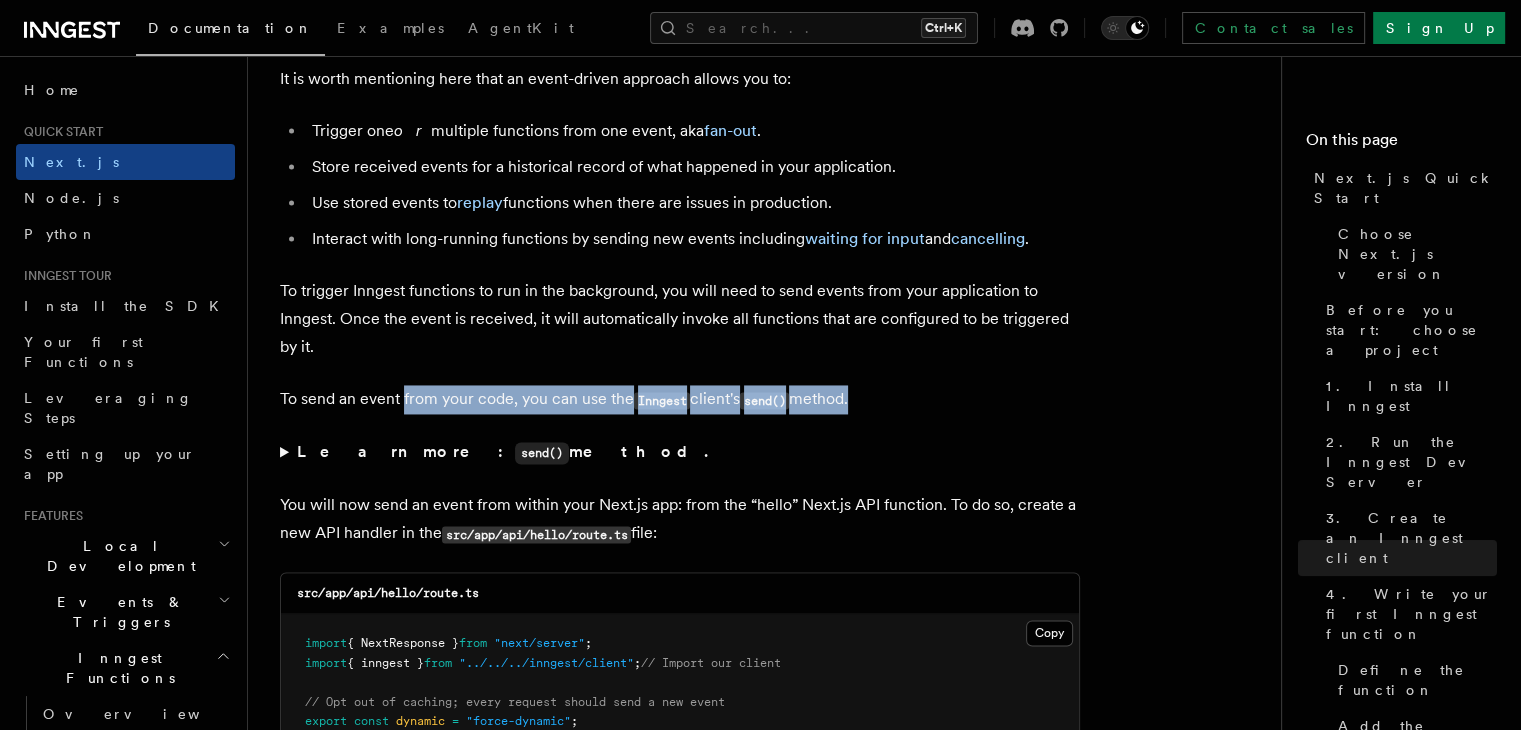 drag, startPoint x: 870, startPoint y: 373, endPoint x: 420, endPoint y: 366, distance: 450.05444 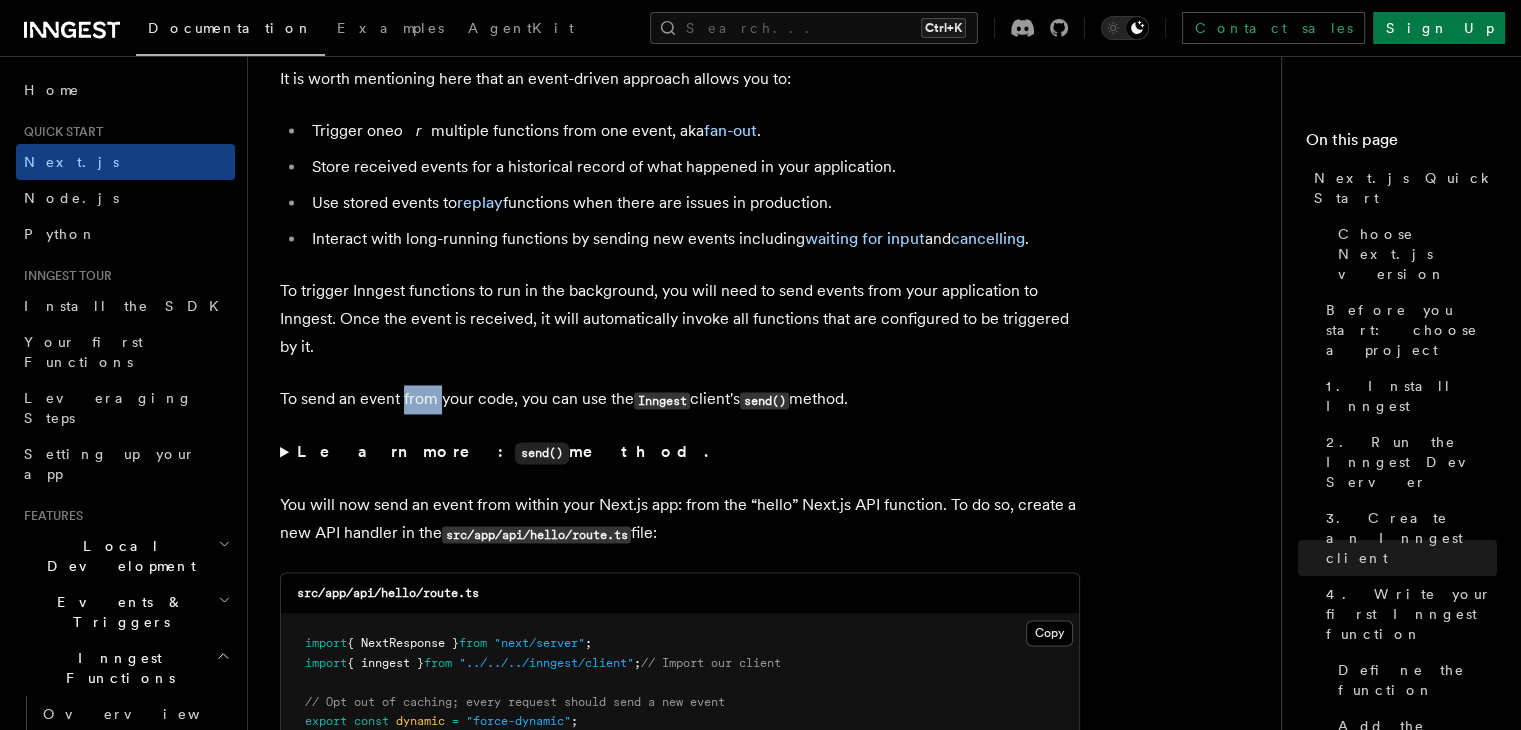click on "To send an event from your code, you can use the  Inngest  client's  send()  method." at bounding box center [680, 399] 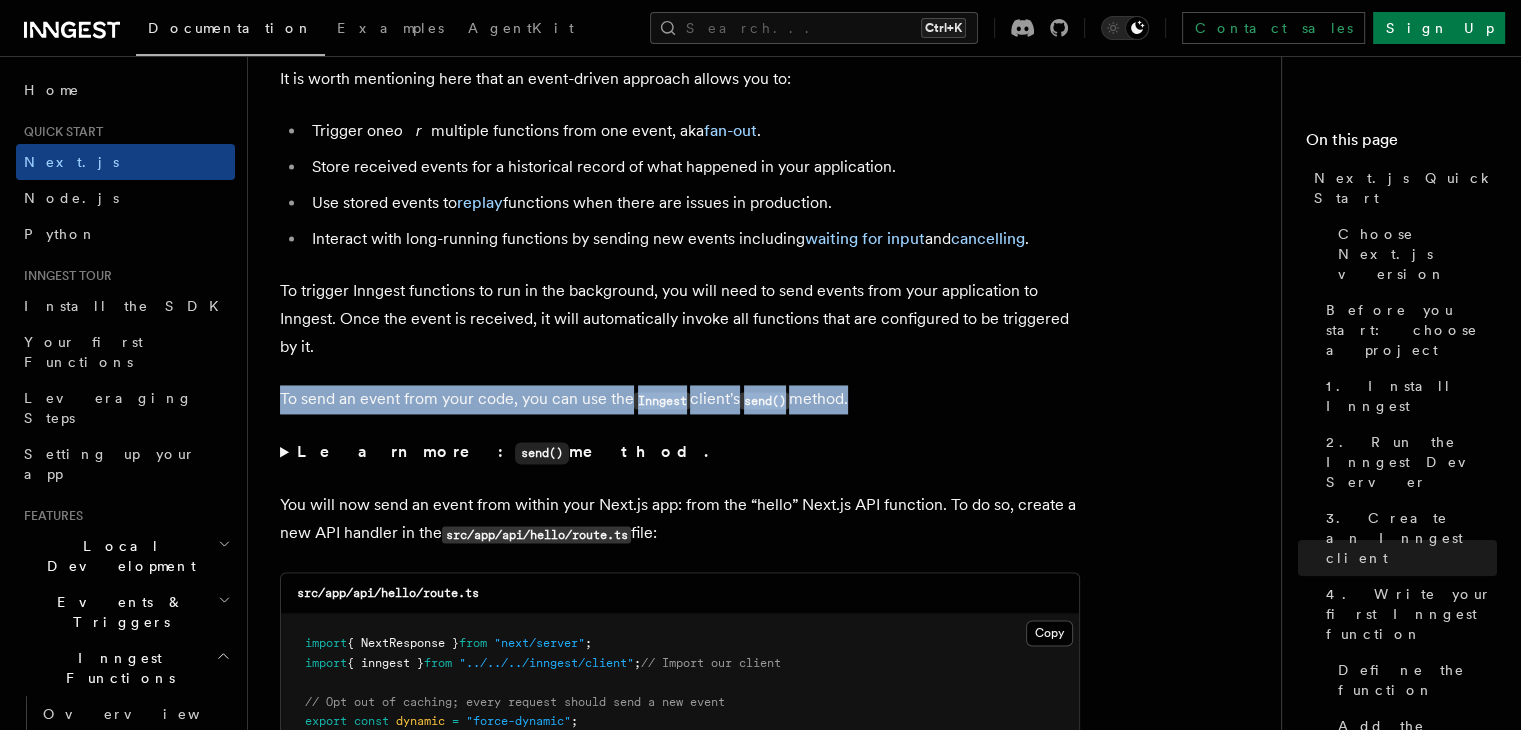 click on "To send an event from your code, you can use the  Inngest  client's  send()  method." at bounding box center [680, 399] 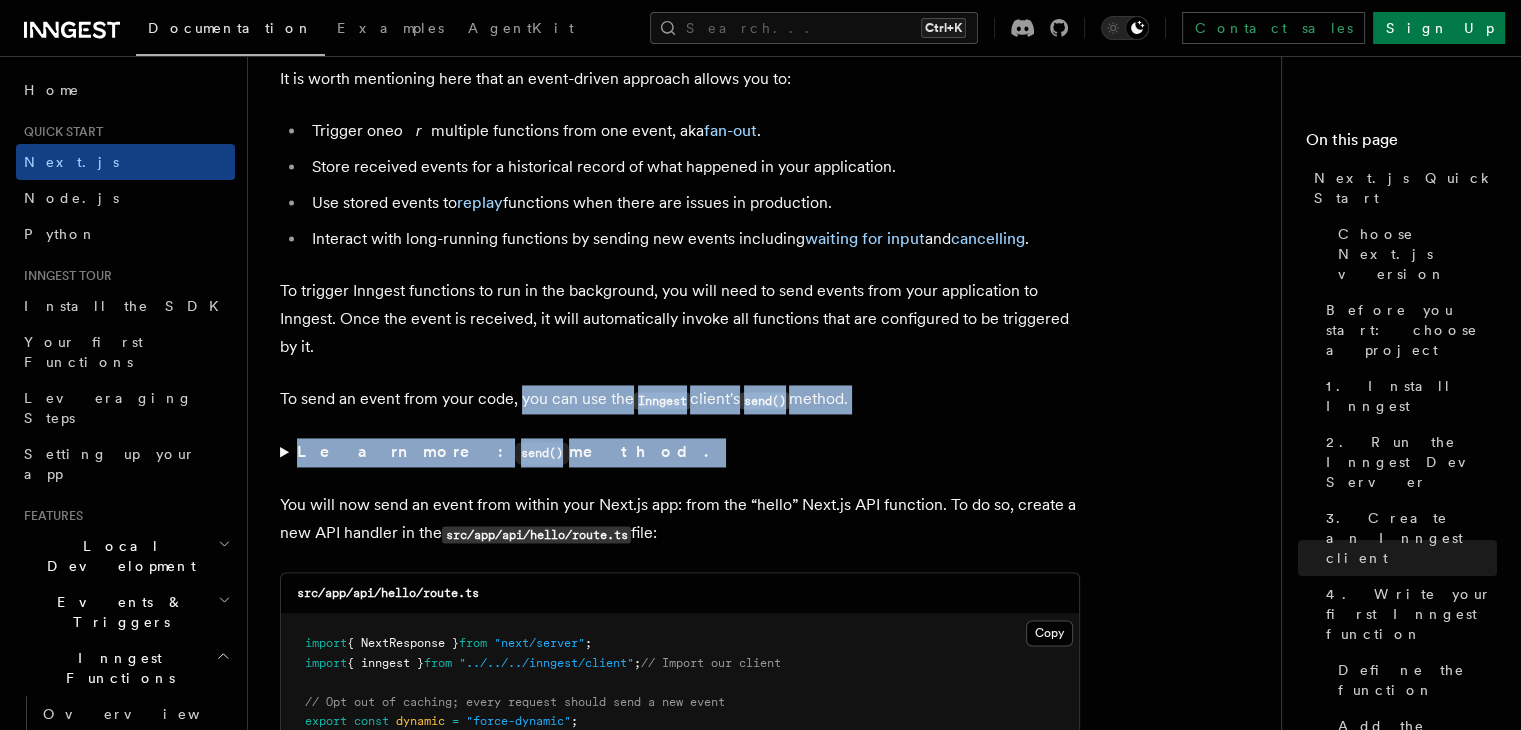 drag, startPoint x: 536, startPoint y: 373, endPoint x: 897, endPoint y: 401, distance: 362.08426 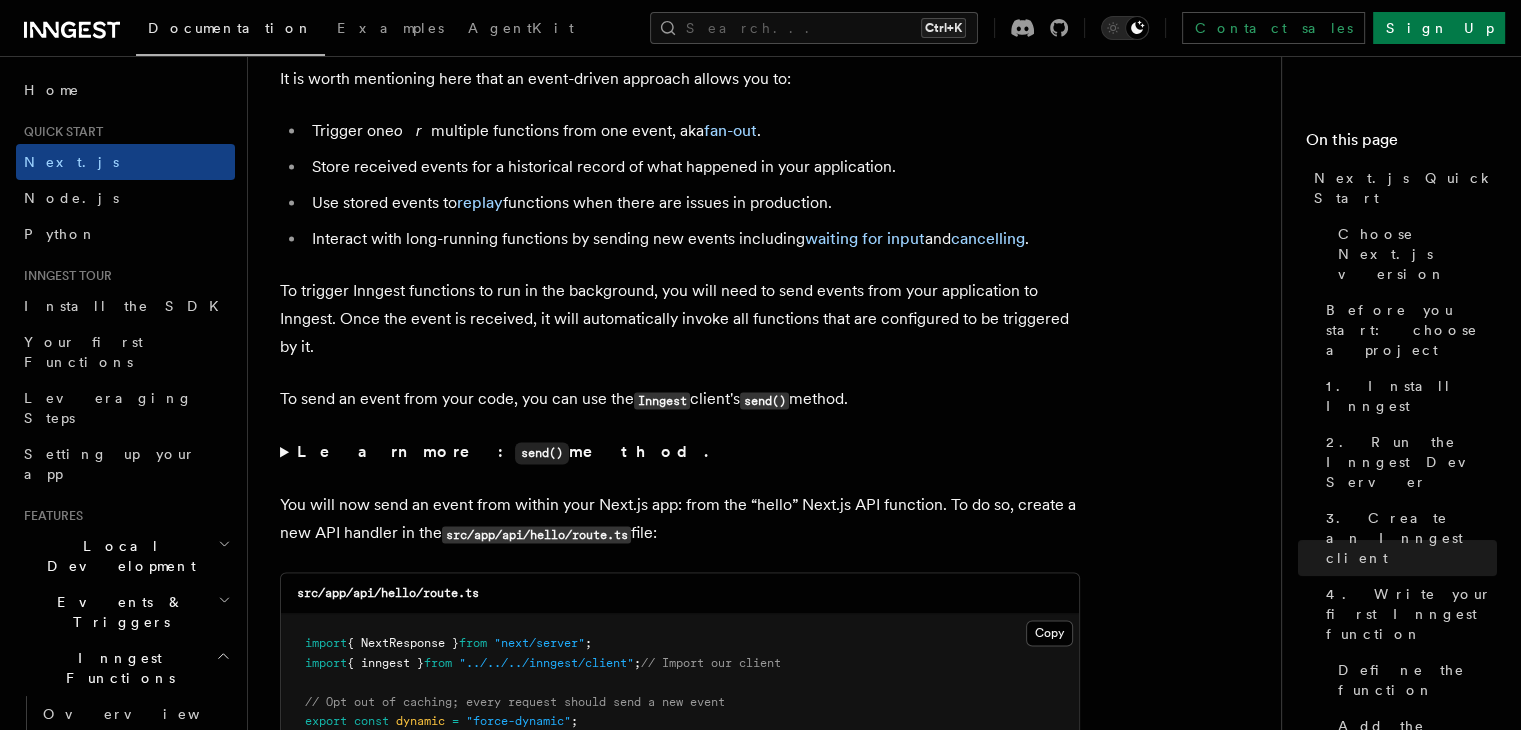 click on "send()" at bounding box center (764, 400) 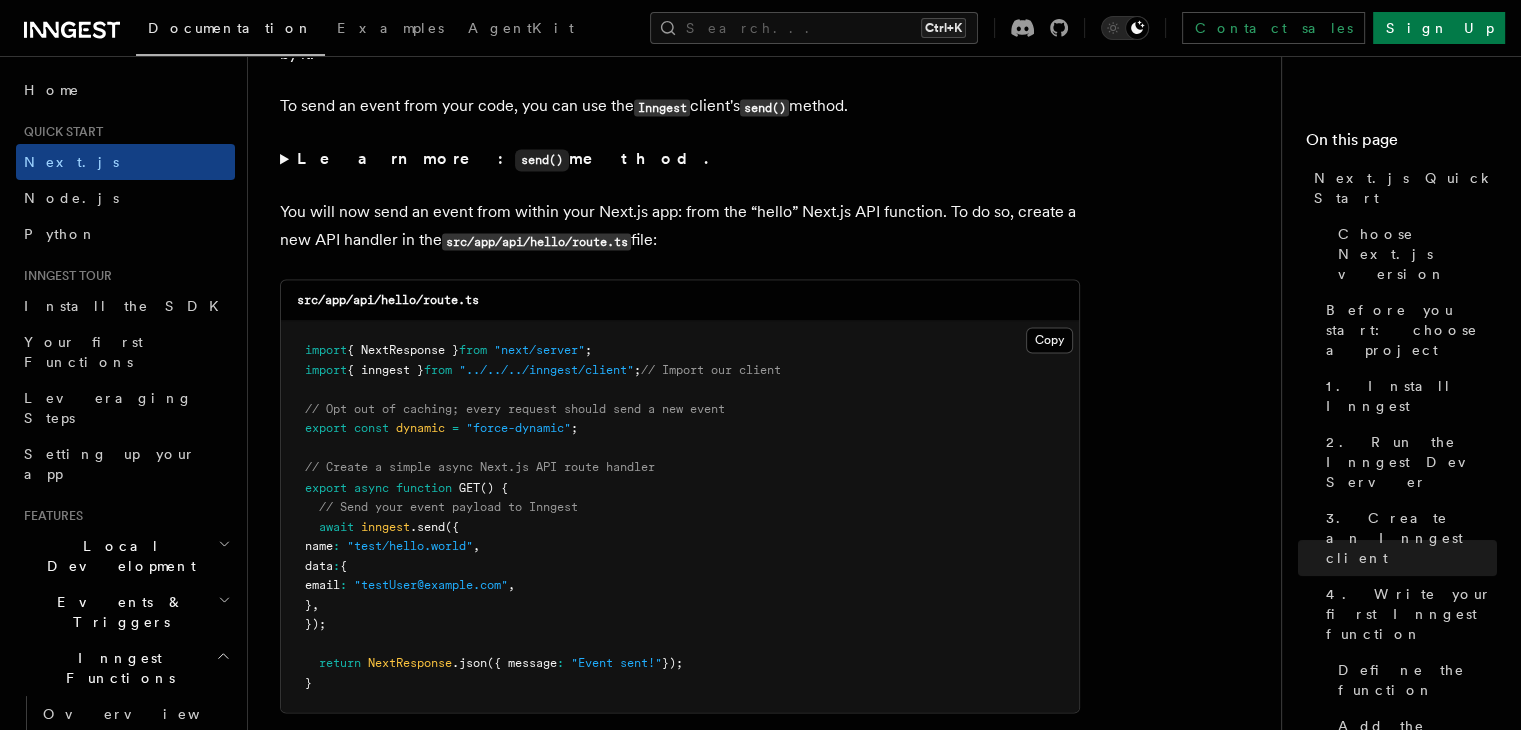 scroll, scrollTop: 10931, scrollLeft: 0, axis: vertical 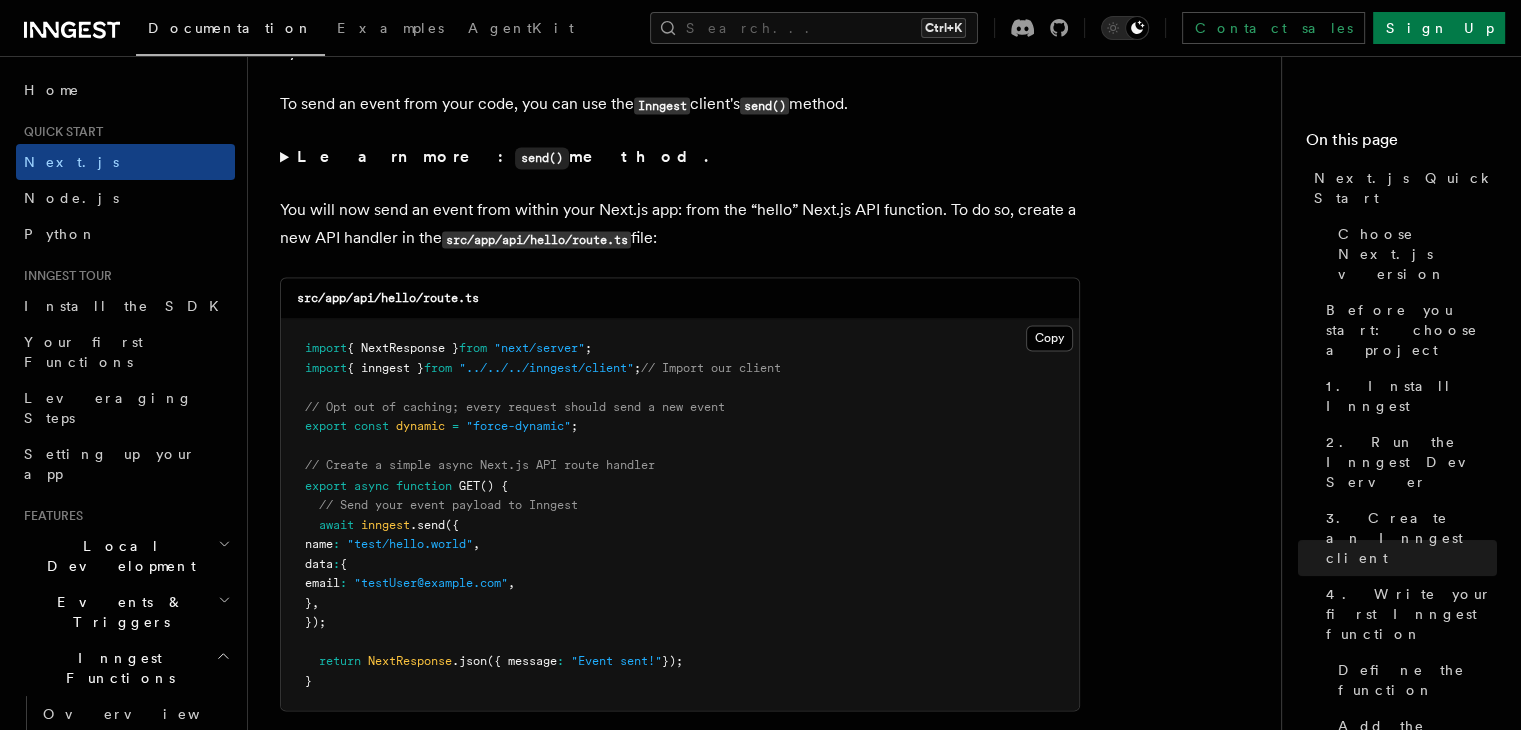 click on "You will now send an event from within your Next.js app: from the “hello” Next.js API function. To do so, create a new API handler in the  src/app/api/hello/route.ts  file:" at bounding box center (680, 224) 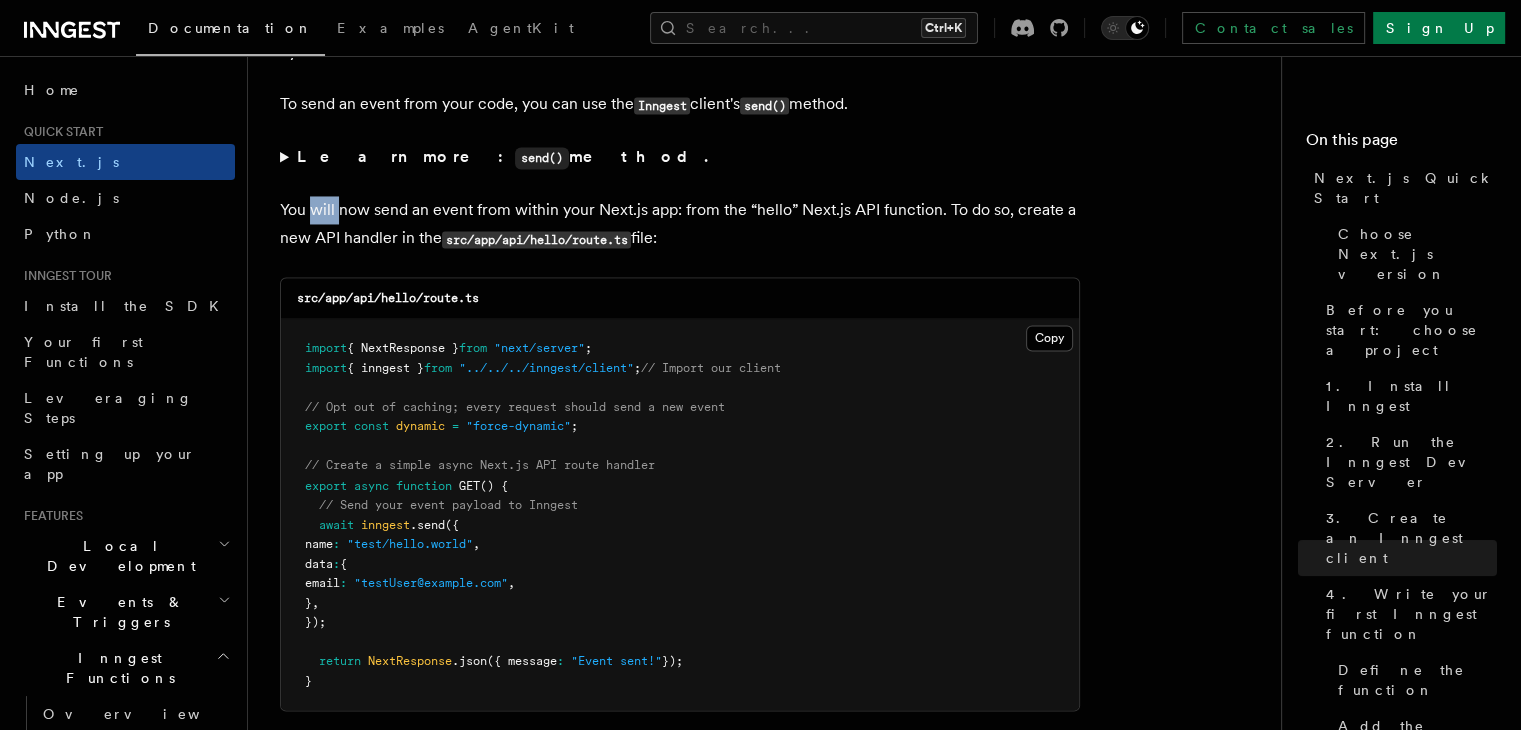 click on "You will now send an event from within your Next.js app: from the “hello” Next.js API function. To do so, create a new API handler in the  src/app/api/hello/route.ts  file:" at bounding box center [680, 224] 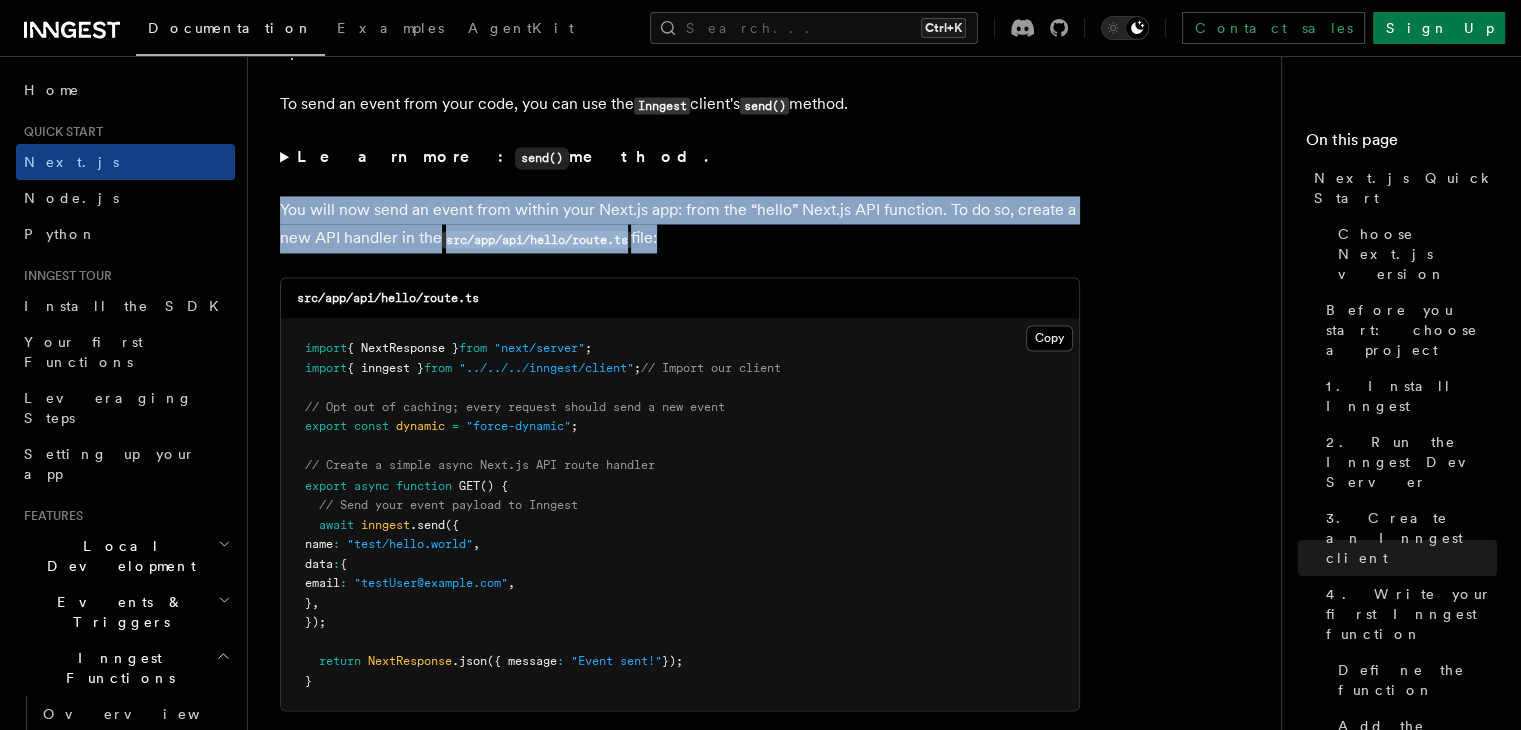 click on "You will now send an event from within your Next.js app: from the “hello” Next.js API function. To do so, create a new API handler in the  src/app/api/hello/route.ts  file:" at bounding box center [680, 224] 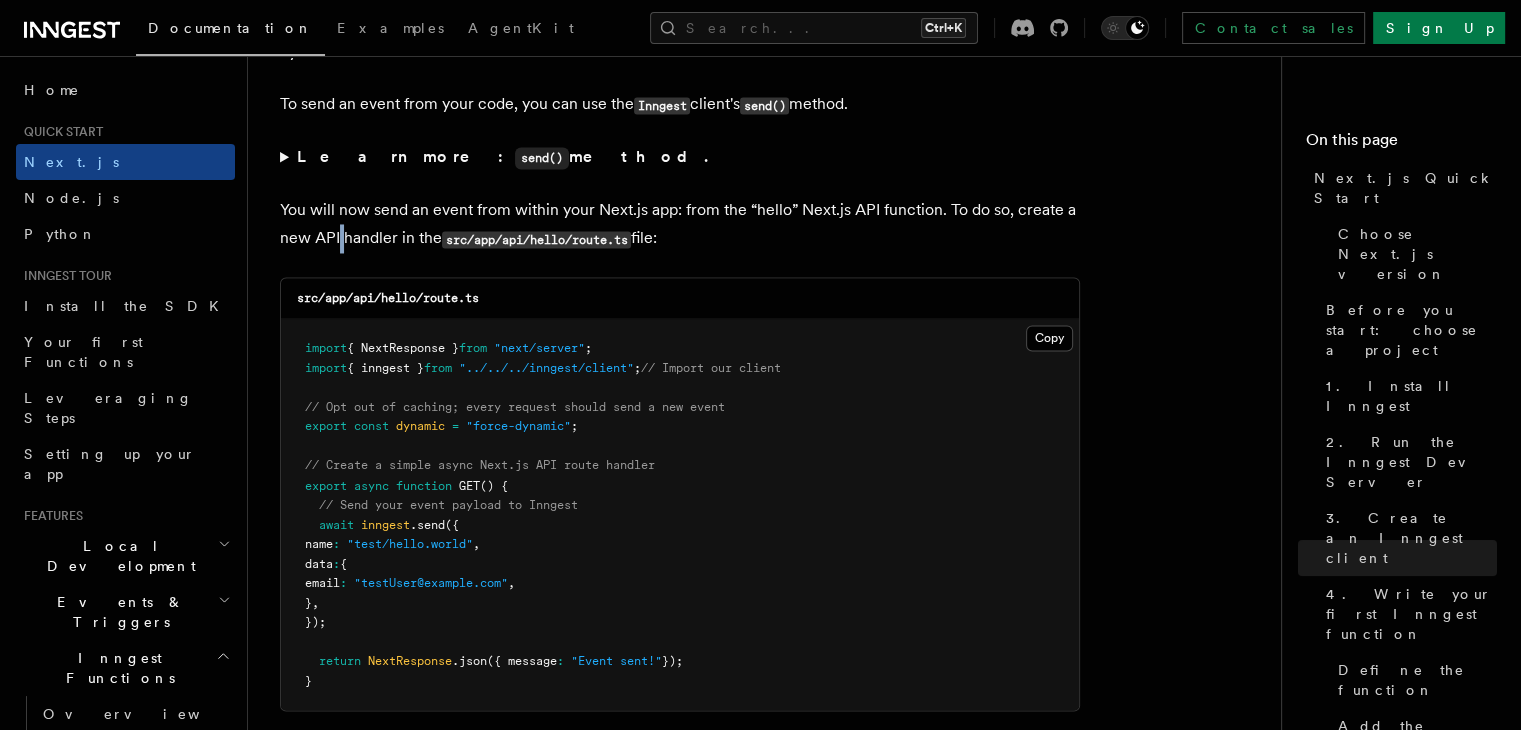 click on "You will now send an event from within your Next.js app: from the “hello” Next.js API function. To do so, create a new API handler in the  src/app/api/hello/route.ts  file:" at bounding box center (680, 224) 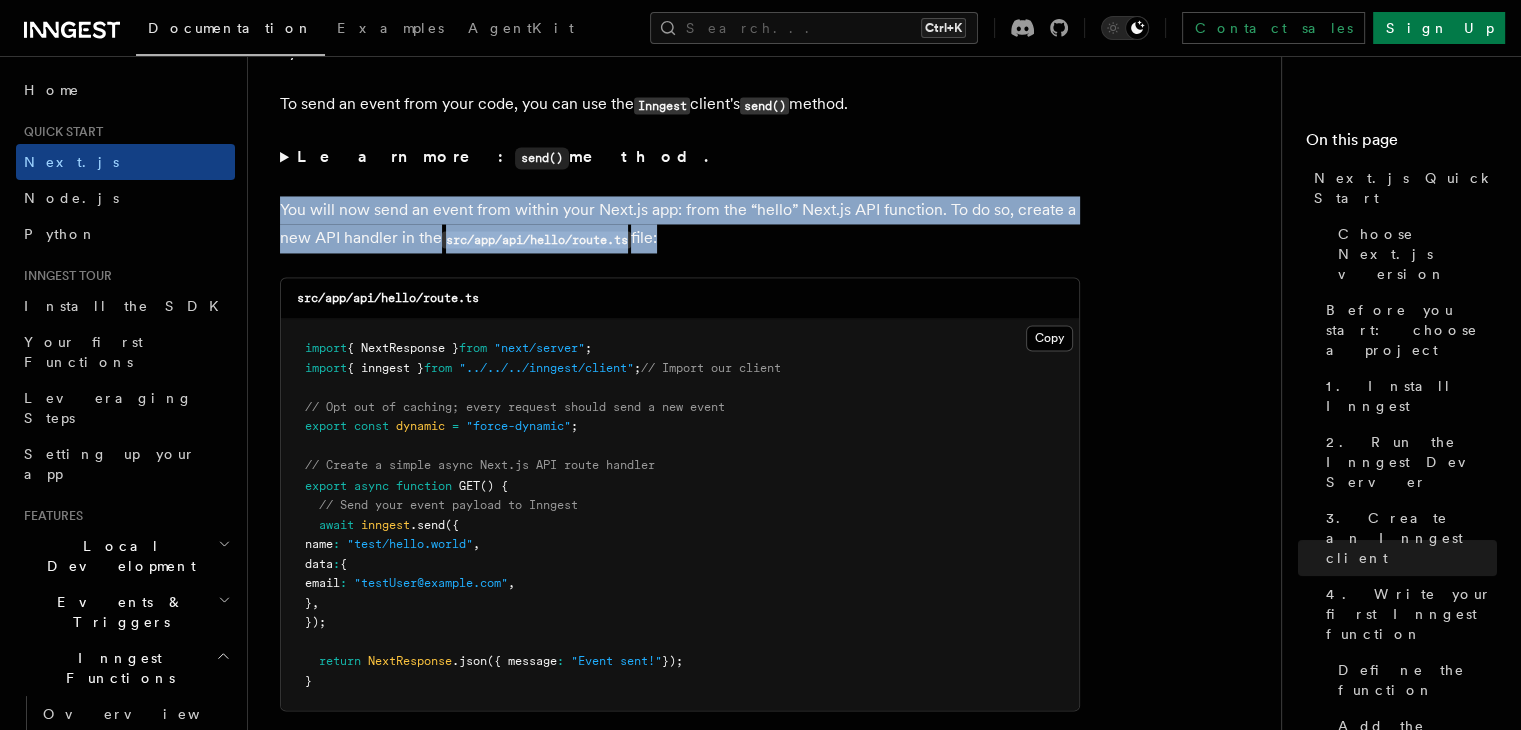 click on "You will now send an event from within your Next.js app: from the “hello” Next.js API function. To do so, create a new API handler in the  src/app/api/hello/route.ts  file:" at bounding box center [680, 224] 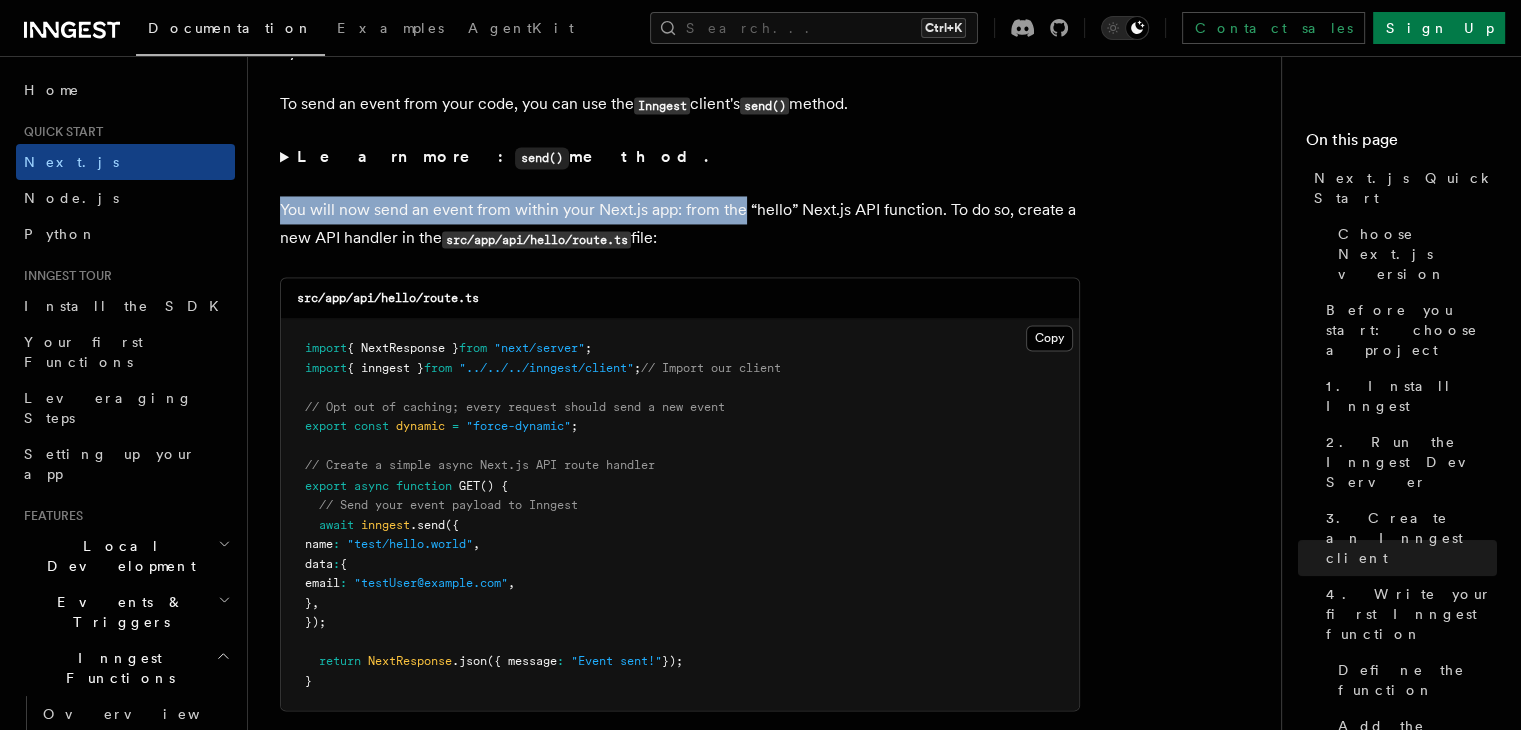 drag, startPoint x: 276, startPoint y: 189, endPoint x: 750, endPoint y: 199, distance: 474.10547 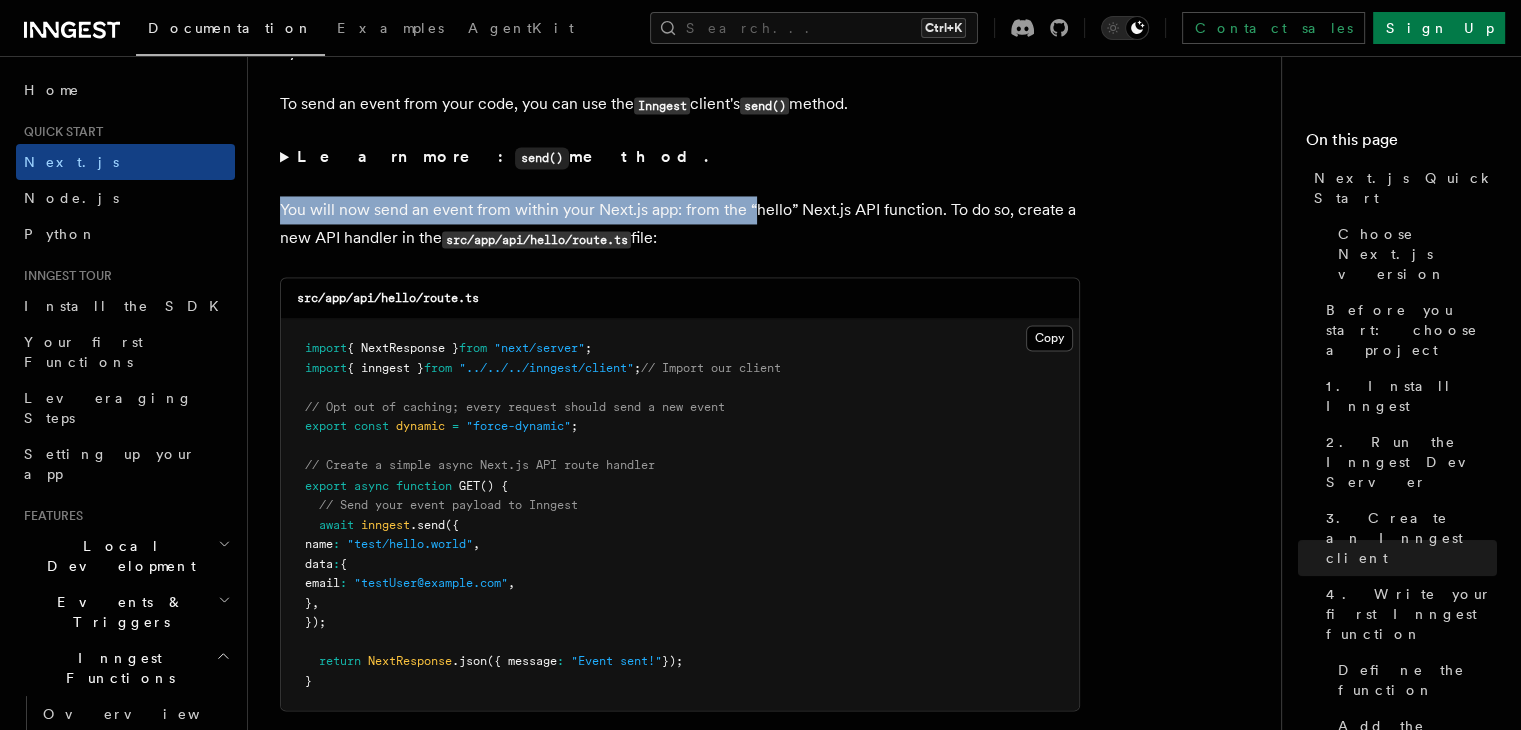 click on "You will now send an event from within your Next.js app: from the “hello” Next.js API function. To do so, create a new API handler in the  src/app/api/hello/route.ts  file:" at bounding box center [680, 224] 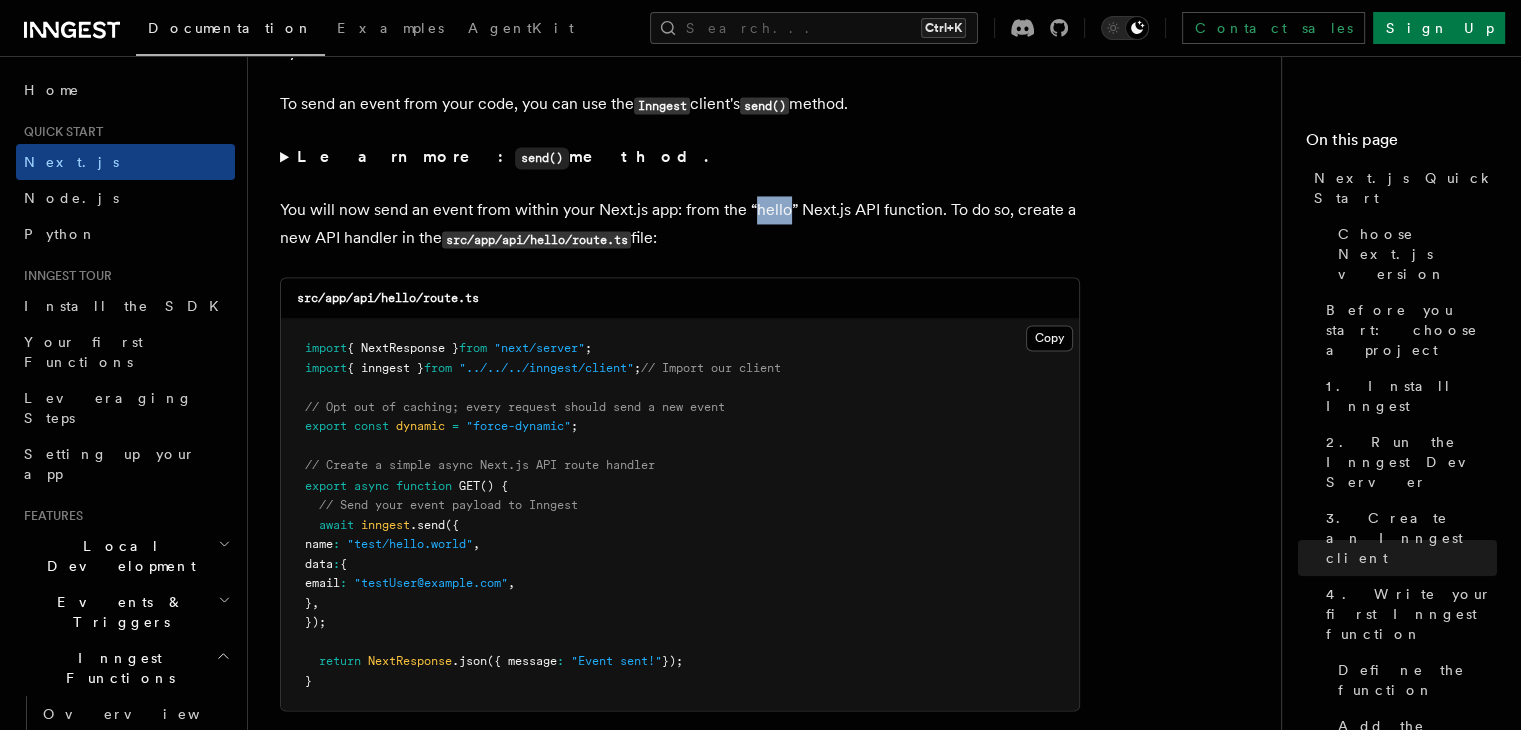 click on "You will now send an event from within your Next.js app: from the “hello” Next.js API function. To do so, create a new API handler in the  src/app/api/hello/route.ts  file:" at bounding box center (680, 224) 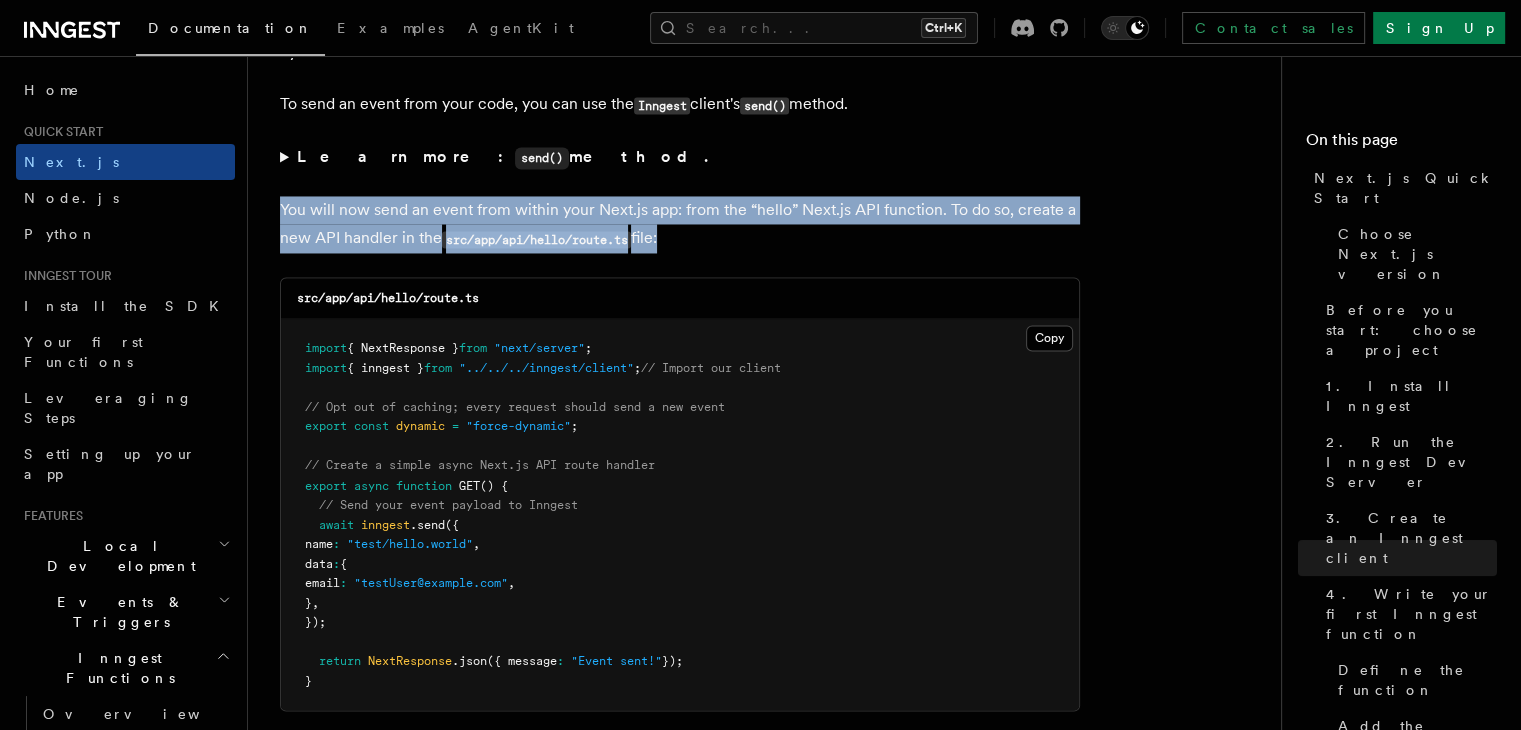 click on "You will now send an event from within your Next.js app: from the “hello” Next.js API function. To do so, create a new API handler in the  src/app/api/hello/route.ts  file:" at bounding box center [680, 224] 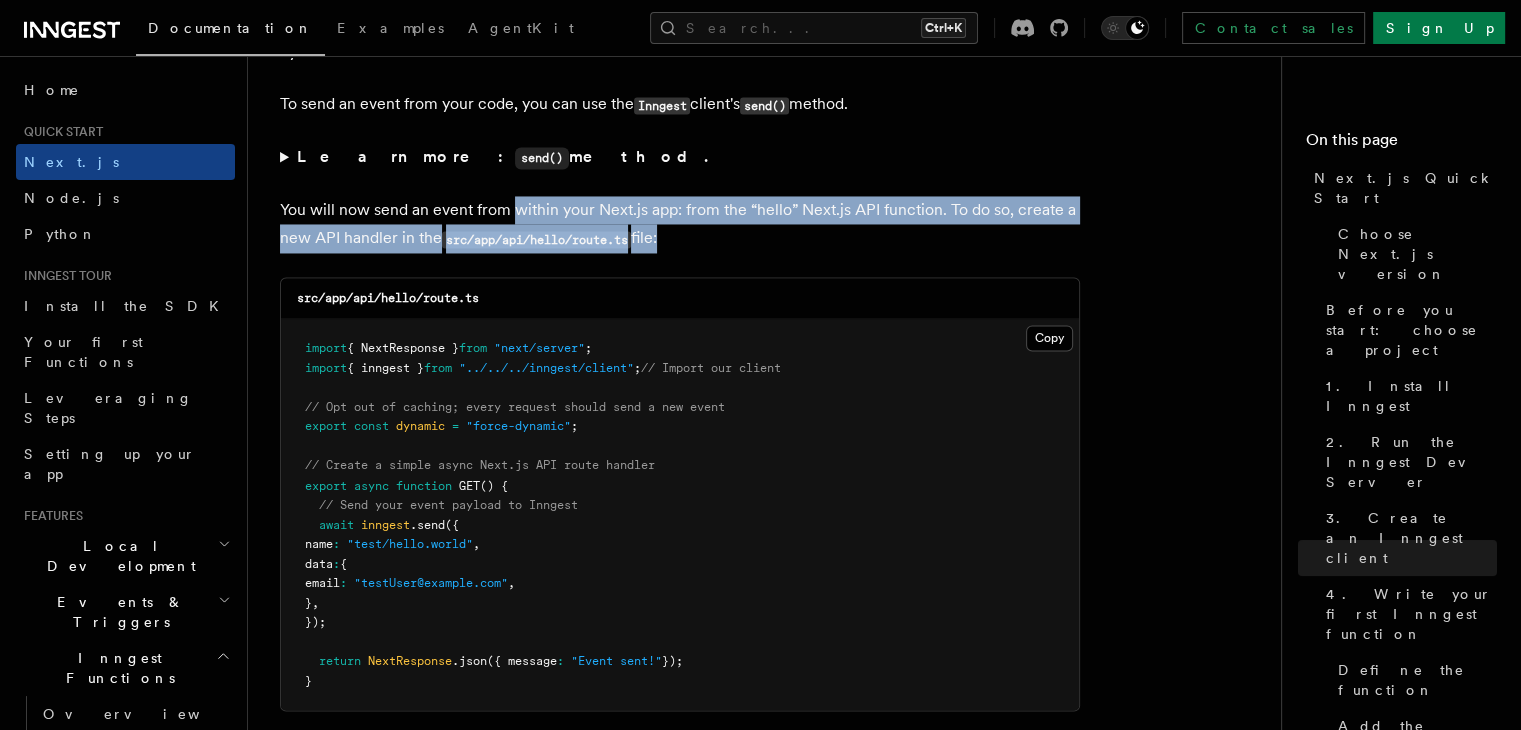 drag, startPoint x: 817, startPoint y: 229, endPoint x: 525, endPoint y: 193, distance: 294.21082 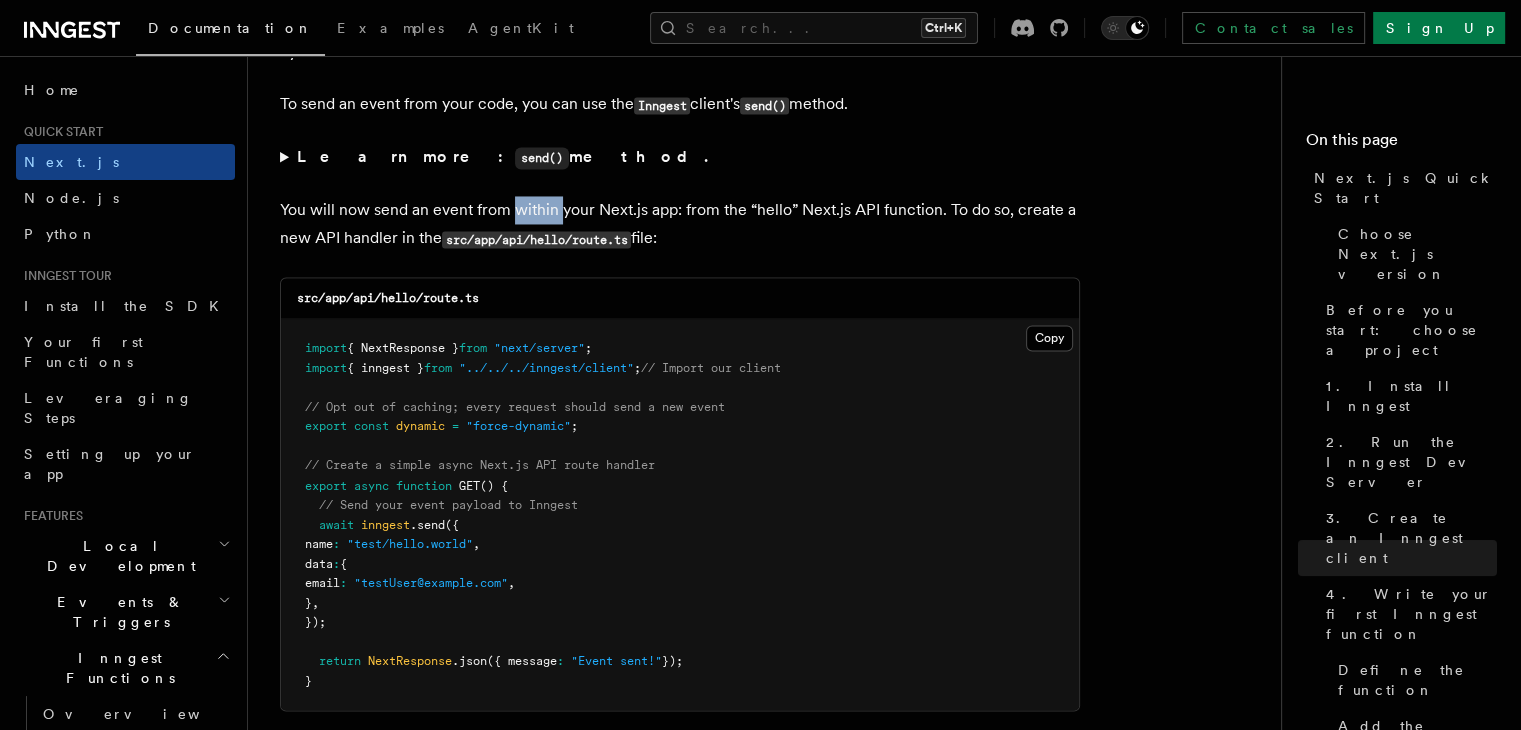 click on "You will now send an event from within your Next.js app: from the “hello” Next.js API function. To do so, create a new API handler in the  src/app/api/hello/route.ts  file:" at bounding box center (680, 224) 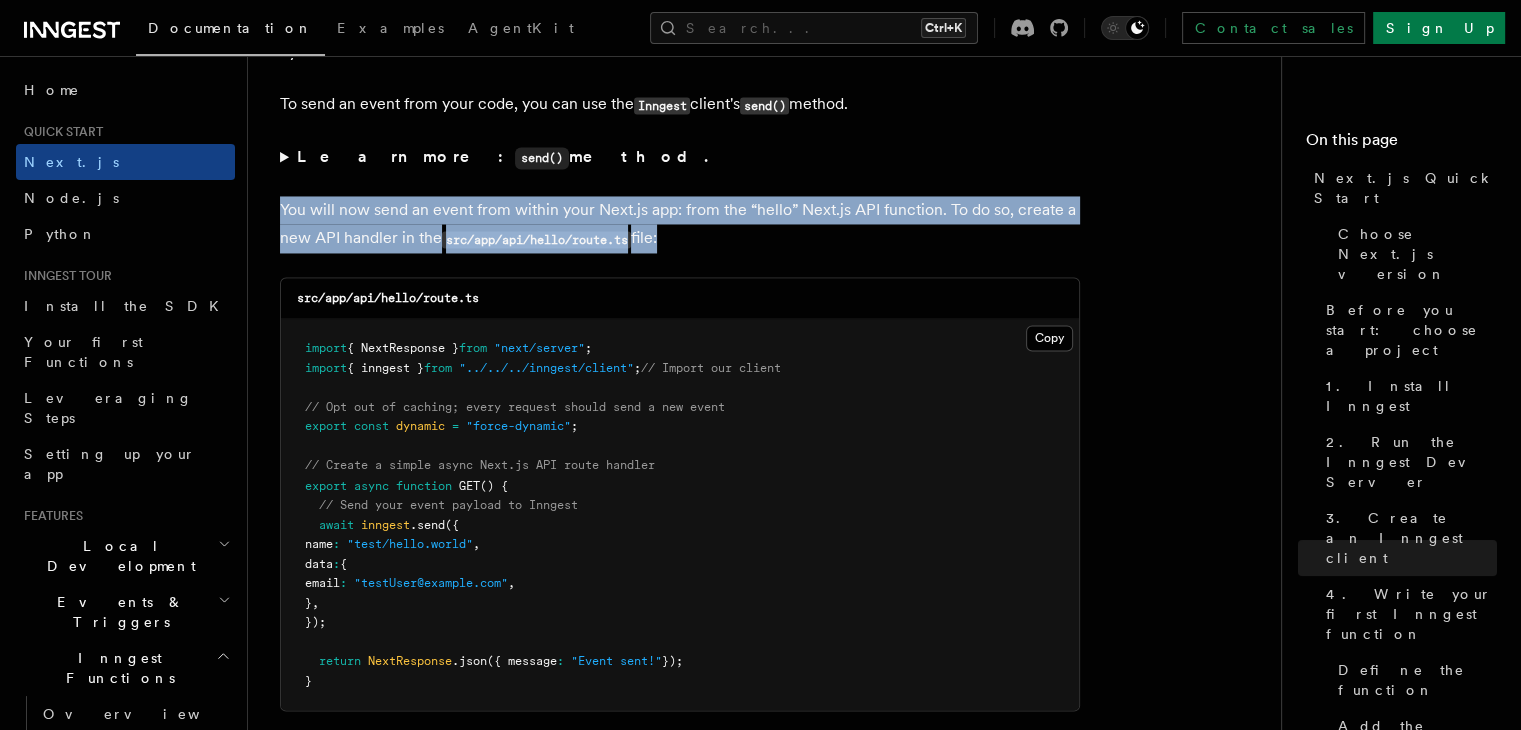click on "You will now send an event from within your Next.js app: from the “hello” Next.js API function. To do so, create a new API handler in the  src/app/api/hello/route.ts  file:" at bounding box center [680, 224] 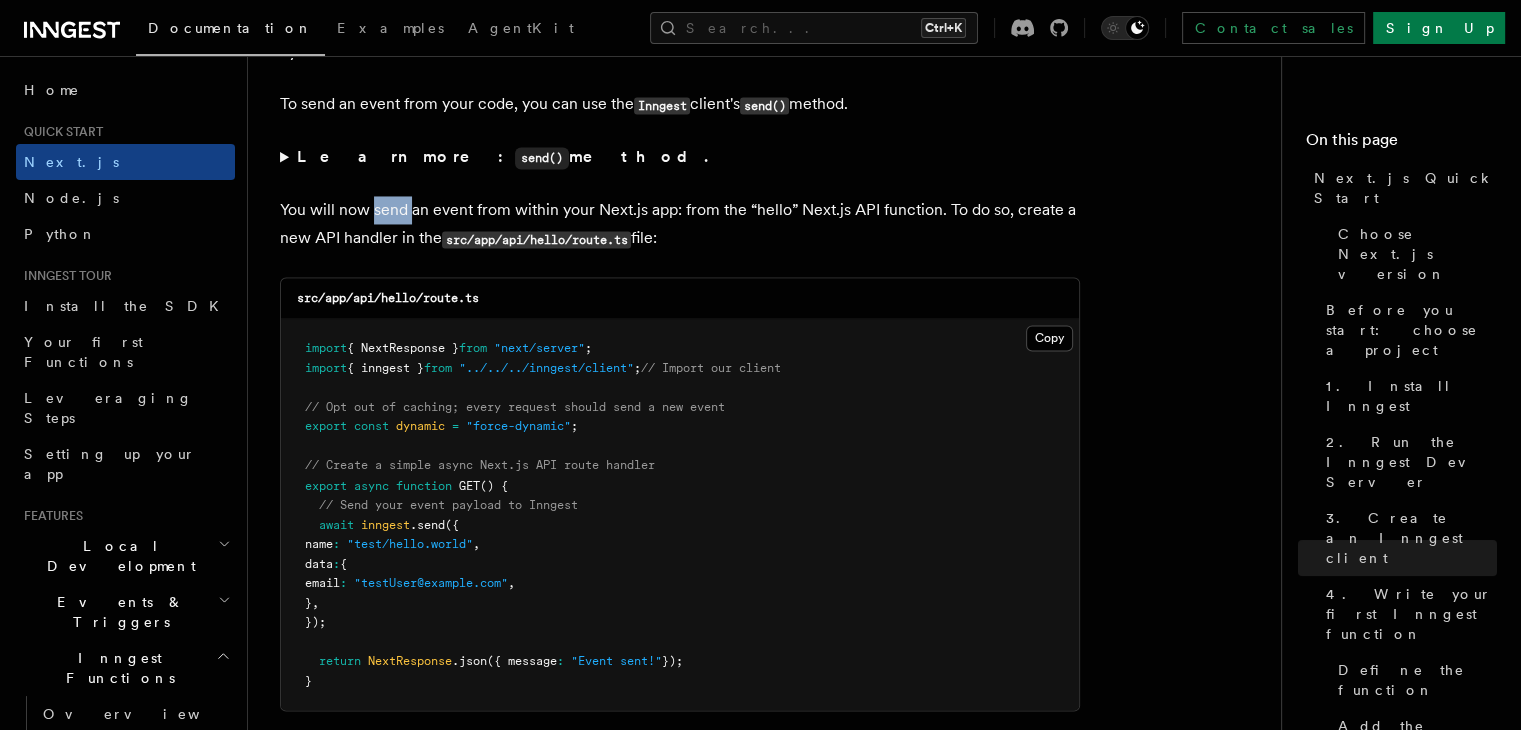 click on "You will now send an event from within your Next.js app: from the “hello” Next.js API function. To do so, create a new API handler in the  src/app/api/hello/route.ts  file:" at bounding box center (680, 224) 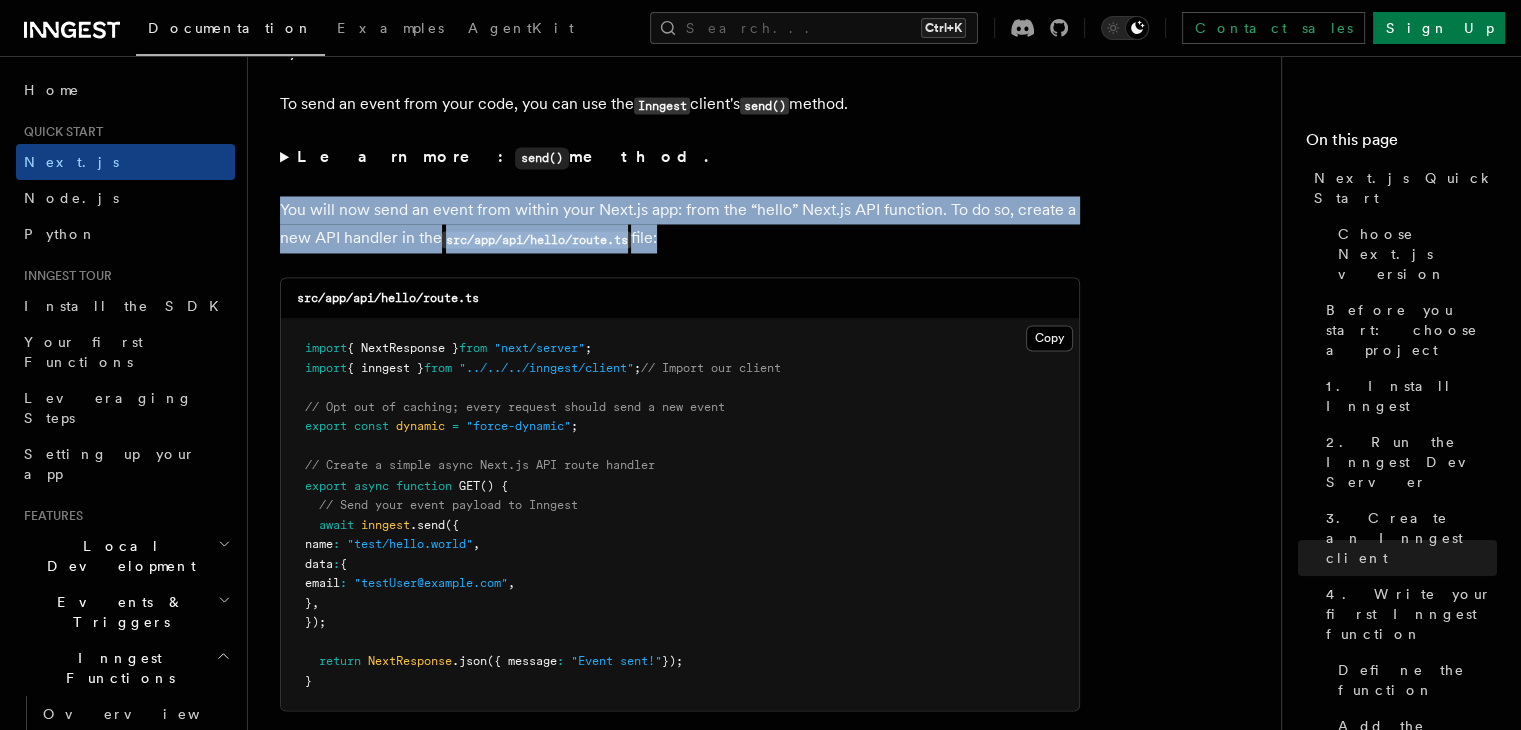 click on "You will now send an event from within your Next.js app: from the “hello” Next.js API function. To do so, create a new API handler in the  src/app/api/hello/route.ts  file:" at bounding box center (680, 224) 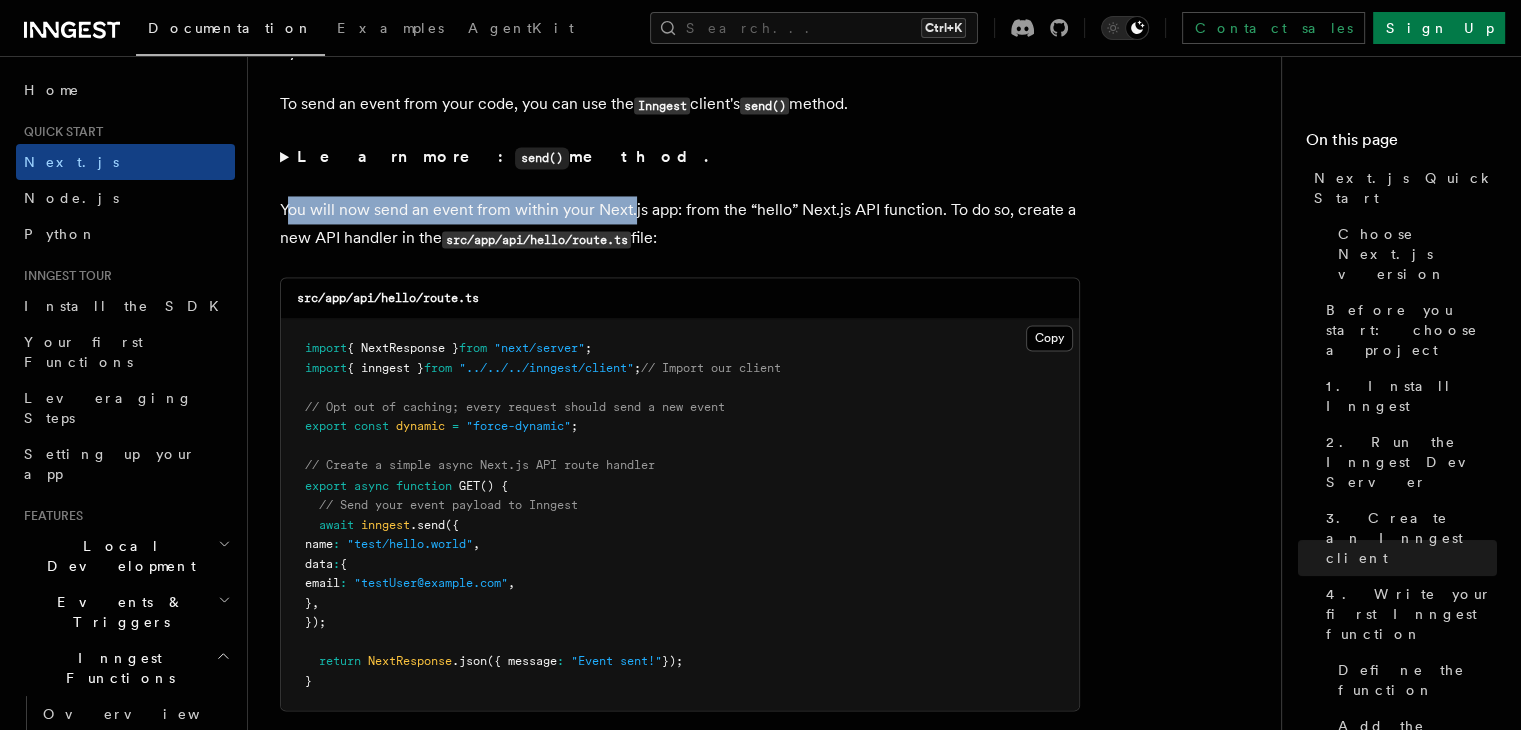 drag, startPoint x: 289, startPoint y: 197, endPoint x: 632, endPoint y: 194, distance: 343.01312 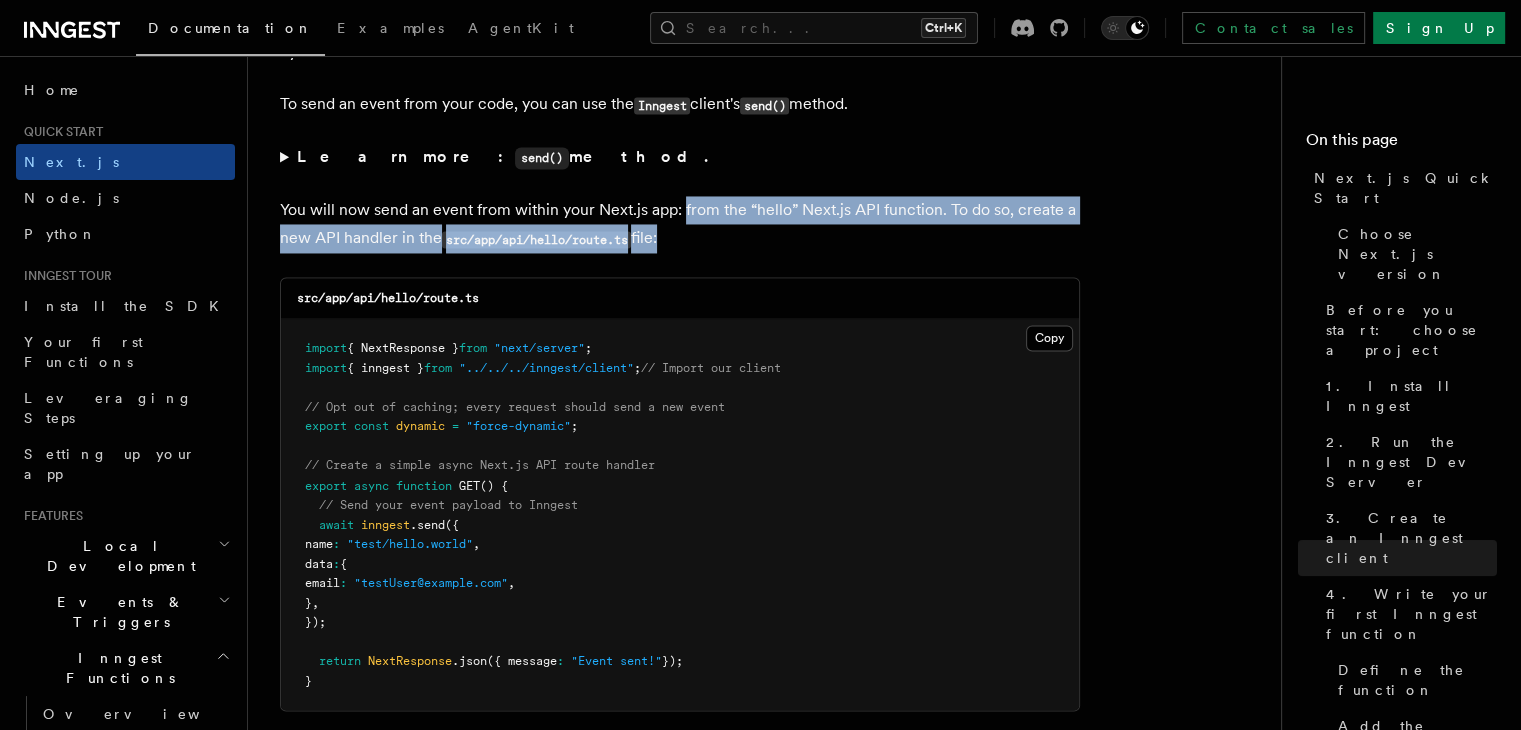 drag, startPoint x: 909, startPoint y: 217, endPoint x: 693, endPoint y: 194, distance: 217.22108 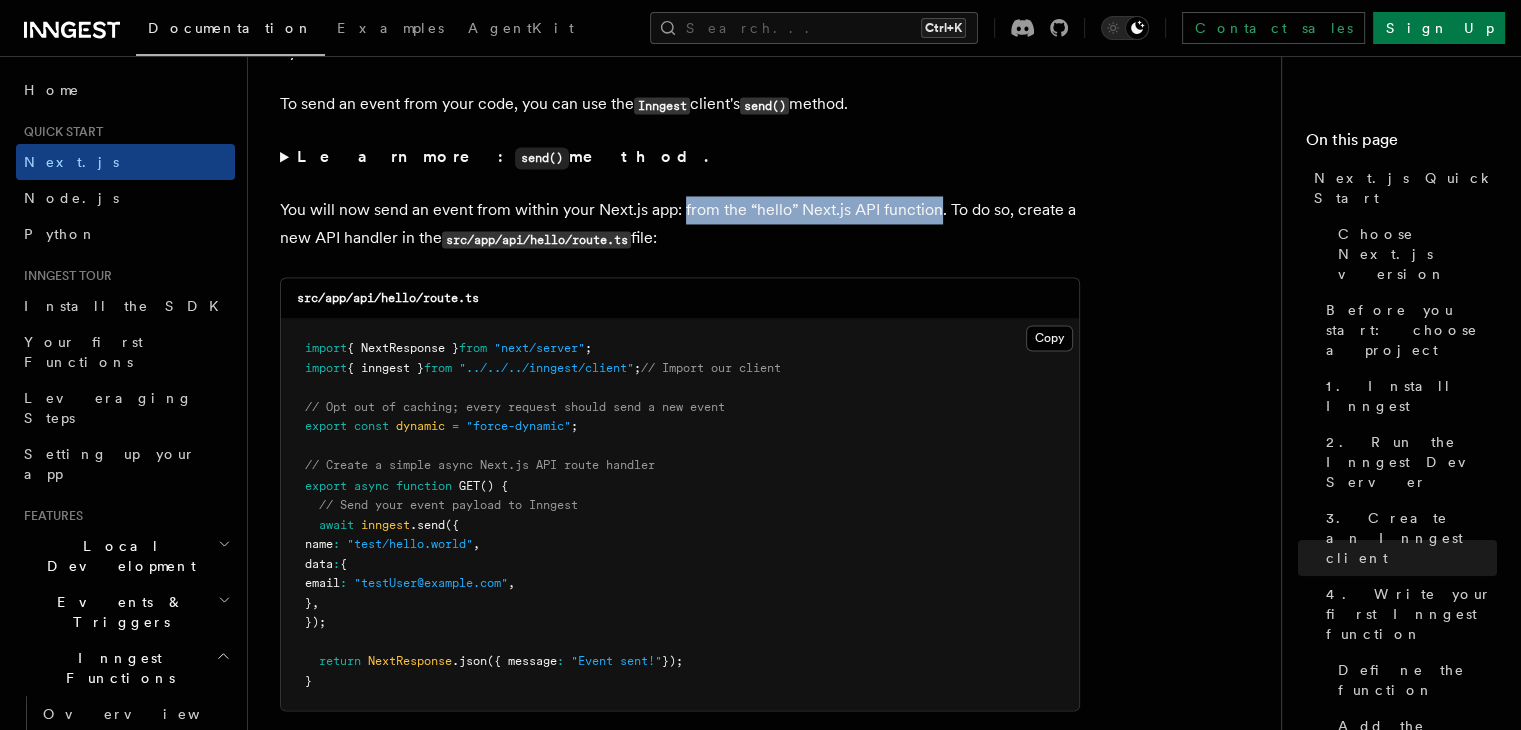 drag, startPoint x: 693, startPoint y: 194, endPoint x: 908, endPoint y: 199, distance: 215.05814 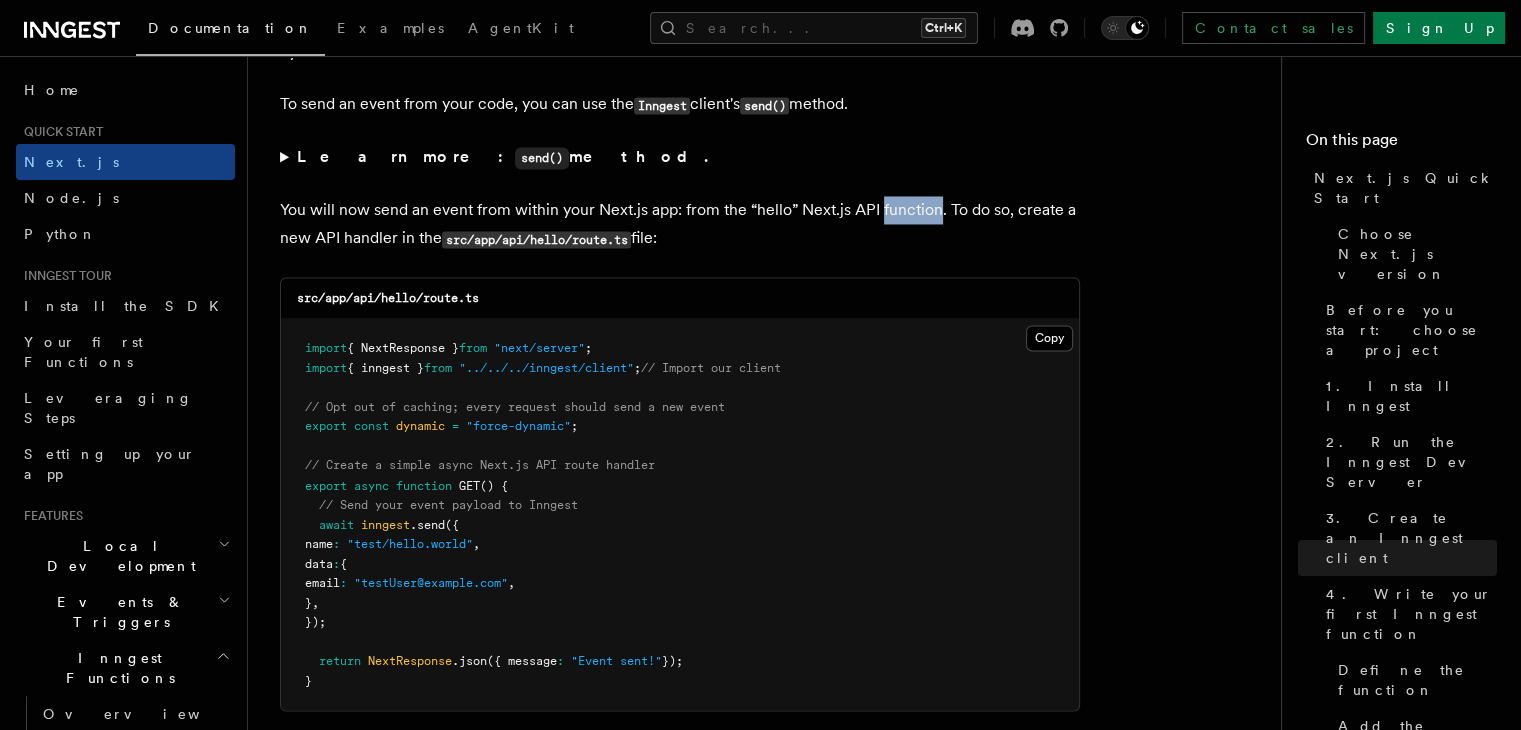 click on "You will now send an event from within your Next.js app: from the “hello” Next.js API function. To do so, create a new API handler in the  src/app/api/hello/route.ts  file:" at bounding box center (680, 224) 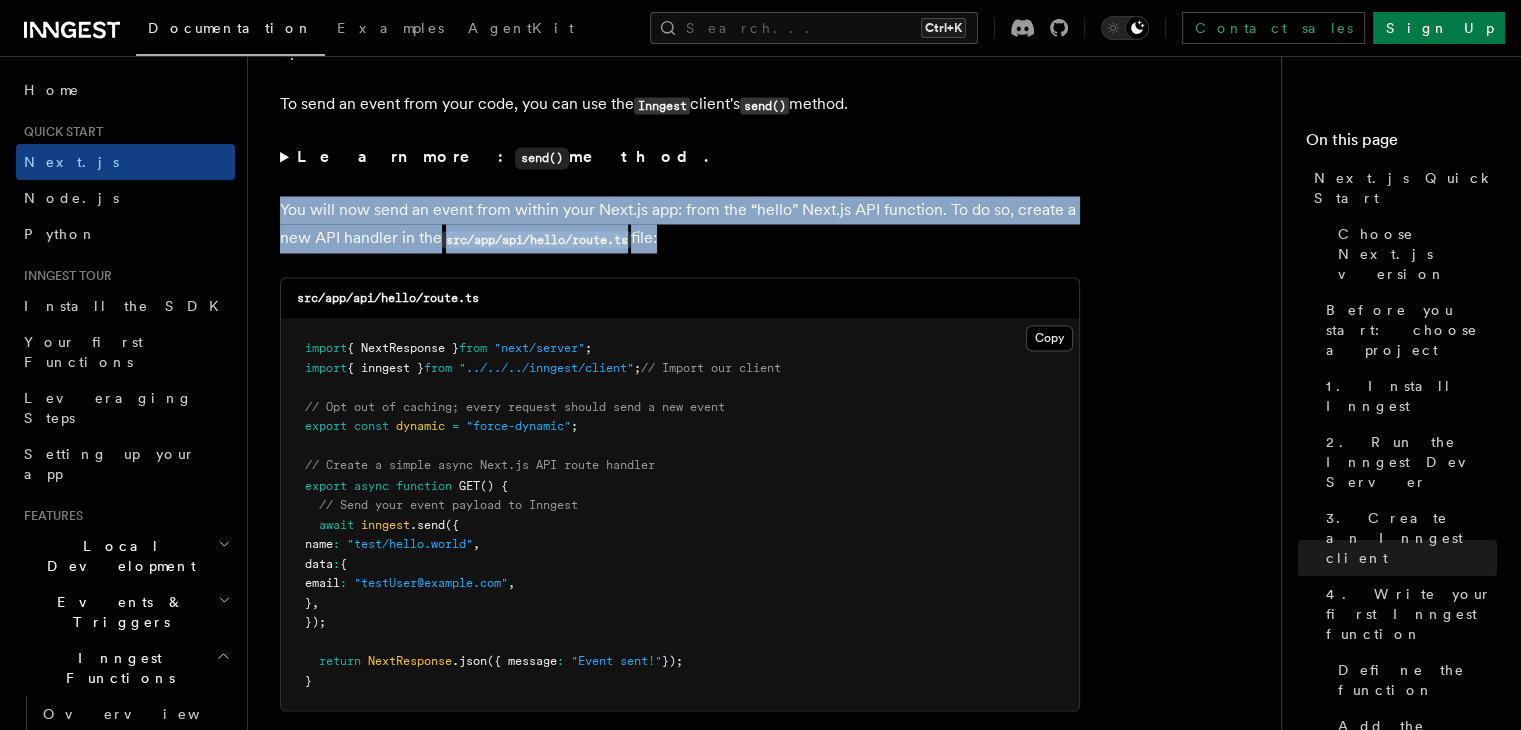 click on "You will now send an event from within your Next.js app: from the “hello” Next.js API function. To do so, create a new API handler in the  src/app/api/hello/route.ts  file:" at bounding box center (680, 224) 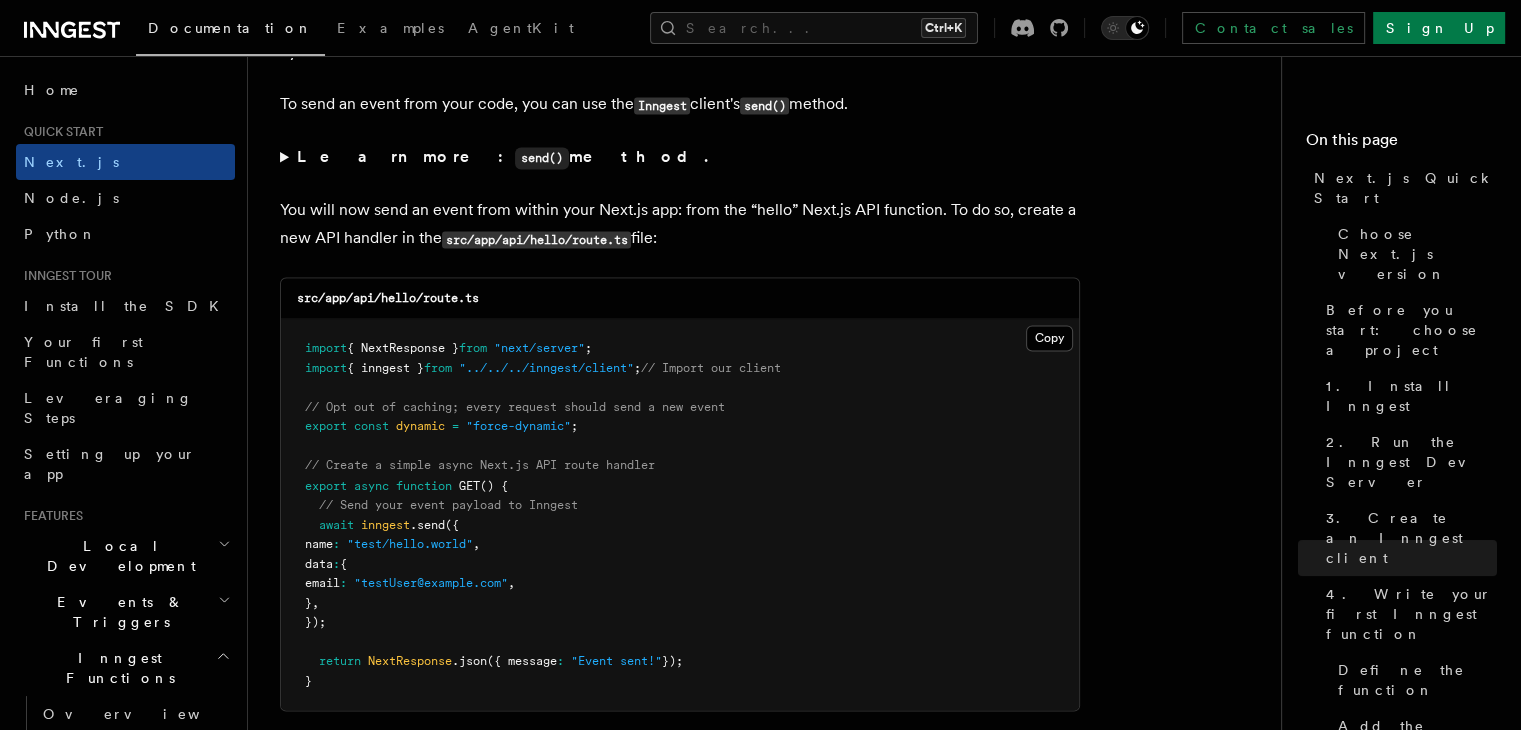 click on "Quick start Next.js Quick Start
In this tutorial you will add Inngest to a Next.js app to see how easy it can be to build complex workflows.
Inngest makes it easy to build, manage, and execute reliable workflows. Some use cases include scheduling drip marketing campaigns, building payment flows, or chaining LLM interactions.
By the end of this ten-minute tutorial you will:
Set up and run Inngest on your machine.
Write your first Inngest function.
Trigger your function from your app and through Inngest Dev Server.
Let's get started!
Choose Next.js version
Choose your preferred Next.js version for this tutorial:
Next.js - App Router Next.js - Pages Router Before you start: choose a project In this tutorial you can use any existing Next.js project, or you can create a new one. Instructions for creating a new Next.js project  Run the following command in your terminal to create a new Next.js project: Copy Copied npx  create-next-app@latest   --ts   --eslint   --tailwind   --src-dir   --app" at bounding box center (772, -3871) 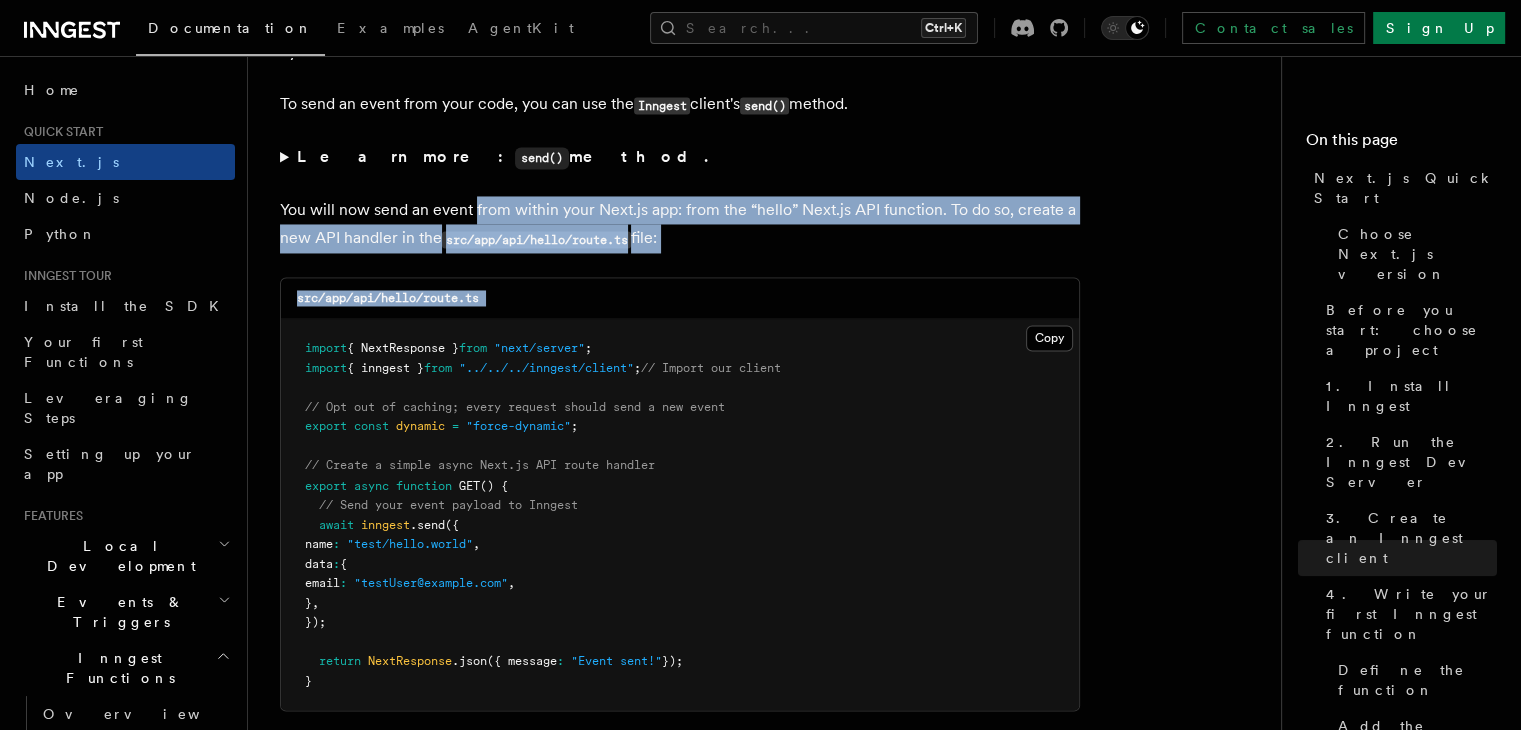 drag, startPoint x: 951, startPoint y: 244, endPoint x: 494, endPoint y: 197, distance: 459.4105 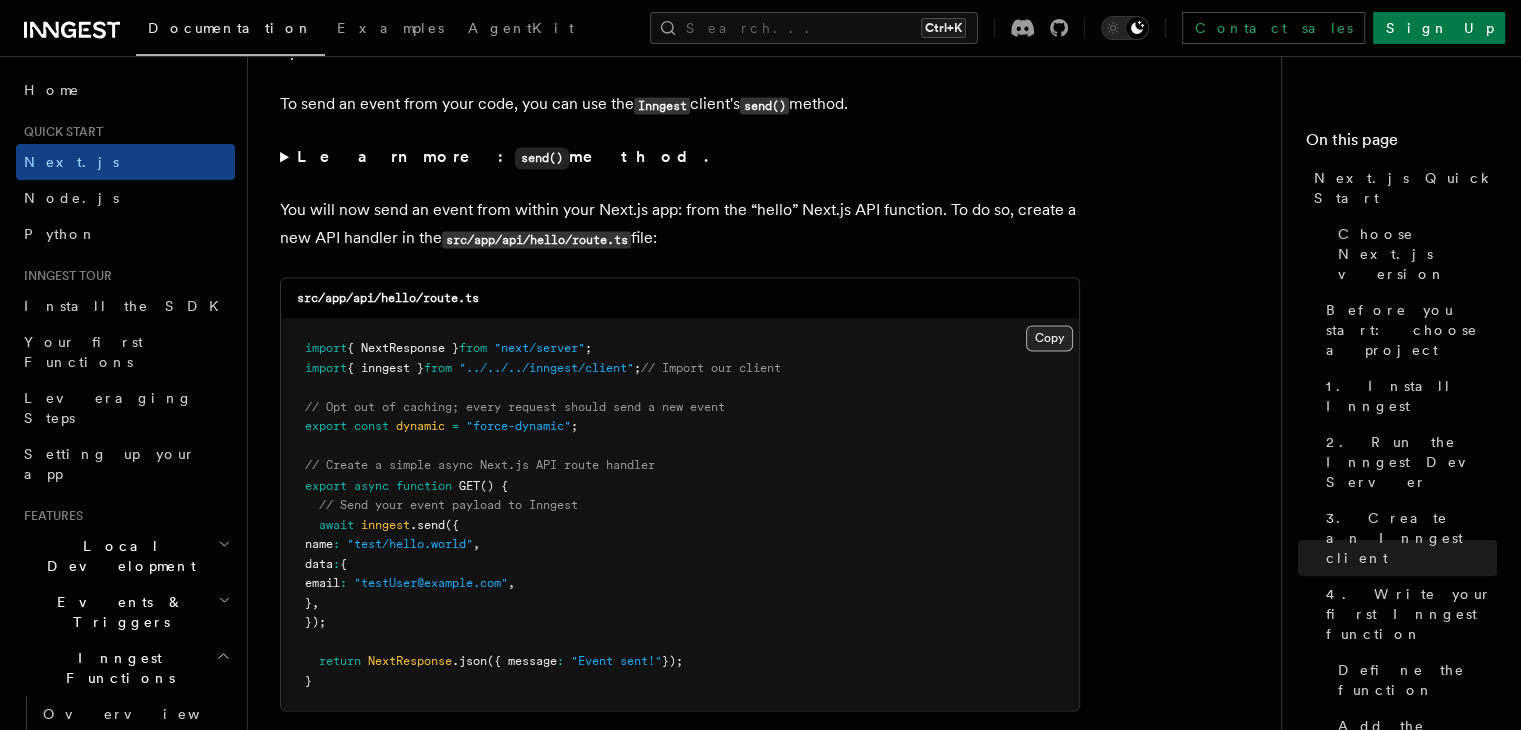 click on "Copy Copied" at bounding box center [1049, 338] 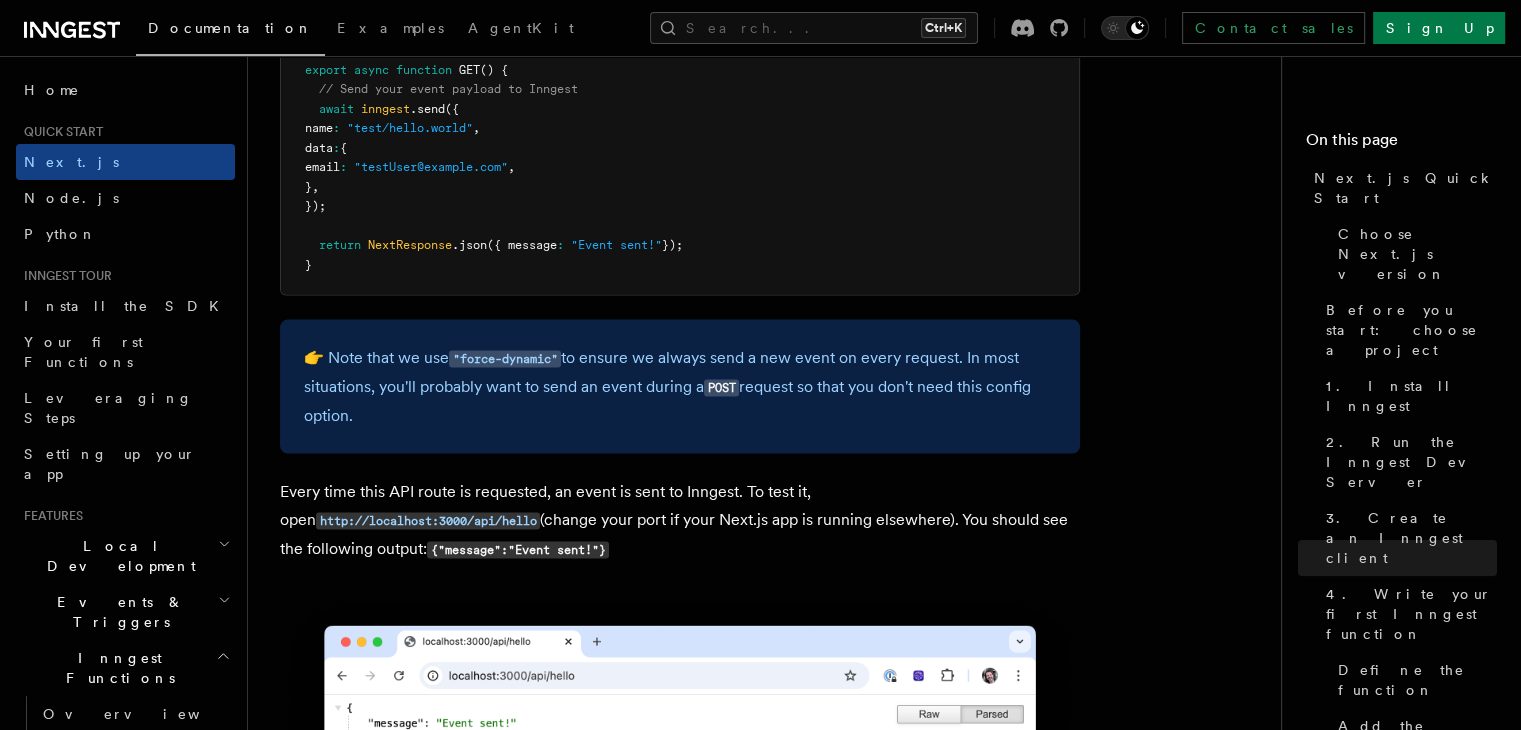 scroll, scrollTop: 11351, scrollLeft: 0, axis: vertical 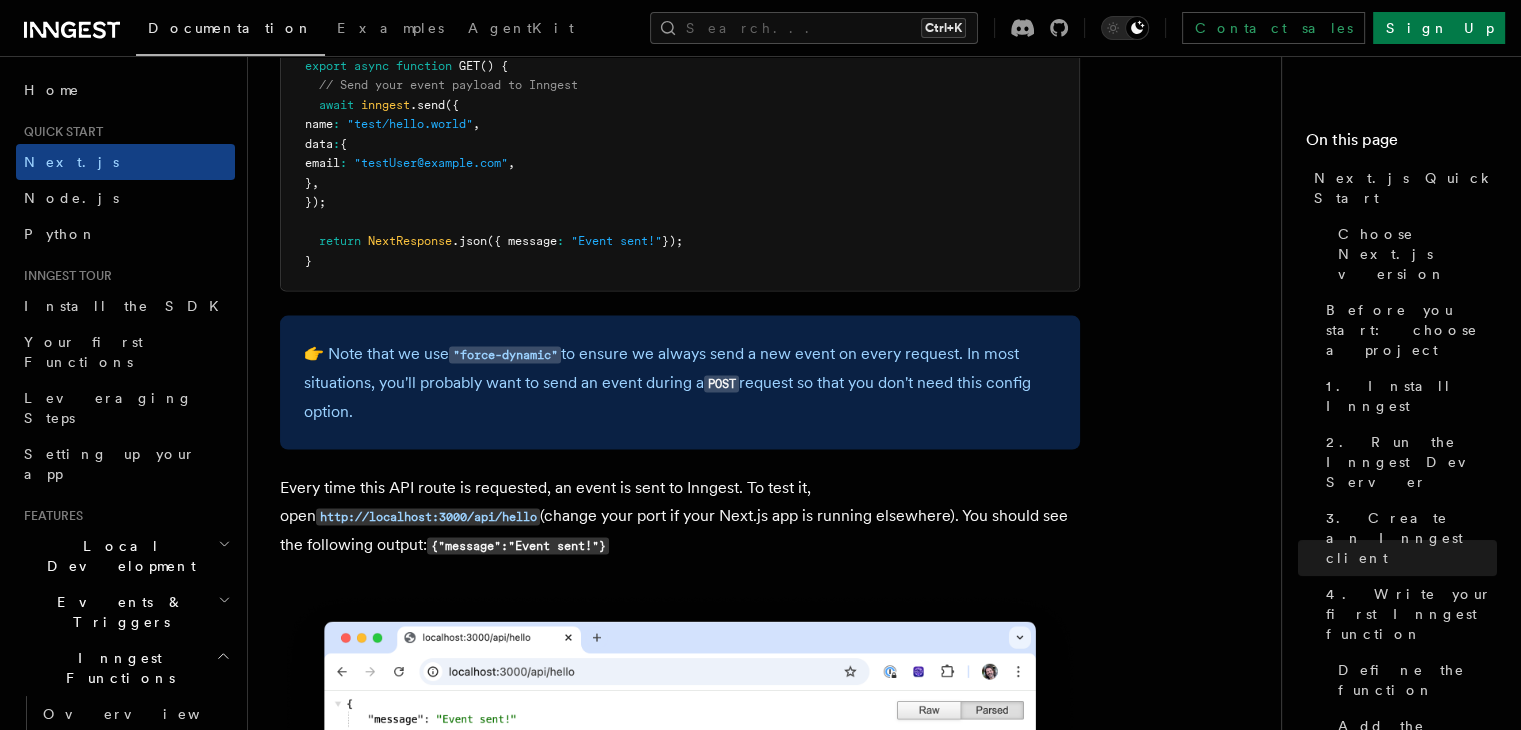 drag, startPoint x: 366, startPoint y: 335, endPoint x: 538, endPoint y: 403, distance: 184.95406 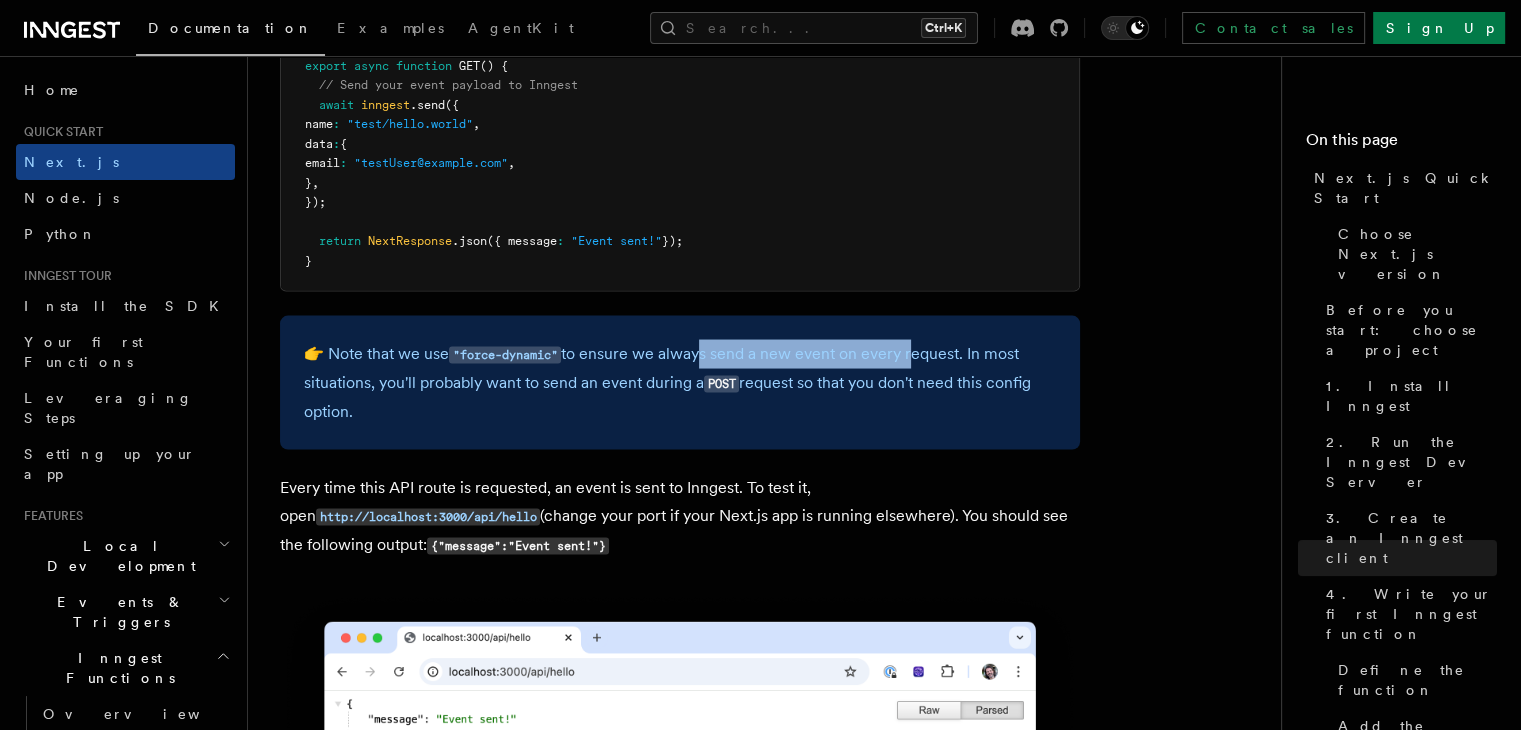 drag, startPoint x: 705, startPoint y: 333, endPoint x: 916, endPoint y: 333, distance: 211 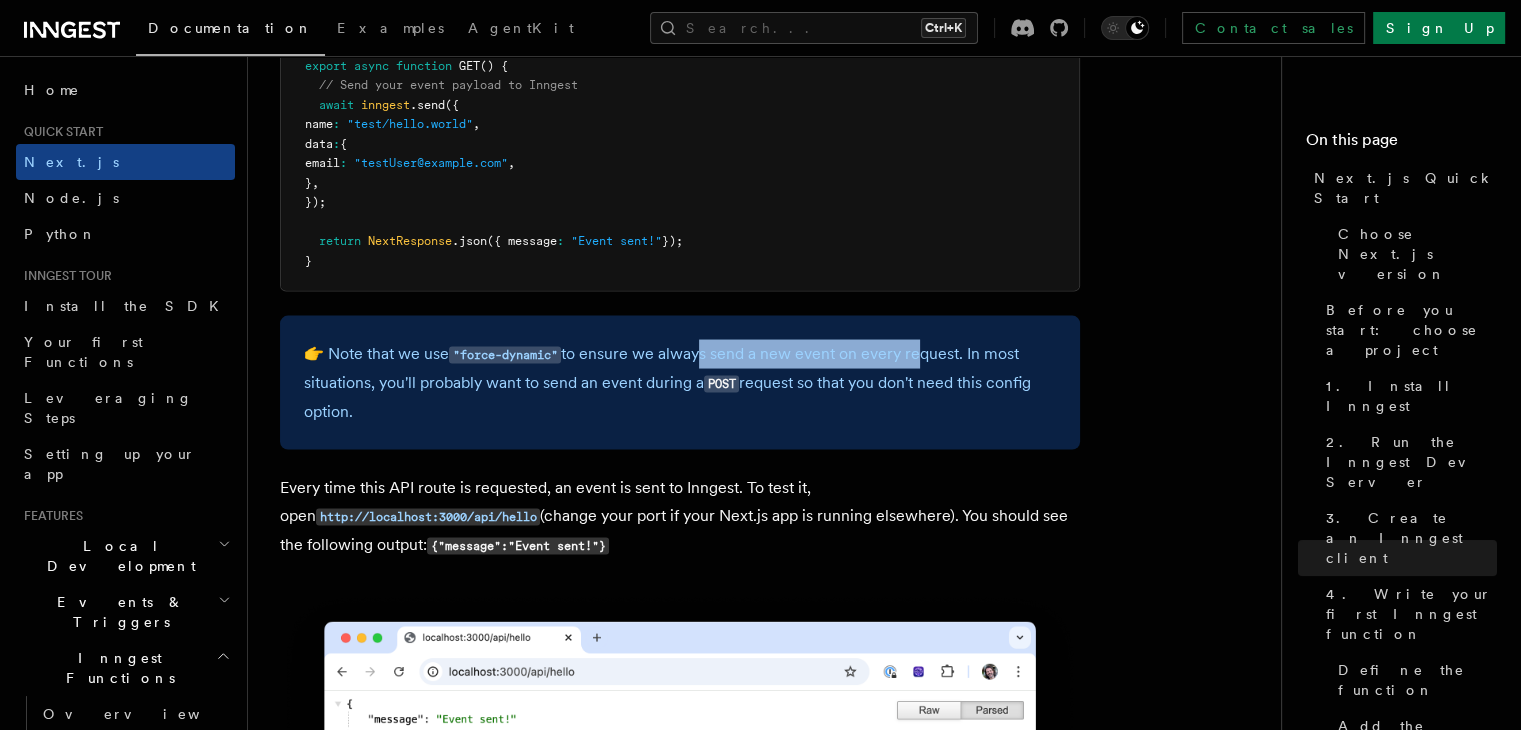 click on "👉 Note that we use  "force-dynamic"  to ensure we always send a new event on every request. In most situations, you'll probably want to send an event during a  POST  request so that you don't need this config option." at bounding box center (680, 382) 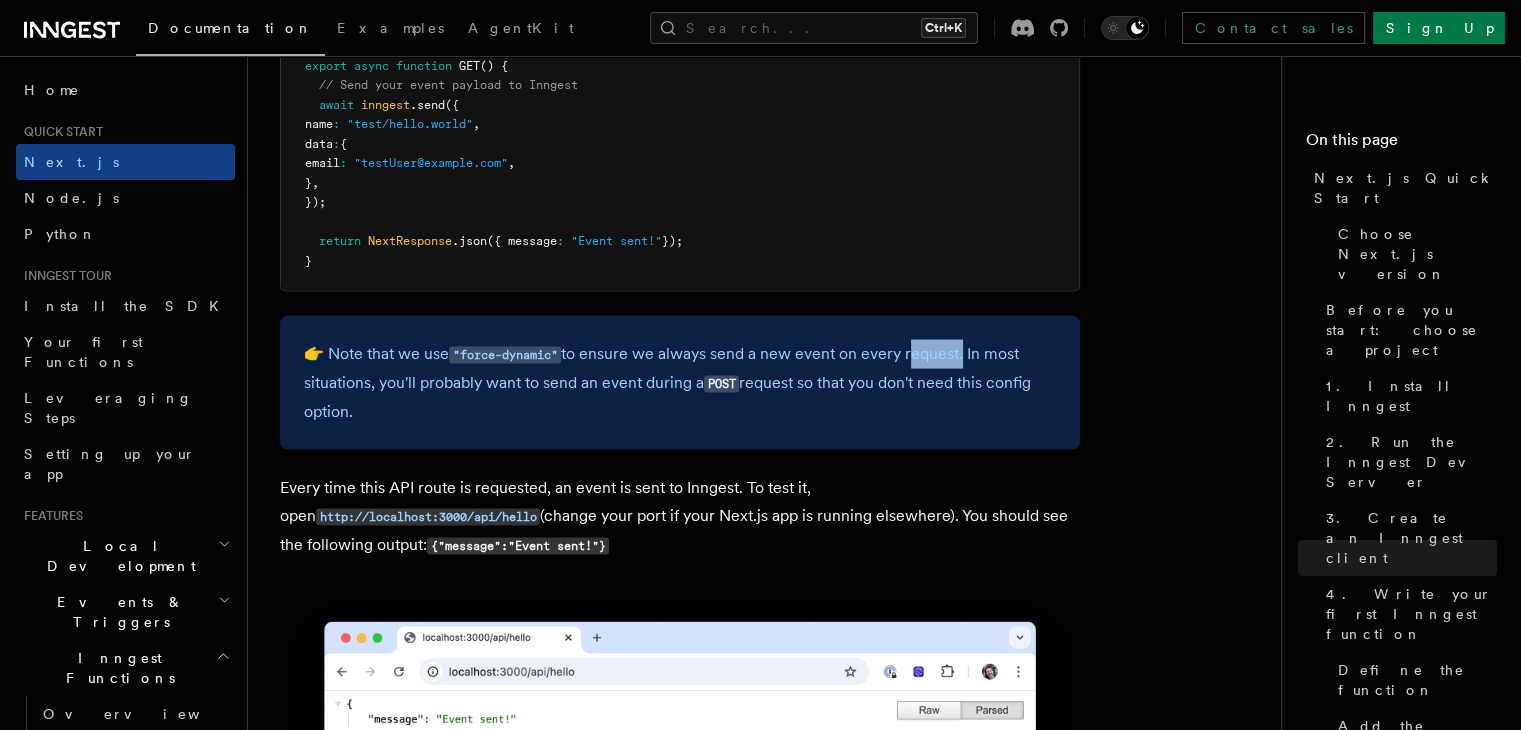 click on "👉 Note that we use  "force-dynamic"  to ensure we always send a new event on every request. In most situations, you'll probably want to send an event during a  POST  request so that you don't need this config option." at bounding box center [680, 382] 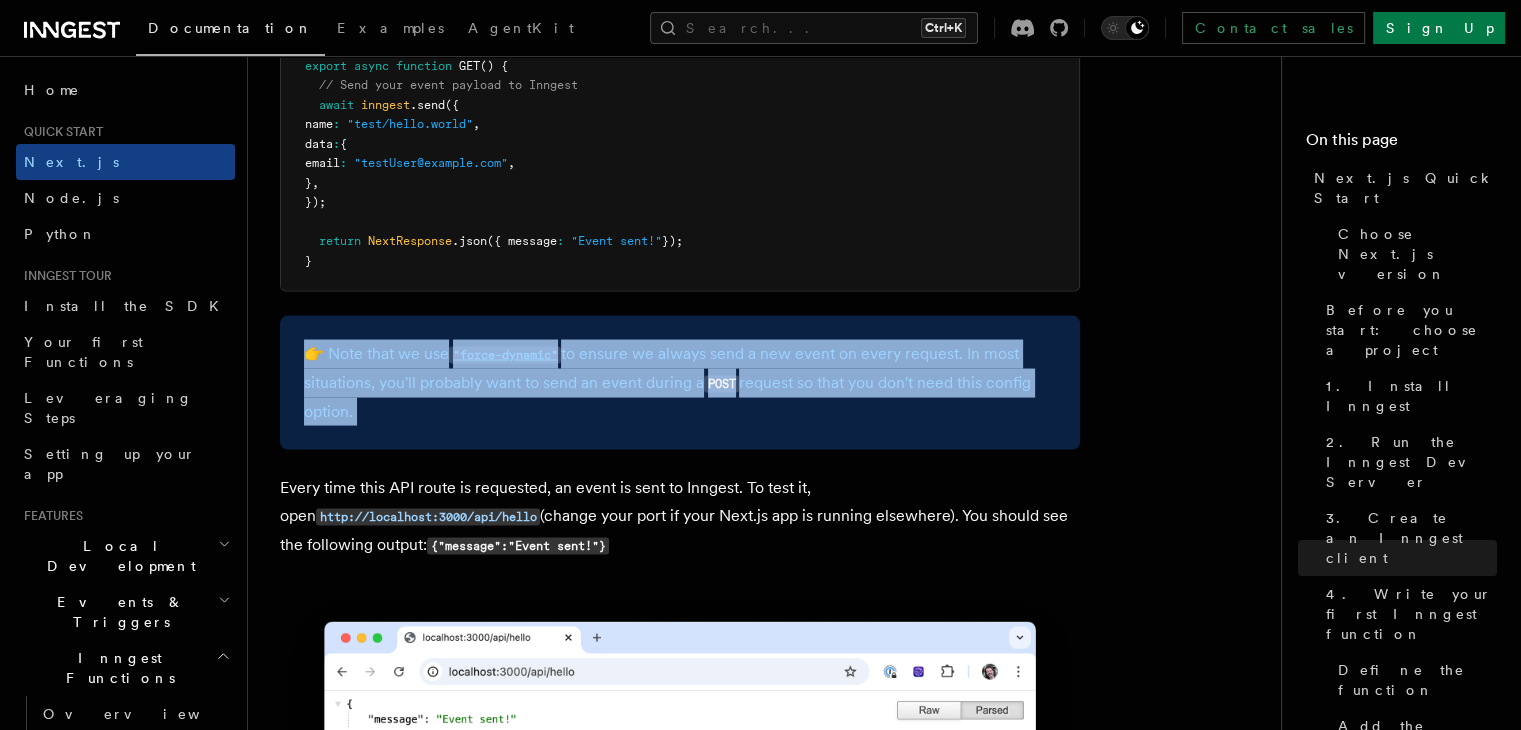 click on "👉 Note that we use  "force-dynamic"  to ensure we always send a new event on every request. In most situations, you'll probably want to send an event during a  POST  request so that you don't need this config option." at bounding box center [680, 382] 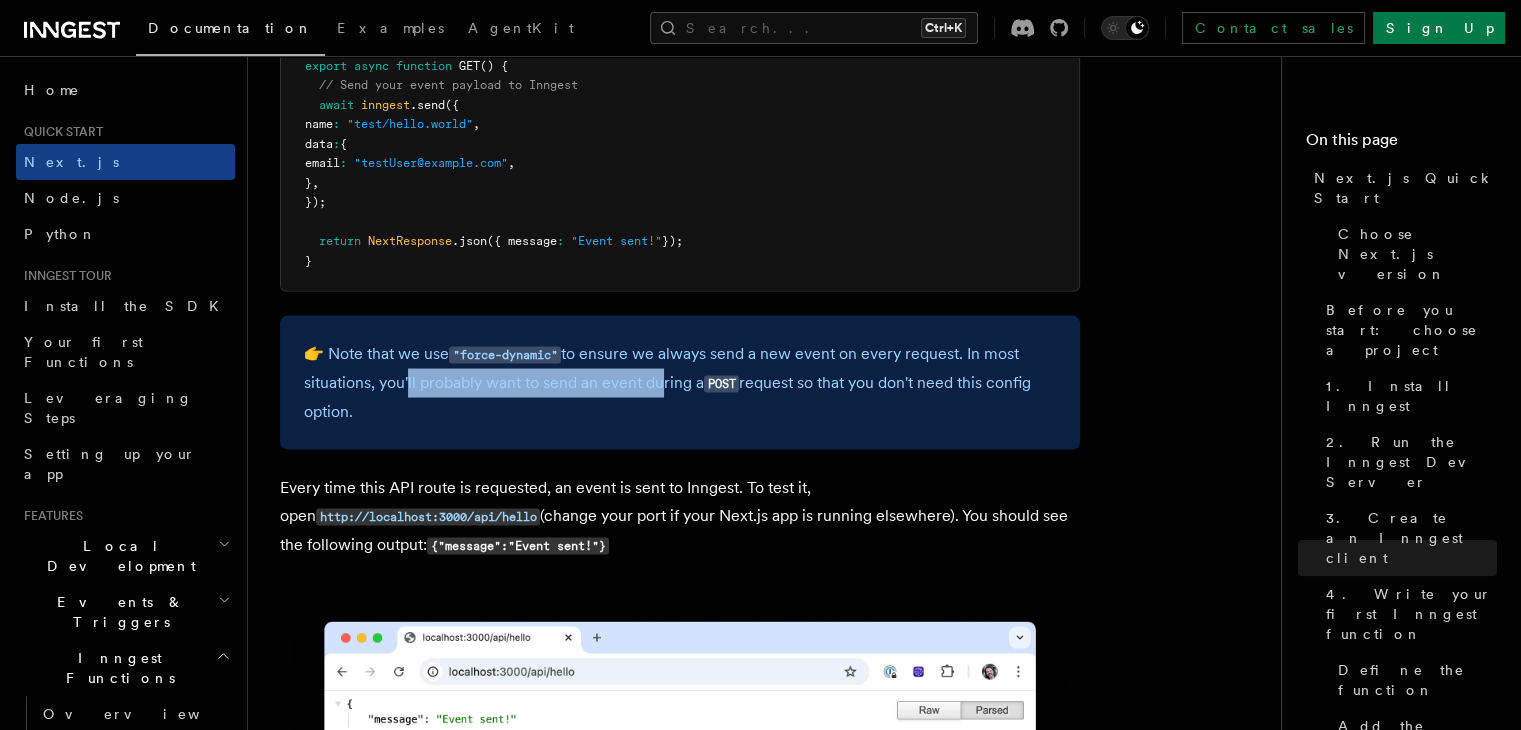 drag, startPoint x: 405, startPoint y: 362, endPoint x: 656, endPoint y: 374, distance: 251.28668 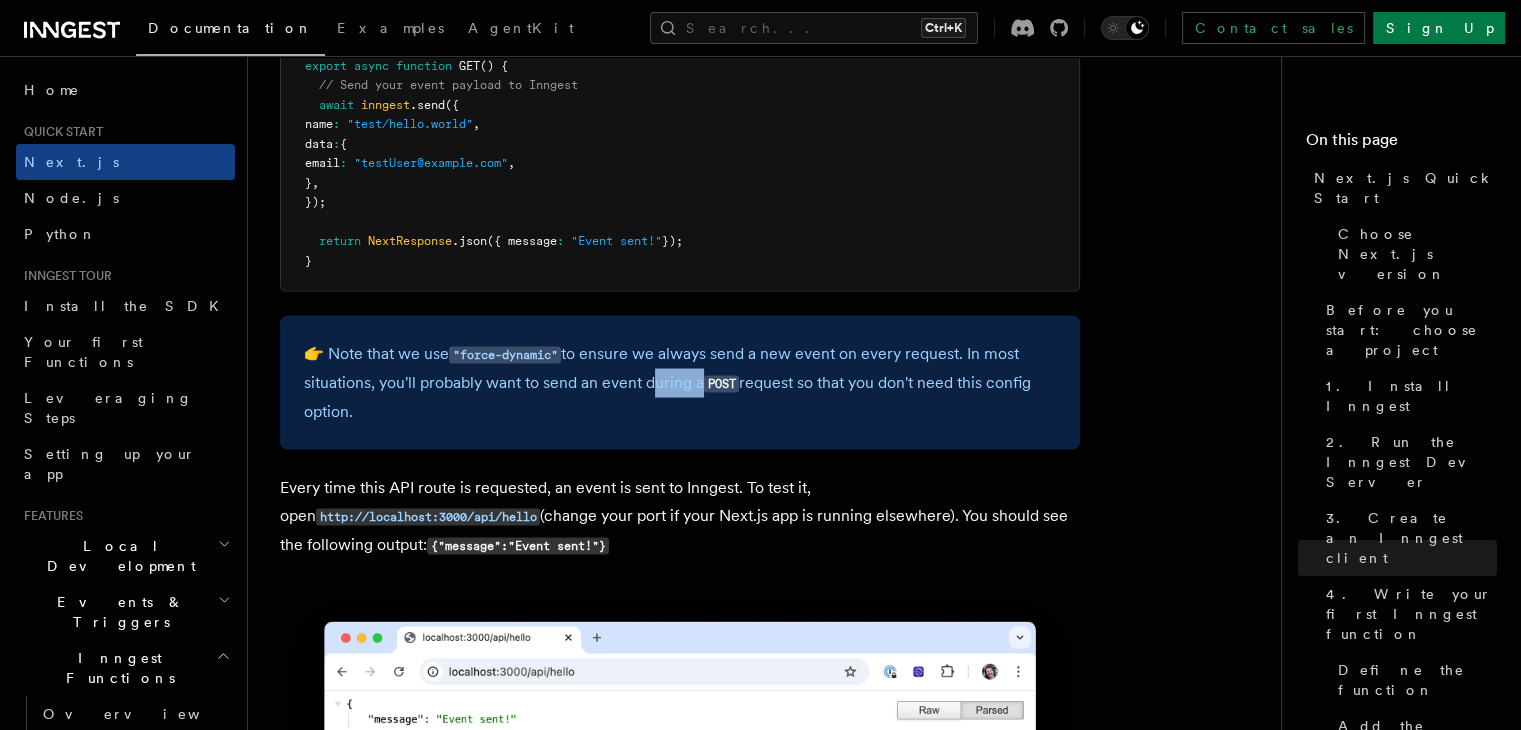 click on "👉 Note that we use  "force-dynamic"  to ensure we always send a new event on every request. In most situations, you'll probably want to send an event during a  POST  request so that you don't need this config option." at bounding box center (680, 382) 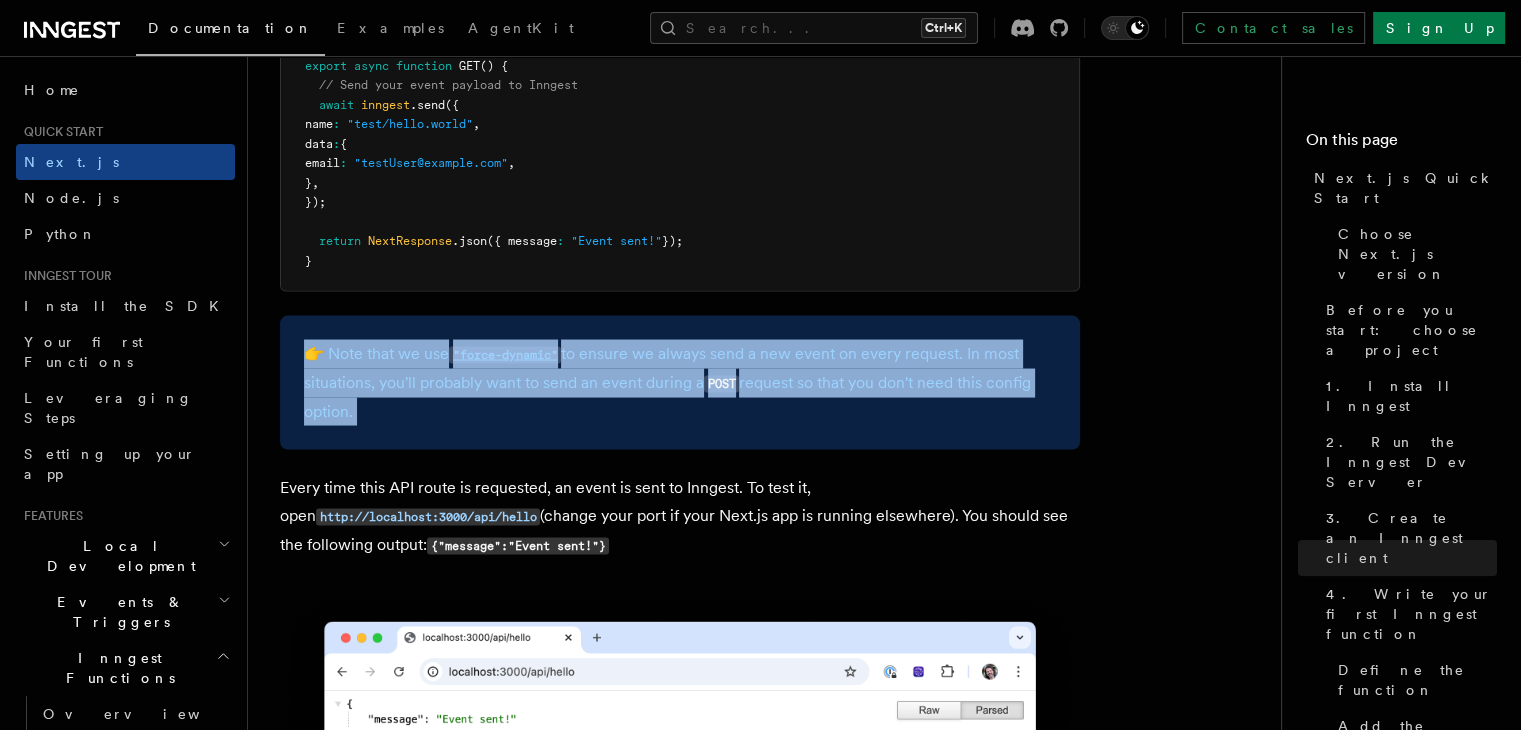 click on "👉 Note that we use  "force-dynamic"  to ensure we always send a new event on every request. In most situations, you'll probably want to send an event during a  POST  request so that you don't need this config option." at bounding box center [680, 382] 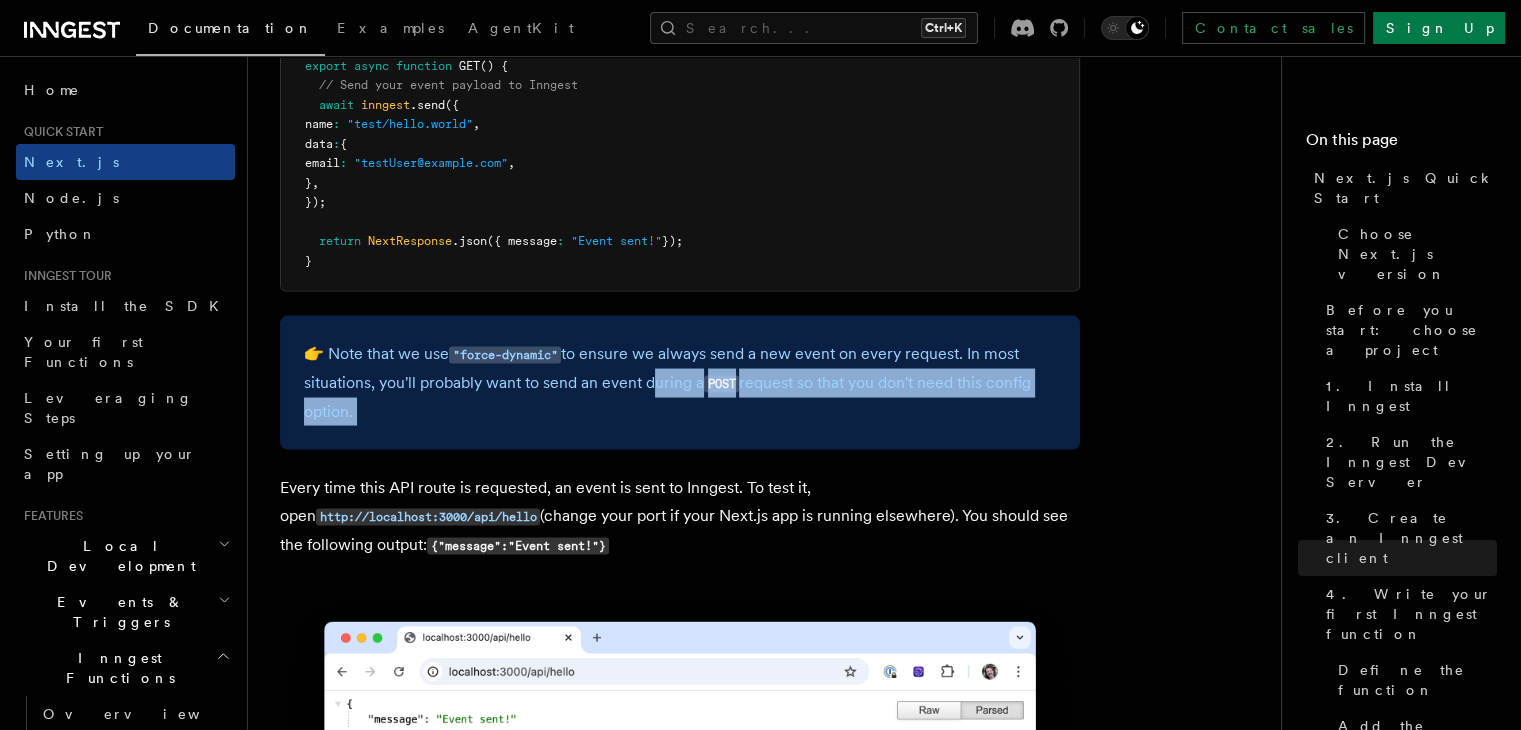 drag, startPoint x: 752, startPoint y: 393, endPoint x: 671, endPoint y: 368, distance: 84.77028 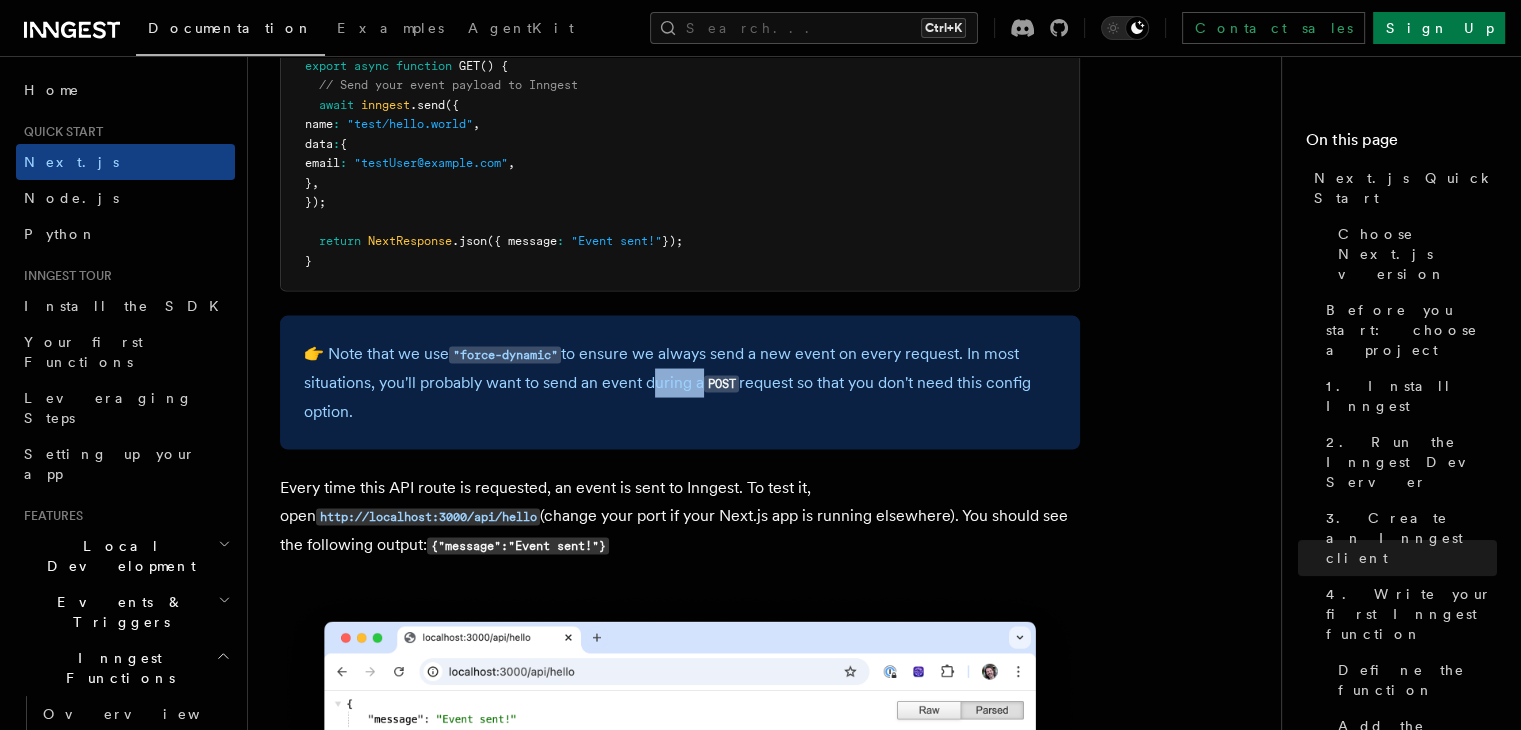 click on "👉 Note that we use  "force-dynamic"  to ensure we always send a new event on every request. In most situations, you'll probably want to send an event during a  POST  request so that you don't need this config option." at bounding box center [680, 382] 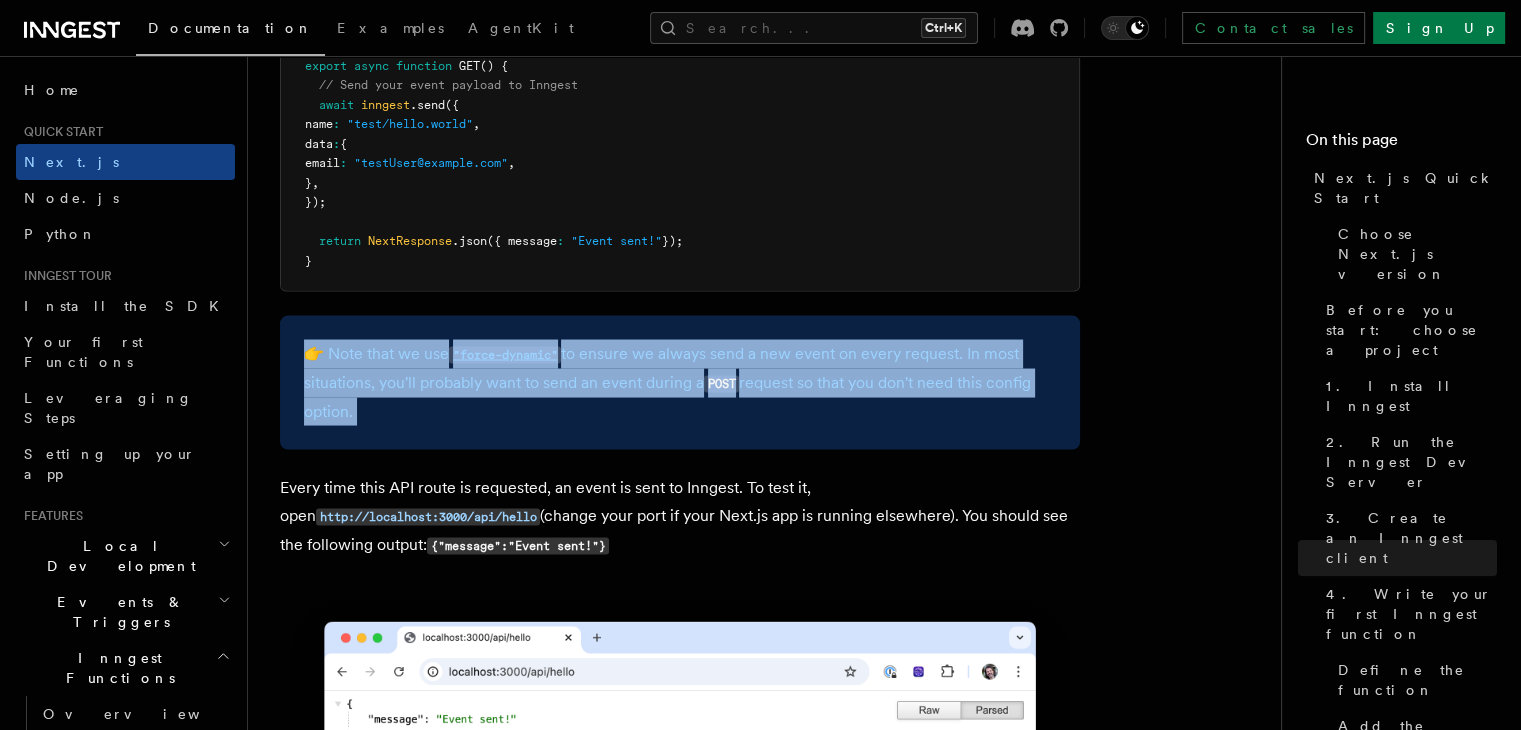 click on "👉 Note that we use  "force-dynamic"  to ensure we always send a new event on every request. In most situations, you'll probably want to send an event during a  POST  request so that you don't need this config option." at bounding box center [680, 382] 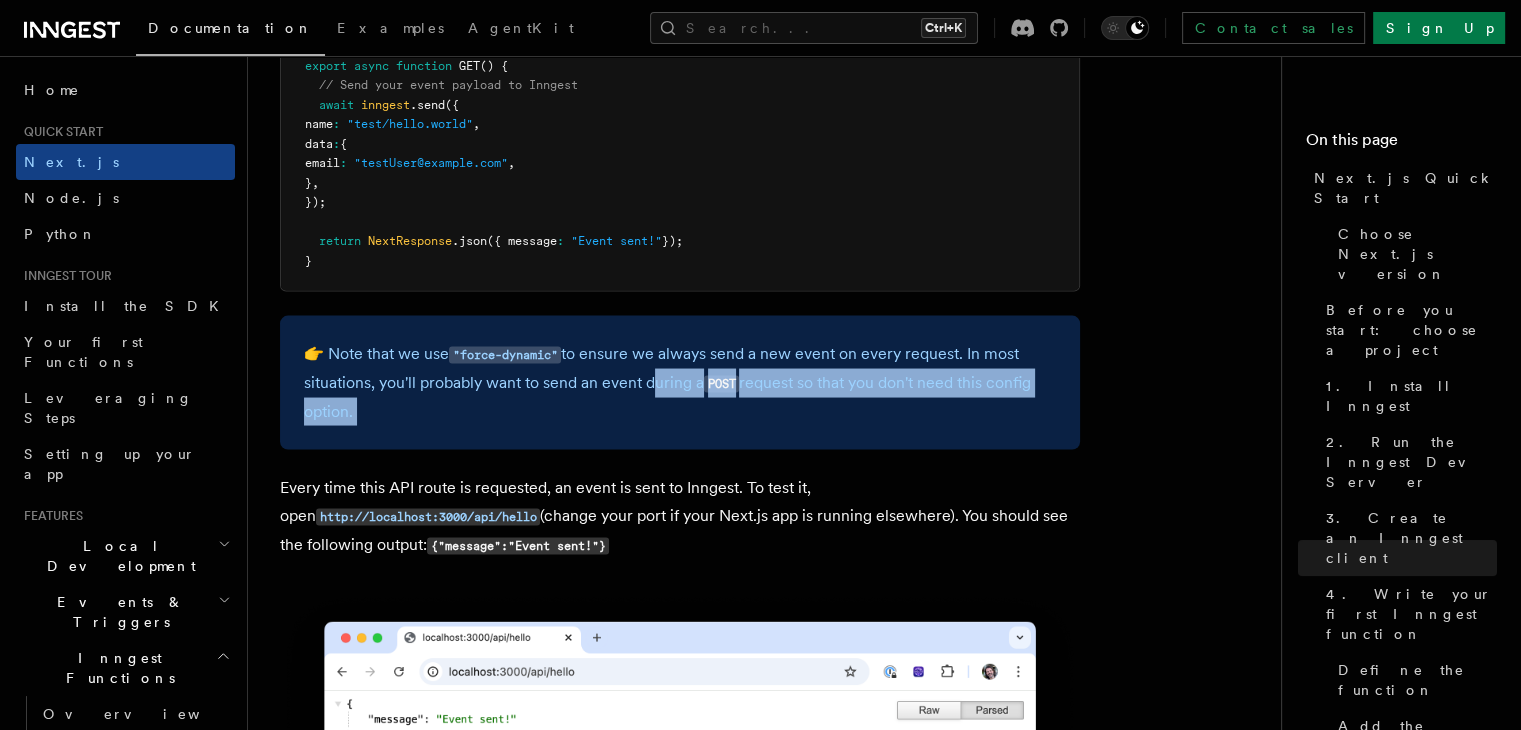 drag, startPoint x: 724, startPoint y: 397, endPoint x: 698, endPoint y: 389, distance: 27.202942 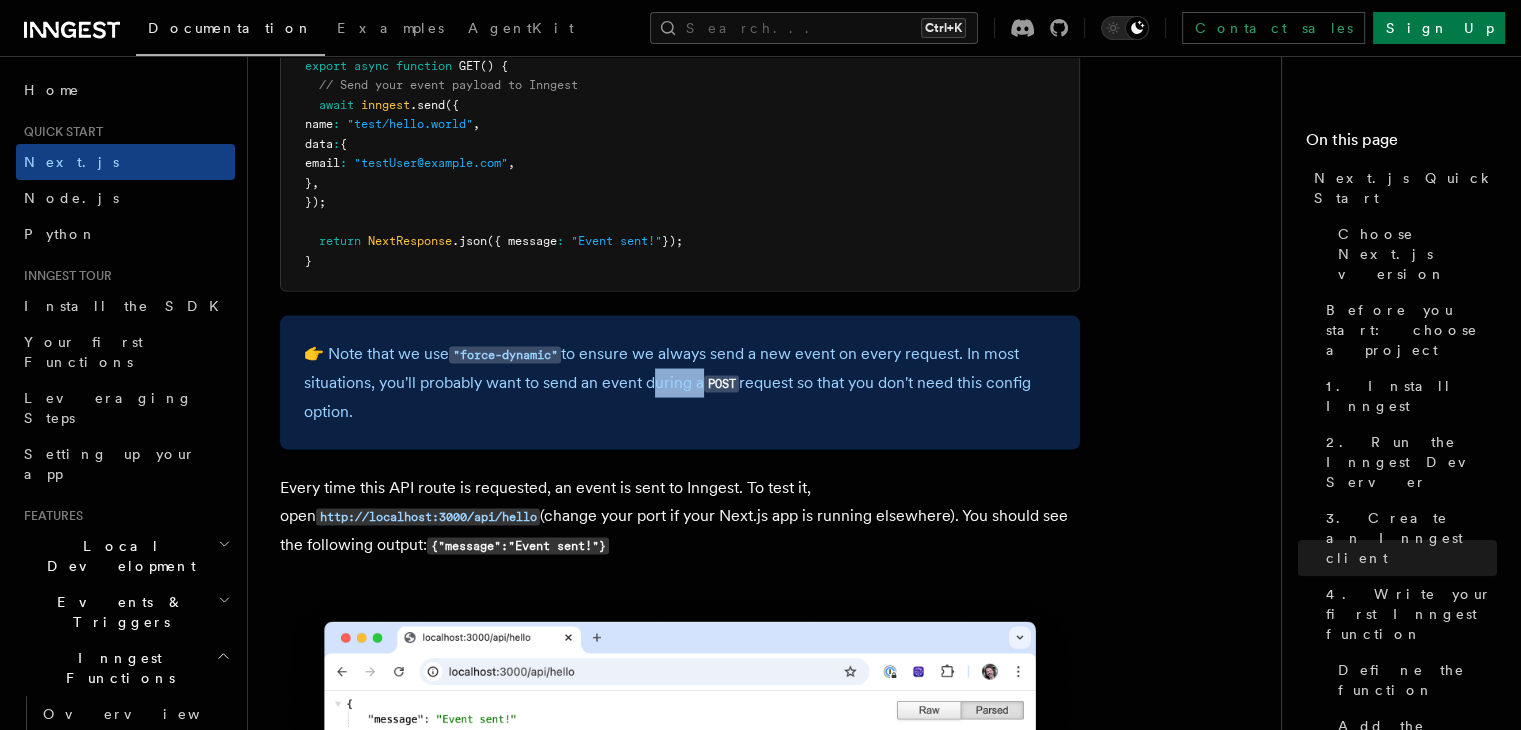 click on "👉 Note that we use  "force-dynamic"  to ensure we always send a new event on every request. In most situations, you'll probably want to send an event during a  POST  request so that you don't need this config option." at bounding box center [680, 382] 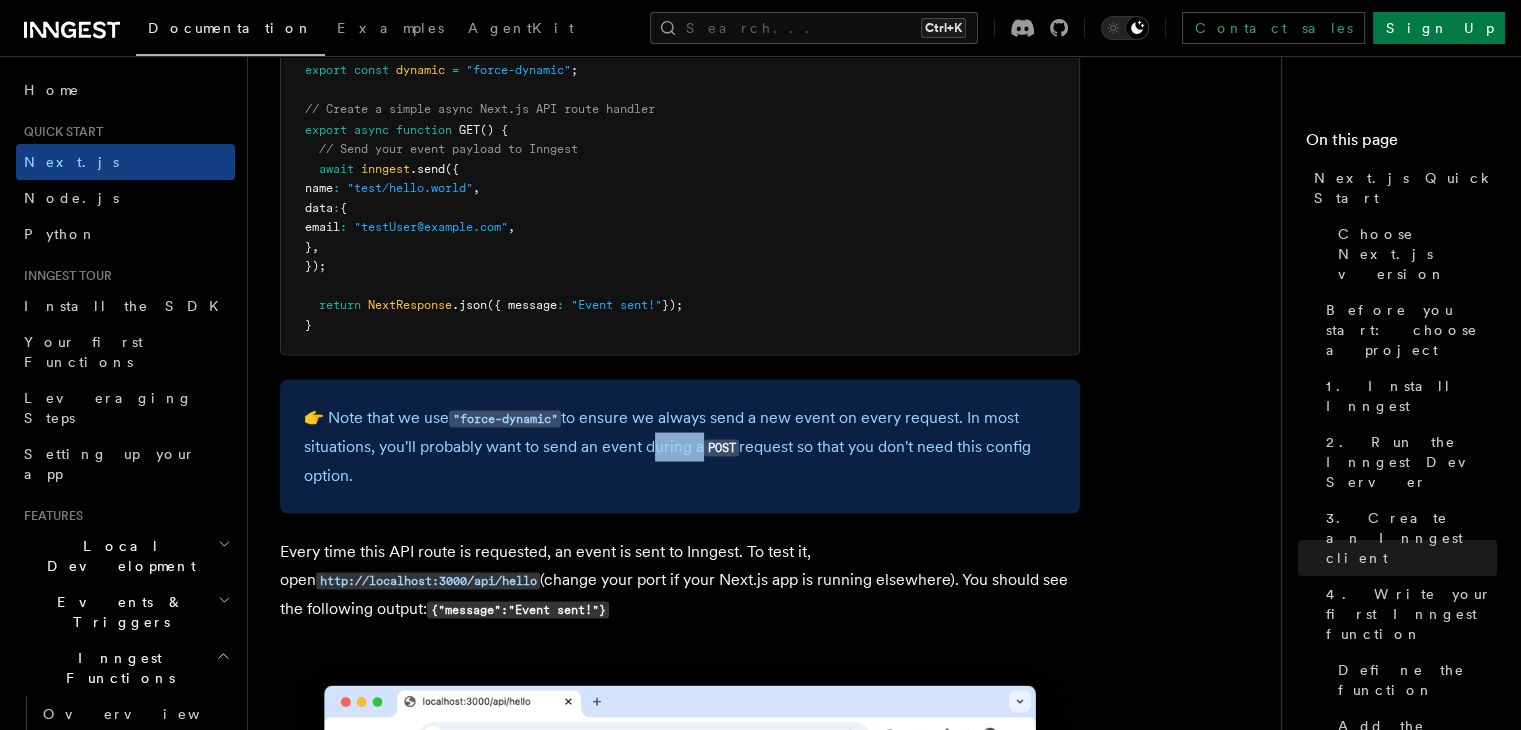 click on "👉 Note that we use  "force-dynamic"  to ensure we always send a new event on every request. In most situations, you'll probably want to send an event during a  POST  request so that you don't need this config option." at bounding box center [680, 446] 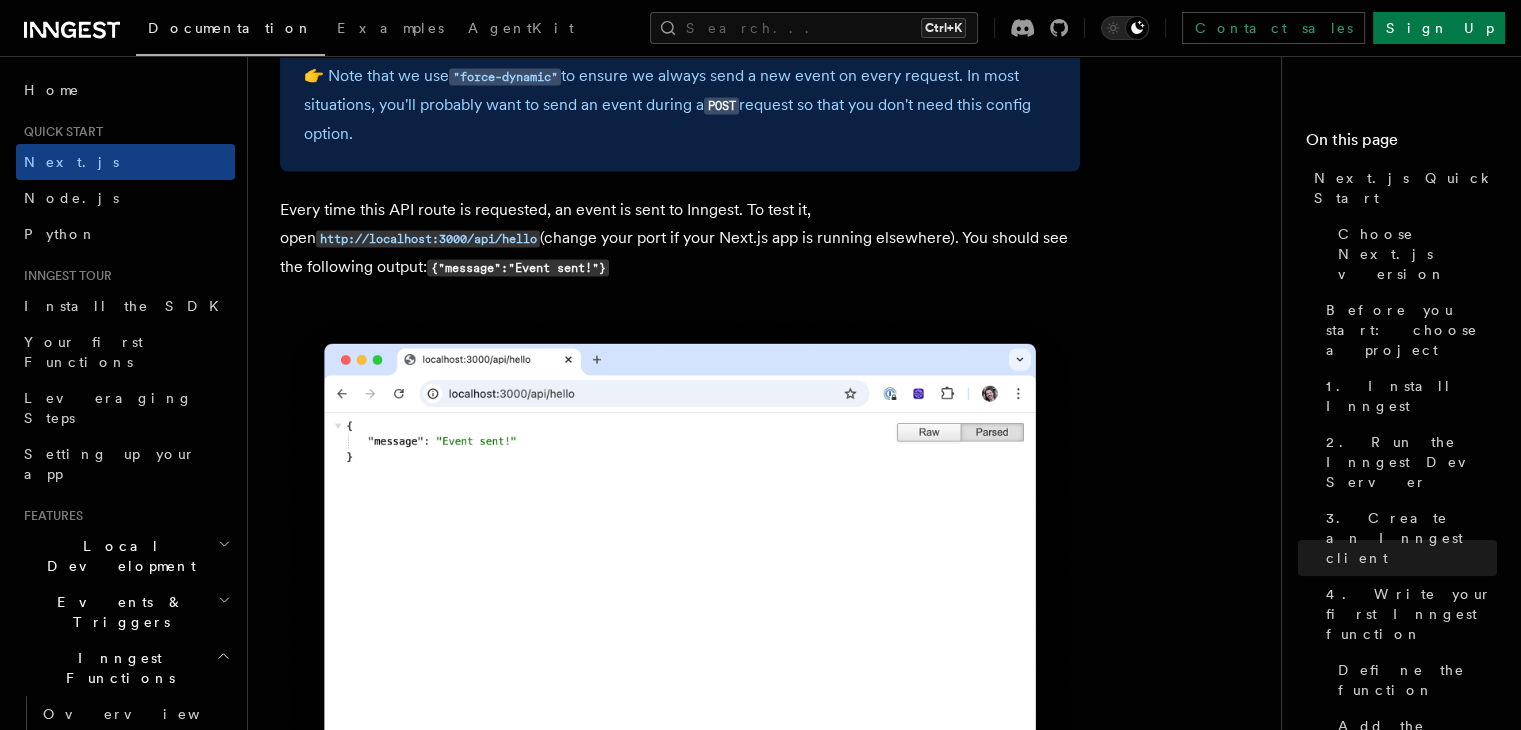 scroll, scrollTop: 11632, scrollLeft: 0, axis: vertical 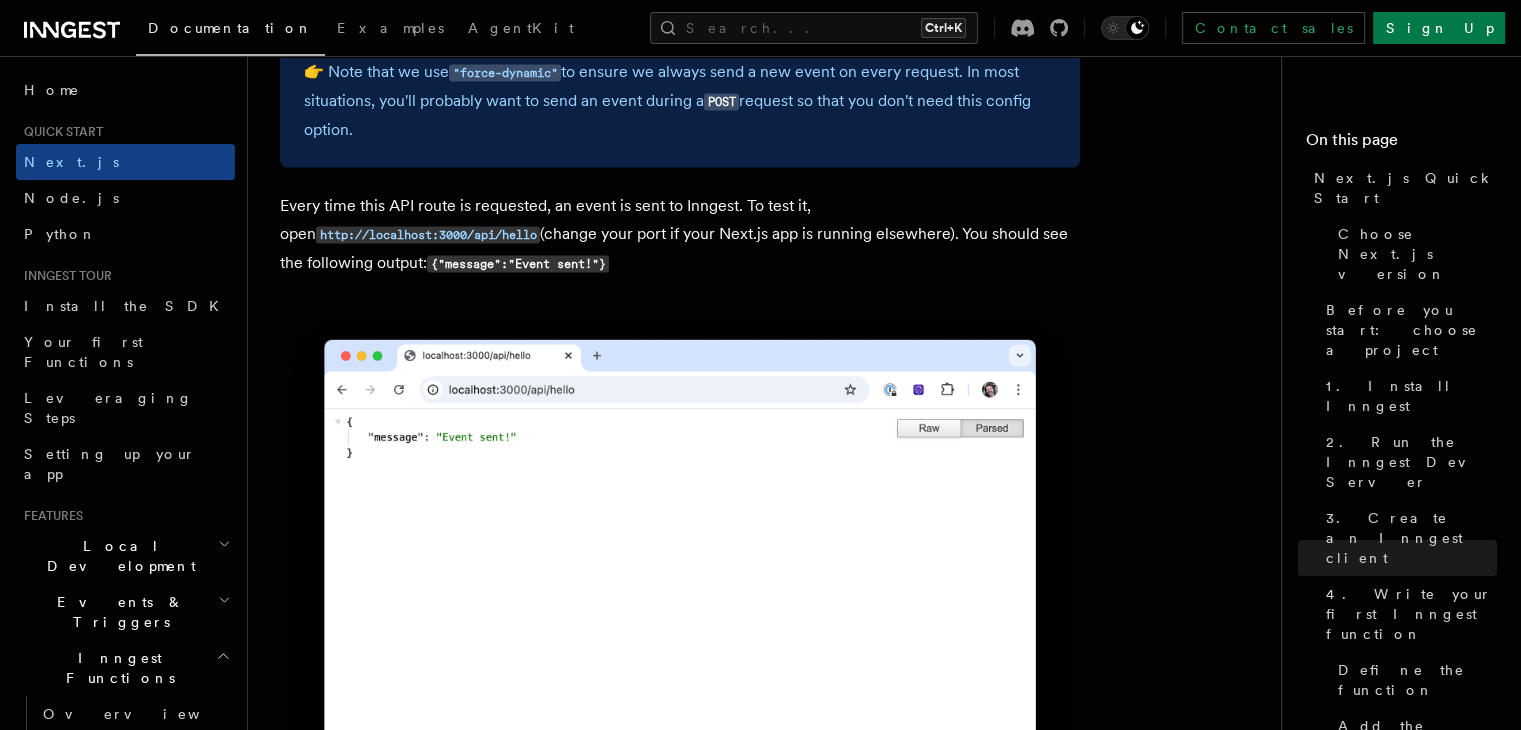click on "Quick start Next.js Quick Start
In this tutorial you will add Inngest to a Next.js app to see how easy it can be to build complex workflows.
Inngest makes it easy to build, manage, and execute reliable workflows. Some use cases include scheduling drip marketing campaigns, building payment flows, or chaining LLM interactions.
By the end of this ten-minute tutorial you will:
Set up and run Inngest on your machine.
Write your first Inngest function.
Trigger your function from your app and through Inngest Dev Server.
Let's get started!
Choose Next.js version
Choose your preferred Next.js version for this tutorial:
Next.js - App Router Next.js - Pages Router Before you start: choose a project In this tutorial you can use any existing Next.js project, or you can create a new one. Instructions for creating a new Next.js project  Run the following command in your terminal to create a new Next.js project: Copy Copied npx  create-next-app@latest   --ts   --eslint   --tailwind   --src-dir   --app" at bounding box center [772, -4572] 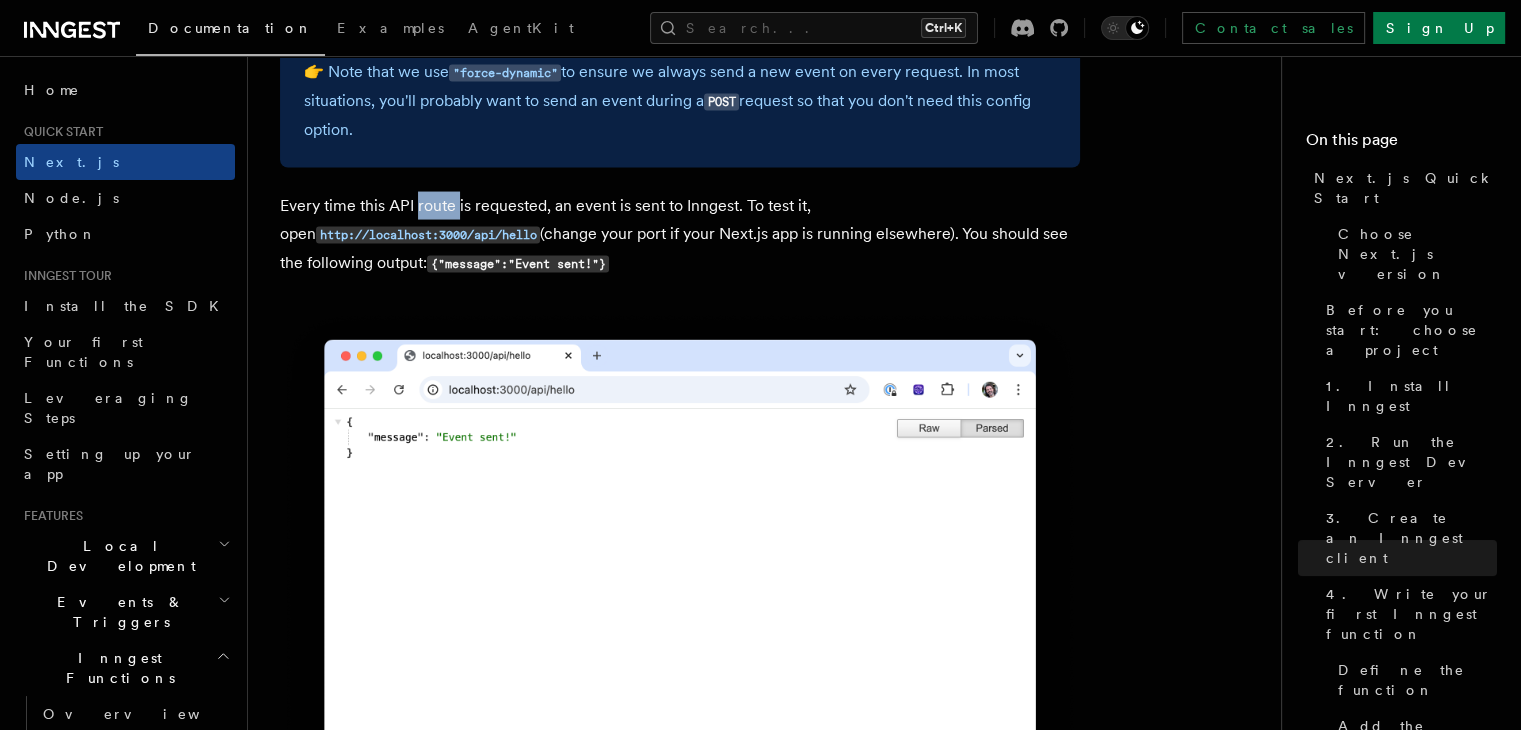 click on "Quick start Next.js Quick Start
In this tutorial you will add Inngest to a Next.js app to see how easy it can be to build complex workflows.
Inngest makes it easy to build, manage, and execute reliable workflows. Some use cases include scheduling drip marketing campaigns, building payment flows, or chaining LLM interactions.
By the end of this ten-minute tutorial you will:
Set up and run Inngest on your machine.
Write your first Inngest function.
Trigger your function from your app and through Inngest Dev Server.
Let's get started!
Choose Next.js version
Choose your preferred Next.js version for this tutorial:
Next.js - App Router Next.js - Pages Router Before you start: choose a project In this tutorial you can use any existing Next.js project, or you can create a new one. Instructions for creating a new Next.js project  Run the following command in your terminal to create a new Next.js project: Copy Copied npx  create-next-app@latest   --ts   --eslint   --tailwind   --src-dir   --app" at bounding box center (772, -4572) 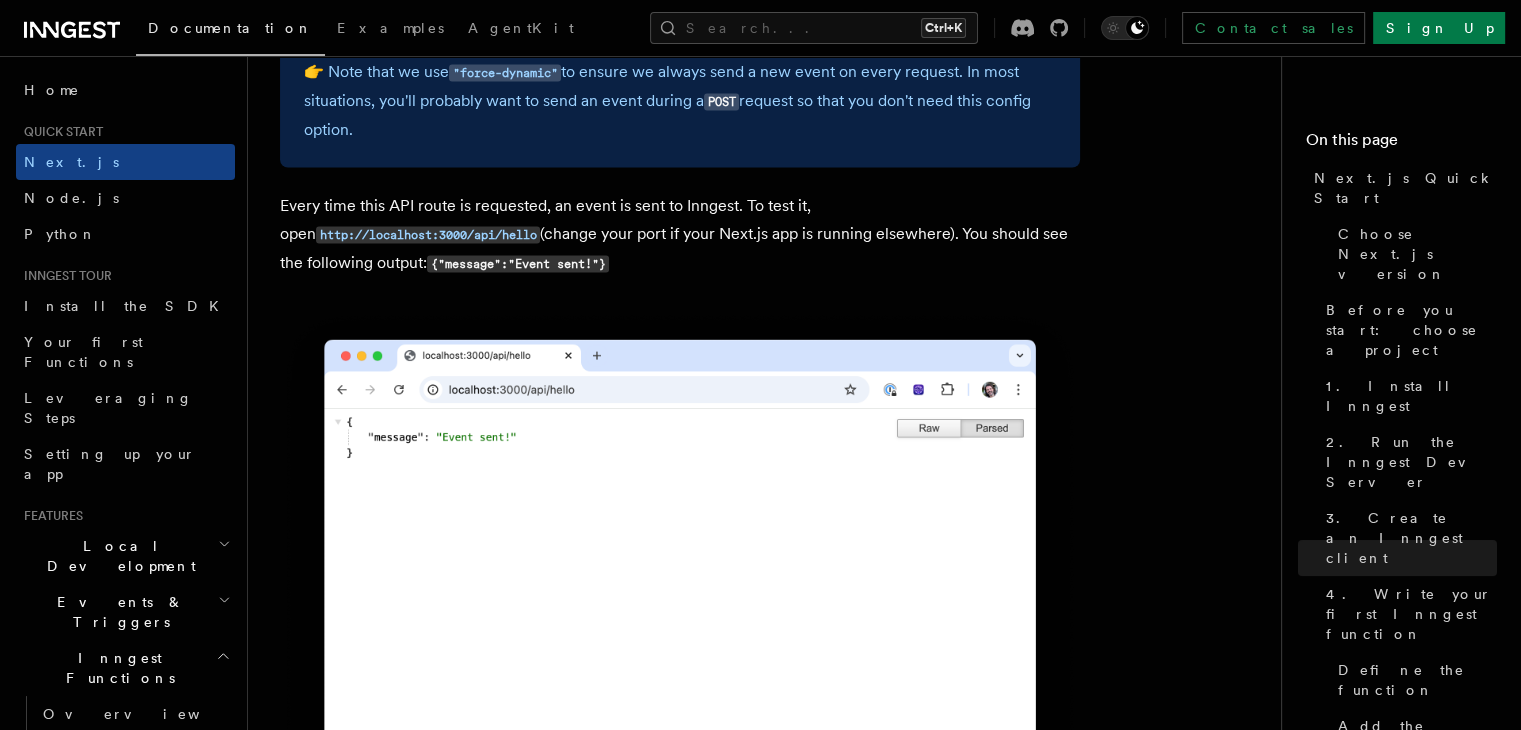 click on "Quick start Next.js Quick Start
In this tutorial you will add Inngest to a Next.js app to see how easy it can be to build complex workflows.
Inngest makes it easy to build, manage, and execute reliable workflows. Some use cases include scheduling drip marketing campaigns, building payment flows, or chaining LLM interactions.
By the end of this ten-minute tutorial you will:
Set up and run Inngest on your machine.
Write your first Inngest function.
Trigger your function from your app and through Inngest Dev Server.
Let's get started!
Choose Next.js version
Choose your preferred Next.js version for this tutorial:
Next.js - App Router Next.js - Pages Router Before you start: choose a project In this tutorial you can use any existing Next.js project, or you can create a new one. Instructions for creating a new Next.js project  Run the following command in your terminal to create a new Next.js project: Copy Copied npx  create-next-app@latest   --ts   --eslint   --tailwind   --src-dir   --app" at bounding box center [772, -4572] 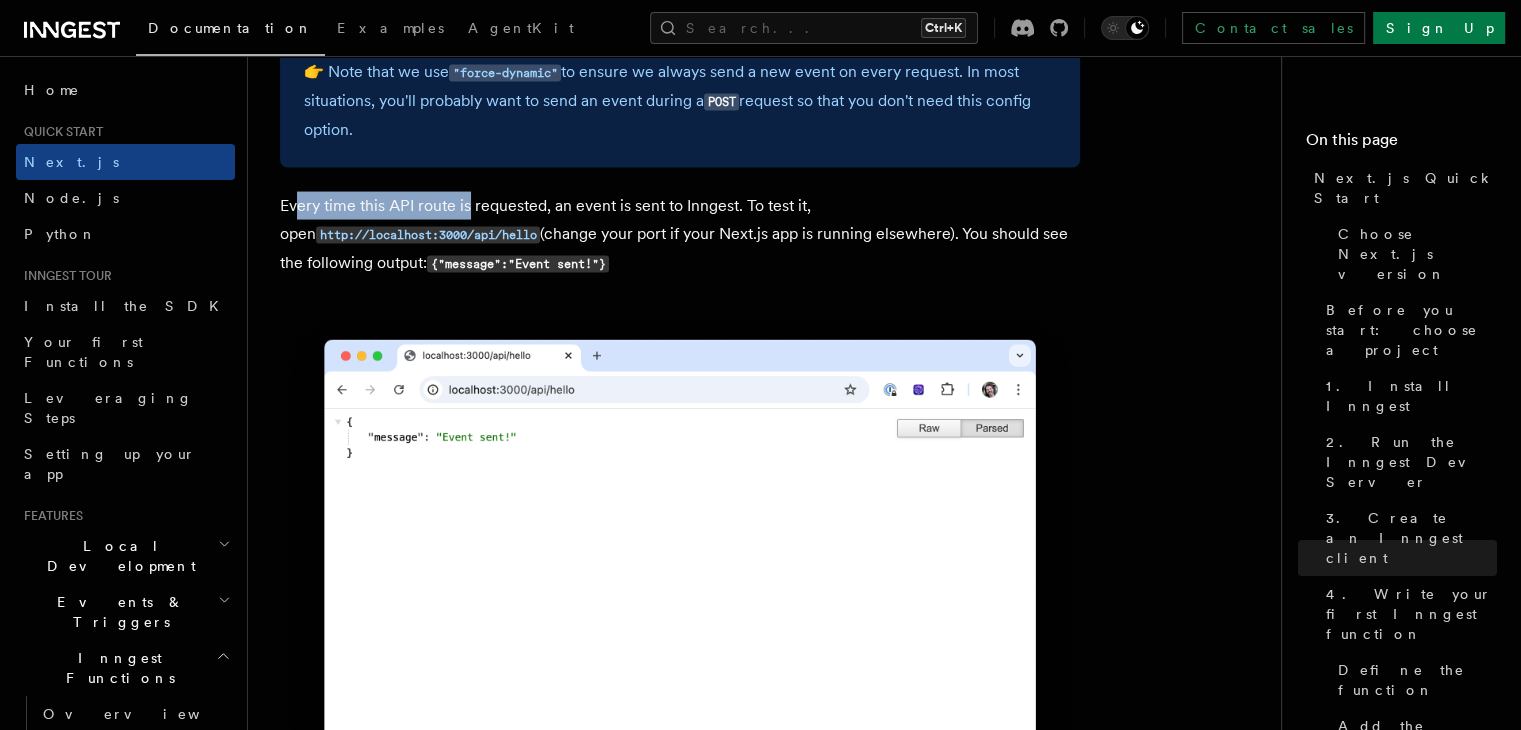 drag, startPoint x: 300, startPoint y: 184, endPoint x: 472, endPoint y: 192, distance: 172.18594 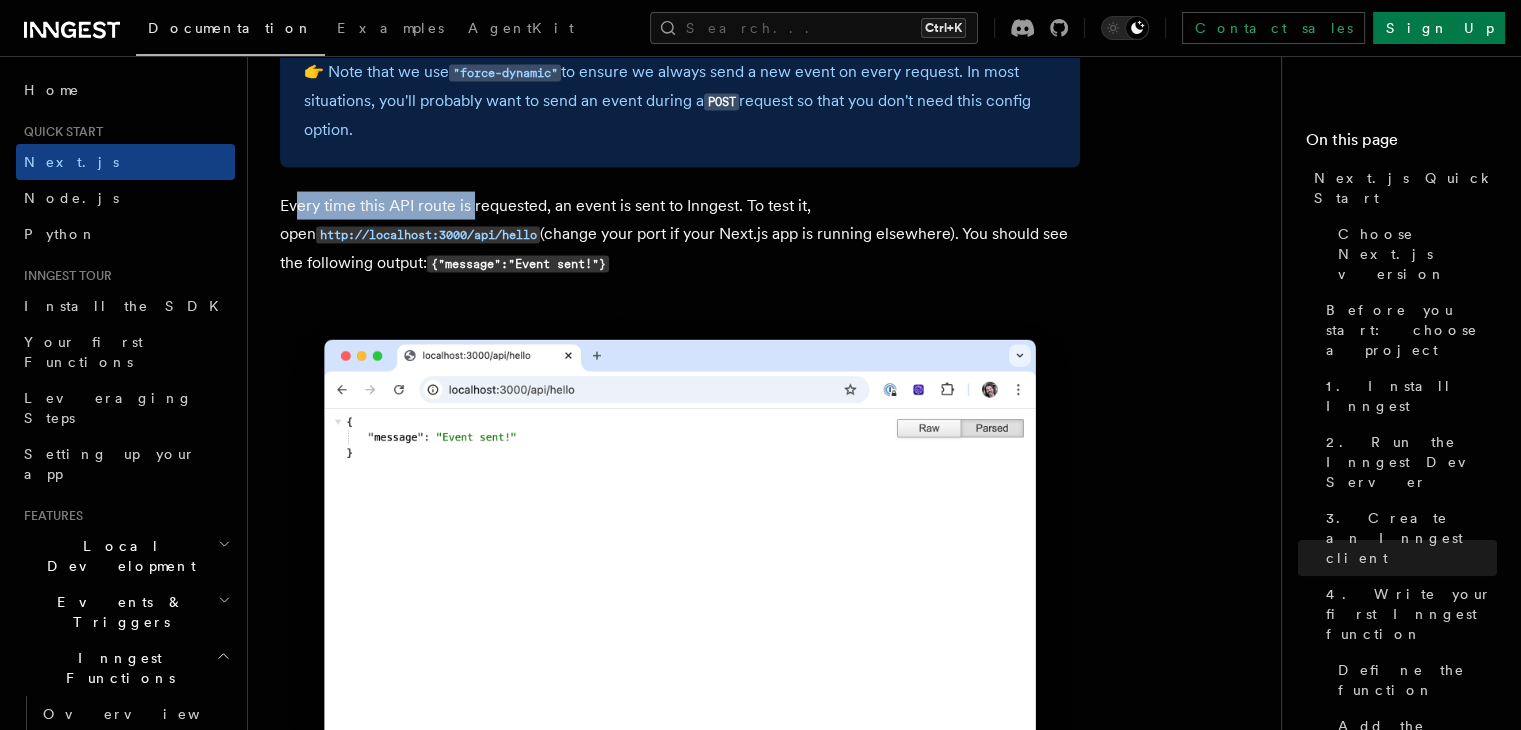 click on "Every time this API route is requested, an event is sent to Inngest. To test it, open  http://localhost:3000/api/hello  (change your port if your Next.js app is running elsewhere). You should see the following output:  {"message":"Event sent!"}" at bounding box center (680, 235) 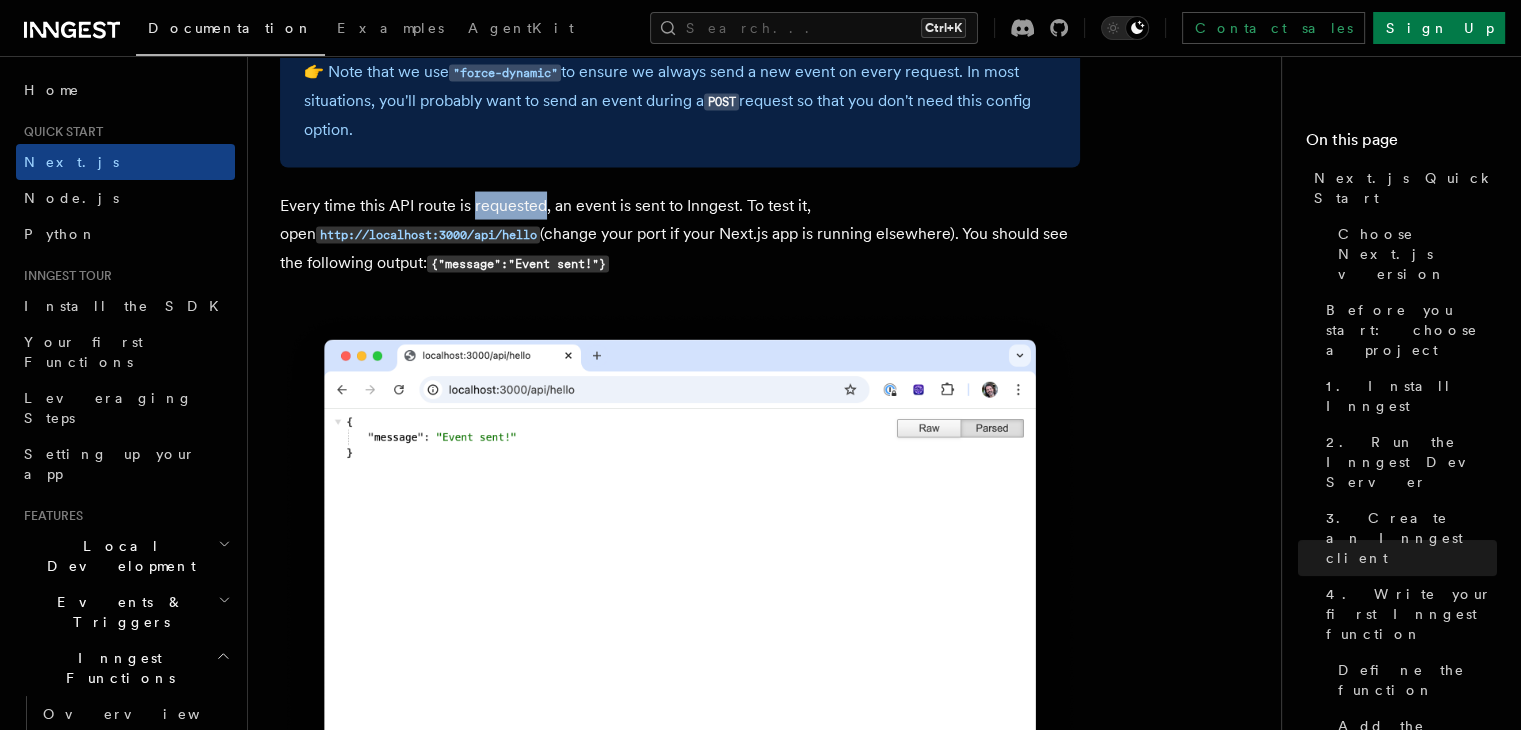 click on "Every time this API route is requested, an event is sent to Inngest. To test it, open  http://localhost:3000/api/hello  (change your port if your Next.js app is running elsewhere). You should see the following output:  {"message":"Event sent!"}" at bounding box center [680, 235] 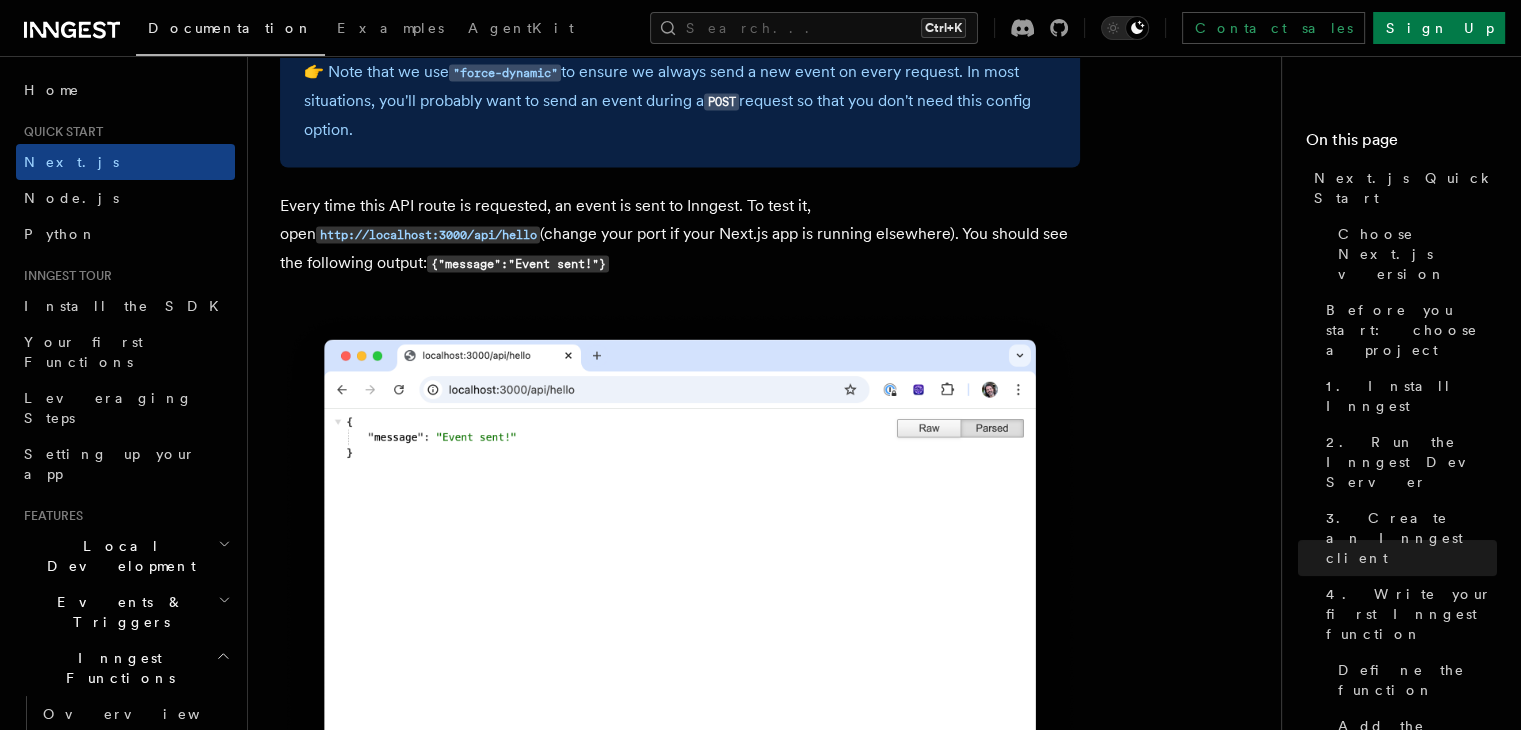 click on "Every time this API route is requested, an event is sent to Inngest. To test it, open  http://localhost:3000/api/hello  (change your port if your Next.js app is running elsewhere). You should see the following output:  {"message":"Event sent!"}" at bounding box center [680, 235] 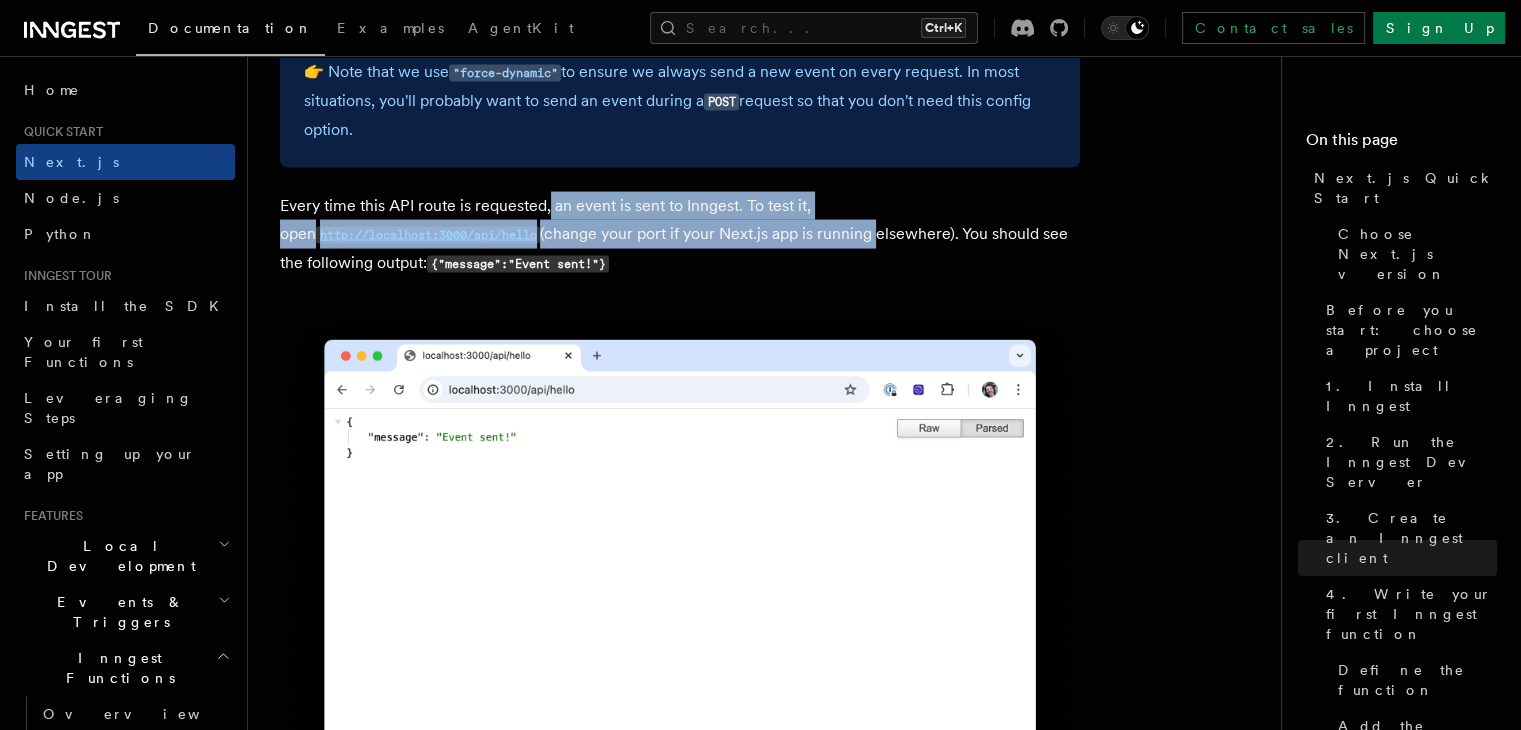 drag, startPoint x: 546, startPoint y: 192, endPoint x: 829, endPoint y: 206, distance: 283.34607 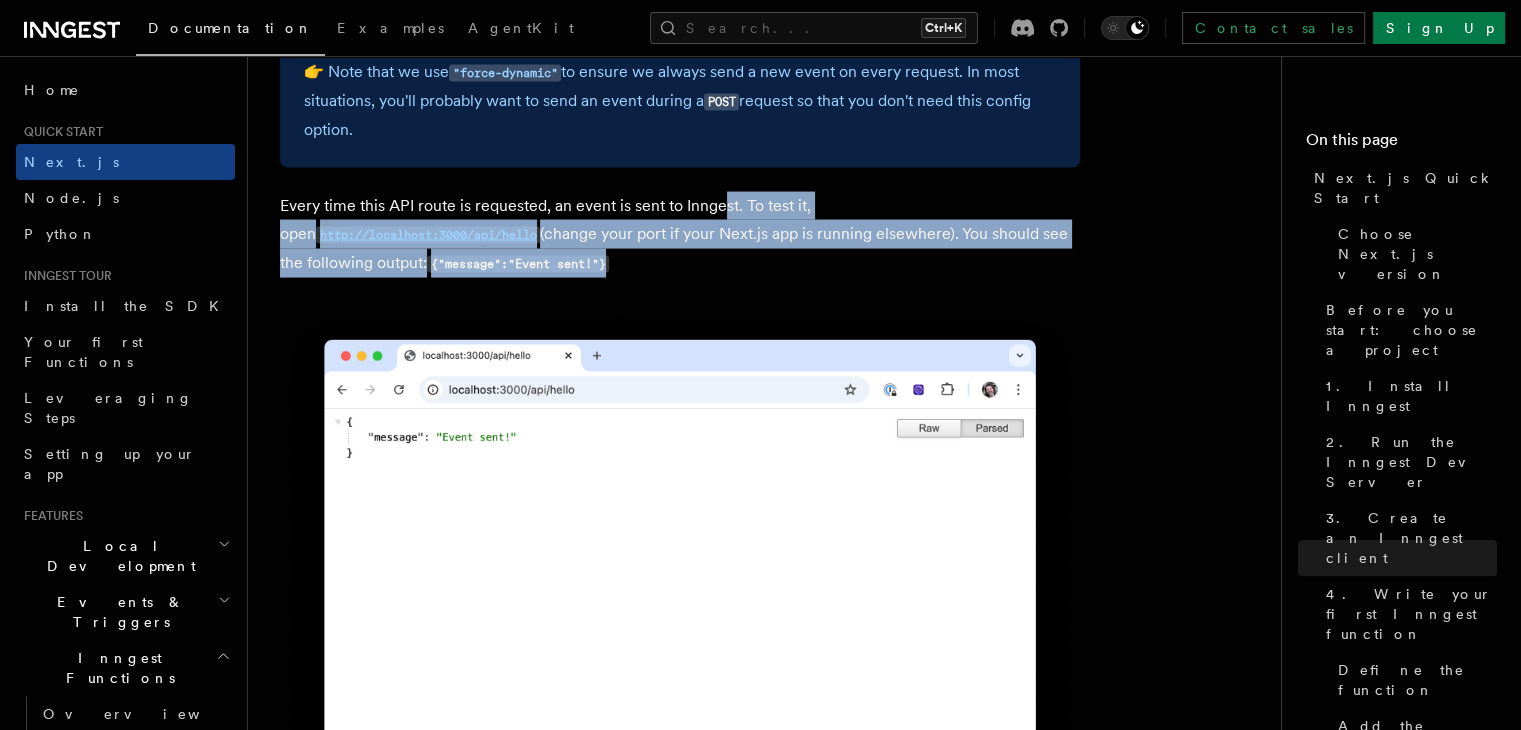 drag, startPoint x: 720, startPoint y: 164, endPoint x: 884, endPoint y: 249, distance: 184.7187 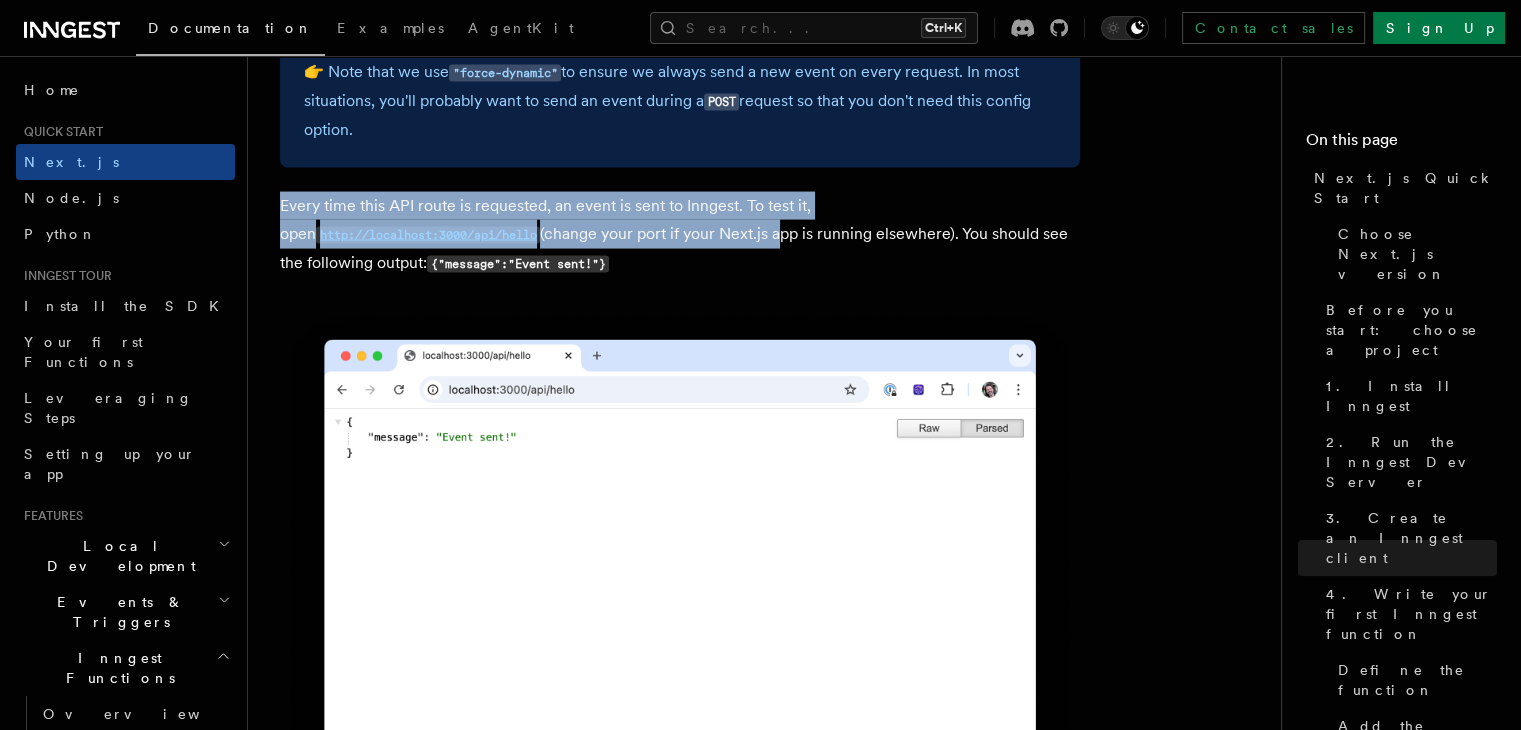 drag, startPoint x: 884, startPoint y: 249, endPoint x: 748, endPoint y: 207, distance: 142.33763 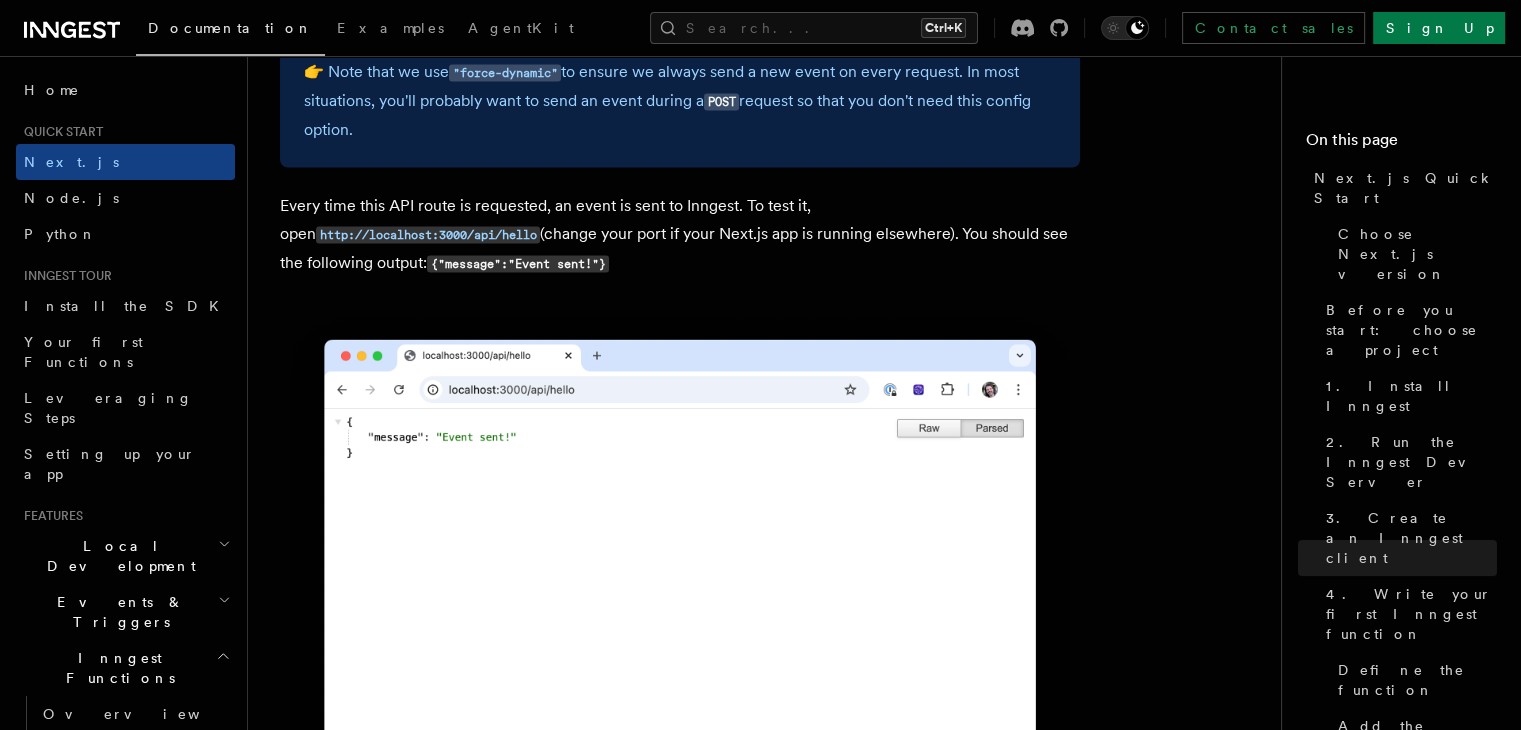 click on "Every time this API route is requested, an event is sent to Inngest. To test it, open  http://localhost:3000/api/hello  (change your port if your Next.js app is running elsewhere). You should see the following output:  {"message":"Event sent!"}" at bounding box center (680, 235) 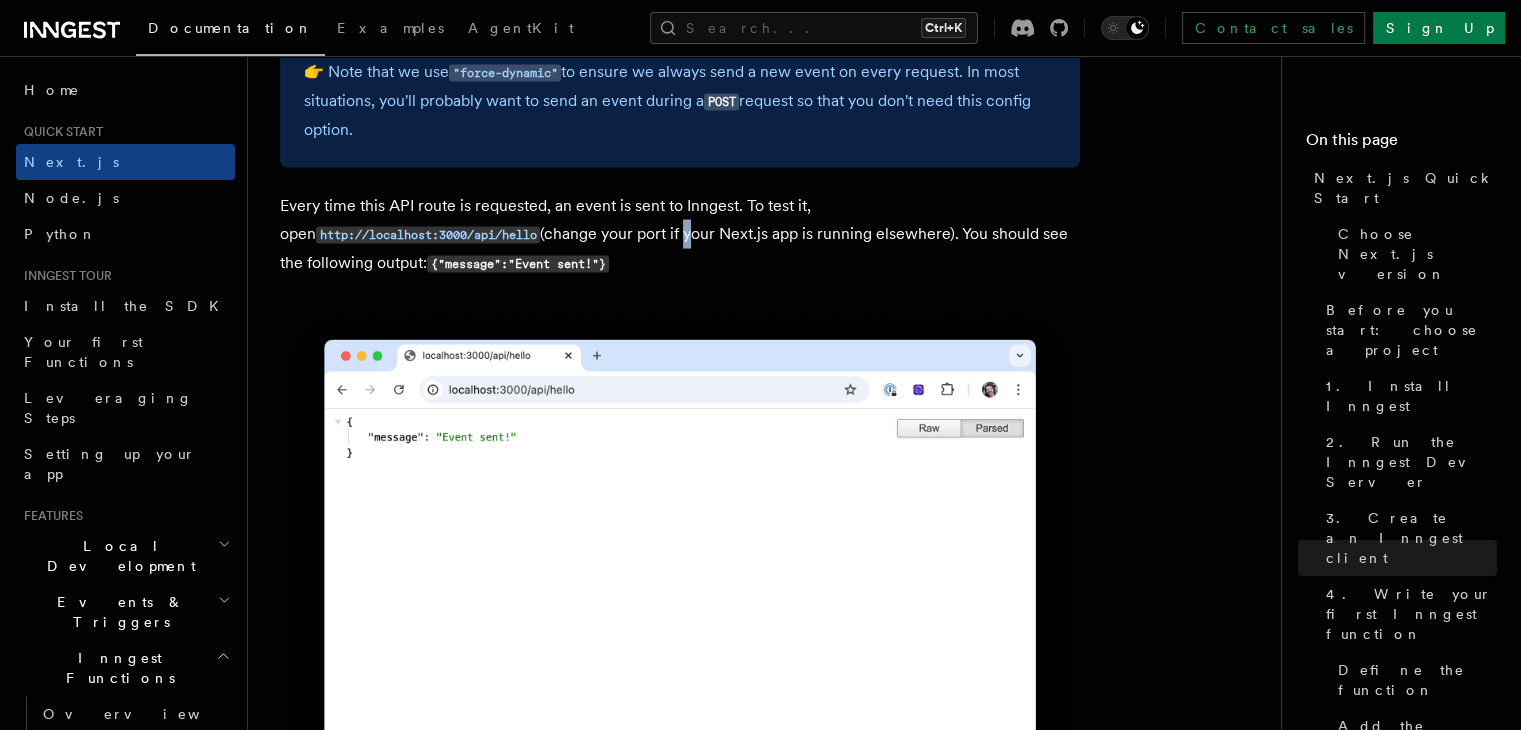 click on "Every time this API route is requested, an event is sent to Inngest. To test it, open  http://localhost:3000/api/hello  (change your port if your Next.js app is running elsewhere). You should see the following output:  {"message":"Event sent!"}" at bounding box center (680, 235) 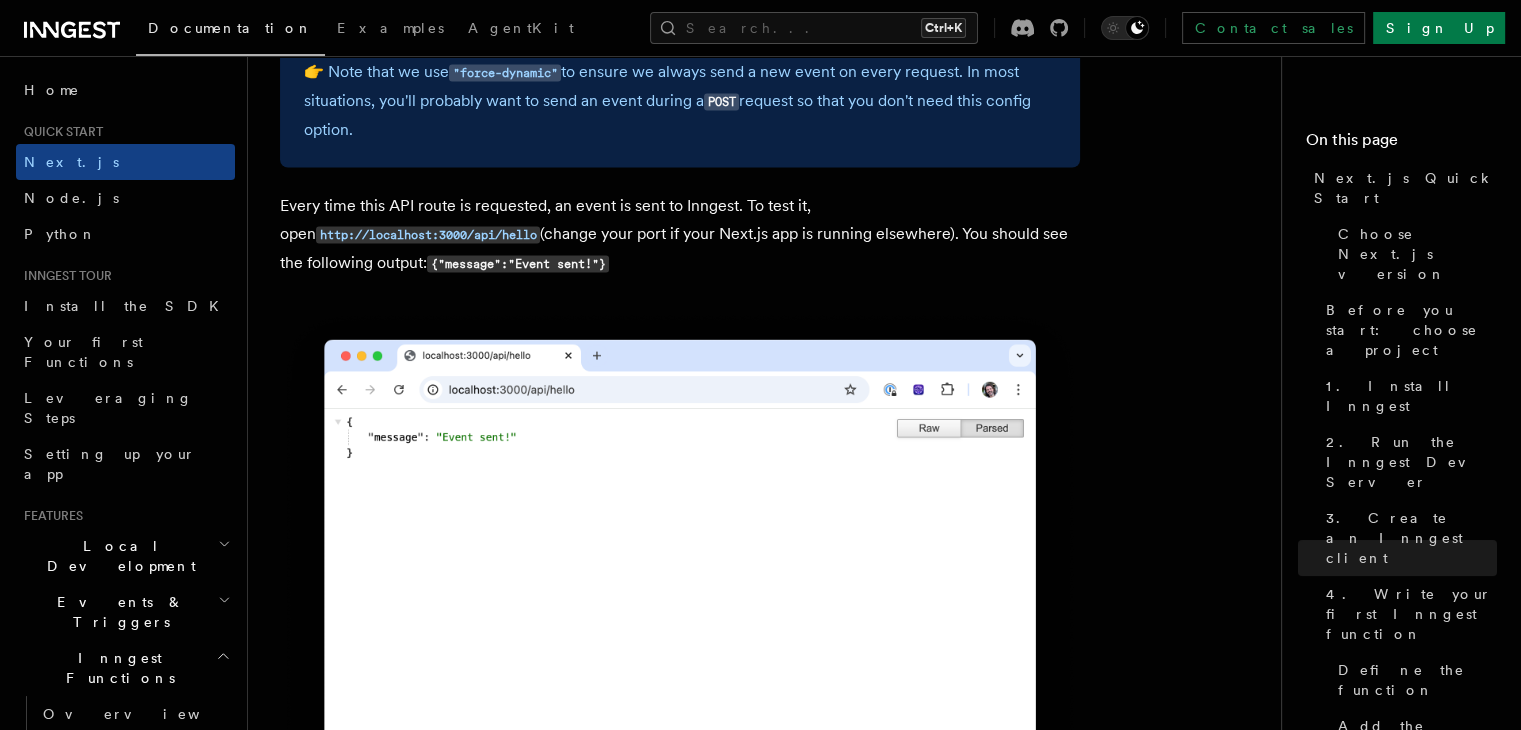 click on "Every time this API route is requested, an event is sent to Inngest. To test it, open  http://localhost:3000/api/hello  (change your port if your Next.js app is running elsewhere). You should see the following output:  {"message":"Event sent!"}" at bounding box center (680, 235) 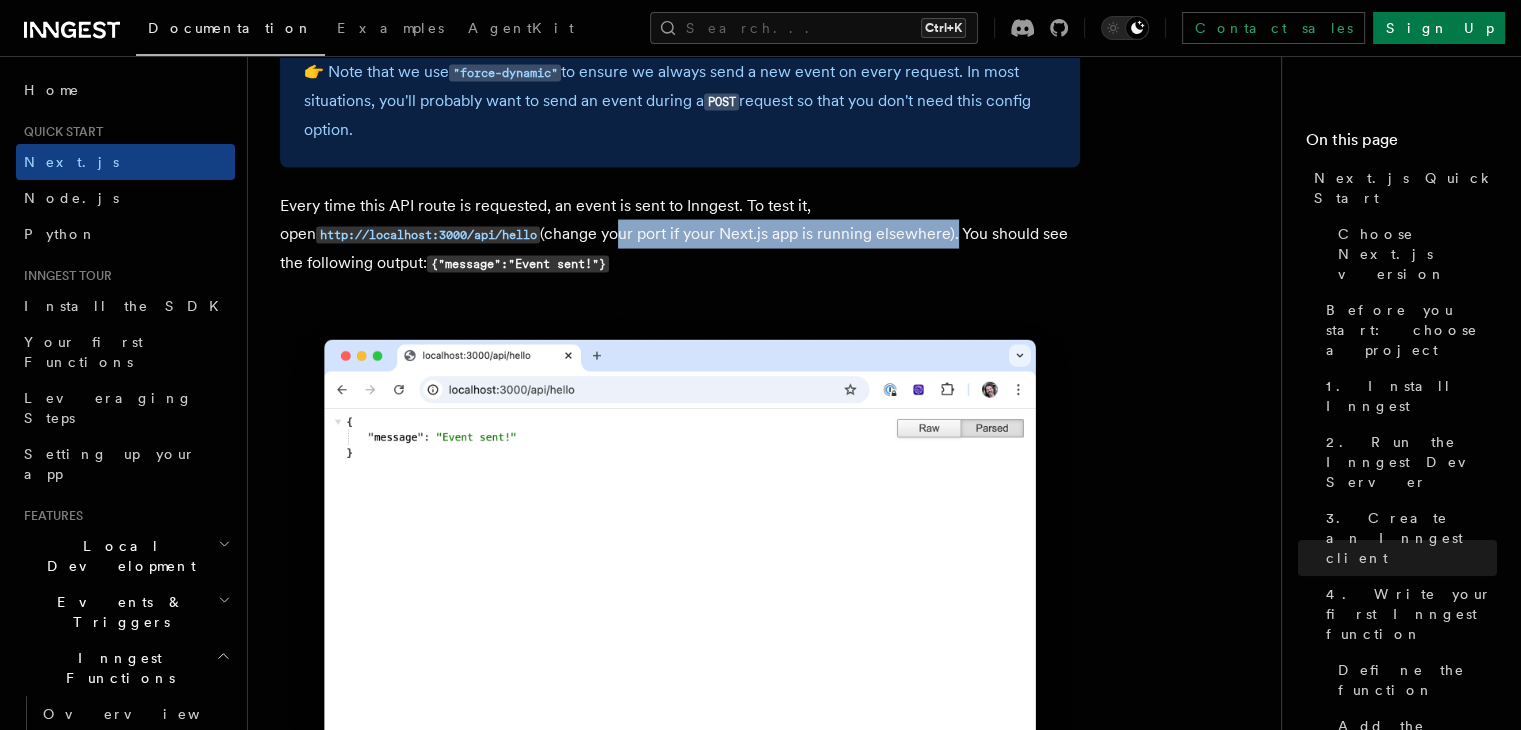 drag, startPoint x: 579, startPoint y: 209, endPoint x: 928, endPoint y: 221, distance: 349.20624 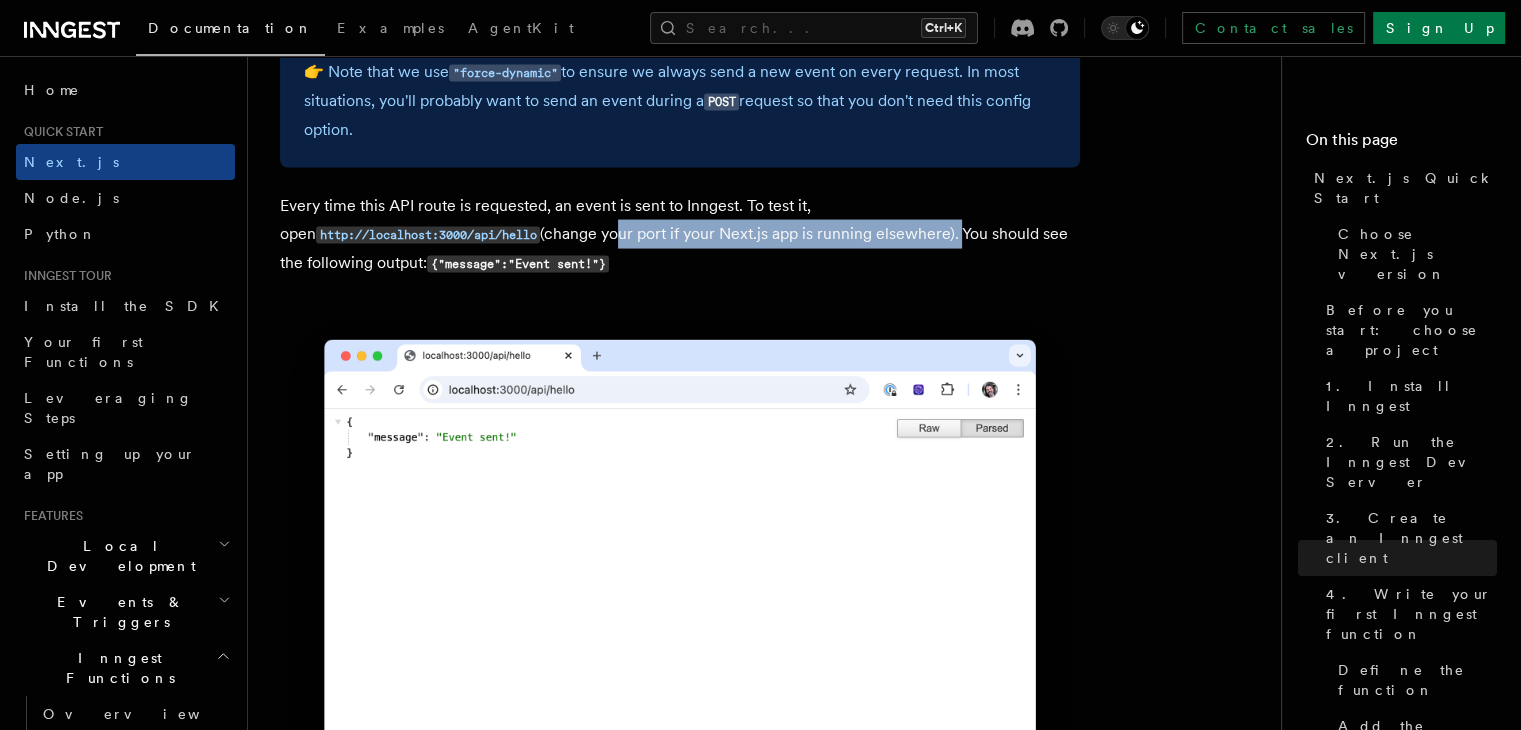 click on "Every time this API route is requested, an event is sent to Inngest. To test it, open  http://localhost:3000/api/hello  (change your port if your Next.js app is running elsewhere). You should see the following output:  {"message":"Event sent!"}" at bounding box center (680, 235) 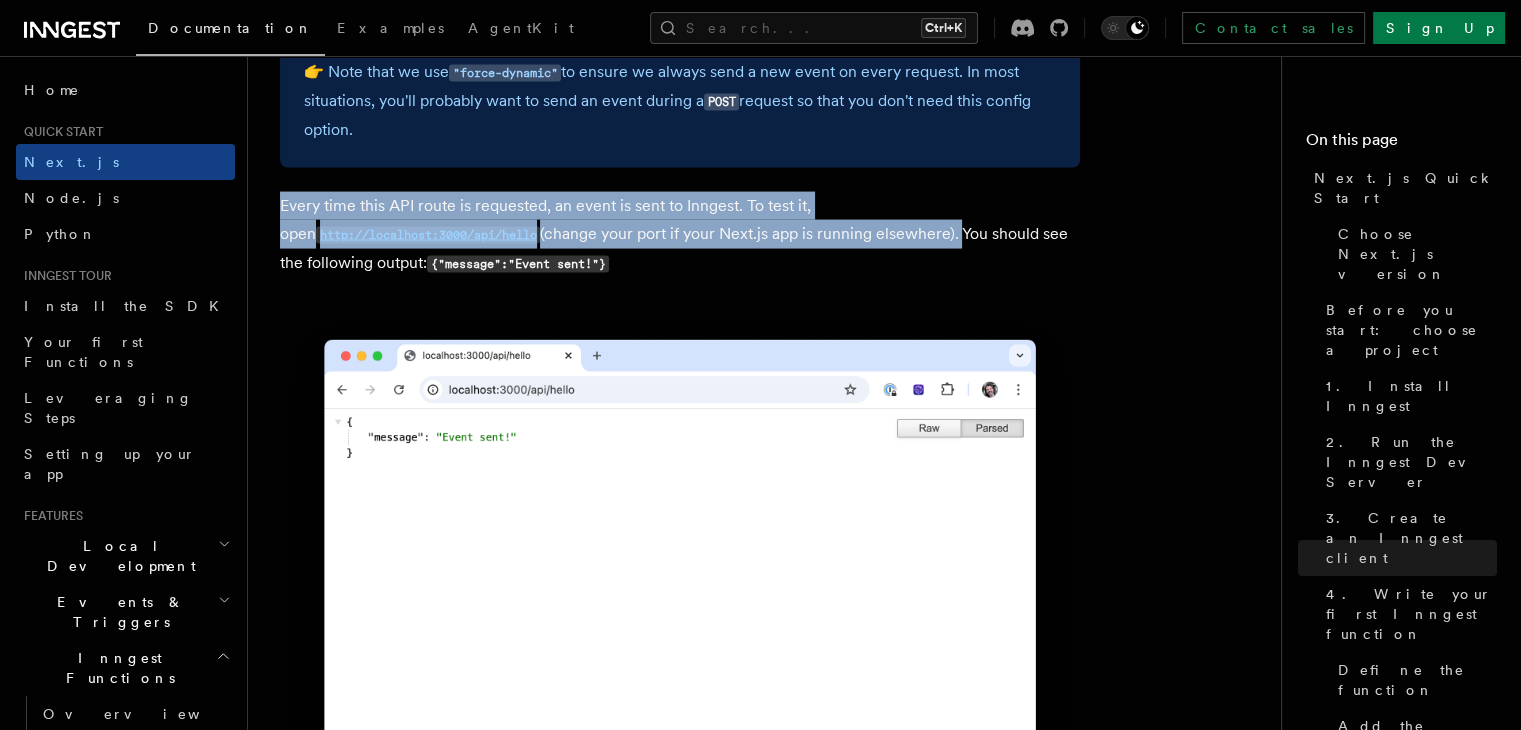 drag, startPoint x: 928, startPoint y: 221, endPoint x: 978, endPoint y: 249, distance: 57.306194 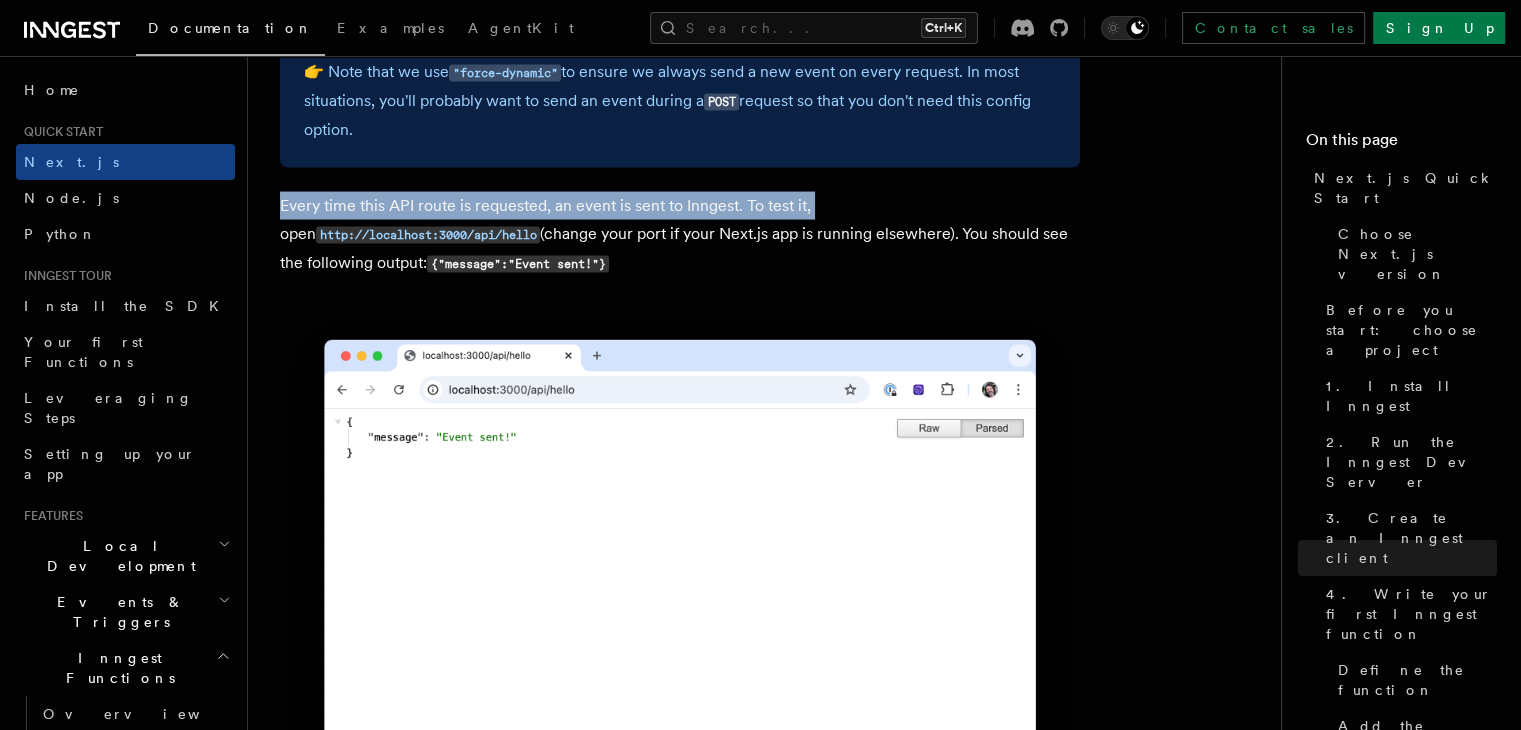 drag, startPoint x: 978, startPoint y: 249, endPoint x: 878, endPoint y: 194, distance: 114.12712 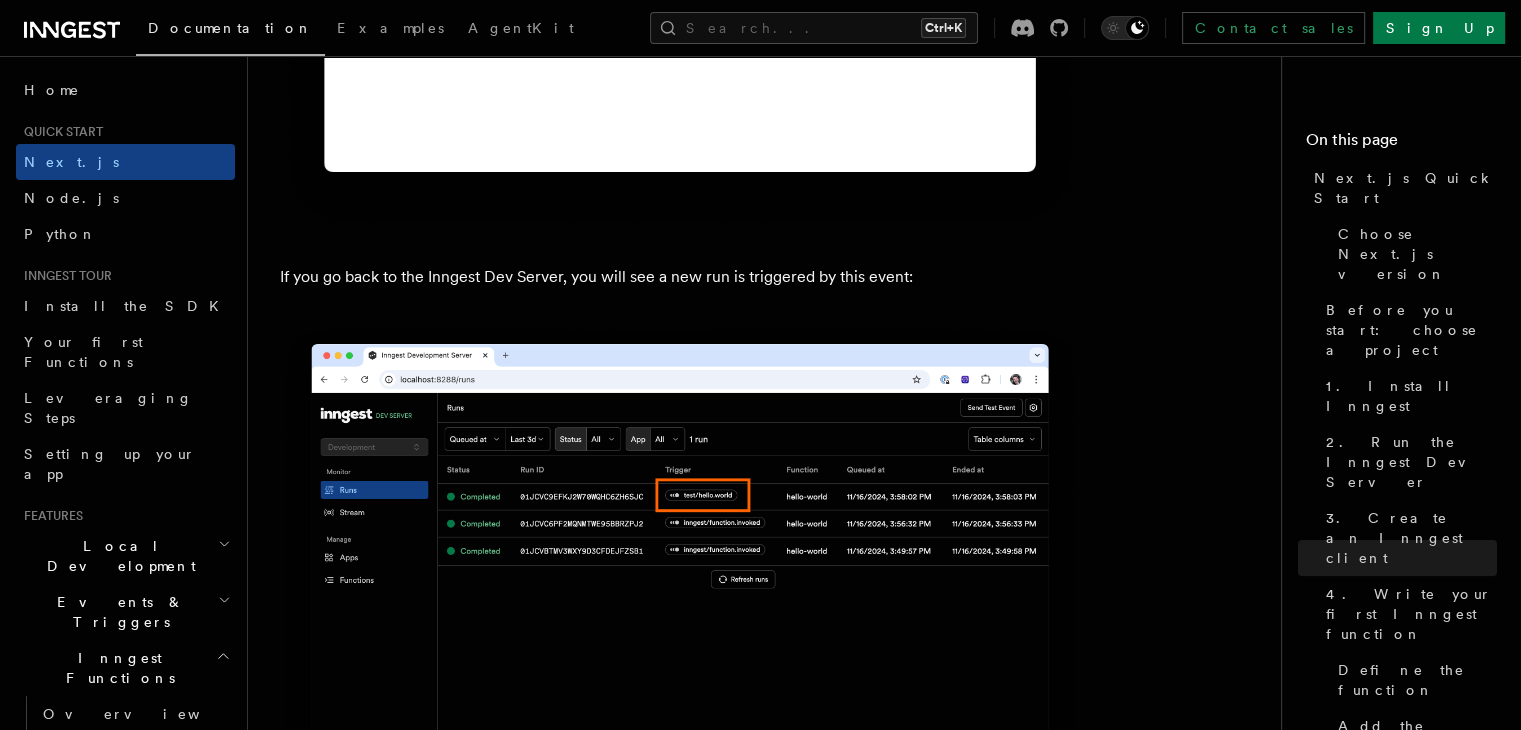 scroll, scrollTop: 12249, scrollLeft: 0, axis: vertical 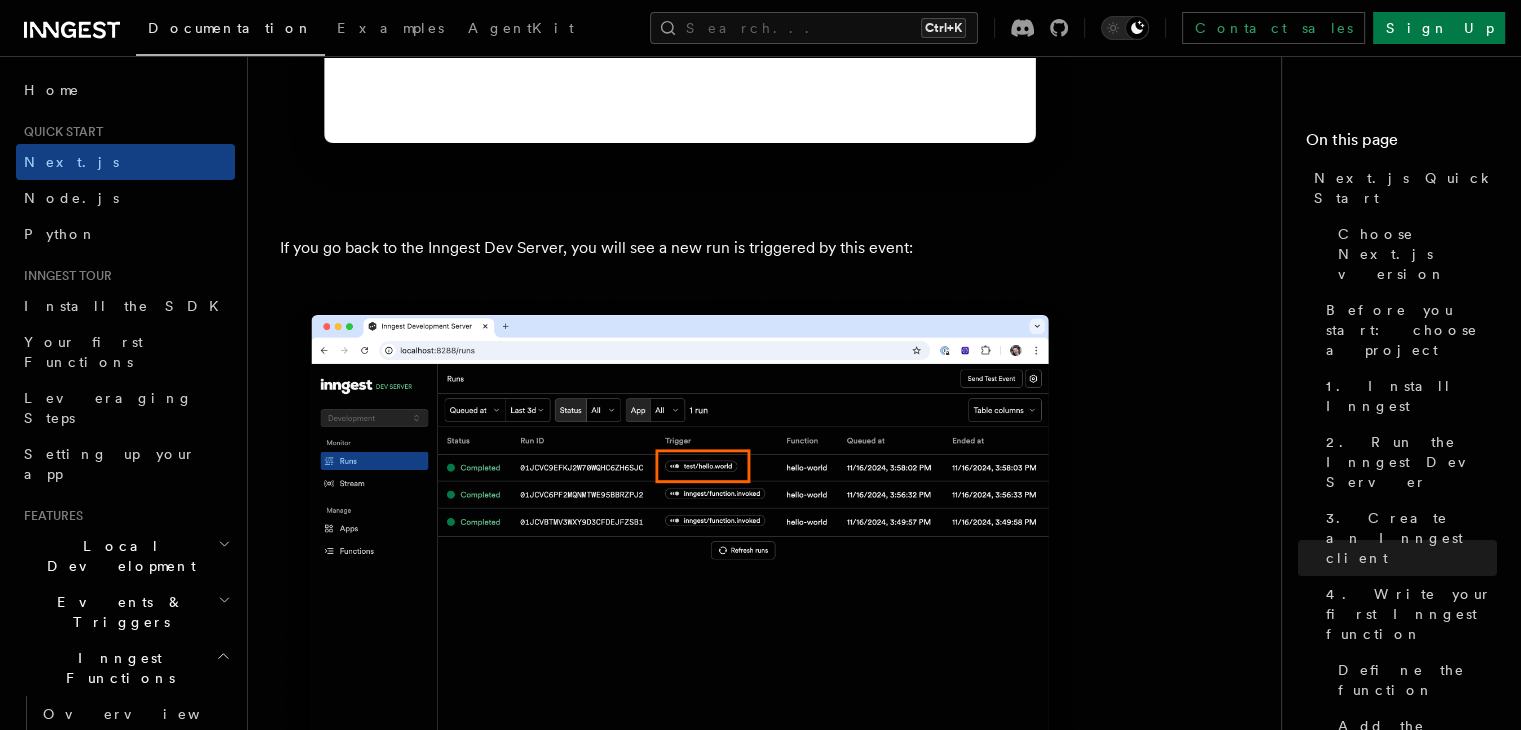 click on "Quick start Next.js Quick Start
In this tutorial you will add Inngest to a Next.js app to see how easy it can be to build complex workflows.
Inngest makes it easy to build, manage, and execute reliable workflows. Some use cases include scheduling drip marketing campaigns, building payment flows, or chaining LLM interactions.
By the end of this ten-minute tutorial you will:
Set up and run Inngest on your machine.
Write your first Inngest function.
Trigger your function from your app and through Inngest Dev Server.
Let's get started!
Choose Next.js version
Choose your preferred Next.js version for this tutorial:
Next.js - App Router Next.js - Pages Router Before you start: choose a project In this tutorial you can use any existing Next.js project, or you can create a new one. Instructions for creating a new Next.js project  Run the following command in your terminal to create a new Next.js project: Copy Copied npx  create-next-app@latest   --ts   --eslint   --tailwind   --src-dir   --app" at bounding box center (772, -5189) 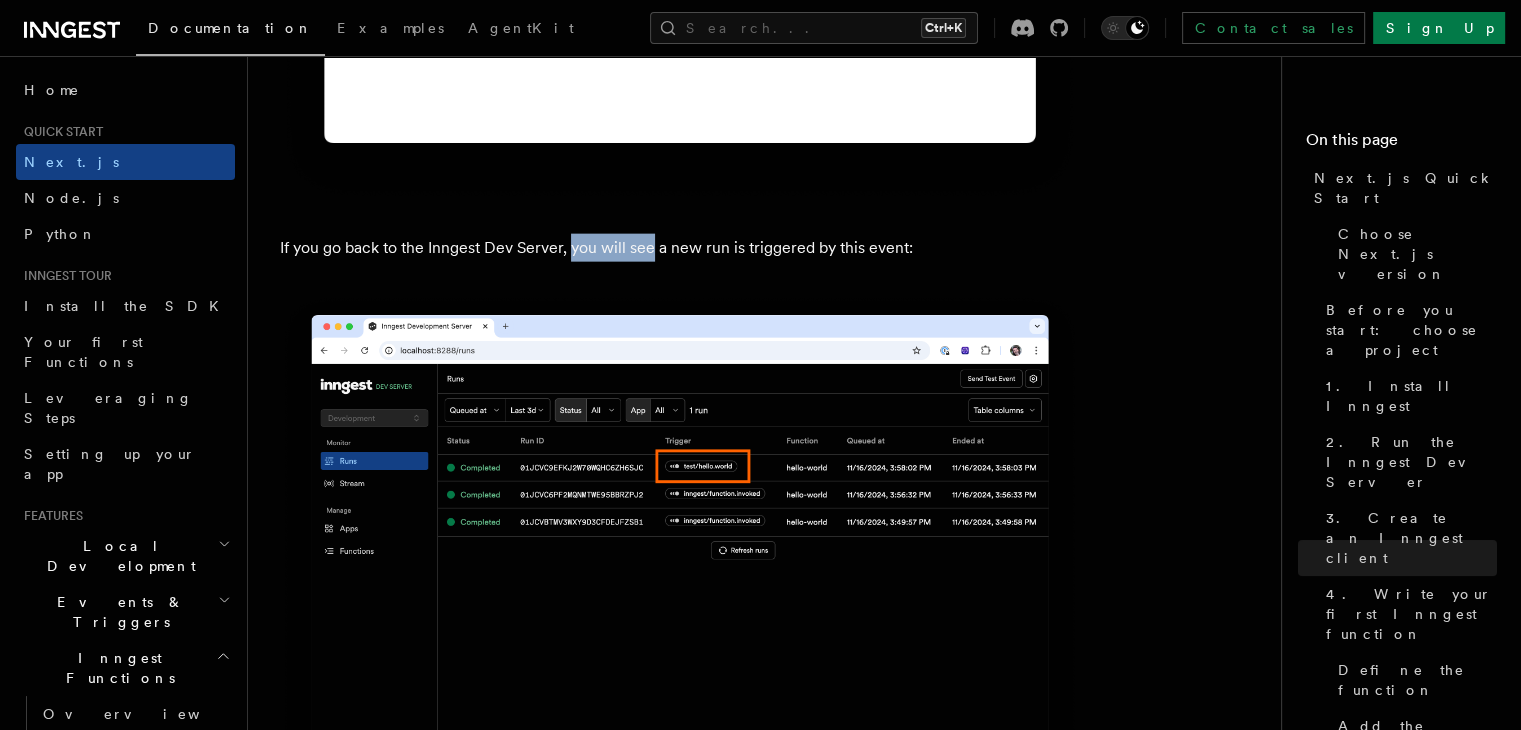 drag, startPoint x: 590, startPoint y: 213, endPoint x: 654, endPoint y: 222, distance: 64.629715 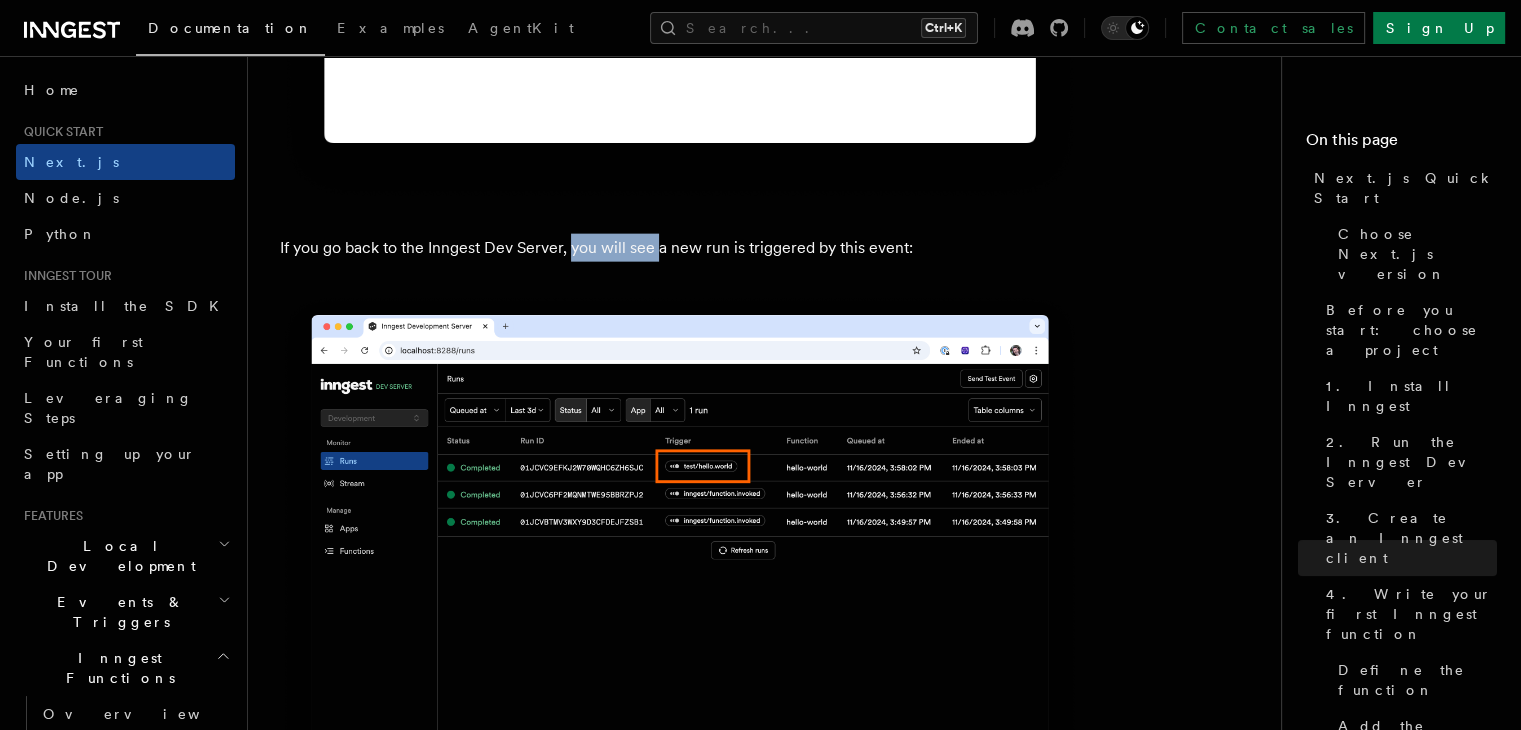 click on "If you go back to the Inngest Dev Server, you will see a new run is triggered by this event:" at bounding box center [680, 248] 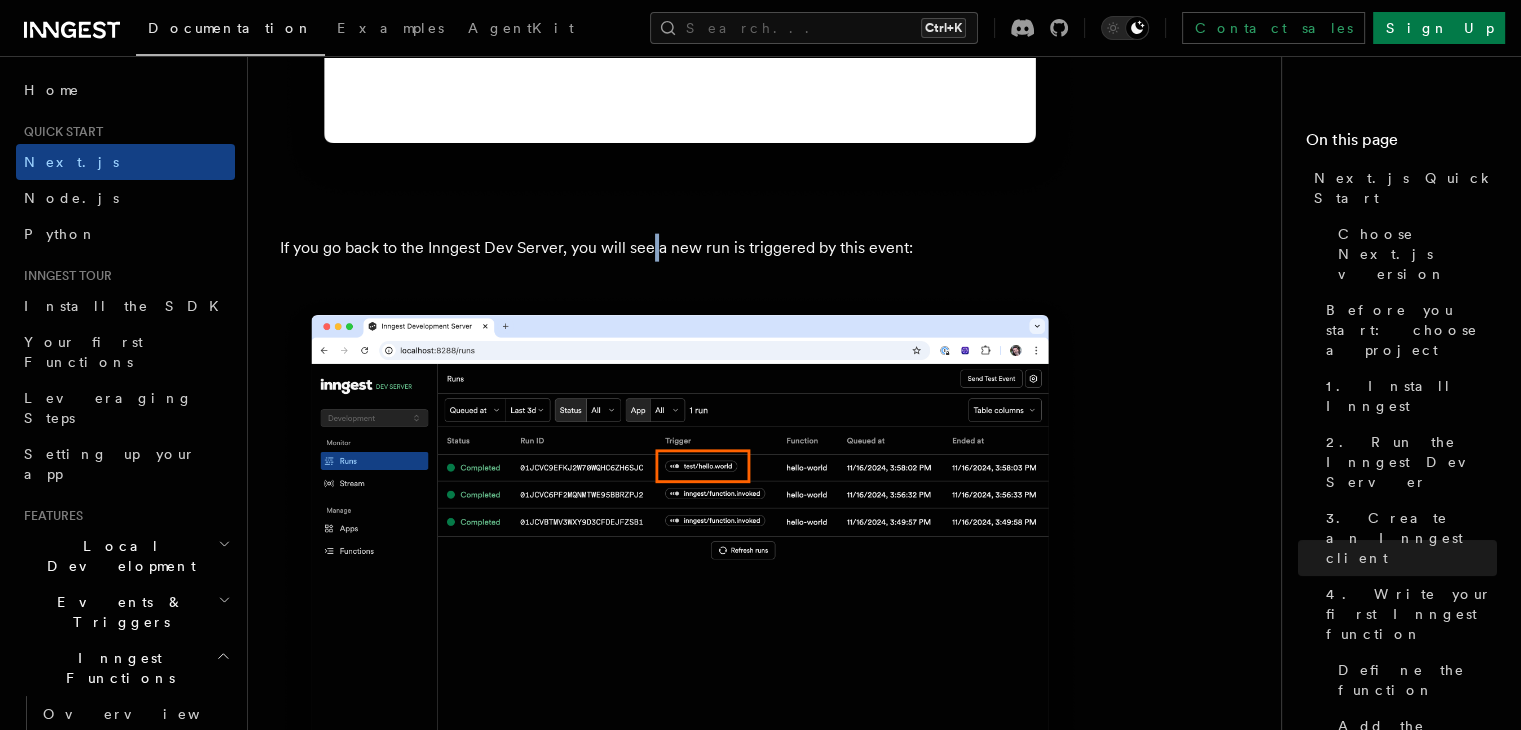 click on "If you go back to the Inngest Dev Server, you will see a new run is triggered by this event:" at bounding box center [680, 248] 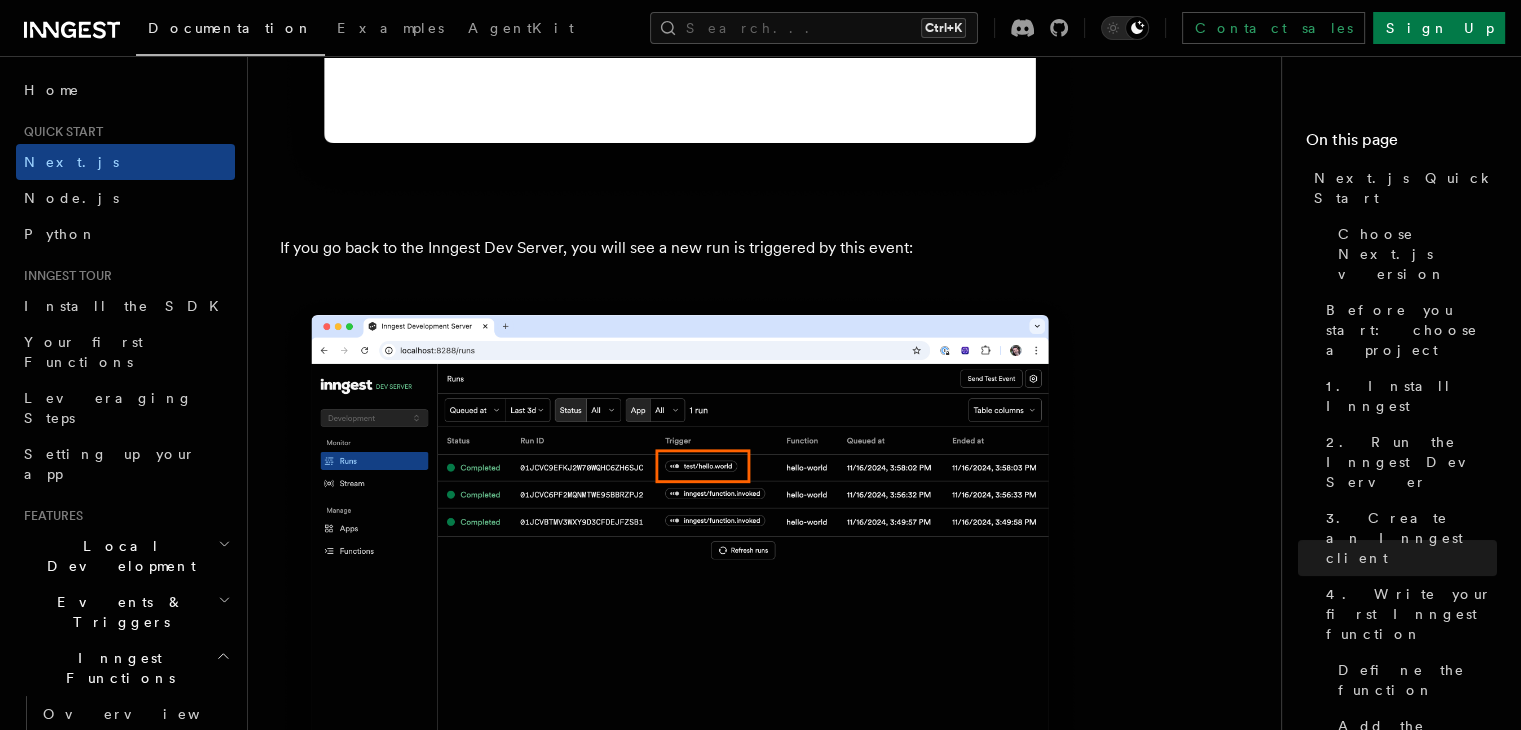 click on "If you go back to the Inngest Dev Server, you will see a new run is triggered by this event:" at bounding box center (680, 248) 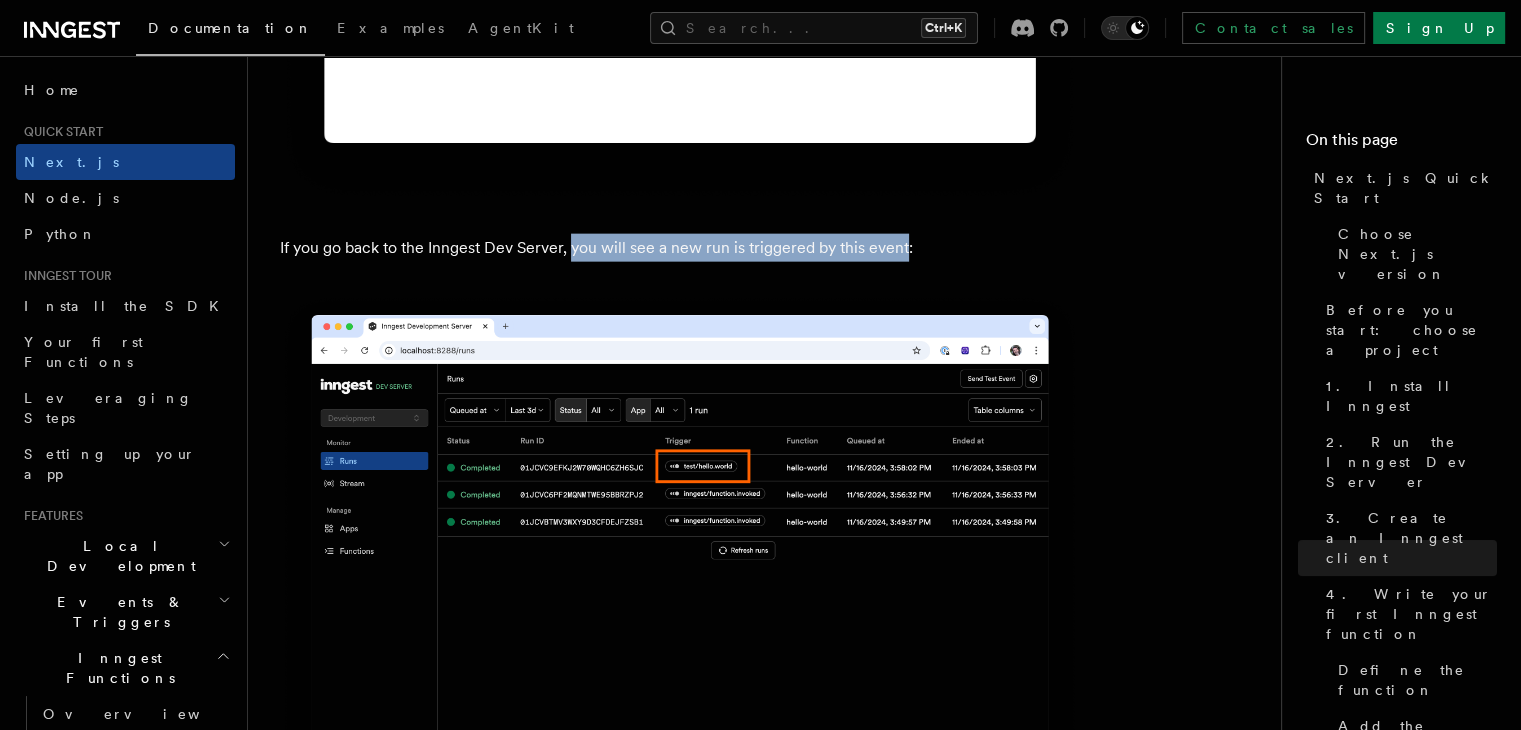 drag, startPoint x: 584, startPoint y: 231, endPoint x: 893, endPoint y: 248, distance: 309.4673 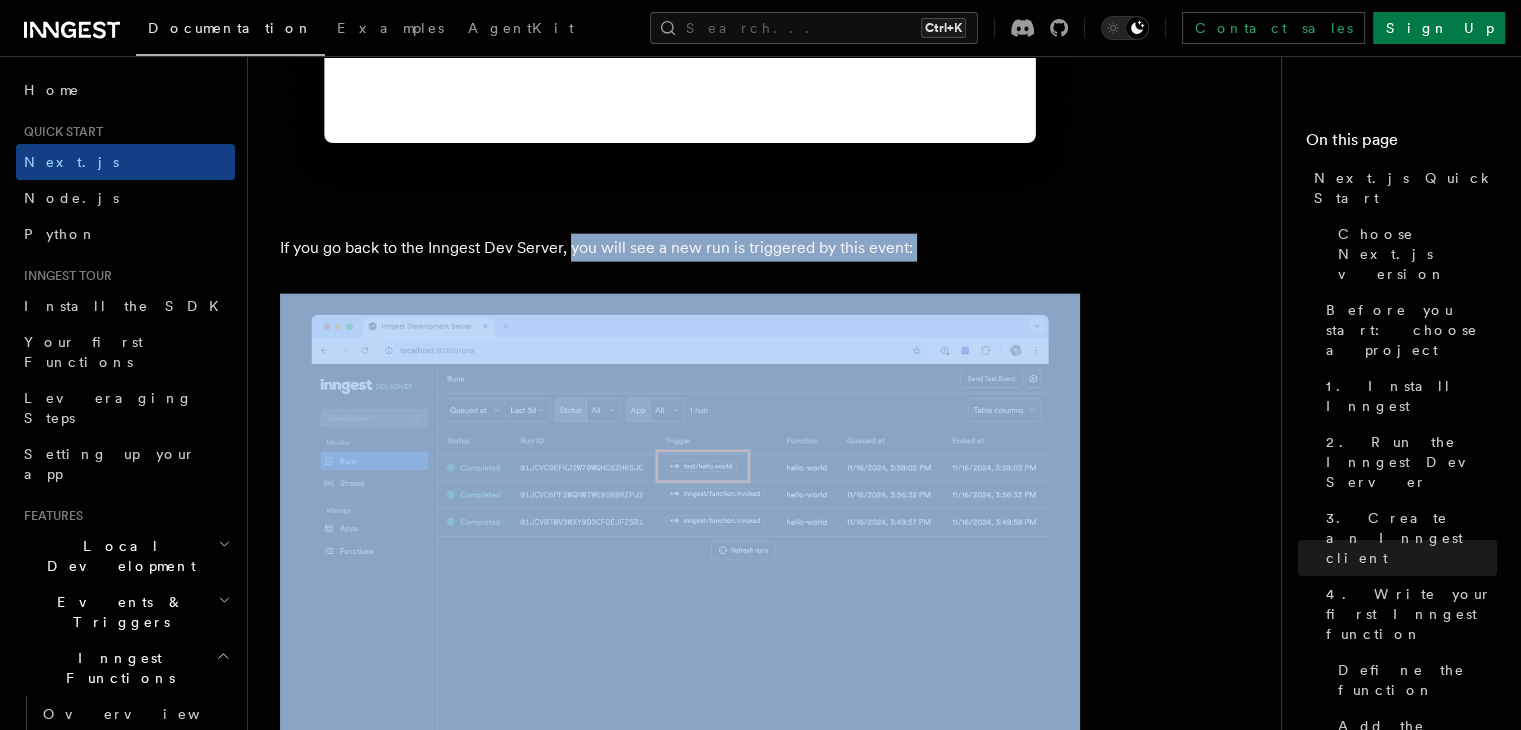 click on "Quick start Next.js Quick Start
In this tutorial you will add Inngest to a Next.js app to see how easy it can be to build complex workflows.
Inngest makes it easy to build, manage, and execute reliable workflows. Some use cases include scheduling drip marketing campaigns, building payment flows, or chaining LLM interactions.
By the end of this ten-minute tutorial you will:
Set up and run Inngest on your machine.
Write your first Inngest function.
Trigger your function from your app and through Inngest Dev Server.
Let's get started!
Choose Next.js version
Choose your preferred Next.js version for this tutorial:
Next.js - App Router Next.js - Pages Router Before you start: choose a project In this tutorial you can use any existing Next.js project, or you can create a new one. Instructions for creating a new Next.js project  Run the following command in your terminal to create a new Next.js project: Copy Copied npx  create-next-app@latest   --ts   --eslint   --tailwind   --src-dir   --app" at bounding box center [772, -5189] 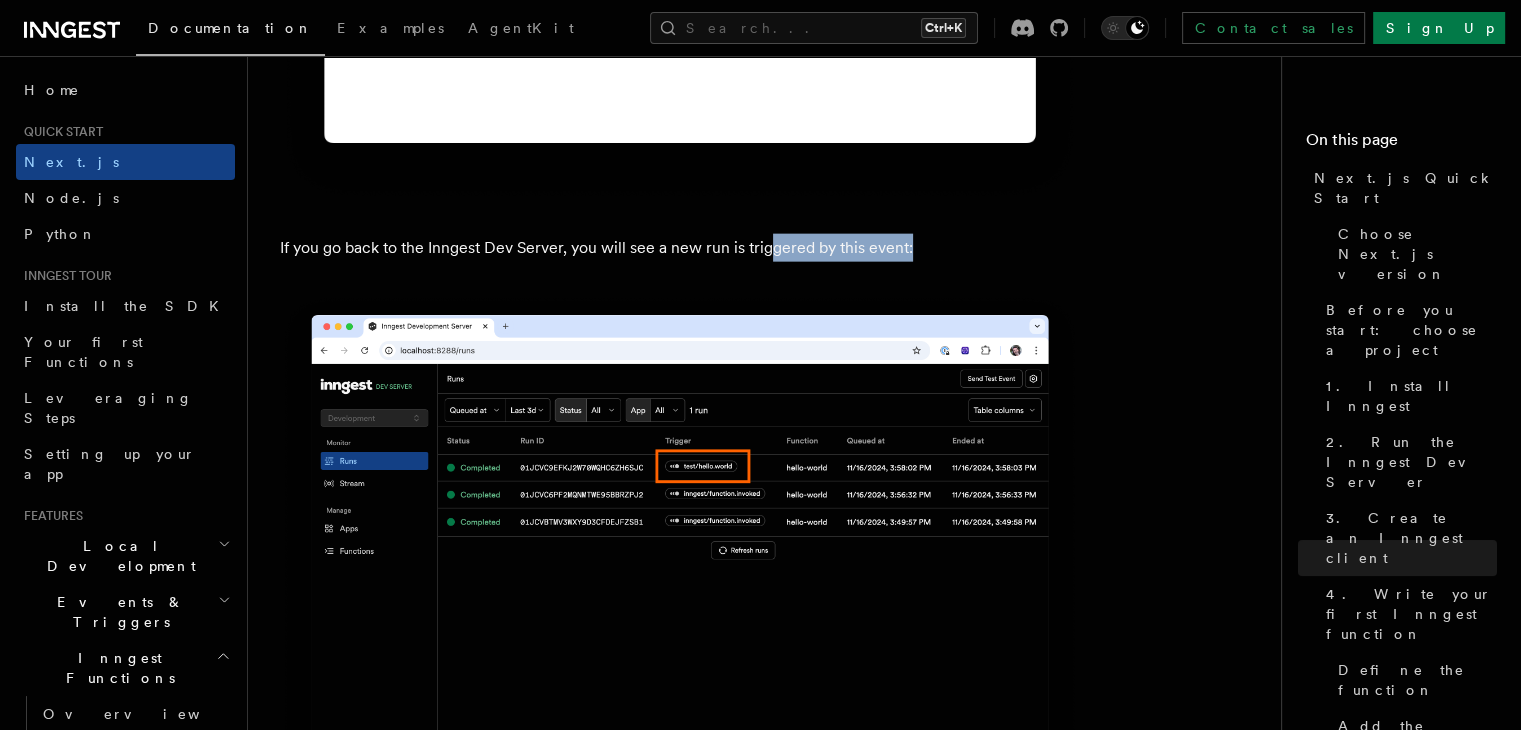 drag, startPoint x: 950, startPoint y: 233, endPoint x: 755, endPoint y: 231, distance: 195.01025 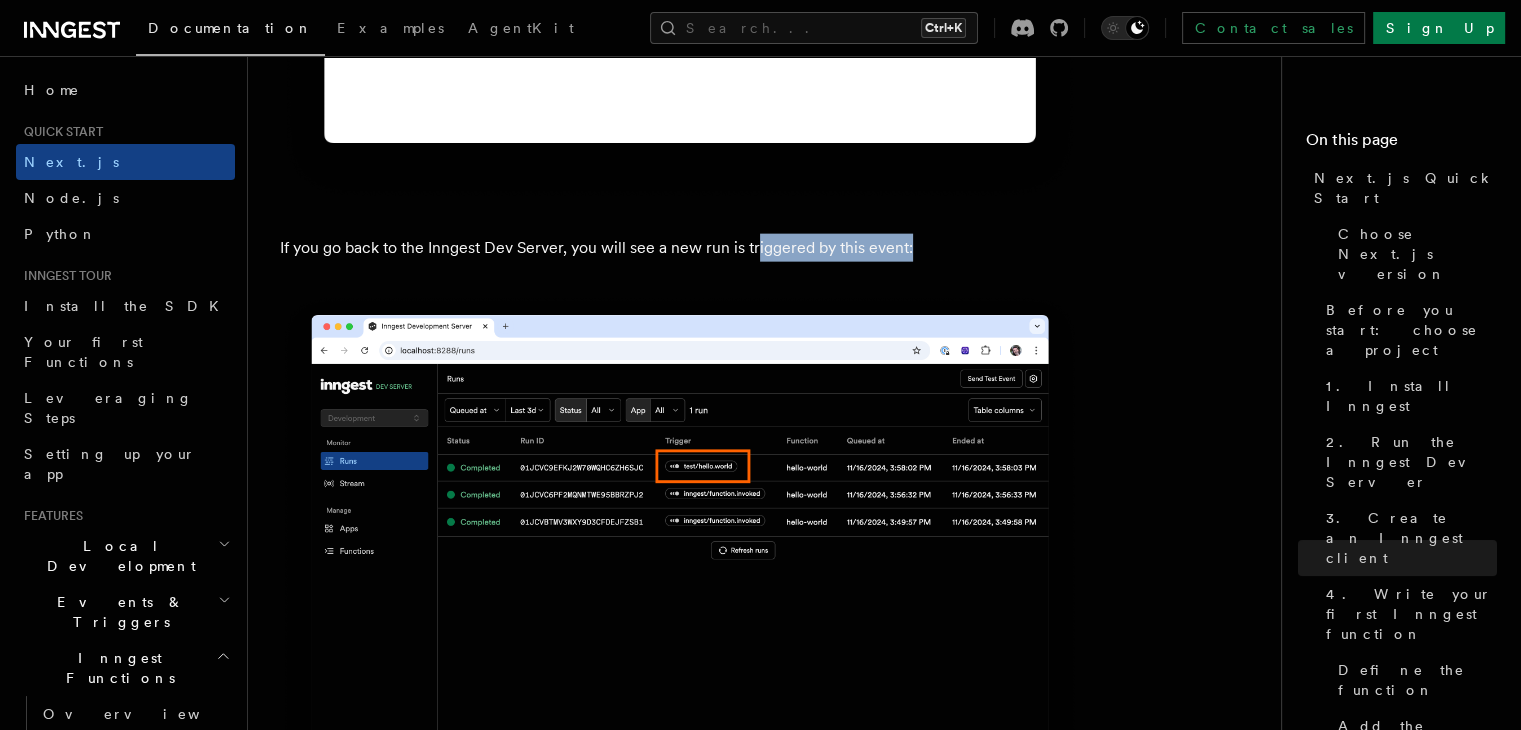 click on "If you go back to the Inngest Dev Server, you will see a new run is triggered by this event:" at bounding box center [680, 248] 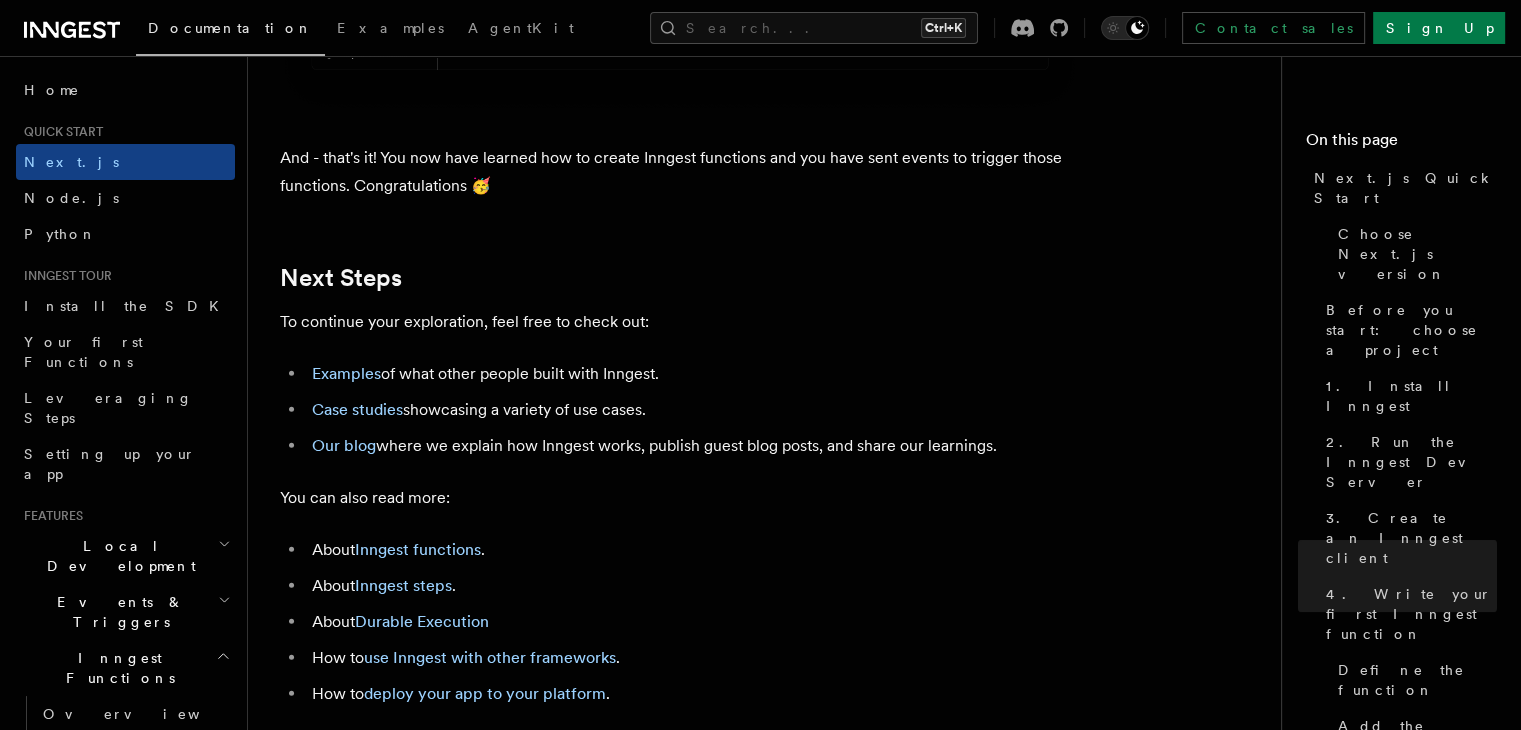 scroll, scrollTop: 12935, scrollLeft: 0, axis: vertical 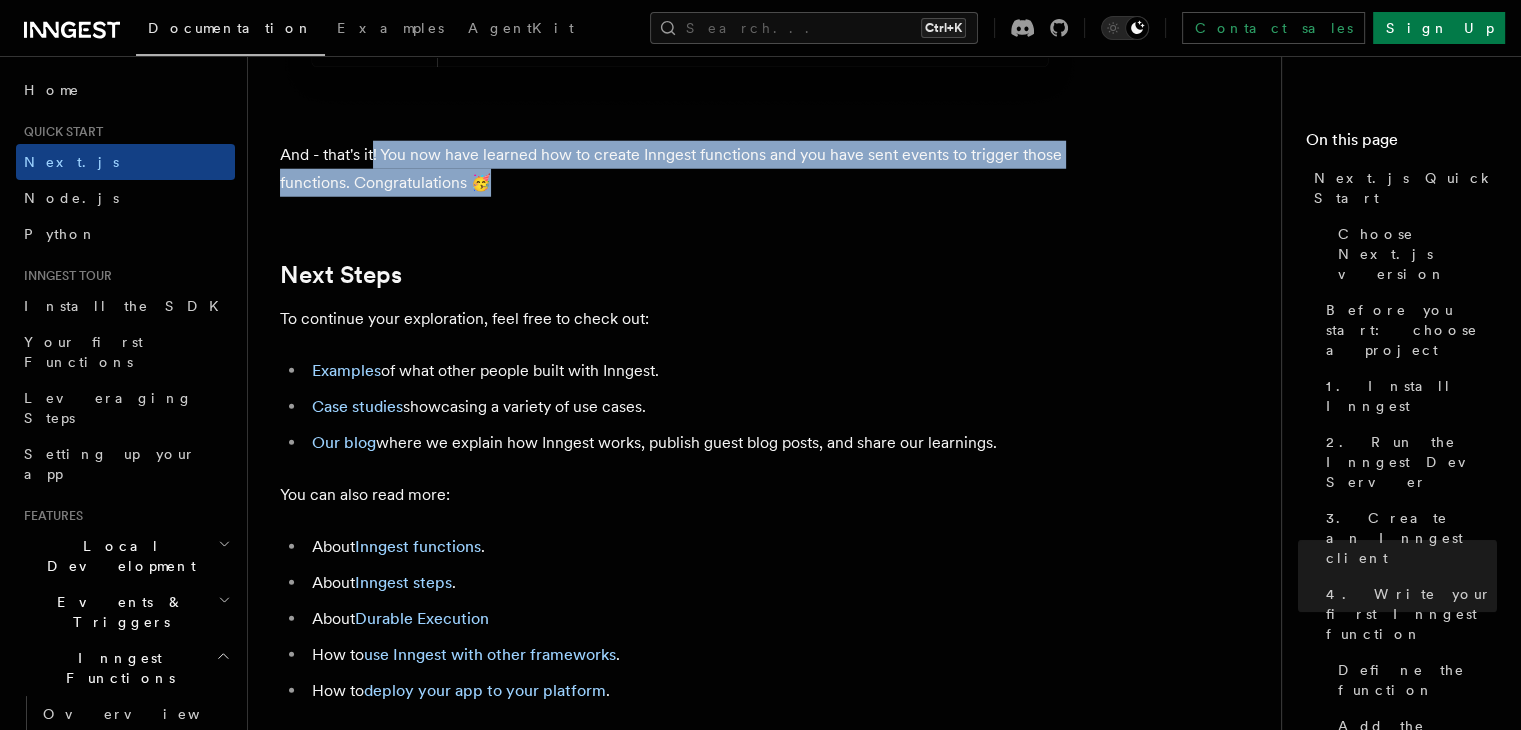 drag, startPoint x: 376, startPoint y: 140, endPoint x: 540, endPoint y: 175, distance: 167.69318 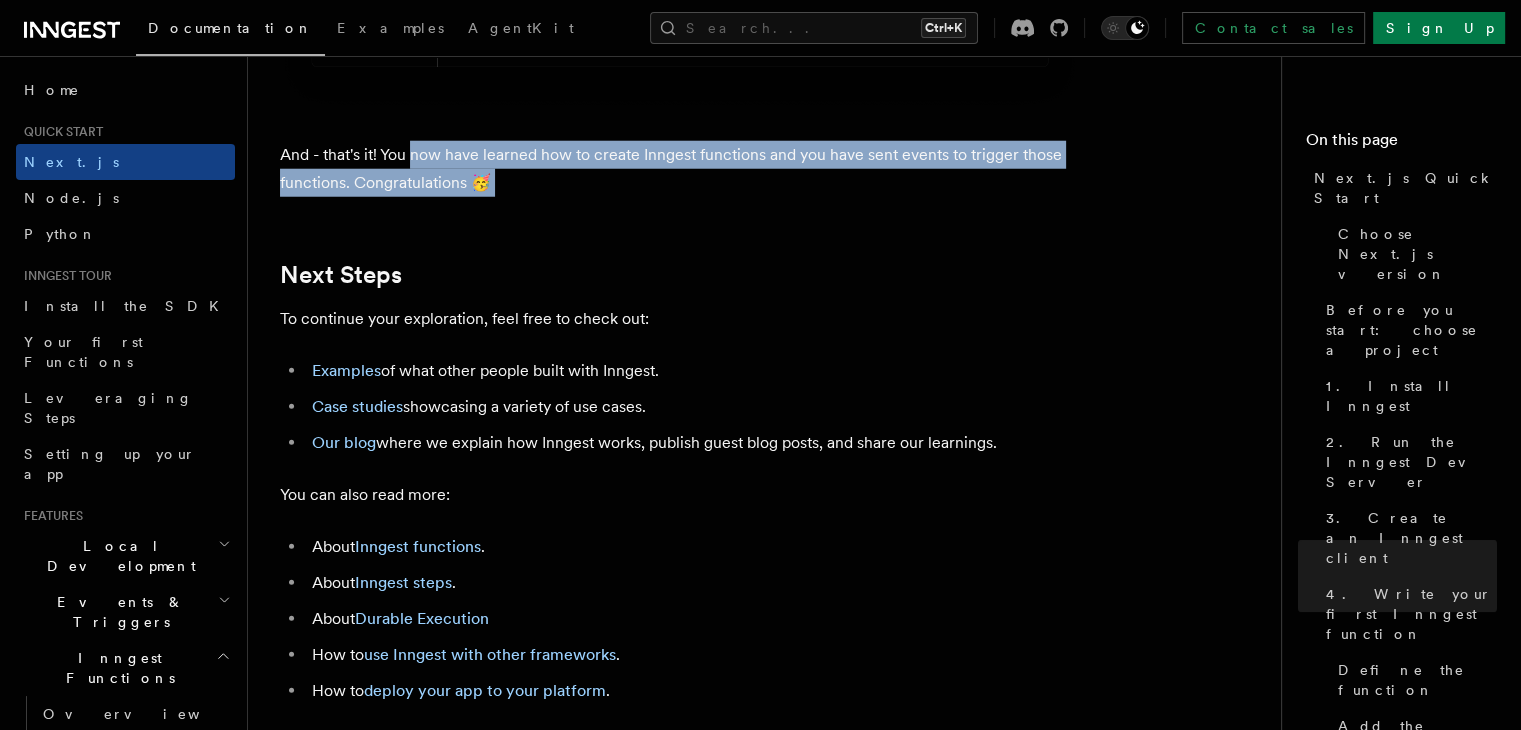 drag, startPoint x: 540, startPoint y: 175, endPoint x: 413, endPoint y: 145, distance: 130.49521 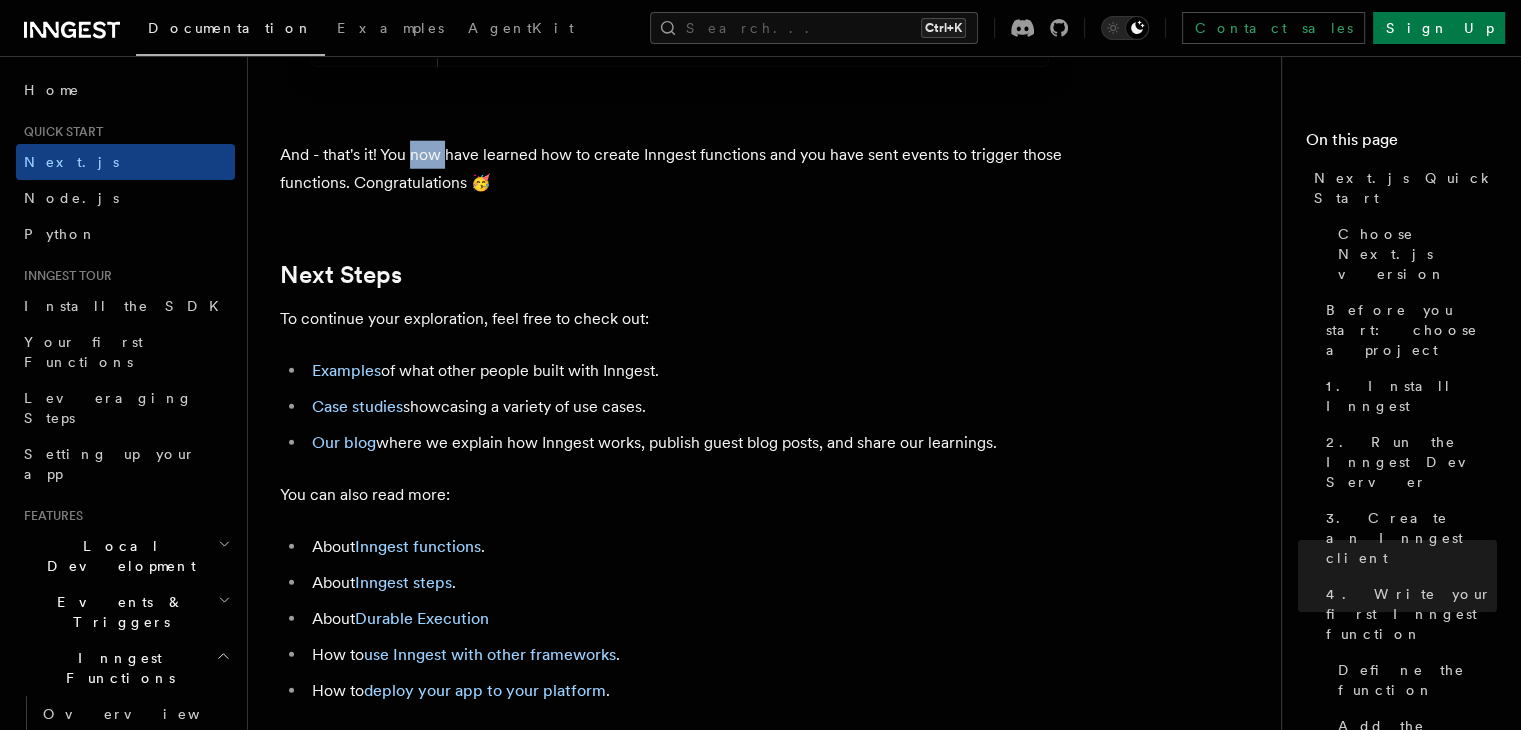 click on "And - that's it! You now have learned how to create Inngest functions and you have sent events to trigger those functions. Congratulations 🥳" at bounding box center [680, 169] 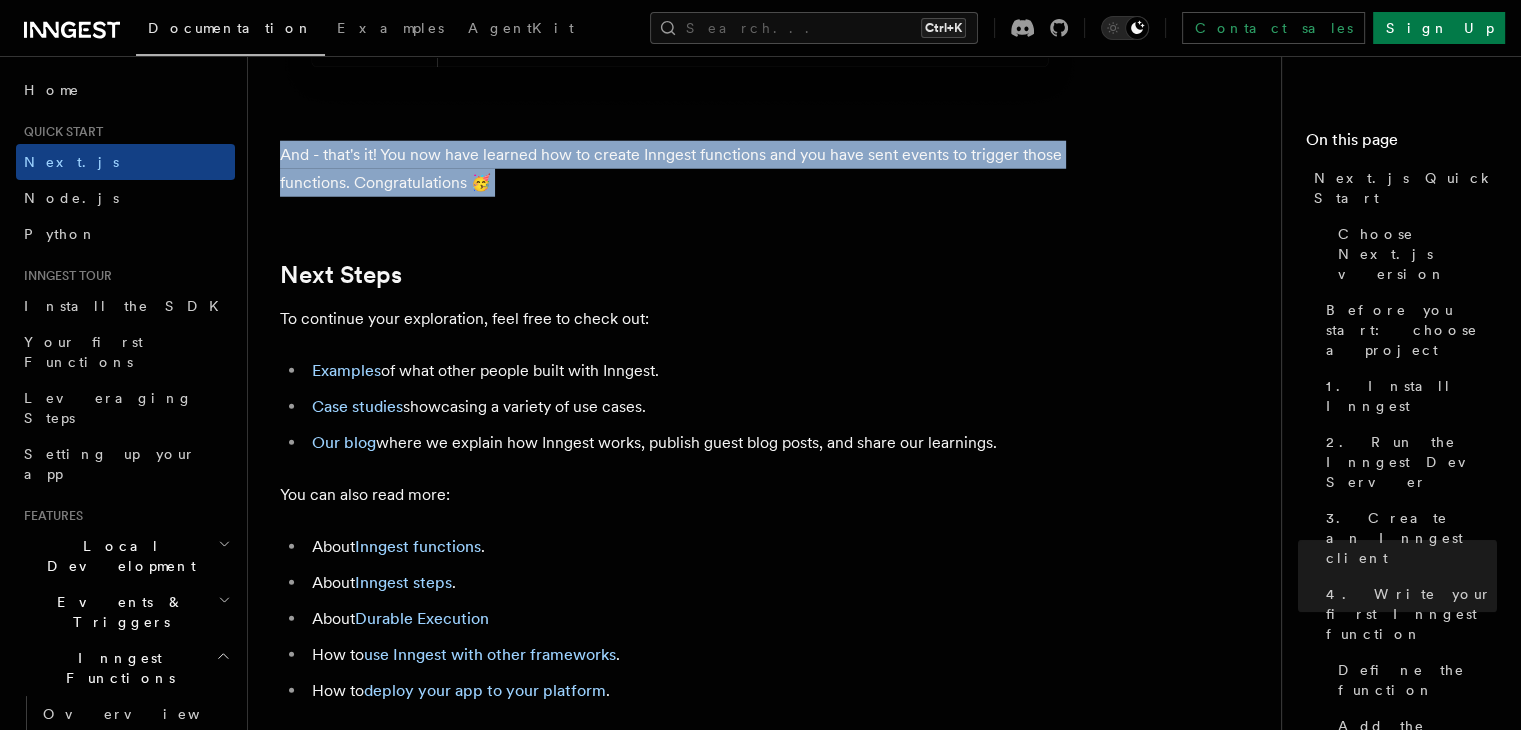 click on "And - that's it! You now have learned how to create Inngest functions and you have sent events to trigger those functions. Congratulations 🥳" at bounding box center [680, 169] 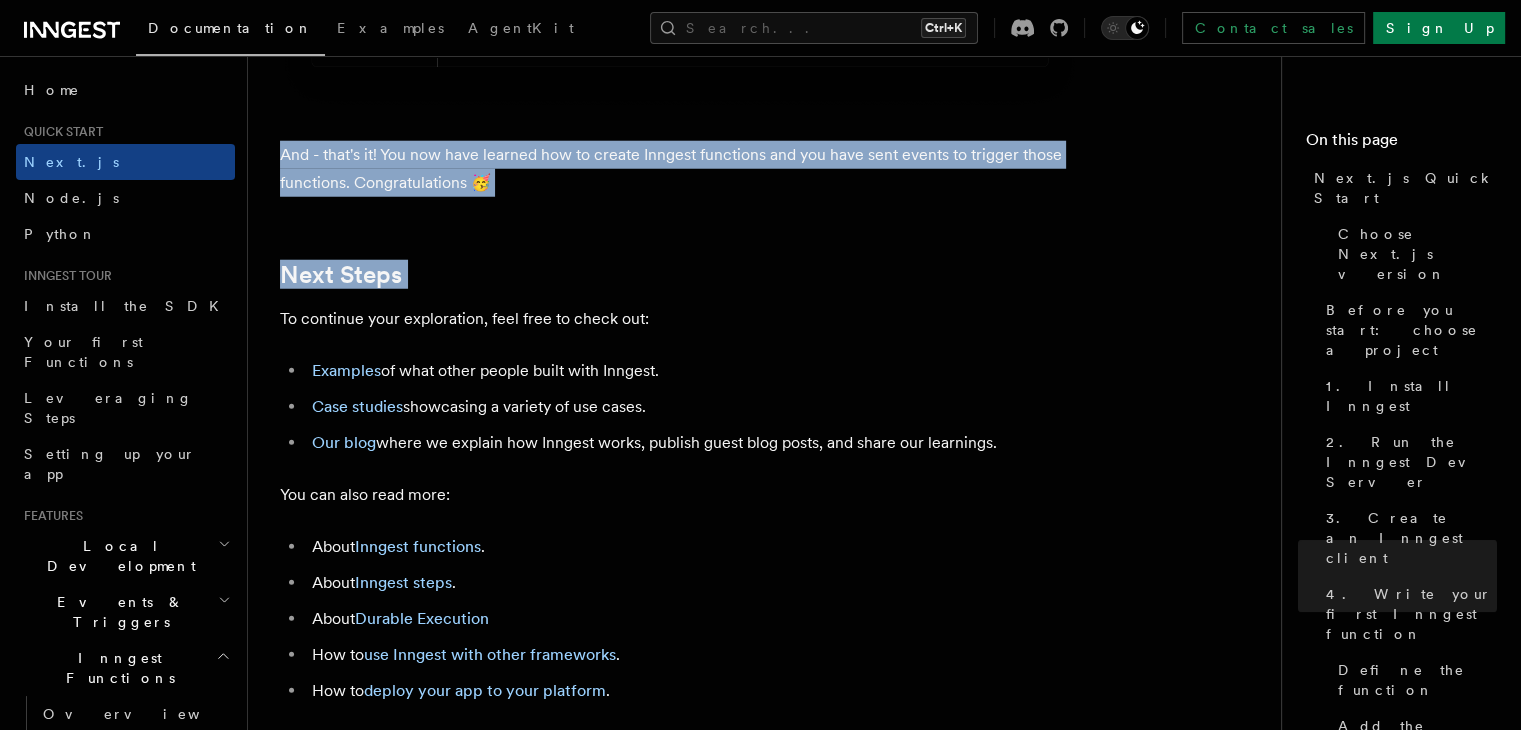 click on "Quick start Next.js Quick Start
In this tutorial you will add Inngest to a Next.js app to see how easy it can be to build complex workflows.
Inngest makes it easy to build, manage, and execute reliable workflows. Some use cases include scheduling drip marketing campaigns, building payment flows, or chaining LLM interactions.
By the end of this ten-minute tutorial you will:
Set up and run Inngest on your machine.
Write your first Inngest function.
Trigger your function from your app and through Inngest Dev Server.
Let's get started!
Choose Next.js version
Choose your preferred Next.js version for this tutorial:
Next.js - App Router Next.js - Pages Router Before you start: choose a project In this tutorial you can use any existing Next.js project, or you can create a new one. Instructions for creating a new Next.js project  Run the following command in your terminal to create a new Next.js project: Copy Copied npx  create-next-app@latest   --ts   --eslint   --tailwind   --src-dir   --app" at bounding box center (772, -5875) 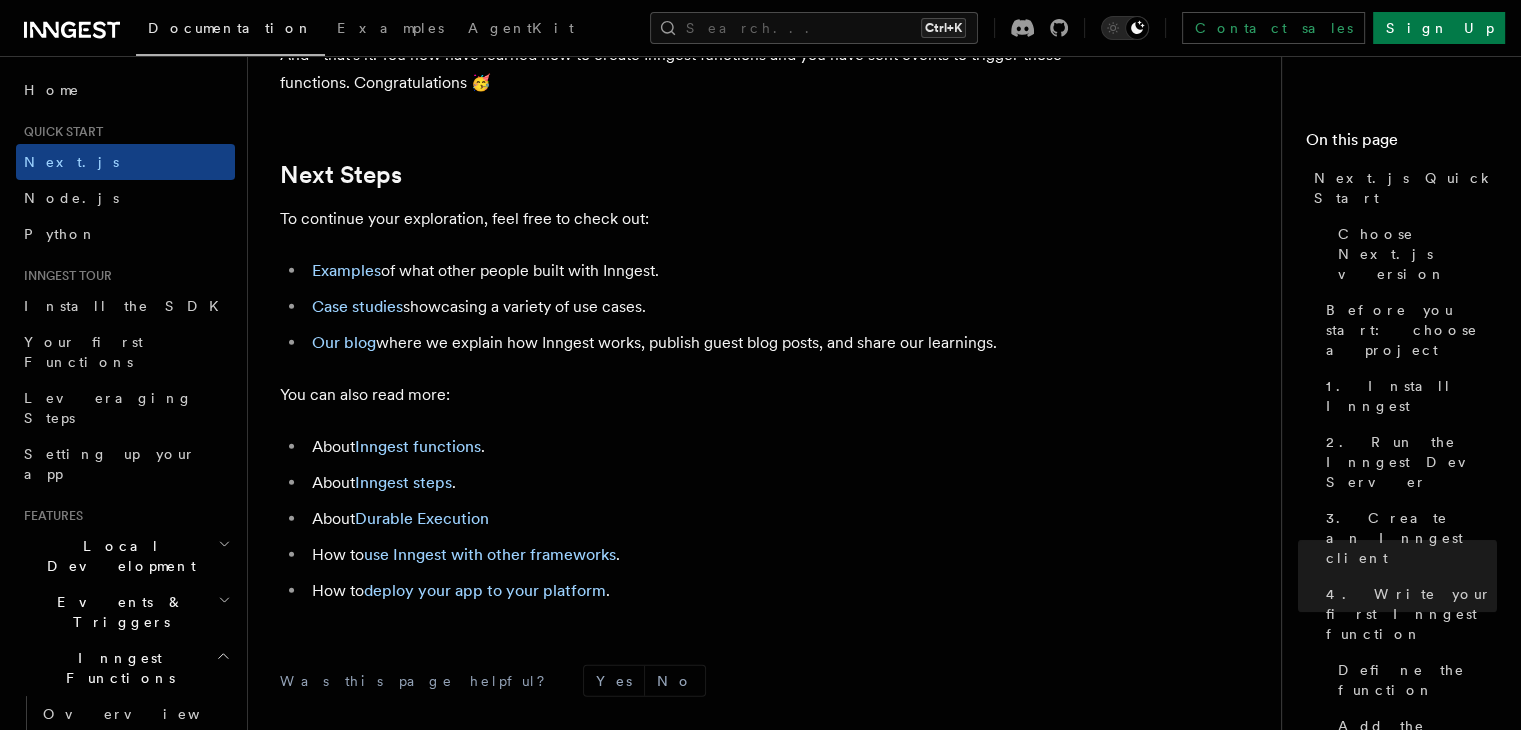scroll, scrollTop: 13043, scrollLeft: 0, axis: vertical 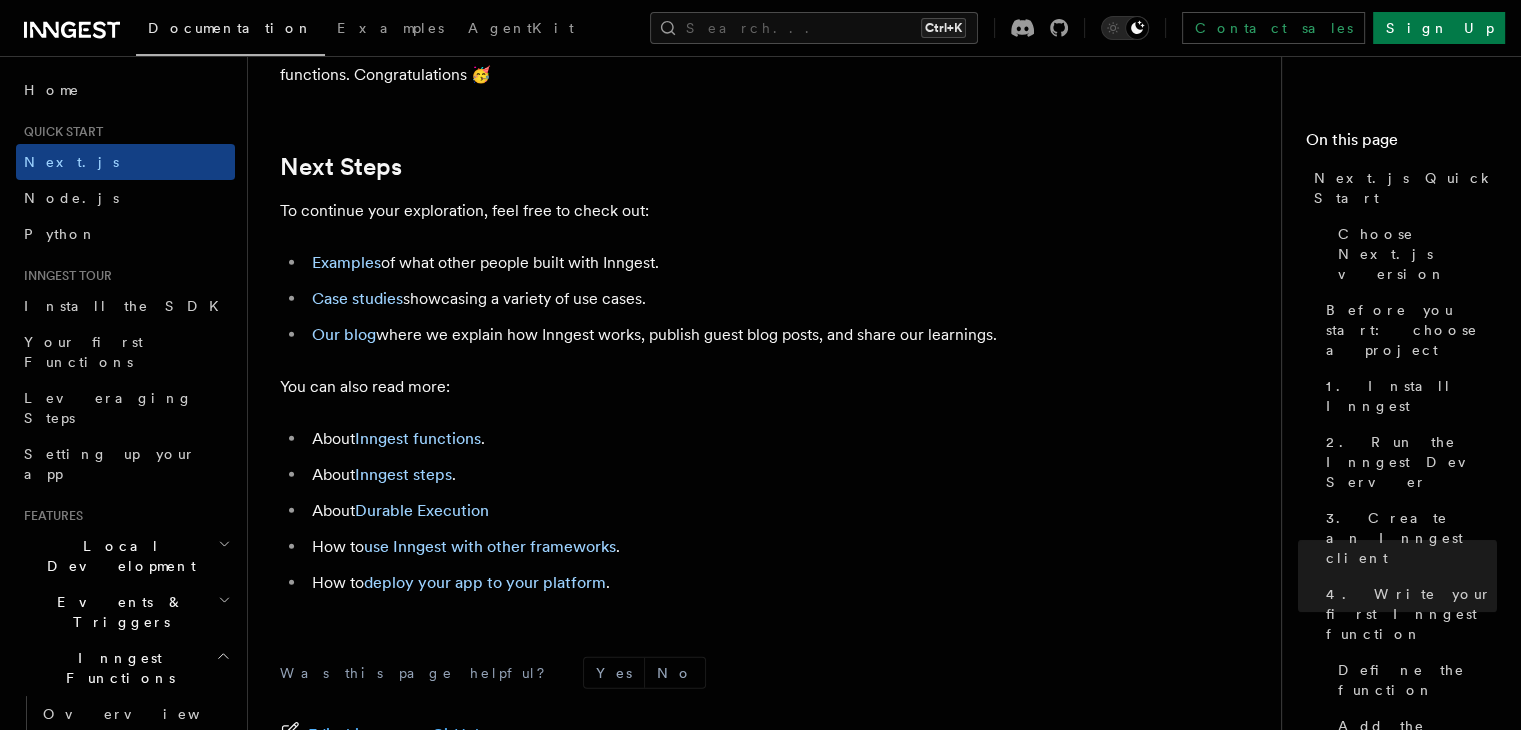 click on "To continue your exploration, feel free to check out:" at bounding box center [680, 211] 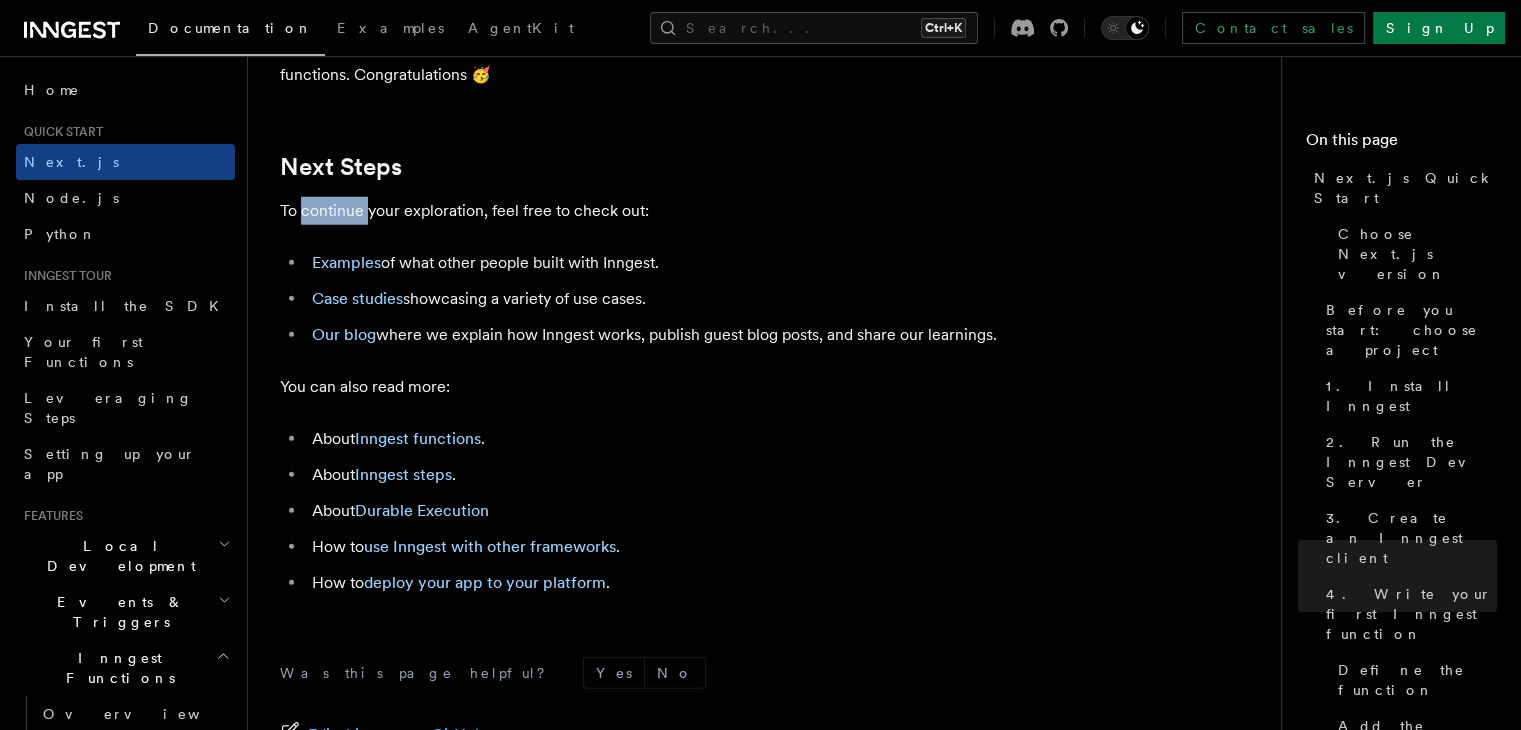 click on "To continue your exploration, feel free to check out:" at bounding box center [680, 211] 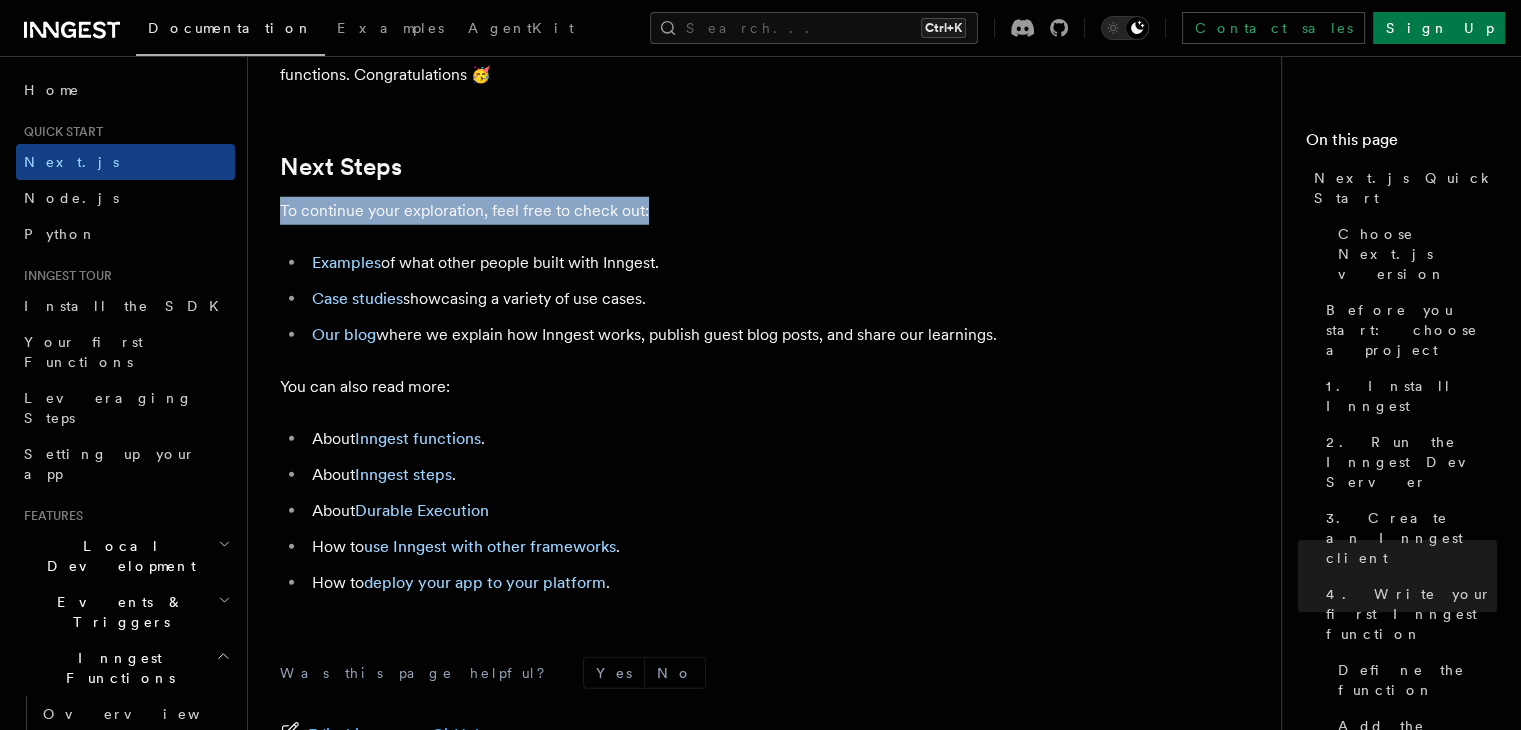 click on "To continue your exploration, feel free to check out:" at bounding box center (680, 211) 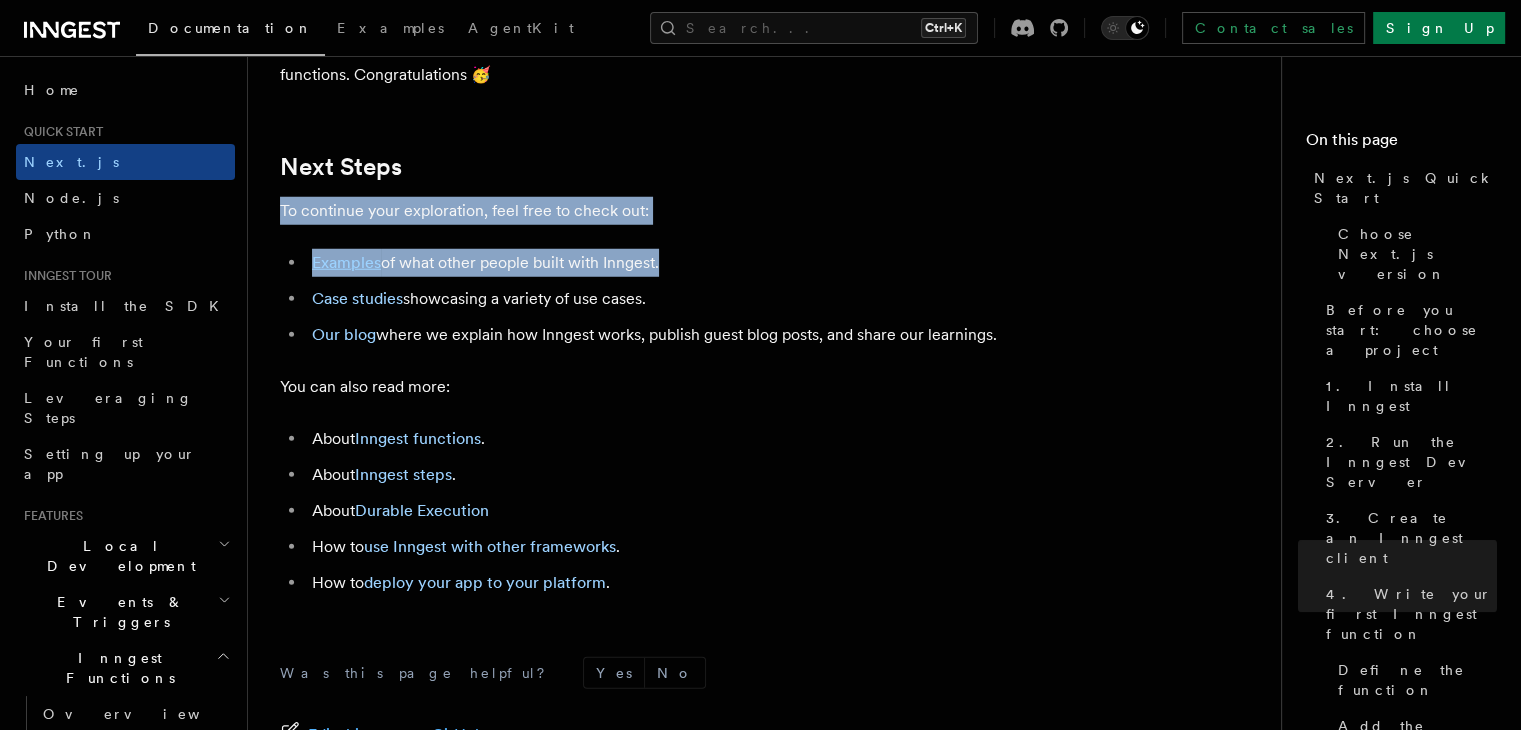click on "Quick start Next.js Quick Start
In this tutorial you will add Inngest to a Next.js app to see how easy it can be to build complex workflows.
Inngest makes it easy to build, manage, and execute reliable workflows. Some use cases include scheduling drip marketing campaigns, building payment flows, or chaining LLM interactions.
By the end of this ten-minute tutorial you will:
Set up and run Inngest on your machine.
Write your first Inngest function.
Trigger your function from your app and through Inngest Dev Server.
Let's get started!
Choose Next.js version
Choose your preferred Next.js version for this tutorial:
Next.js - App Router Next.js - Pages Router Before you start: choose a project In this tutorial you can use any existing Next.js project, or you can create a new one. Instructions for creating a new Next.js project  Run the following command in your terminal to create a new Next.js project: Copy Copied npx  create-next-app@latest   --ts   --eslint   --tailwind   --src-dir   --app" at bounding box center (772, -5983) 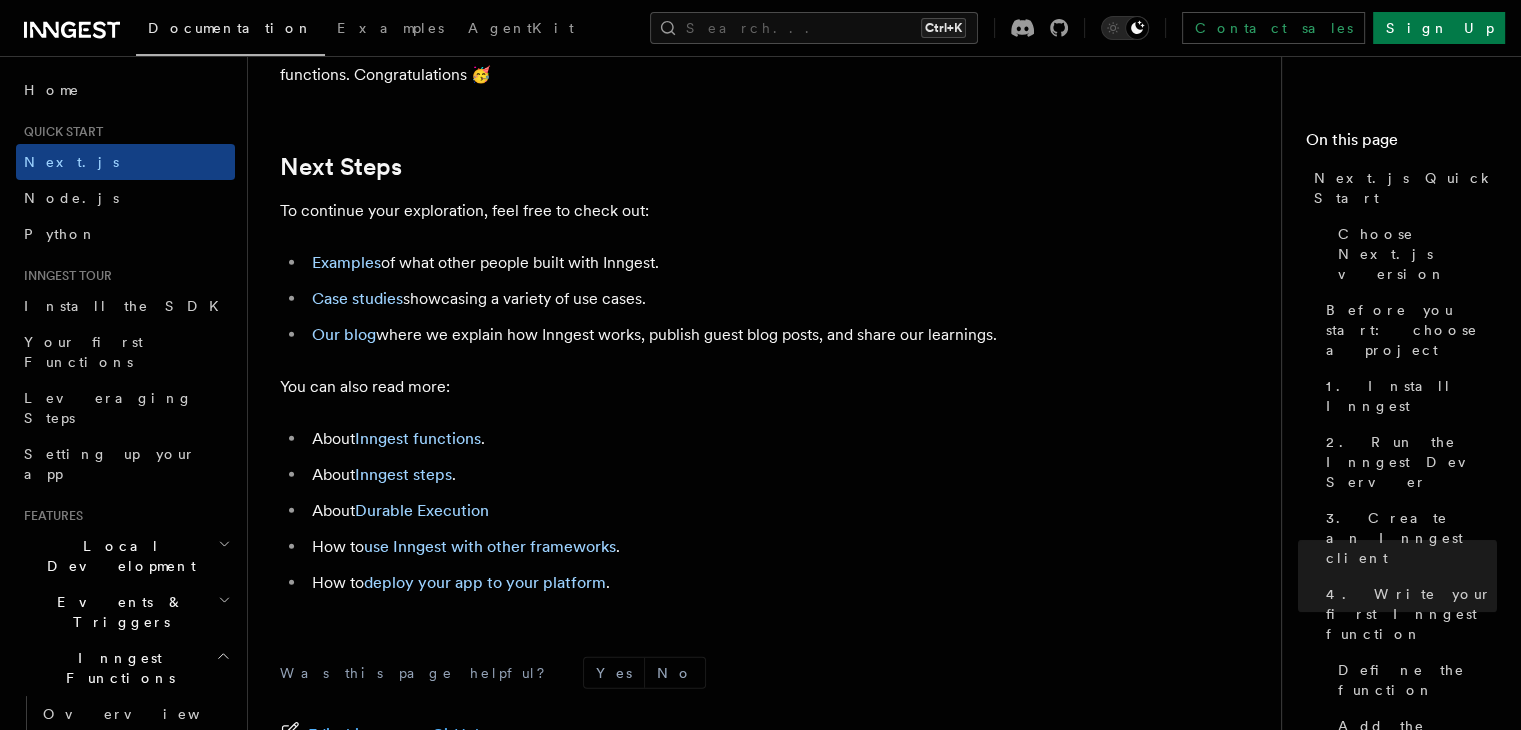 scroll, scrollTop: 13289, scrollLeft: 0, axis: vertical 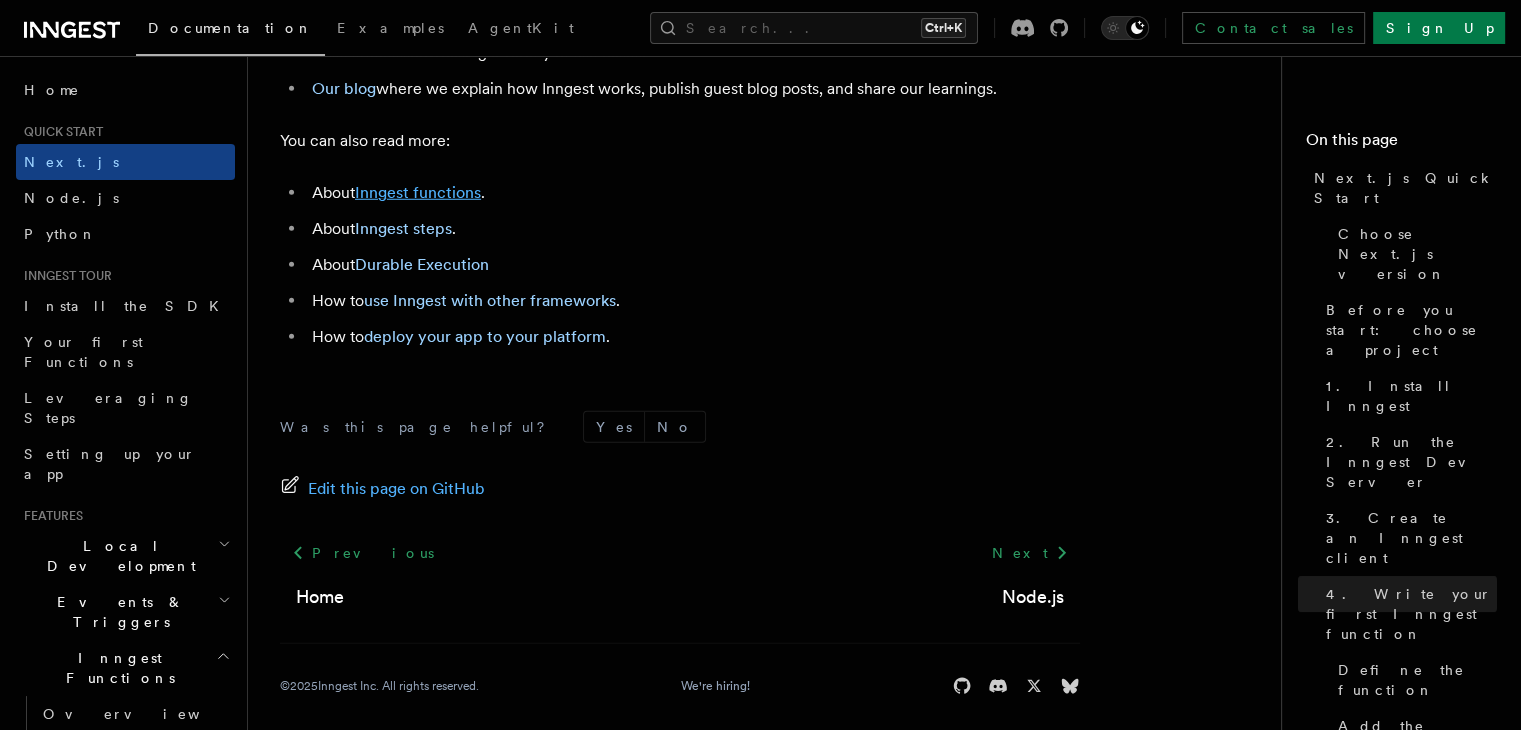 click on "Inngest functions" at bounding box center (418, 192) 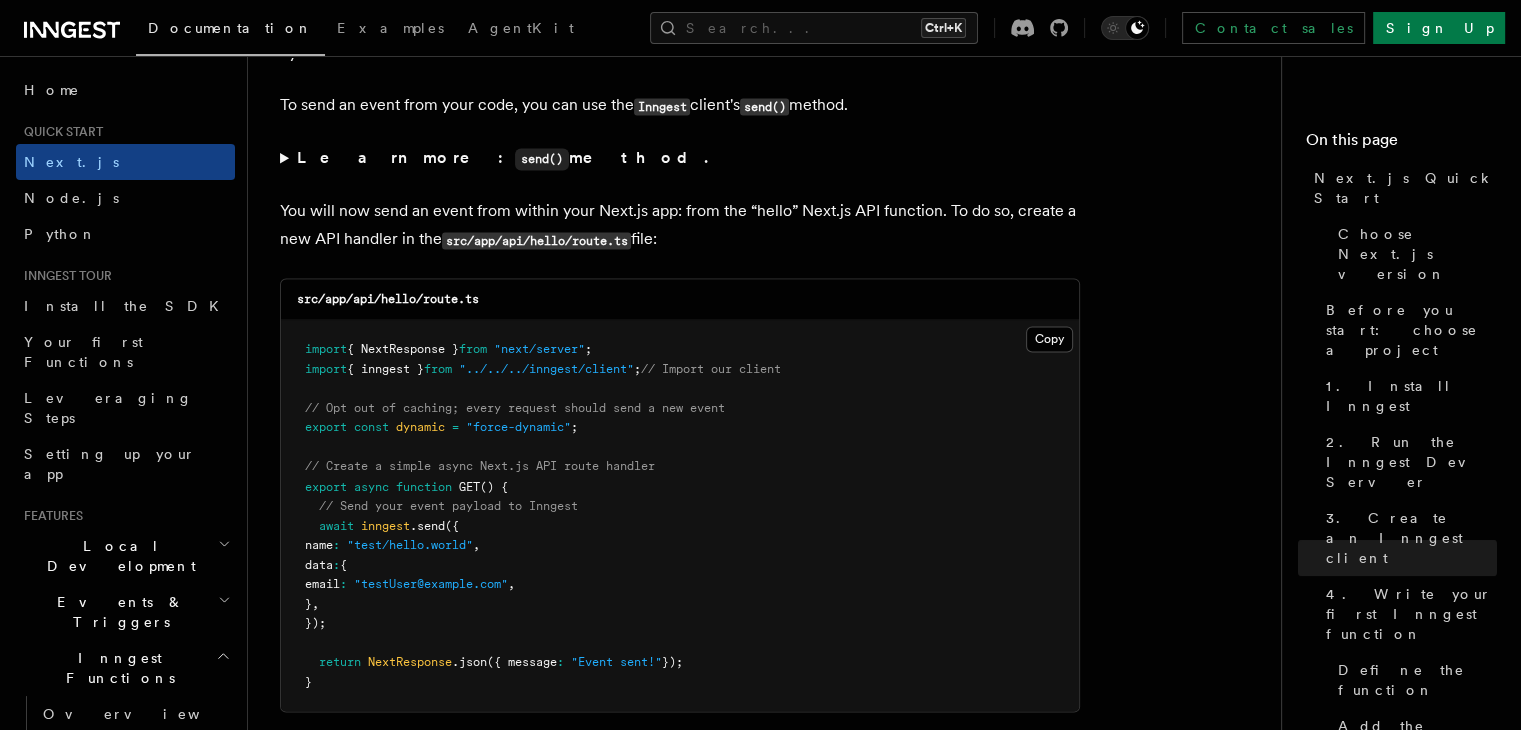 scroll, scrollTop: 10926, scrollLeft: 0, axis: vertical 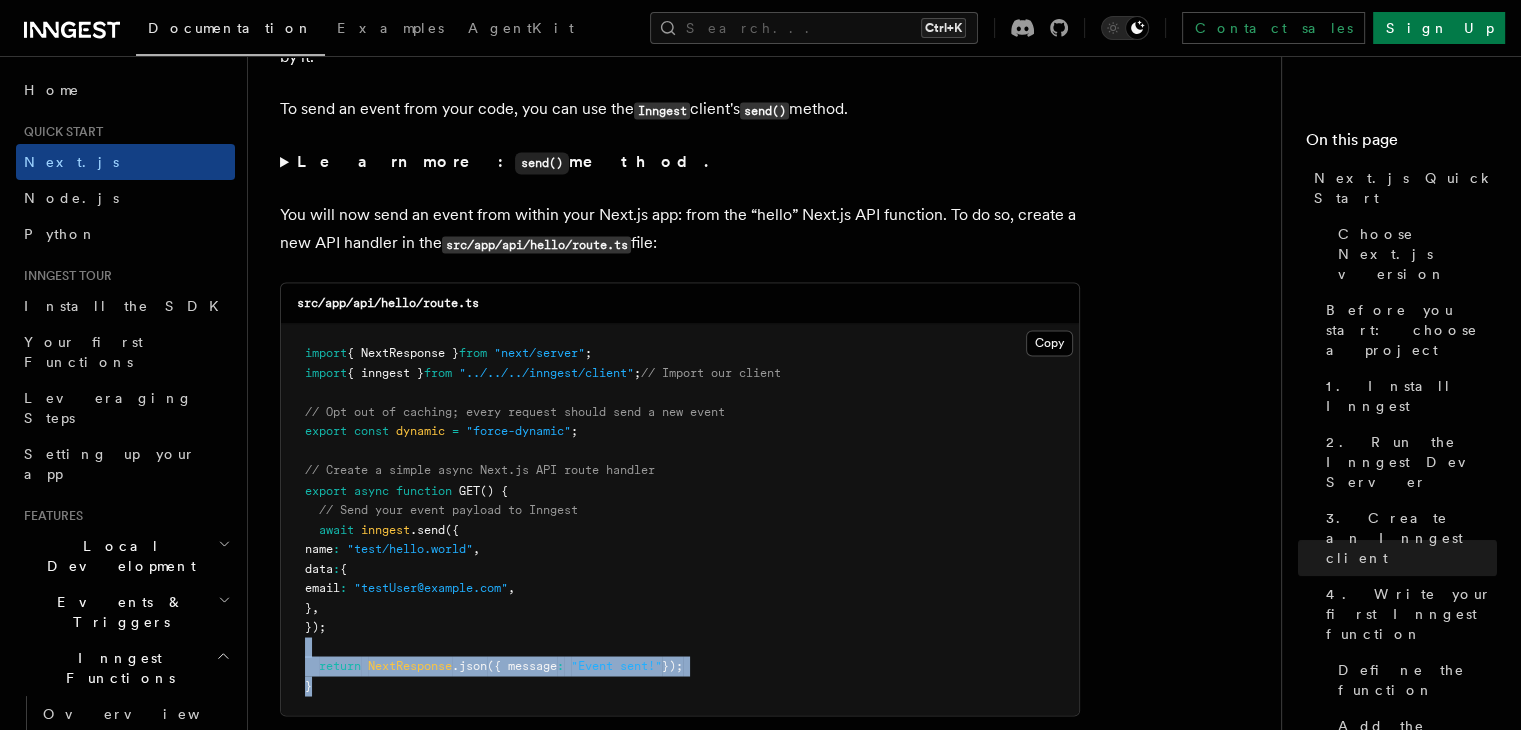drag, startPoint x: 348, startPoint y: 681, endPoint x: 380, endPoint y: 624, distance: 65.36819 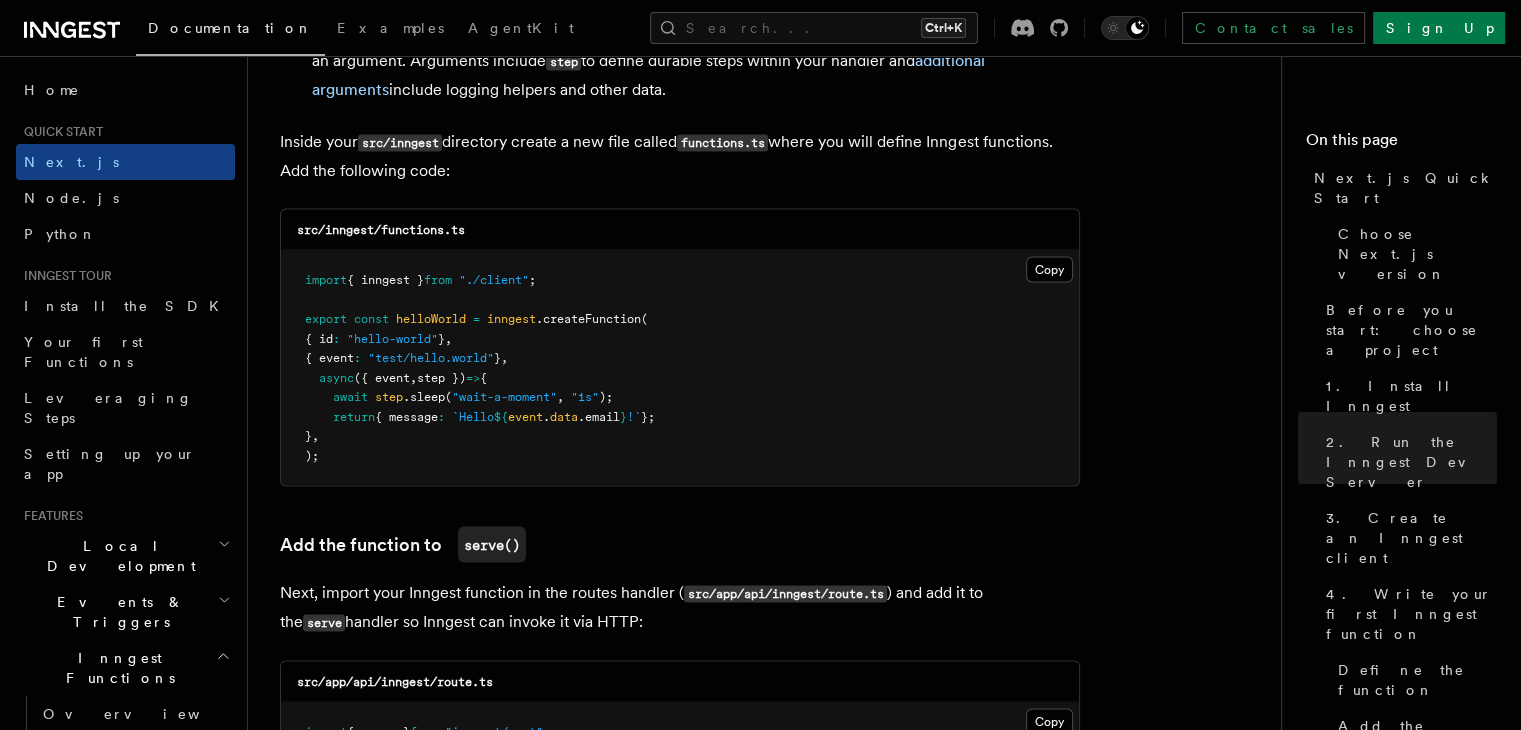 scroll, scrollTop: 3846, scrollLeft: 0, axis: vertical 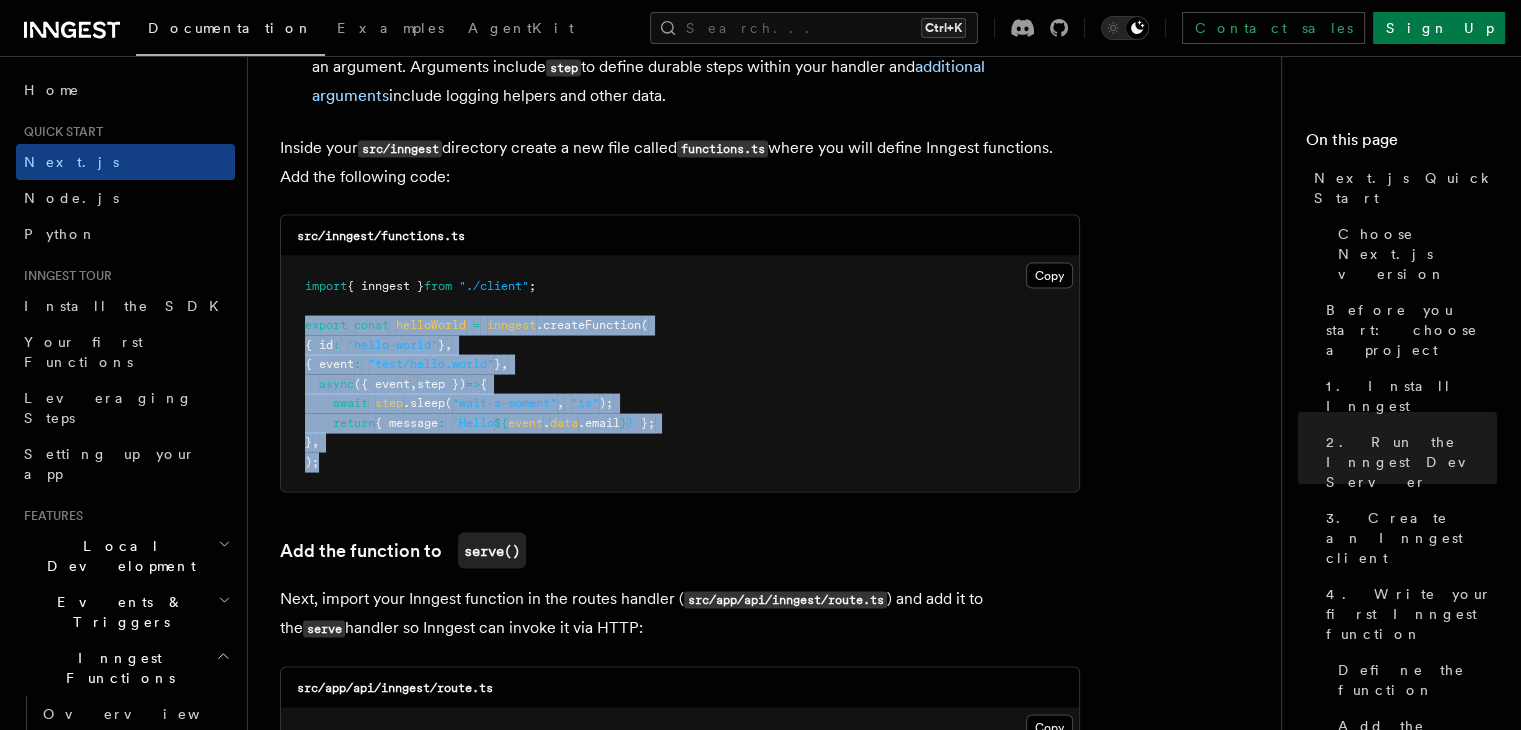 drag, startPoint x: 348, startPoint y: 458, endPoint x: 306, endPoint y: 310, distance: 153.84407 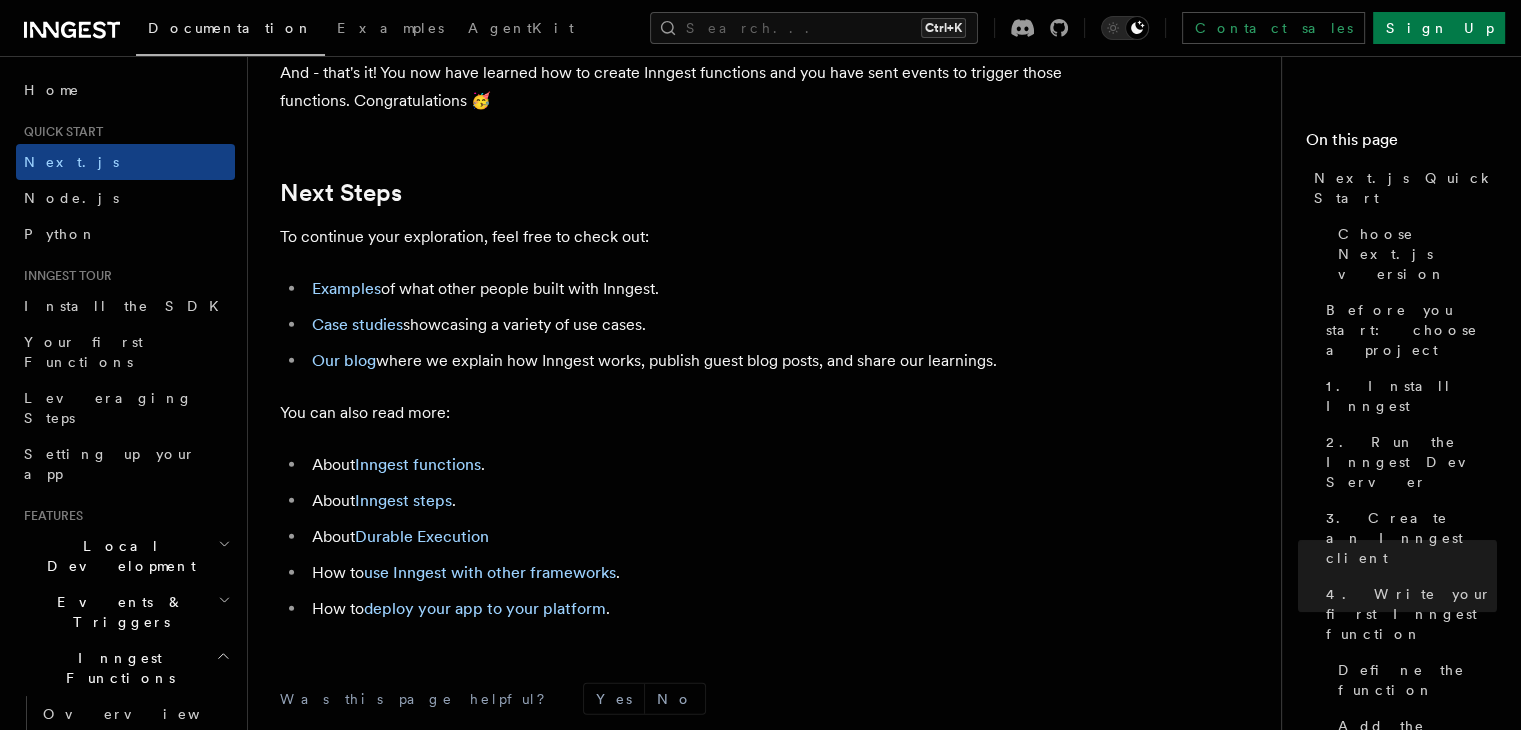 scroll, scrollTop: 13022, scrollLeft: 0, axis: vertical 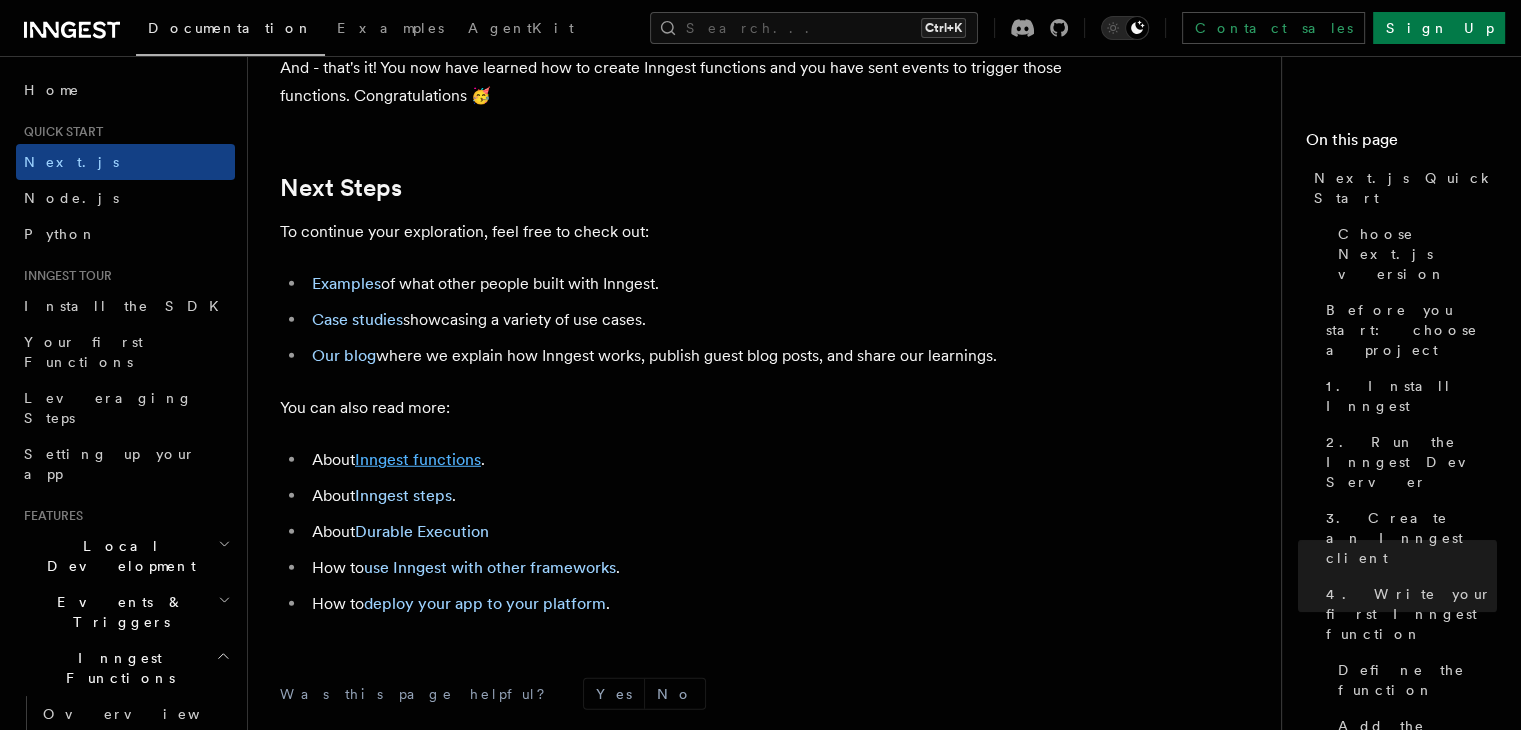 click on "Inngest functions" at bounding box center [418, 459] 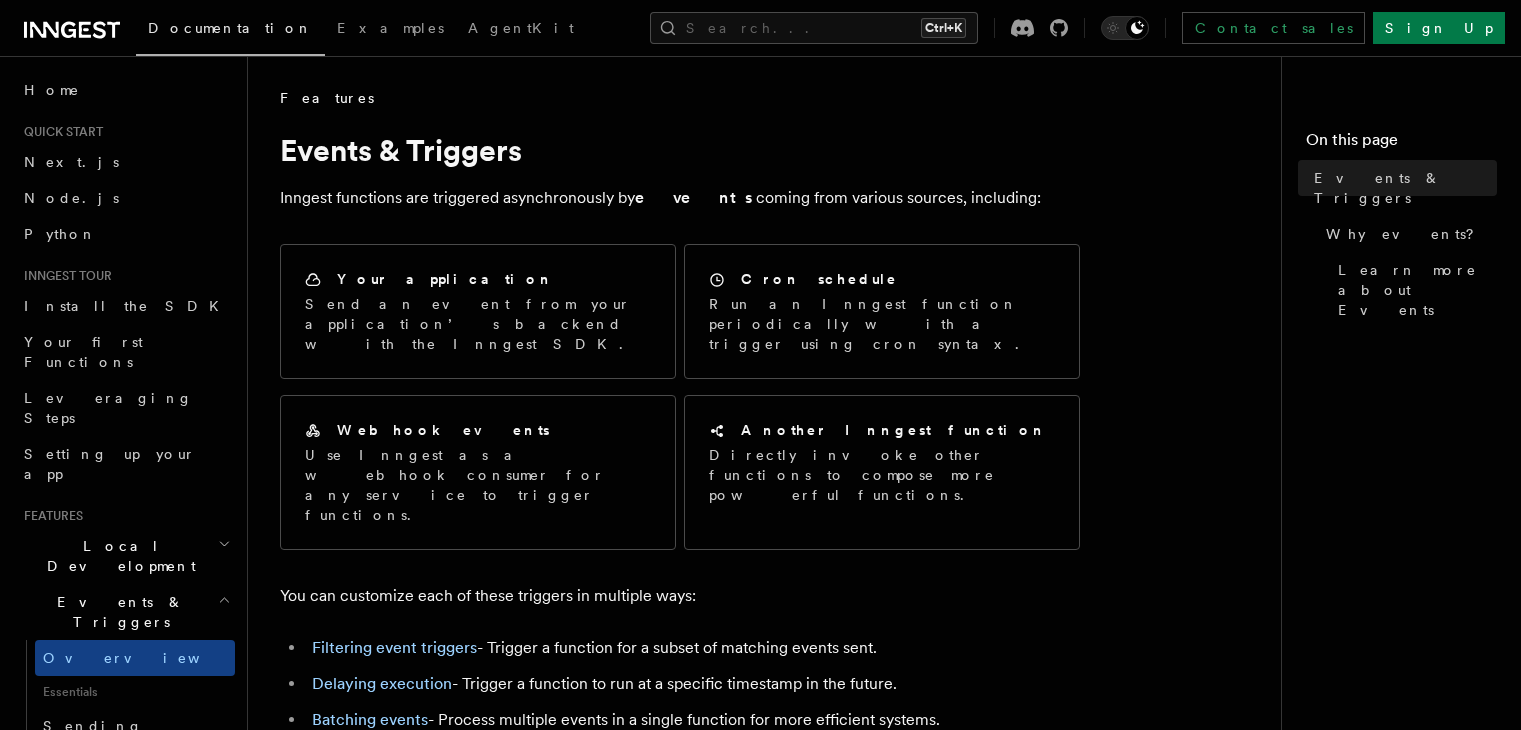 scroll, scrollTop: 0, scrollLeft: 0, axis: both 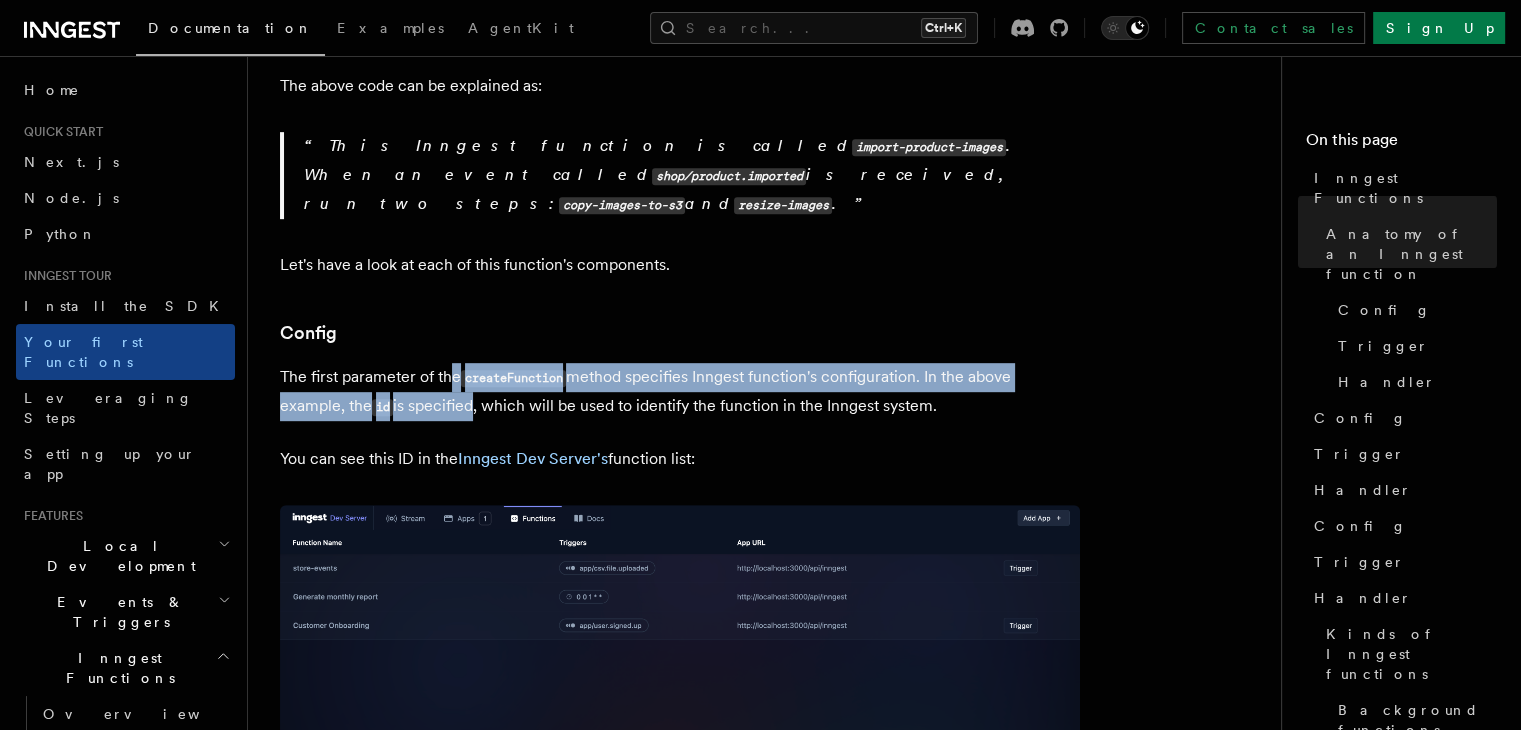 drag, startPoint x: 473, startPoint y: 387, endPoint x: 446, endPoint y: 353, distance: 43.416588 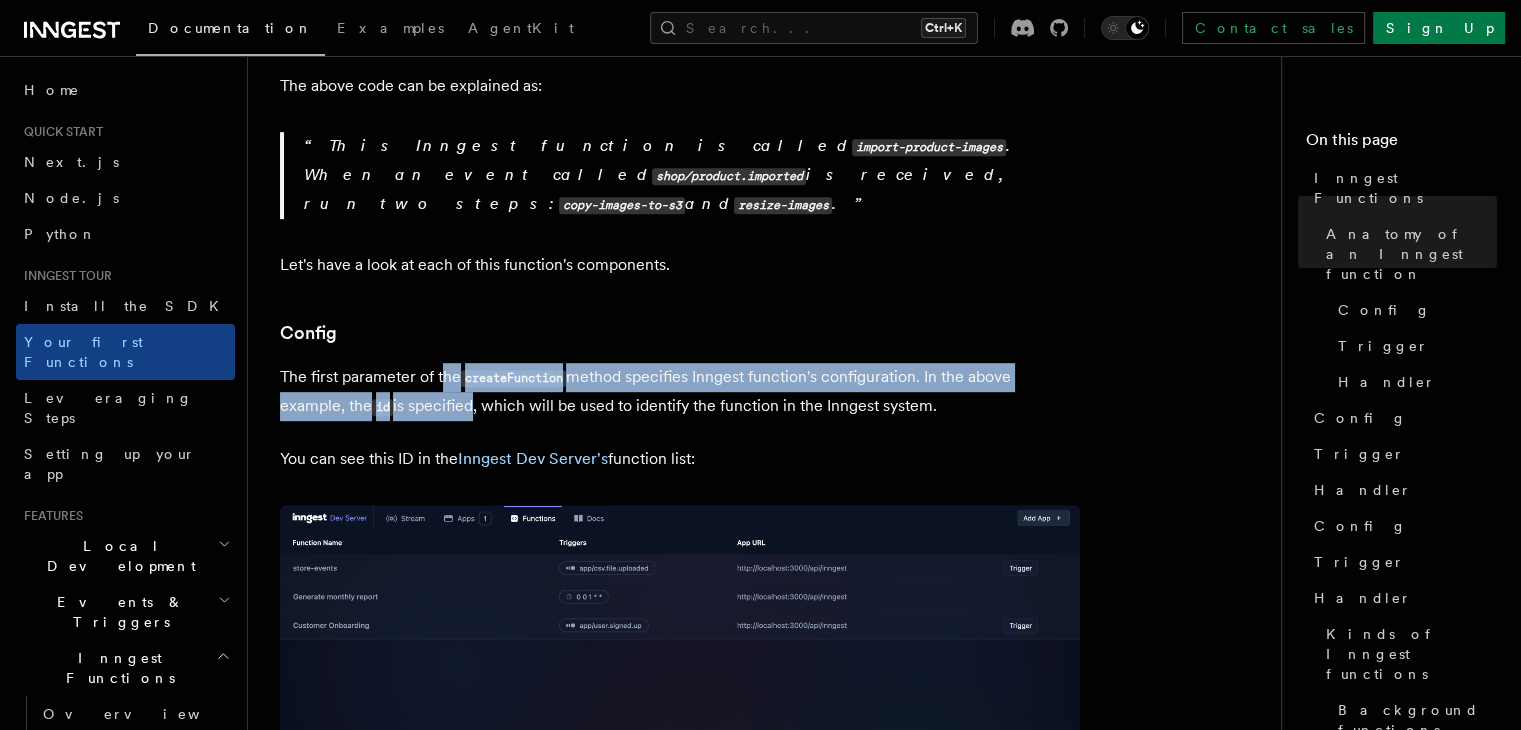 click on "The first parameter of the  createFunction  method specifies Inngest function's configuration. In the above example, the  id  is specified, which will be used to identify the function in the Inngest system." at bounding box center [680, 392] 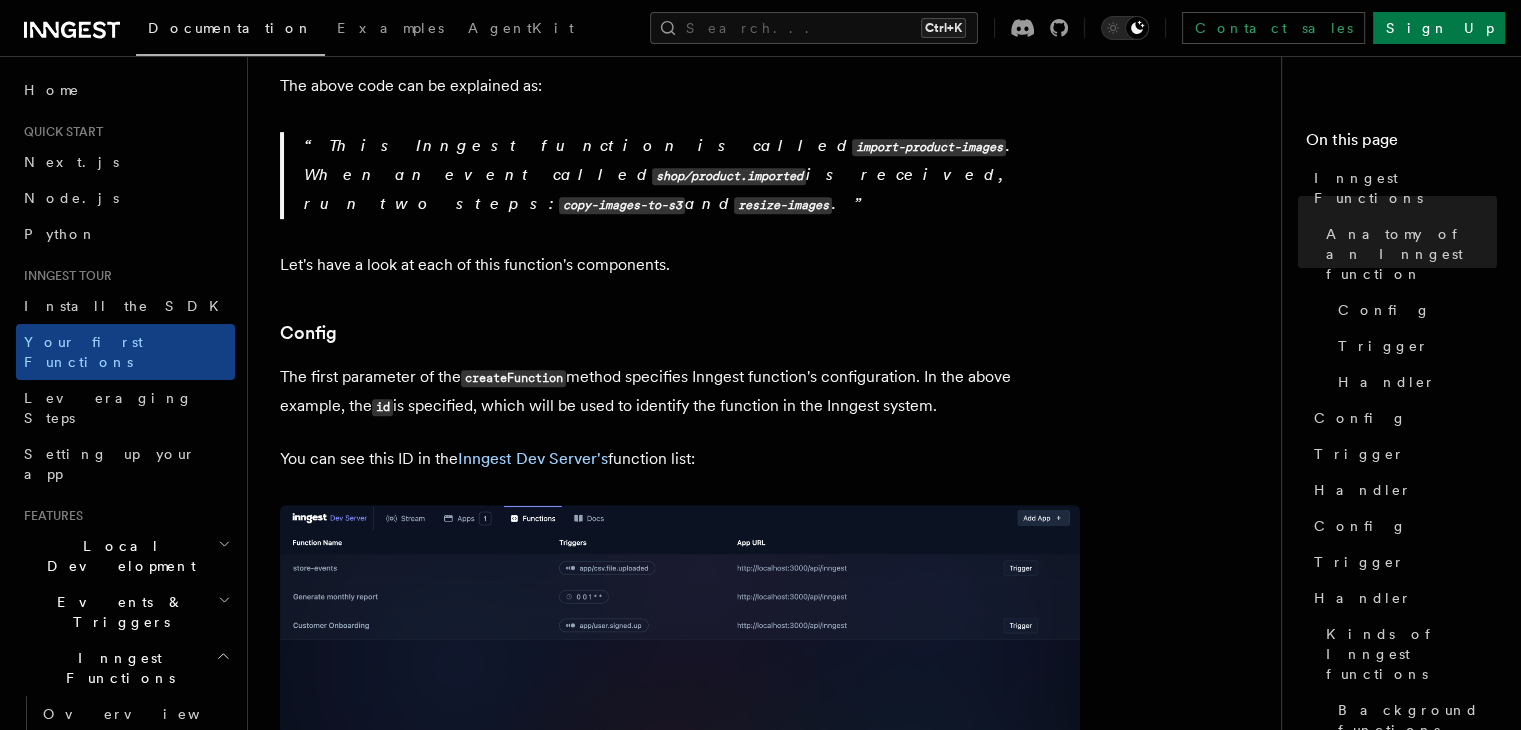 click on "The first parameter of the  createFunction  method specifies Inngest function's configuration. In the above example, the  id  is specified, which will be used to identify the function in the Inngest system." at bounding box center [680, 392] 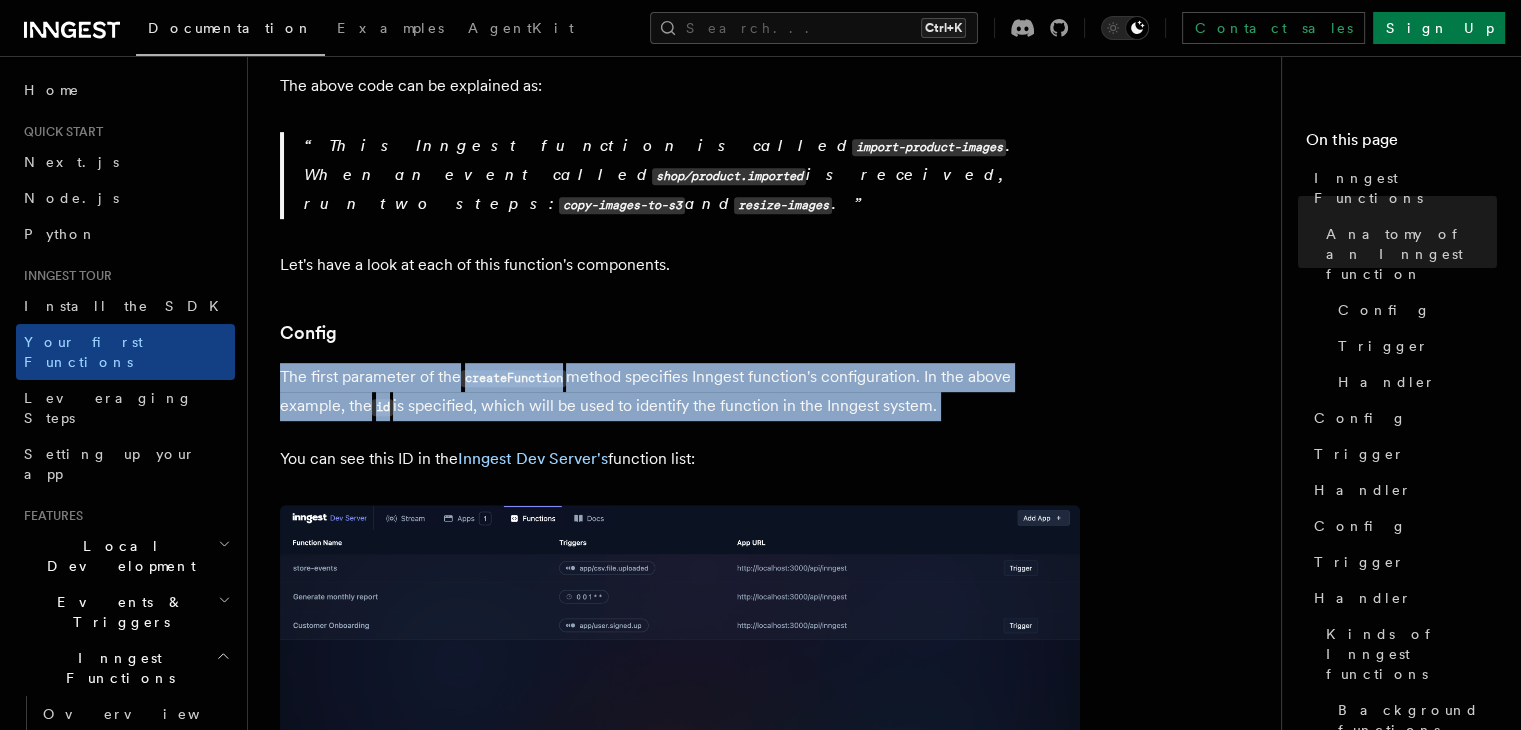 click on "The first parameter of the  createFunction  method specifies Inngest function's configuration. In the above example, the  id  is specified, which will be used to identify the function in the Inngest system." at bounding box center [680, 392] 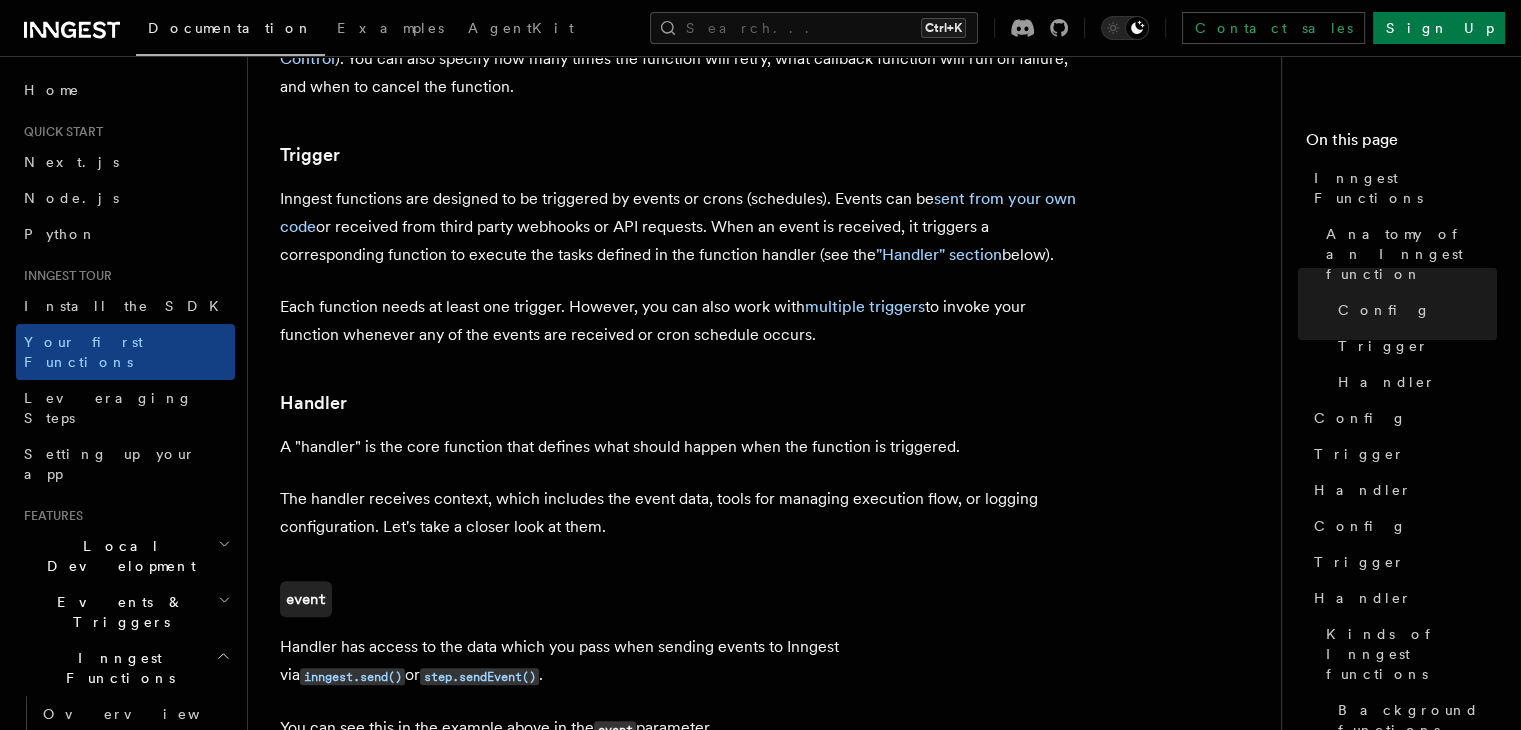 scroll, scrollTop: 1987, scrollLeft: 0, axis: vertical 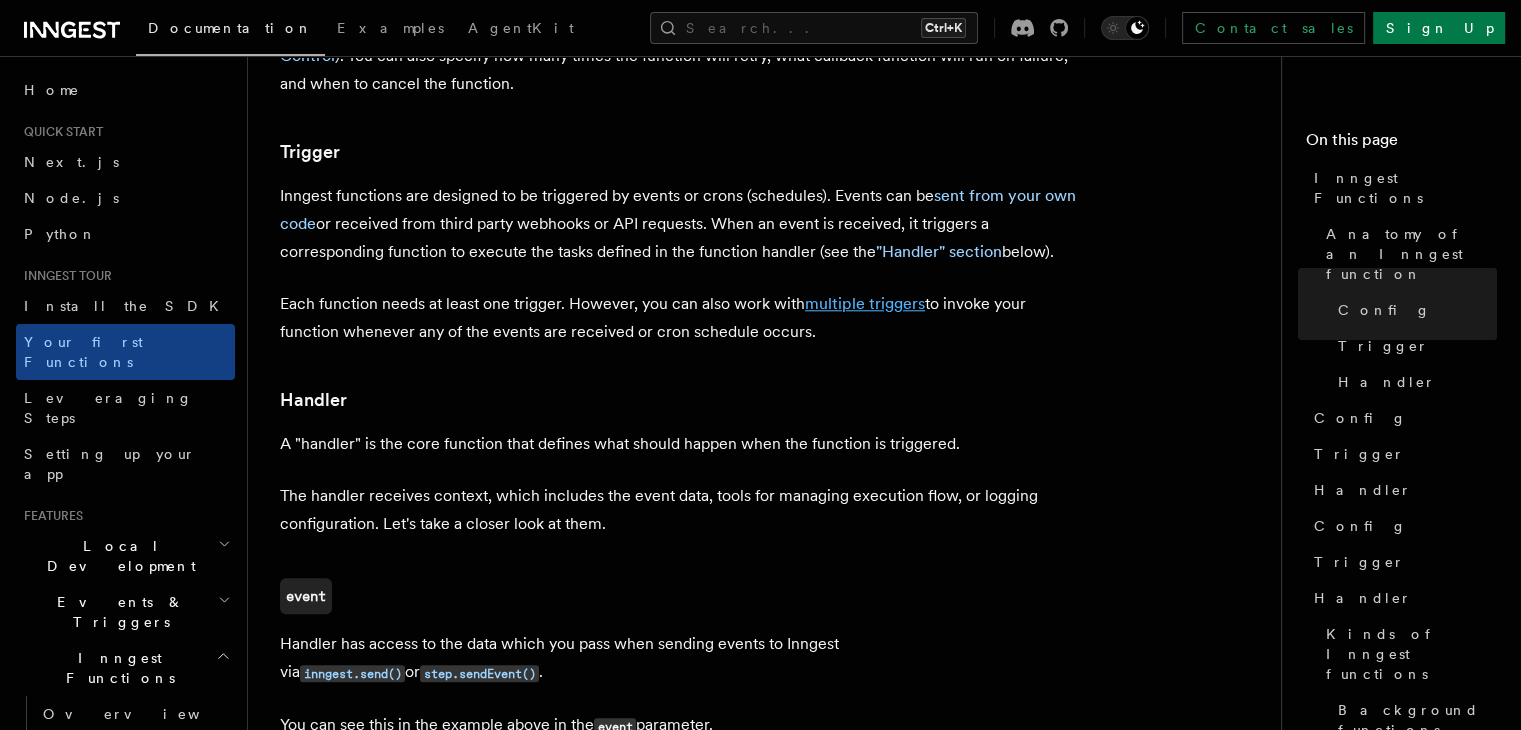 click on "multiple triggers" at bounding box center [865, 303] 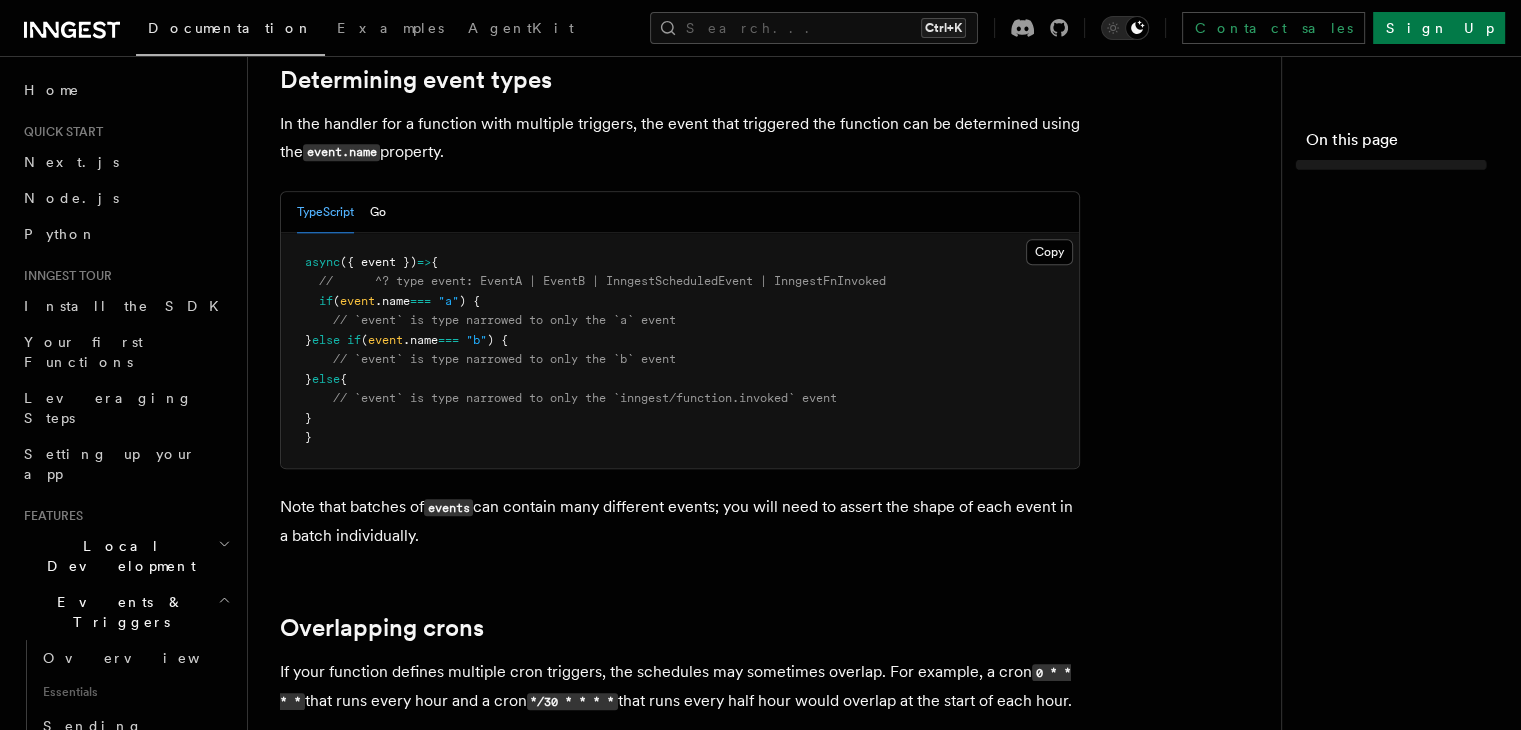 scroll, scrollTop: 0, scrollLeft: 0, axis: both 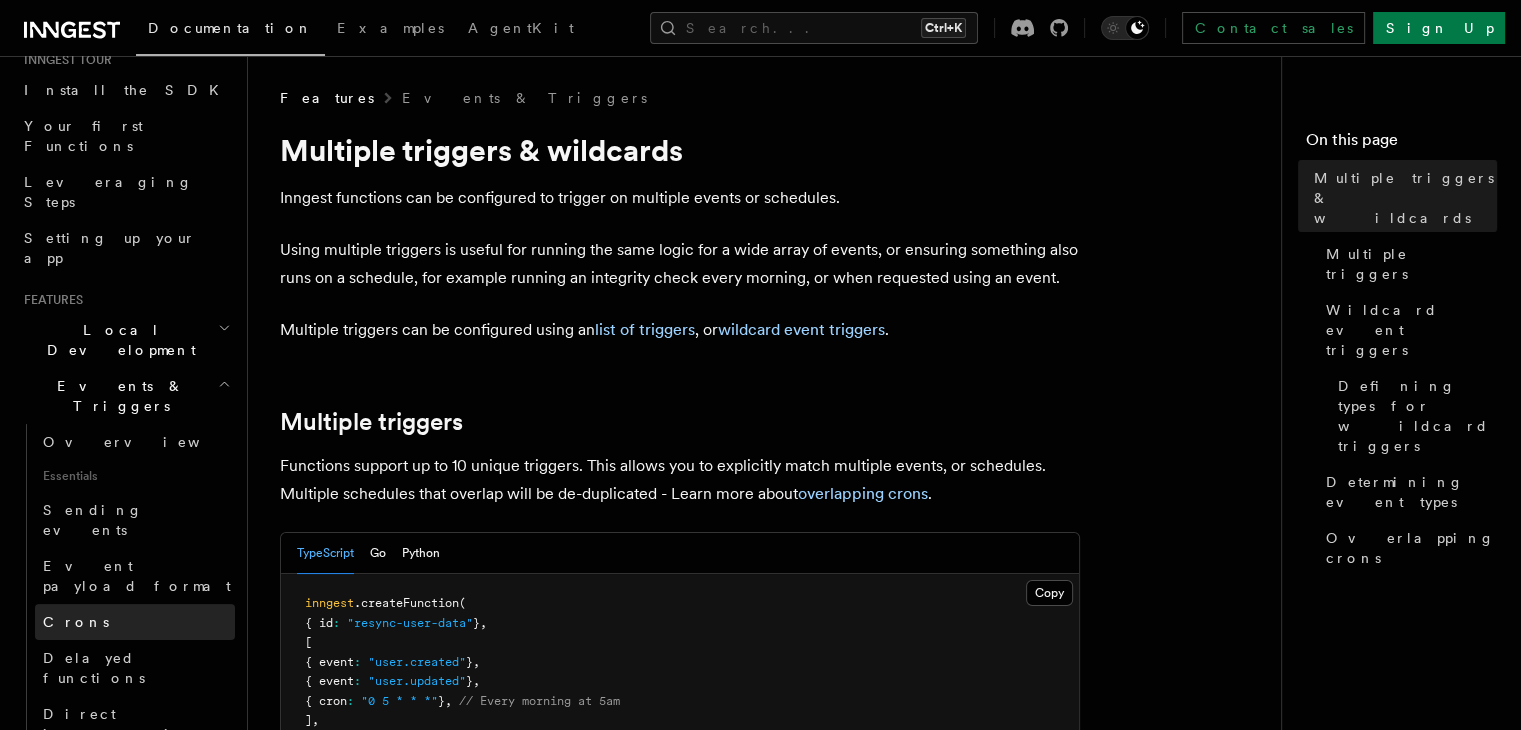 click on "Crons" at bounding box center [76, 622] 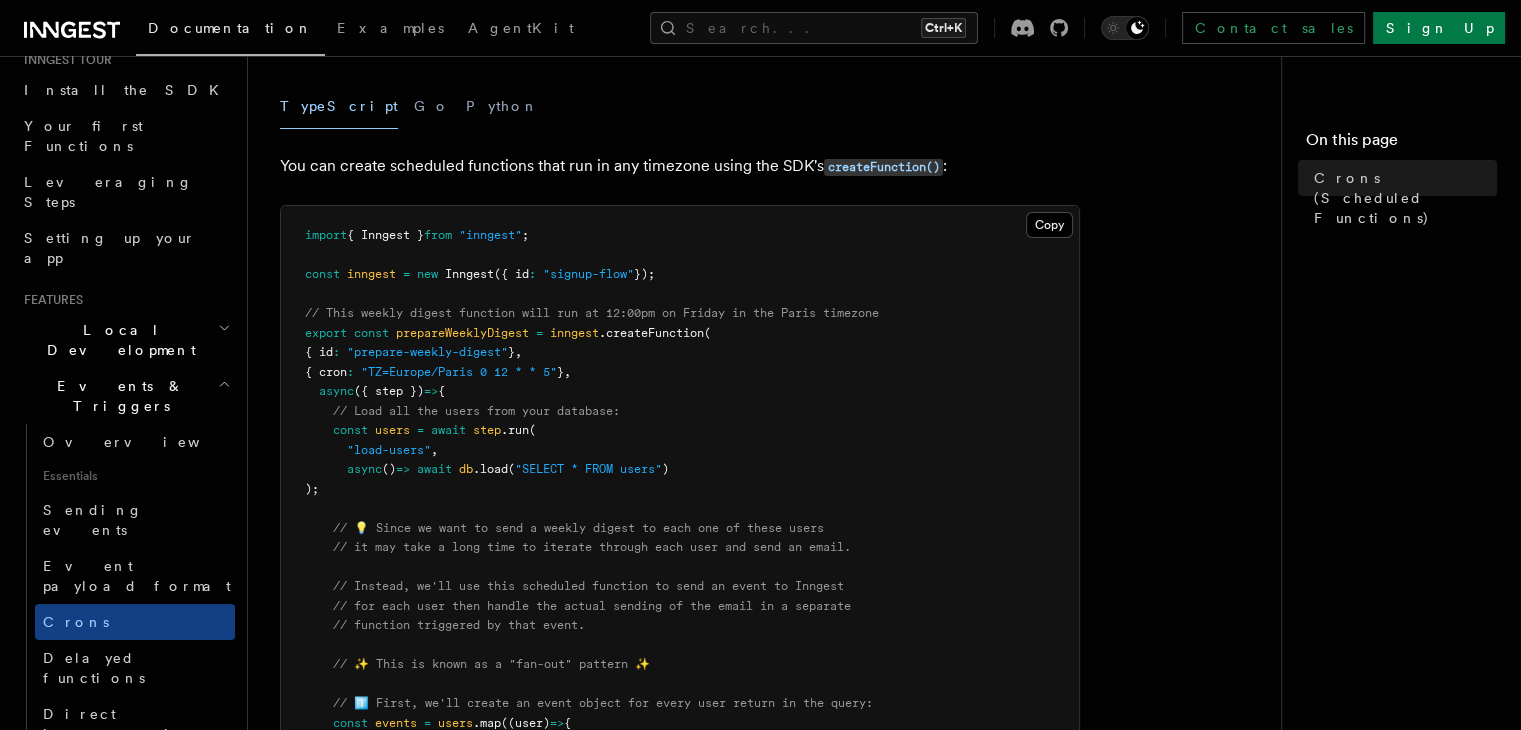 scroll, scrollTop: 184, scrollLeft: 0, axis: vertical 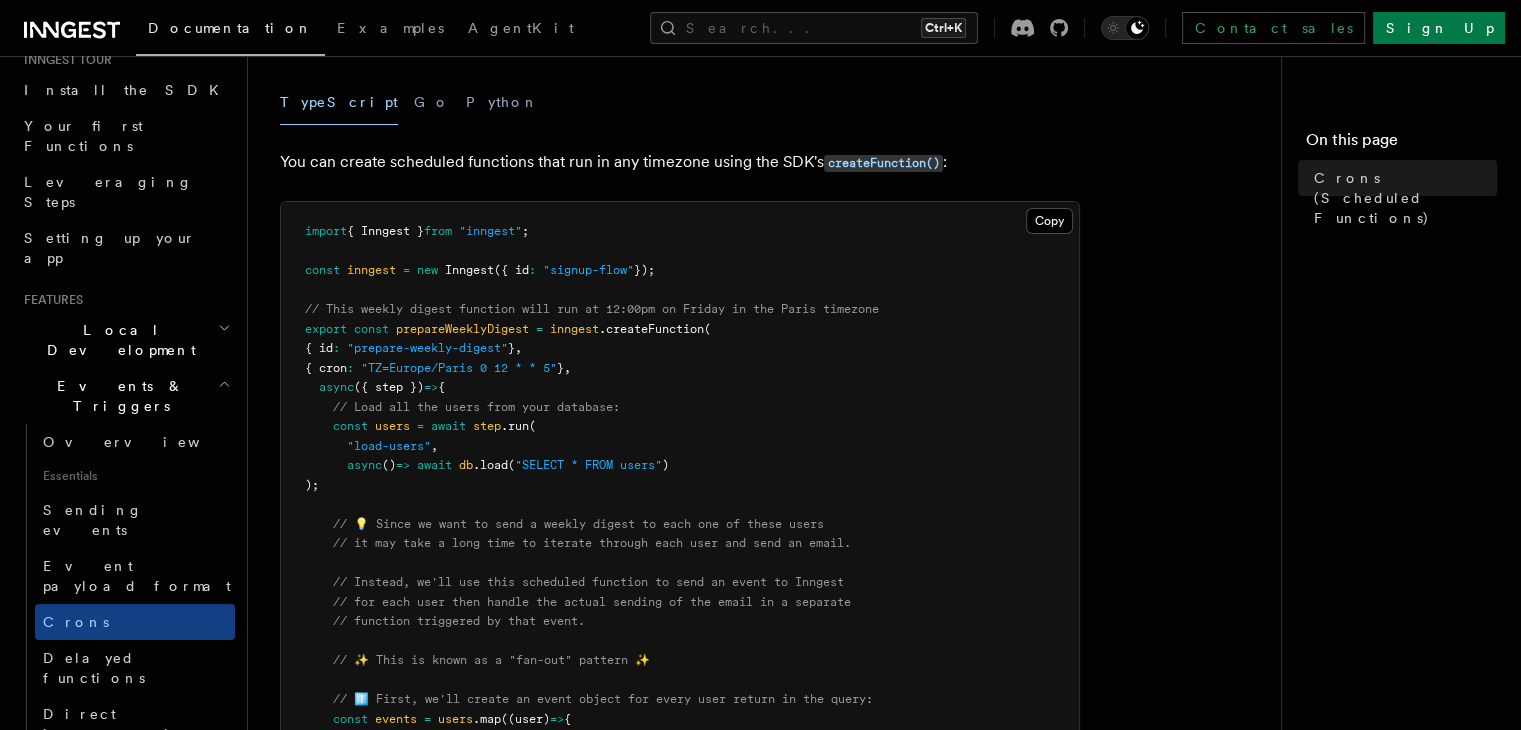drag, startPoint x: 541, startPoint y: 306, endPoint x: 675, endPoint y: 437, distance: 187.39531 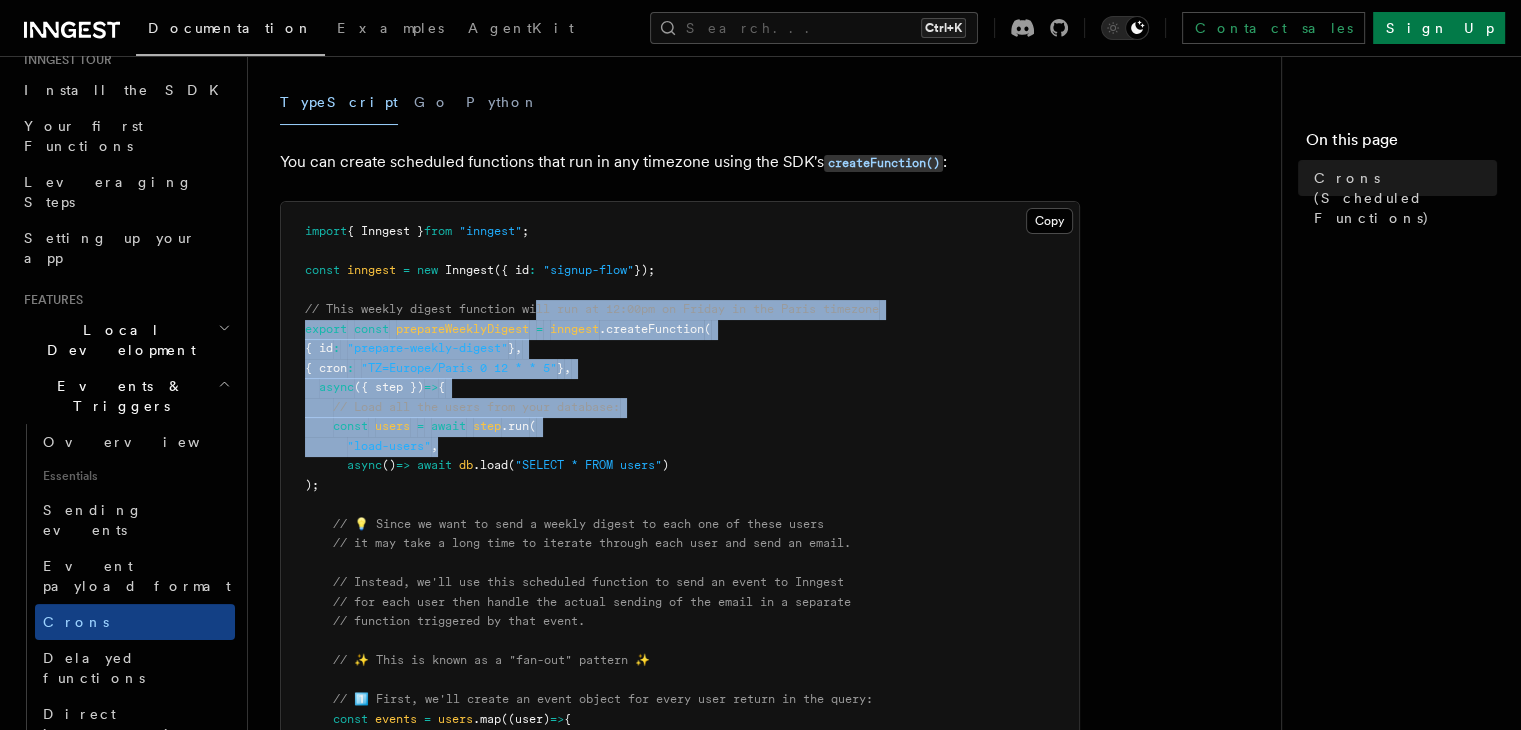 click on "import  { Inngest }  from   "inngest" ;
const   inngest   =   new   Inngest ({ id :   "signup-flow"  });
// This weekly digest function will run at 12:00pm on Friday in the Paris timezone
export   const   prepareWeeklyDigest   =   inngest .createFunction (
{ id :   "prepare-weekly-digest"  } ,
{ cron :   "TZ=Europe/Paris 0 12 * * 5"  } ,
async  ({ step })  =>  {
// Load all the users from your database:
const   users   =   await   step .run (
"load-users" ,
async  ()  =>   await   db .load ( "SELECT * FROM users" )
);
// 💡 Since we want to send a weekly digest to each one of these users
// it may take a long time to iterate through each user and send an email.
// Instead, we'll use this scheduled function to send an event to Inngest
// for each user then handle the actual sending of the email in a separate
// function triggered by that event.
// ✨ This is known as a "fan-out" pattern ✨" at bounding box center [680, 817] 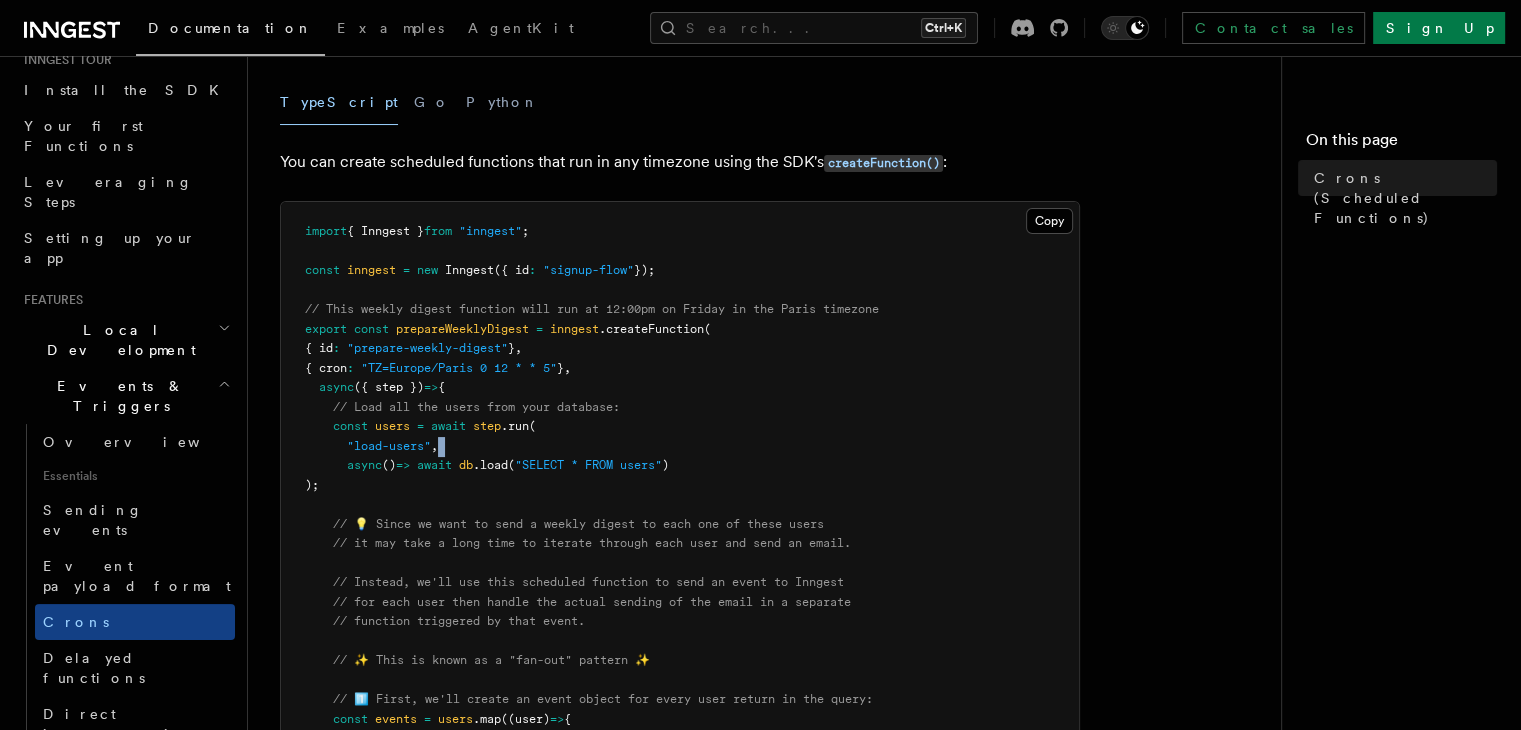 drag, startPoint x: 675, startPoint y: 437, endPoint x: 689, endPoint y: 451, distance: 19.79899 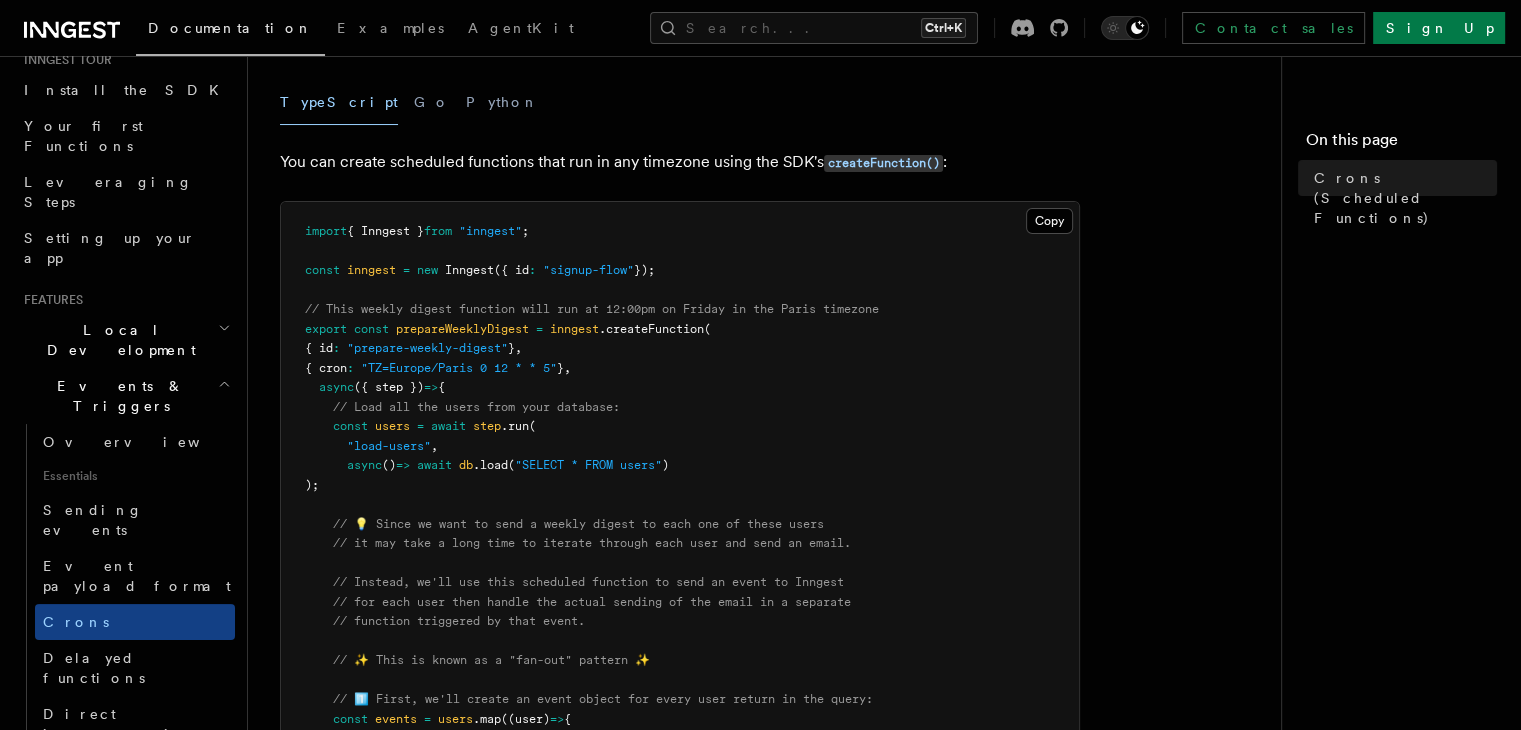 click on ""TZ=Europe/Paris 0 12 * * 5"" at bounding box center [459, 368] 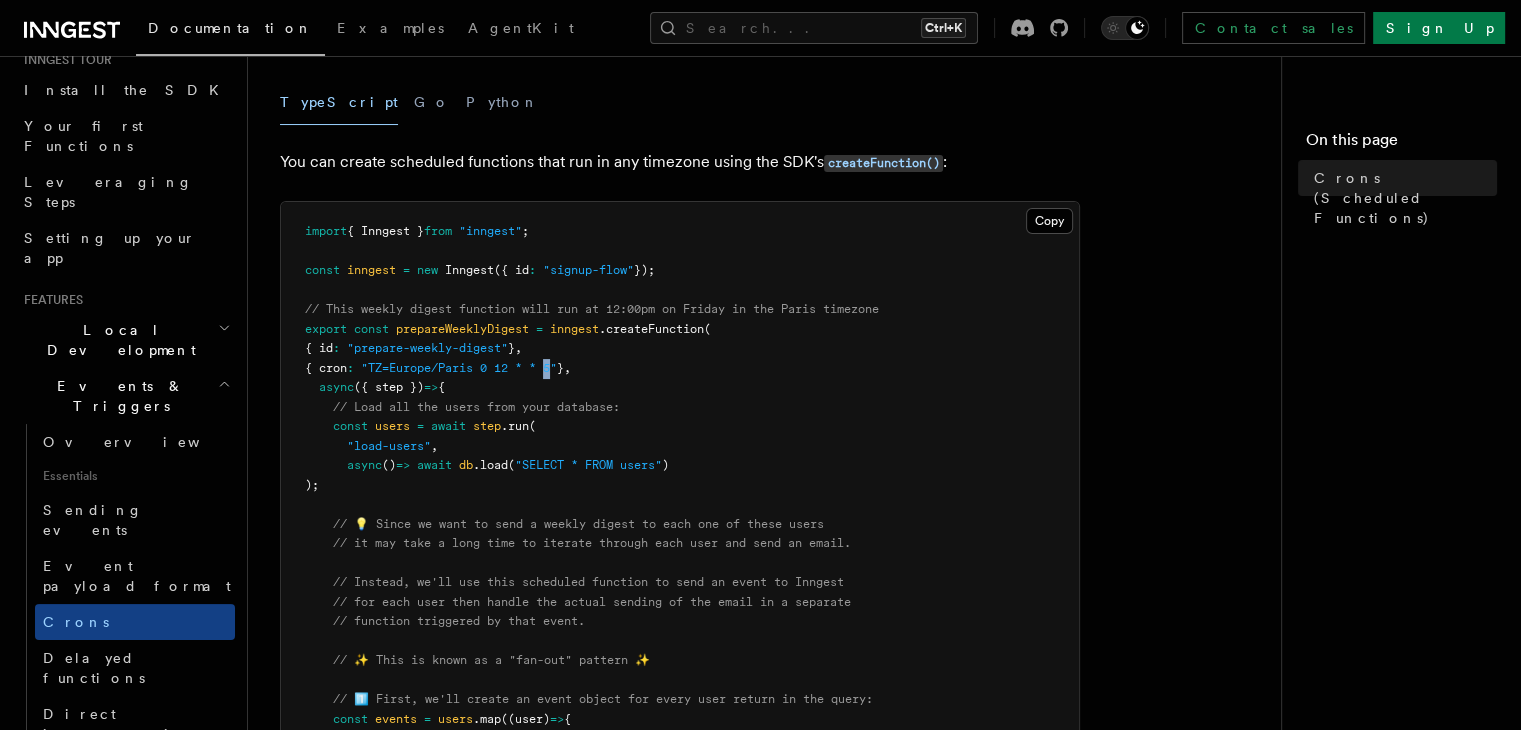 click on ""TZ=Europe/Paris 0 12 * * 5"" at bounding box center [459, 368] 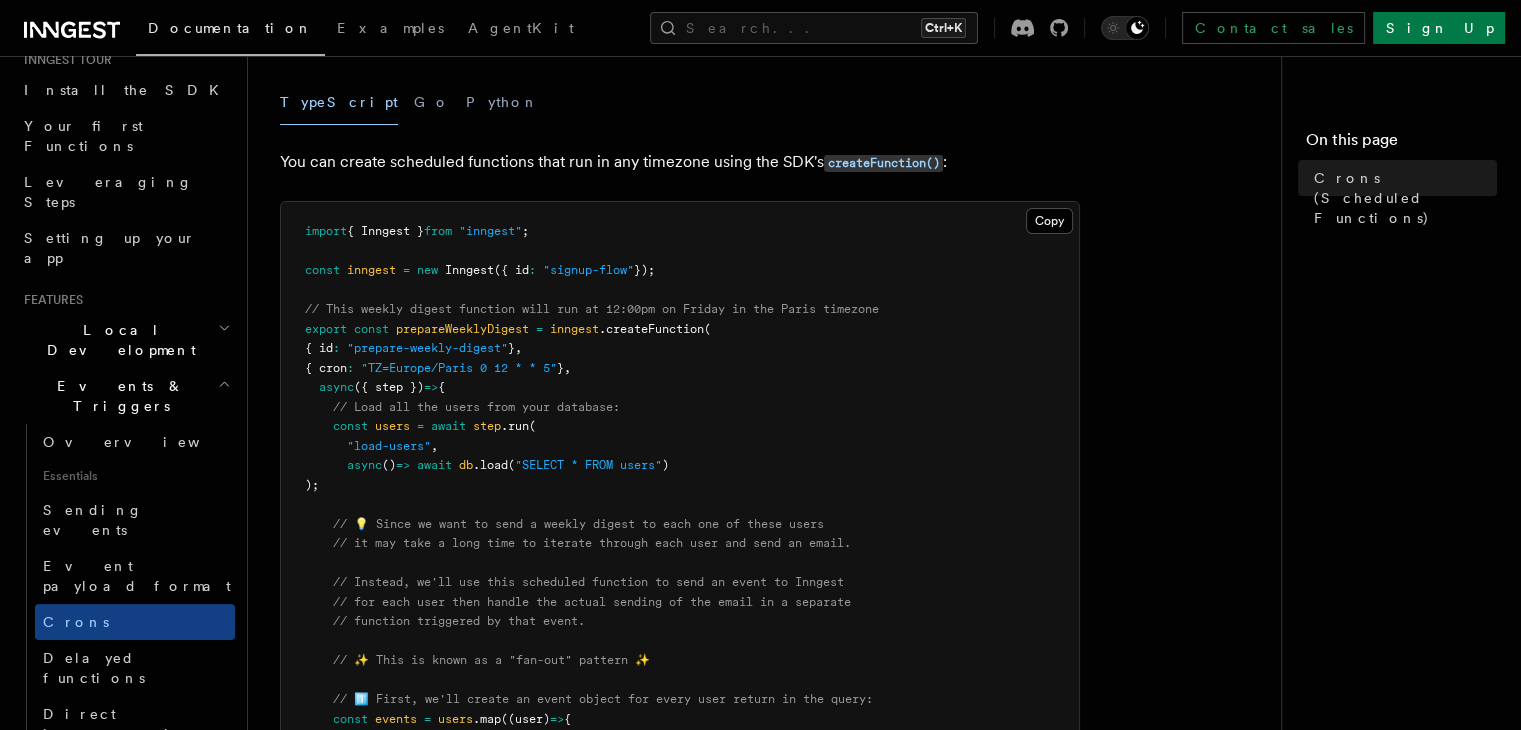 click on ""TZ=Europe/Paris 0 12 * * 5"" at bounding box center (459, 368) 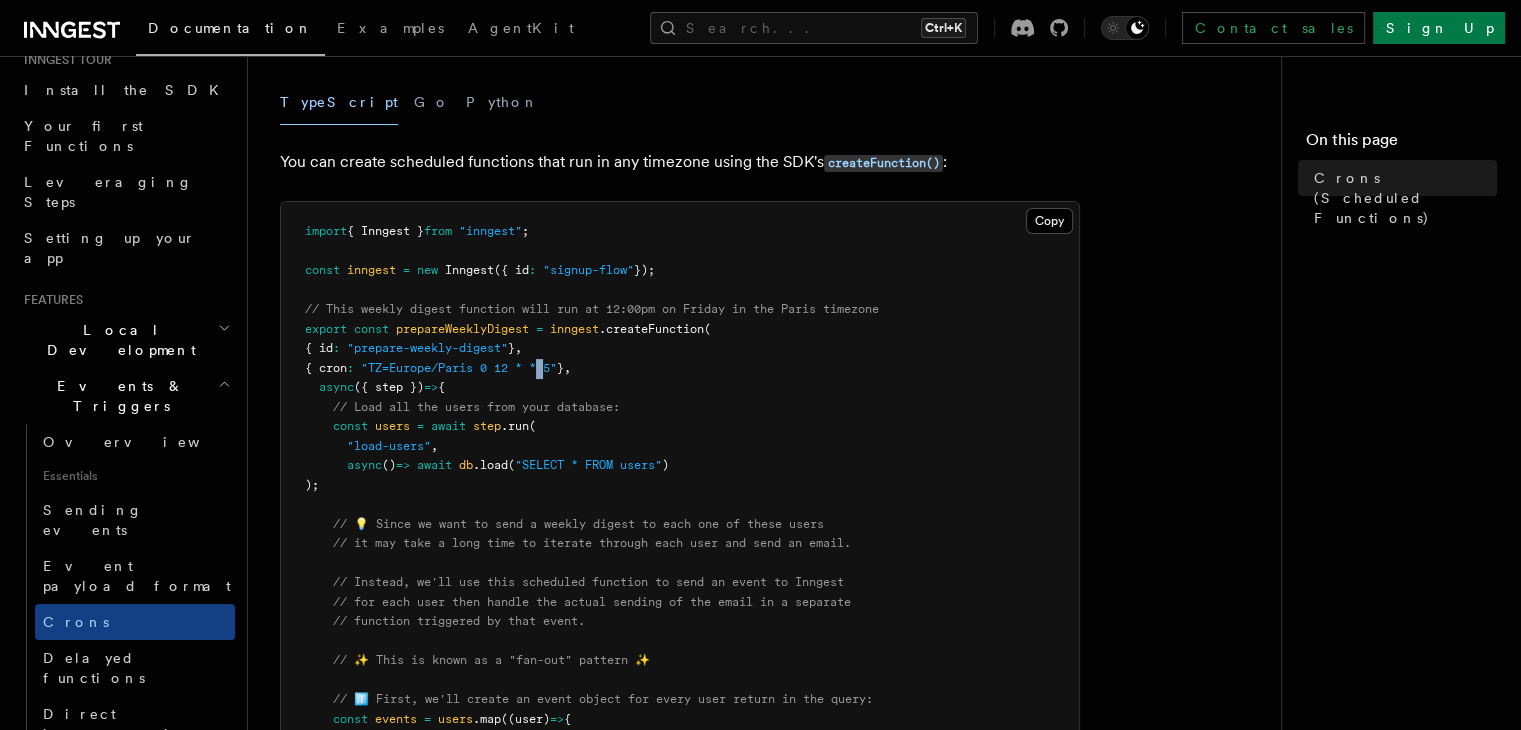 click on ""TZ=Europe/Paris 0 12 * * 5"" at bounding box center (459, 368) 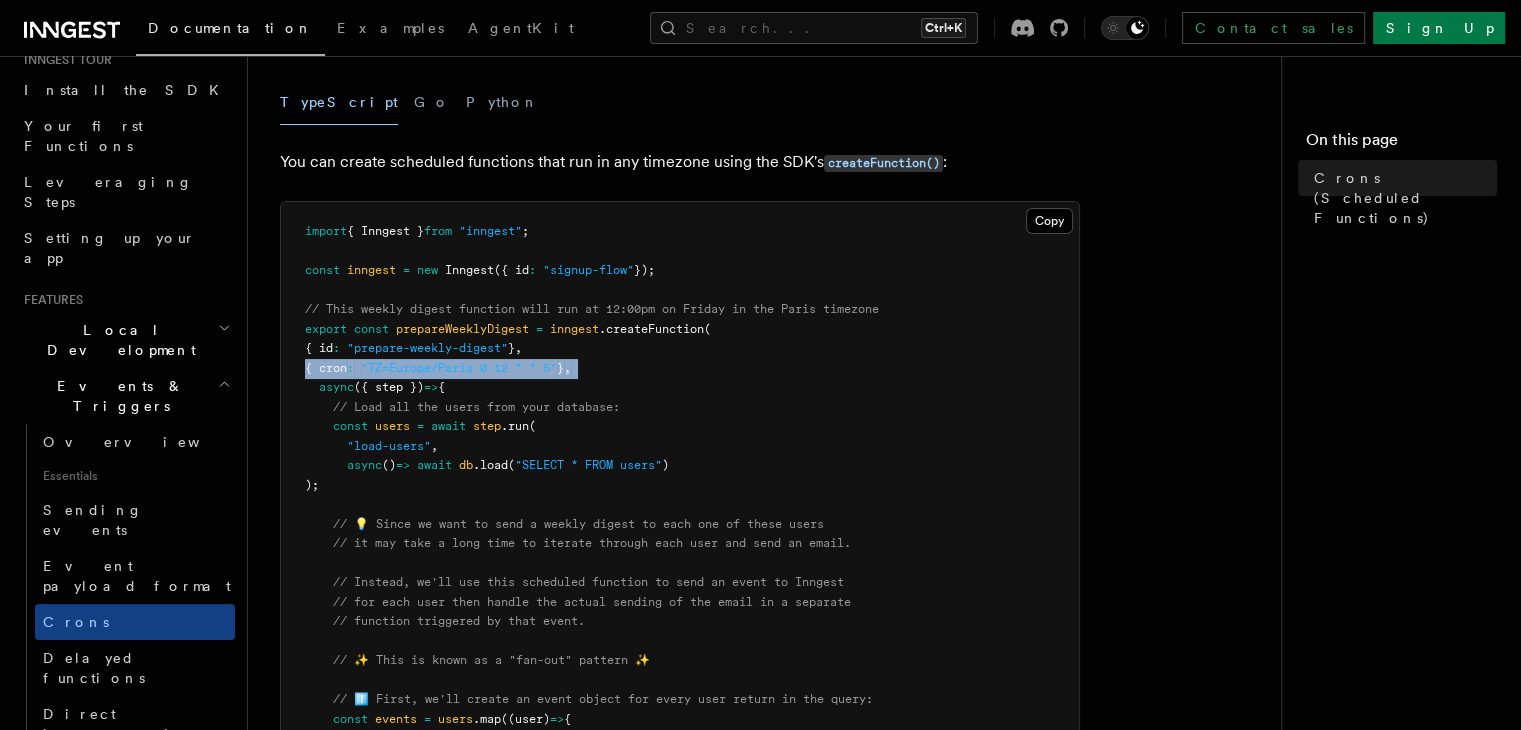 click on ""TZ=Europe/Paris 0 12 * * 5"" at bounding box center (459, 368) 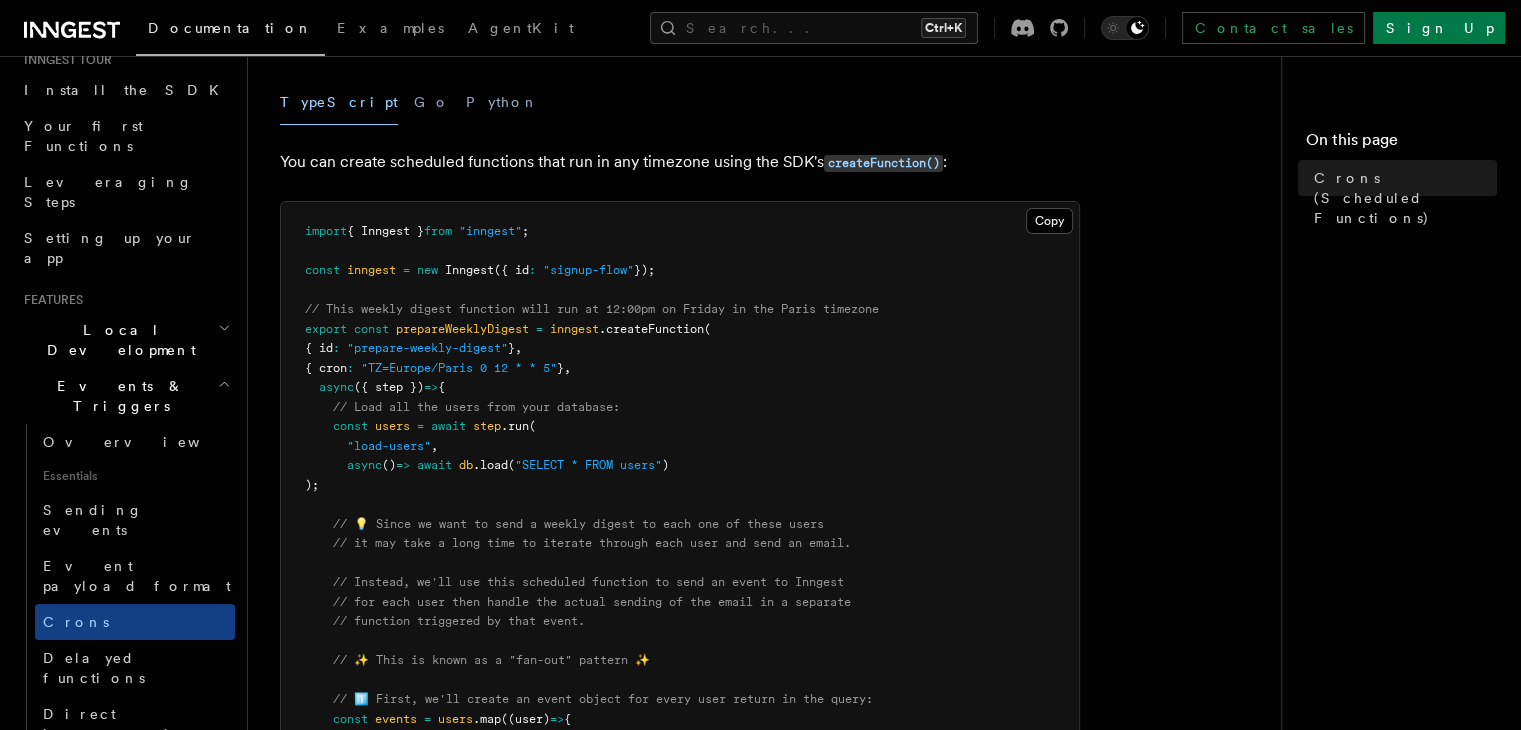 click on "}" at bounding box center (560, 368) 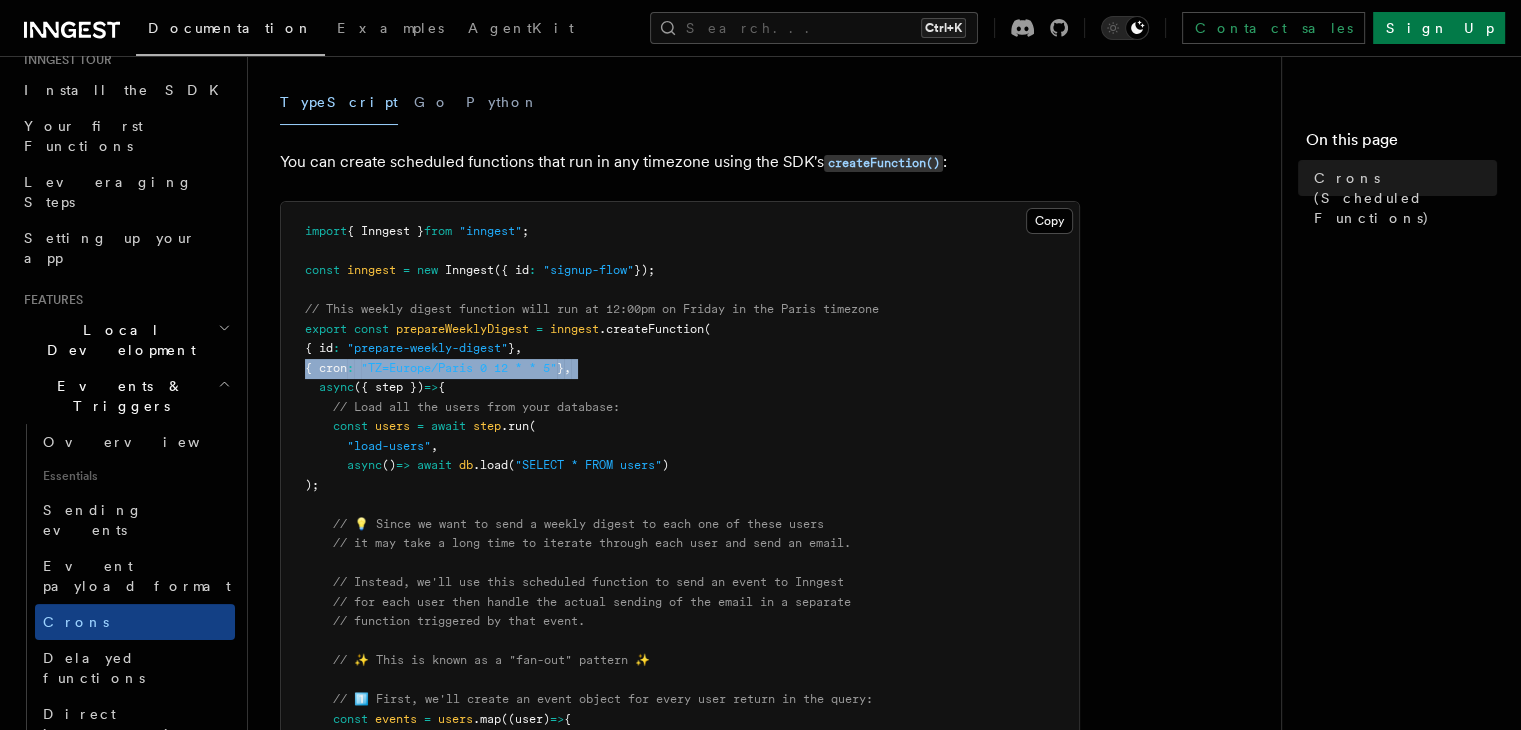 click on "}" at bounding box center (560, 368) 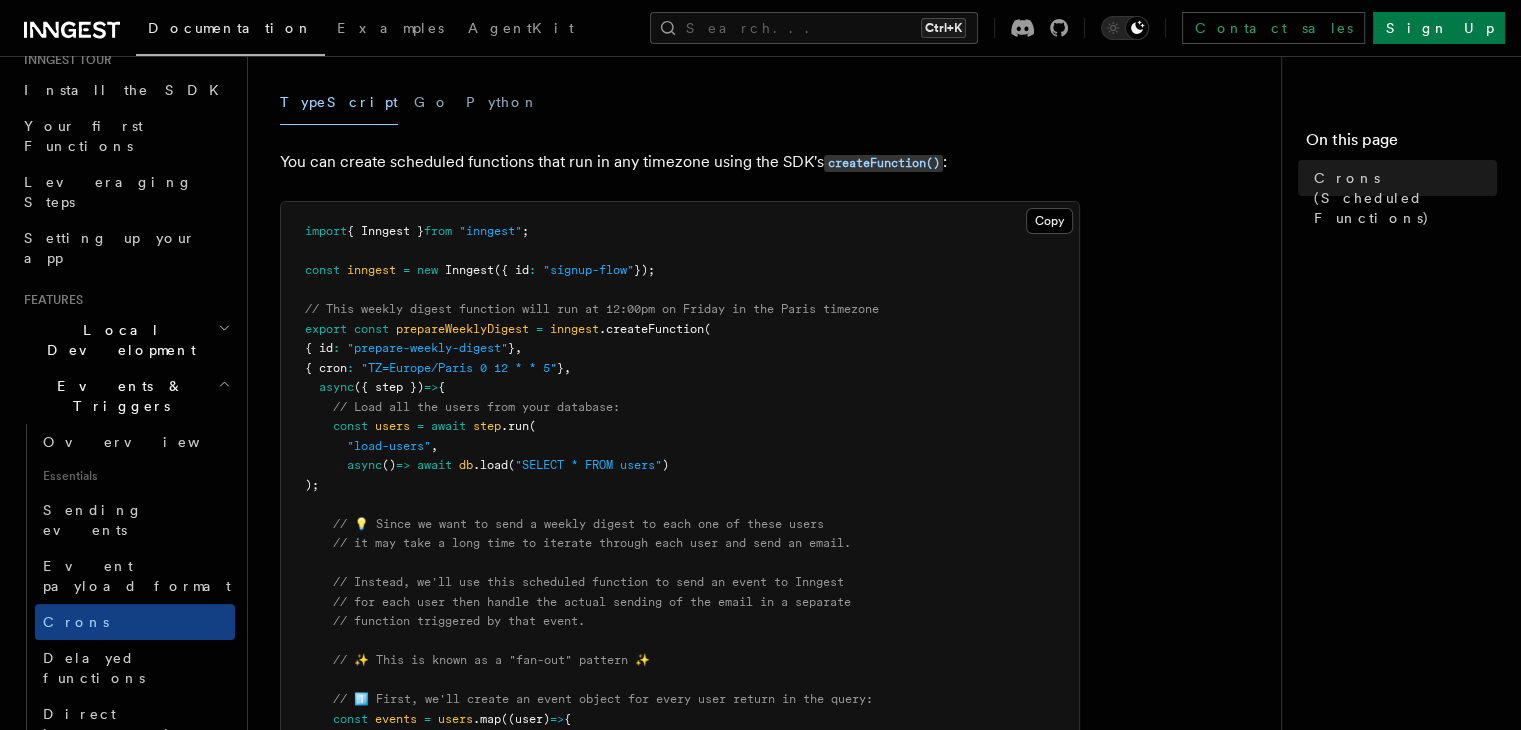 click on "import  { Inngest }  from   "inngest" ;
const   inngest   =   new   Inngest ({ id :   "signup-flow"  });
// This weekly digest function will run at 12:00pm on Friday in the Paris timezone
export   const   prepareWeeklyDigest   =   inngest .createFunction (
{ id :   "prepare-weekly-digest"  } ,
{ cron :   "TZ=Europe/Paris 0 12 * * 5"  } ,
async  ({ step })  =>  {
// Load all the users from your database:
const   users   =   await   step .run (
"load-users" ,
async  ()  =>   await   db .load ( "SELECT * FROM users" )
);
// 💡 Since we want to send a weekly digest to each one of these users
// it may take a long time to iterate through each user and send an email.
// Instead, we'll use this scheduled function to send an event to Inngest
// for each user then handle the actual sending of the email in a separate
// function triggered by that event.
// ✨ This is known as a "fan-out" pattern ✨" at bounding box center [680, 817] 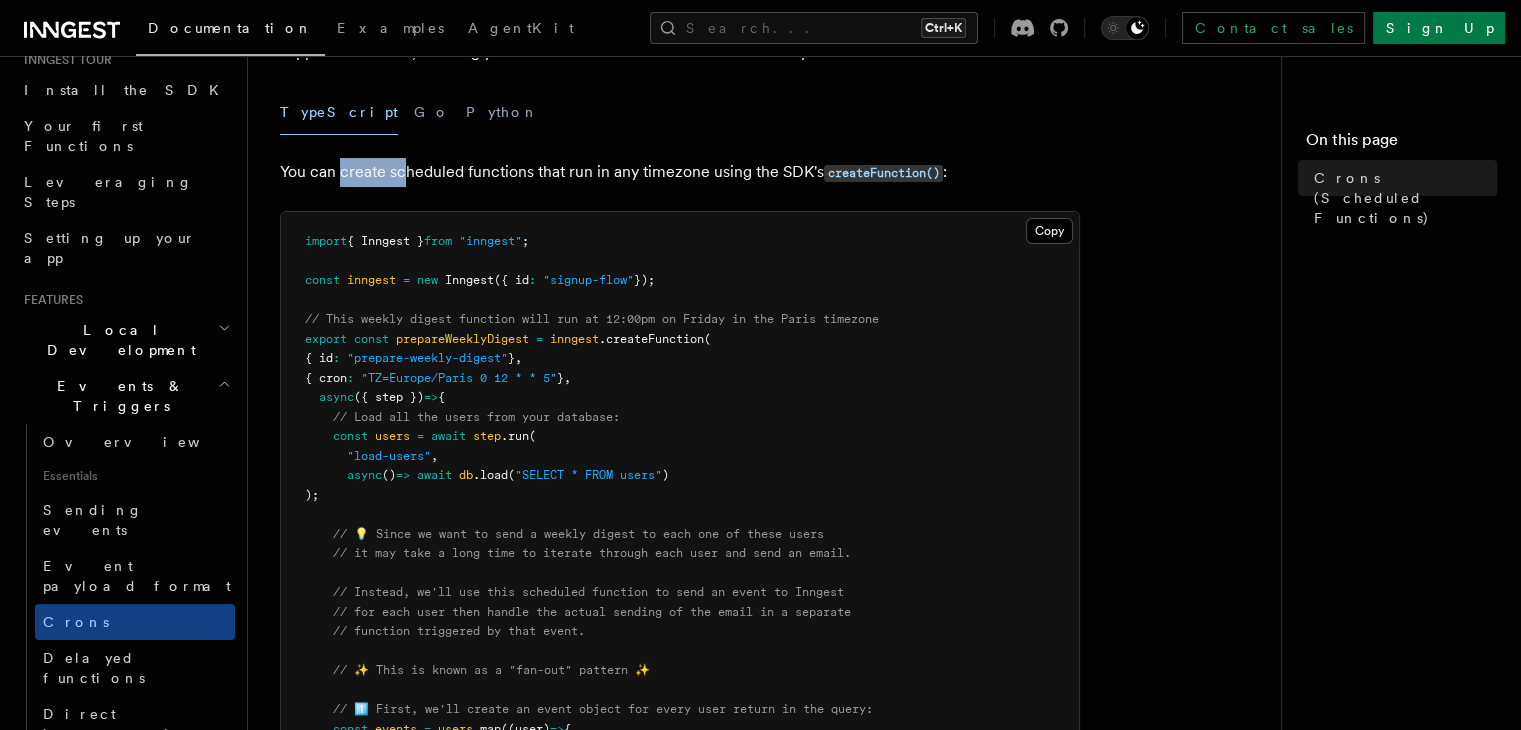 drag, startPoint x: 338, startPoint y: 149, endPoint x: 427, endPoint y: 193, distance: 99.282425 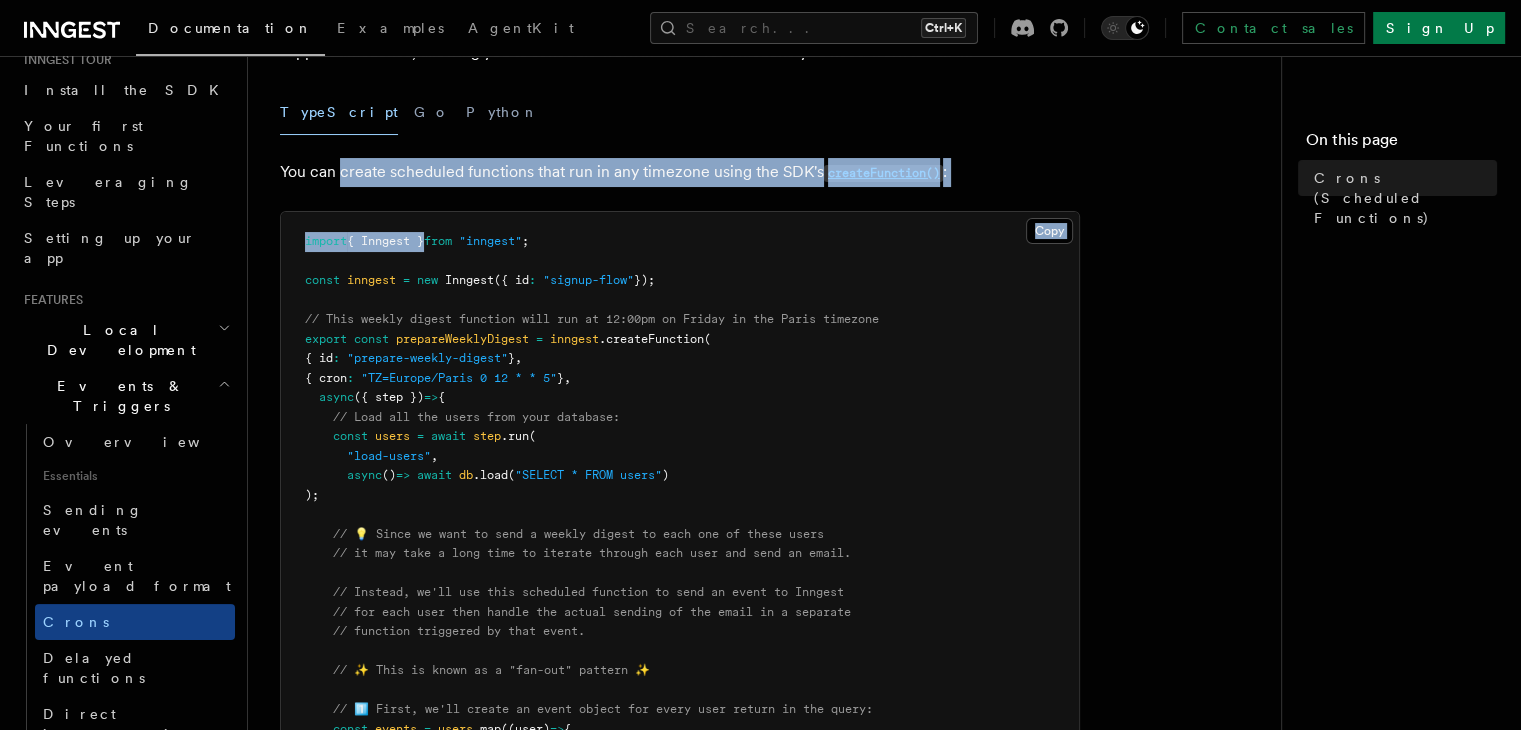 click on "Features Events & Triggers Crons (Scheduled Functions)
You can create scheduled jobs using cron schedules within Inngest natively.  Inngest's cron schedules also support timezones, allowing you to schedule work in whatever timezone you need work to run in.
TypeScript Go Python You can create scheduled functions that run in any timezone using the SDK's  createFunction() : Copy Copied import  { Inngest }  from   "inngest" ;
const   inngest   =   new   Inngest ({ id :   "signup-flow"  });
// This weekly digest function will run at 12:00pm on Friday in the Paris timezone
export   const   prepareWeeklyDigest   =   inngest .createFunction (
{ id :   "prepare-weekly-digest"  } ,
{ cron :   "TZ=Europe/Paris 0 12 * * 5"  } ,
async  ({ step })  =>  {
// Load all the users from your database:
const   users   =   await   step .run (
"load-users" ,
async  ()  =>   await   db .load ( "SELECT * FROM users" )
);" at bounding box center [772, 967] 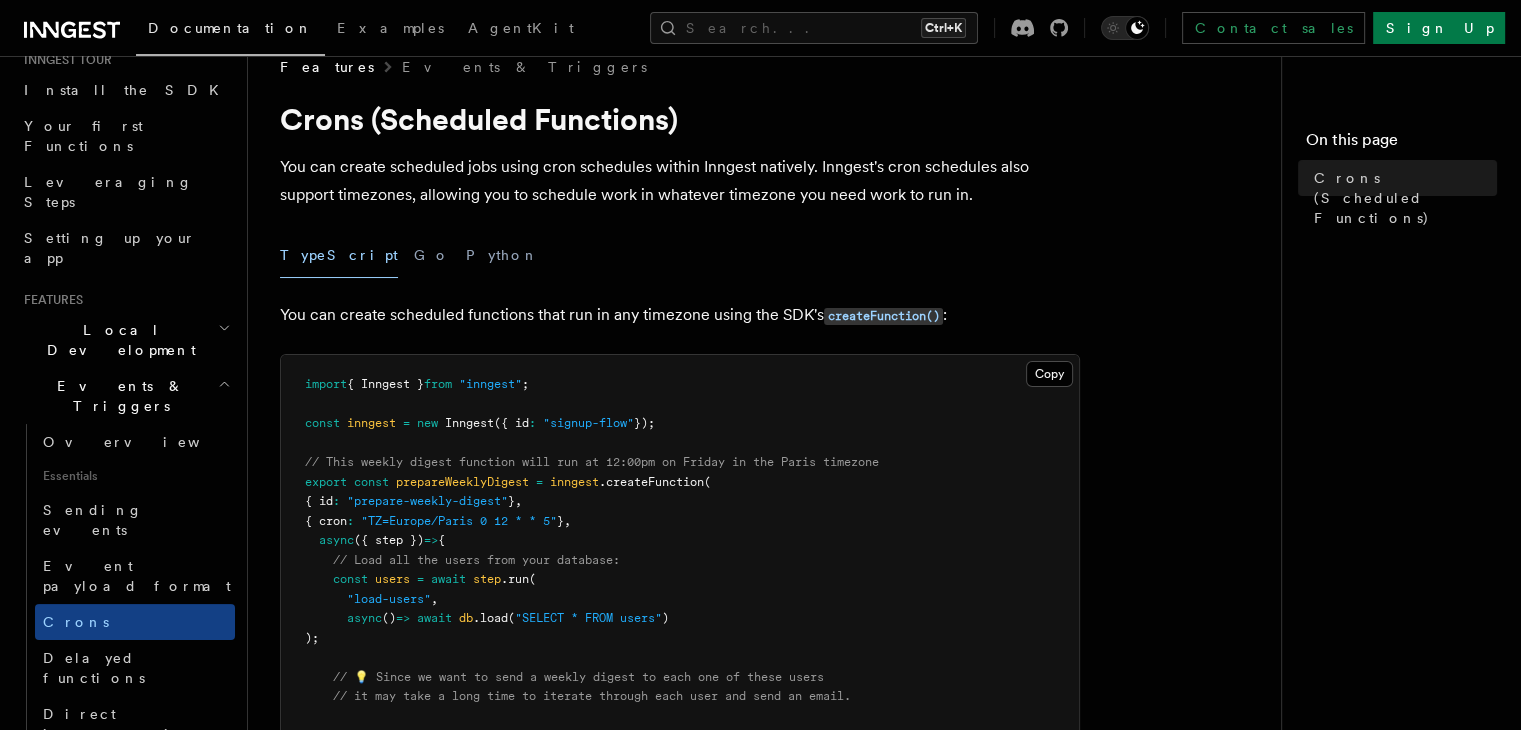 scroll, scrollTop: 24, scrollLeft: 0, axis: vertical 